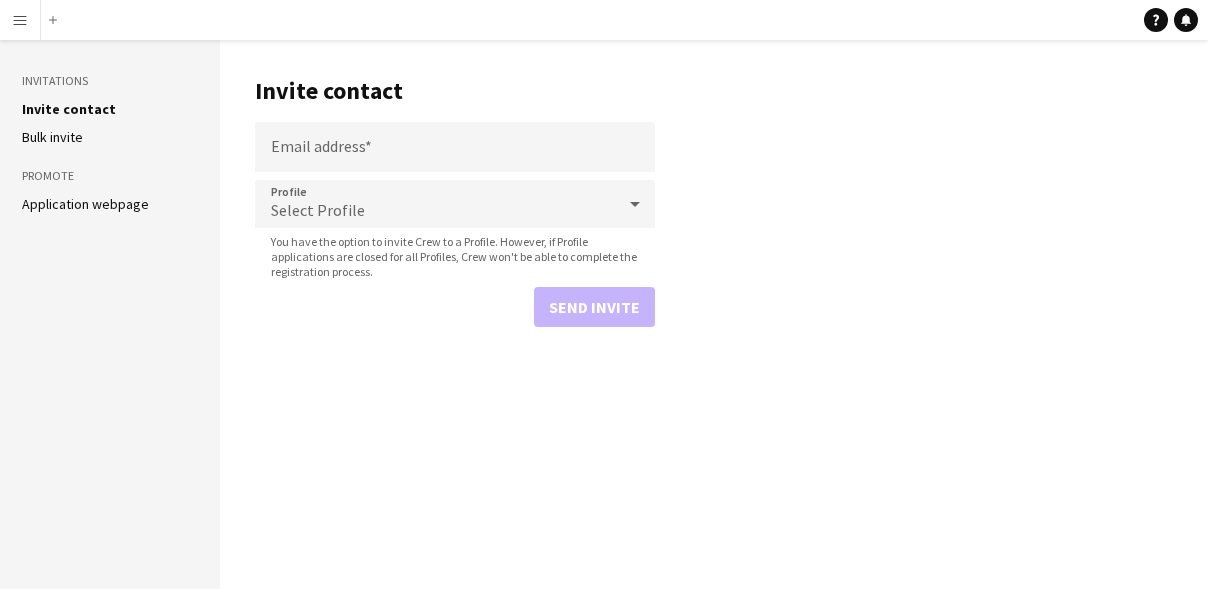 scroll, scrollTop: 0, scrollLeft: 0, axis: both 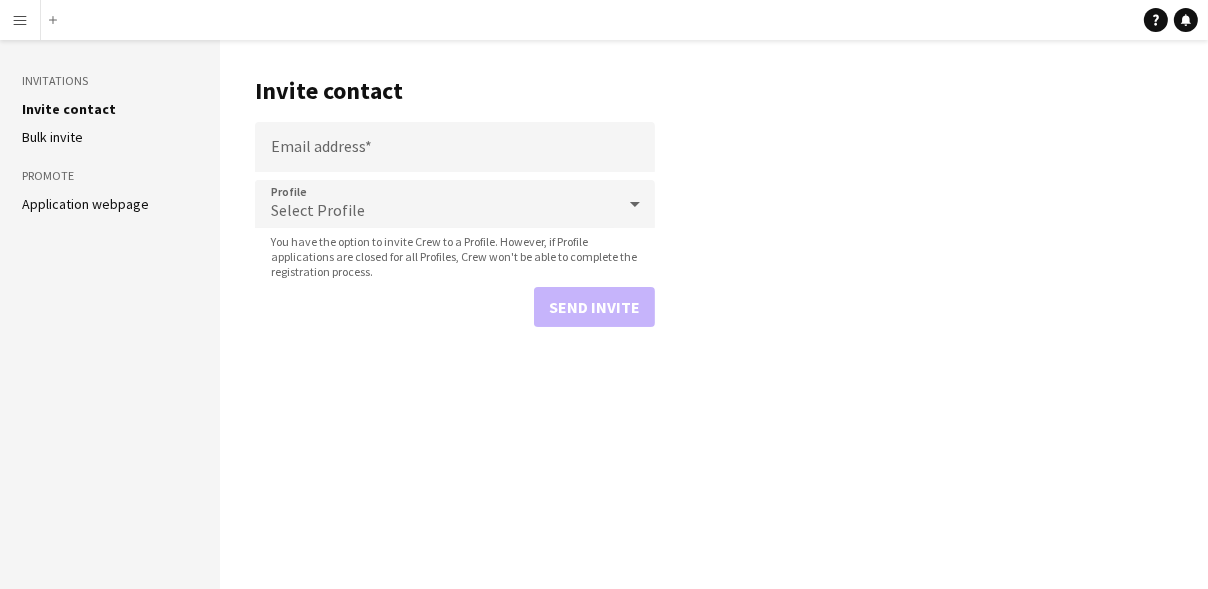 click on "Menu" at bounding box center [20, 20] 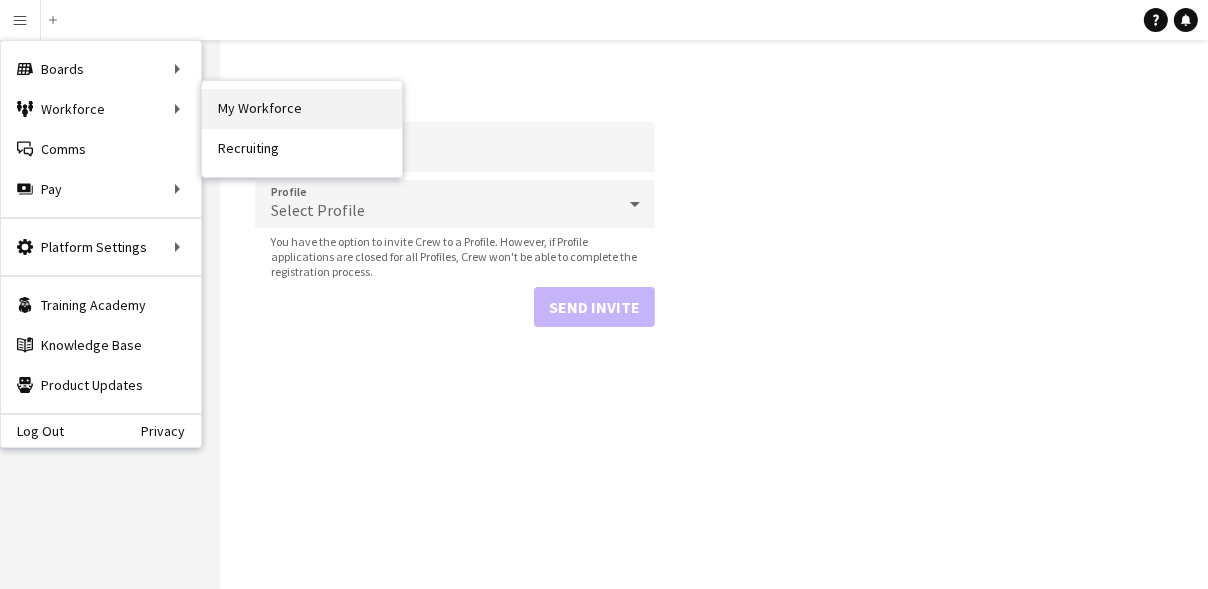 click on "My Workforce" at bounding box center (302, 109) 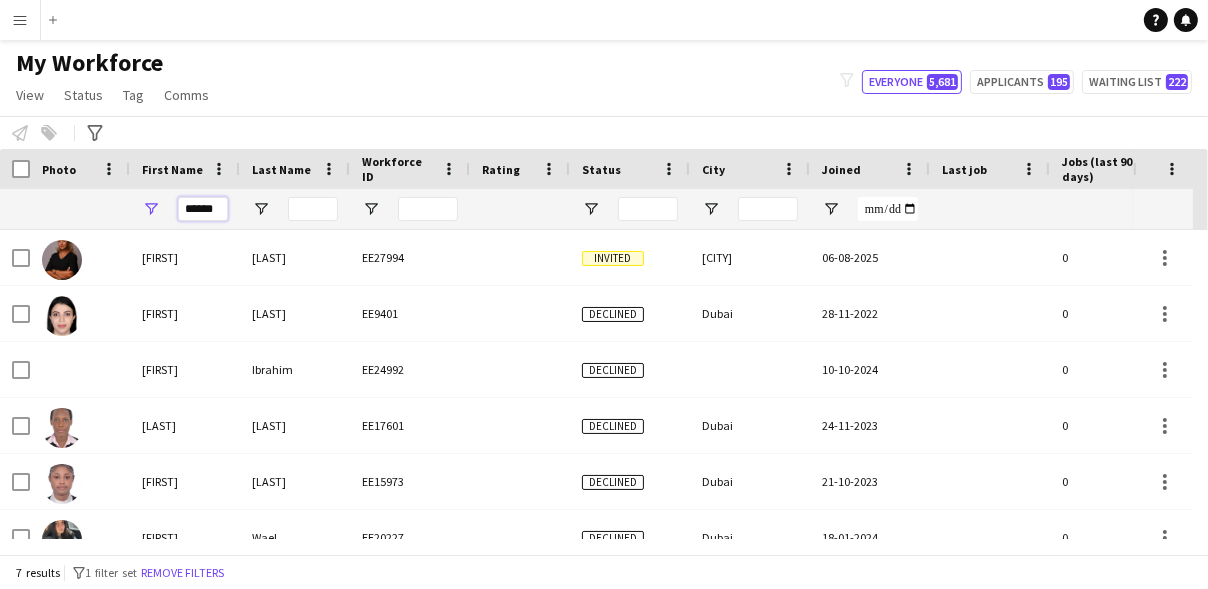 click on "******" at bounding box center (203, 209) 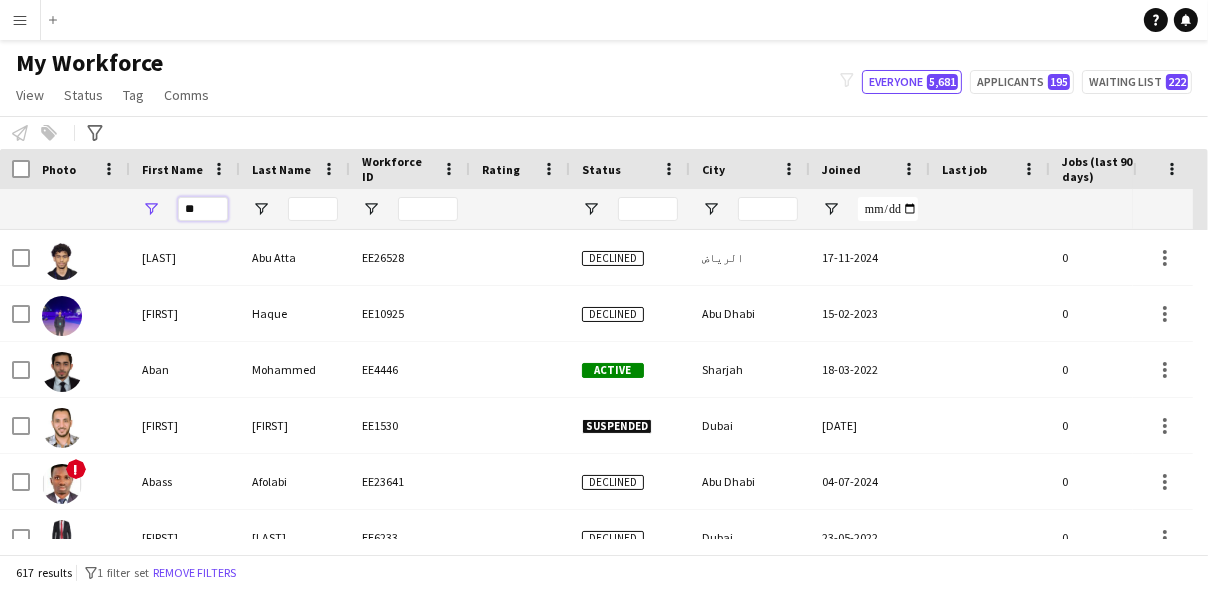 type on "*" 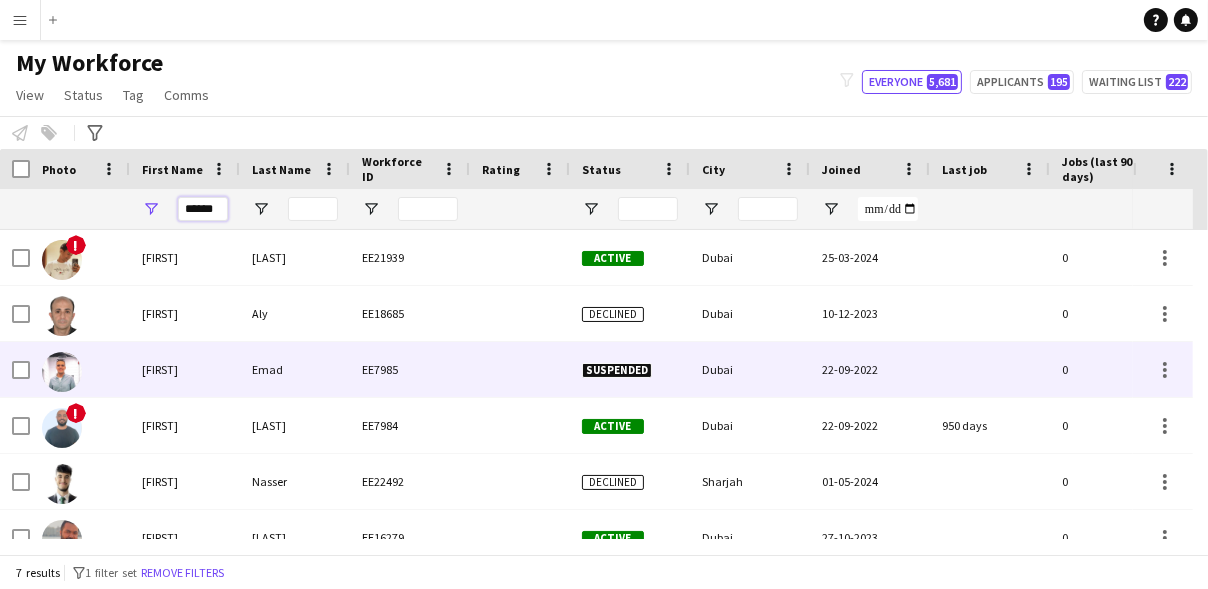 scroll, scrollTop: 82, scrollLeft: 0, axis: vertical 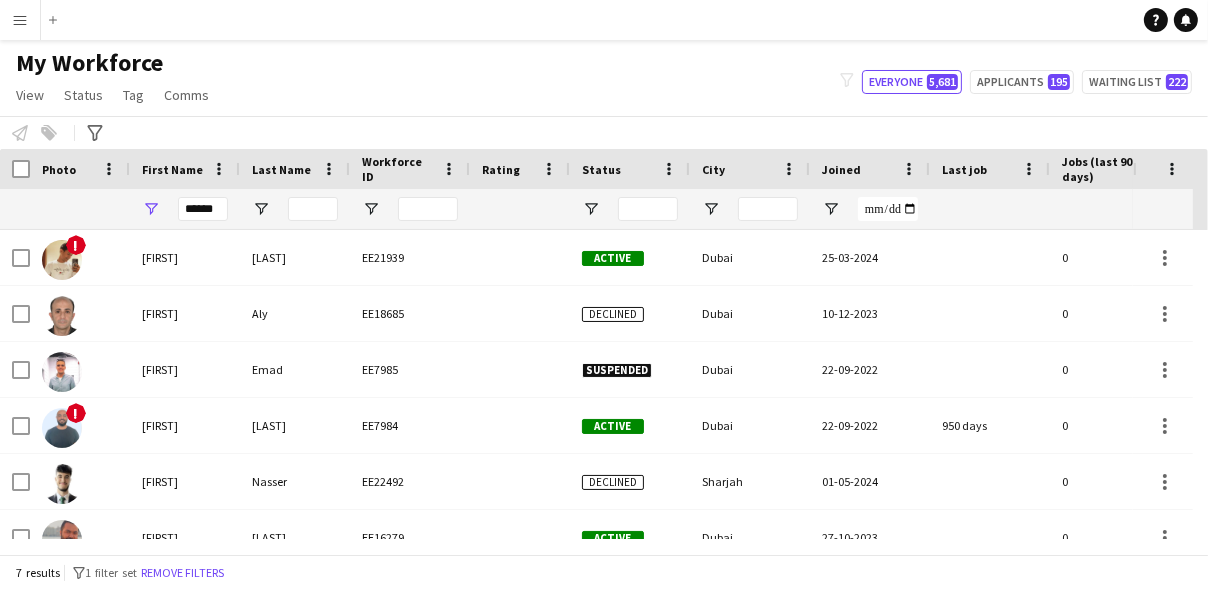 click on "Menu
Boards
Boards   Boards   All jobs   Status
Workforce
Workforce   My Workforce   Recruiting
Comms
Comms
Pay
Pay   Approvals
Platform Settings
Platform Settings   Your settings
Training Academy
Training Academy
Knowledge Base
Knowledge Base
Product Updates
Product Updates   Log Out   Privacy
Add
Help
Notifications" at bounding box center (604, 20) 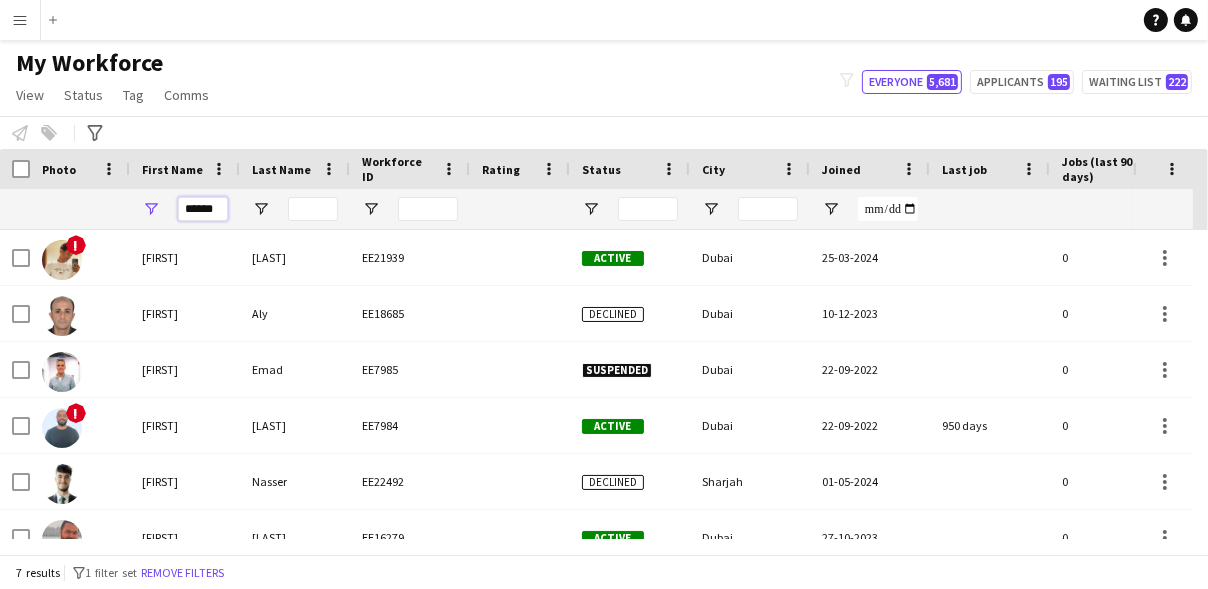 click on "******" at bounding box center [203, 209] 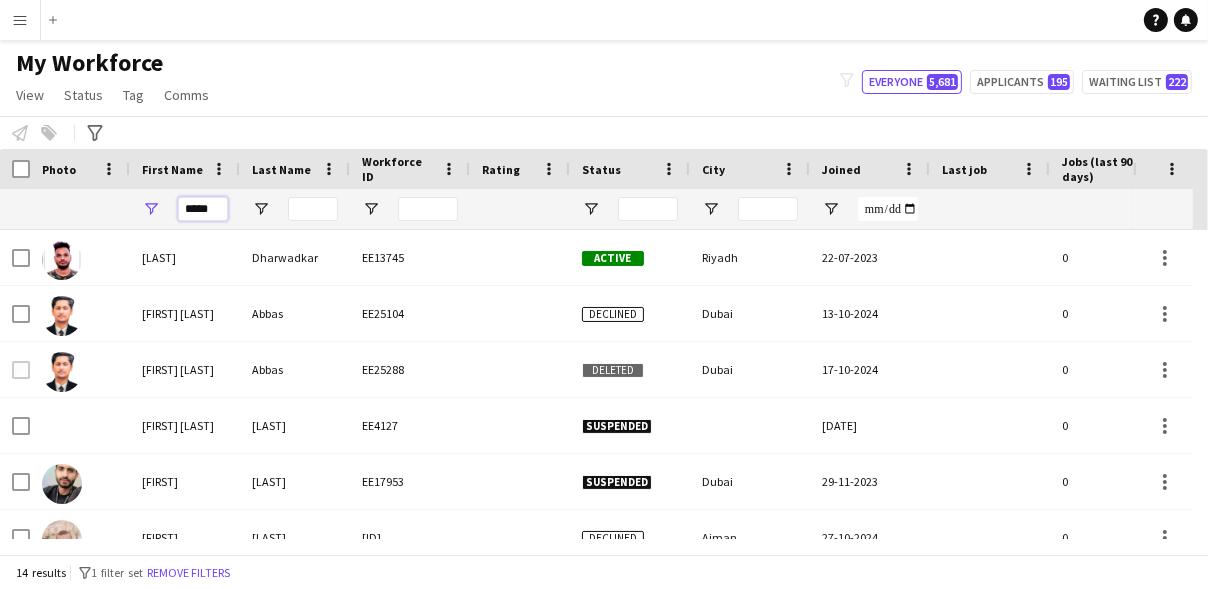 click on "*****" at bounding box center [203, 209] 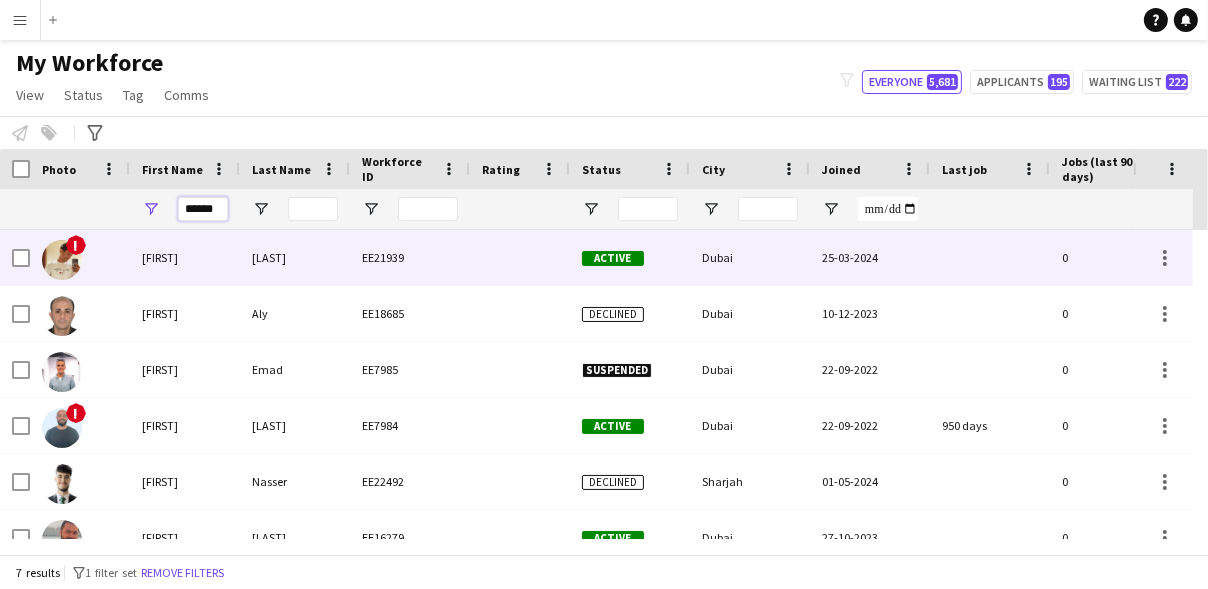type on "******" 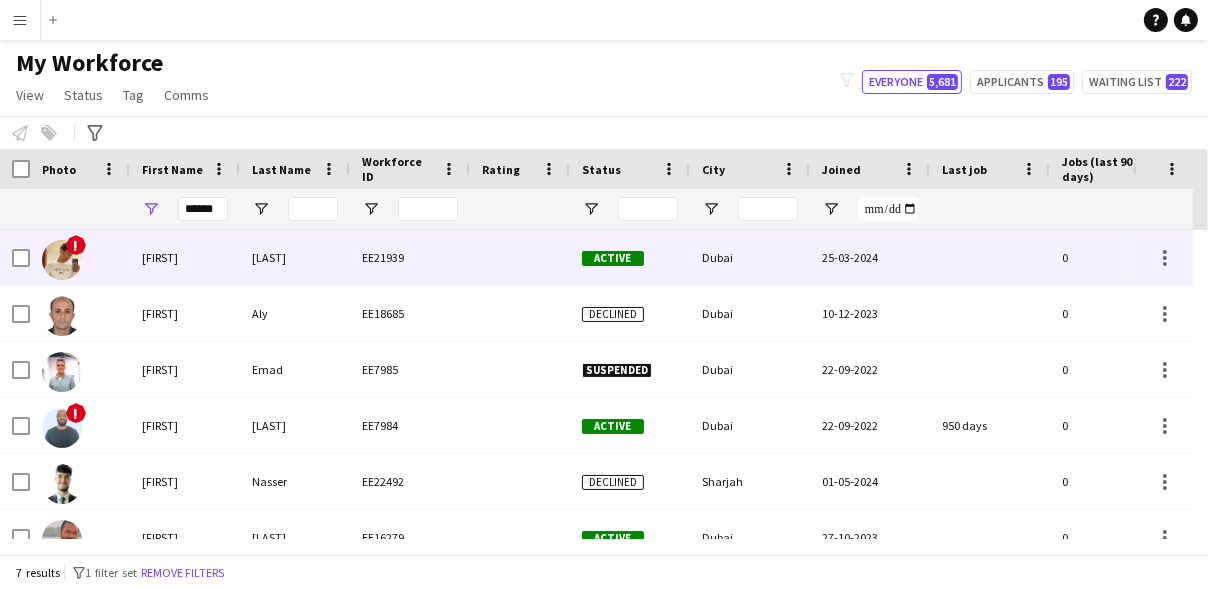 click on "ahraf" at bounding box center [295, 257] 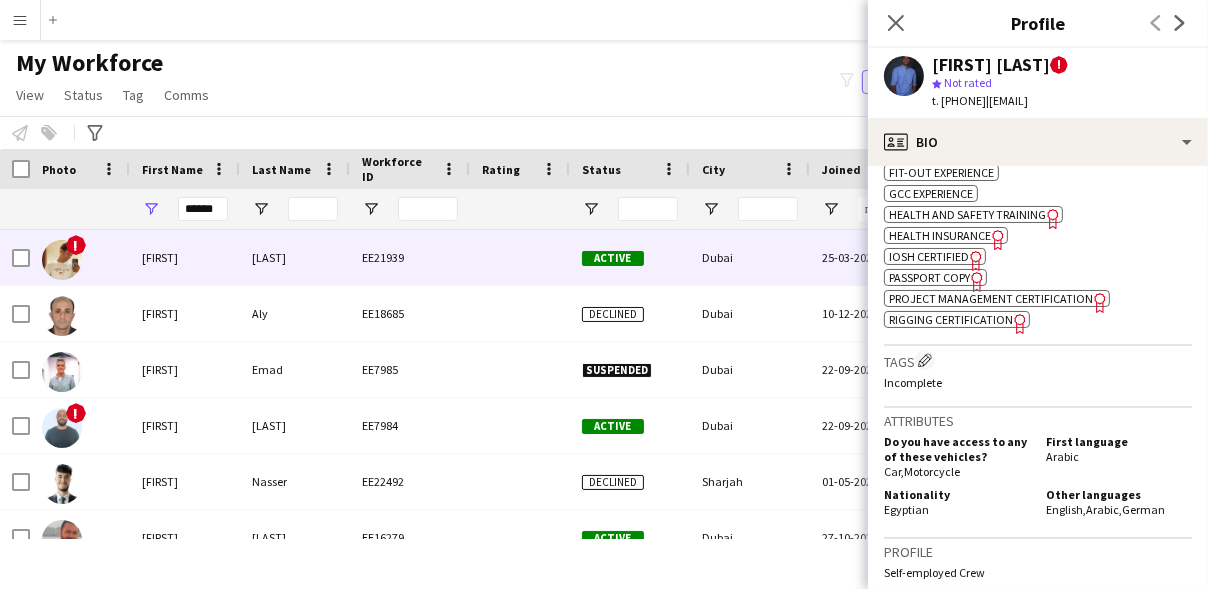 scroll, scrollTop: 1001, scrollLeft: 0, axis: vertical 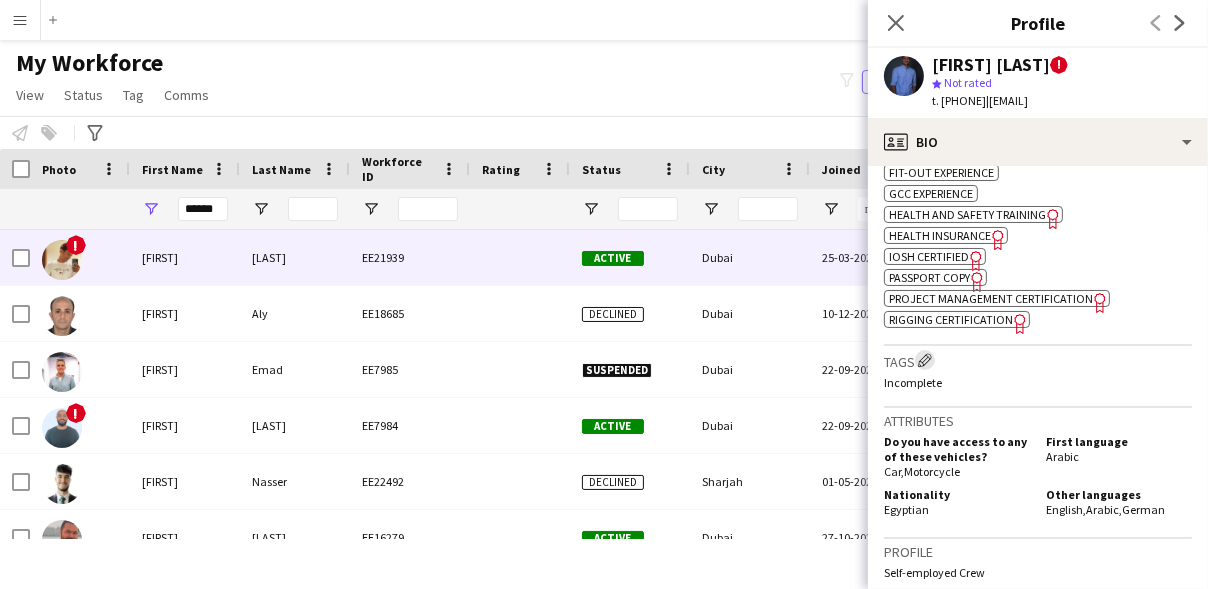 click on "Edit crew company tags" 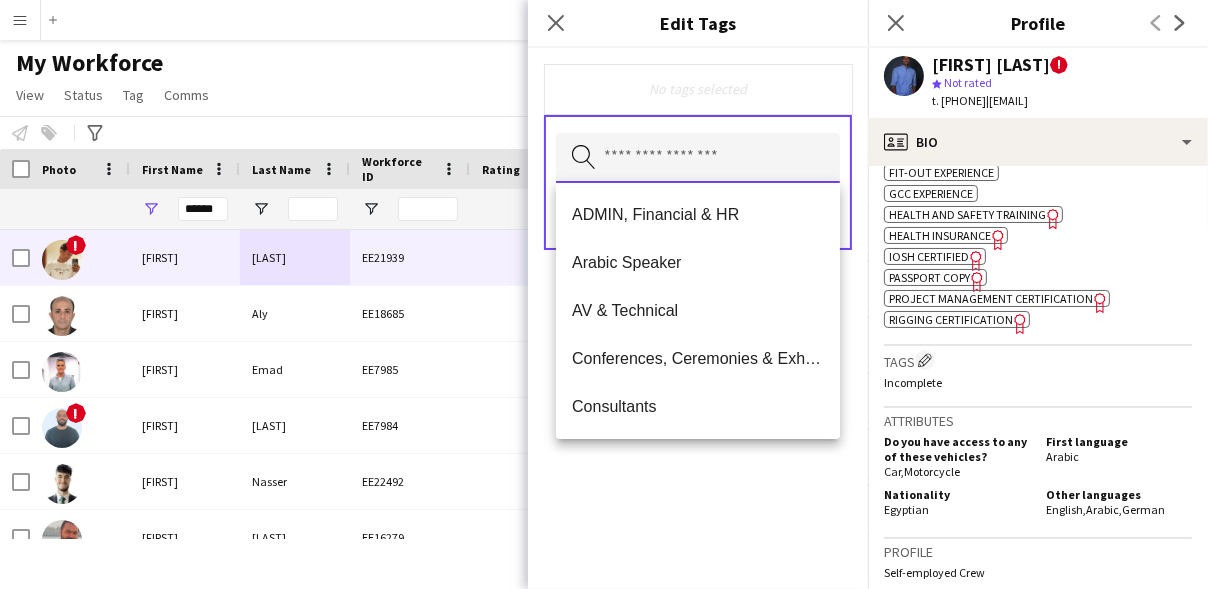 click at bounding box center (698, 158) 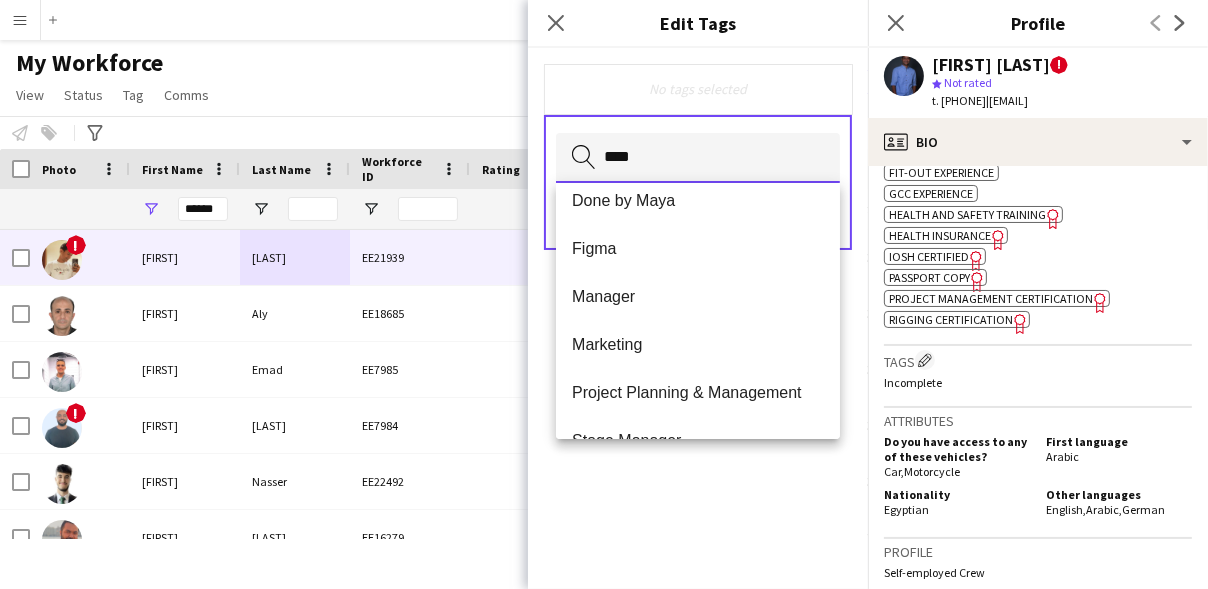 scroll, scrollTop: 0, scrollLeft: 0, axis: both 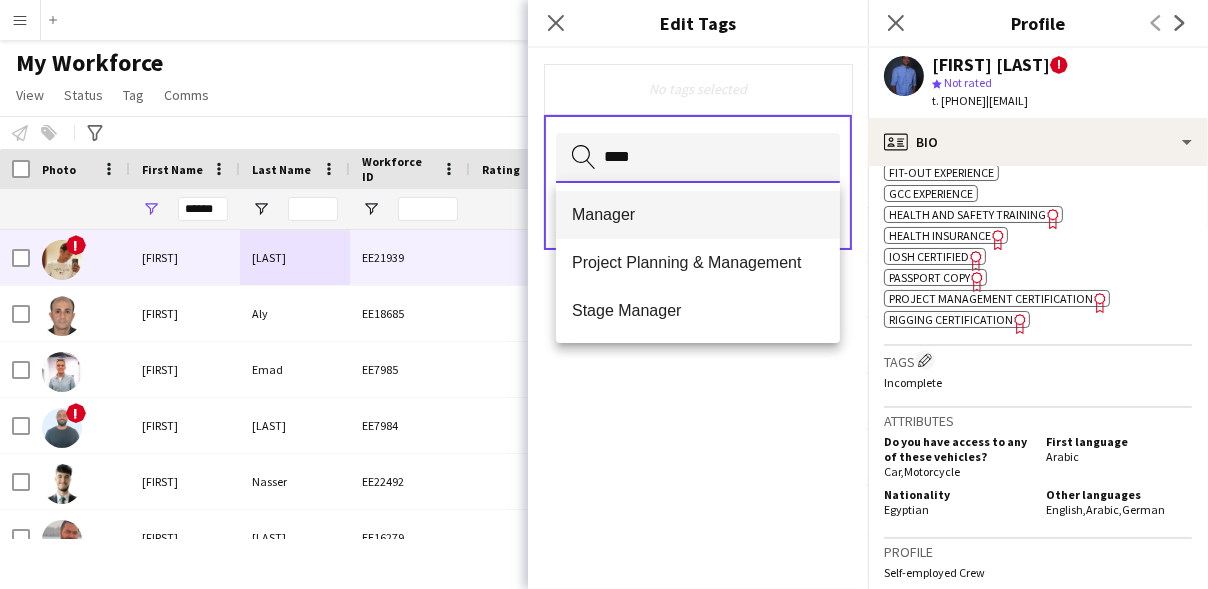 type on "****" 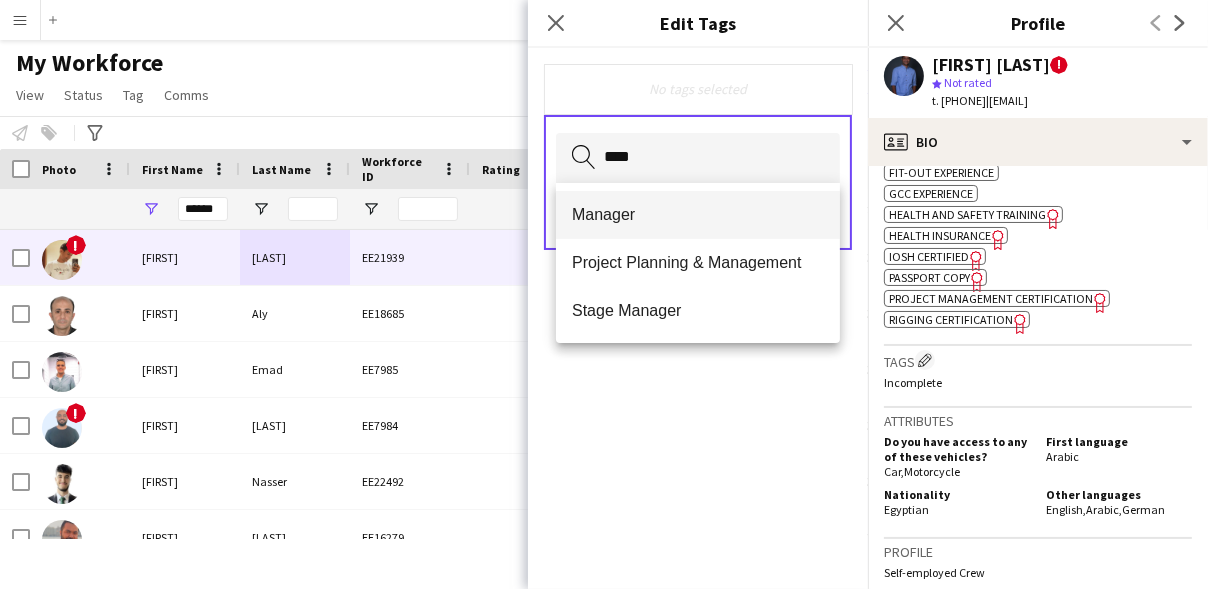 click on "Manager" at bounding box center [698, 214] 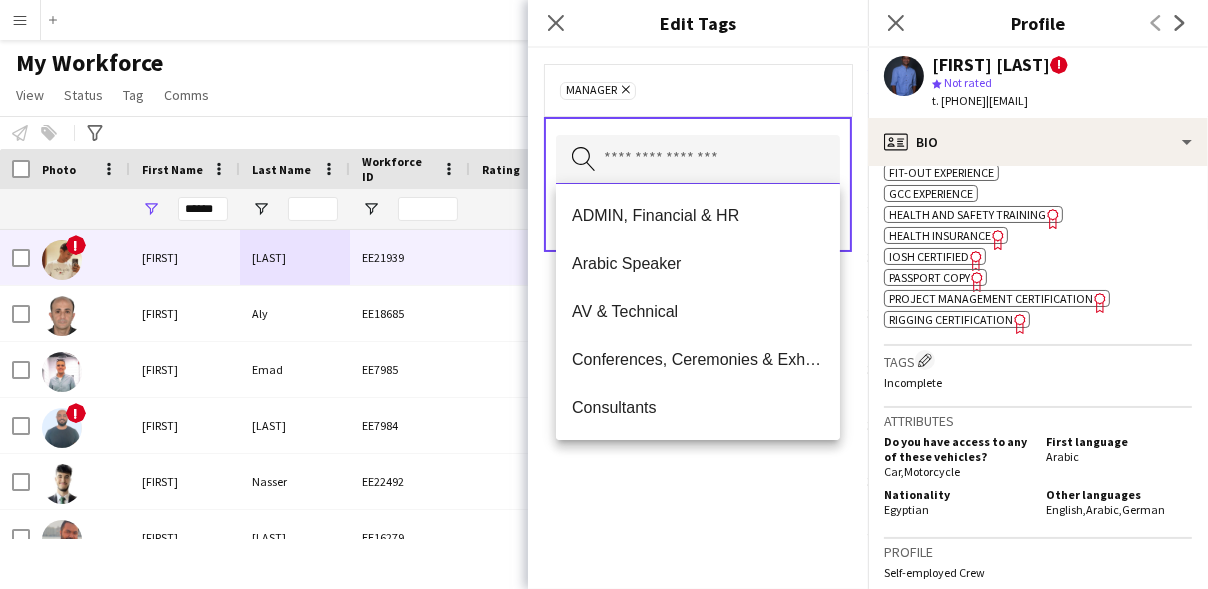 click at bounding box center (698, 160) 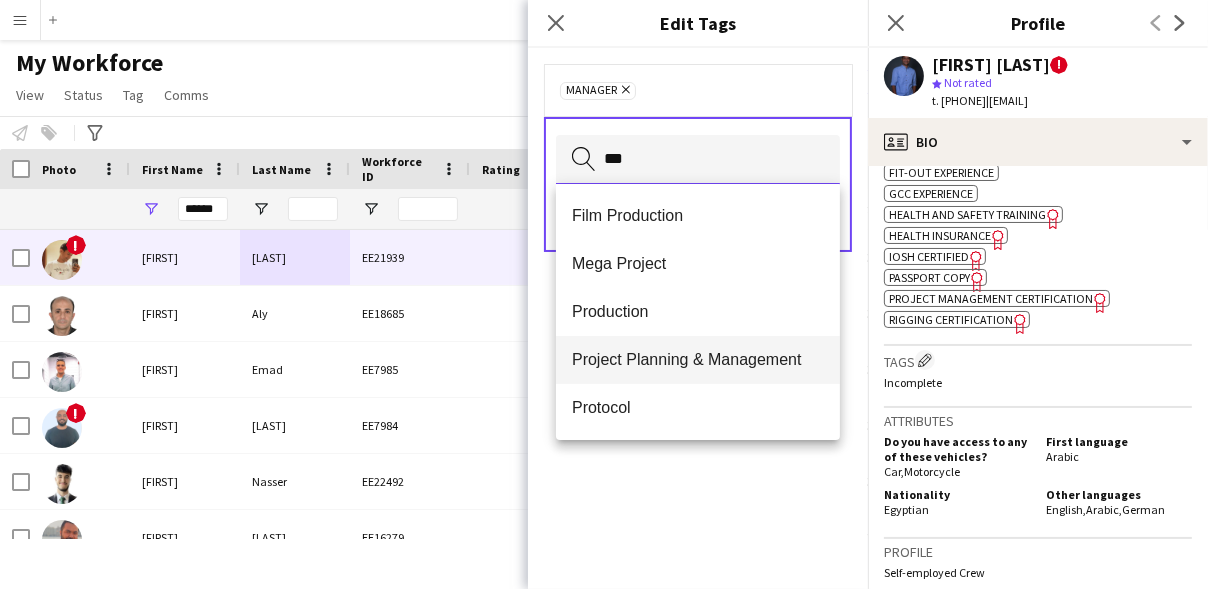 type on "***" 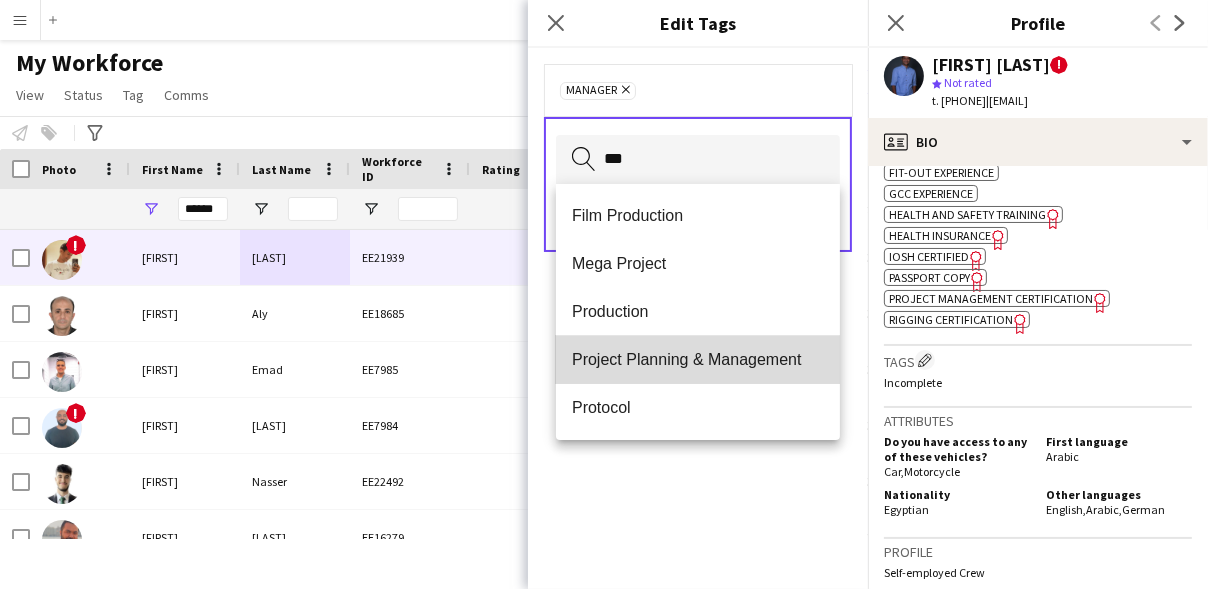 click on "Project Planning & Management" at bounding box center [698, 360] 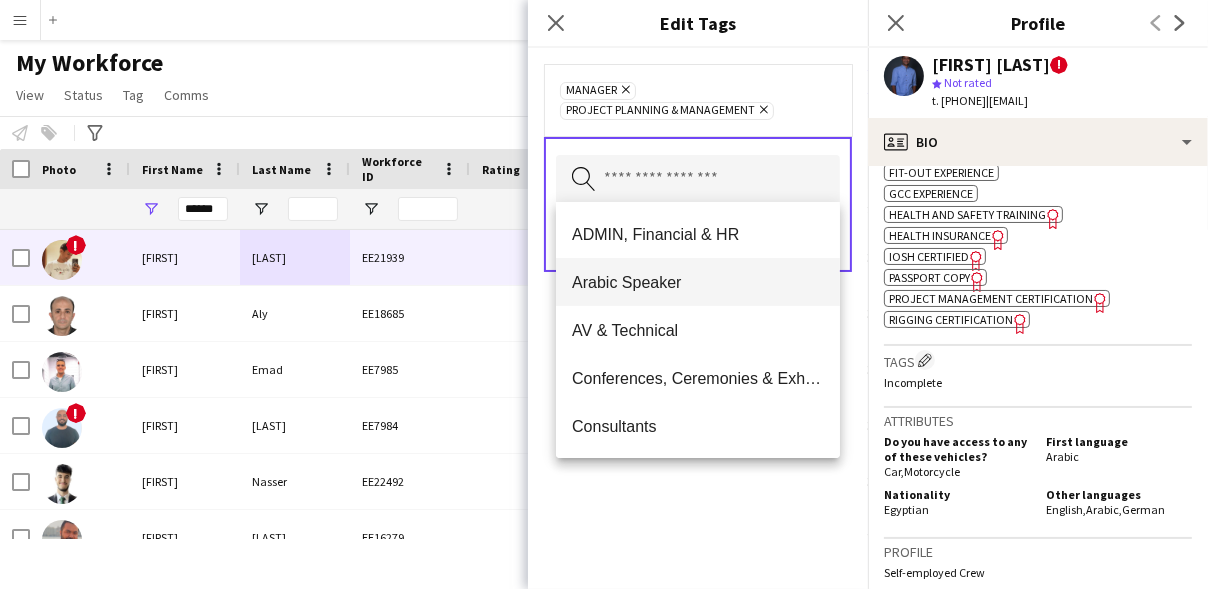 click on "Arabic Speaker" at bounding box center (698, 282) 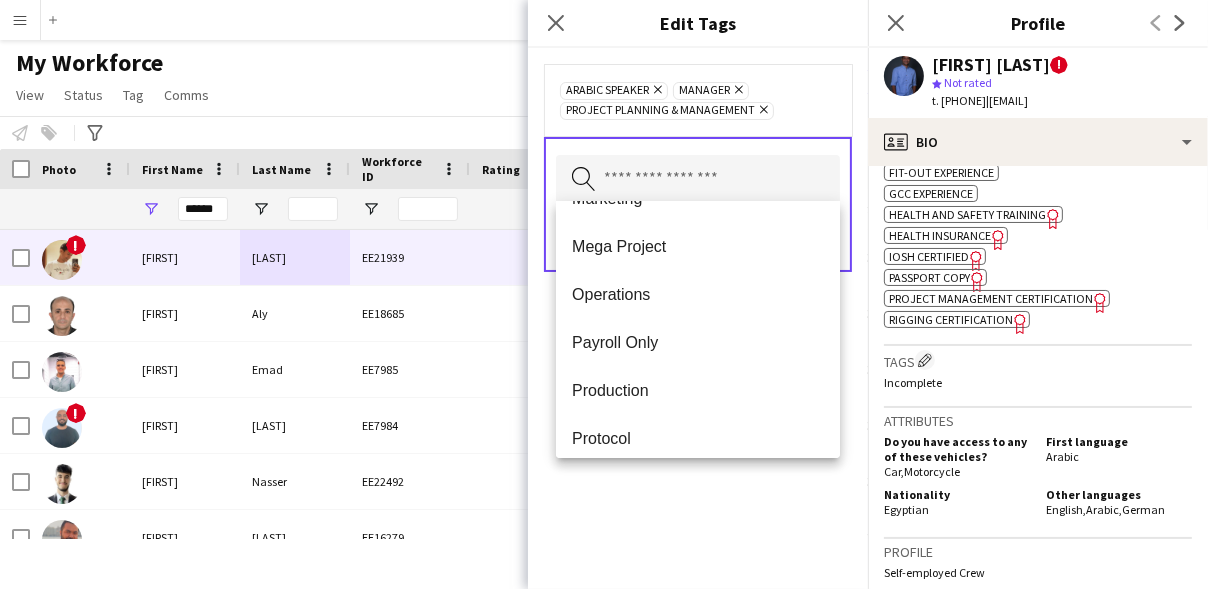 scroll, scrollTop: 1140, scrollLeft: 0, axis: vertical 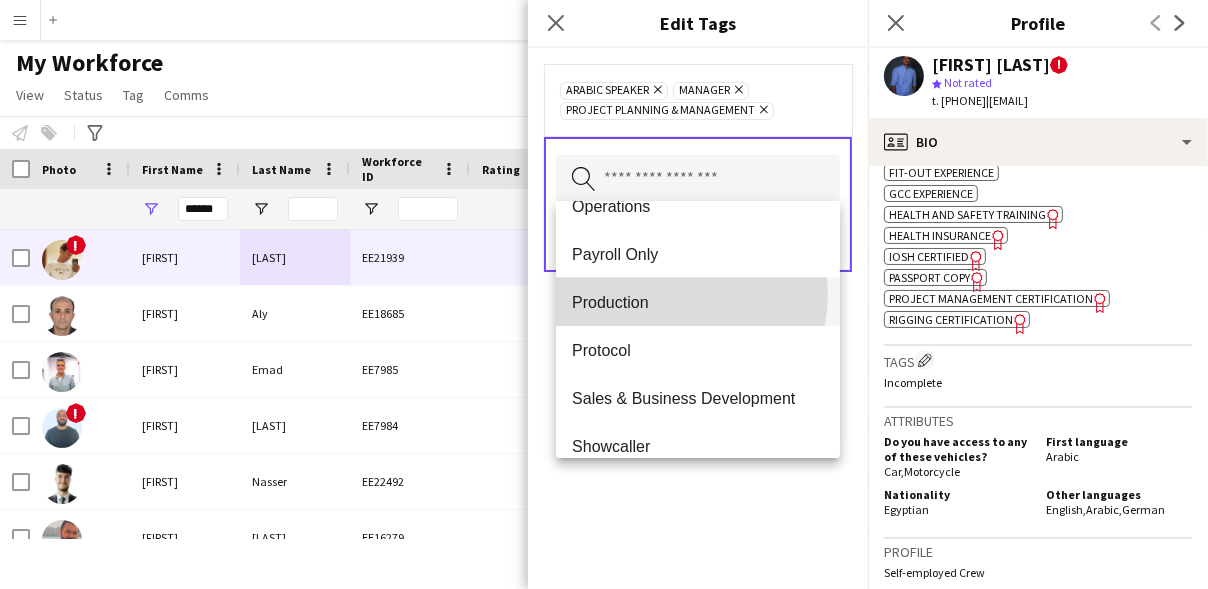 click on "Production" at bounding box center [698, 302] 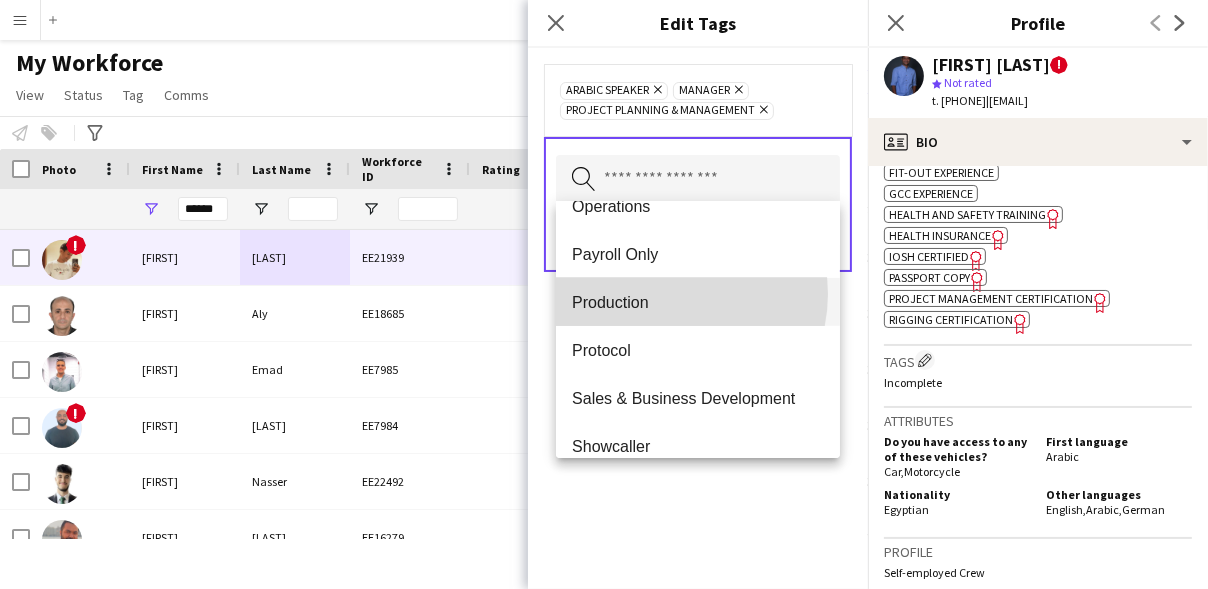 type 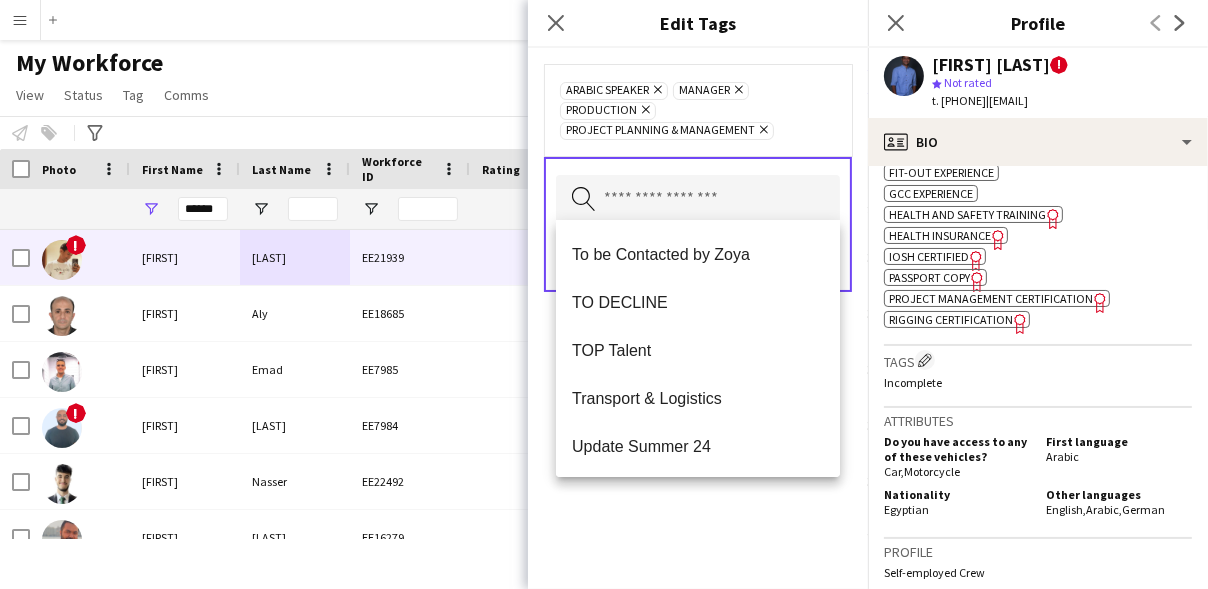 scroll, scrollTop: 2058, scrollLeft: 0, axis: vertical 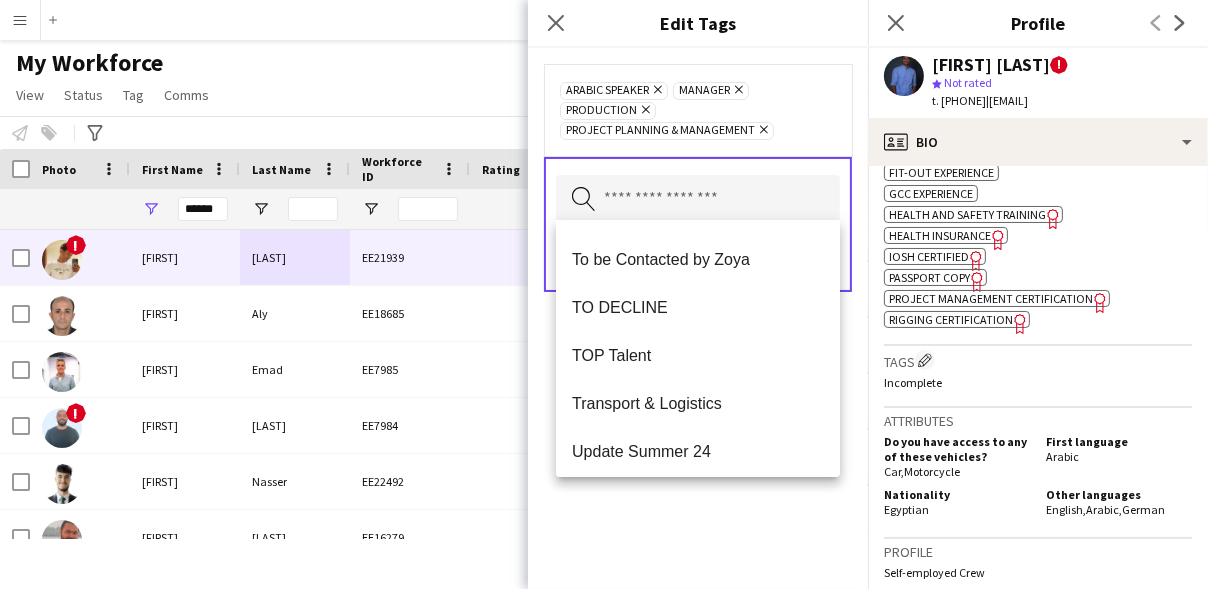 click on "Arabic Speaker
Remove
Manager
Remove
Production
Remove
Project Planning & Management
Remove
Search by tag name
Save" 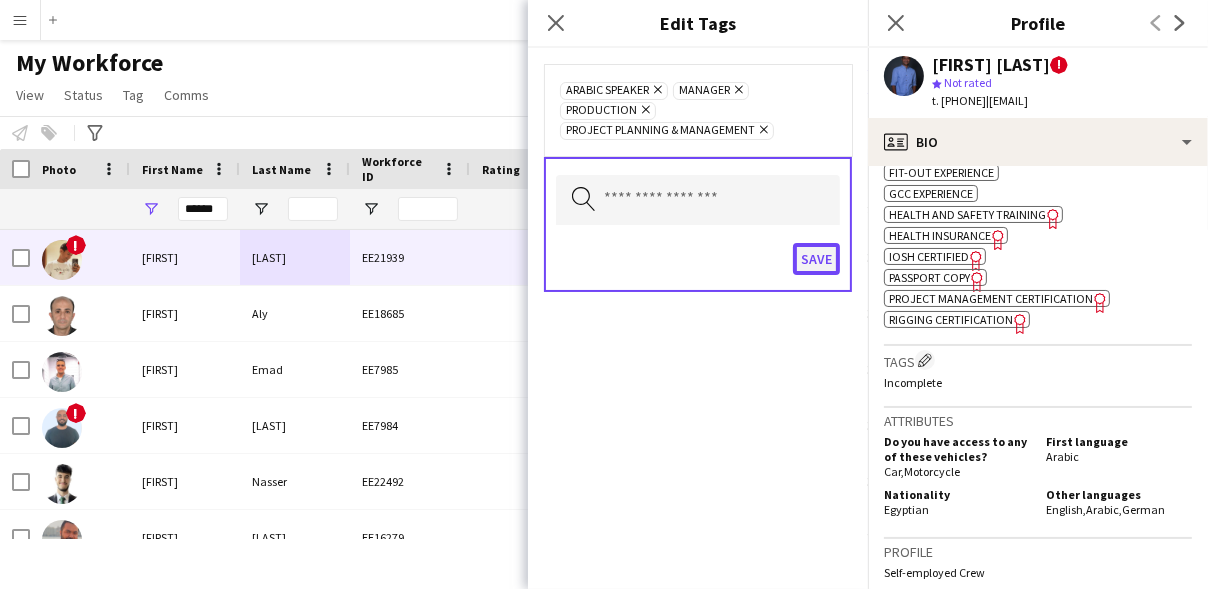 click on "Save" 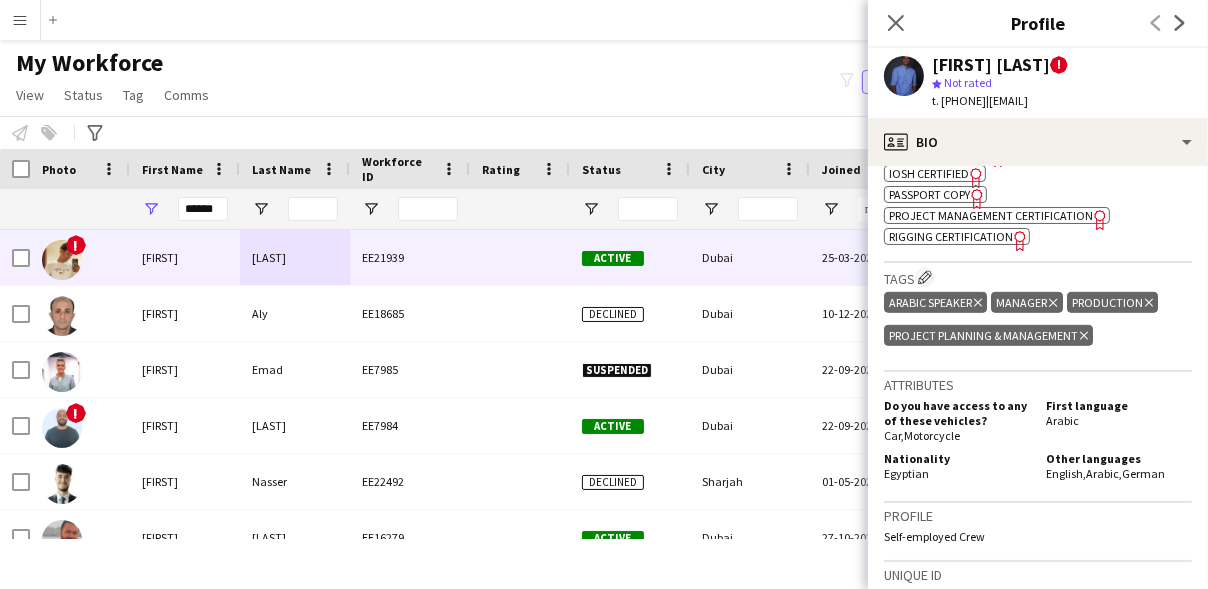 scroll, scrollTop: 1096, scrollLeft: 0, axis: vertical 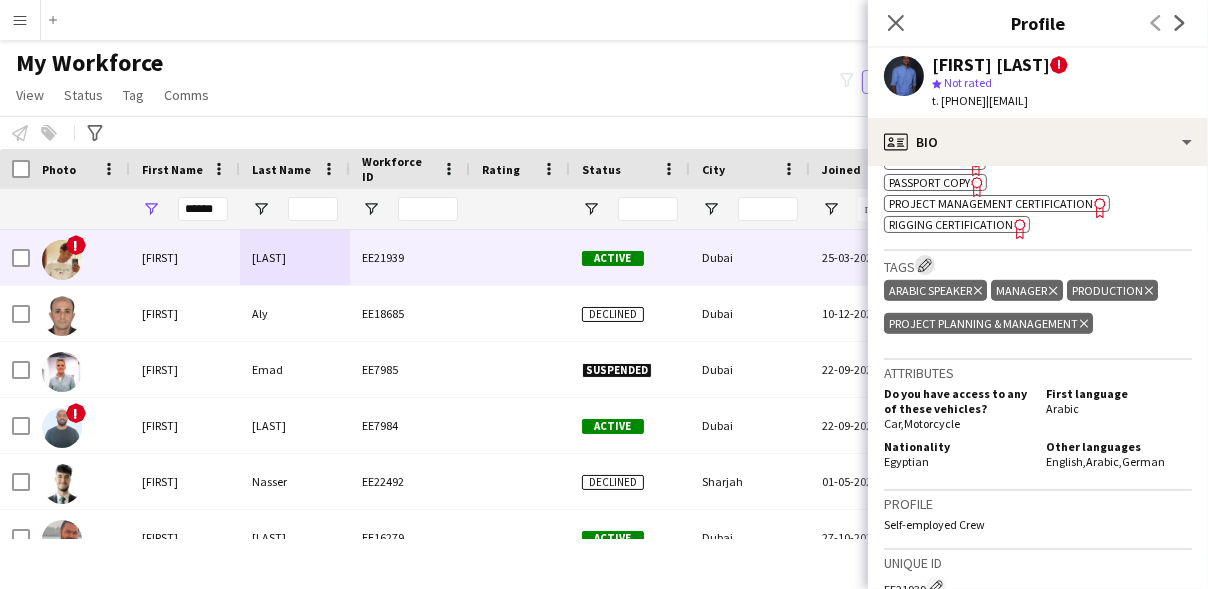 click on "Edit crew company tags" 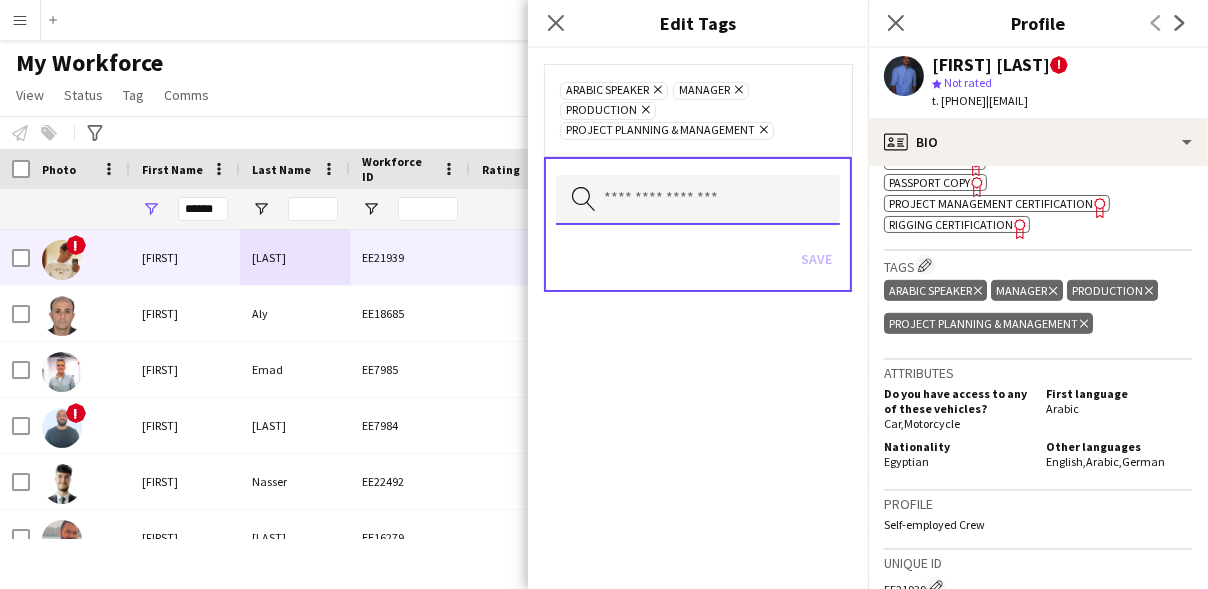 click at bounding box center (698, 200) 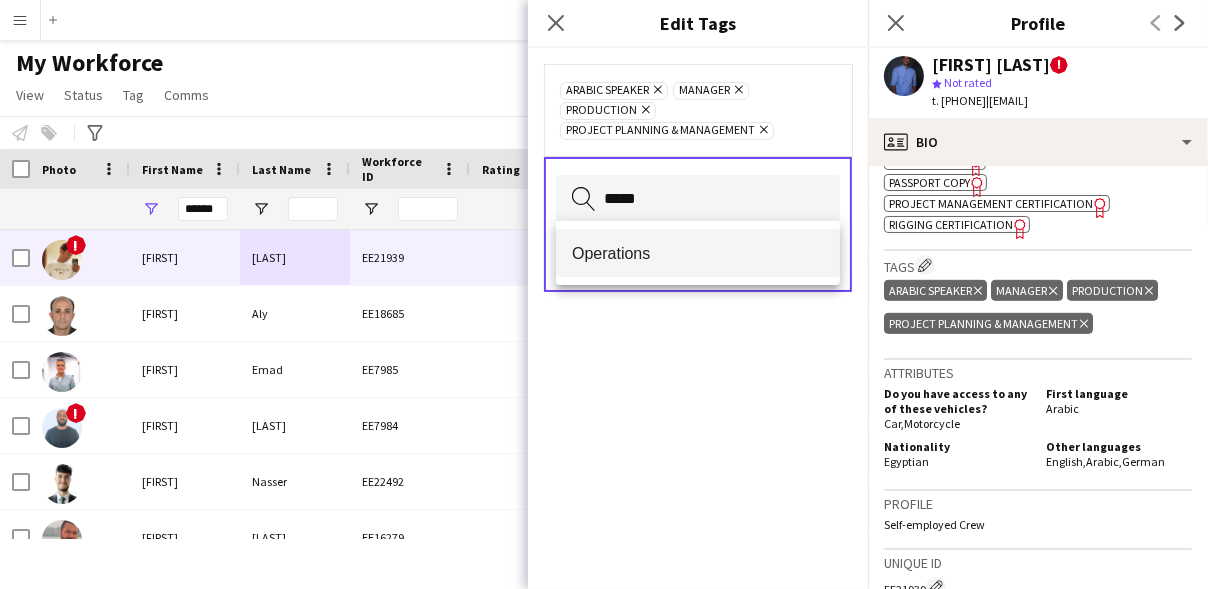 type on "*****" 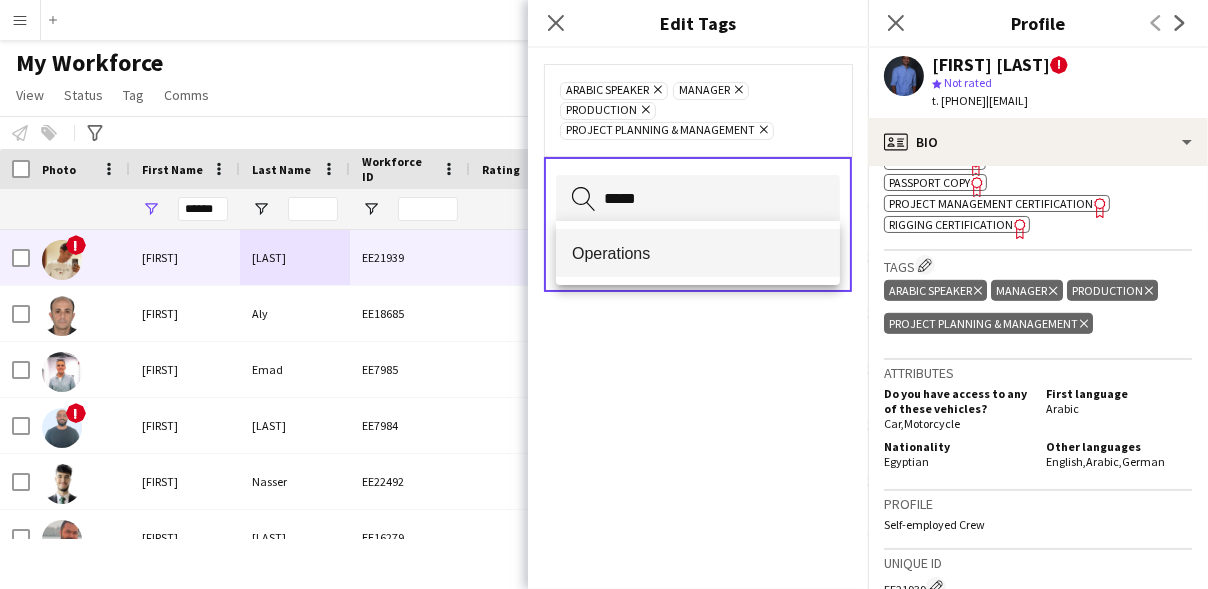 click on "Operations" at bounding box center (698, 253) 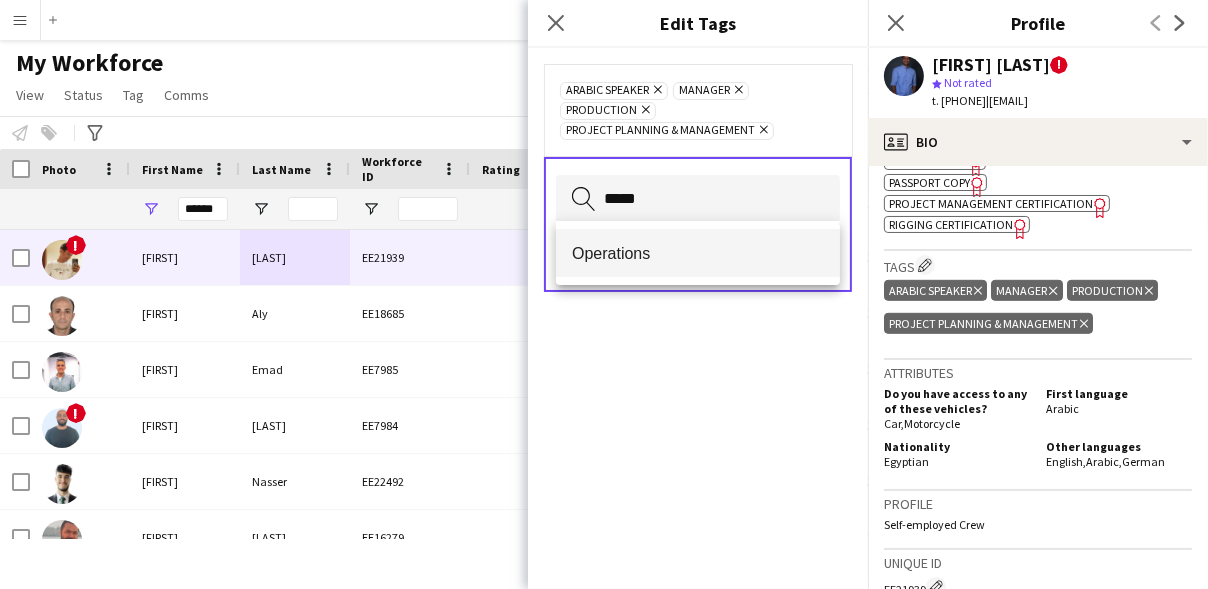 type 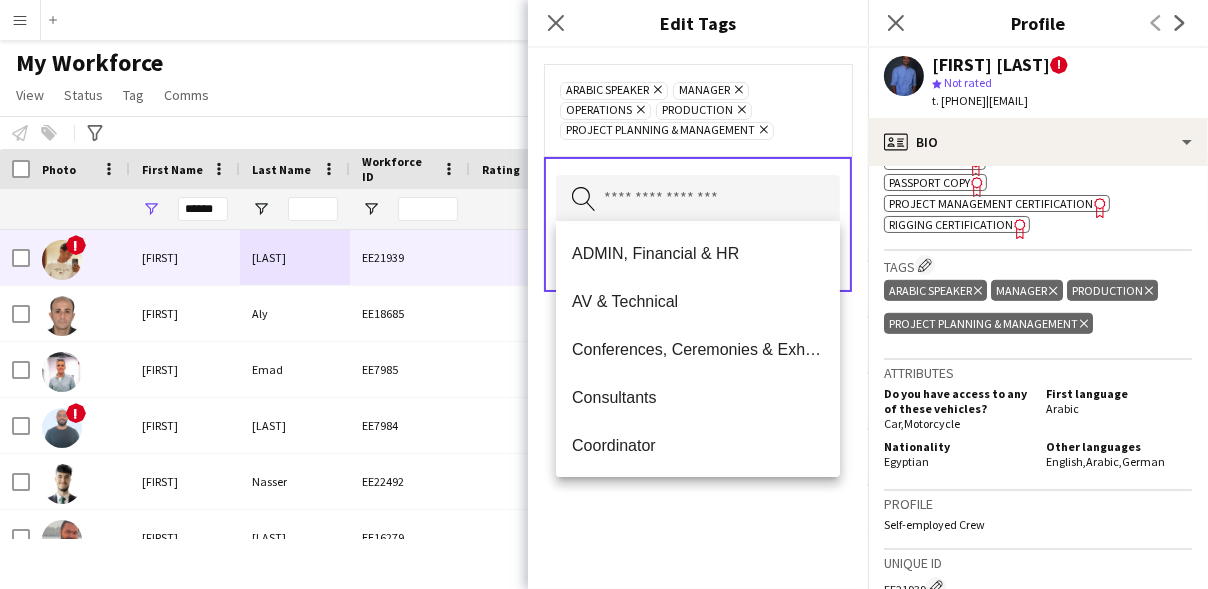 click on "Arabic Speaker
Remove
Manager
Remove
Operations
Remove
Production
Remove
Project Planning & Management
Remove
Search by tag name
Save" 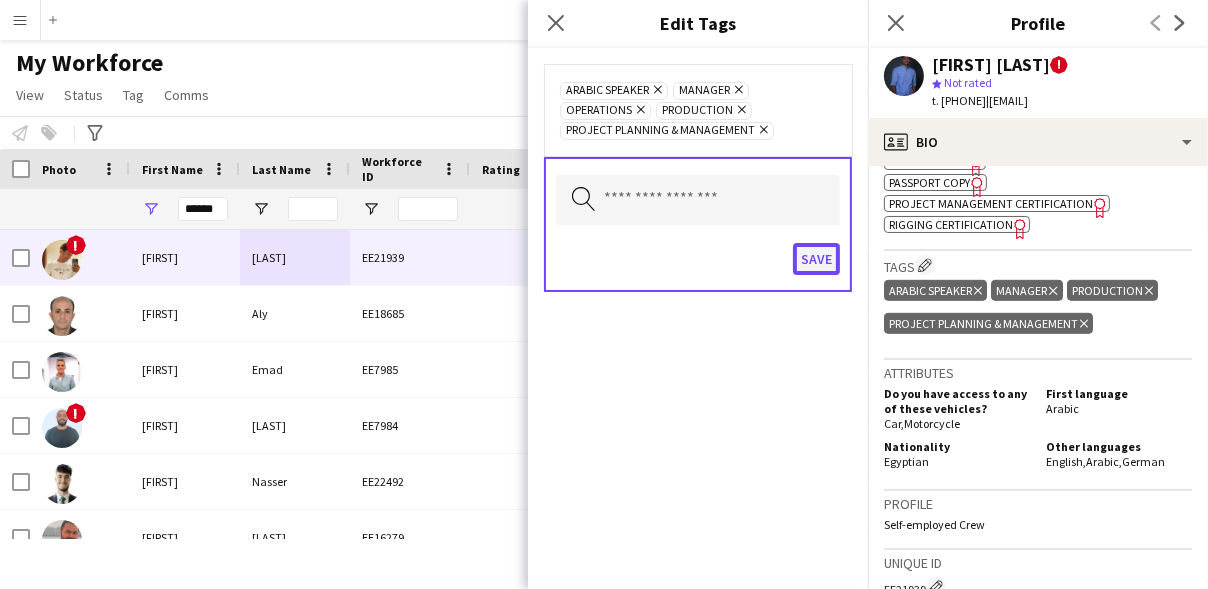 click on "Save" 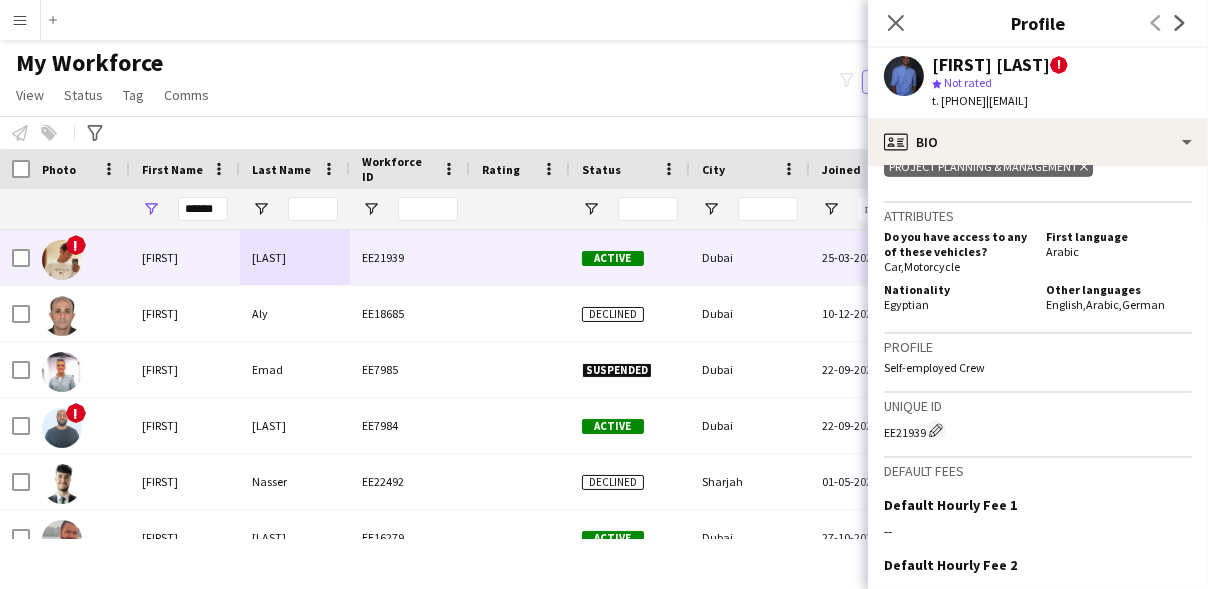 scroll, scrollTop: 1501, scrollLeft: 0, axis: vertical 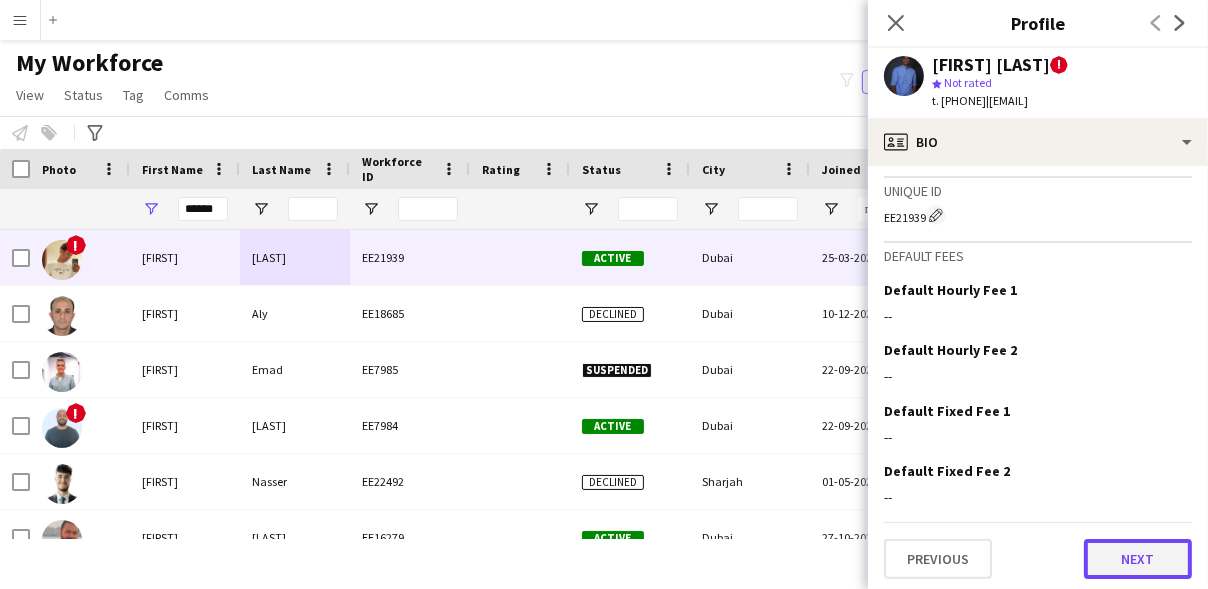 click on "Next" 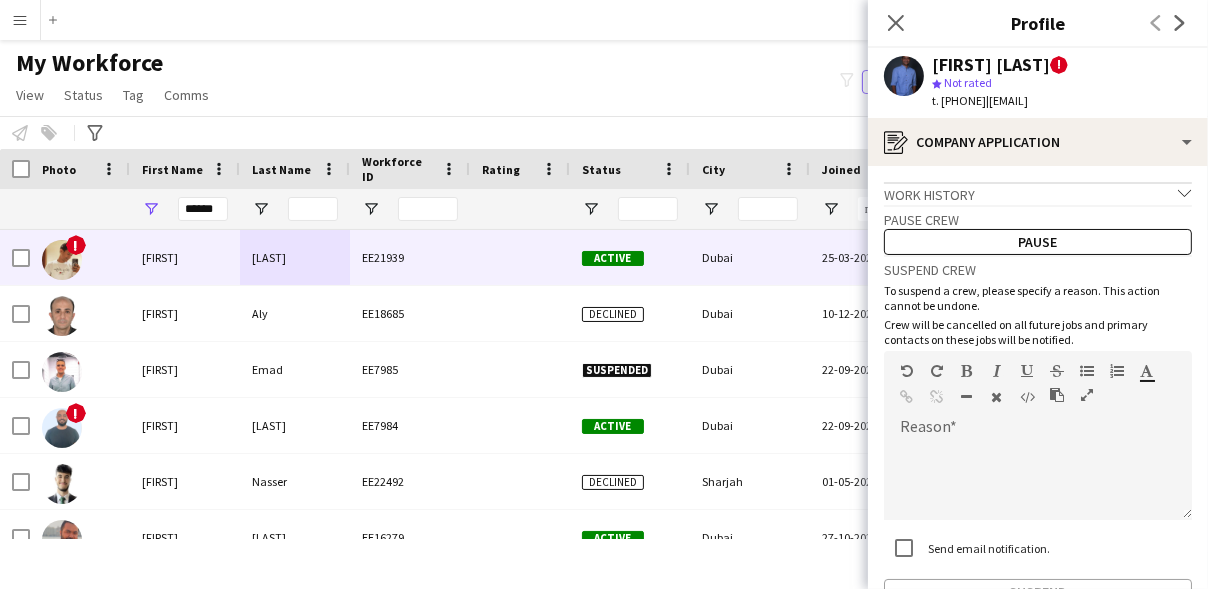 click on "Send email notification." 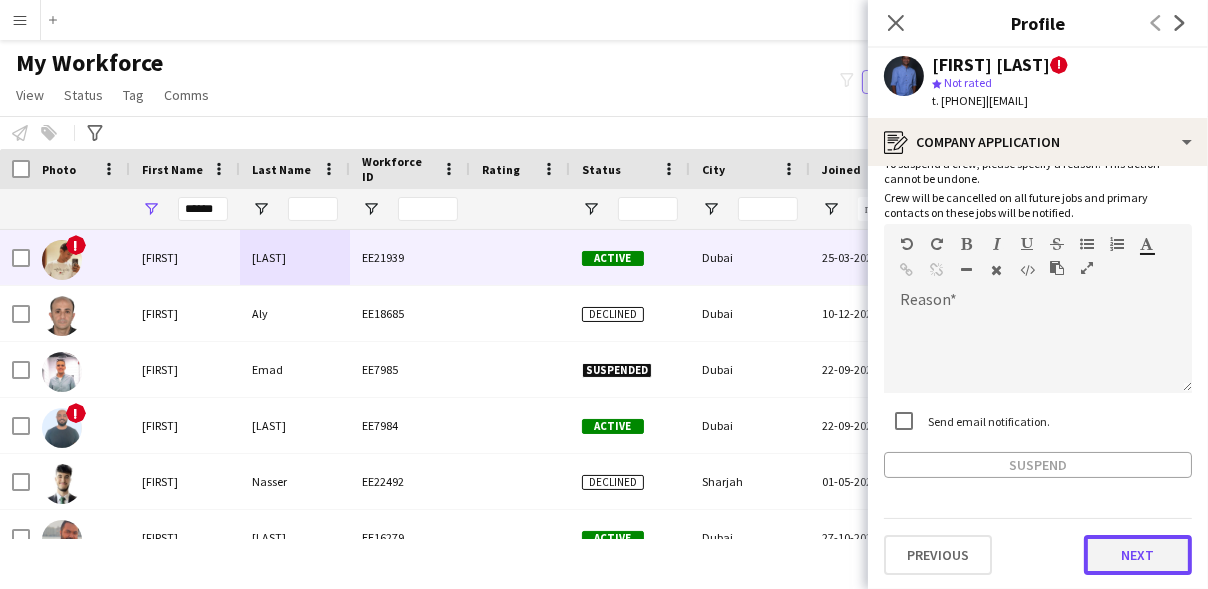 click on "Next" 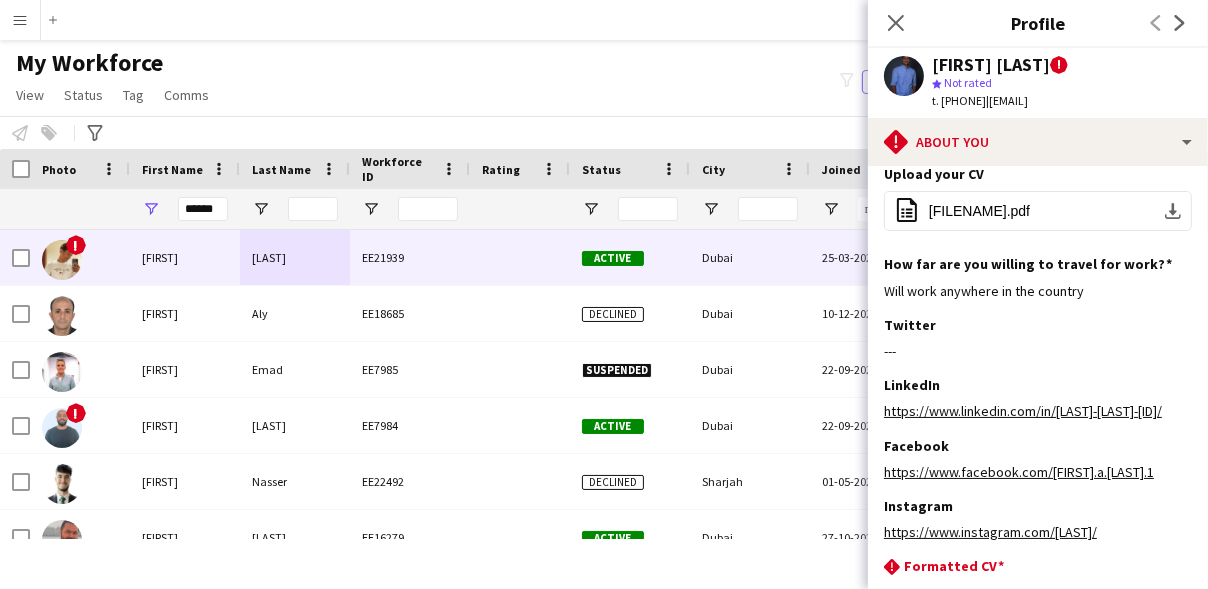 scroll, scrollTop: 459, scrollLeft: 0, axis: vertical 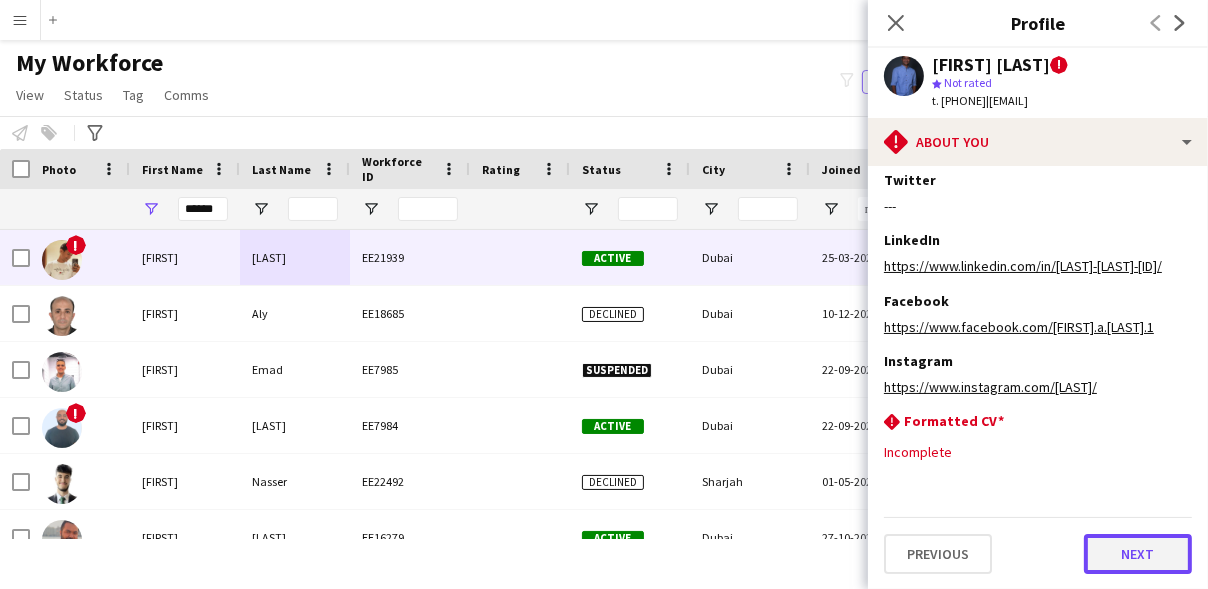 click on "Next" 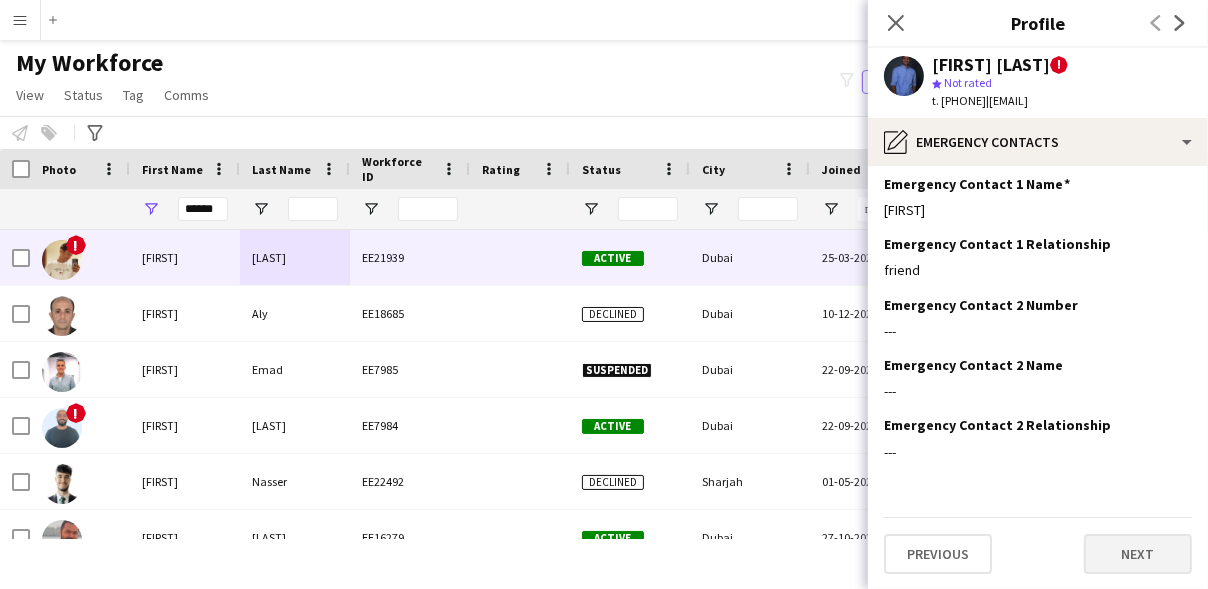 scroll, scrollTop: 0, scrollLeft: 0, axis: both 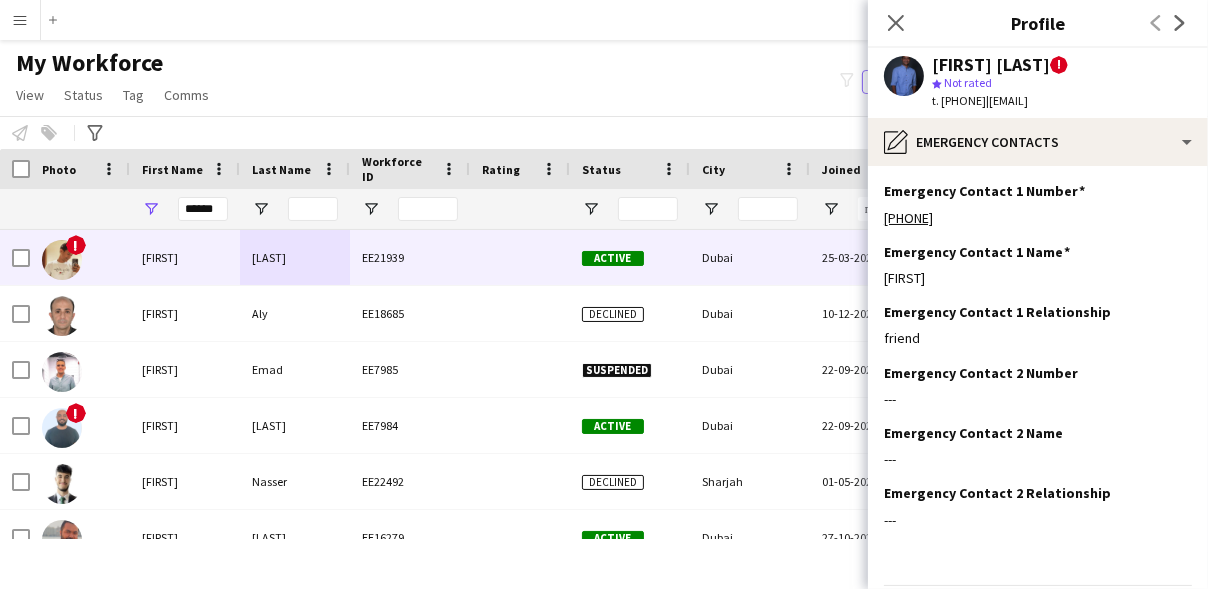 click on "Emergency Contact 1 Number
Edit this field
+2001099379090  Emergency Contact 1 Name
Edit this field
hossam  Emergency Contact 1 Relationship
Edit this field
friend  Emergency Contact 2 Number
Edit this field
---  Emergency Contact 2 Name
Edit this field
---  Emergency Contact 2 Relationship
Edit this field
---   Previous   Next" 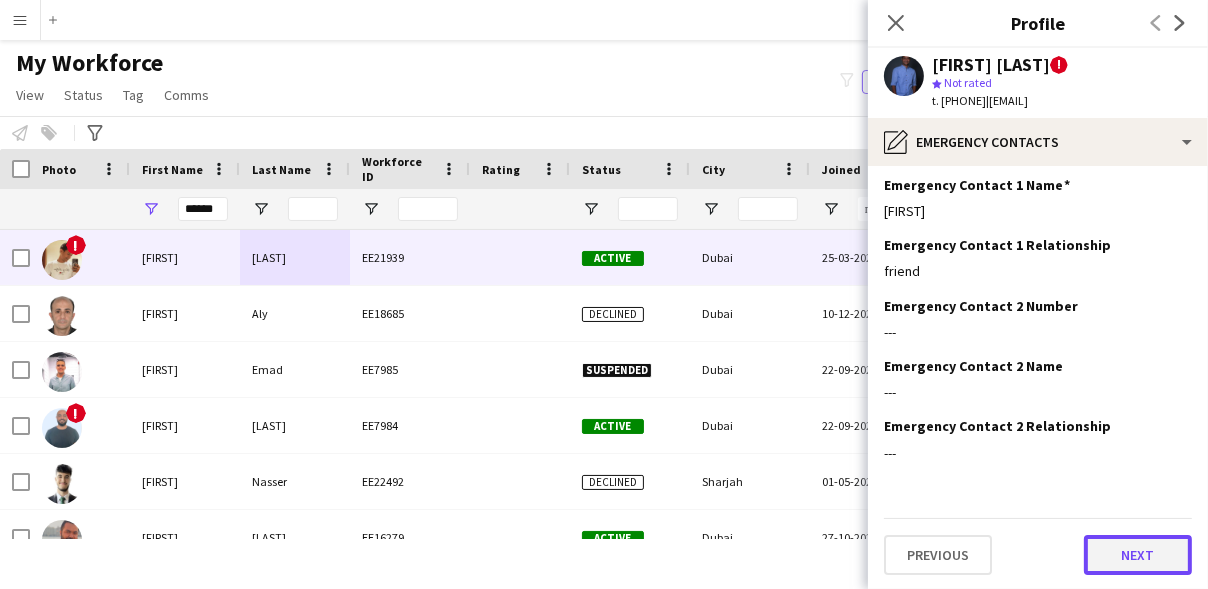 click on "Next" 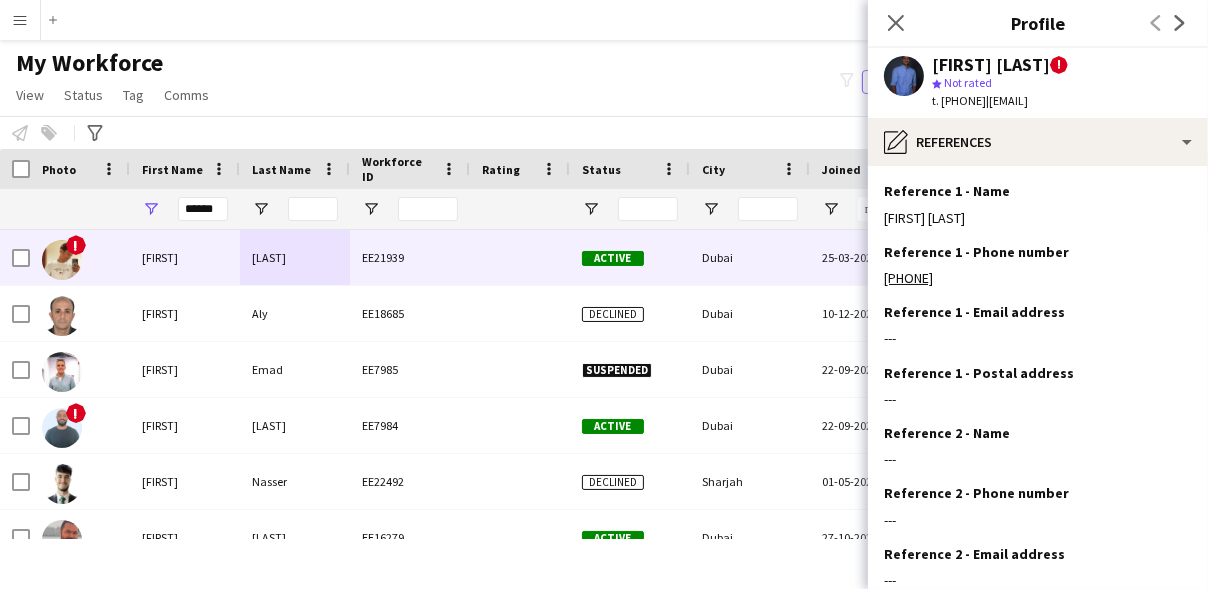 scroll, scrollTop: 188, scrollLeft: 0, axis: vertical 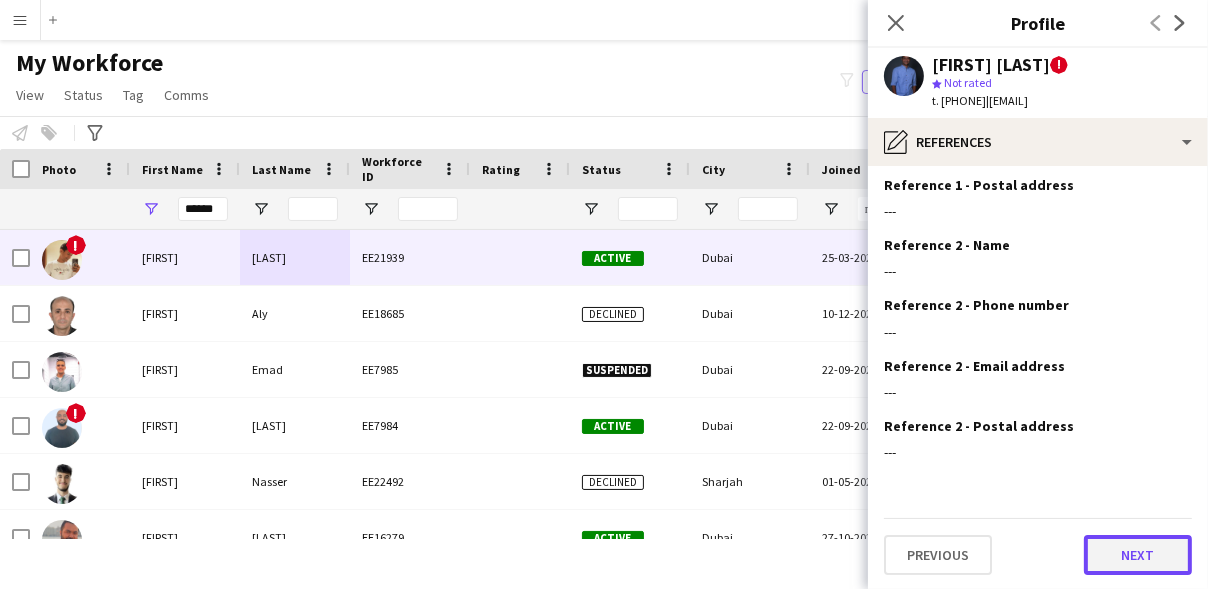click on "Next" 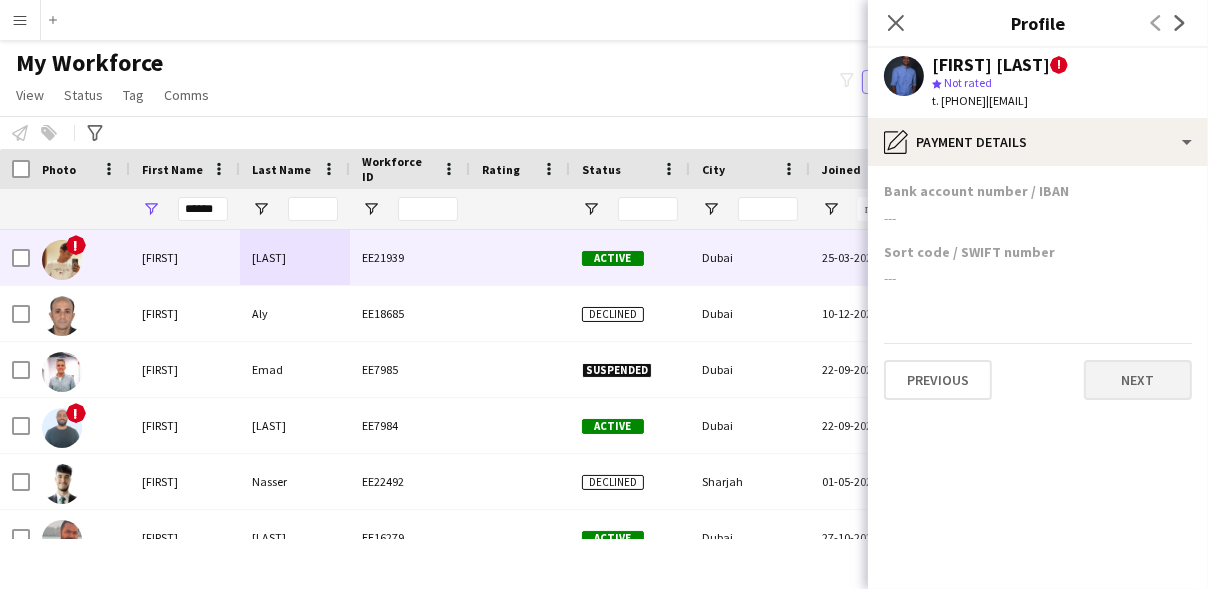 scroll, scrollTop: 0, scrollLeft: 0, axis: both 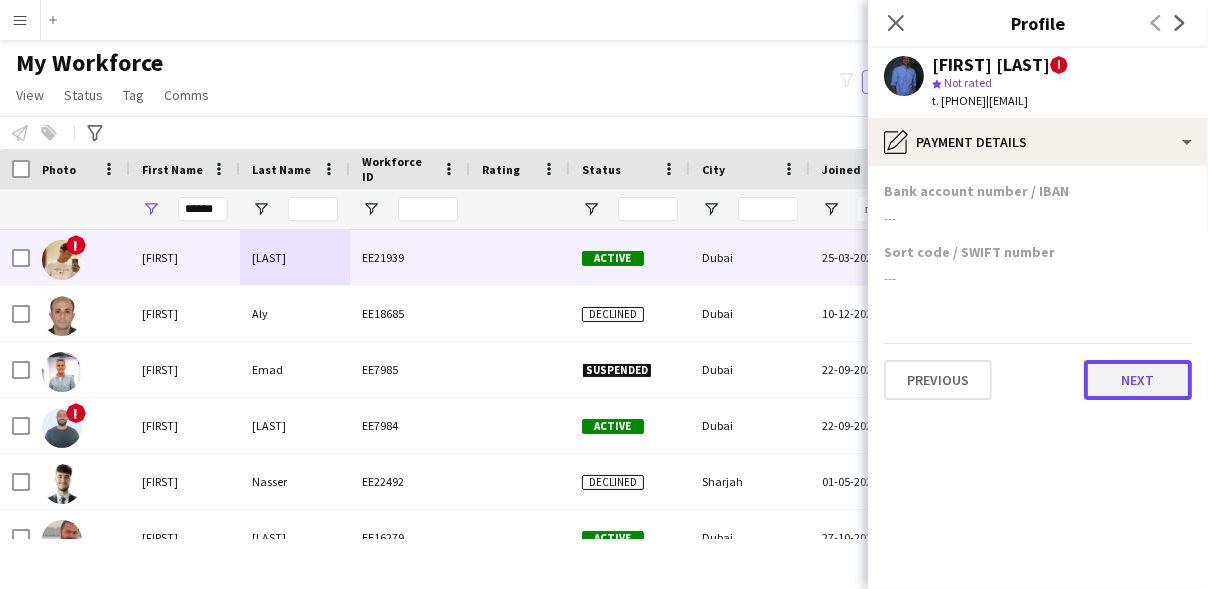 click on "Next" 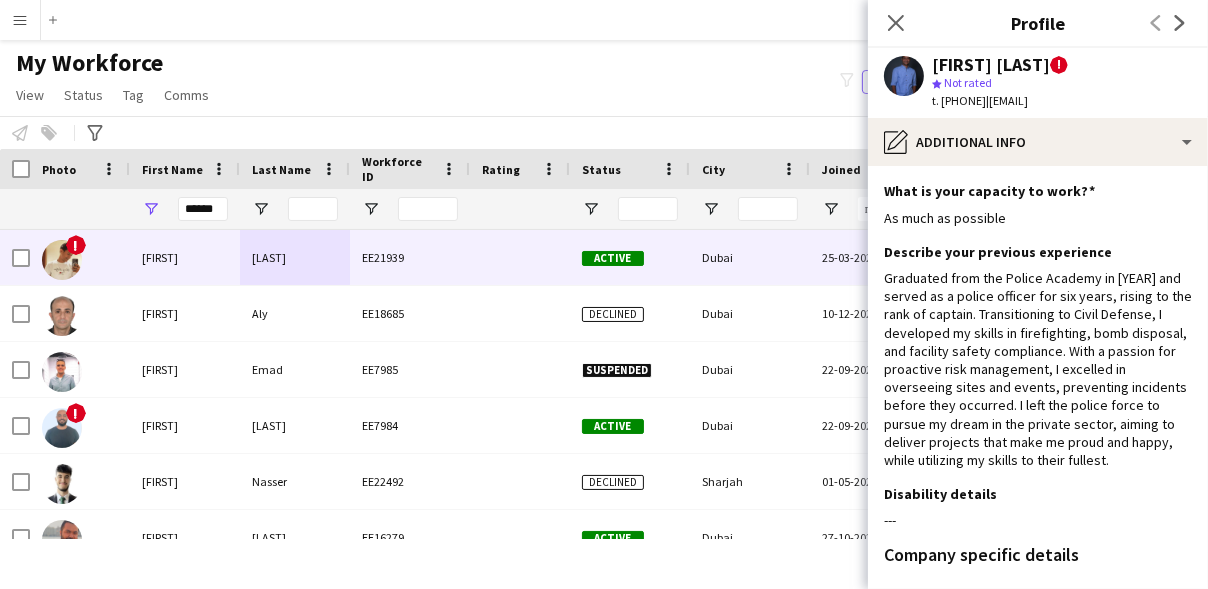 click on "Graduated from the Police Academy in 2018 and served as a police officer for six years, rising to the rank of captain. Transitioning to Civil Defense, I developed my skills in firefighting, bomb disposal, and facility safety compliance. With a passion for proactive risk management, I excelled in overseeing sites and events, preventing incidents before they occurred. I left the police force to pursue my dream in the private sector, aiming to deliver projects that make me proud and happy, while utilizing my skills to their fullest." 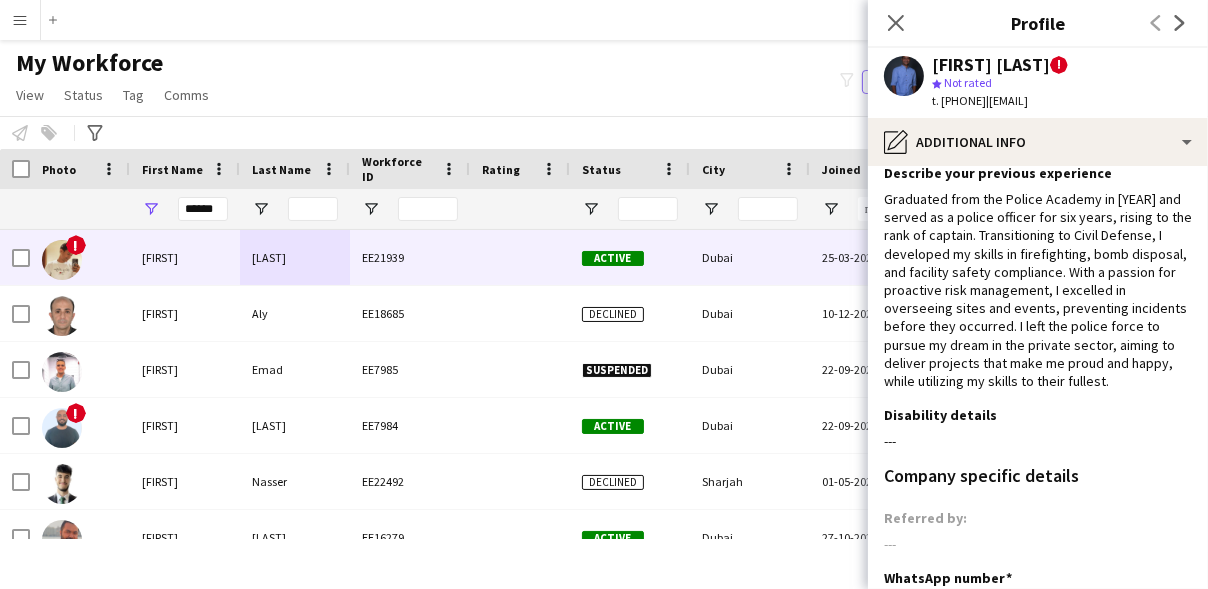 scroll, scrollTop: 231, scrollLeft: 0, axis: vertical 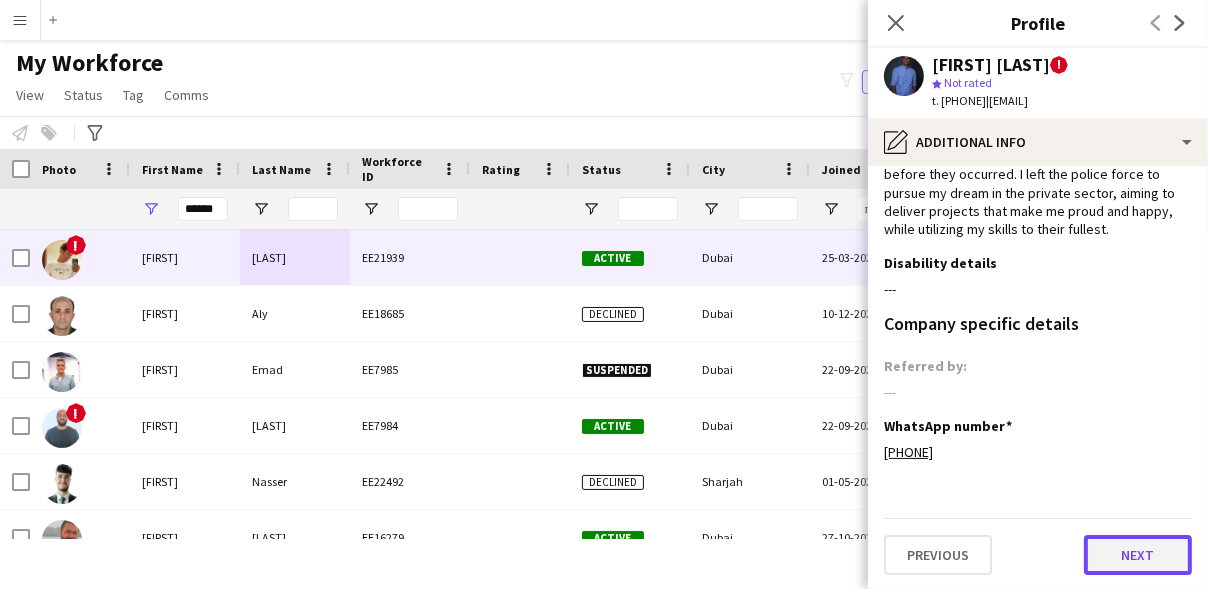 click on "Next" 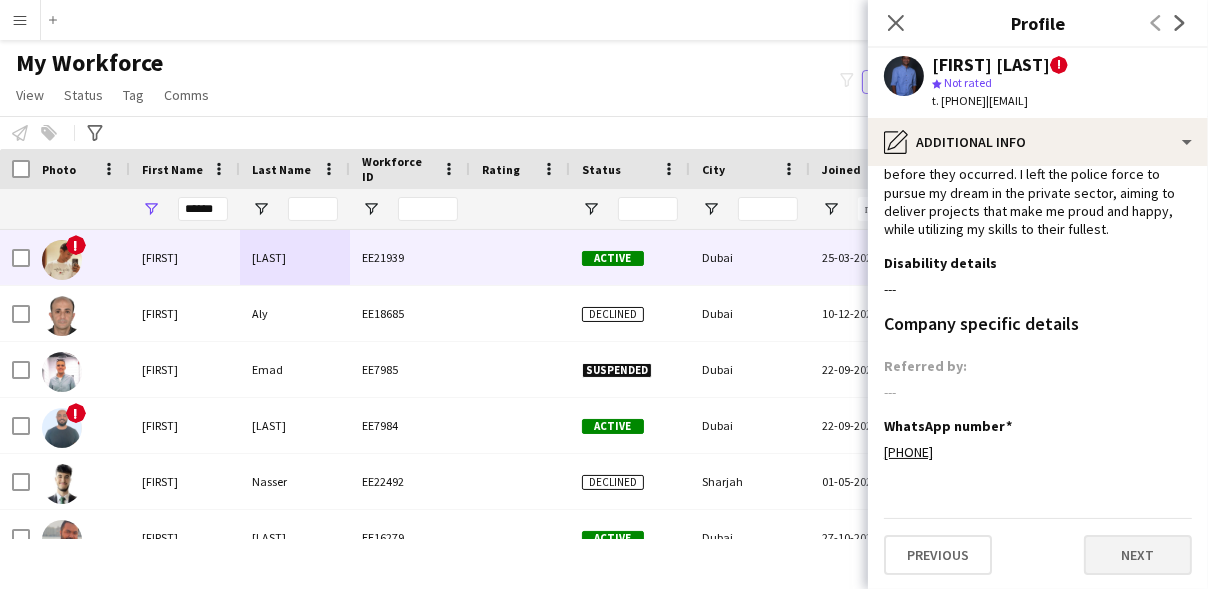 scroll, scrollTop: 0, scrollLeft: 0, axis: both 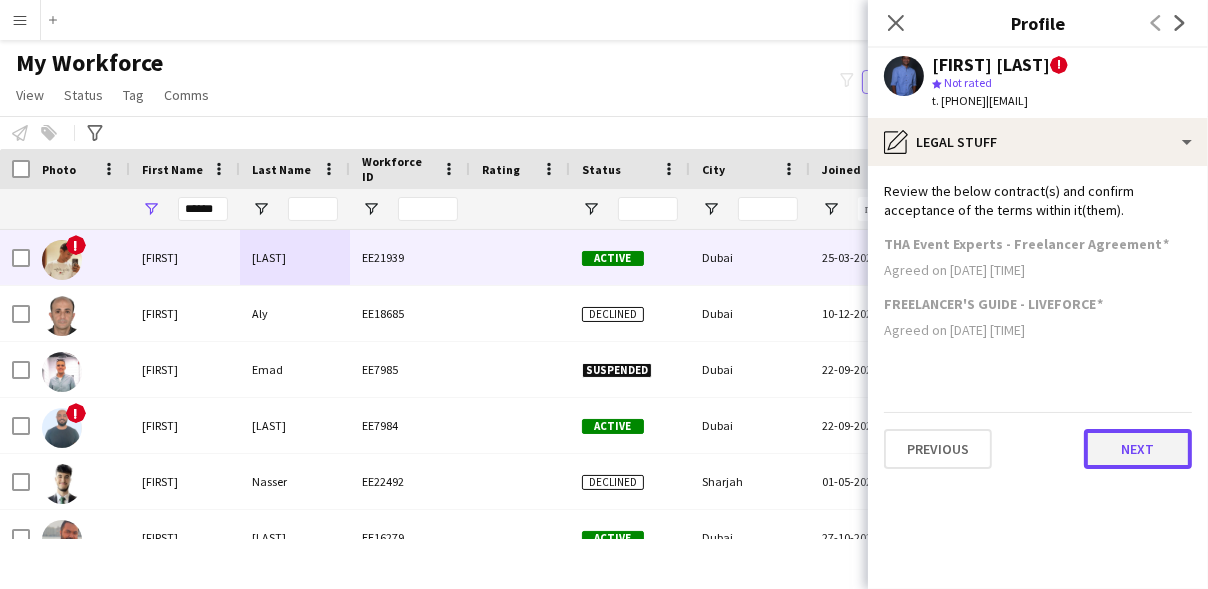 click on "Next" 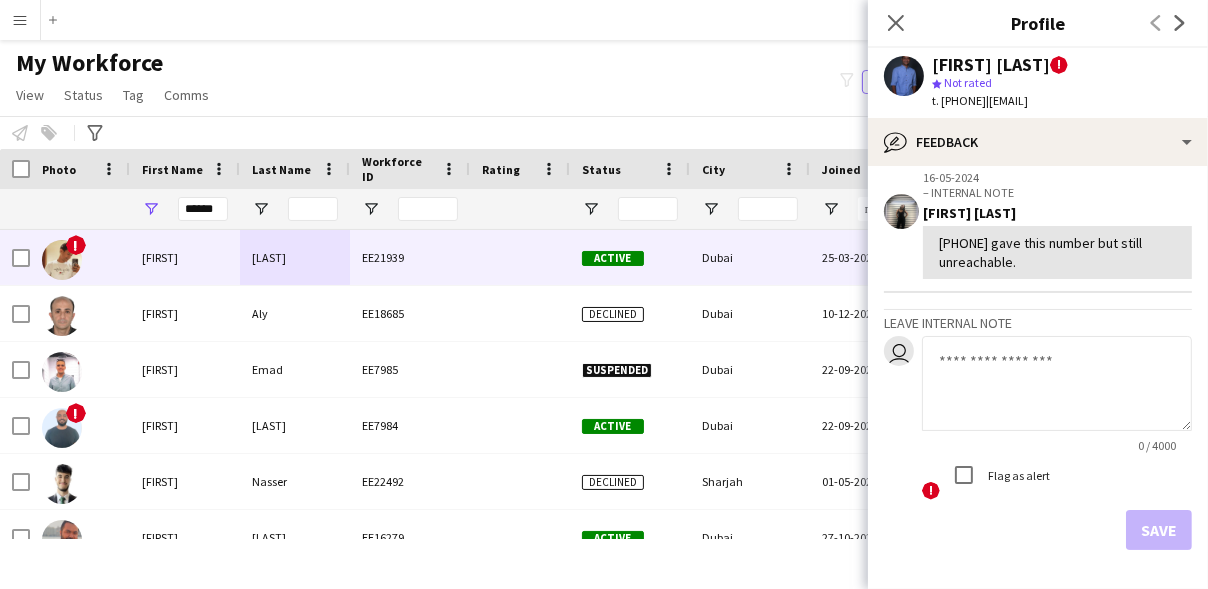 scroll, scrollTop: 456, scrollLeft: 0, axis: vertical 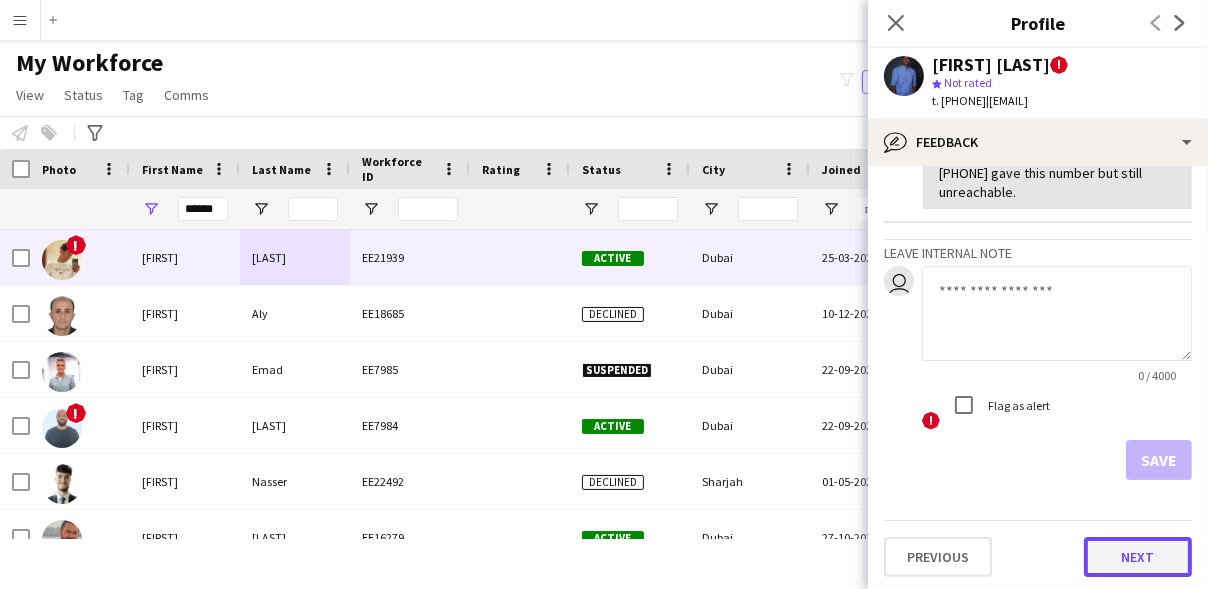 click on "Next" 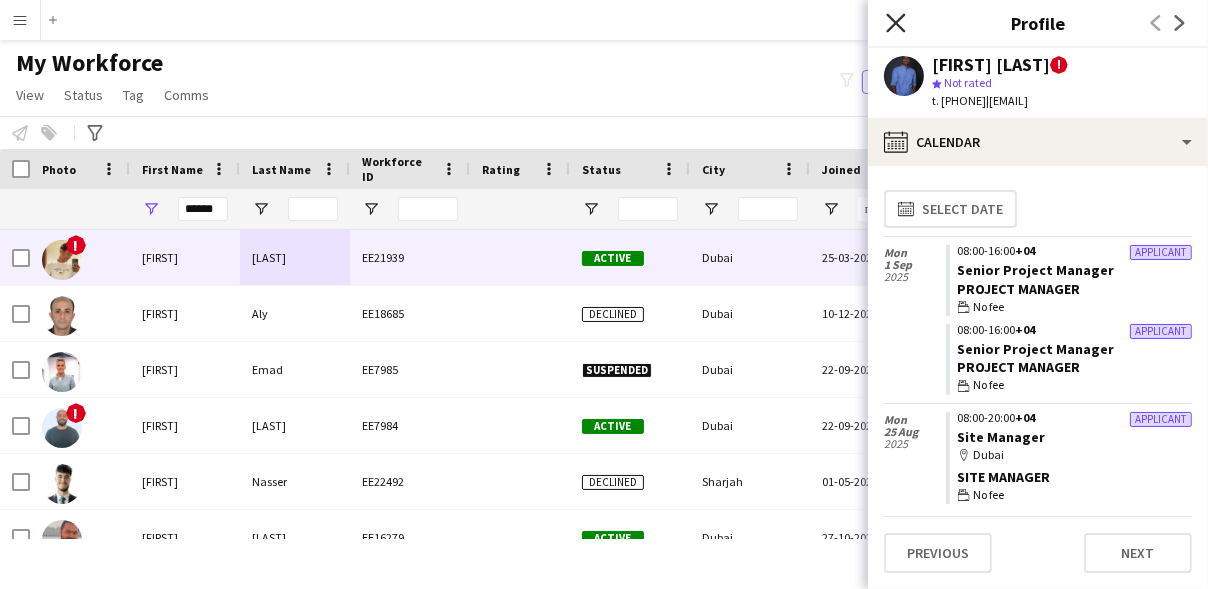 click on "Close pop-in" 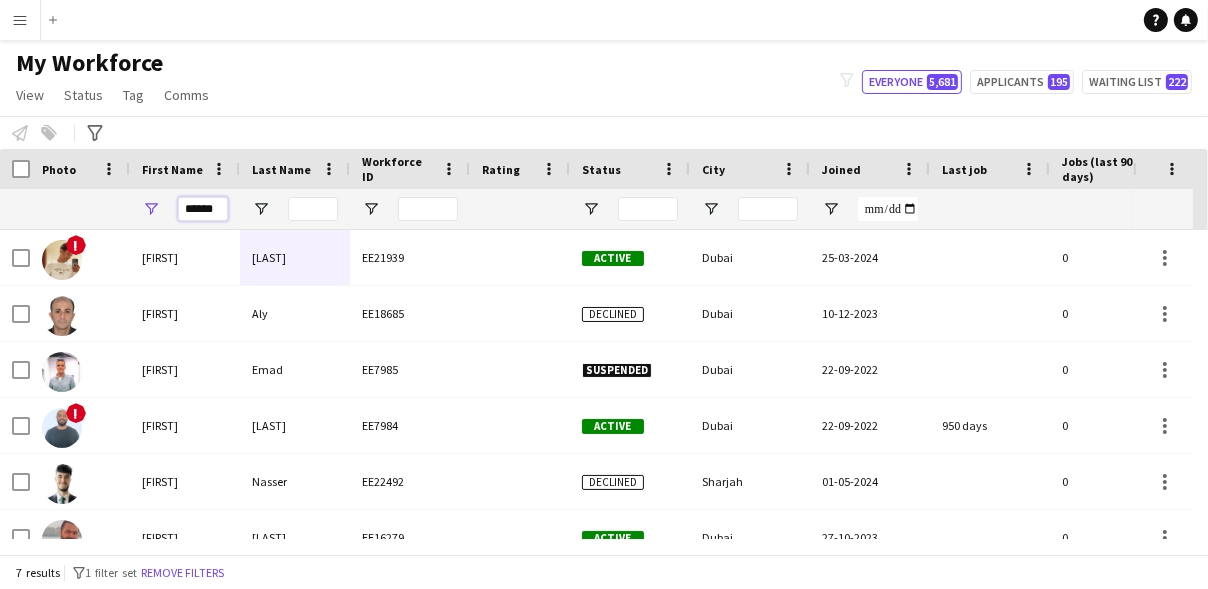 click on "******" at bounding box center [203, 209] 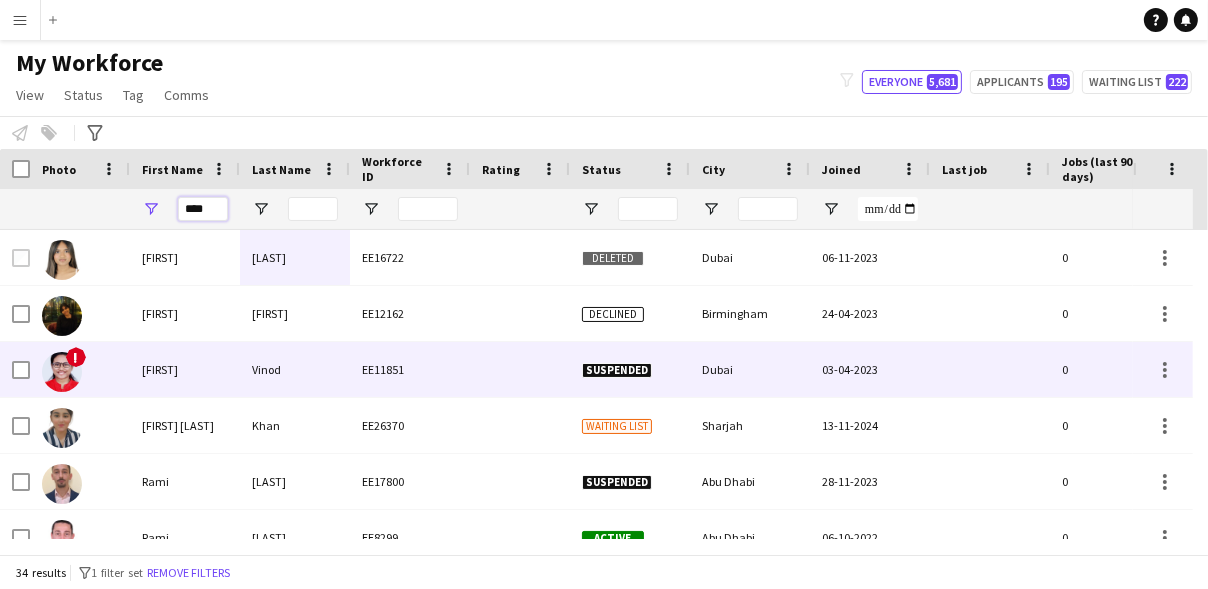 scroll, scrollTop: 54, scrollLeft: 0, axis: vertical 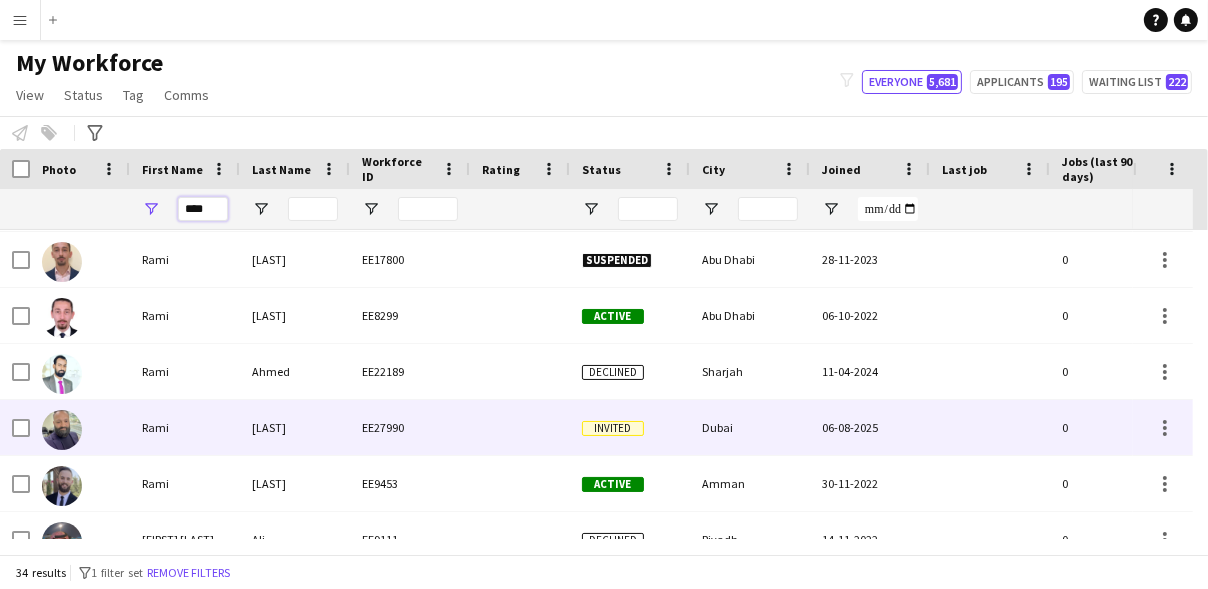 type on "****" 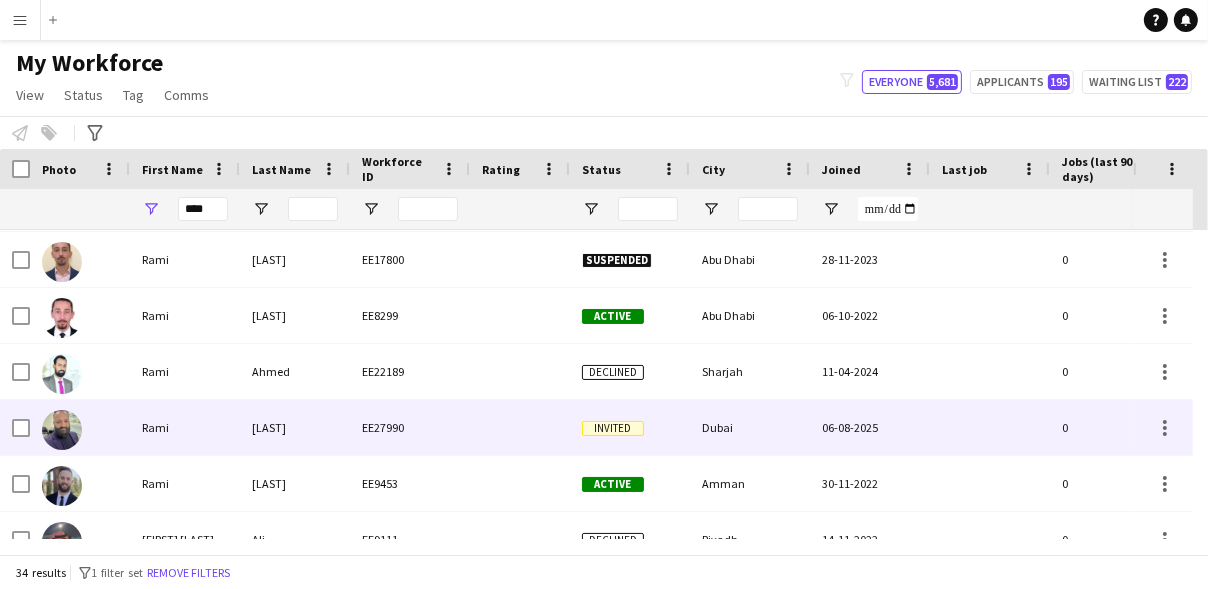 click on "EE27990" at bounding box center (410, 427) 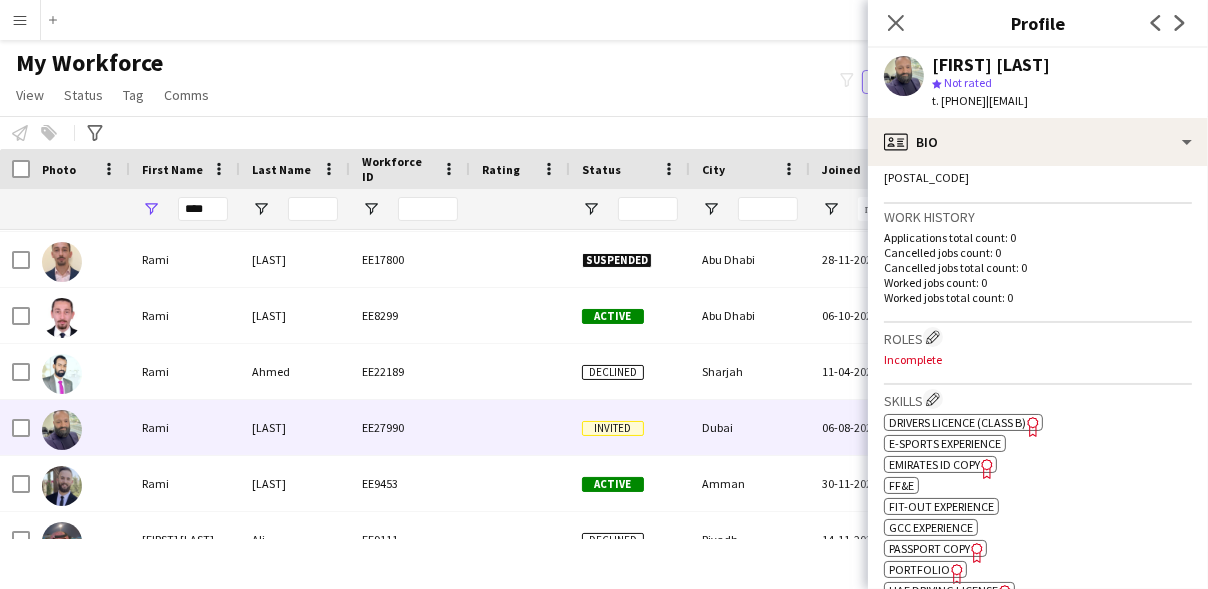 scroll, scrollTop: 469, scrollLeft: 0, axis: vertical 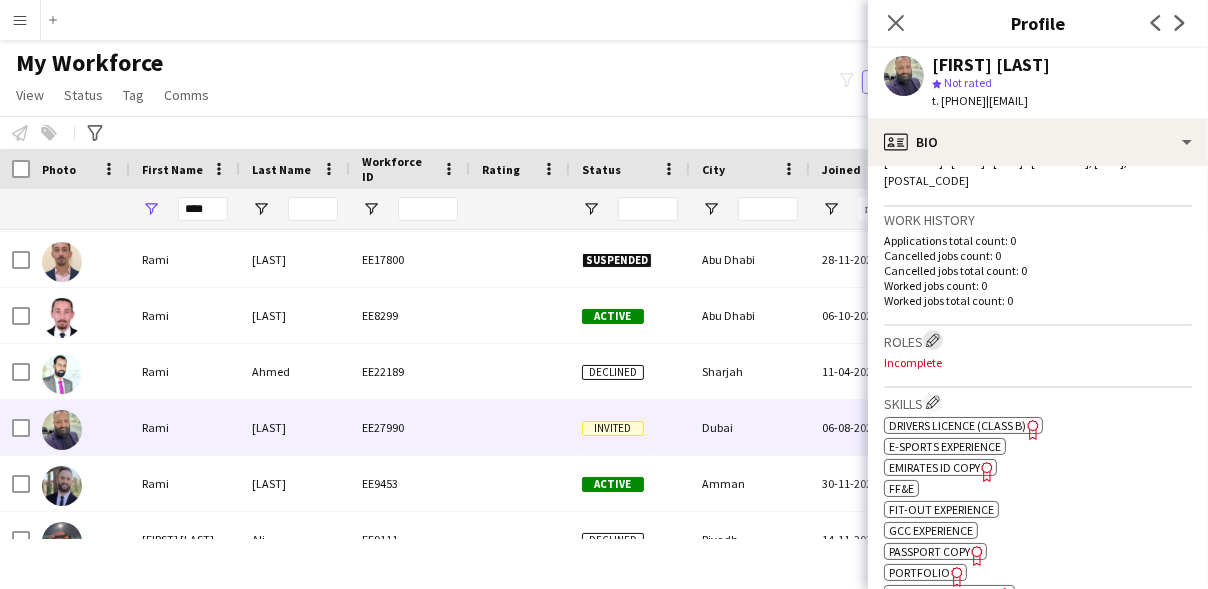 click on "Edit crew company roles" 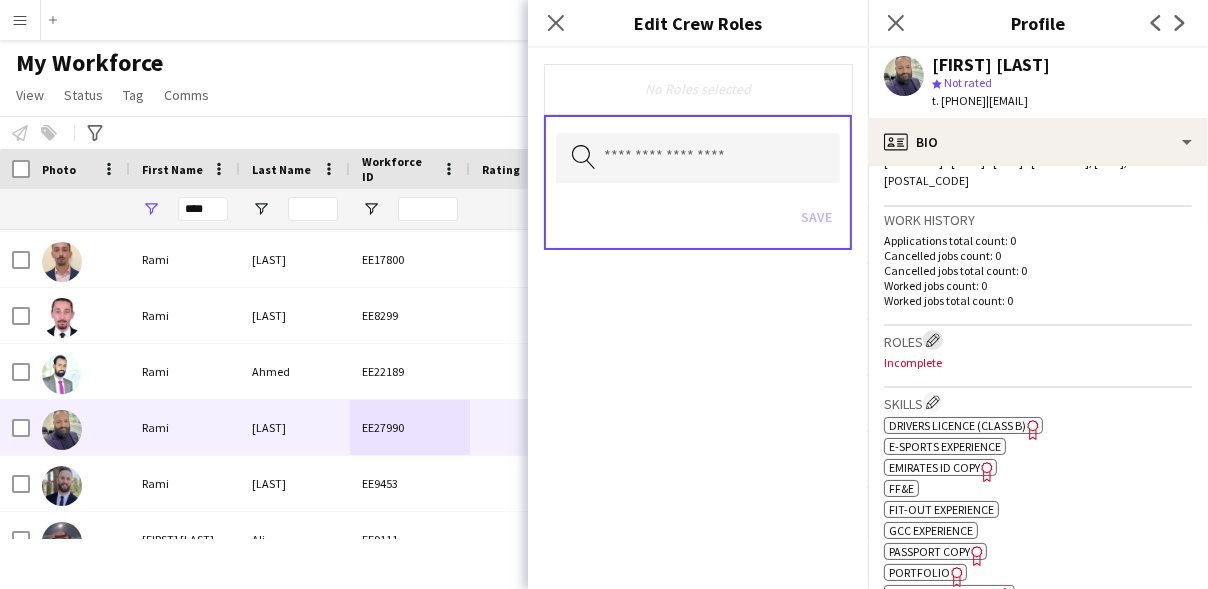 type 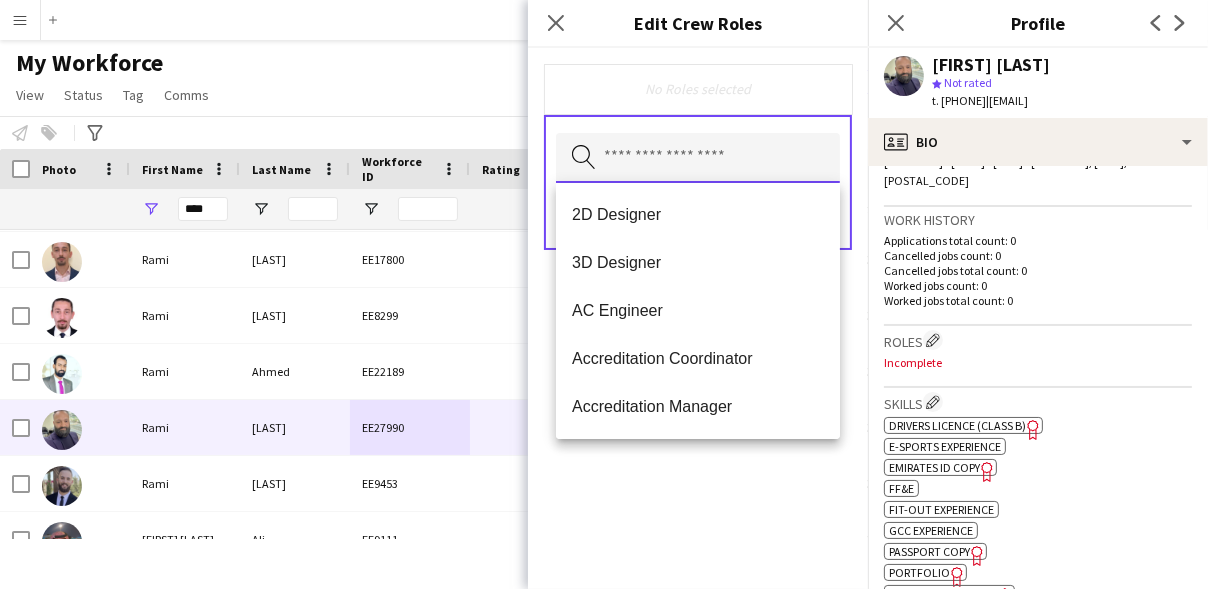 click at bounding box center (698, 158) 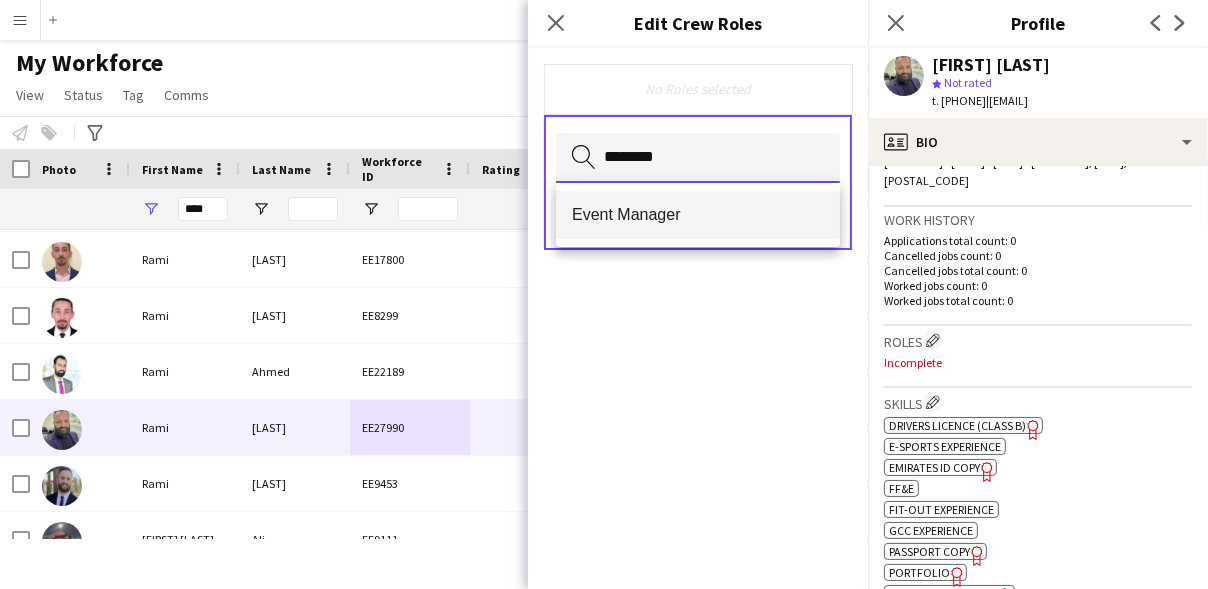 type on "********" 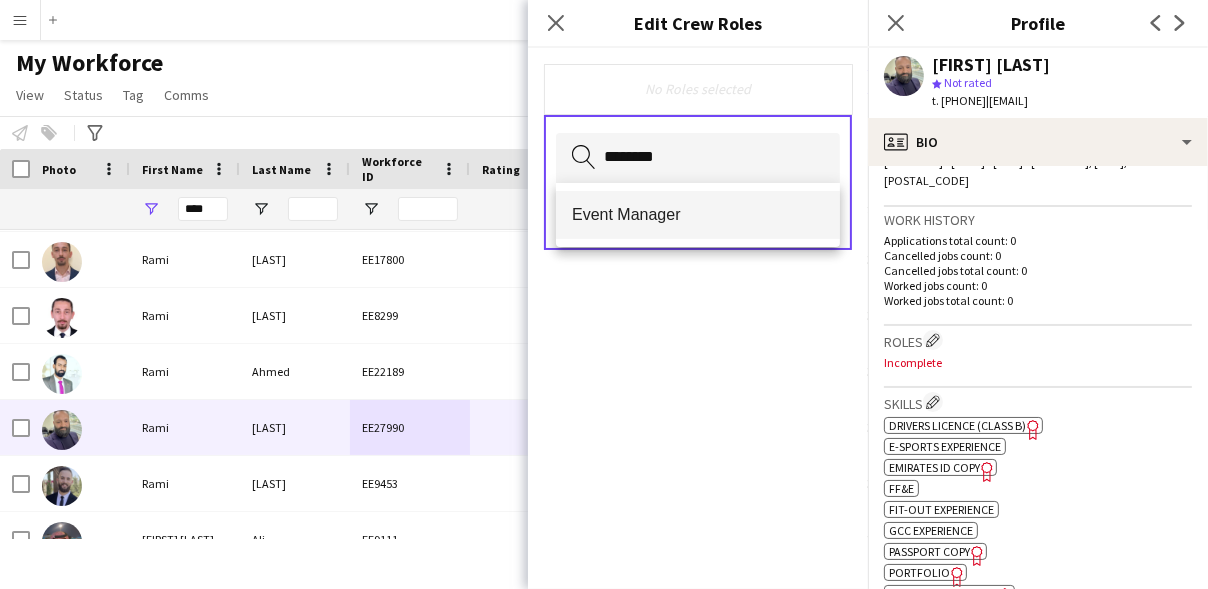 click on "Event Manager" at bounding box center [698, 215] 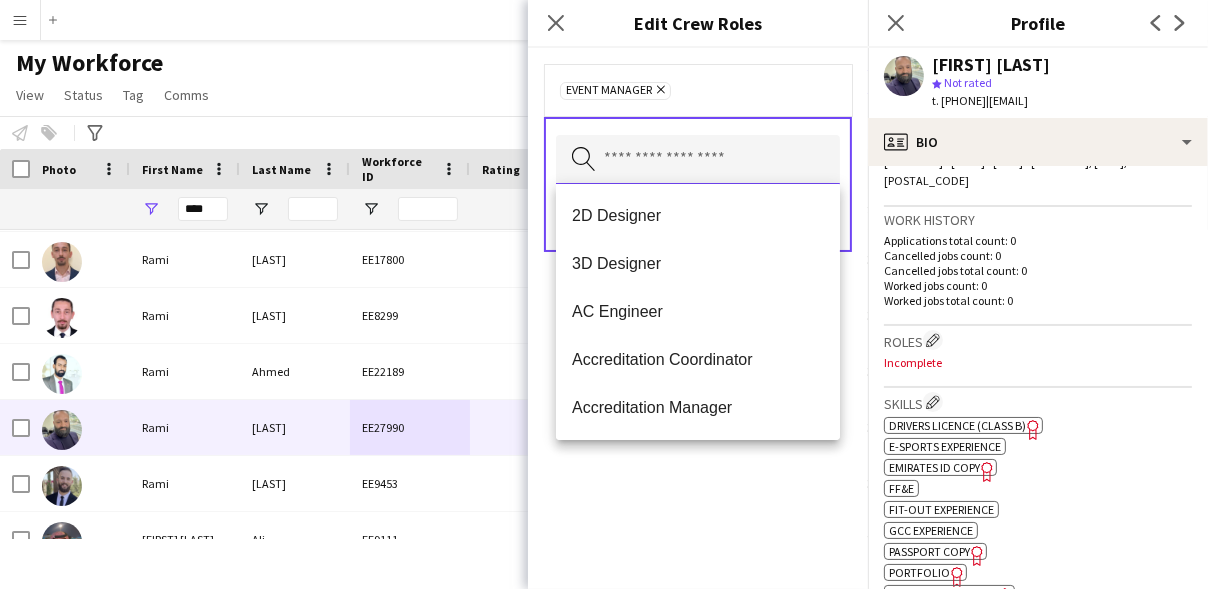 click at bounding box center (698, 160) 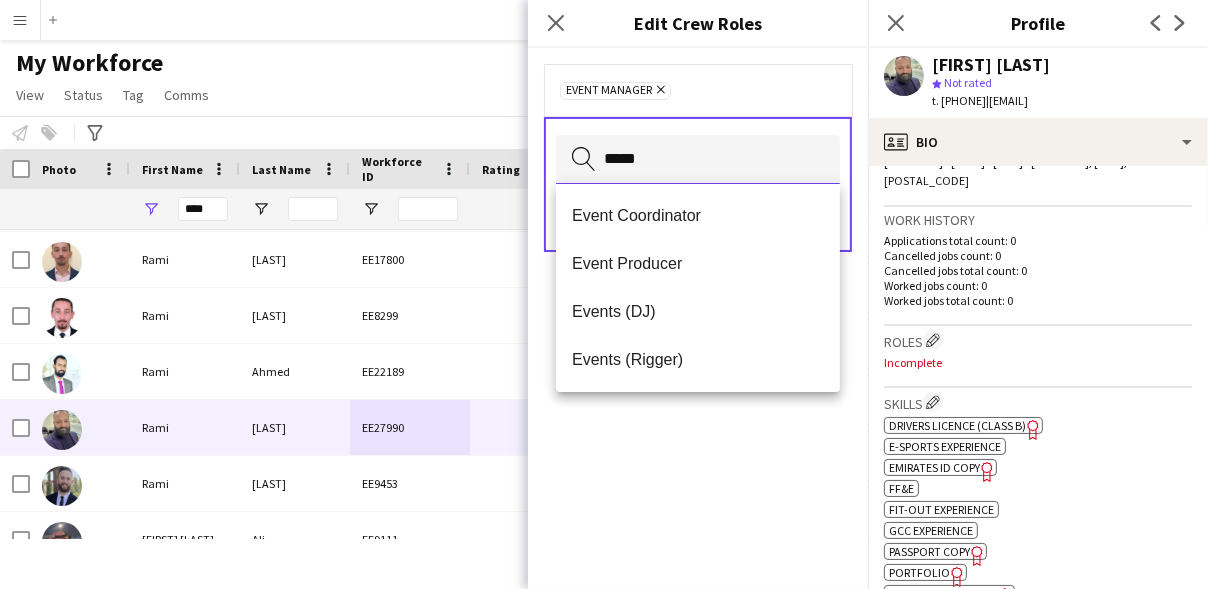 click on "*****" at bounding box center (698, 160) 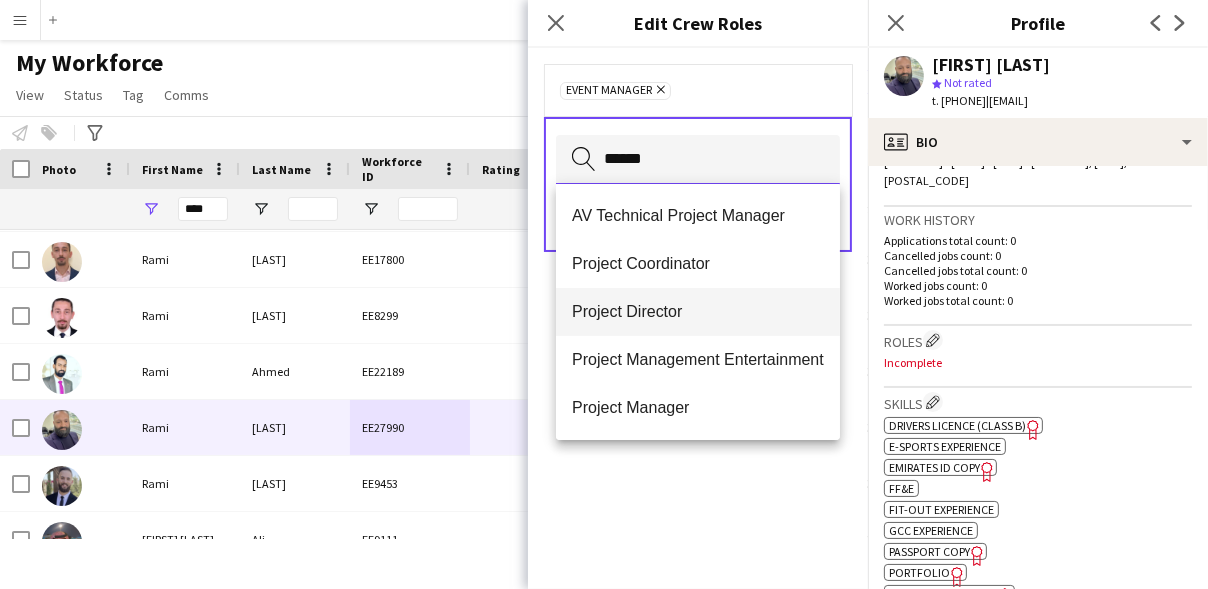 type on "******" 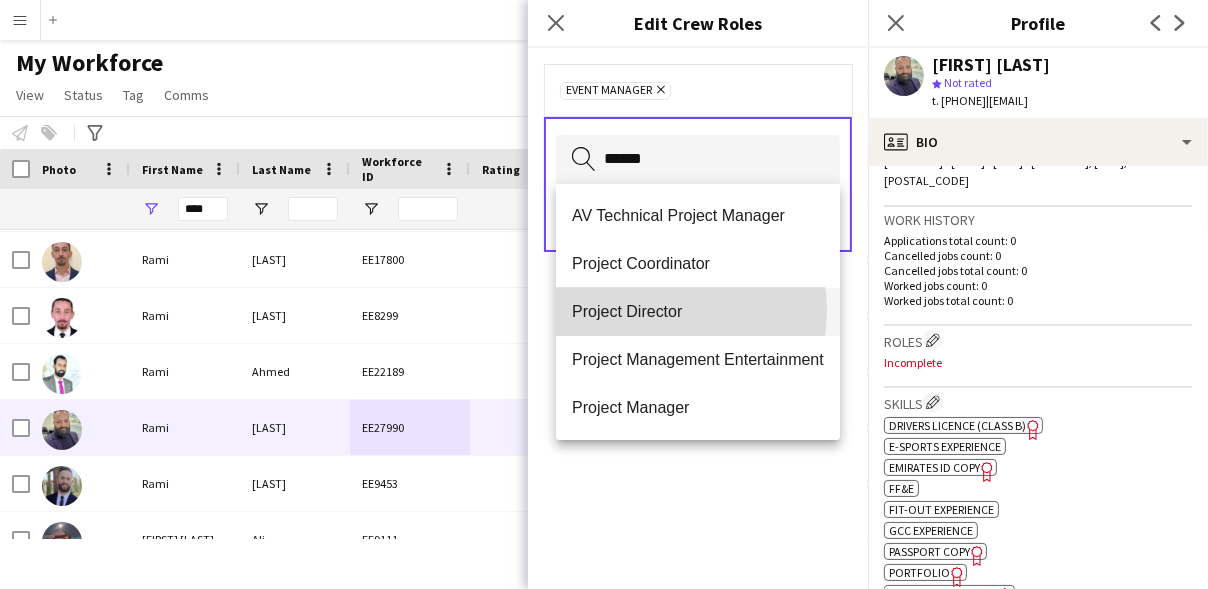 click on "Project Director" at bounding box center (698, 311) 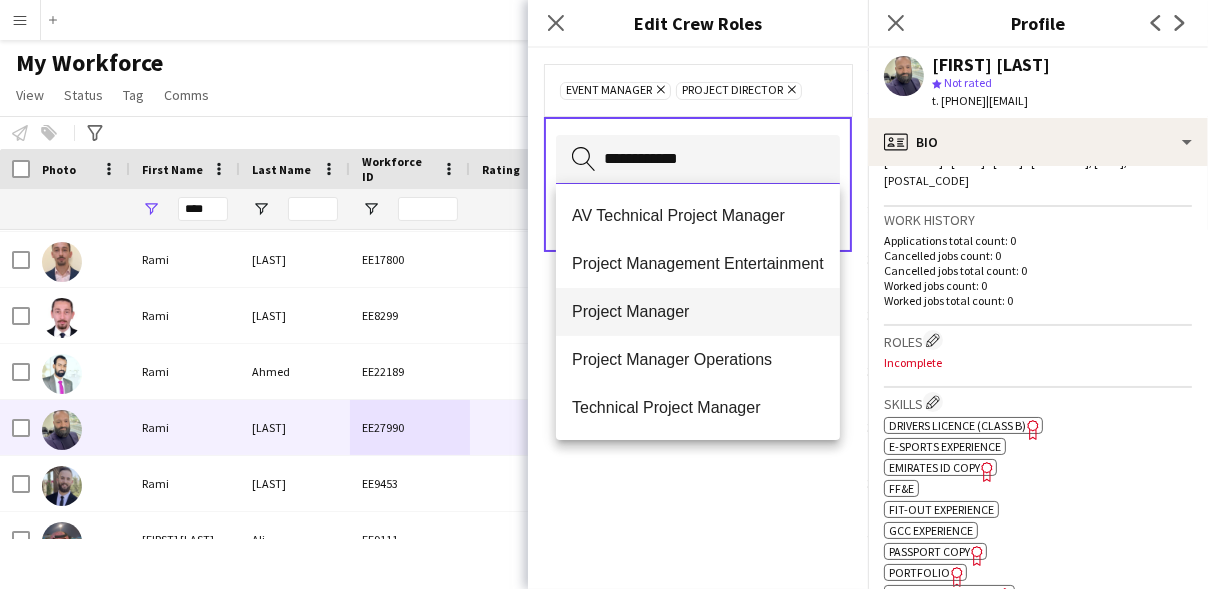 type on "**********" 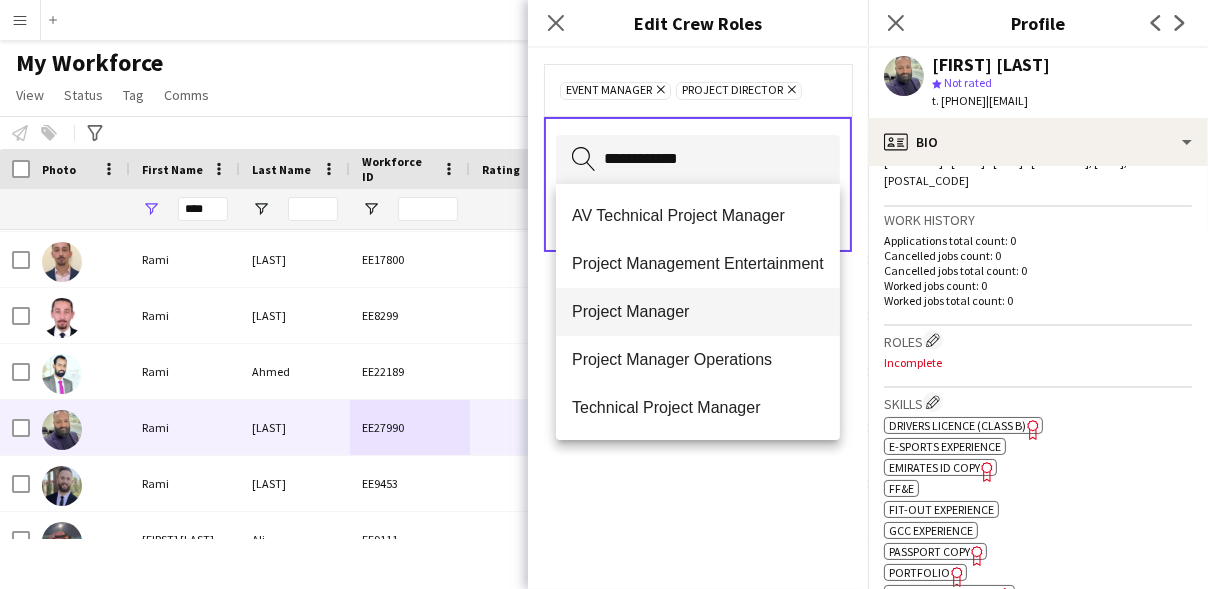 click on "Project Manager" at bounding box center [698, 312] 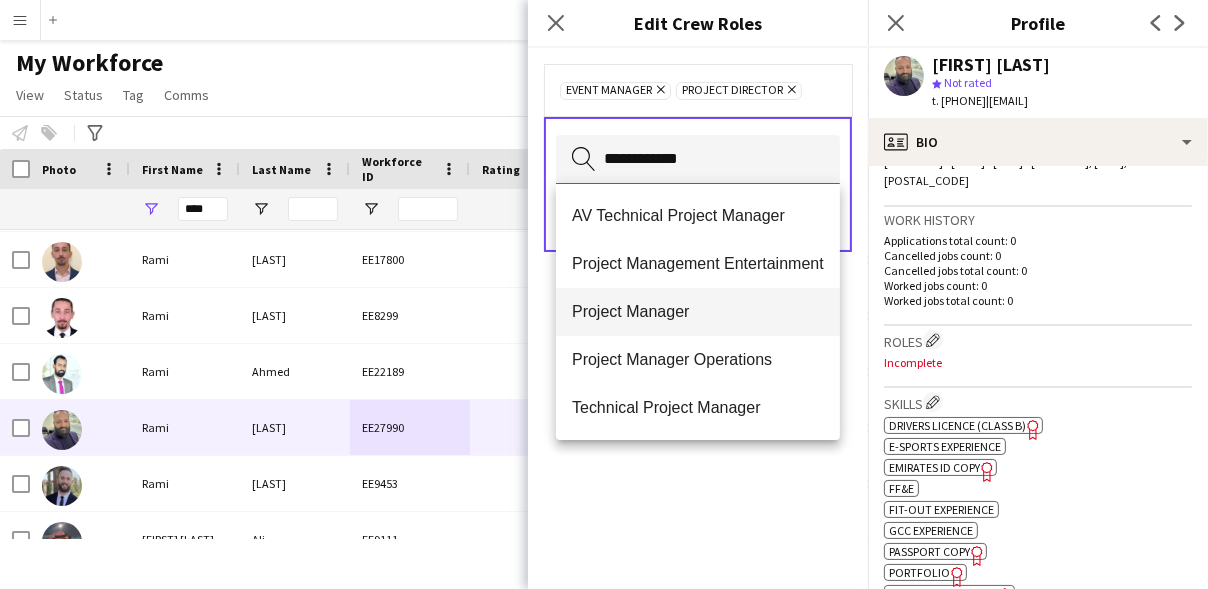 type 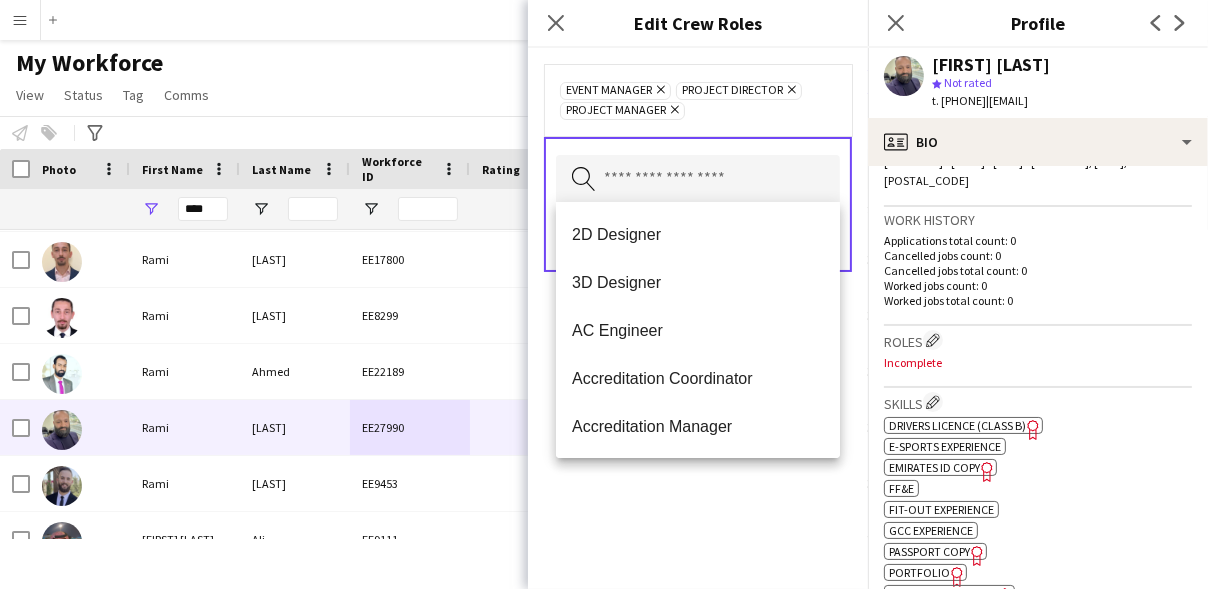click on "Event Manager
Remove
Project Director
Remove
Project Manager
Remove
Search by role type
Save" 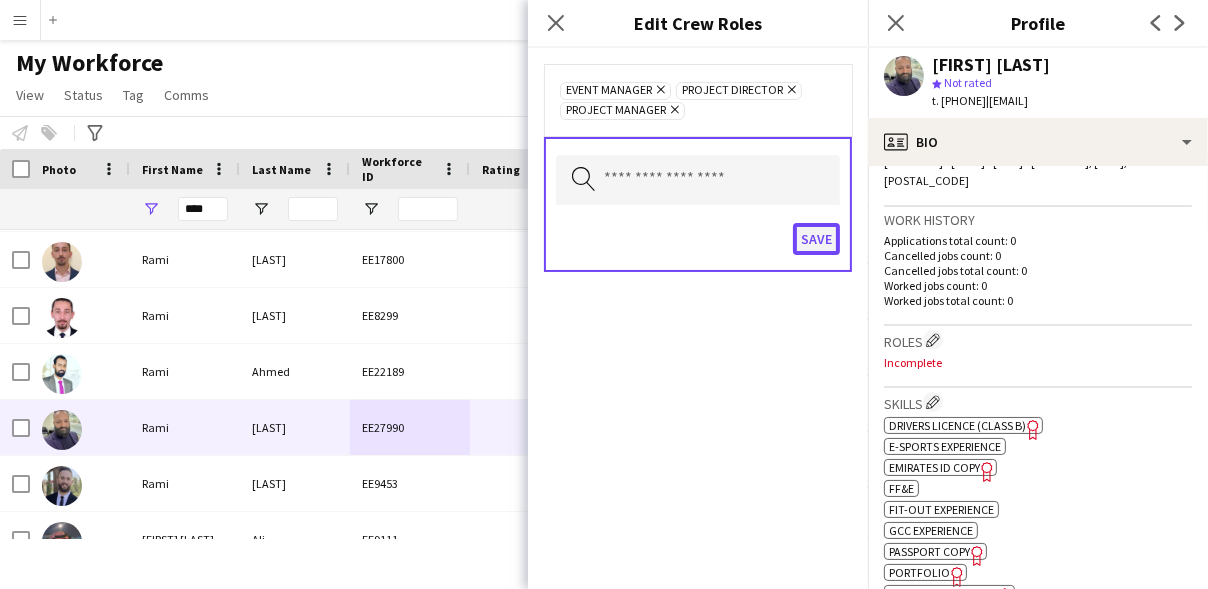 click on "Save" 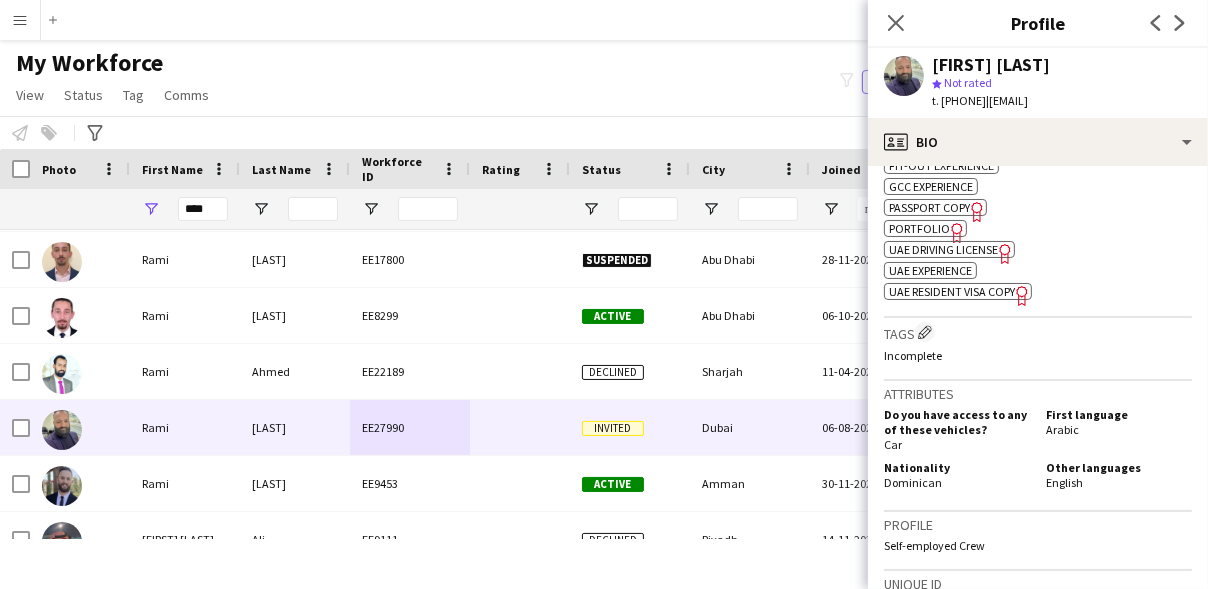 scroll, scrollTop: 813, scrollLeft: 0, axis: vertical 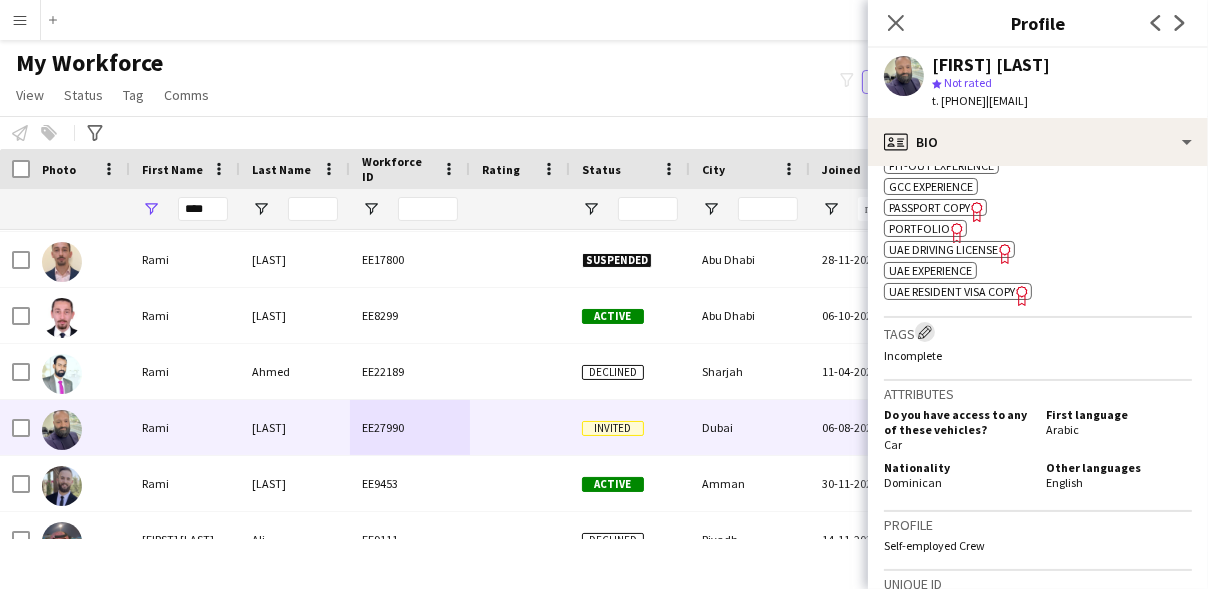click on "Edit crew company tags" 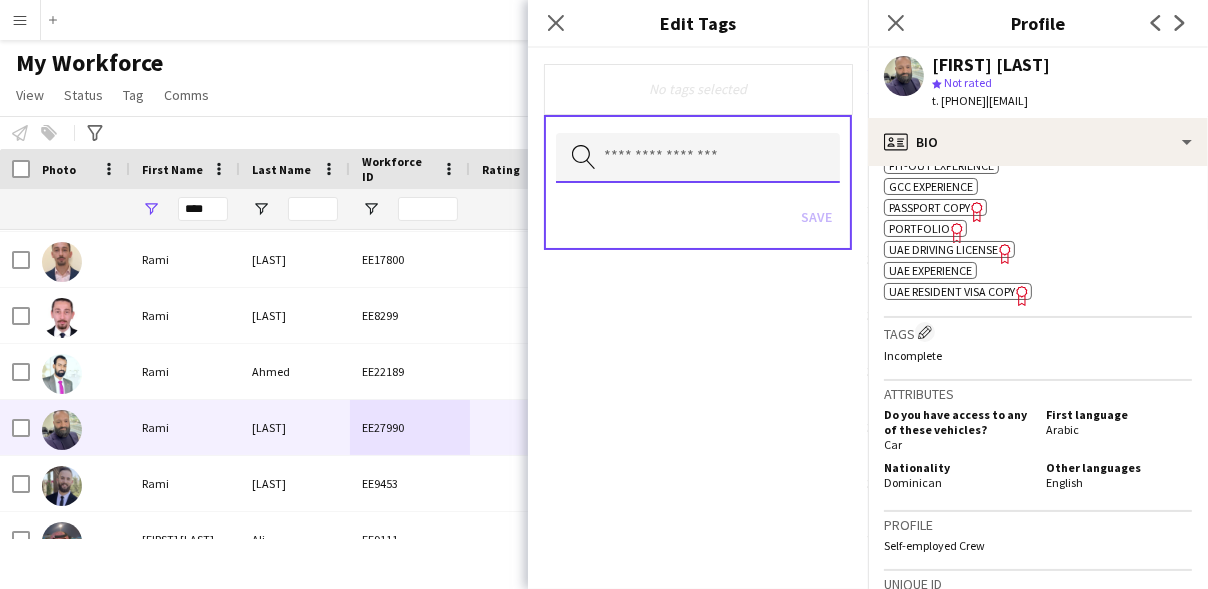 click at bounding box center [698, 158] 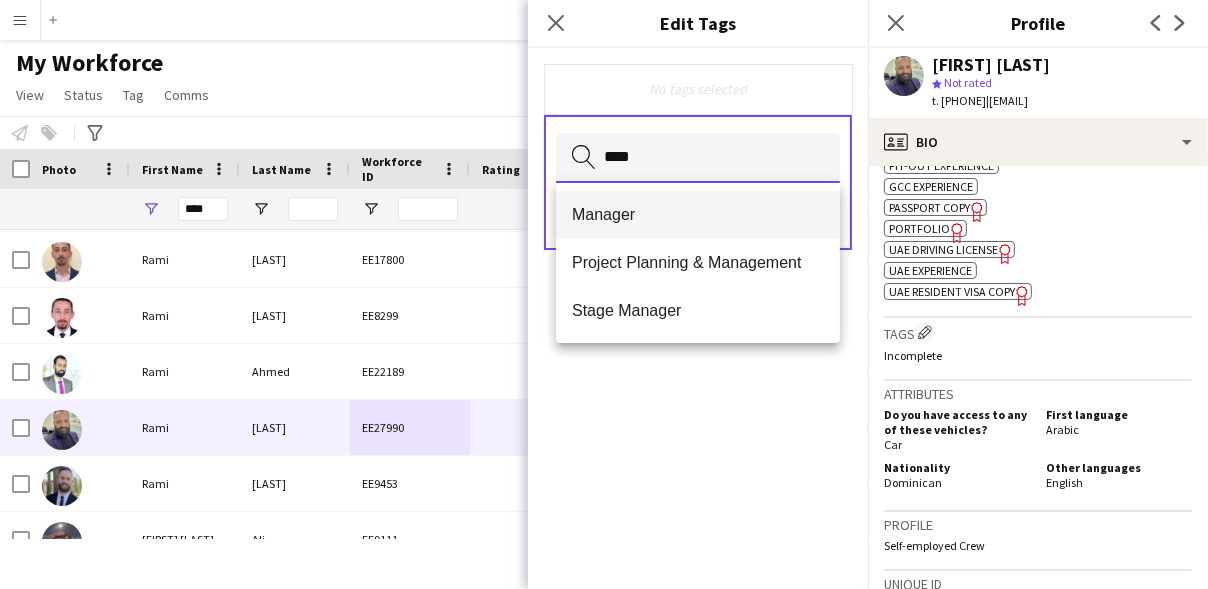 type on "****" 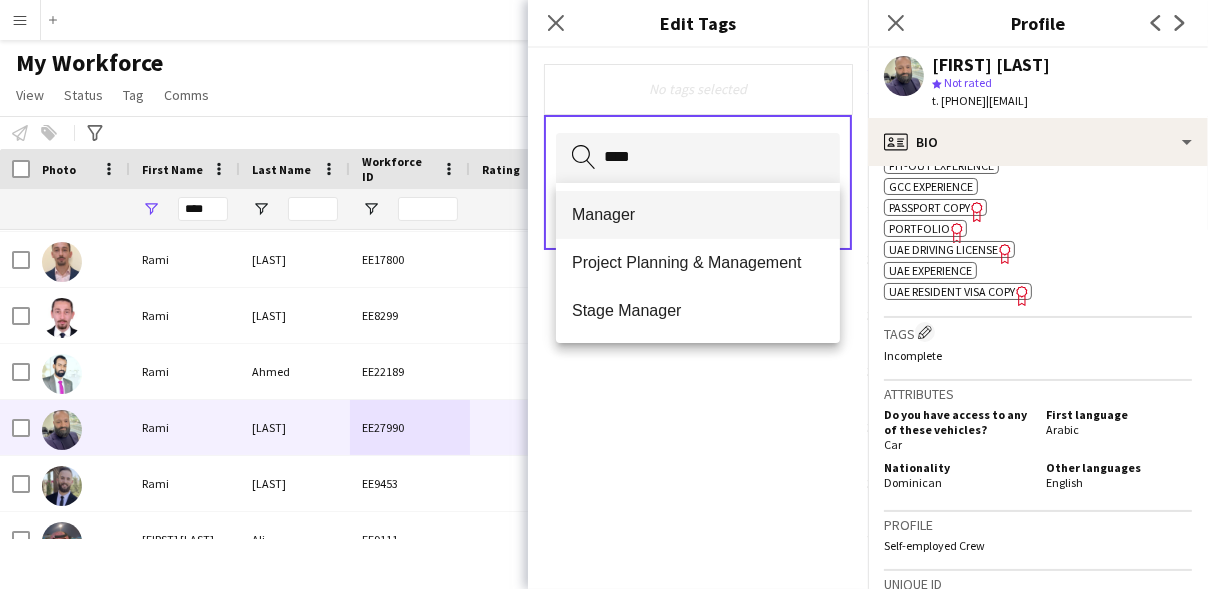 click on "Manager" at bounding box center [698, 214] 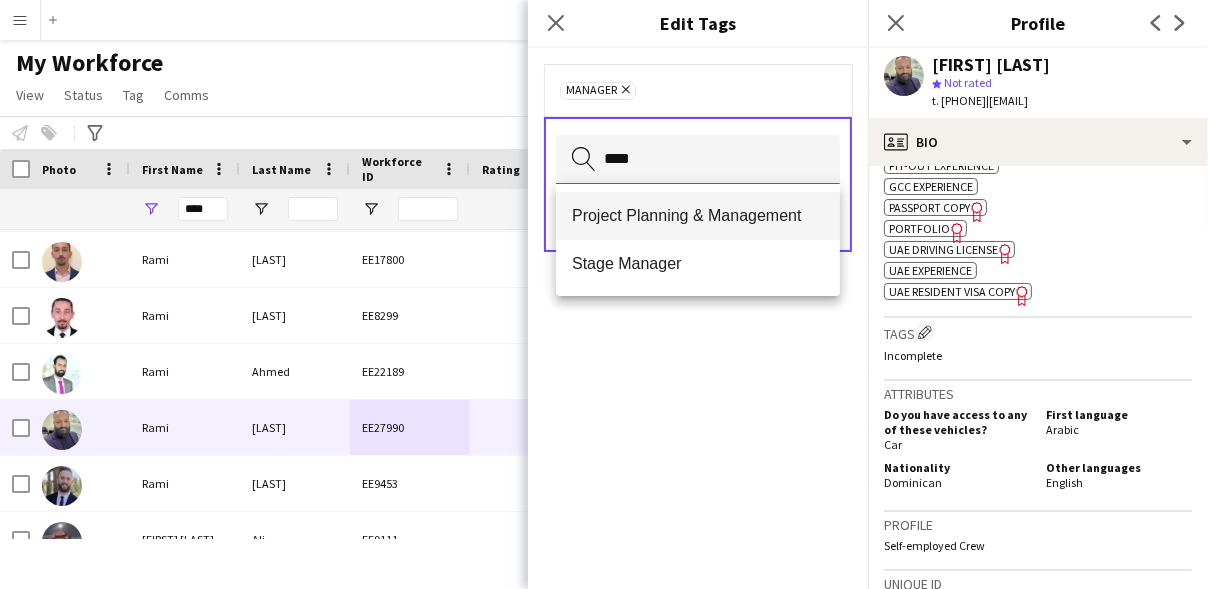 type on "****" 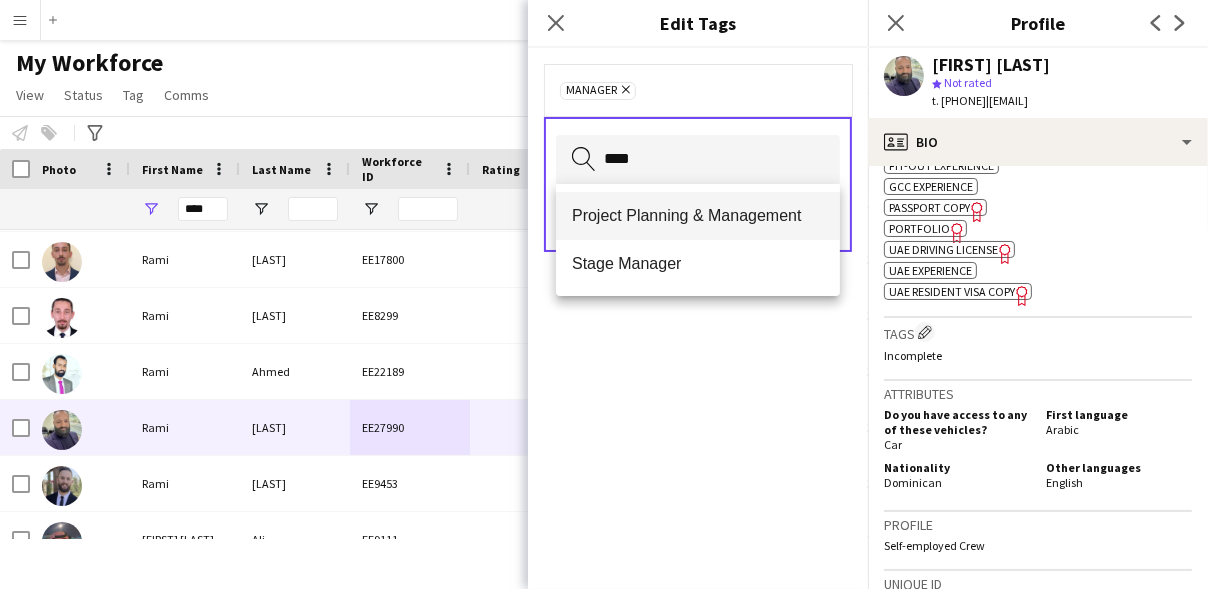 click on "Project Planning & Management" at bounding box center (698, 215) 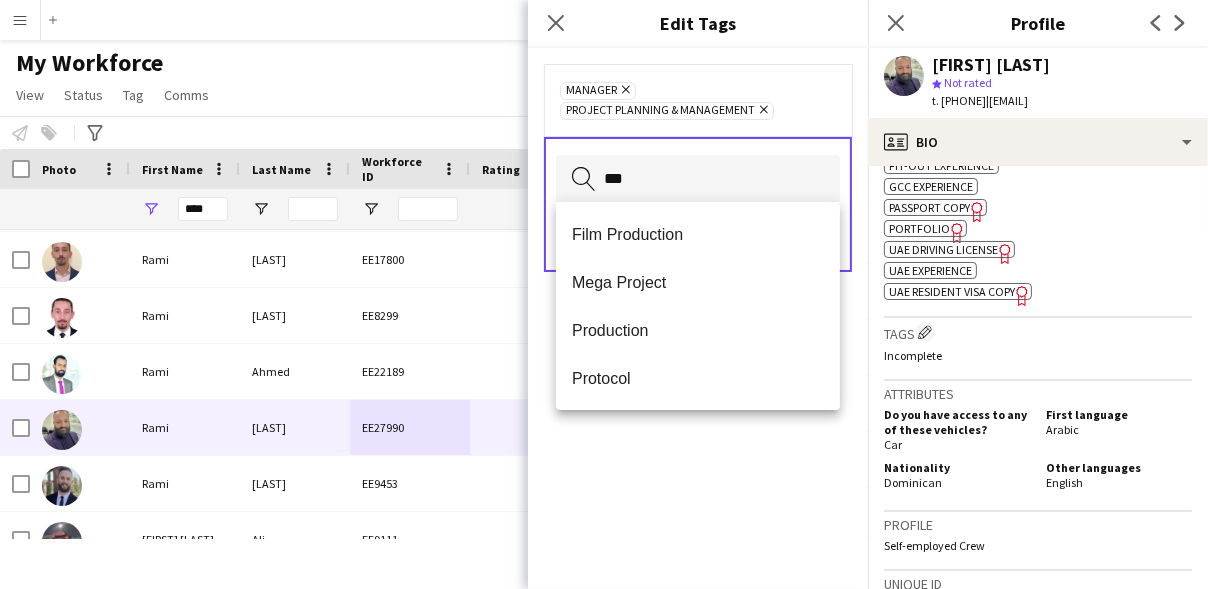 click on "***" at bounding box center [698, 180] 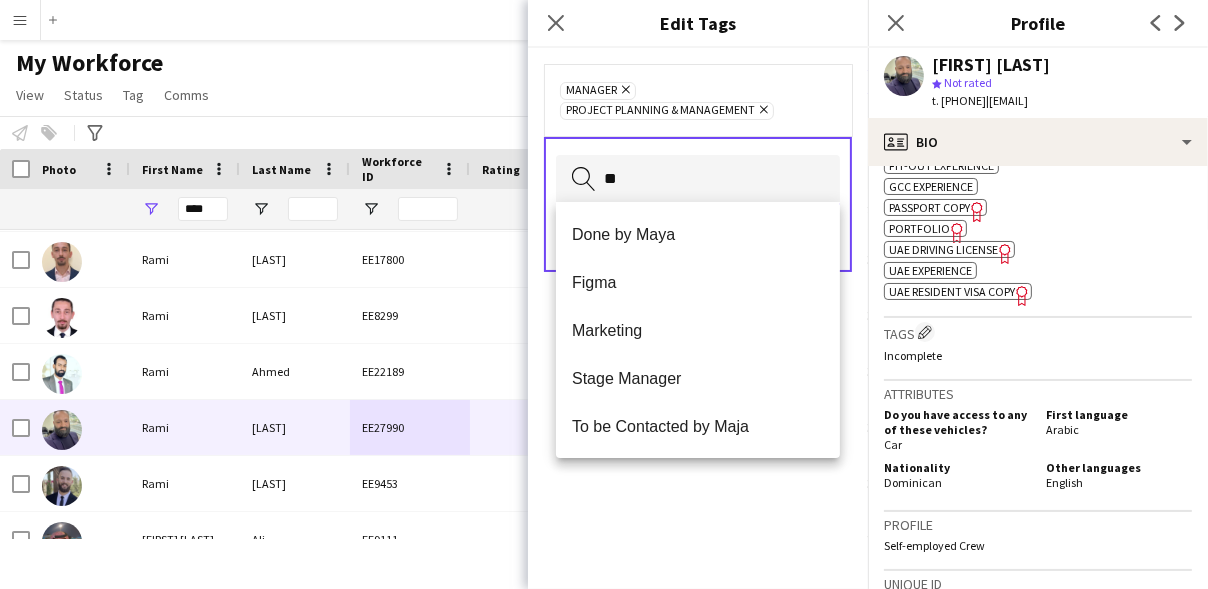 type on "*" 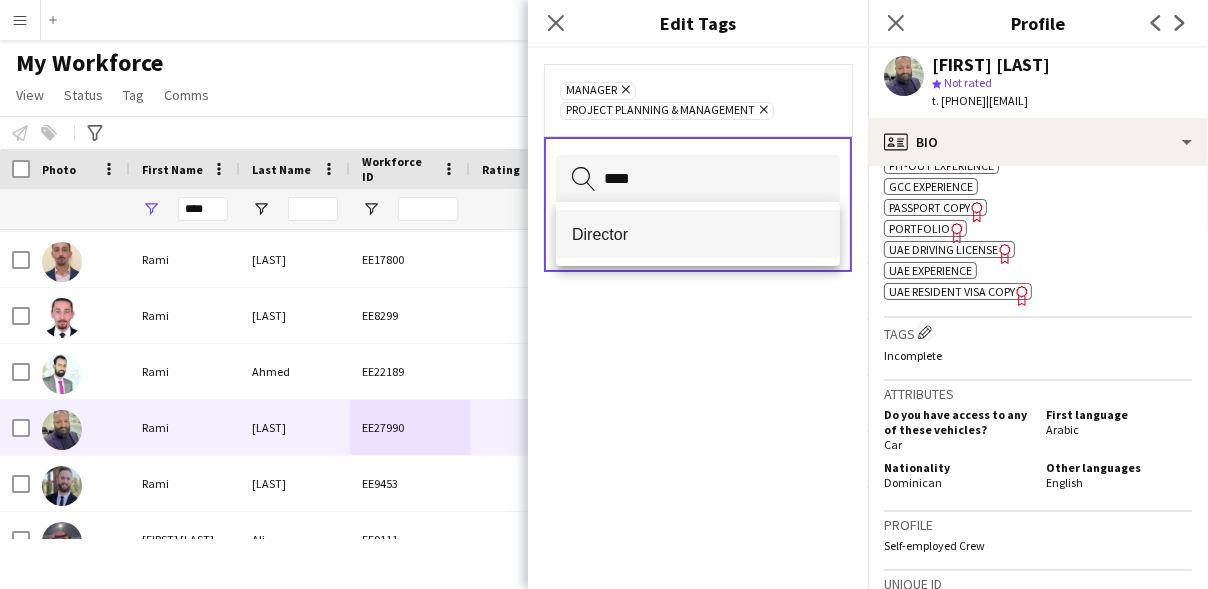 type on "****" 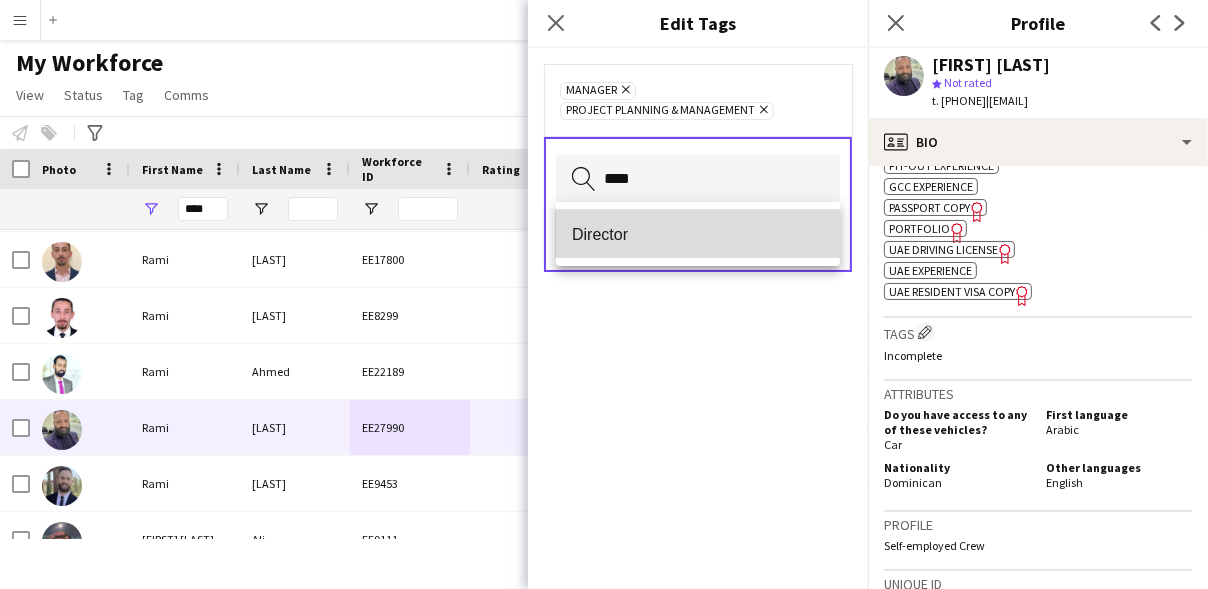 click on "Director" at bounding box center [698, 234] 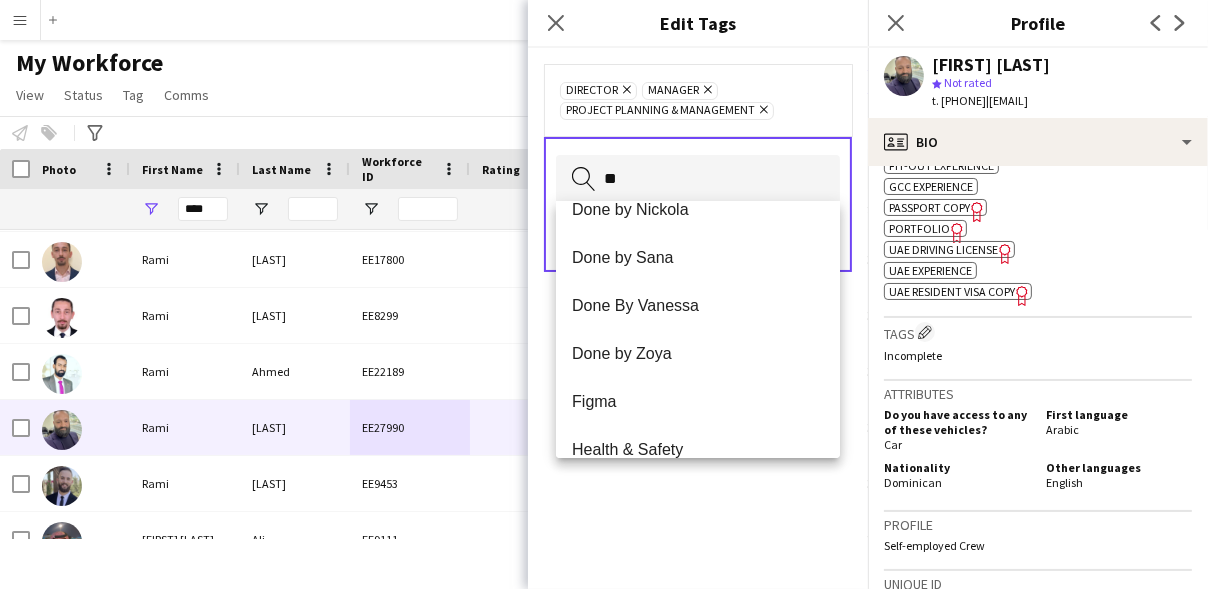 scroll, scrollTop: 0, scrollLeft: 0, axis: both 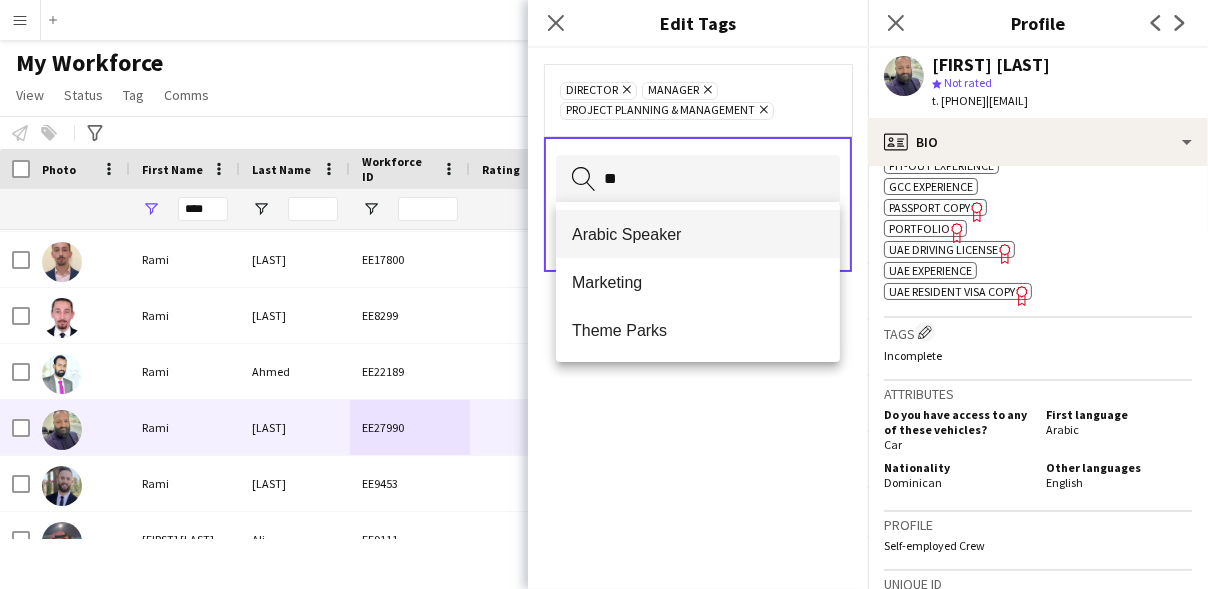type on "**" 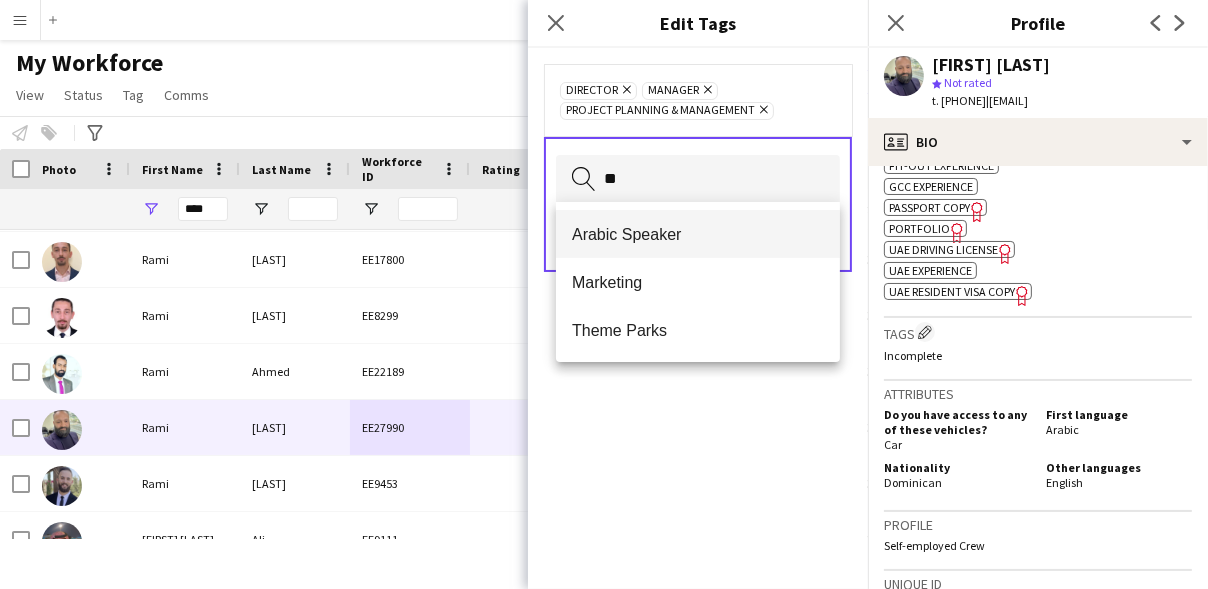click on "Arabic Speaker" at bounding box center [698, 234] 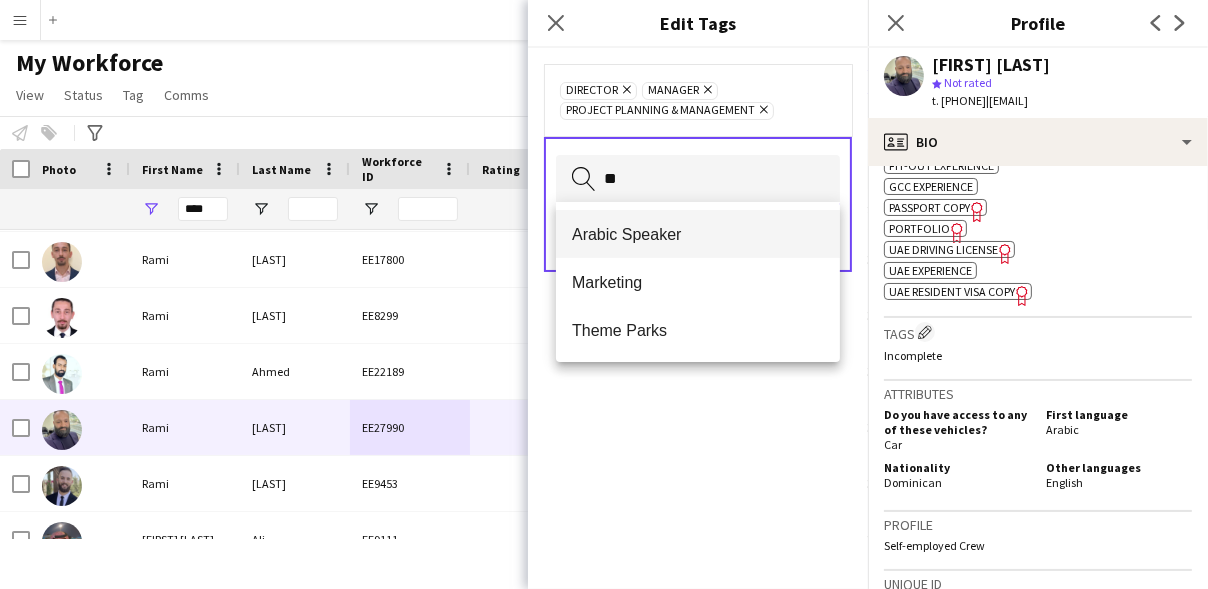 type 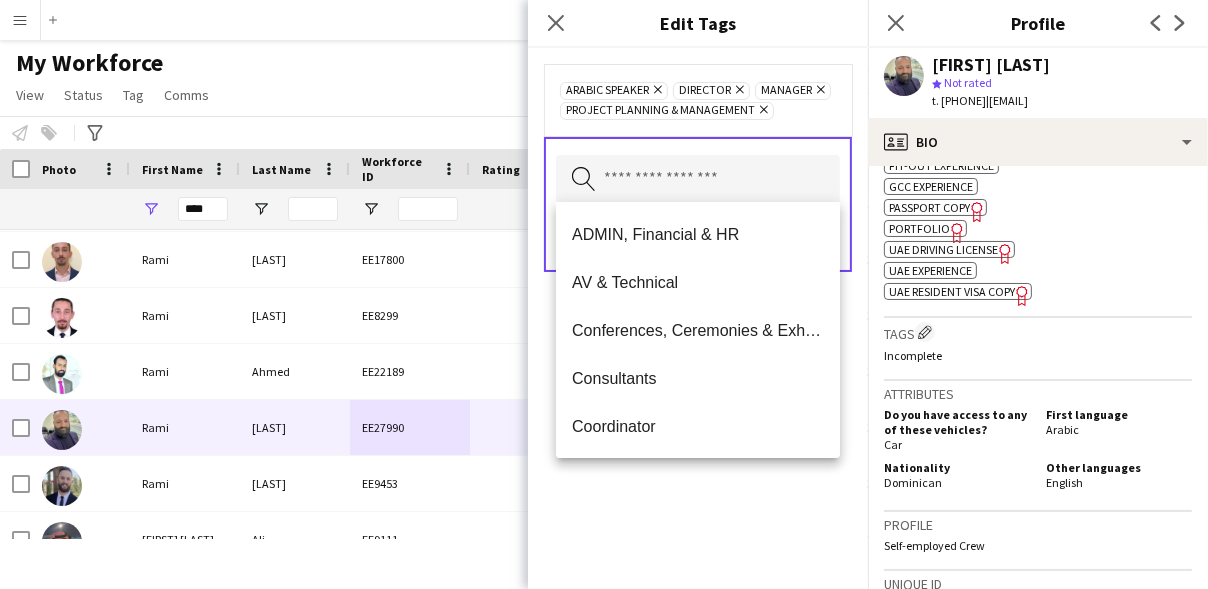 click on "Arabic Speaker
Remove
Director
Remove
Manager
Remove
Project Planning & Management
Remove
Search by tag name
Save" 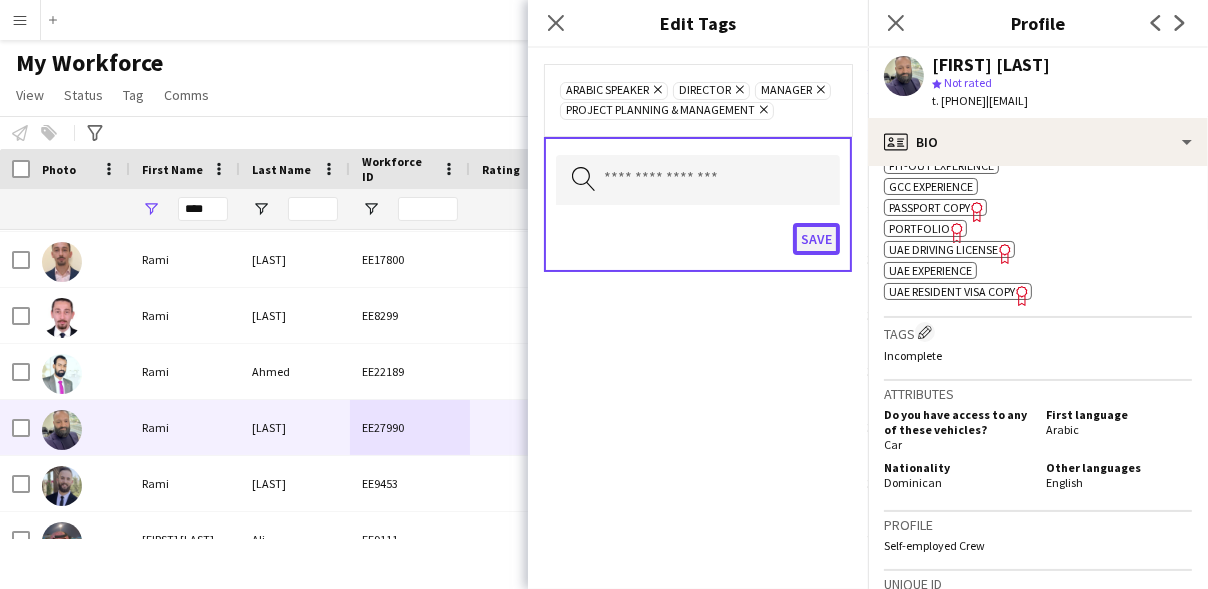 click on "Save" 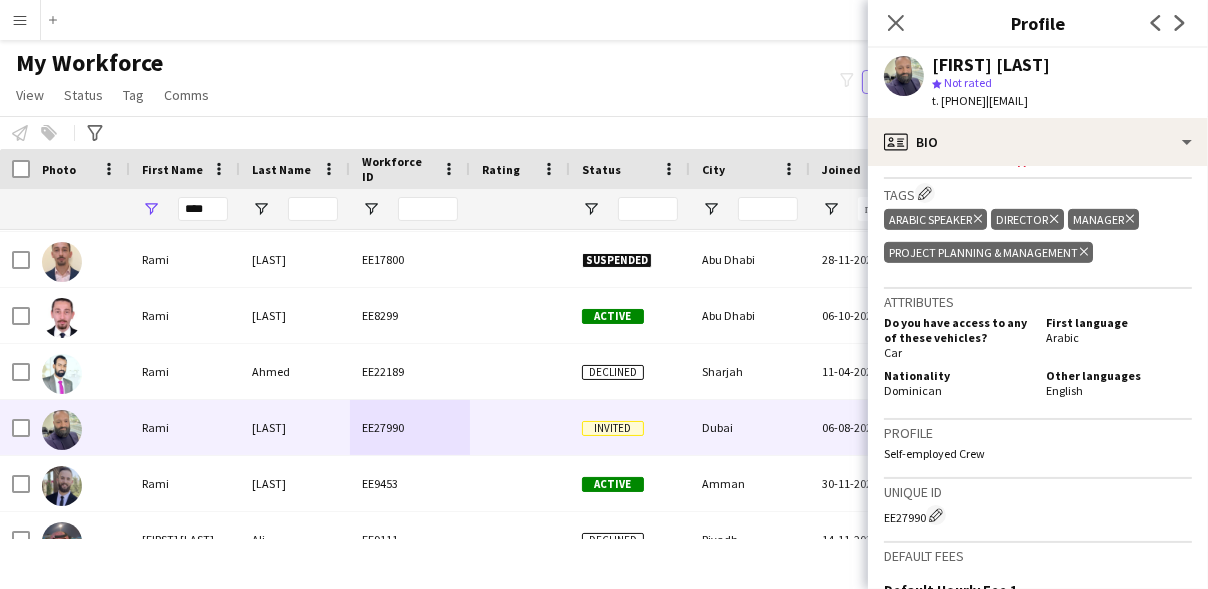 scroll, scrollTop: 1255, scrollLeft: 0, axis: vertical 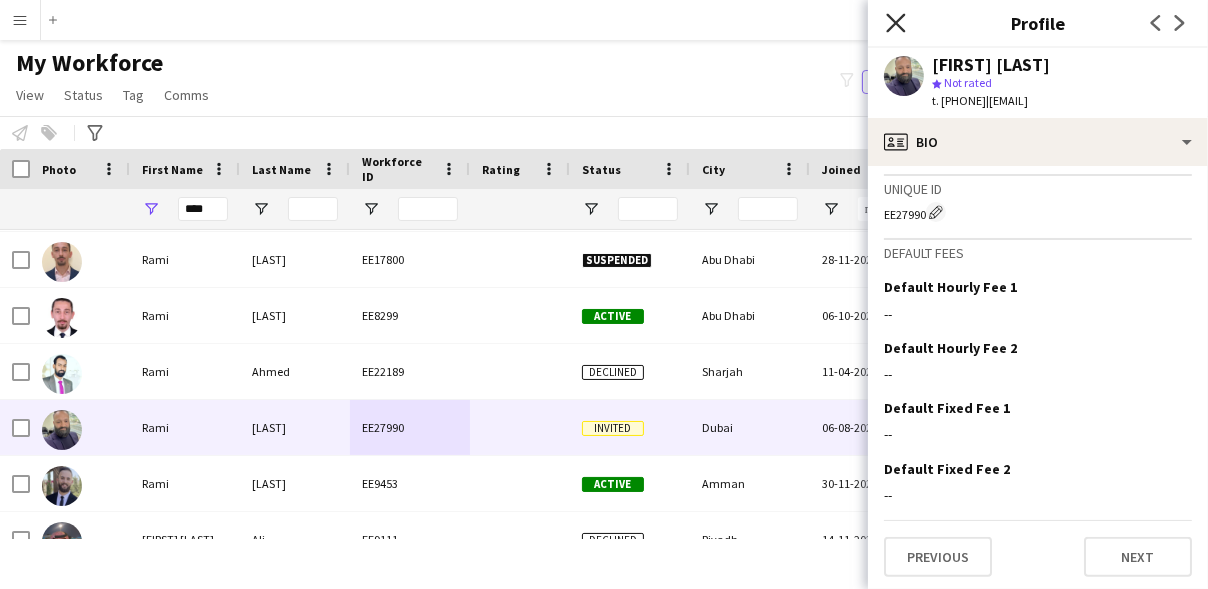 click on "Close pop-in" 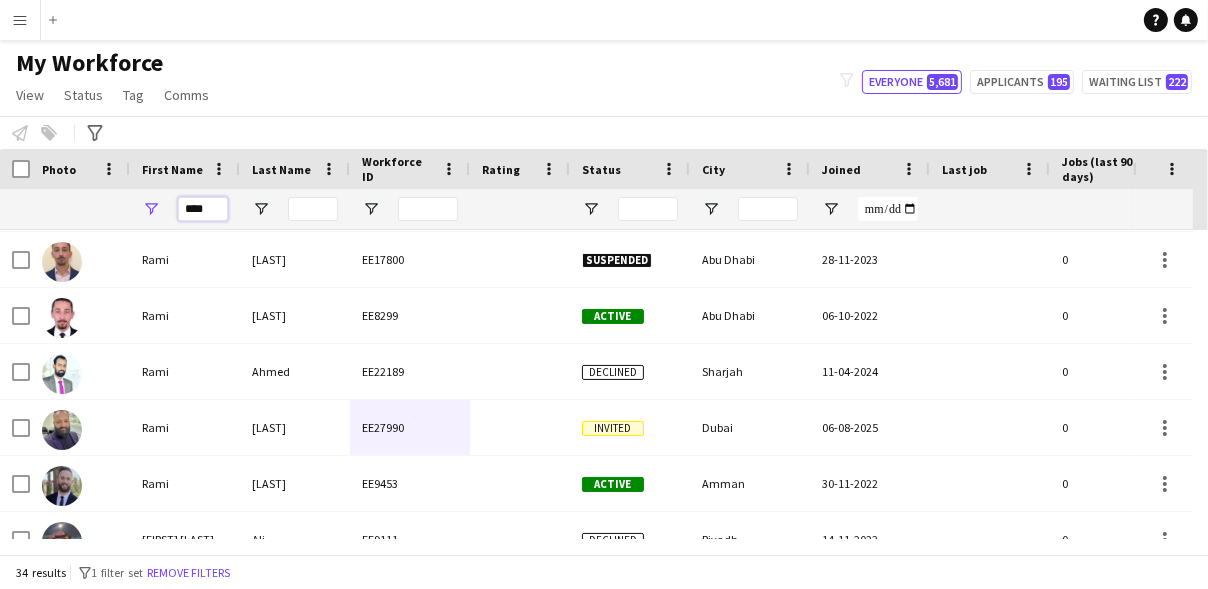 click on "****" at bounding box center (203, 209) 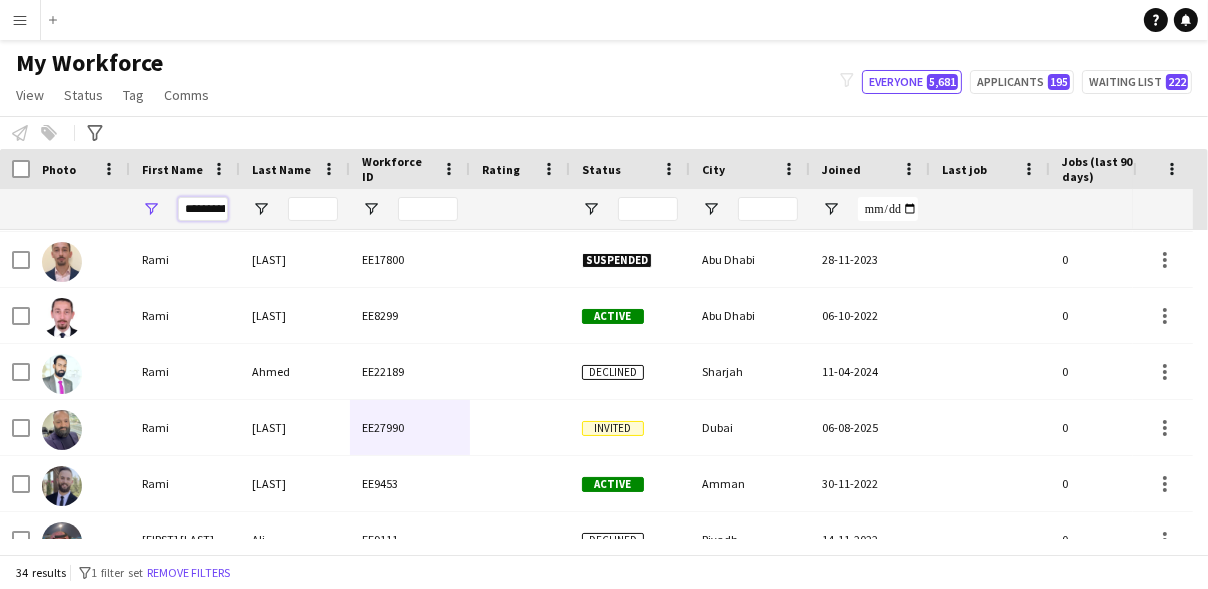 scroll, scrollTop: 0, scrollLeft: 19, axis: horizontal 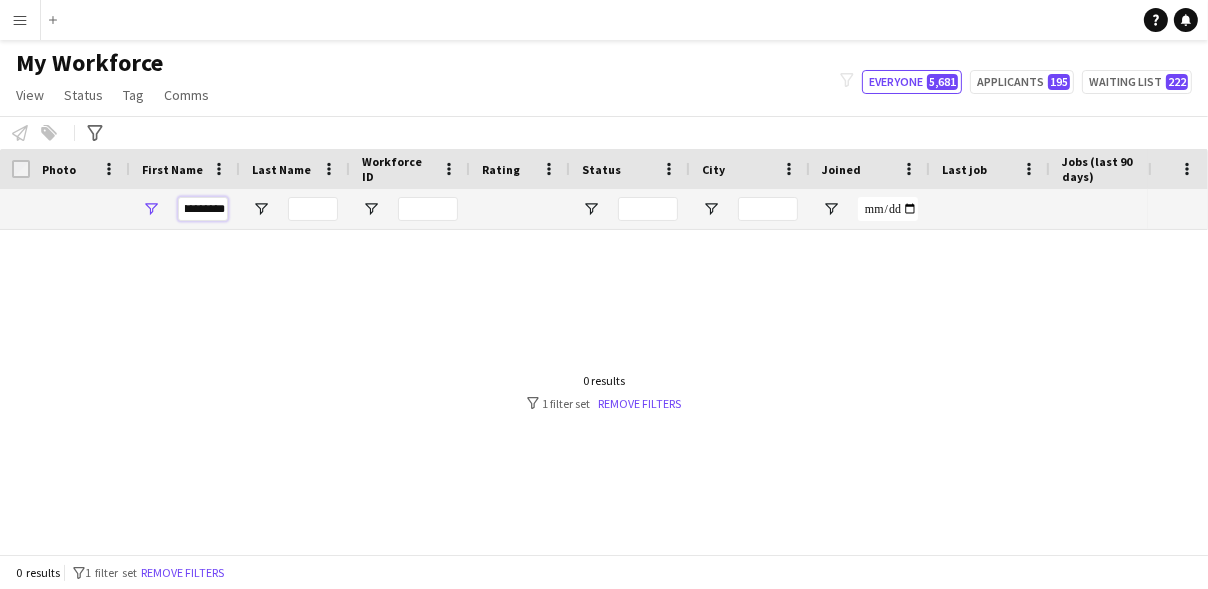 click on "**********" at bounding box center (203, 209) 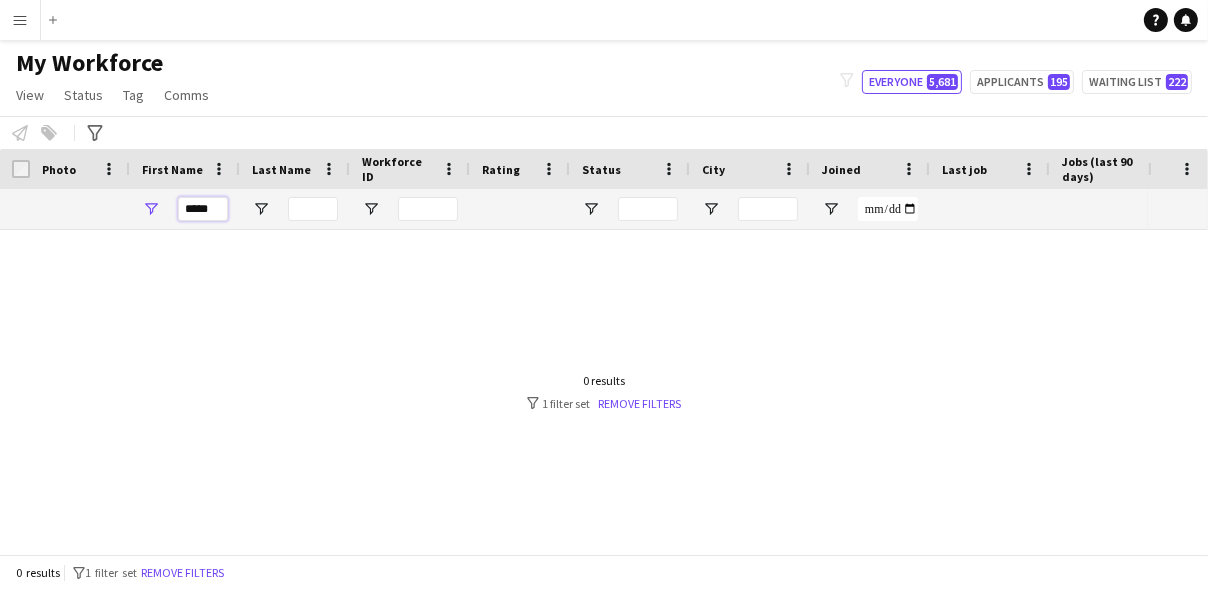 scroll, scrollTop: 0, scrollLeft: 0, axis: both 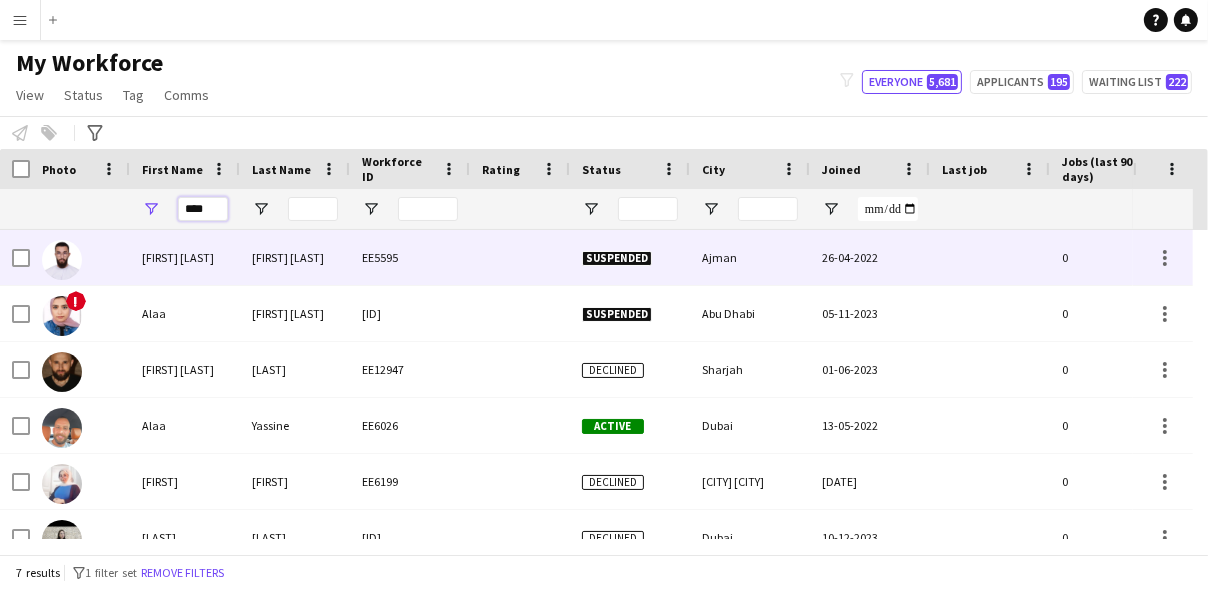 type on "****" 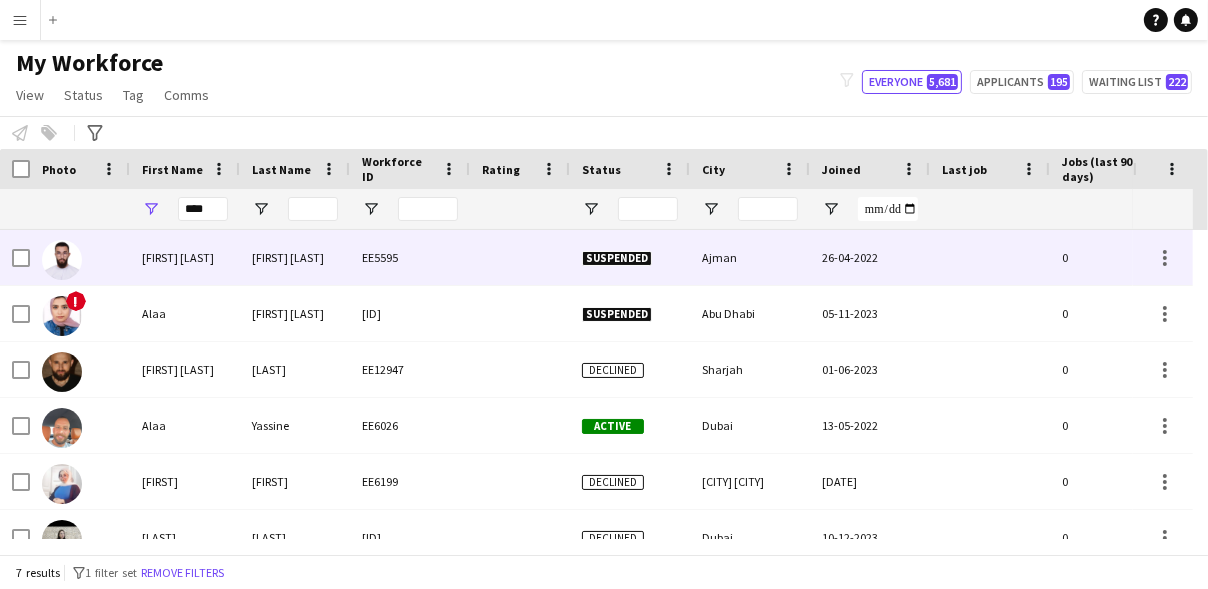 click on "alaa altaweel alaa altaweel EE5595 Suspended Ajman 26-04-2022 0 Self-employed Crew 25
!
Alaa  Ayman Geneina EE16674 Suspended Abu Dhabi 05-11-2023 0 Self-employed Crew 27
Alaa Din  Al Arnab  EE12947 Declined Sharjah 01-06-2023 0 Self-employed Crew 40
Alaa  Yassine  EE6026 Active Dubai 13-05-2022 0 Self-employed Crew 35
0 0" at bounding box center (756, 426) 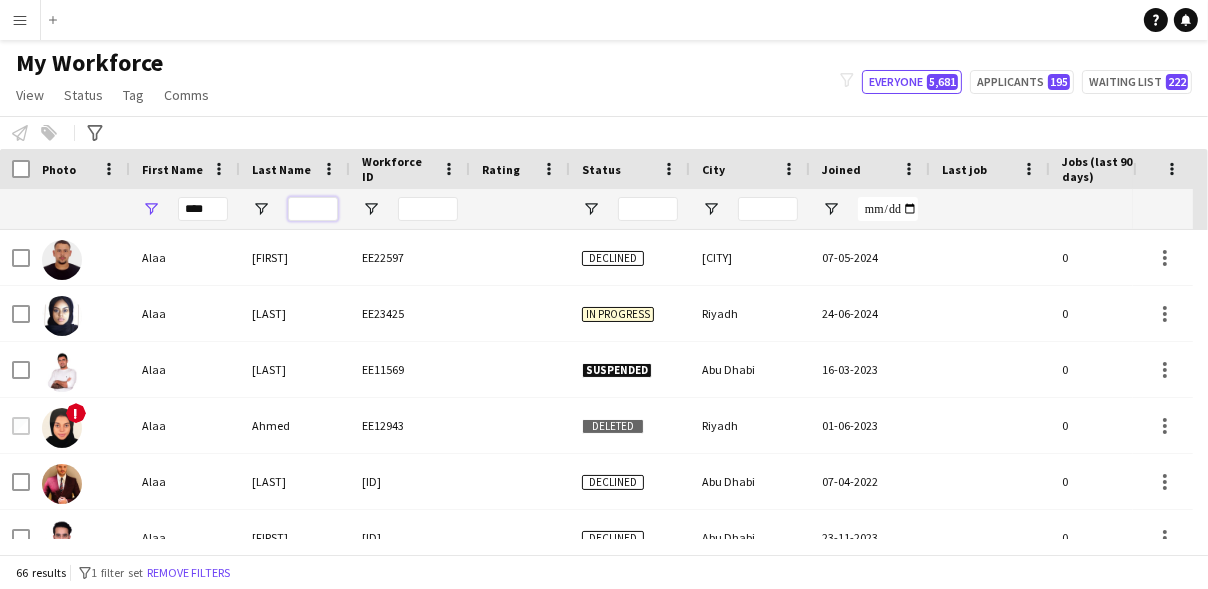 click at bounding box center [313, 209] 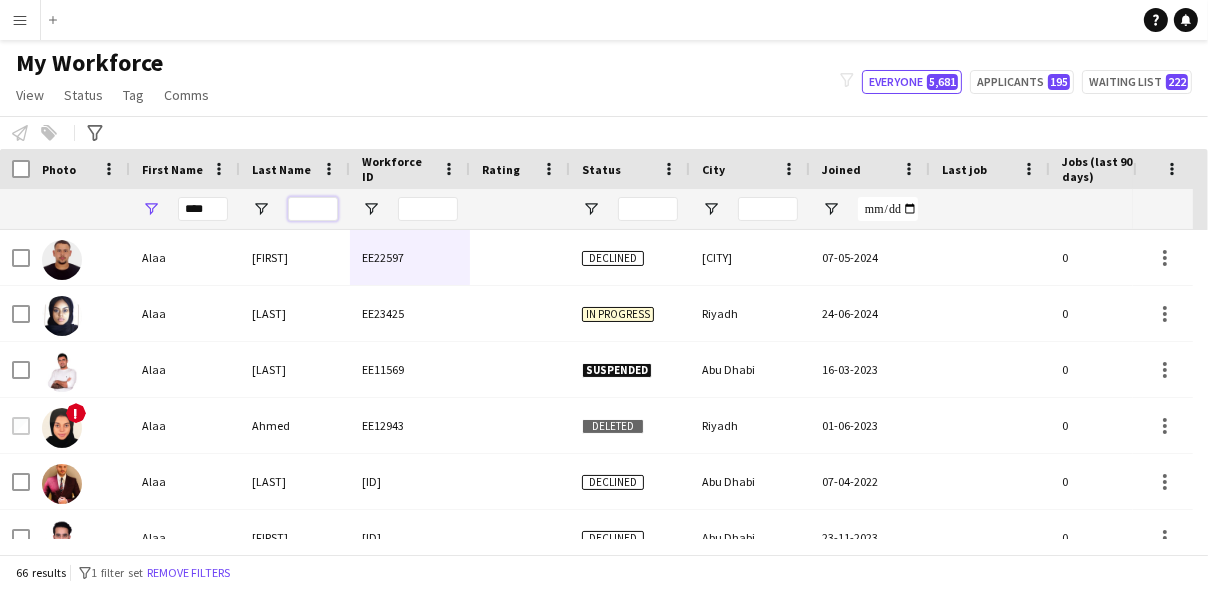 paste on "*******" 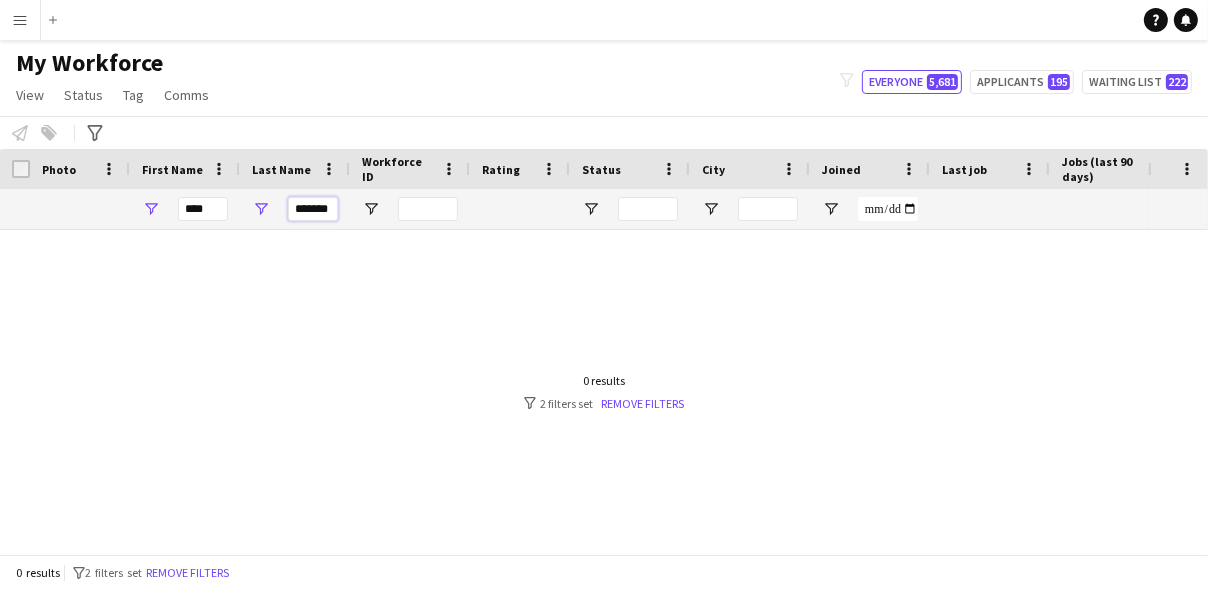 click on "*******" at bounding box center [313, 209] 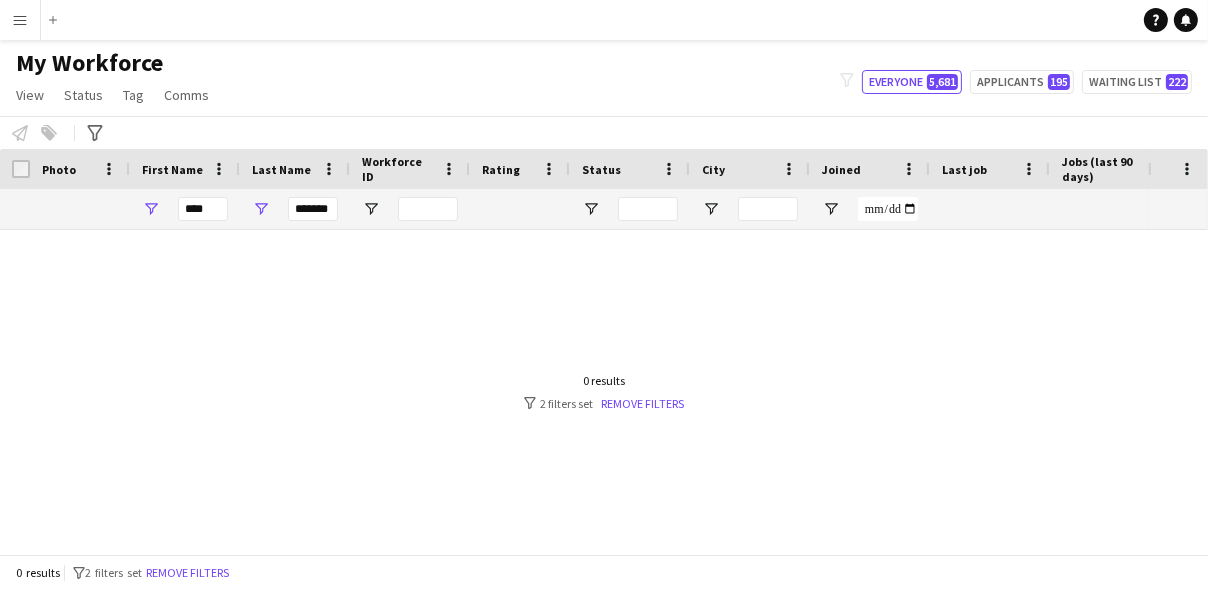 click at bounding box center [574, 384] 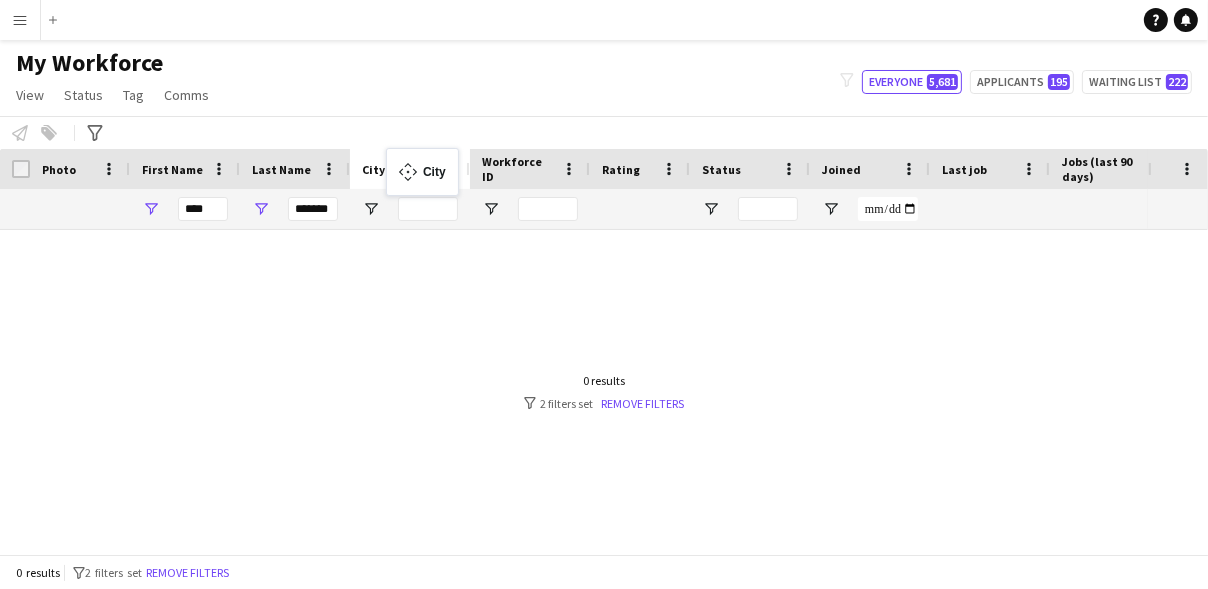 drag, startPoint x: 536, startPoint y: 29, endPoint x: 396, endPoint y: 160, distance: 191.73158 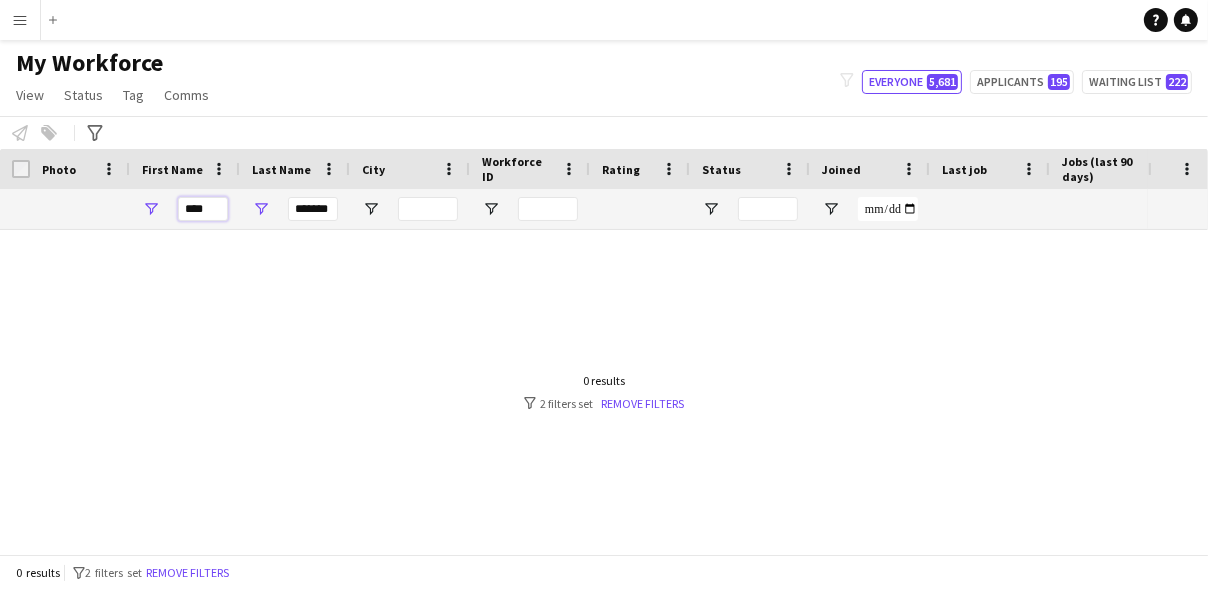 click on "****" at bounding box center (203, 209) 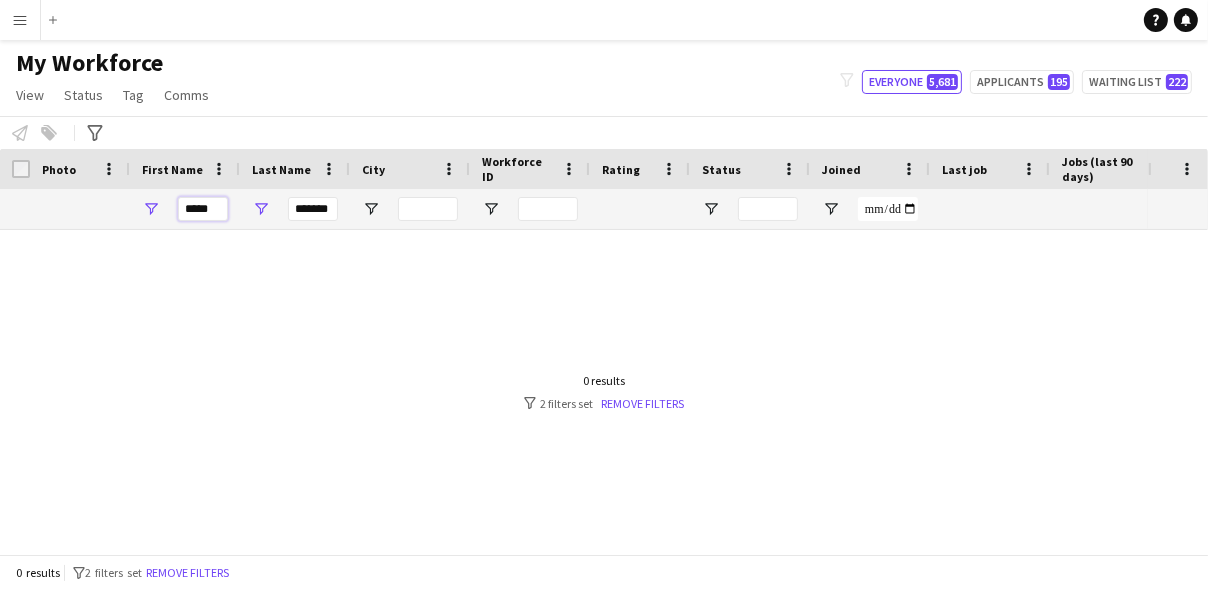 type on "*****" 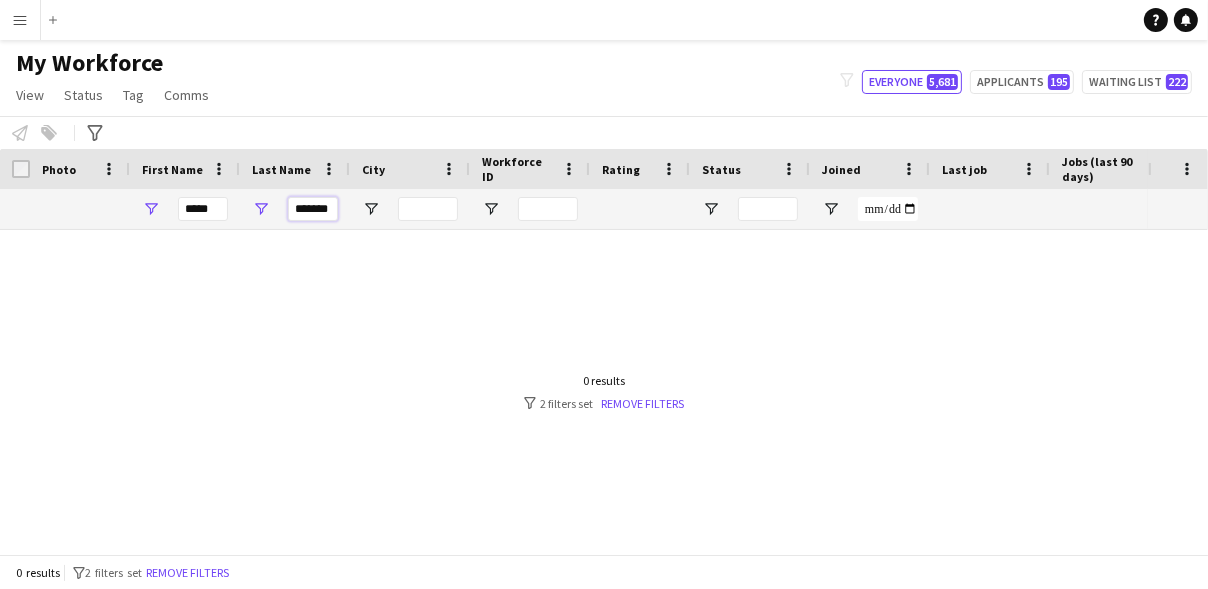 click on "*******" at bounding box center [313, 209] 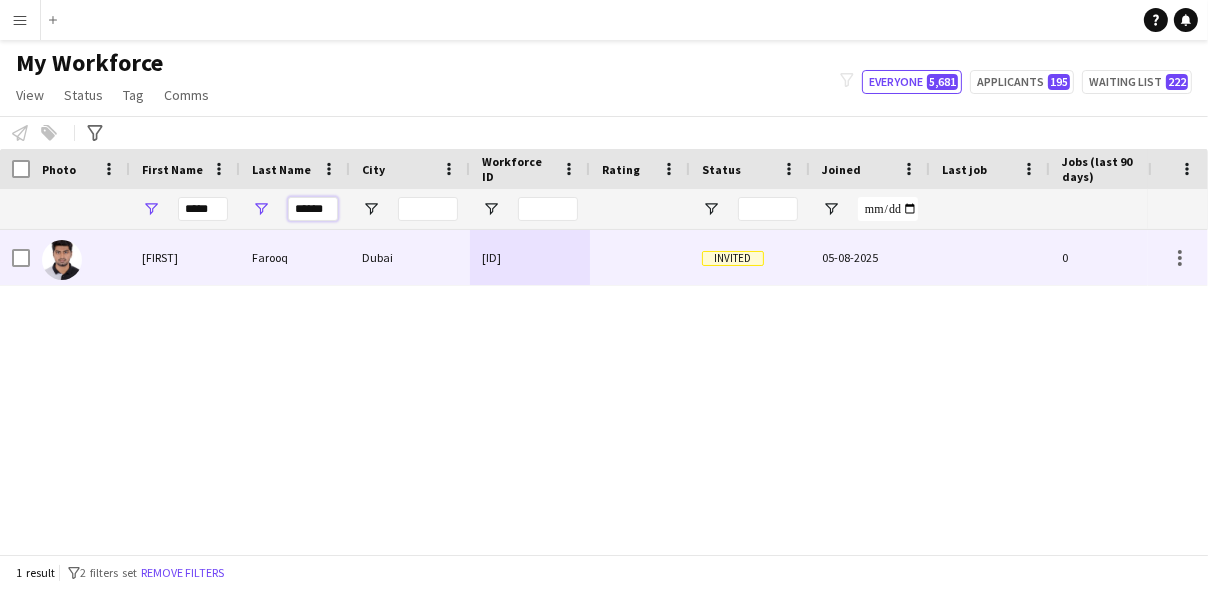 type on "******" 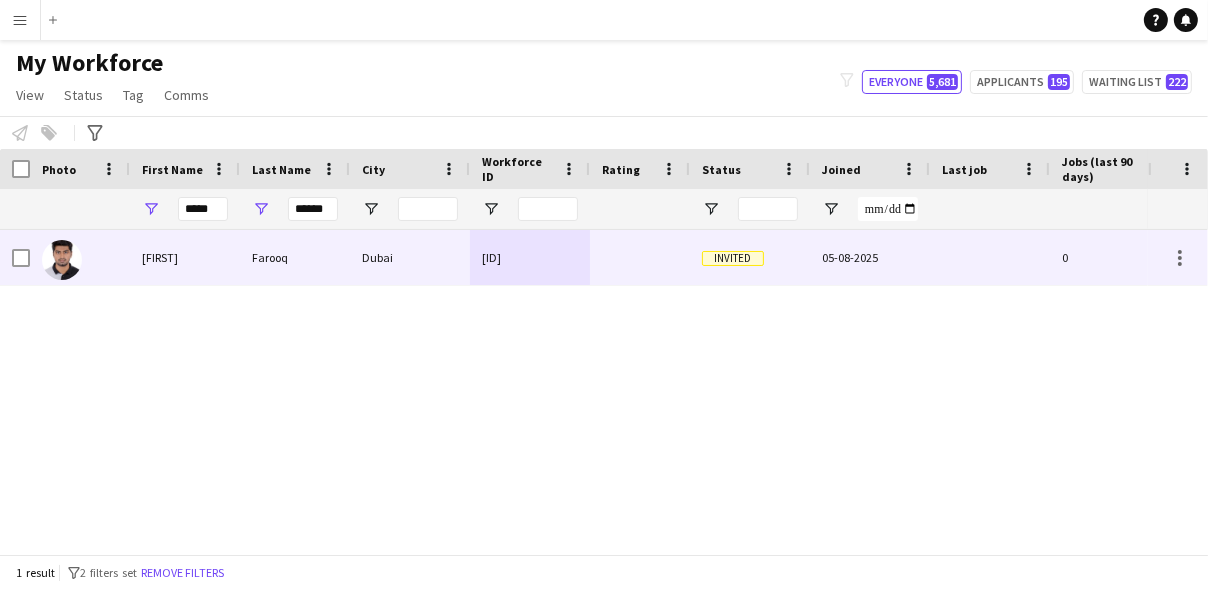 click on "Farooq" at bounding box center [295, 257] 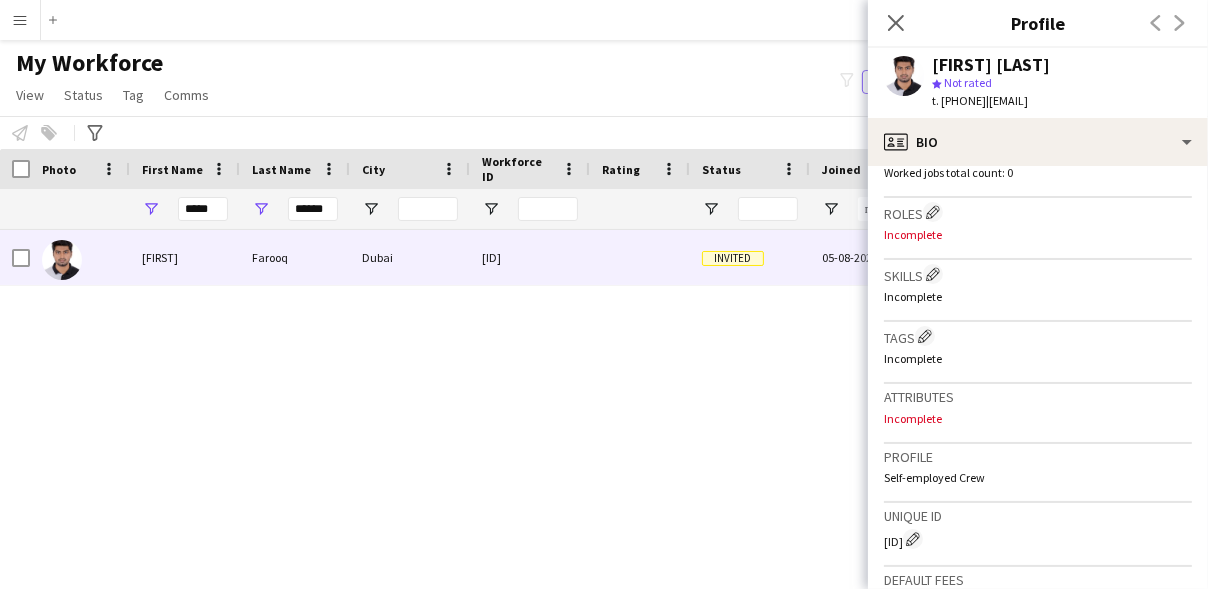 scroll, scrollTop: 577, scrollLeft: 0, axis: vertical 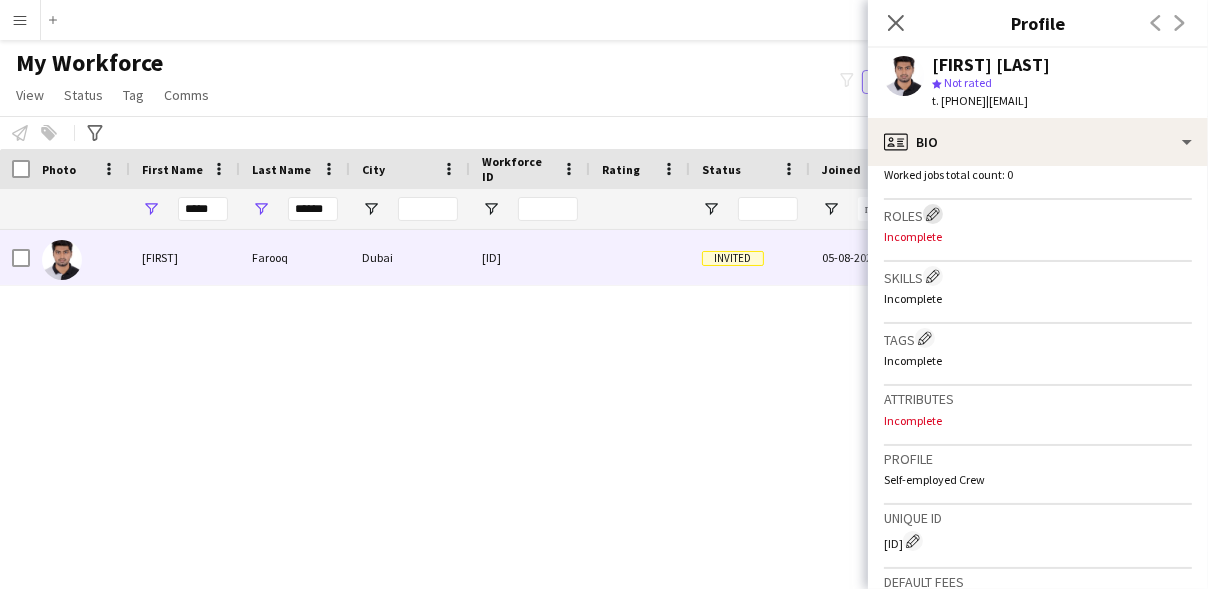 click on "Edit crew company roles" 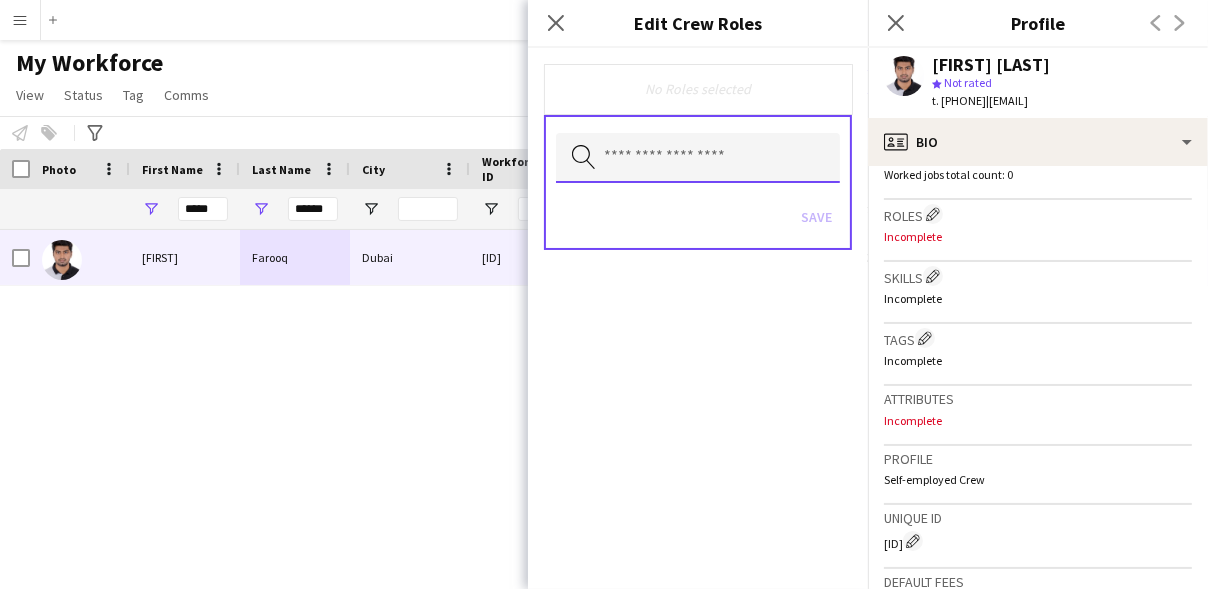 click at bounding box center [698, 158] 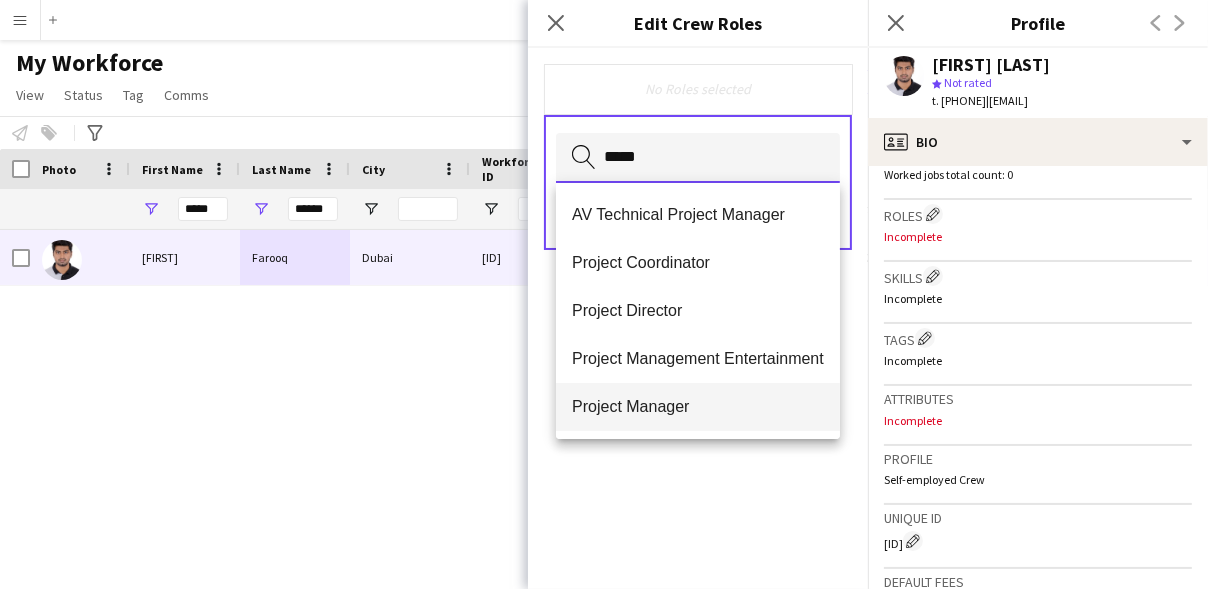 type on "*****" 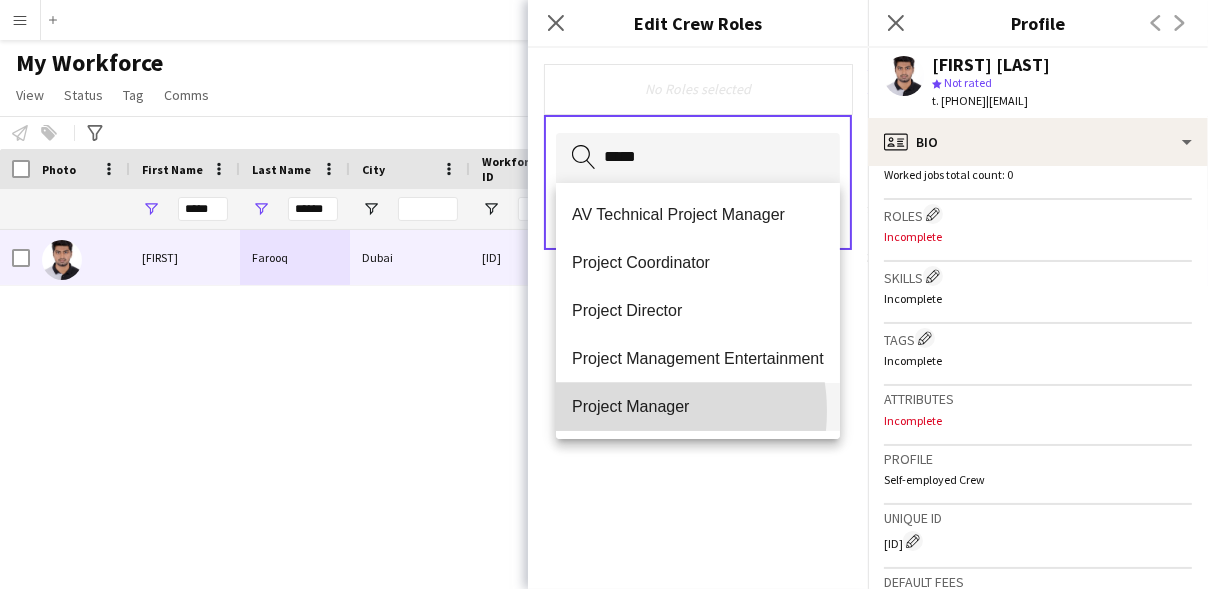 click on "Project Manager" at bounding box center [698, 406] 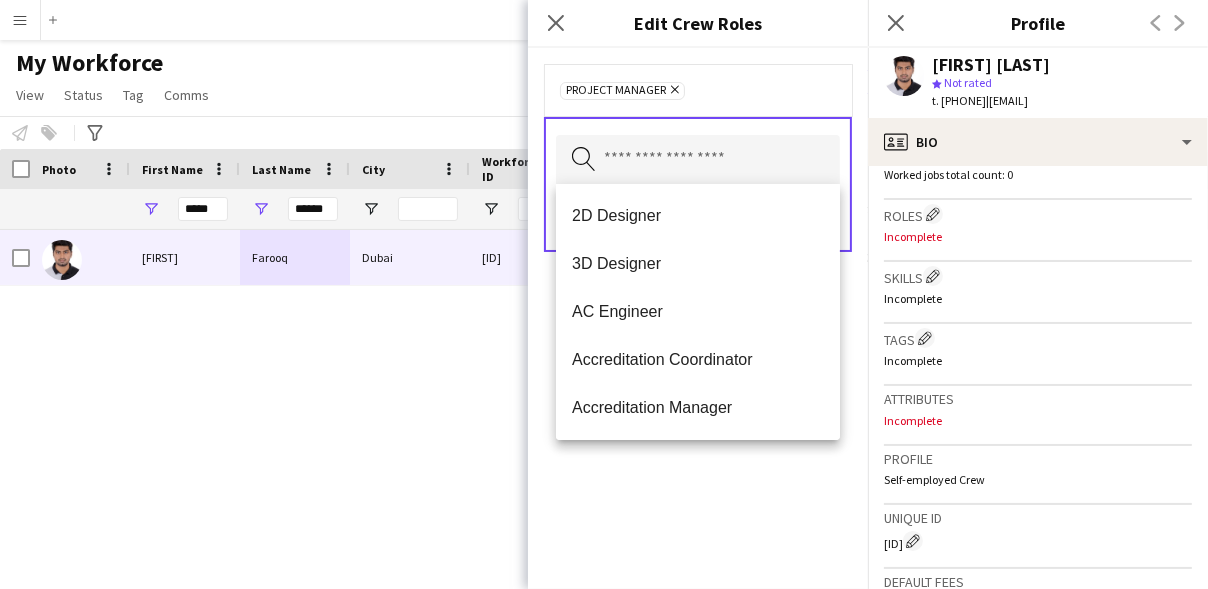 click on "Accreditation Manager" at bounding box center [698, 407] 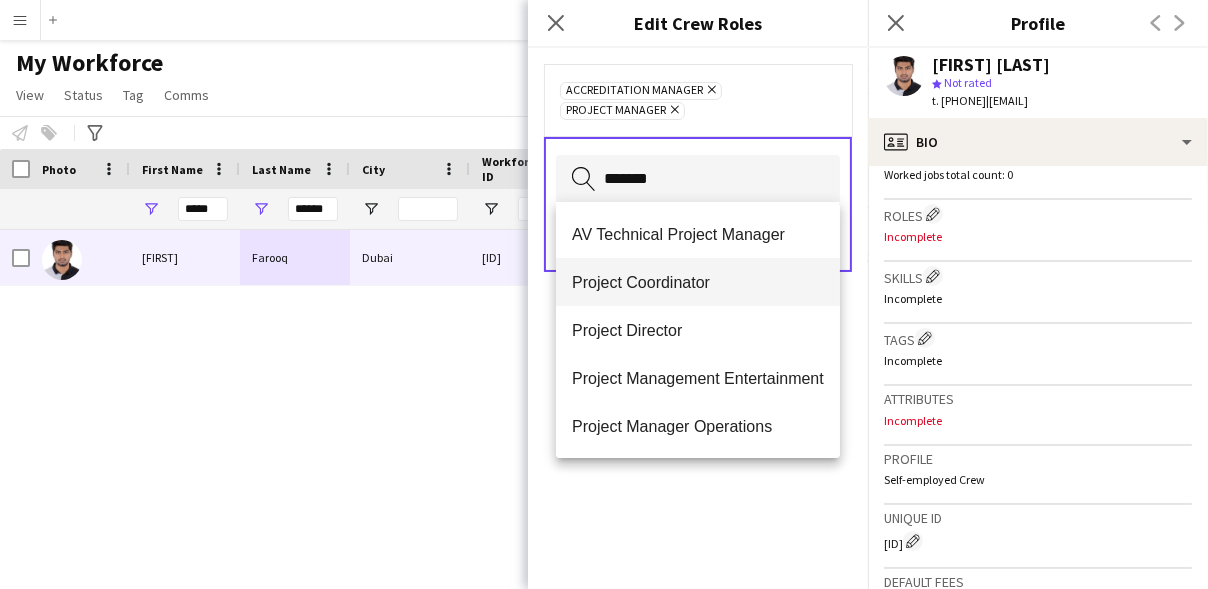 type on "*******" 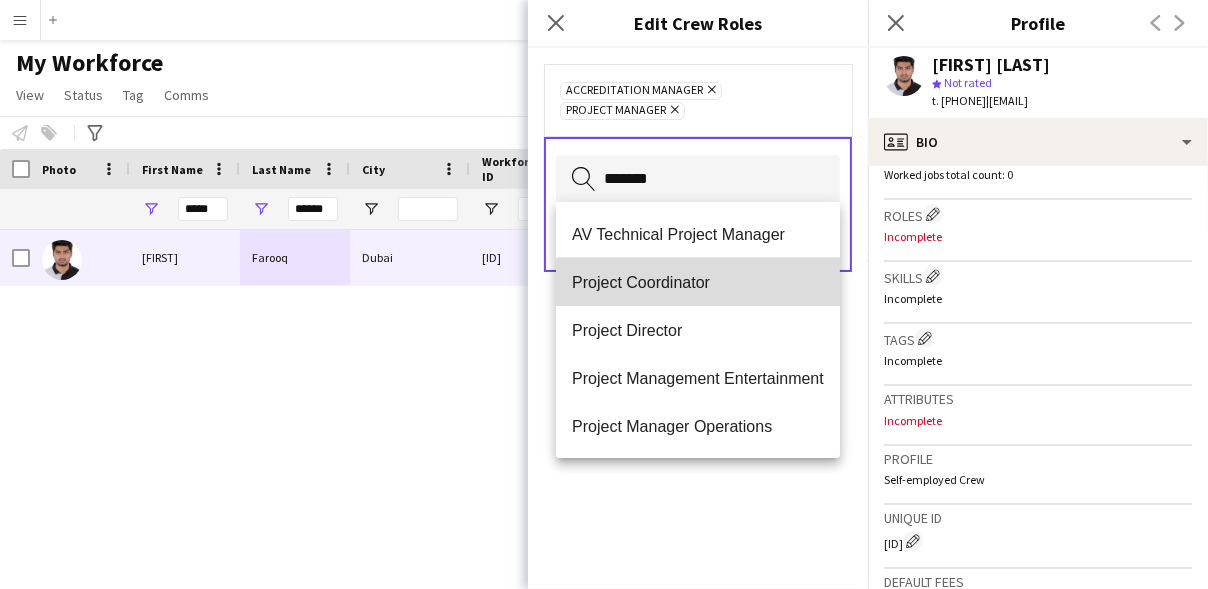 click on "Project Coordinator" at bounding box center (698, 282) 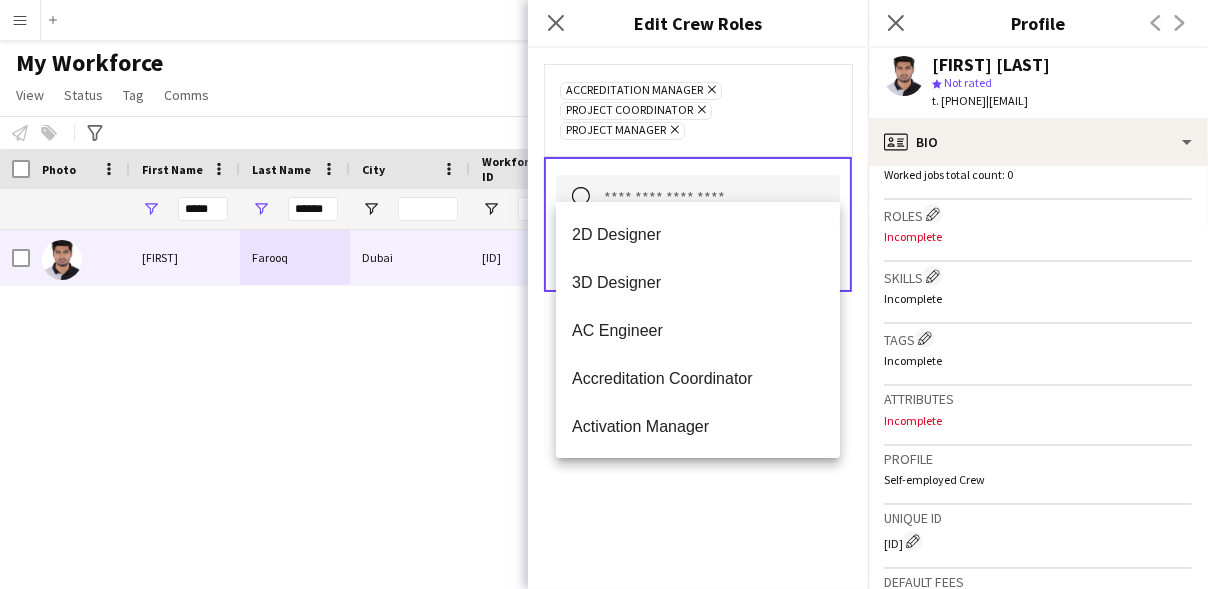 type on "*" 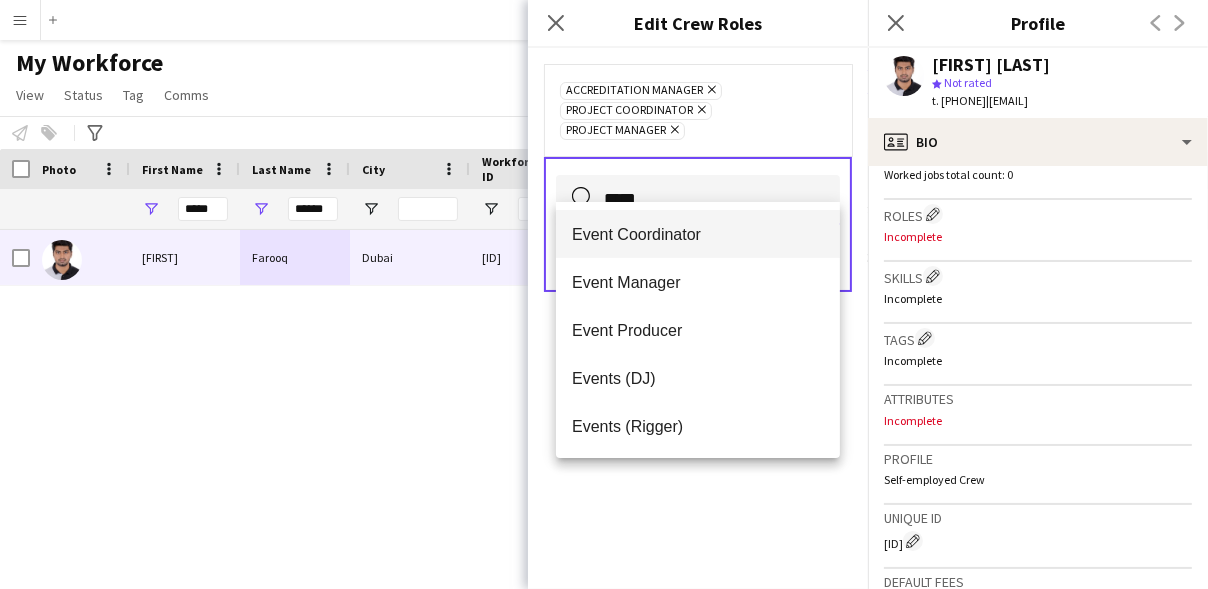 type on "*****" 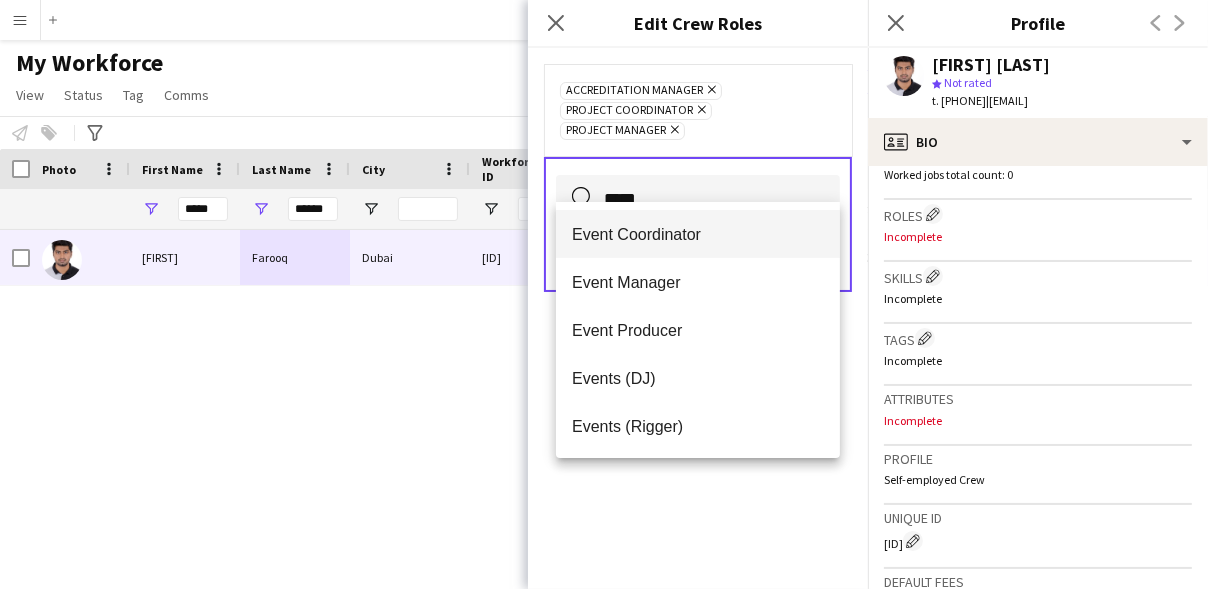 click on "Event Coordinator" at bounding box center [698, 234] 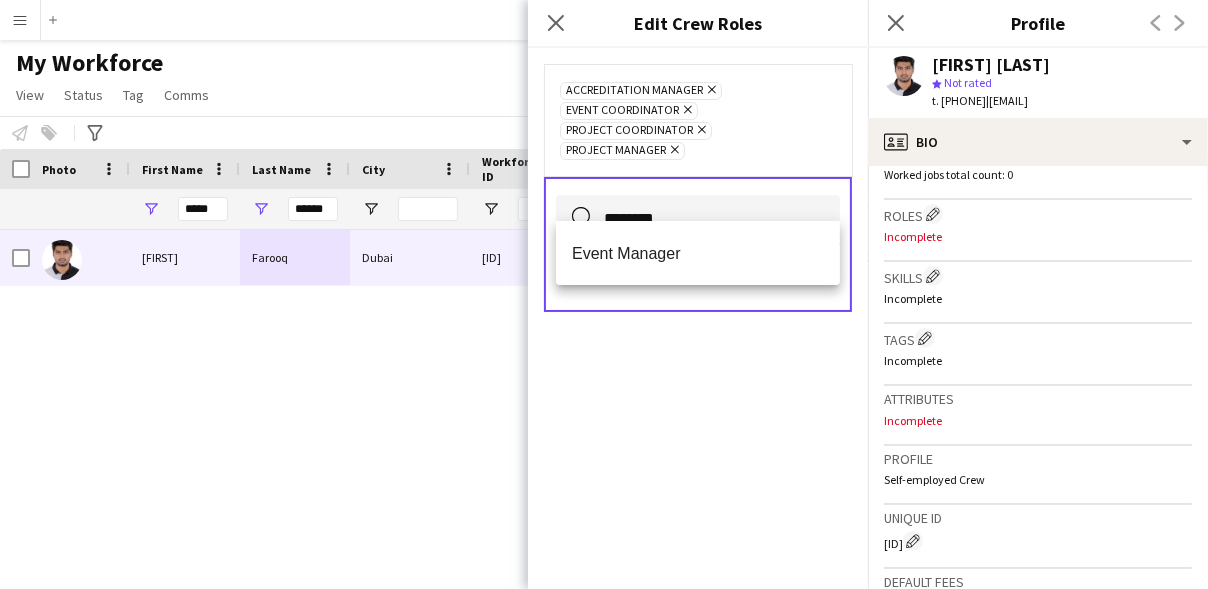 type on "********" 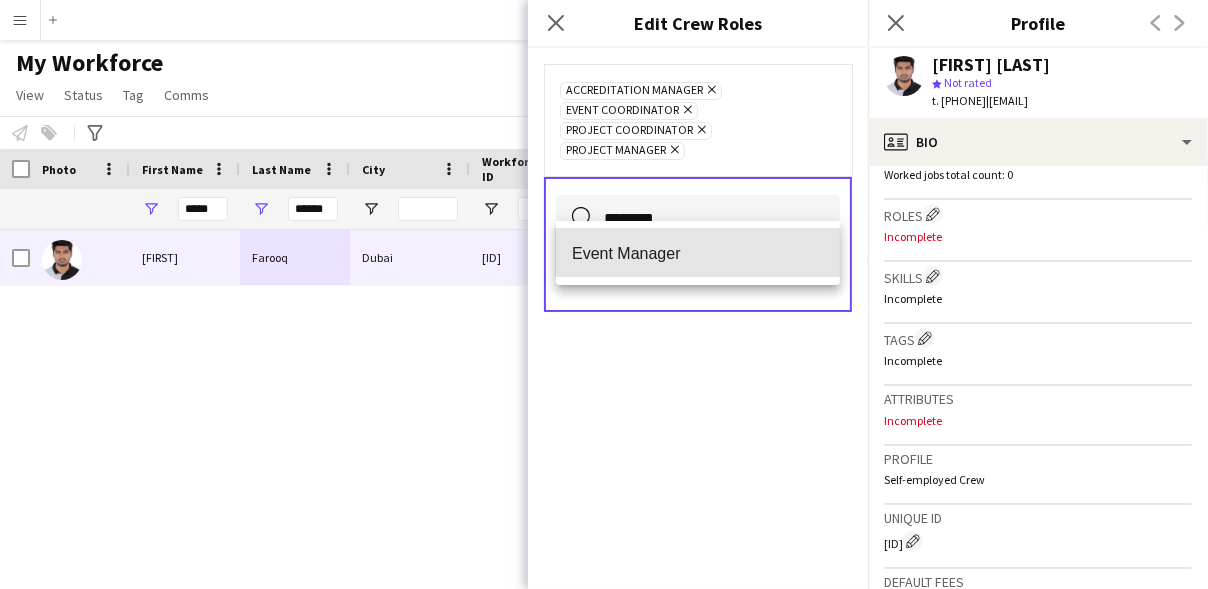 click on "Event Manager" at bounding box center (698, 253) 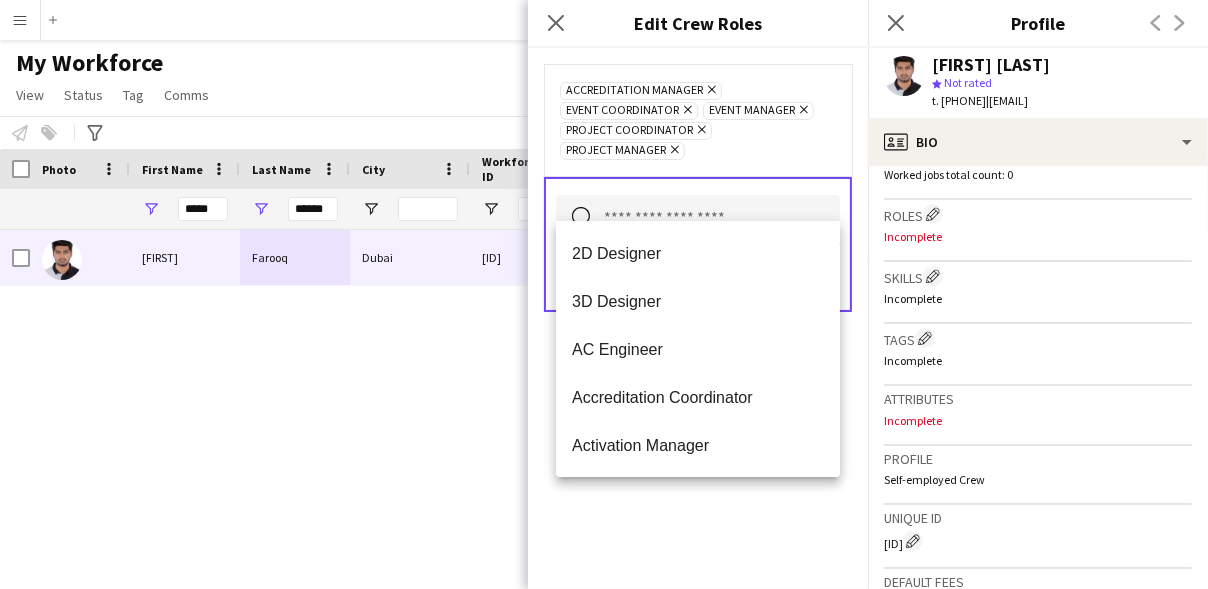 click at bounding box center [698, 220] 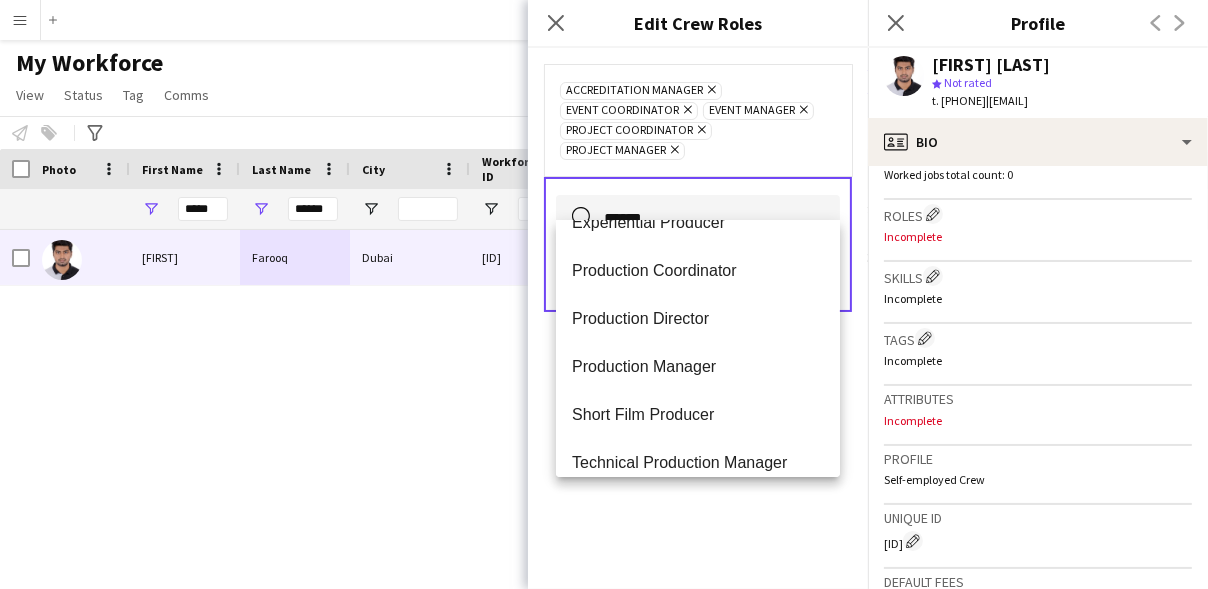 scroll, scrollTop: 222, scrollLeft: 0, axis: vertical 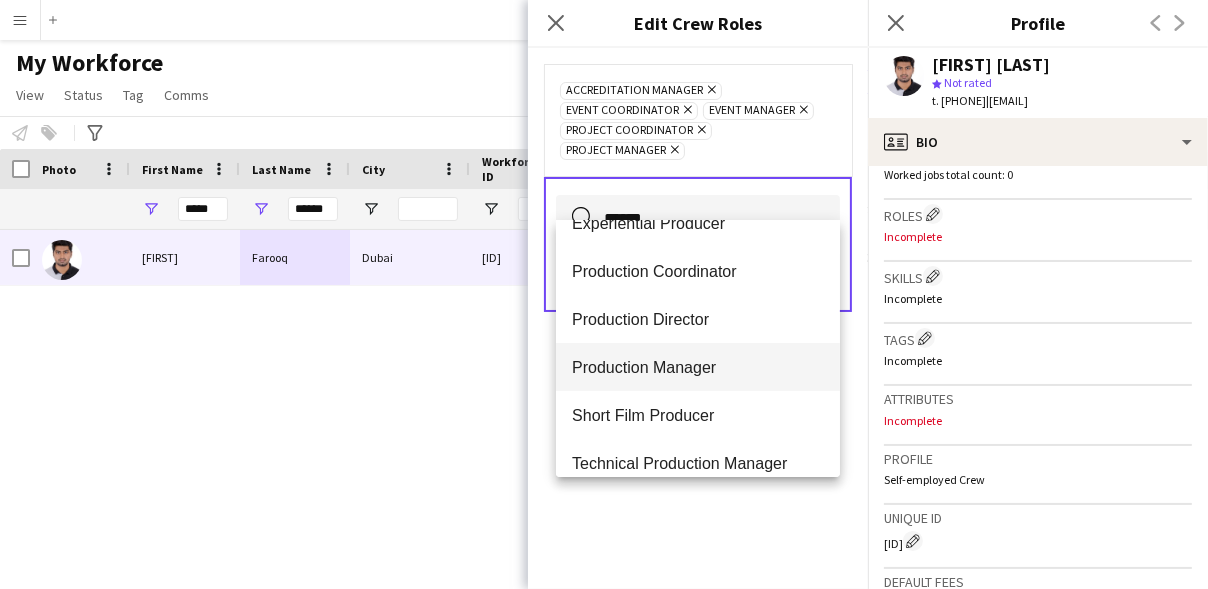 type on "******" 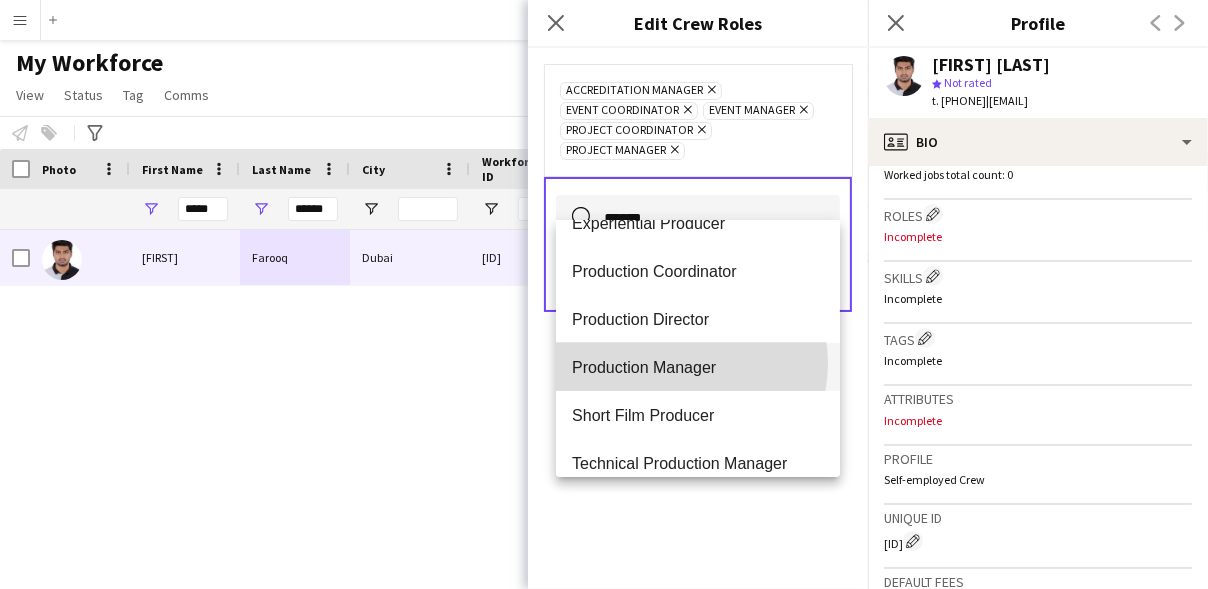 click on "Production Manager" at bounding box center [698, 367] 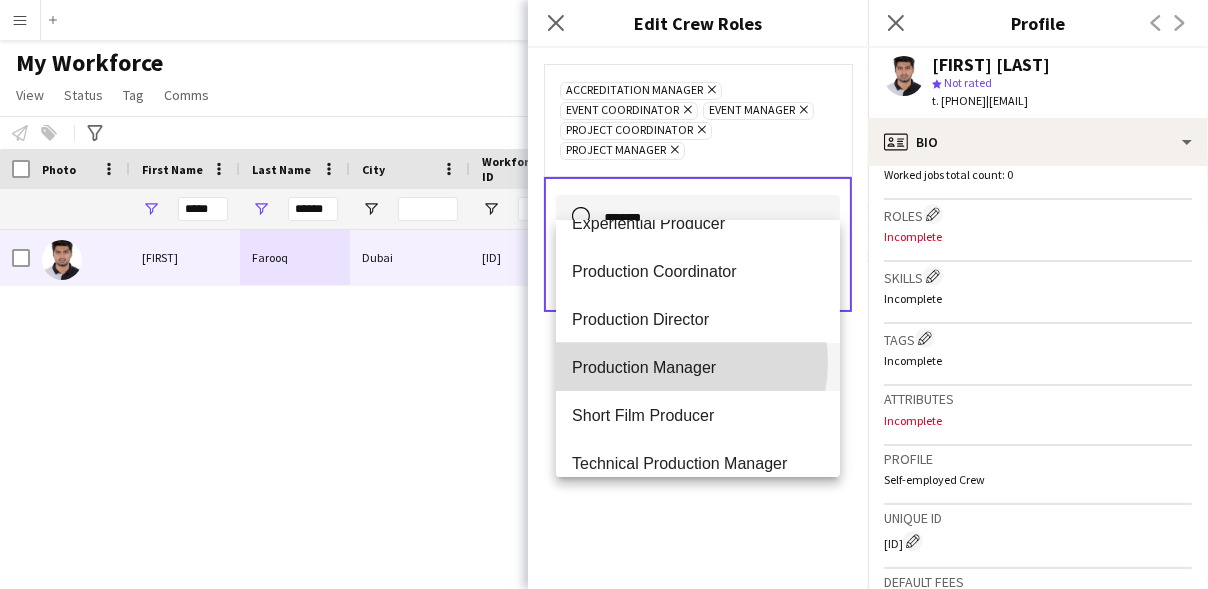 type 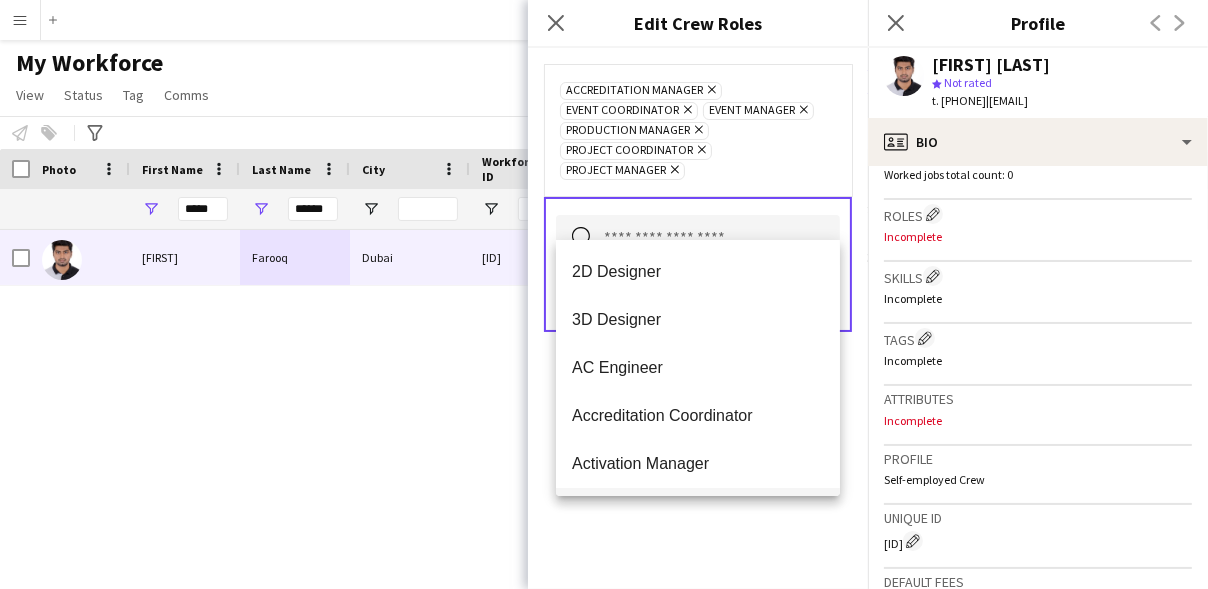 drag, startPoint x: 678, startPoint y: 363, endPoint x: 651, endPoint y: 493, distance: 132.77425 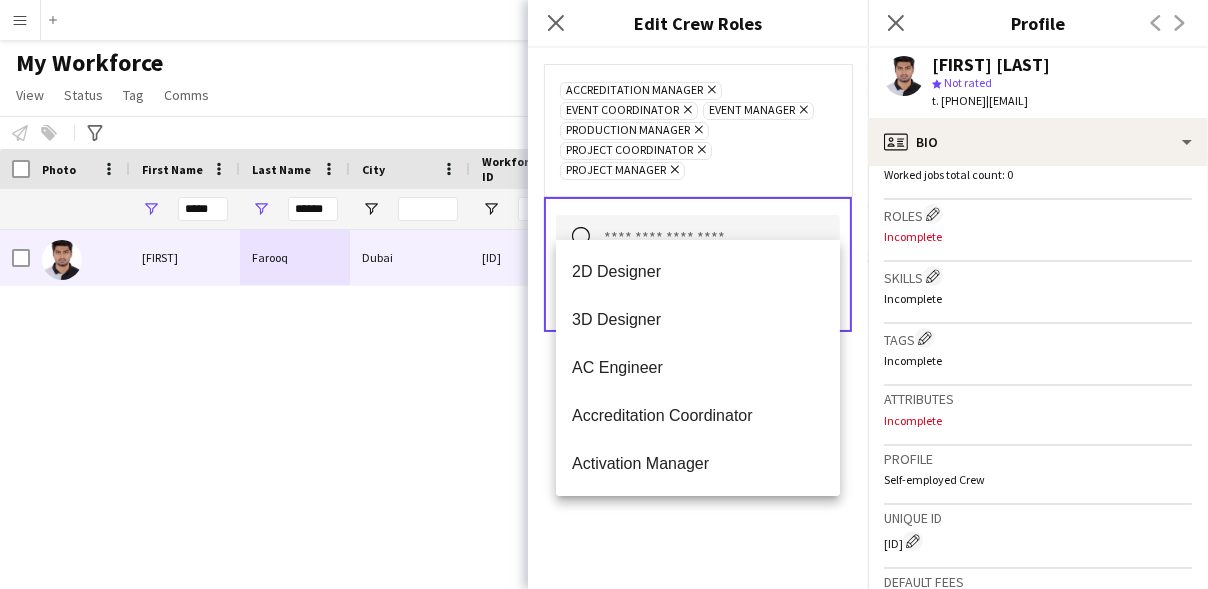 click on "Search by role type
Save" 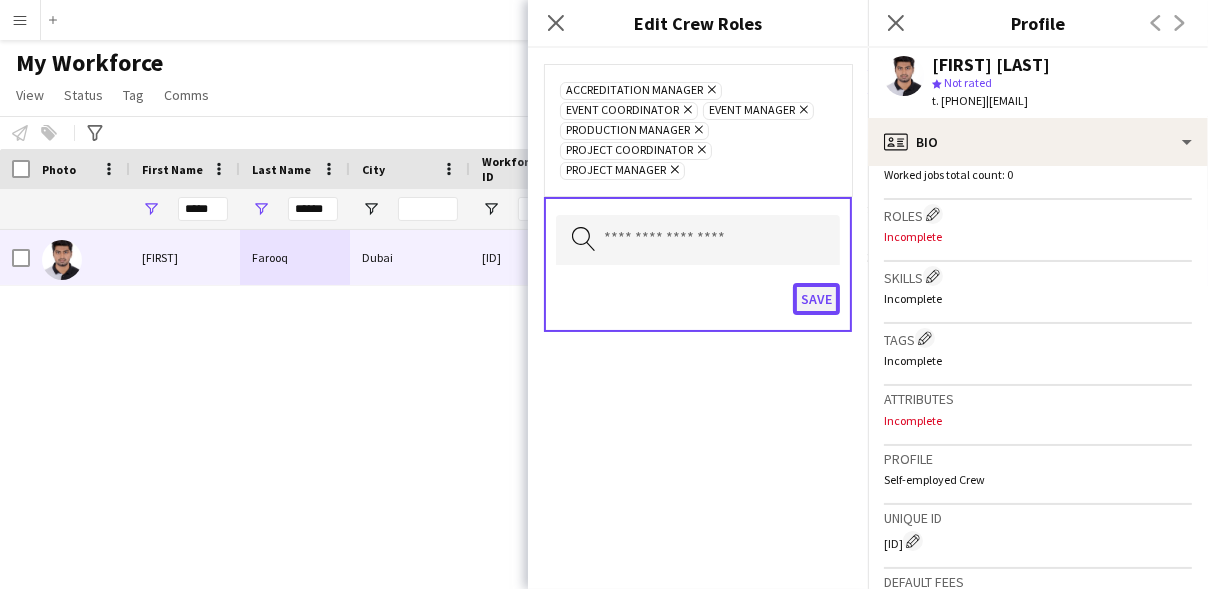 click on "Save" 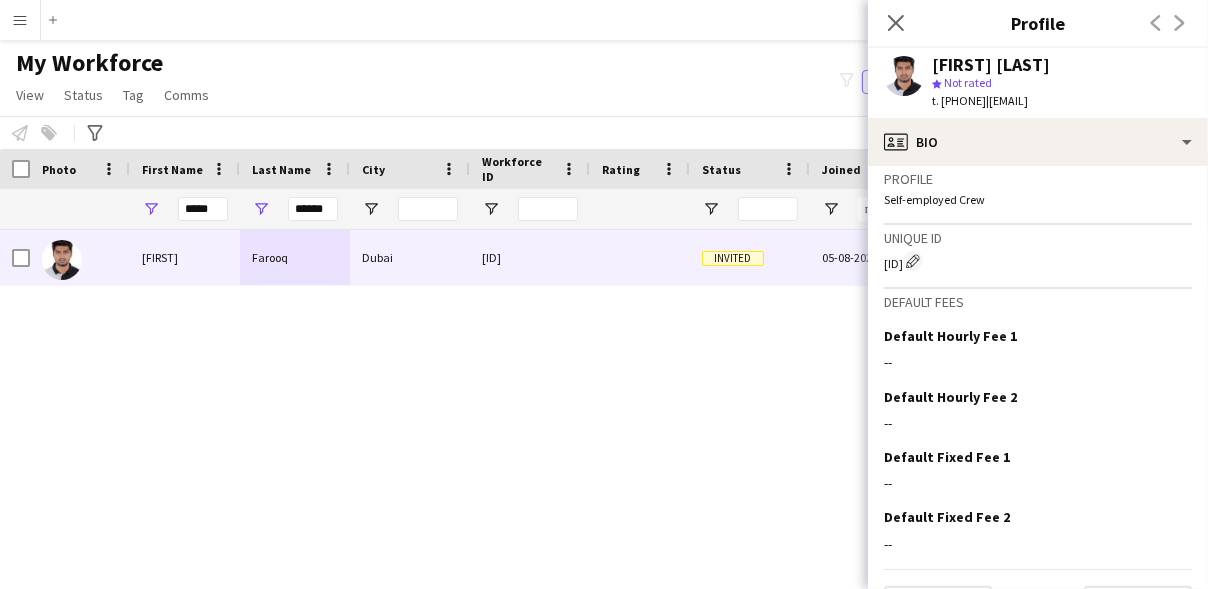 scroll, scrollTop: 938, scrollLeft: 0, axis: vertical 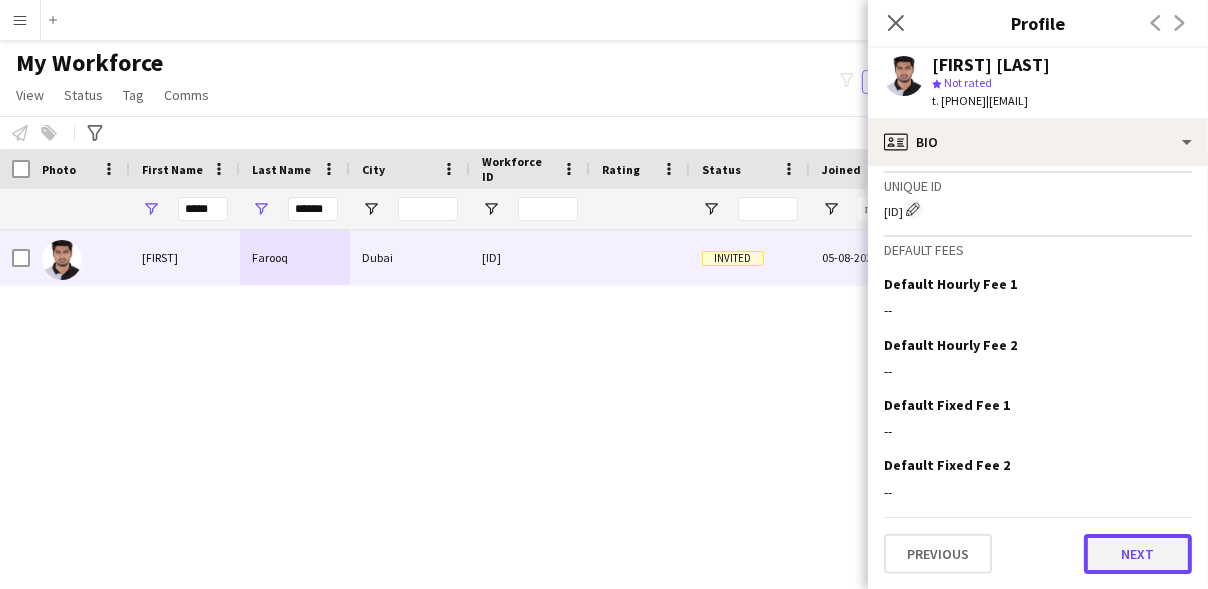 click on "Next" 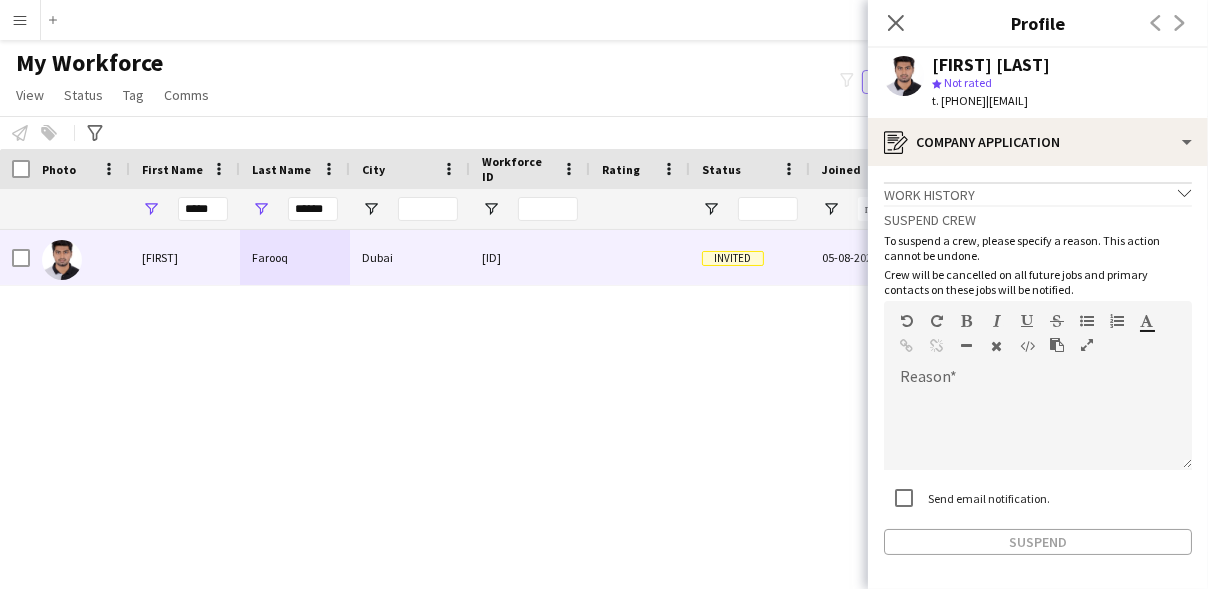 scroll, scrollTop: 77, scrollLeft: 0, axis: vertical 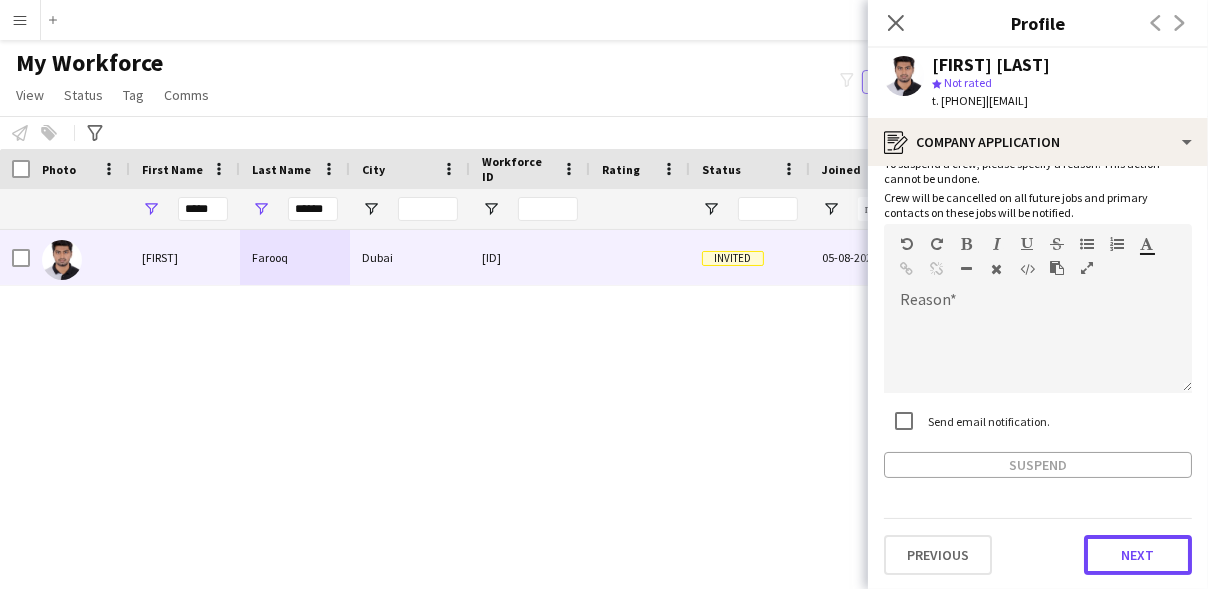 click on "Next" 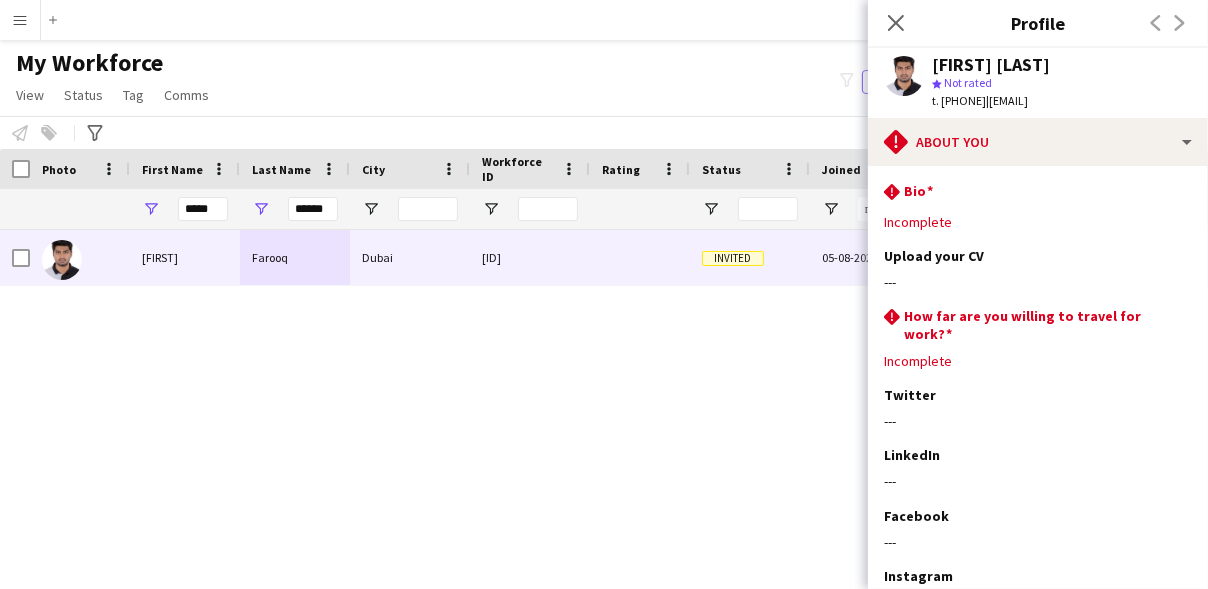scroll, scrollTop: 215, scrollLeft: 0, axis: vertical 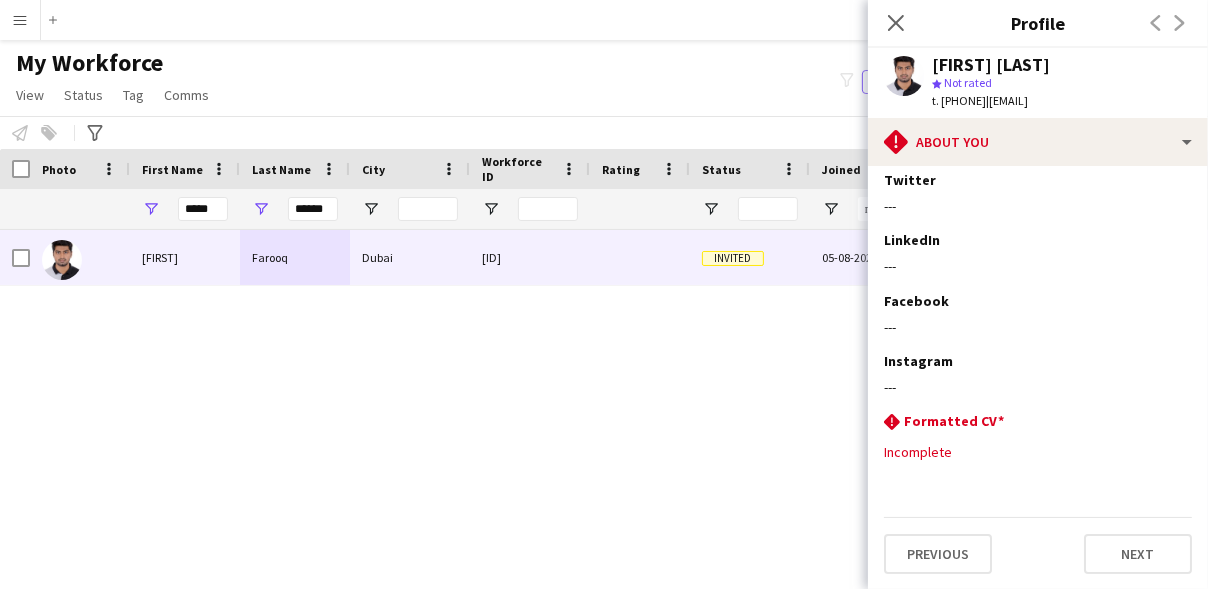 click on "Workforce ID" at bounding box center [530, 169] 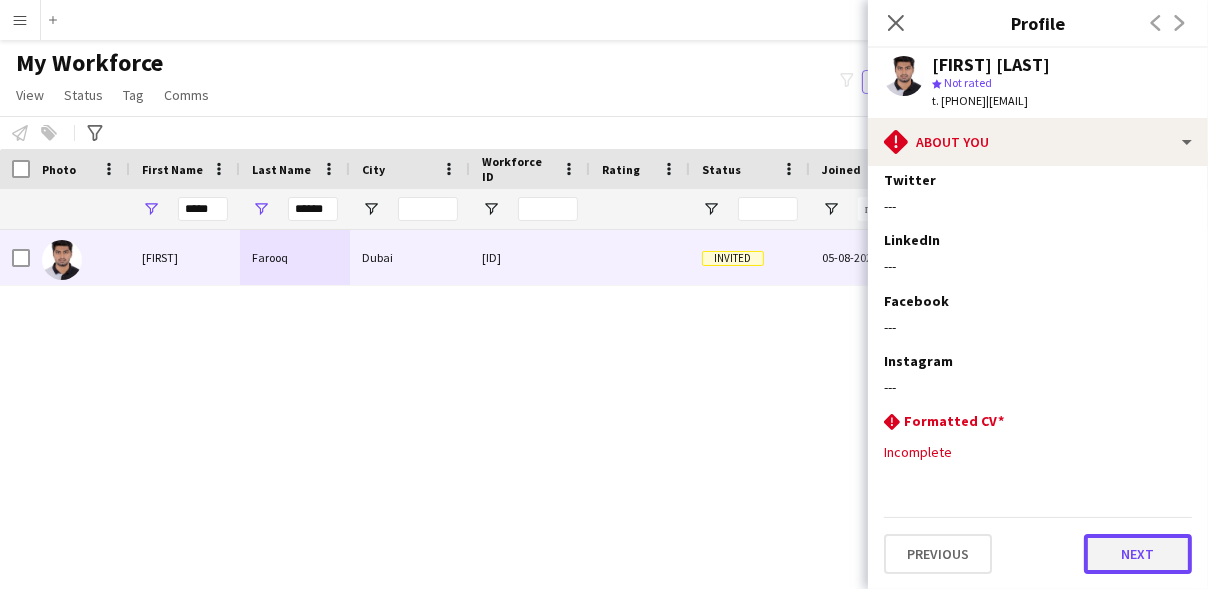 click on "Next" 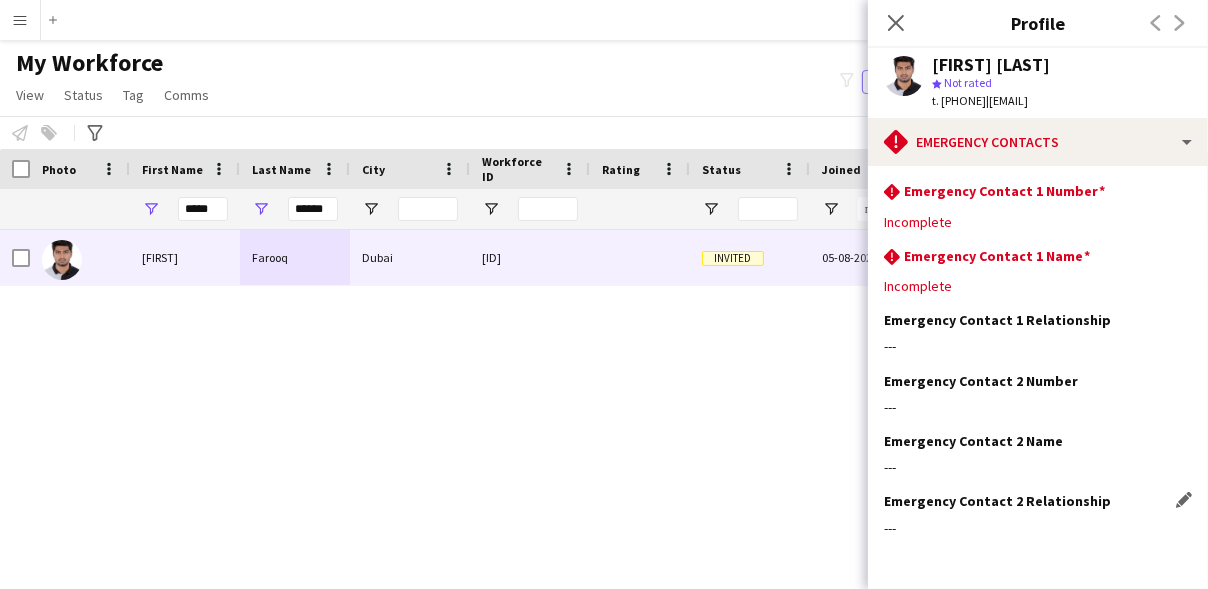scroll, scrollTop: 76, scrollLeft: 0, axis: vertical 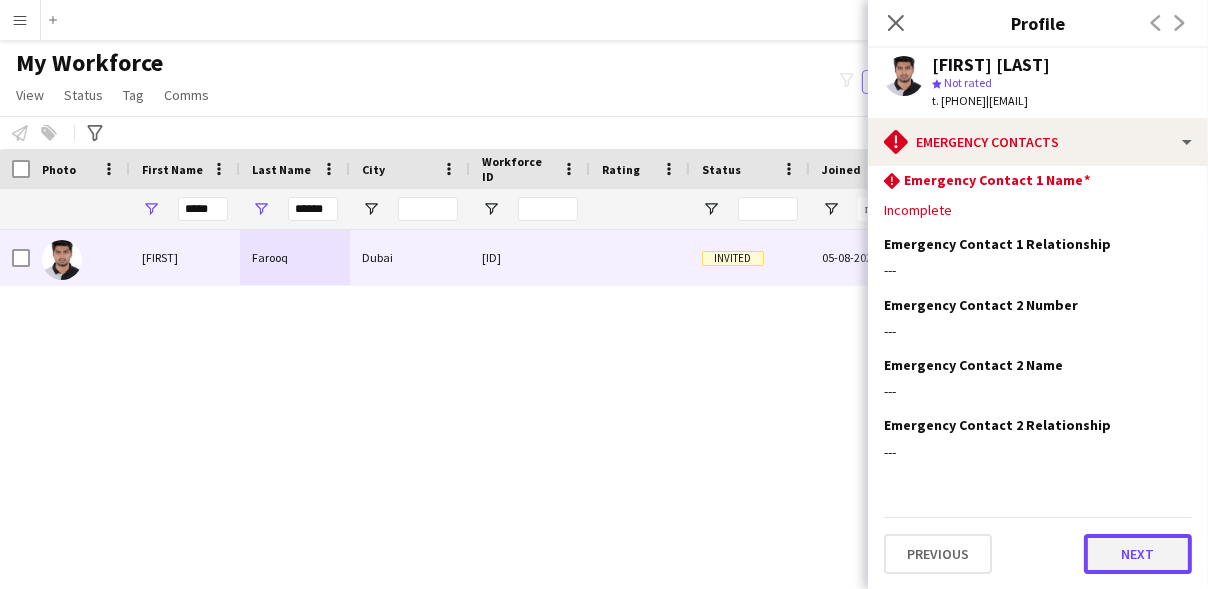 click on "Next" 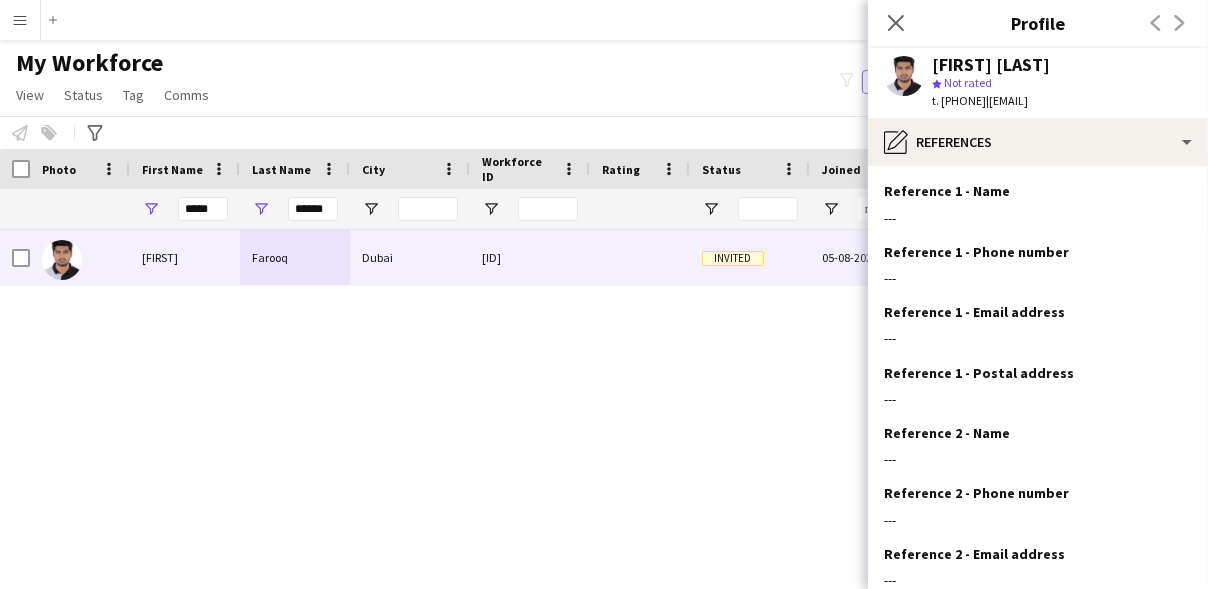 scroll, scrollTop: 188, scrollLeft: 0, axis: vertical 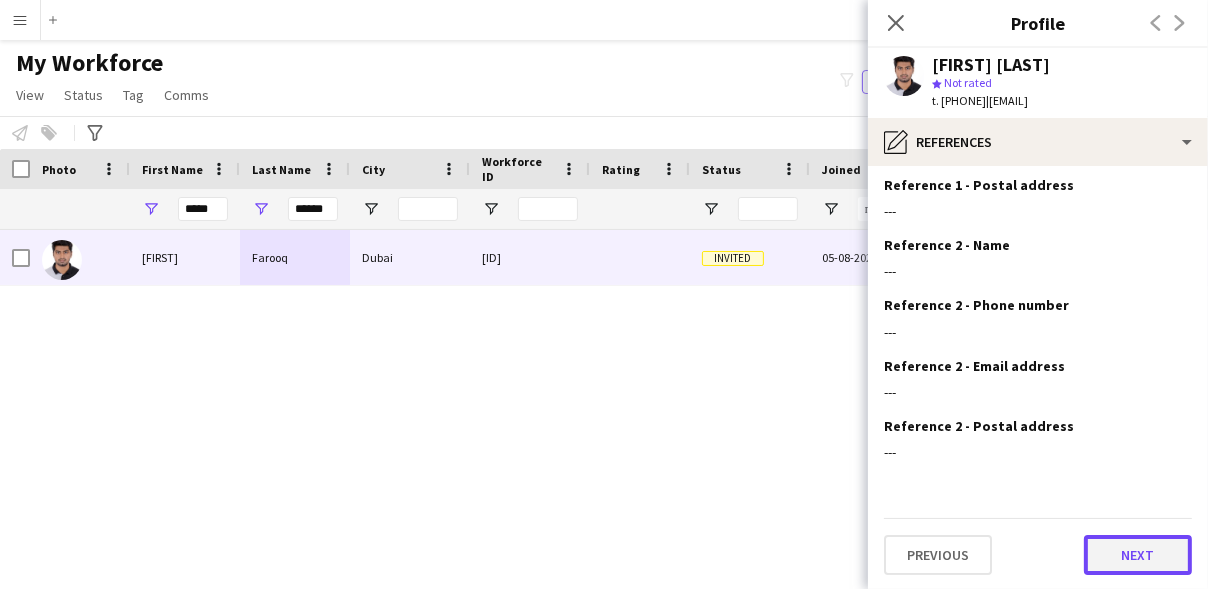 click on "Next" 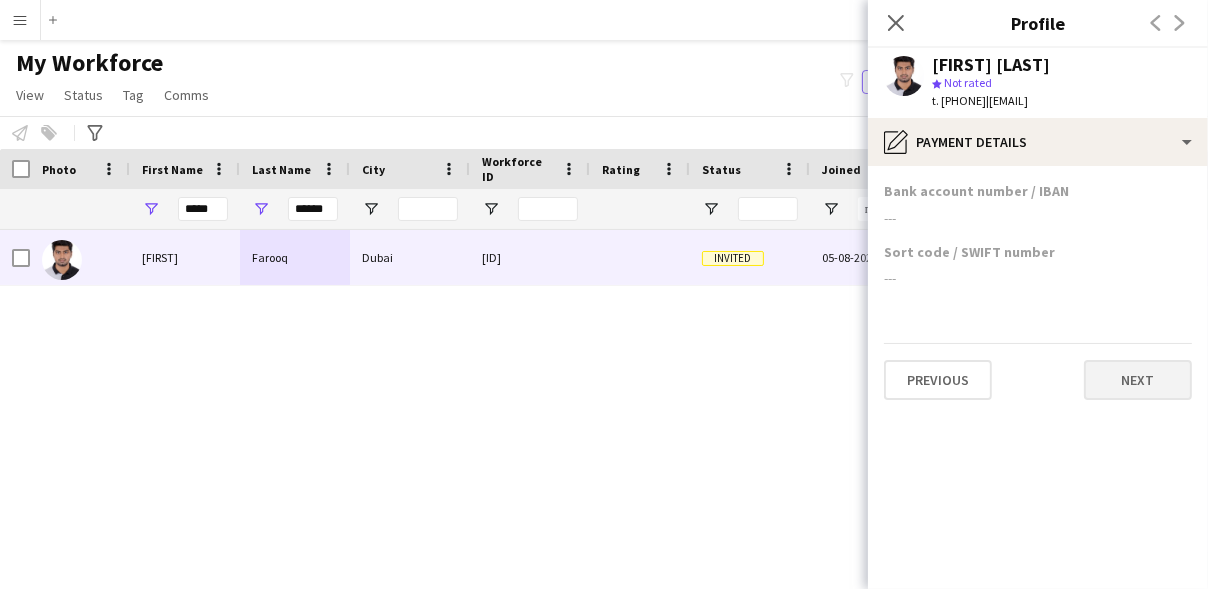 scroll, scrollTop: 0, scrollLeft: 0, axis: both 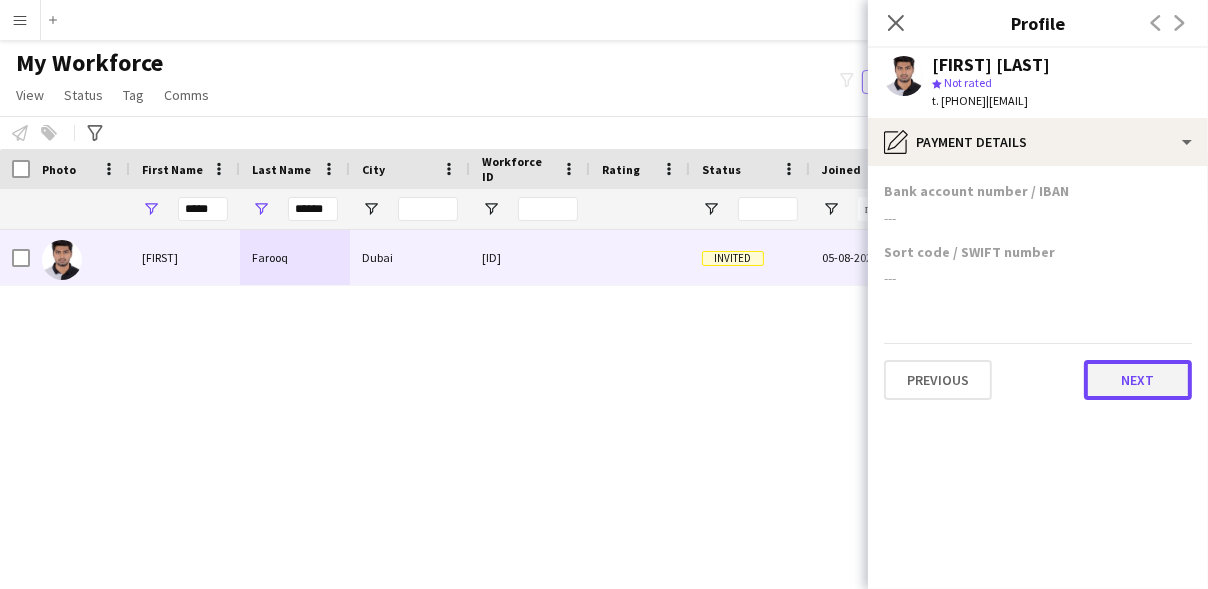 click on "Next" 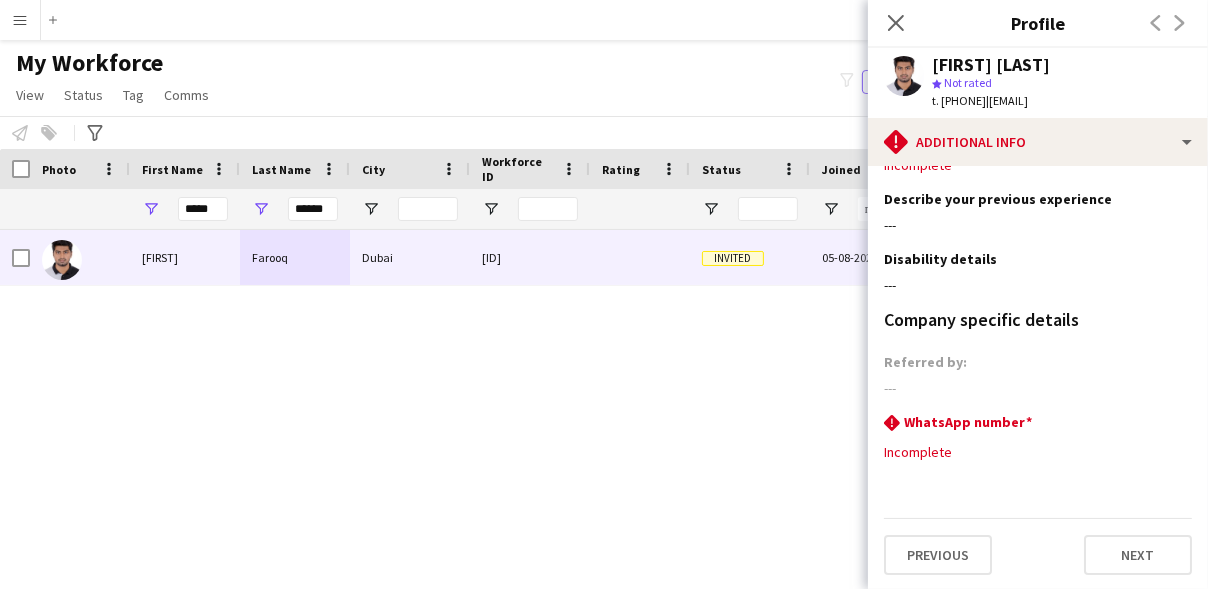 scroll, scrollTop: 56, scrollLeft: 0, axis: vertical 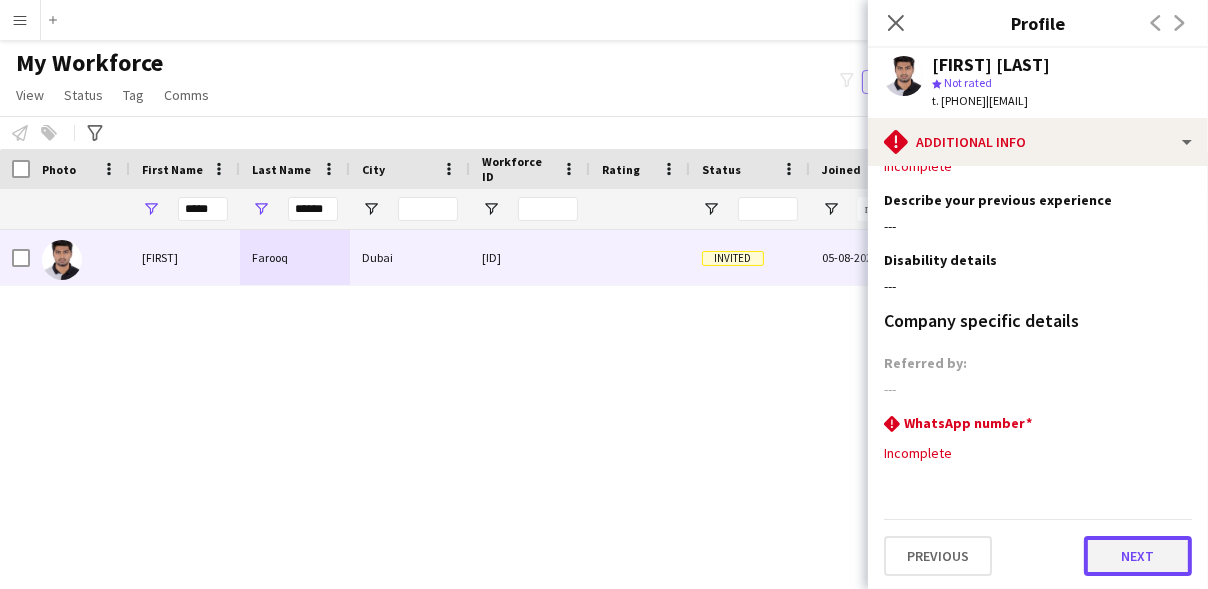 click on "Next" 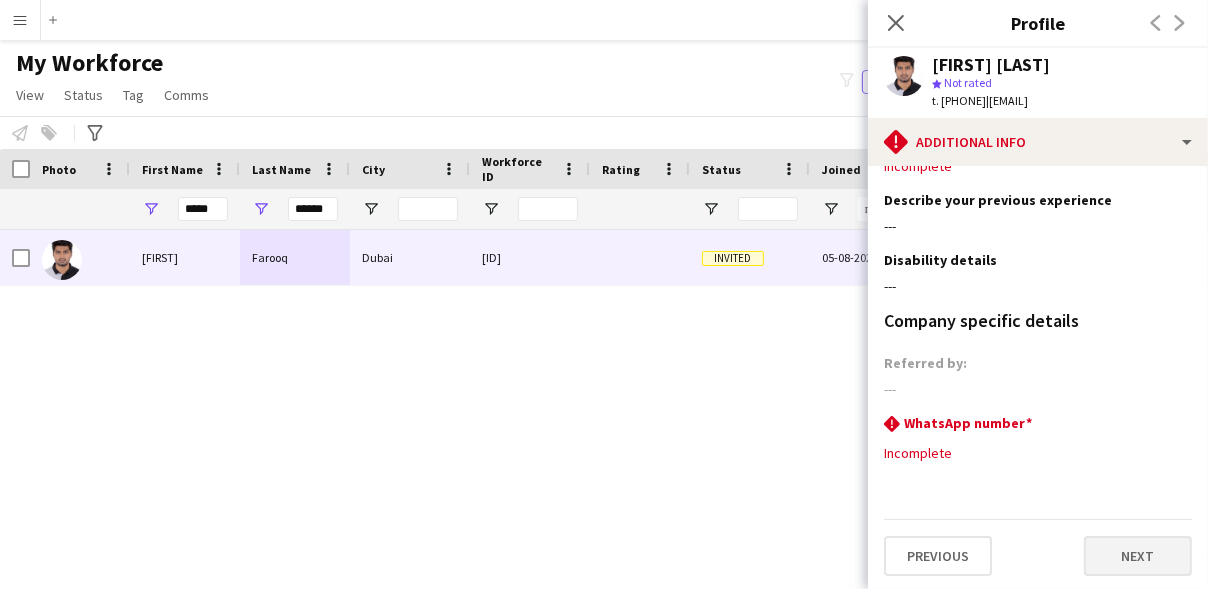 scroll, scrollTop: 0, scrollLeft: 0, axis: both 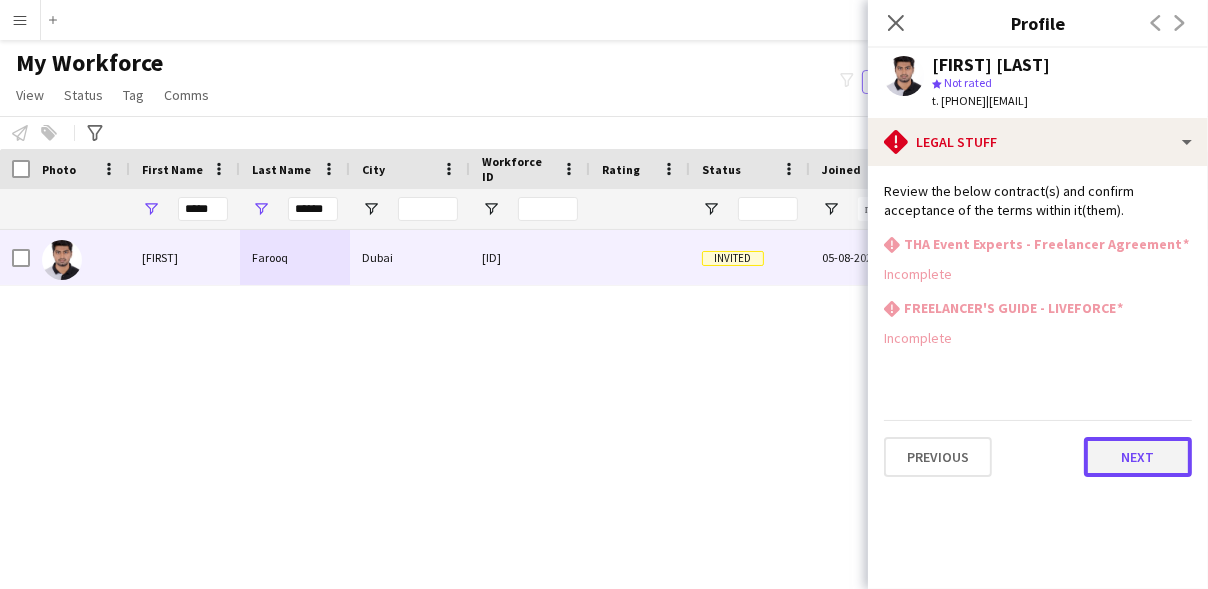 click on "Next" 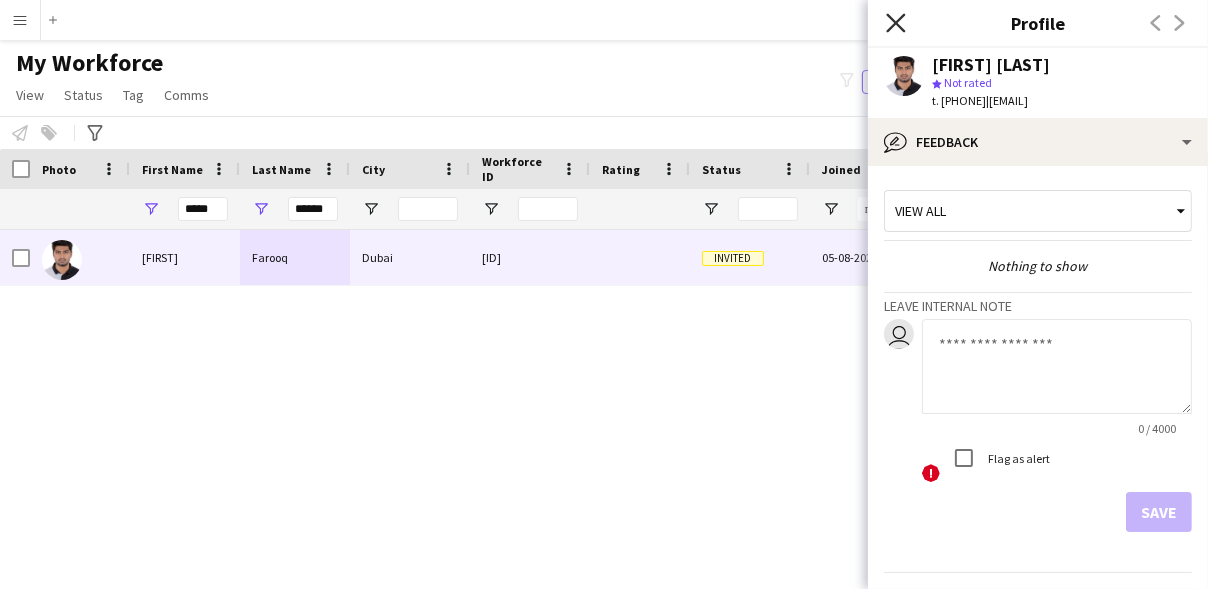 click on "Close pop-in" 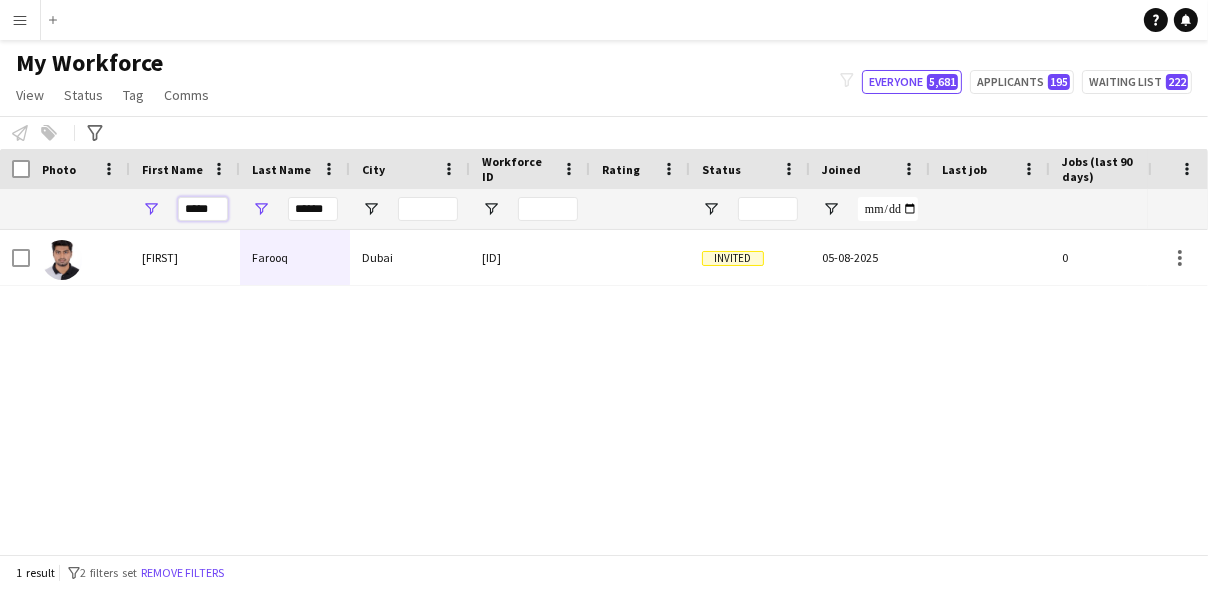 click on "*****" at bounding box center (203, 209) 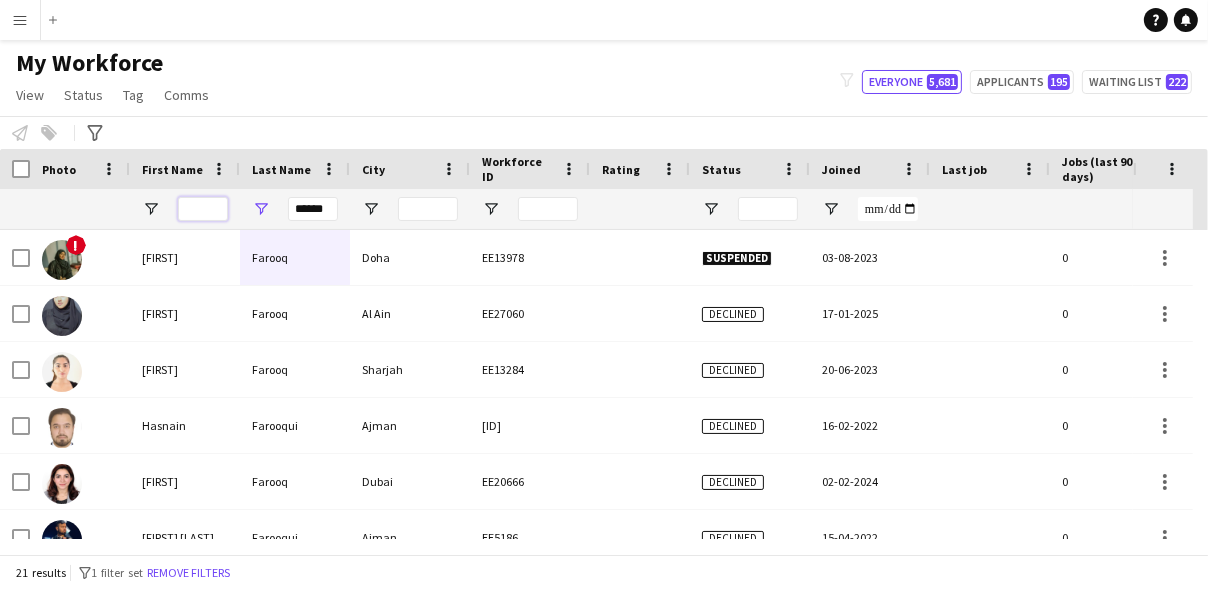 type 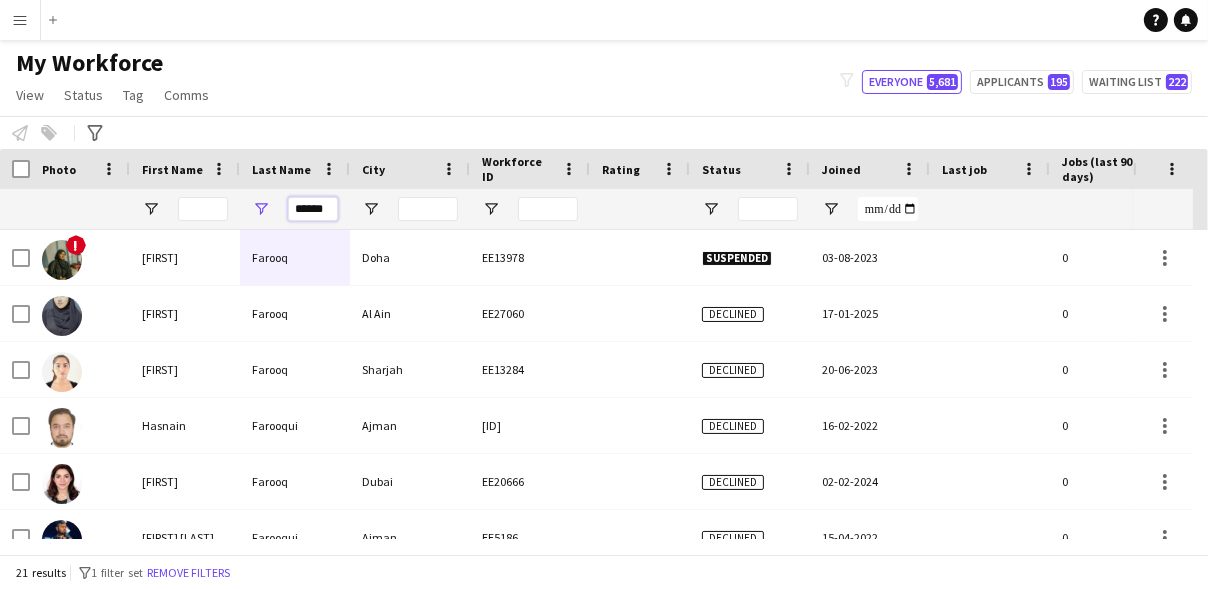 click on "******" at bounding box center [313, 209] 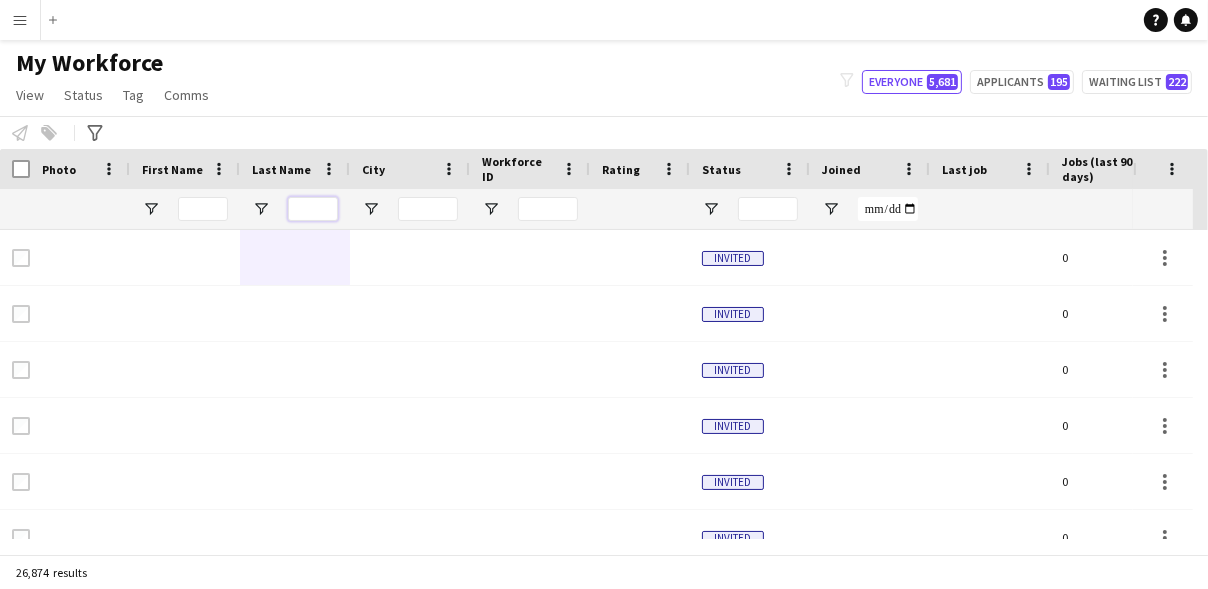 type 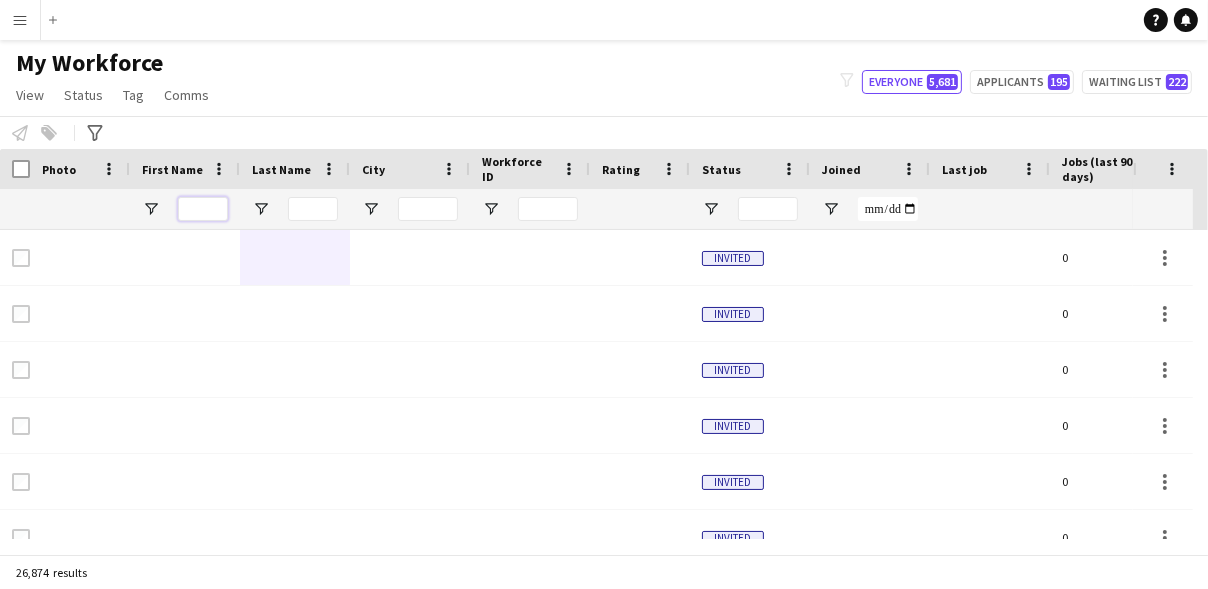 click at bounding box center [203, 209] 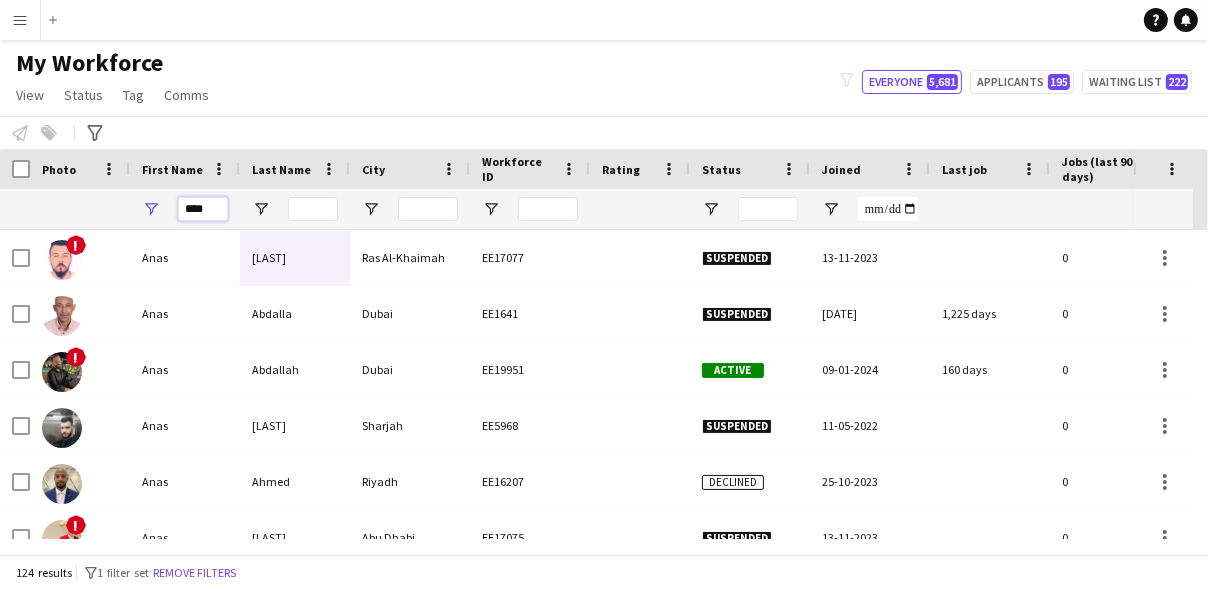 type on "****" 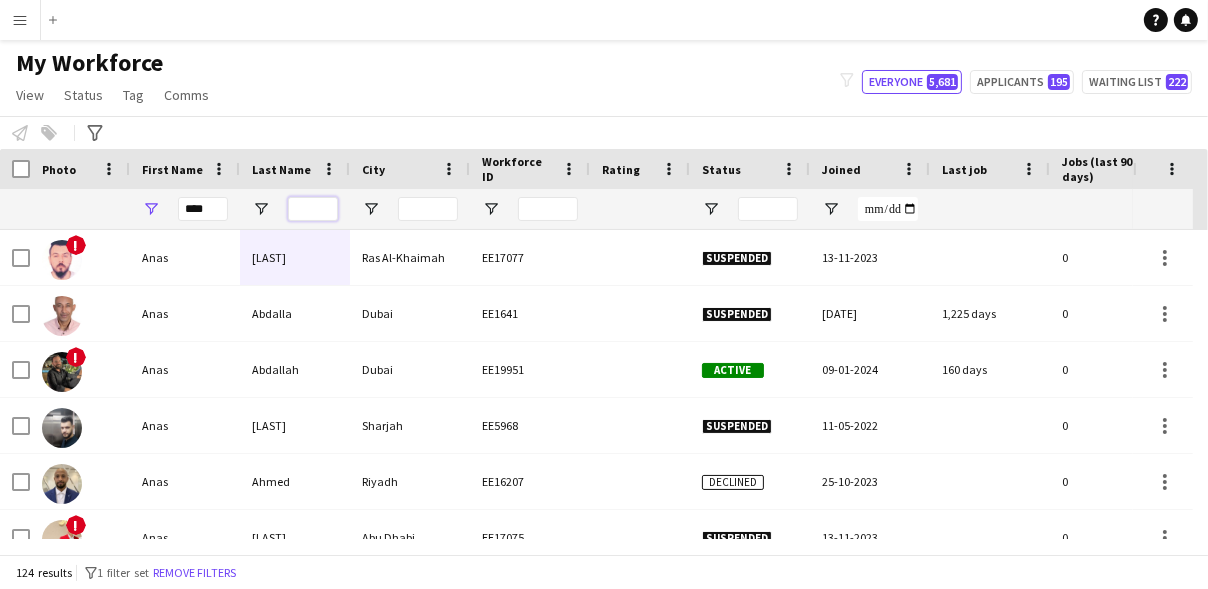 click at bounding box center [313, 209] 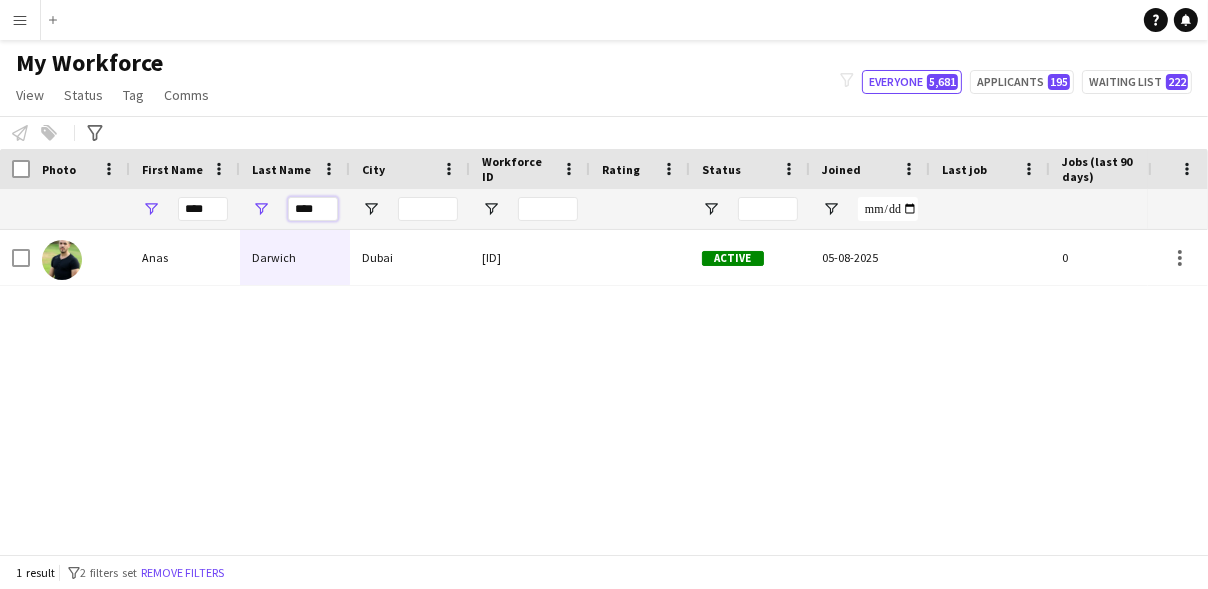 type on "****" 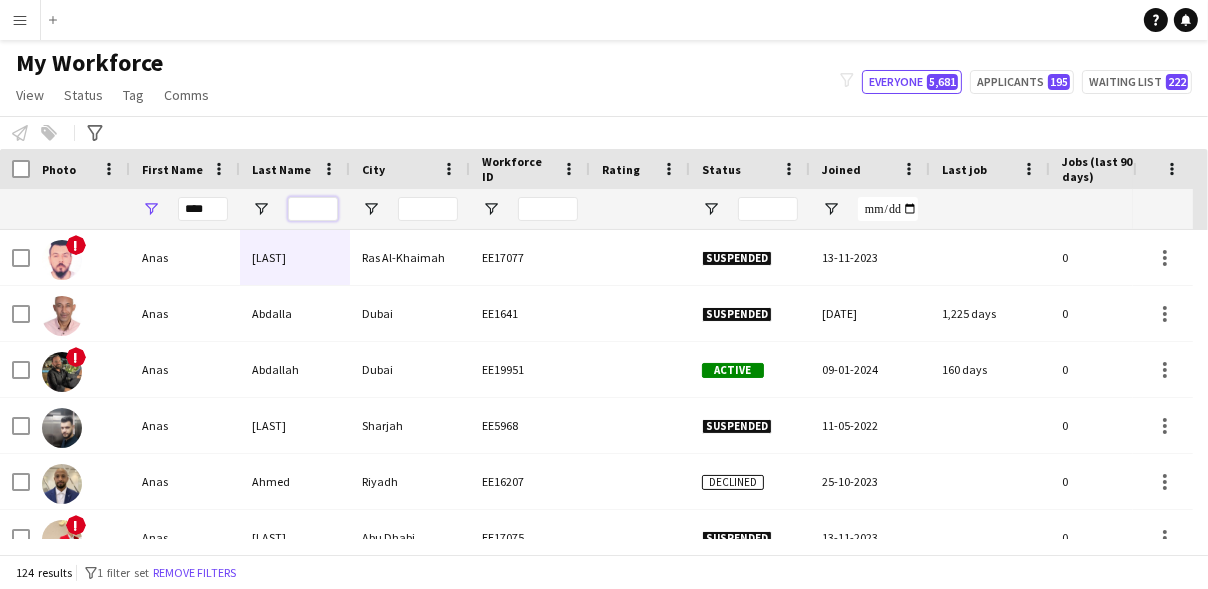 type 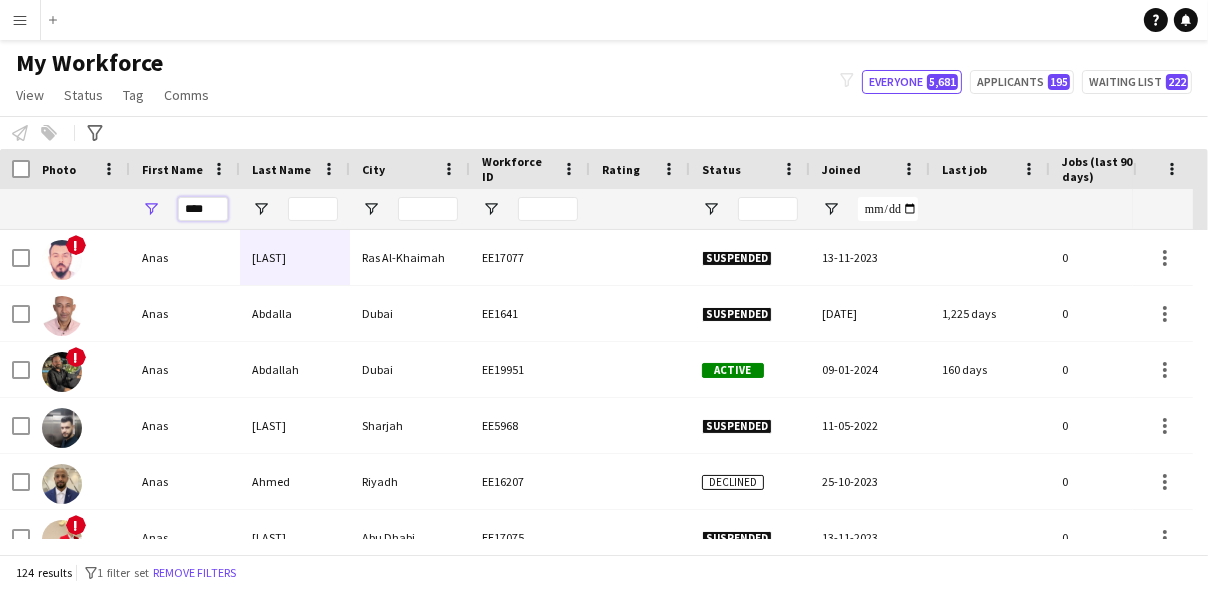 click on "****" at bounding box center (203, 209) 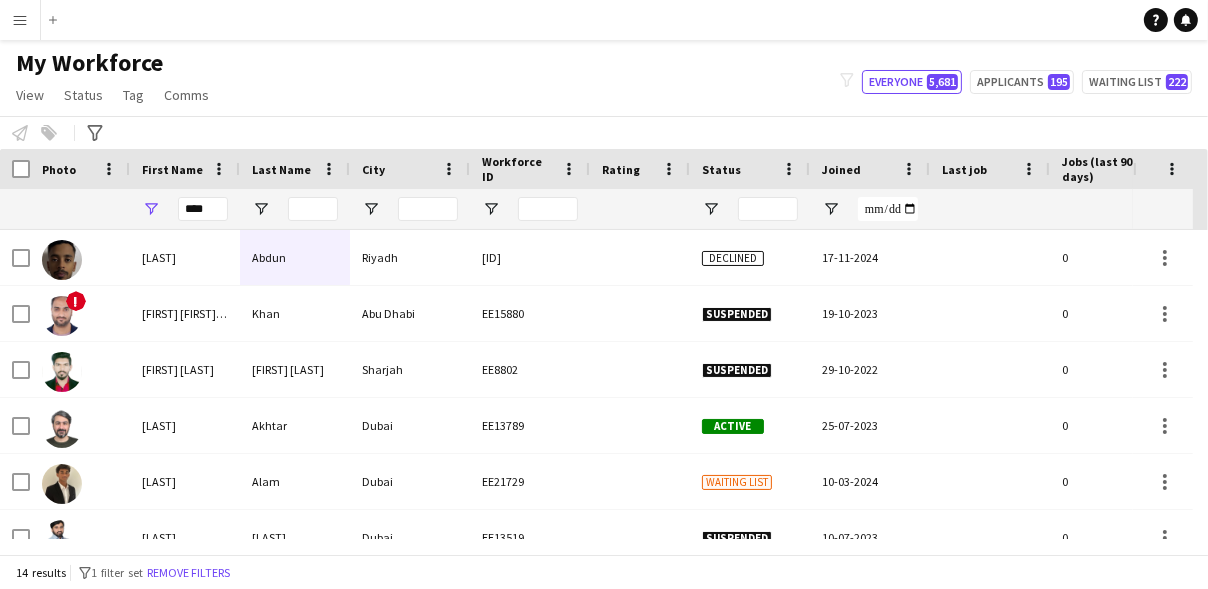 click on "My Workforce   View   Views  Default view Julie New view Update view Delete view Edit name Customise view Customise filters Reset Filters Reset View Reset All  Status  Edit  Tag  New tag  Edit tag  ADMIN, Financial & HR (278) Arabic Speaker (1248) AV & Technical (298) Conferences, Ceremonies & Exhibitions (2164) Consultants (30) Coordinator (754) Creative Design & Content (436) Director (164) Done By Ahmed (709) Done By Eagal (0) Done by Enas (17) Done by Maya (7) Done by Mustafa (11) Done by Nickola (708) Done by Queenie (819) Done by Sana (872) Done by Steve (3) Done By Vanessa (1) Done by Zoya (76) Figma (1) Film Production (101) Health & Safety (232) Hospitality & Guest Relations (454) Live Shows & Festivals (1577) Manager (1294) Marketing (295) Mega Project (1556) Operations (2014) Payroll Only (53) Production (565) Project Planning & Management (613) Protocol (205) Sales & Business Development (148) Showcaller (133) Site Infrastructure (156) Sports (1323) Stage Manager (263) Theme Parks (39) Figma (1)" 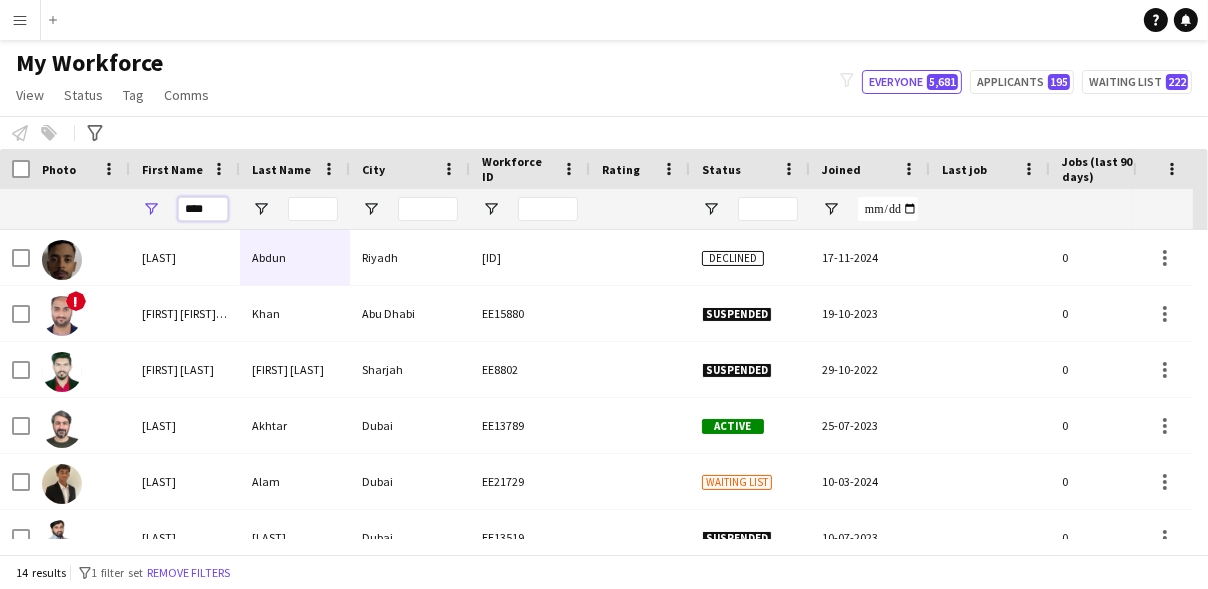 click on "****" at bounding box center (203, 209) 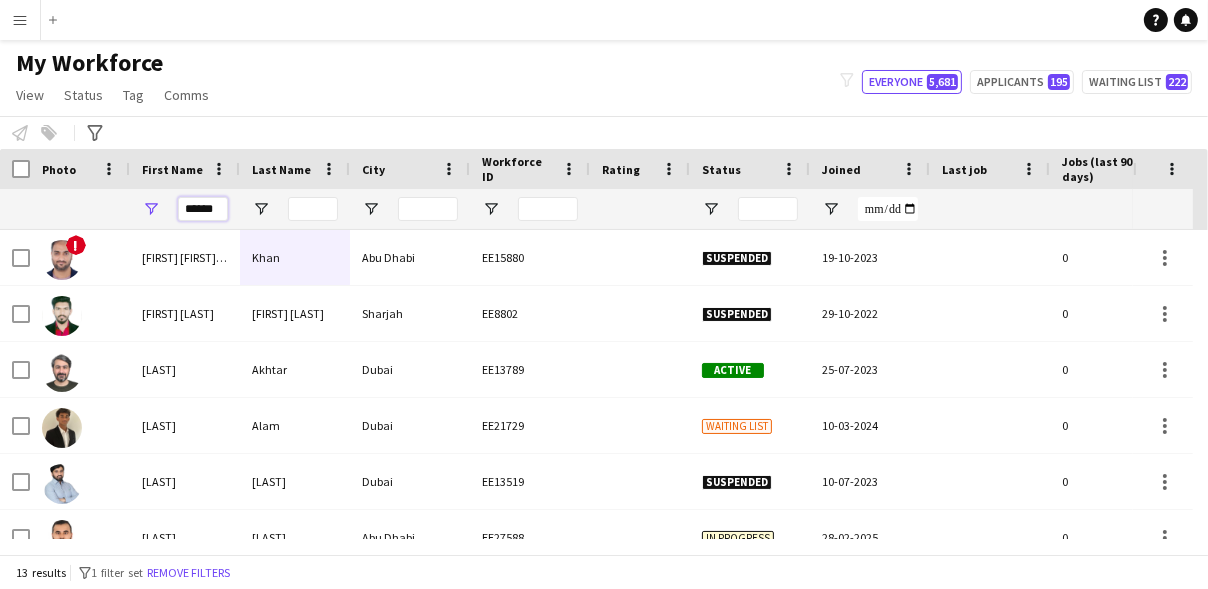 type on "******" 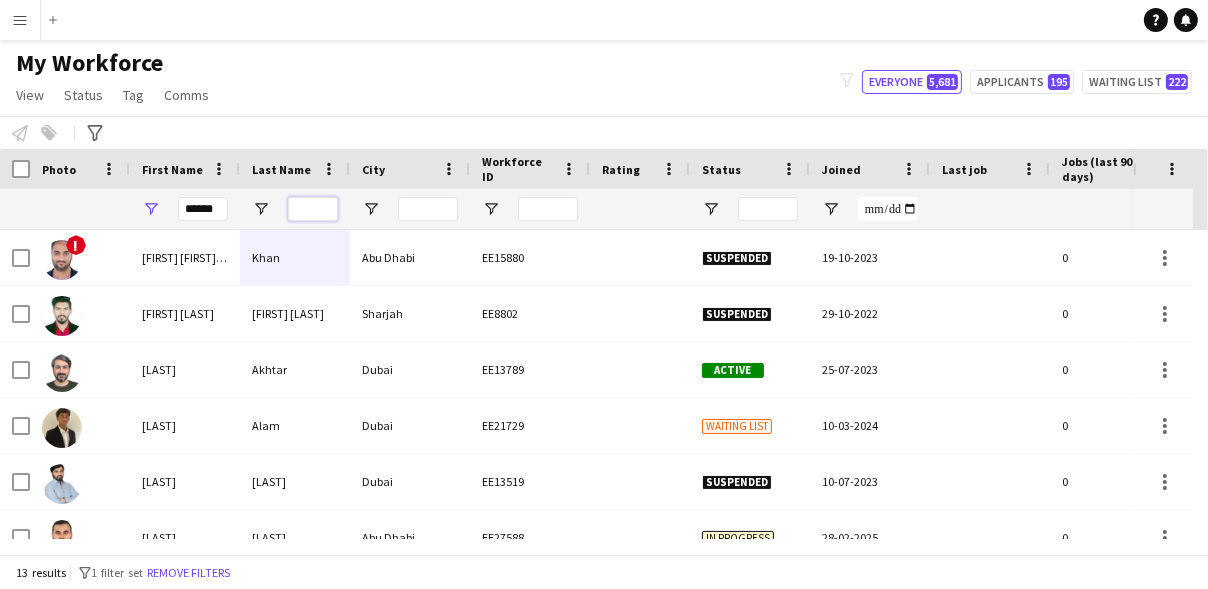 click at bounding box center [313, 209] 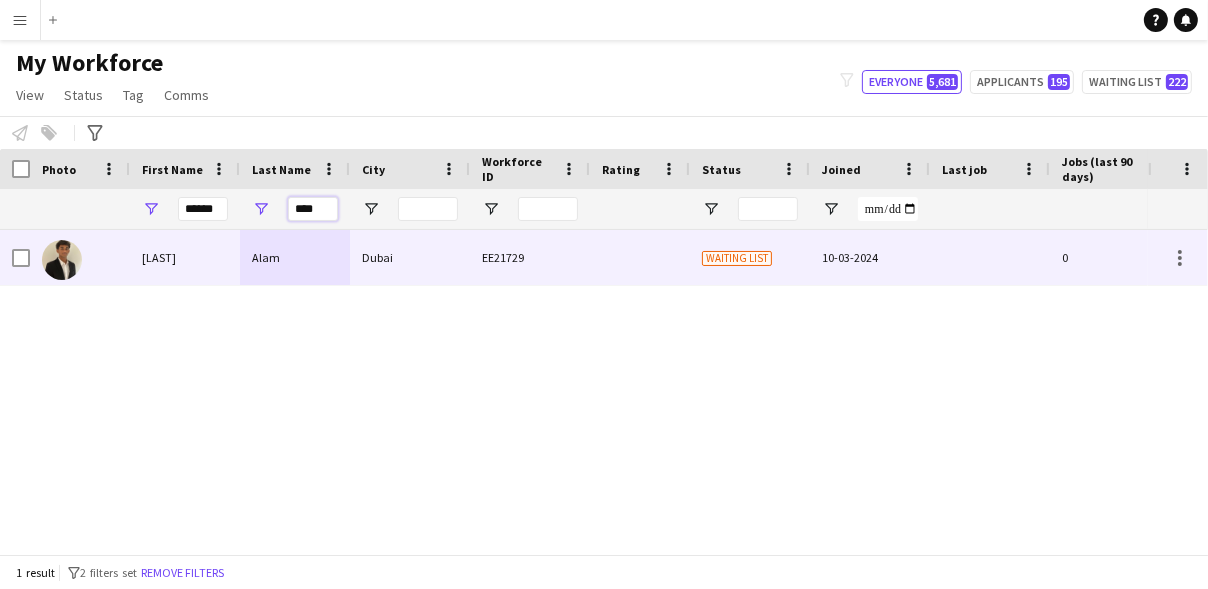 type on "****" 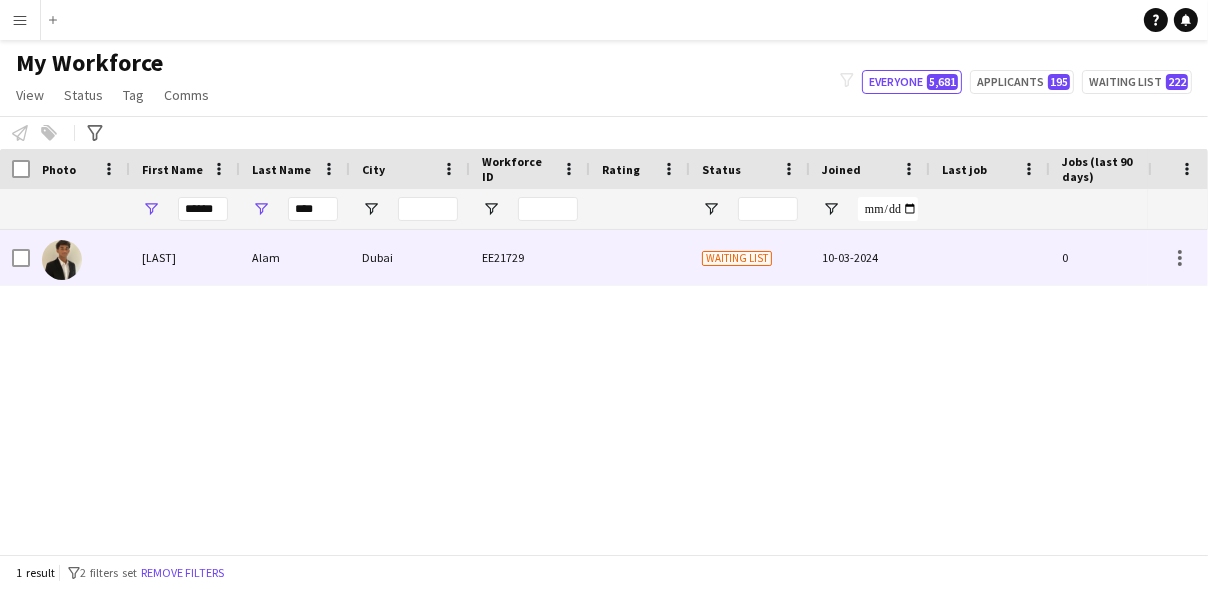 click at bounding box center [640, 257] 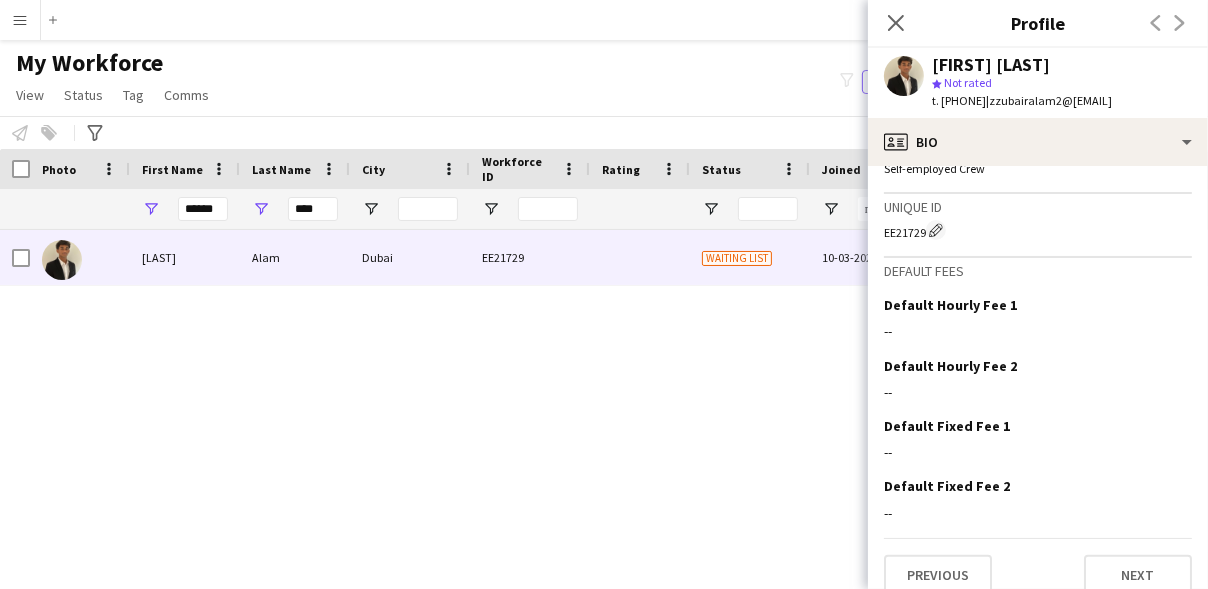 scroll, scrollTop: 1198, scrollLeft: 0, axis: vertical 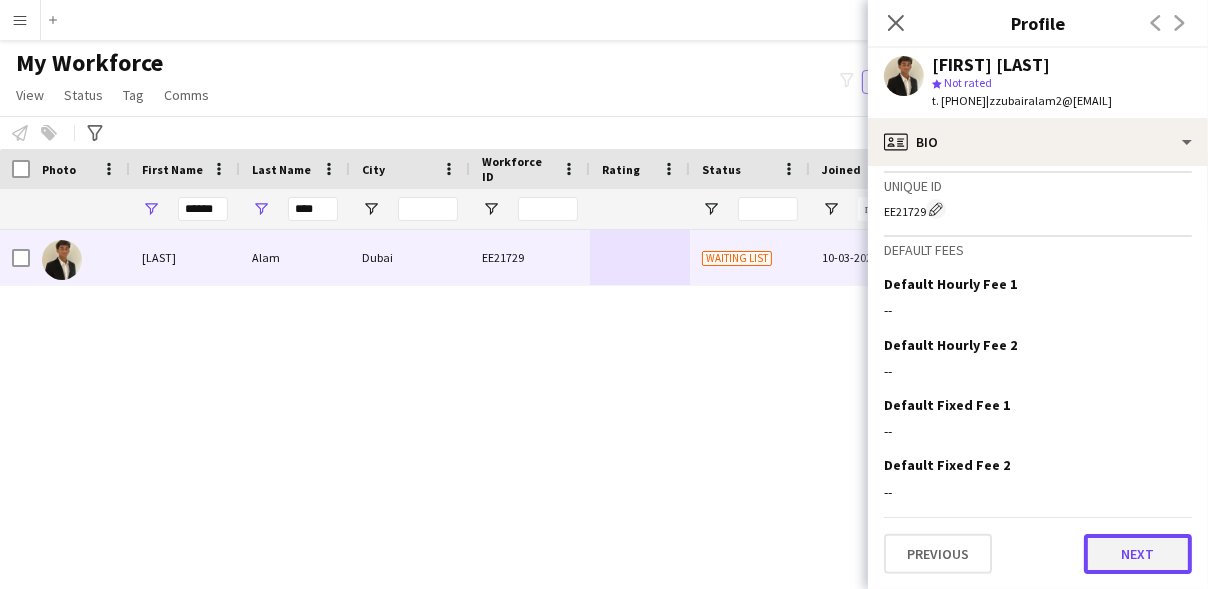 click on "Next" 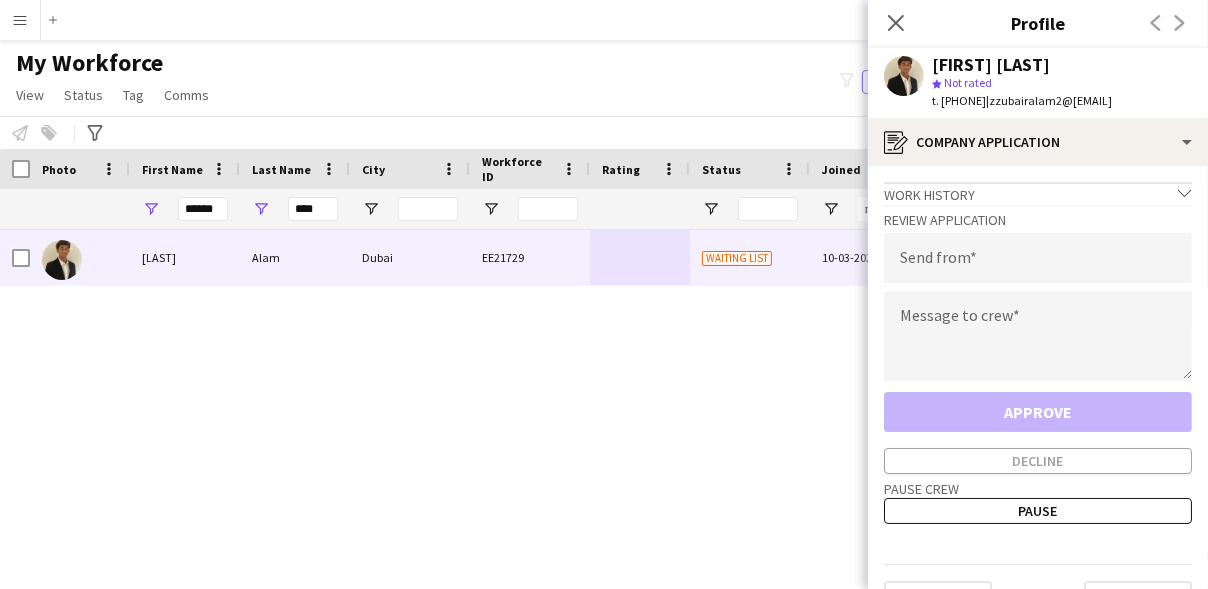 scroll, scrollTop: 45, scrollLeft: 0, axis: vertical 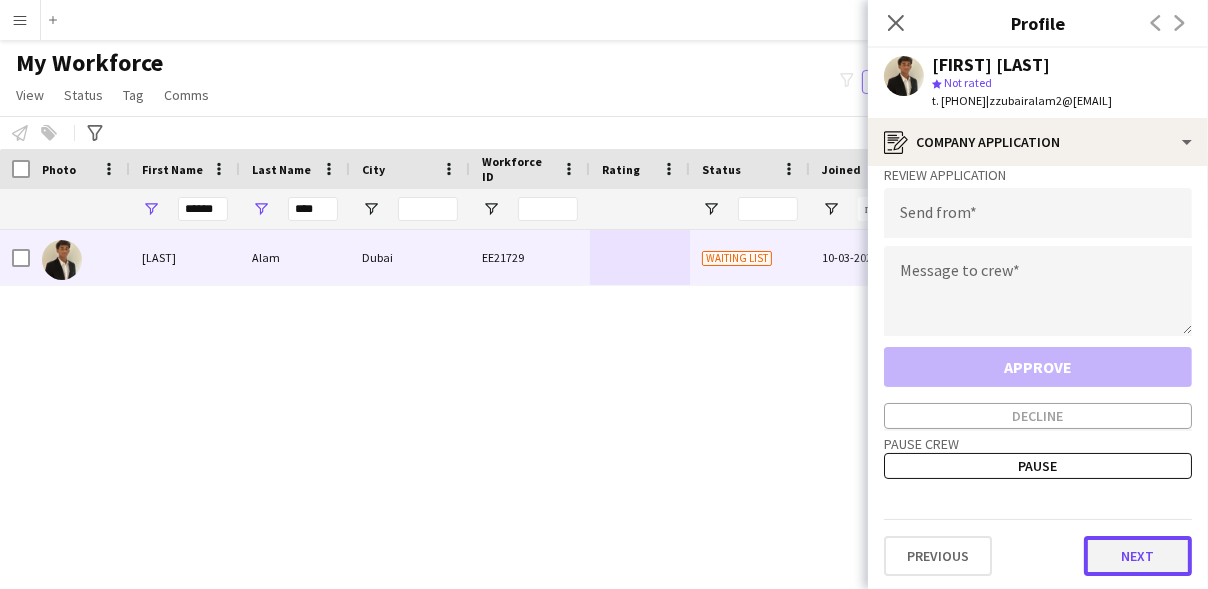 click on "Next" 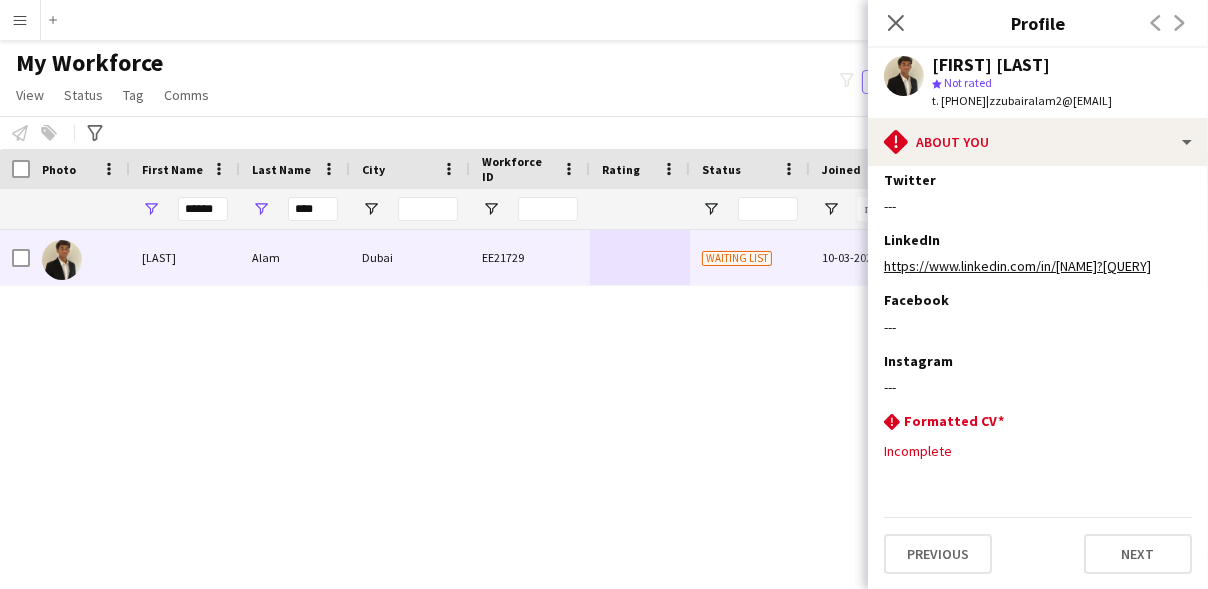 scroll, scrollTop: 386, scrollLeft: 0, axis: vertical 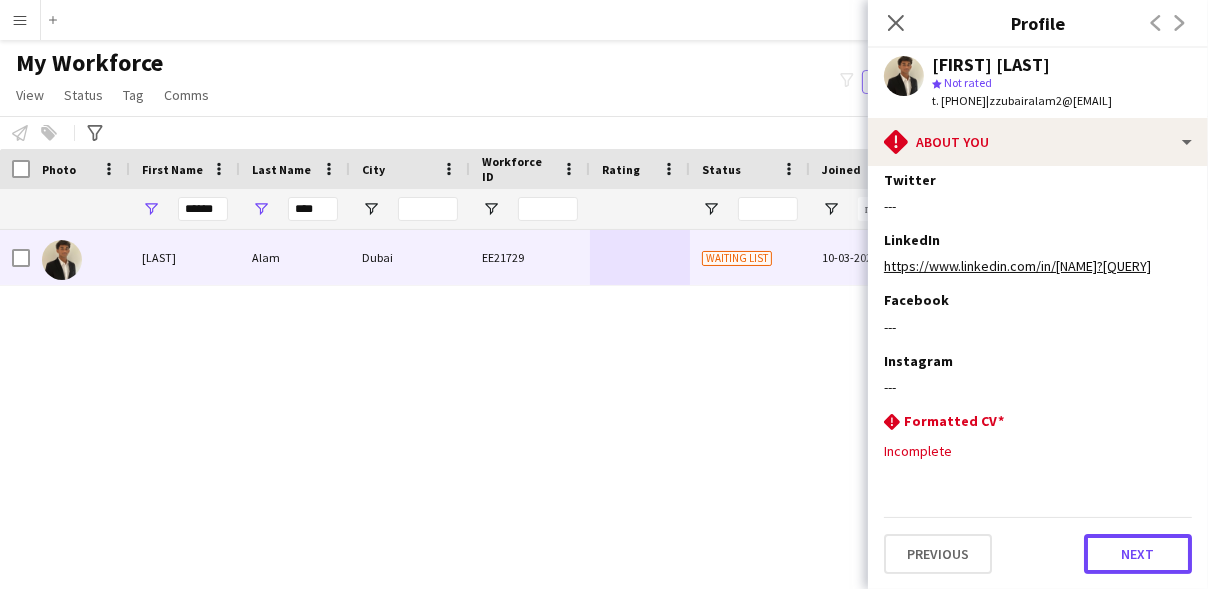 click on "Next" 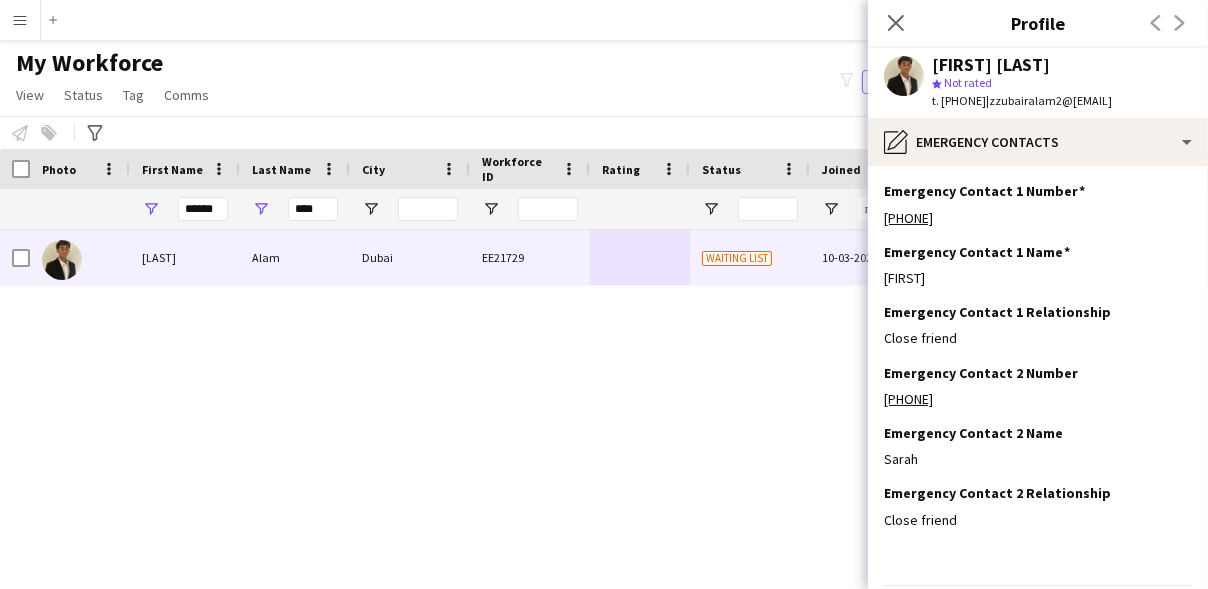 scroll, scrollTop: 67, scrollLeft: 0, axis: vertical 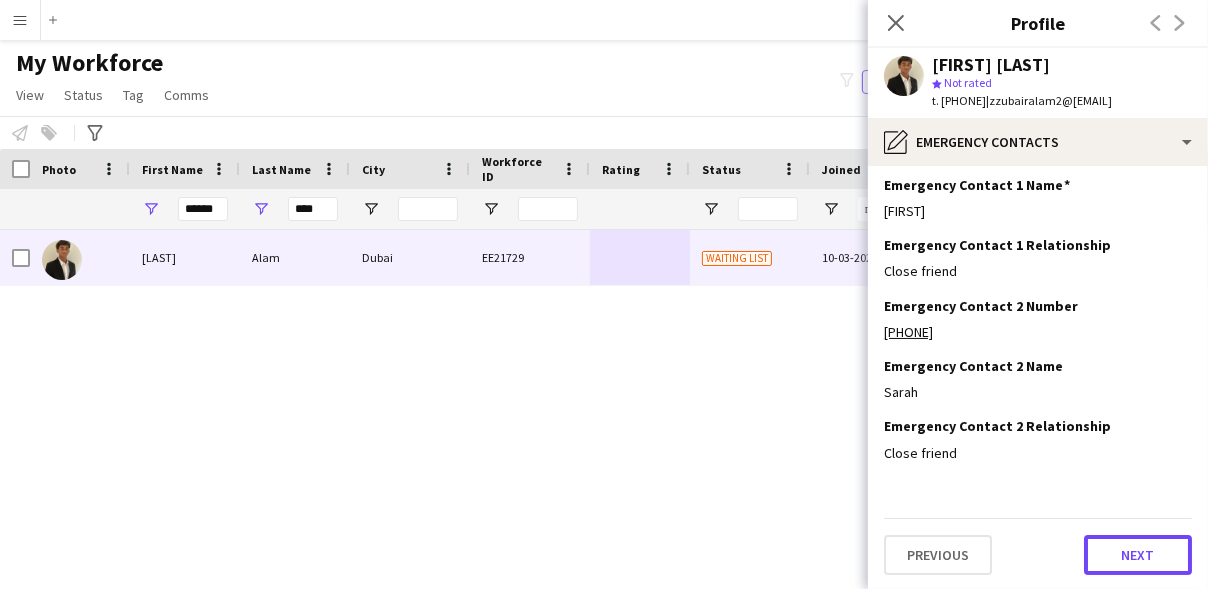 click on "Next" 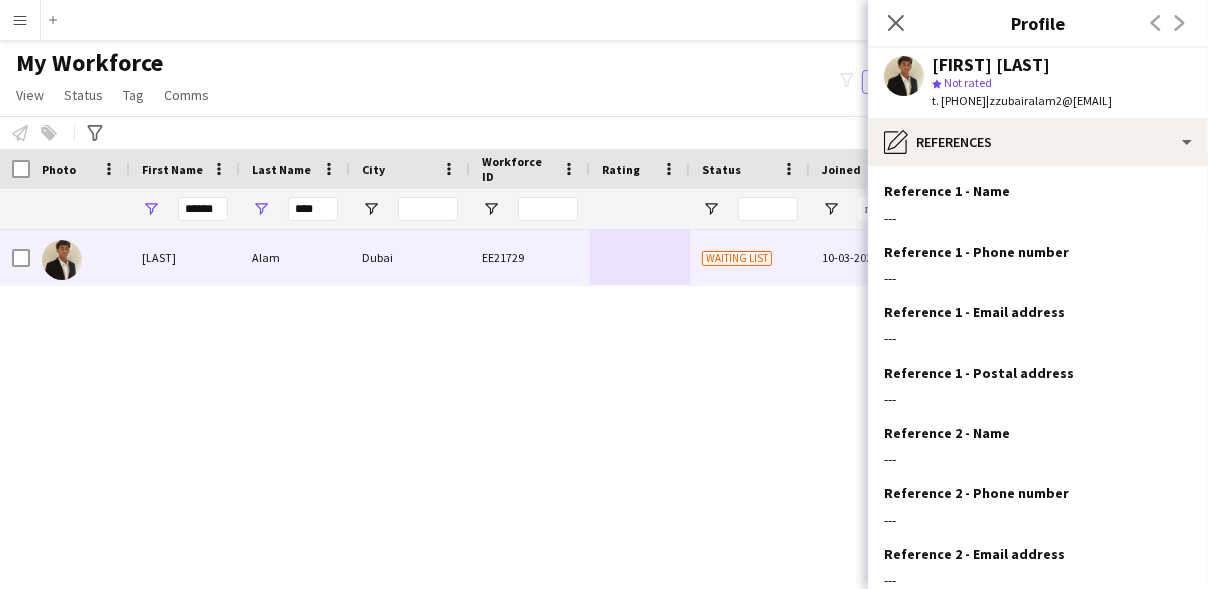 scroll, scrollTop: 188, scrollLeft: 0, axis: vertical 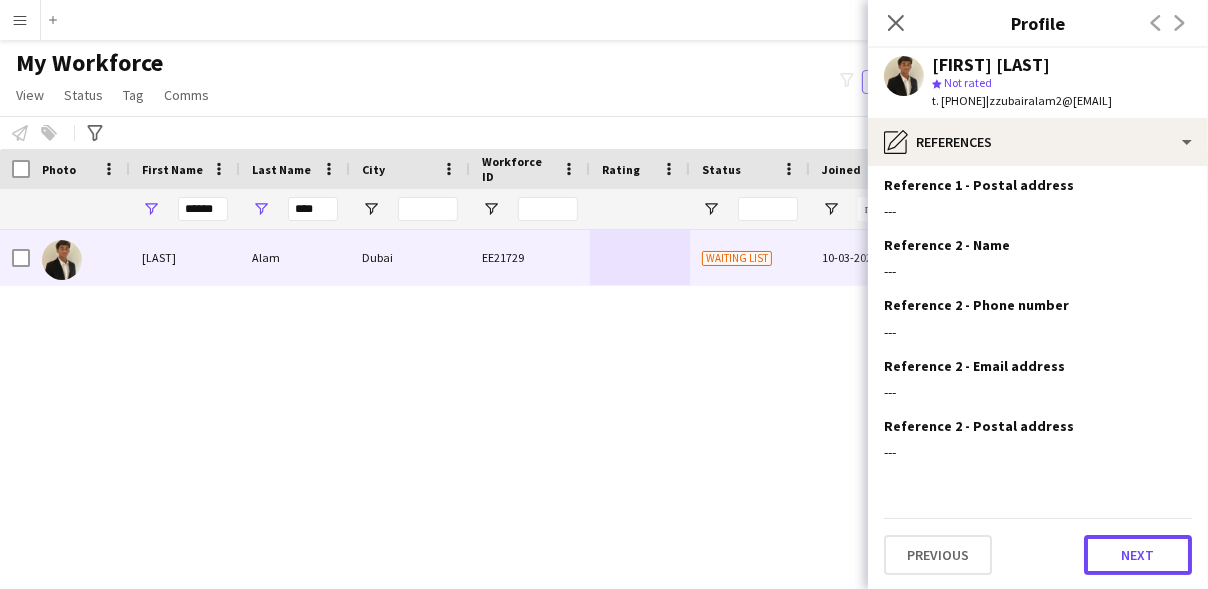 click on "Next" 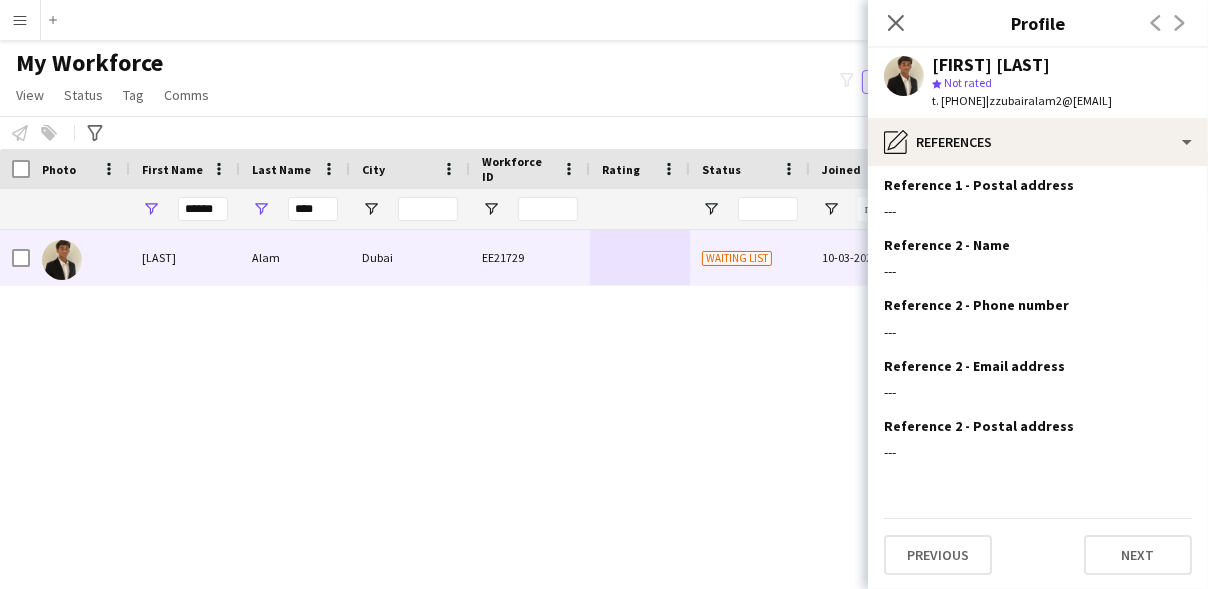 scroll, scrollTop: 0, scrollLeft: 0, axis: both 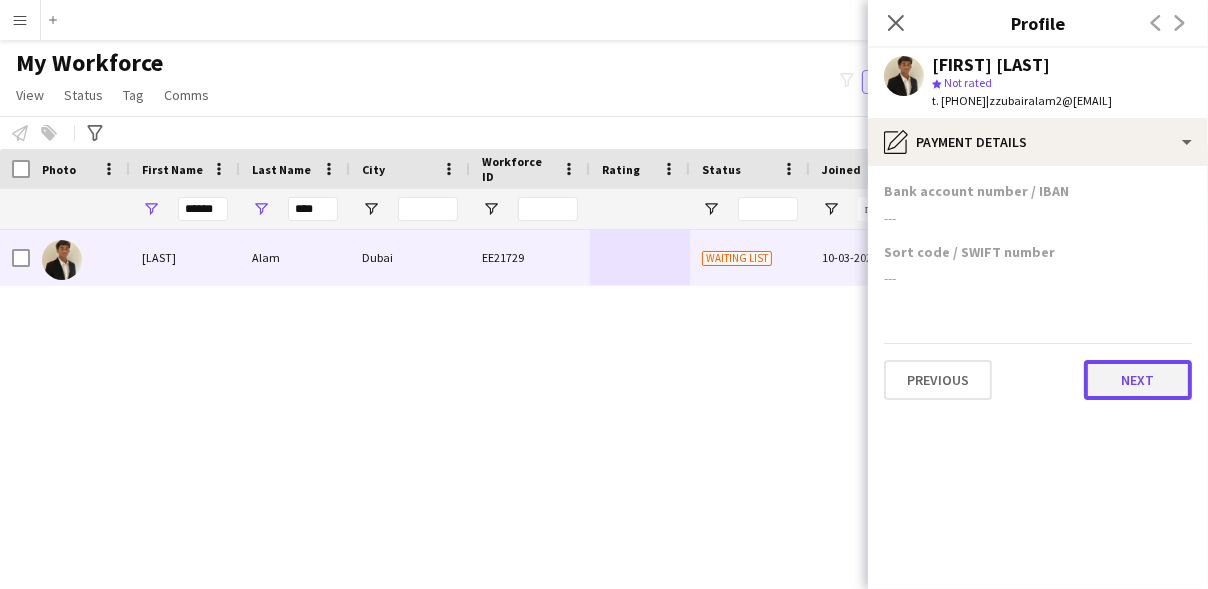 click on "Next" 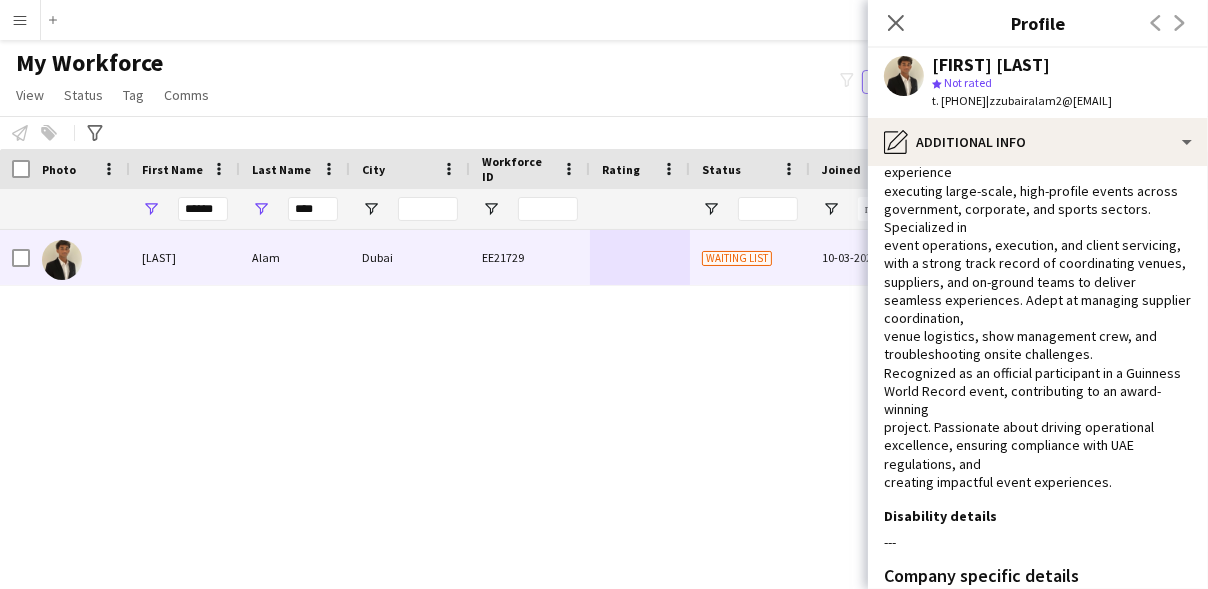 scroll, scrollTop: 395, scrollLeft: 0, axis: vertical 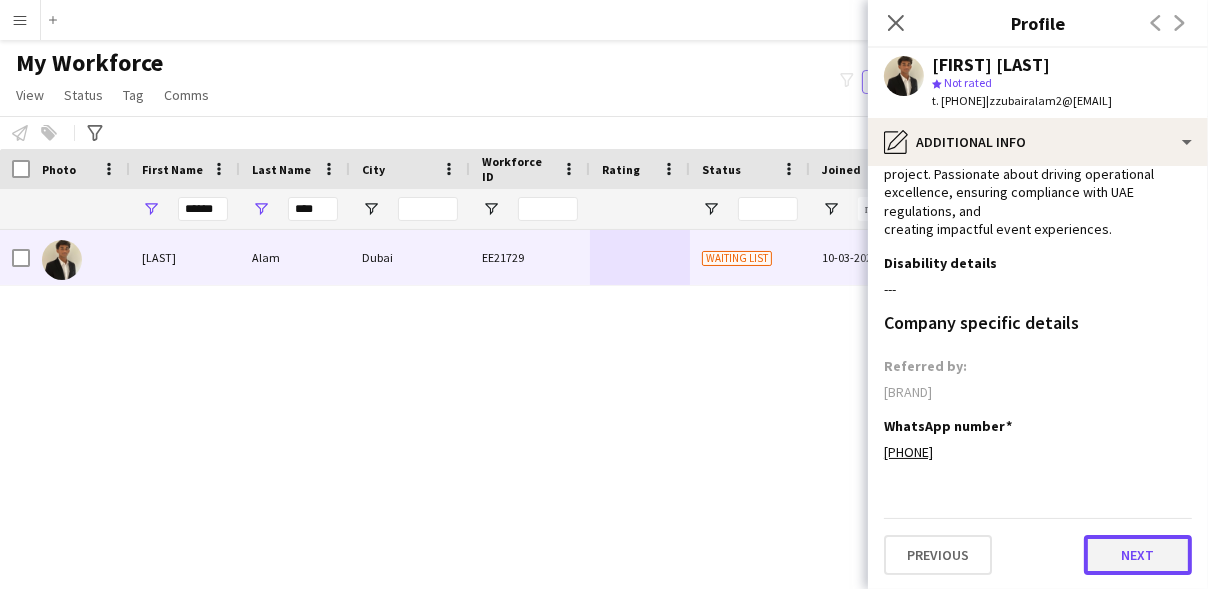 click on "Next" 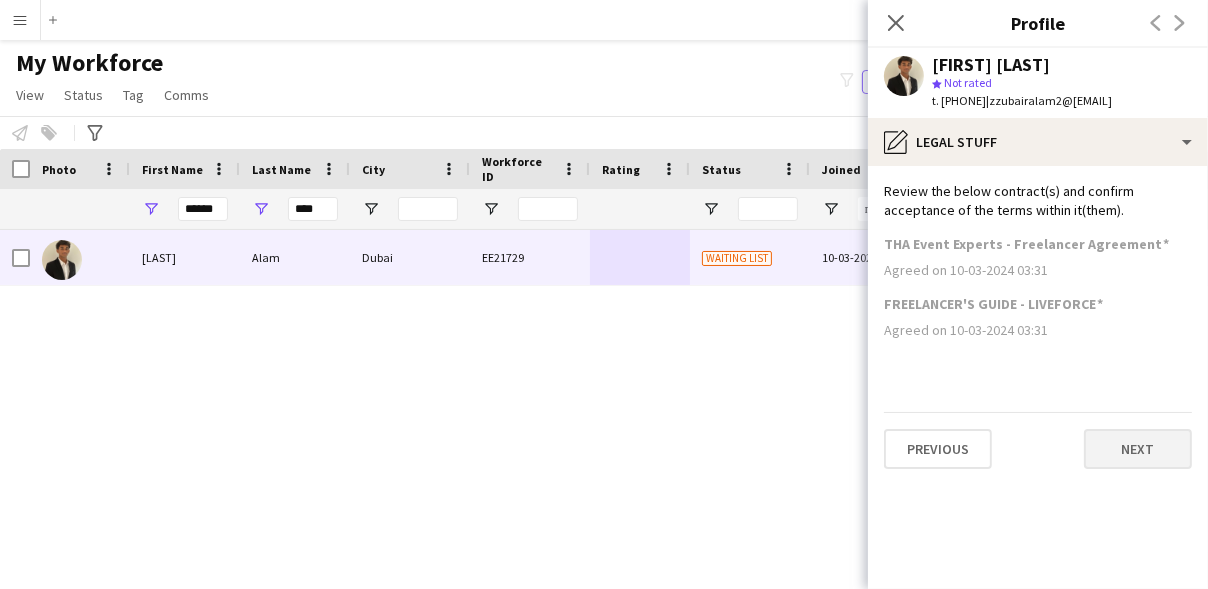 scroll, scrollTop: 0, scrollLeft: 0, axis: both 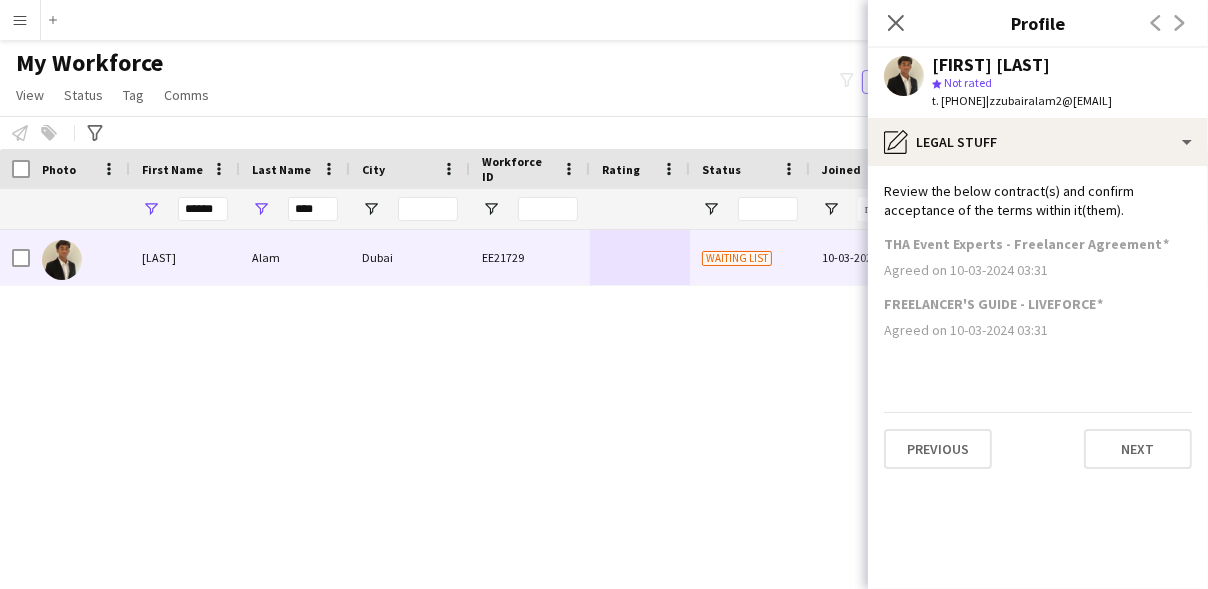 click on "Previous   Next" 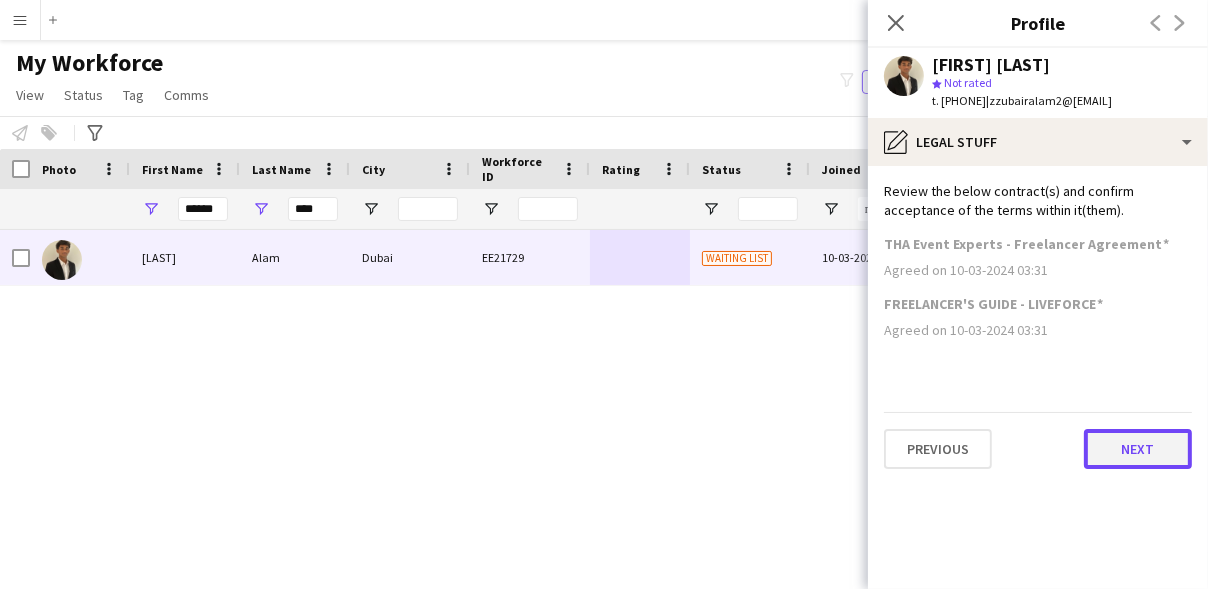 click on "Next" 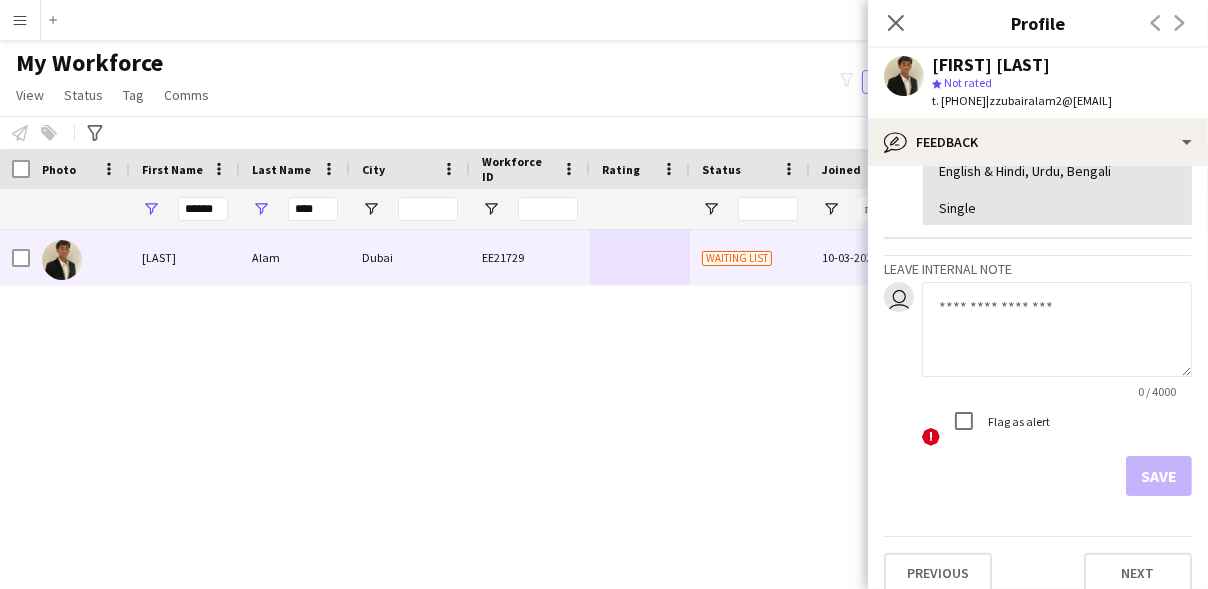 scroll, scrollTop: 566, scrollLeft: 0, axis: vertical 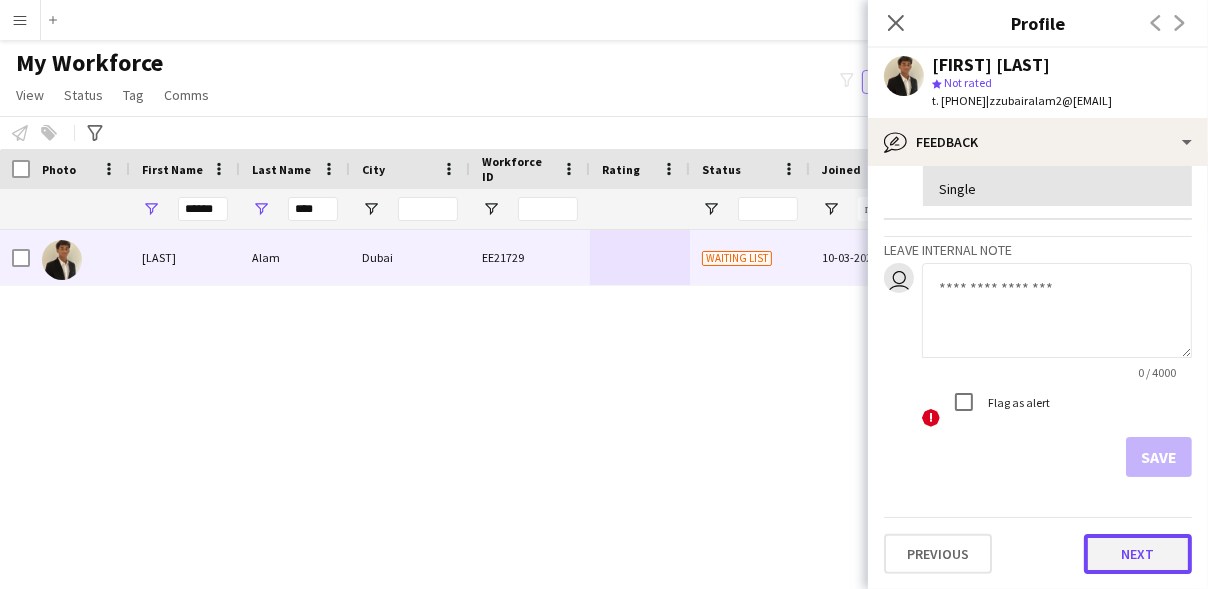 click on "Next" 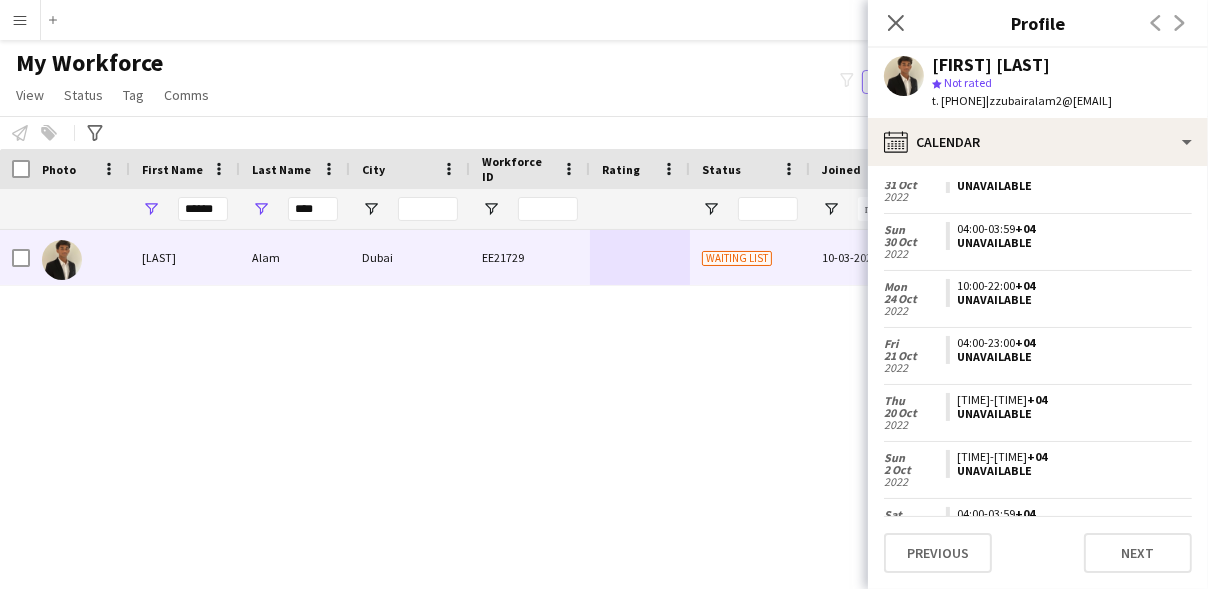 scroll, scrollTop: 1644, scrollLeft: 0, axis: vertical 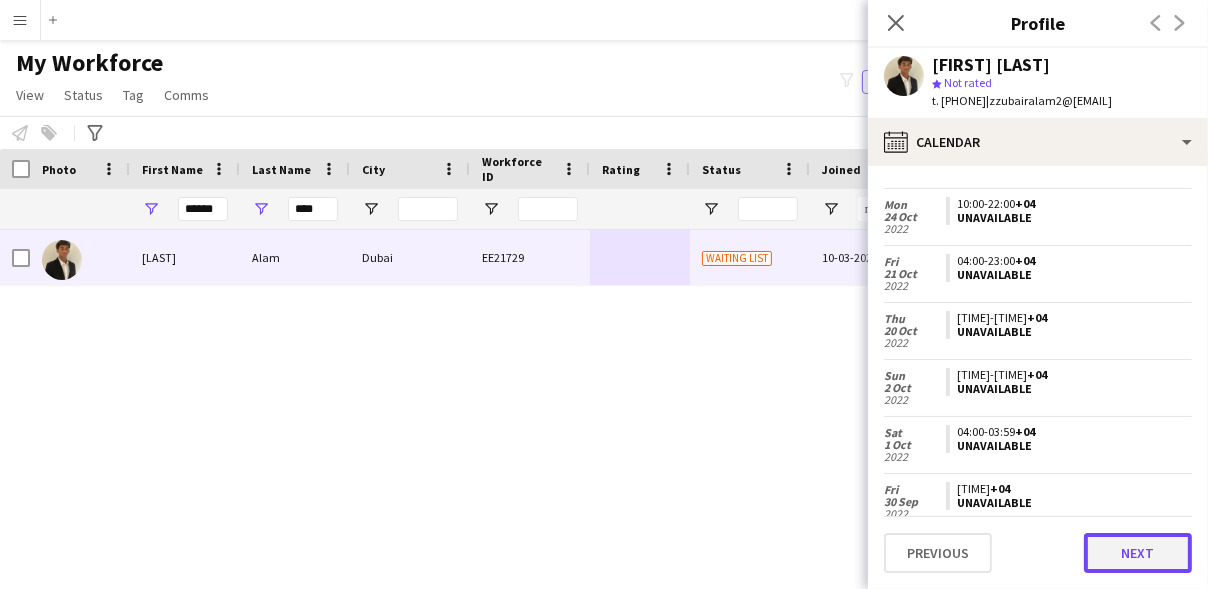 click on "Next" 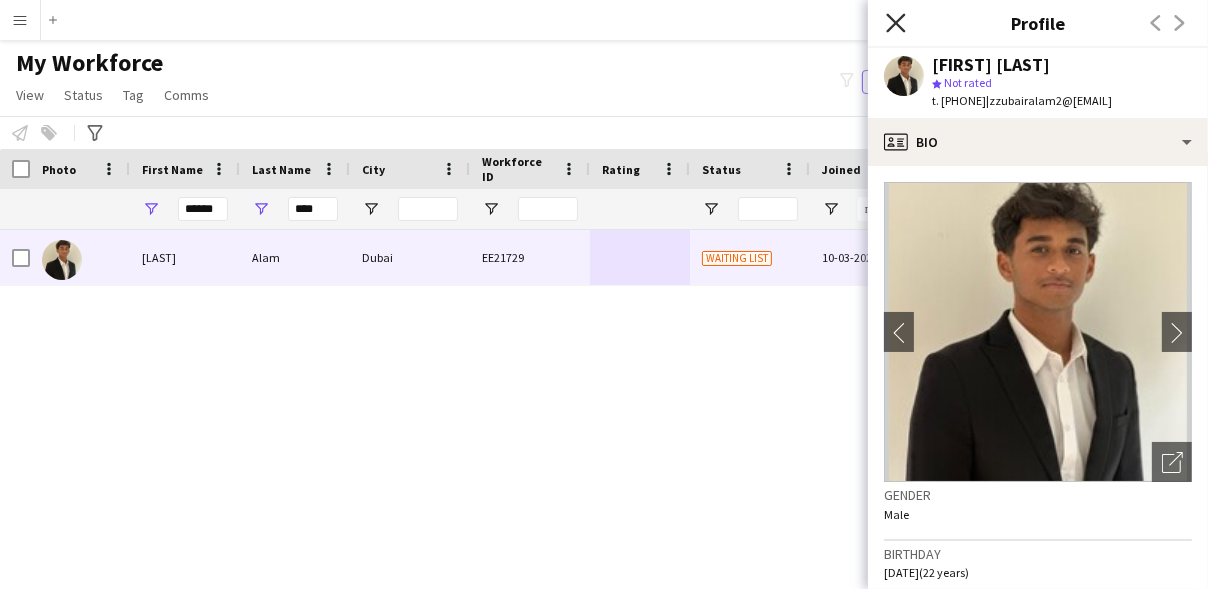 click on "Close pop-in" 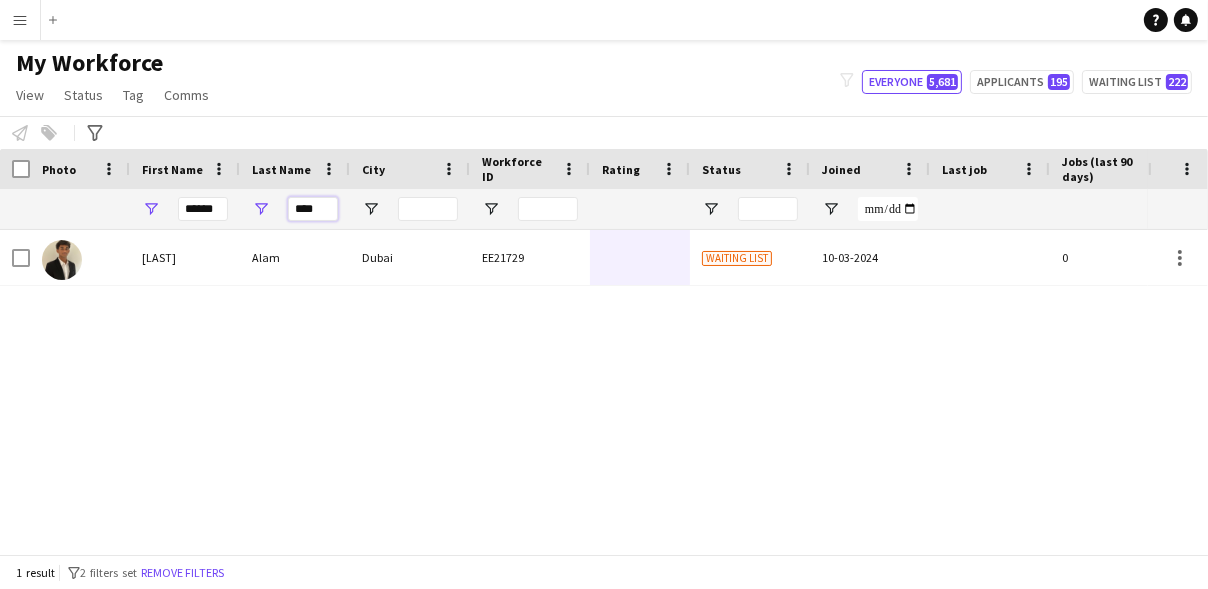 click on "****" at bounding box center (313, 209) 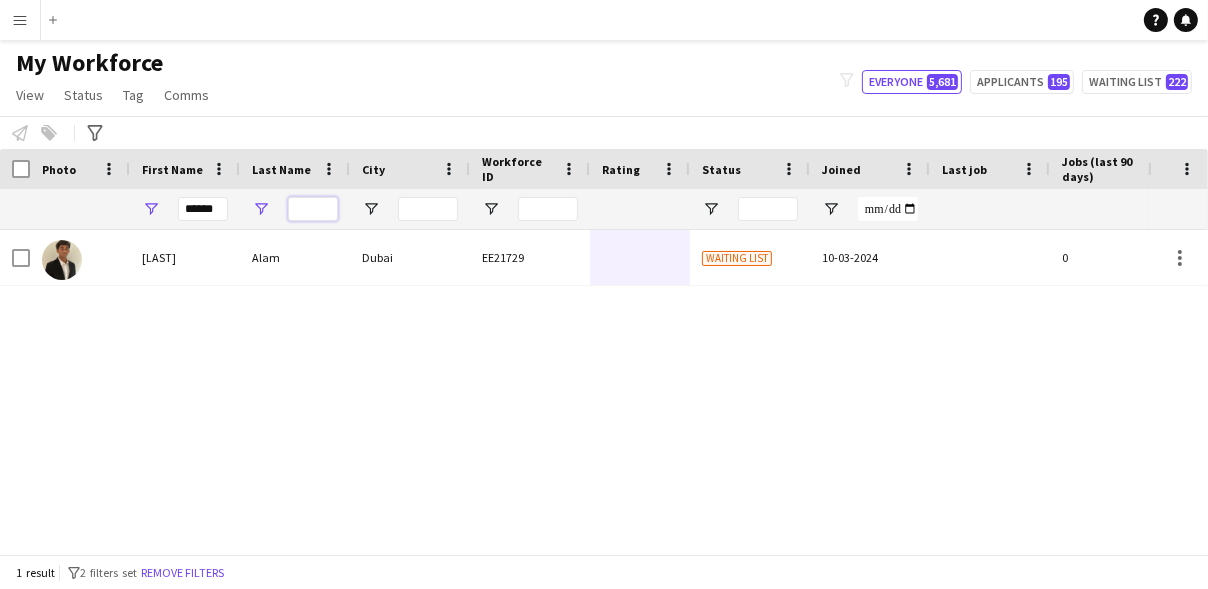 click at bounding box center [313, 209] 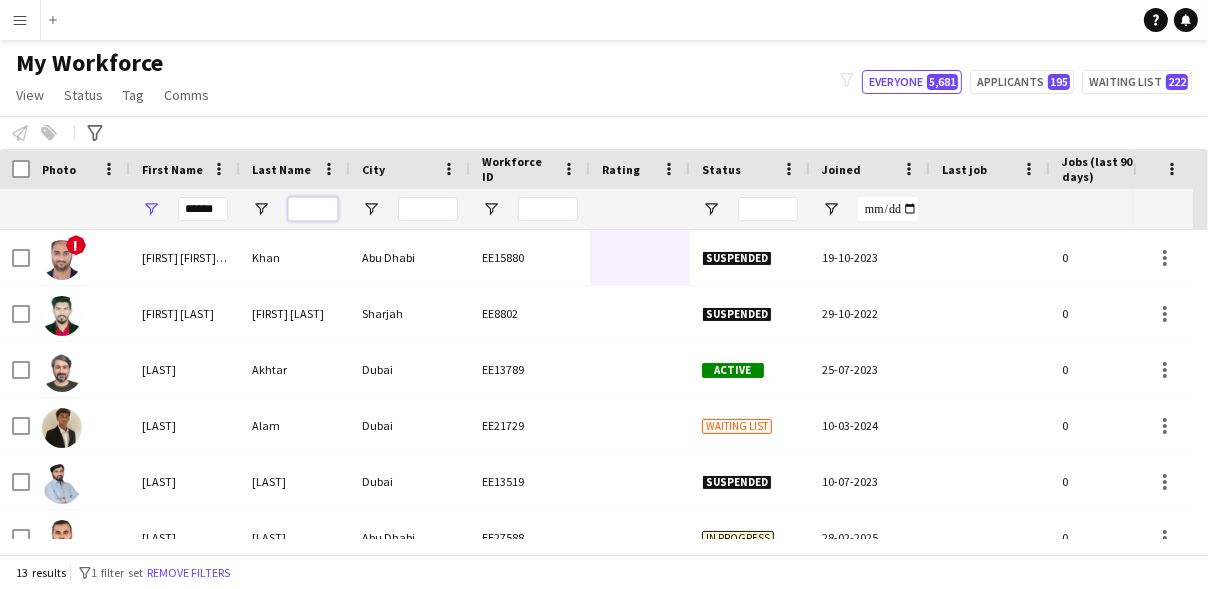 type 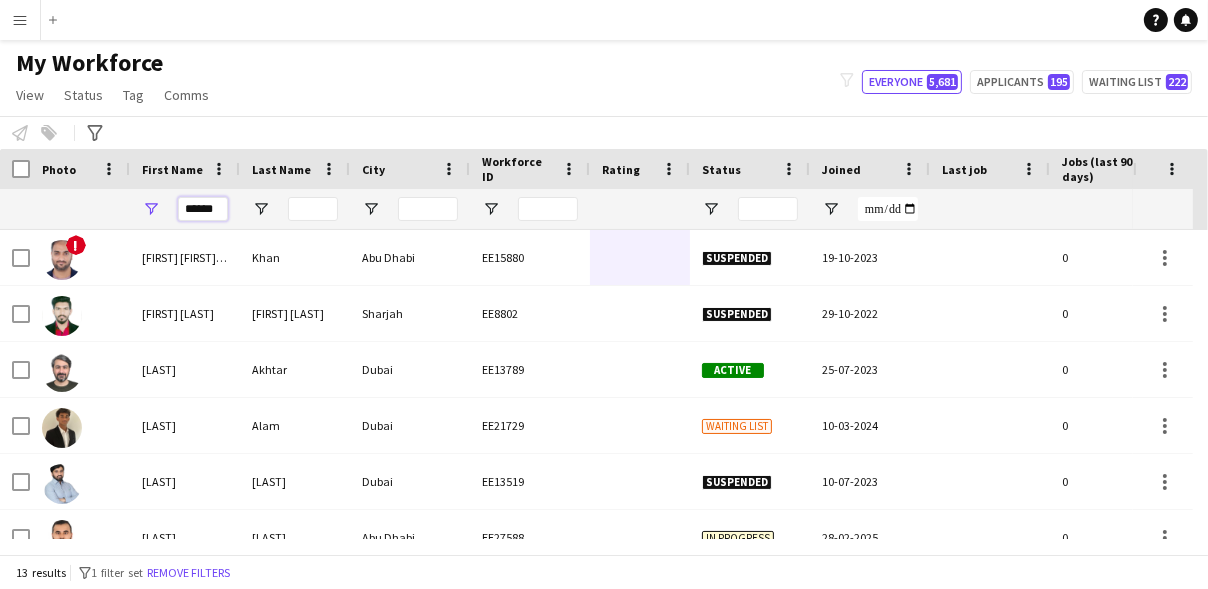click on "******" at bounding box center (203, 209) 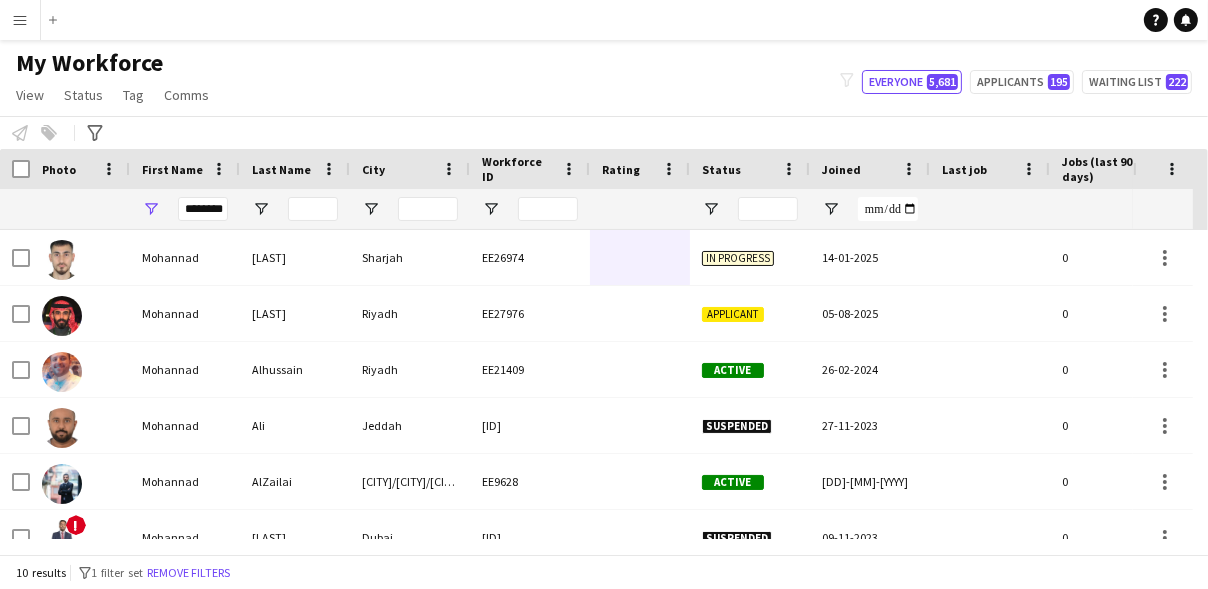 scroll, scrollTop: 0, scrollLeft: 0, axis: both 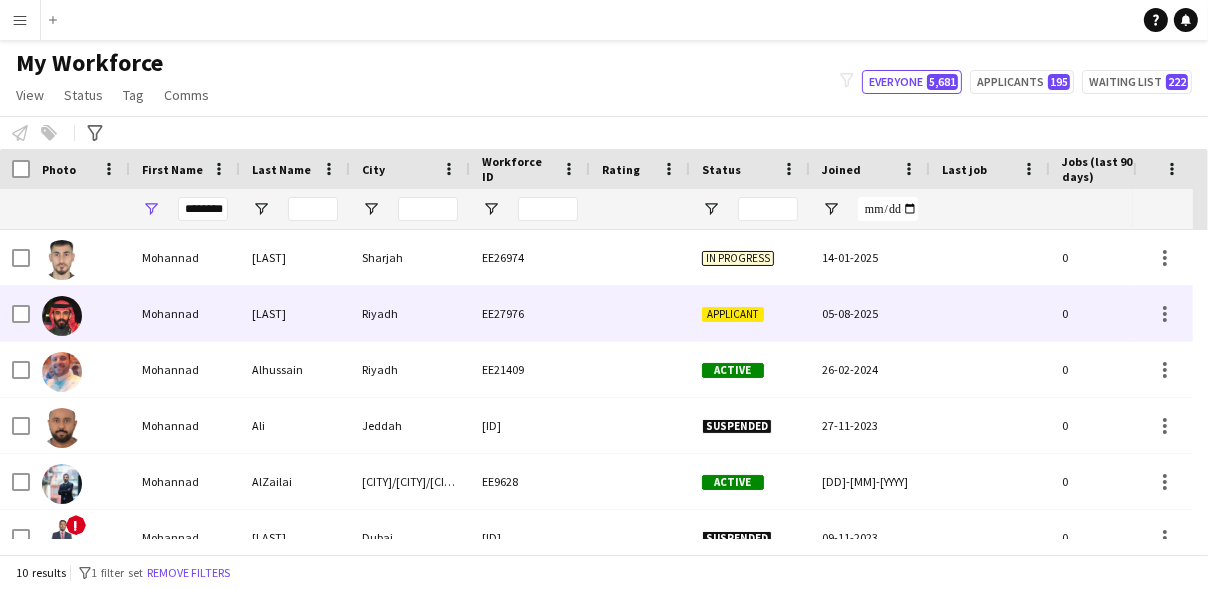 click on "Applicant" at bounding box center (750, 313) 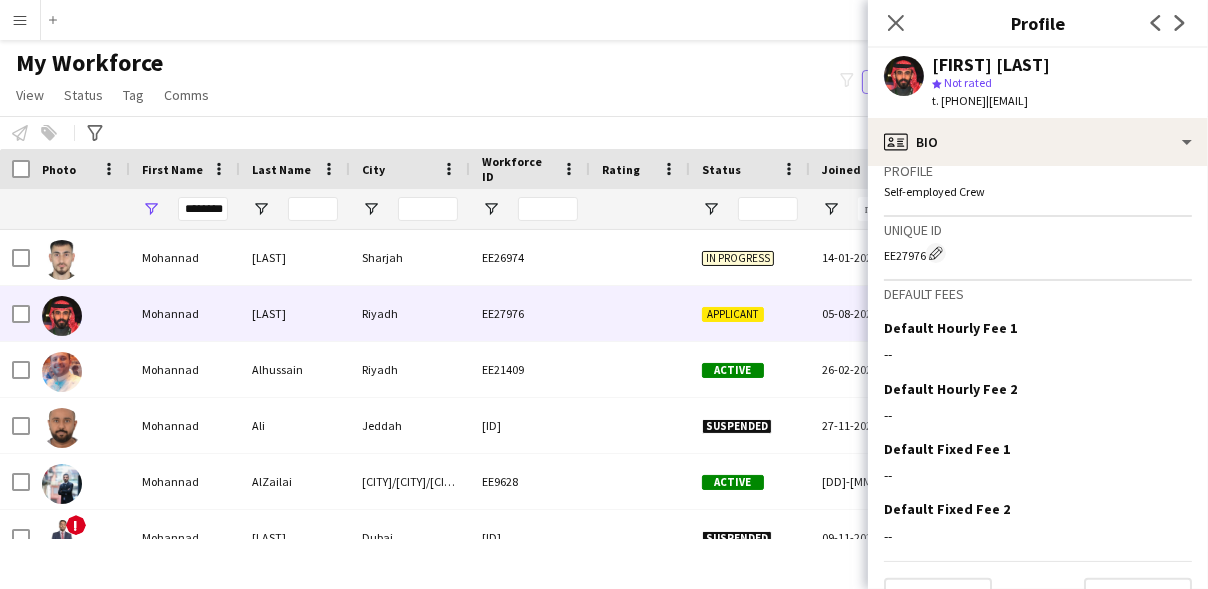 scroll, scrollTop: 1174, scrollLeft: 0, axis: vertical 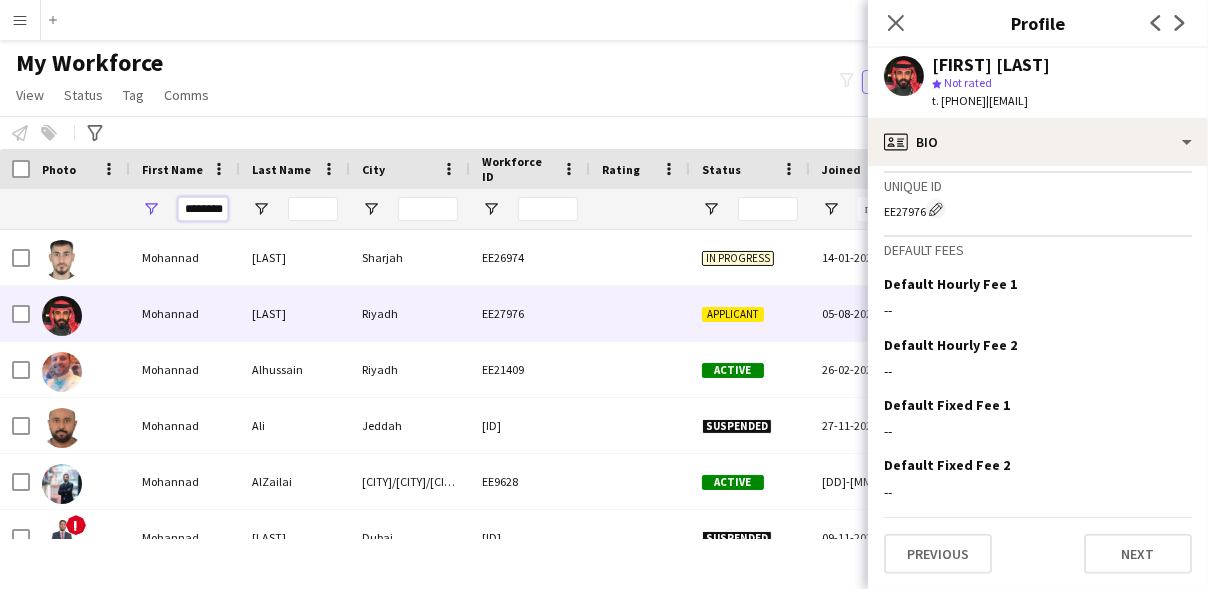 click on "********" at bounding box center (203, 209) 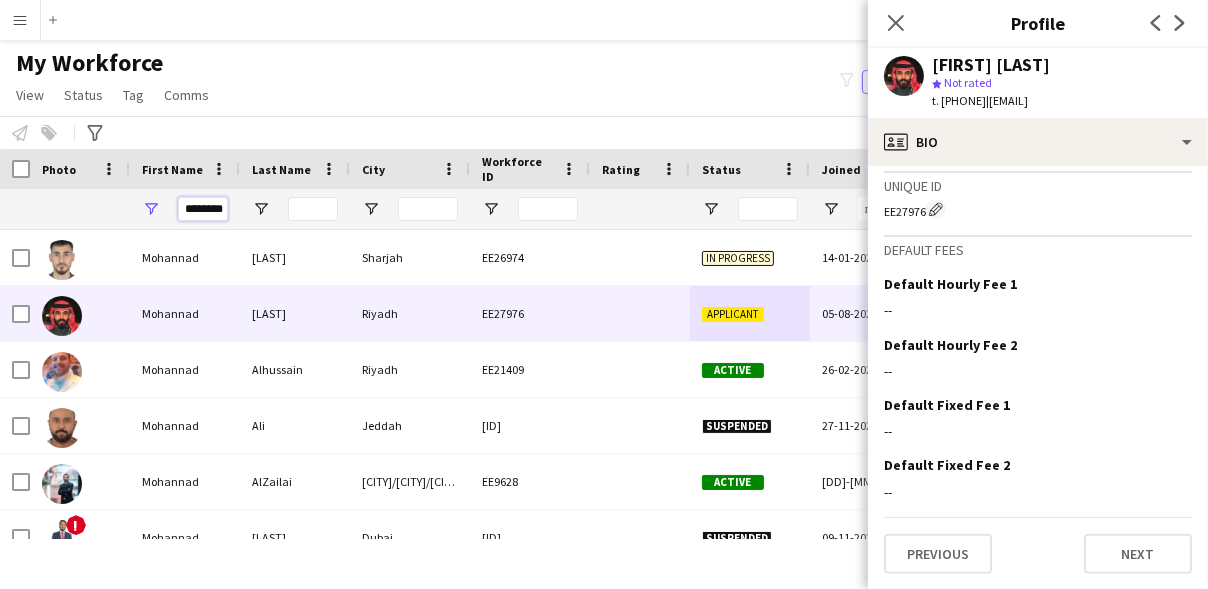 click on "********" at bounding box center (203, 209) 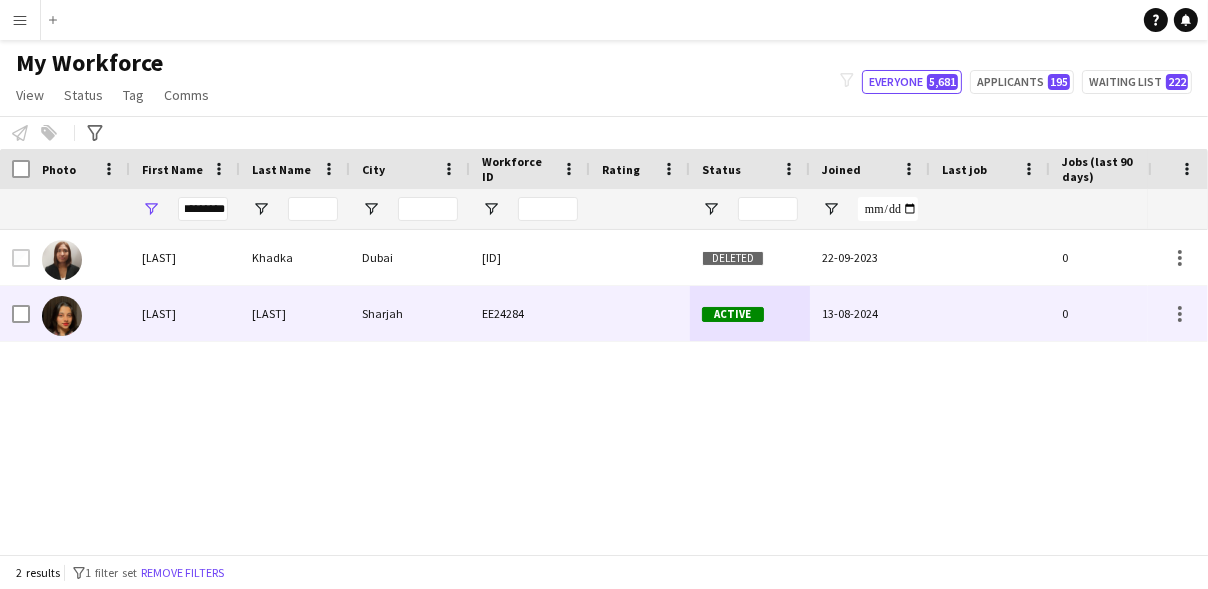 scroll, scrollTop: 0, scrollLeft: 0, axis: both 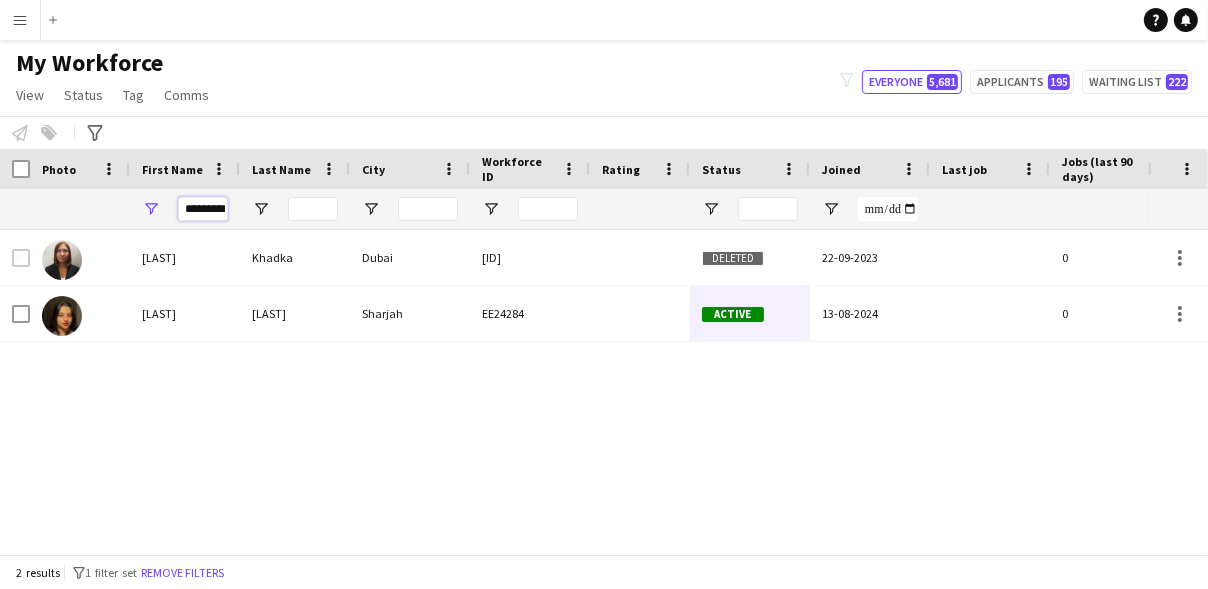 click on "*********" at bounding box center (203, 209) 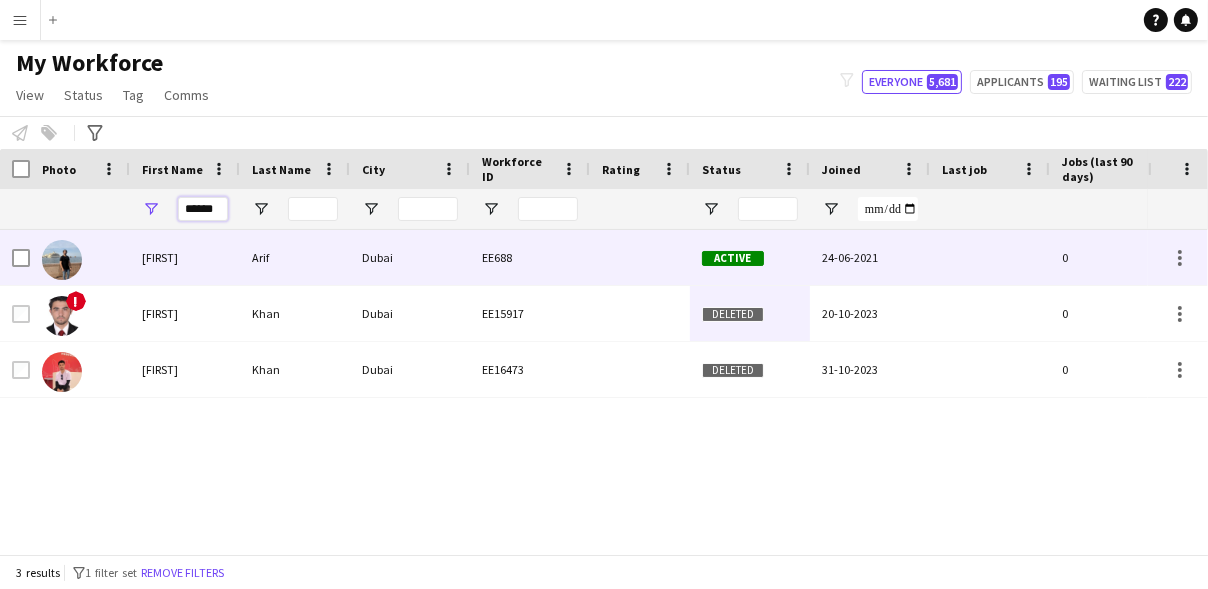 type on "******" 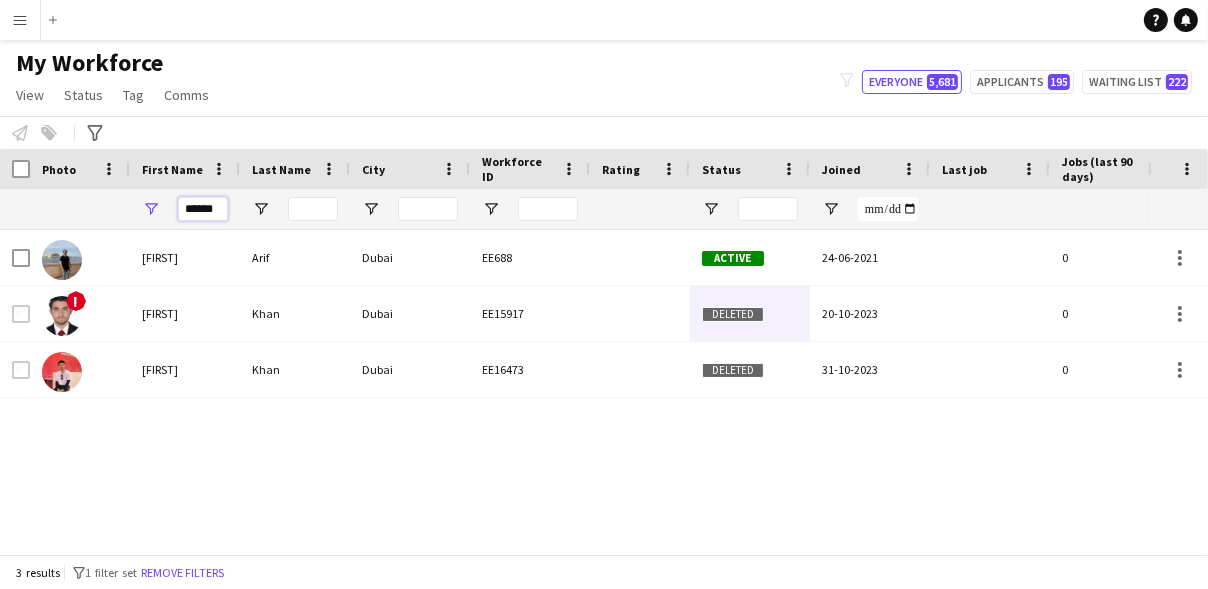 click on "******" at bounding box center (203, 209) 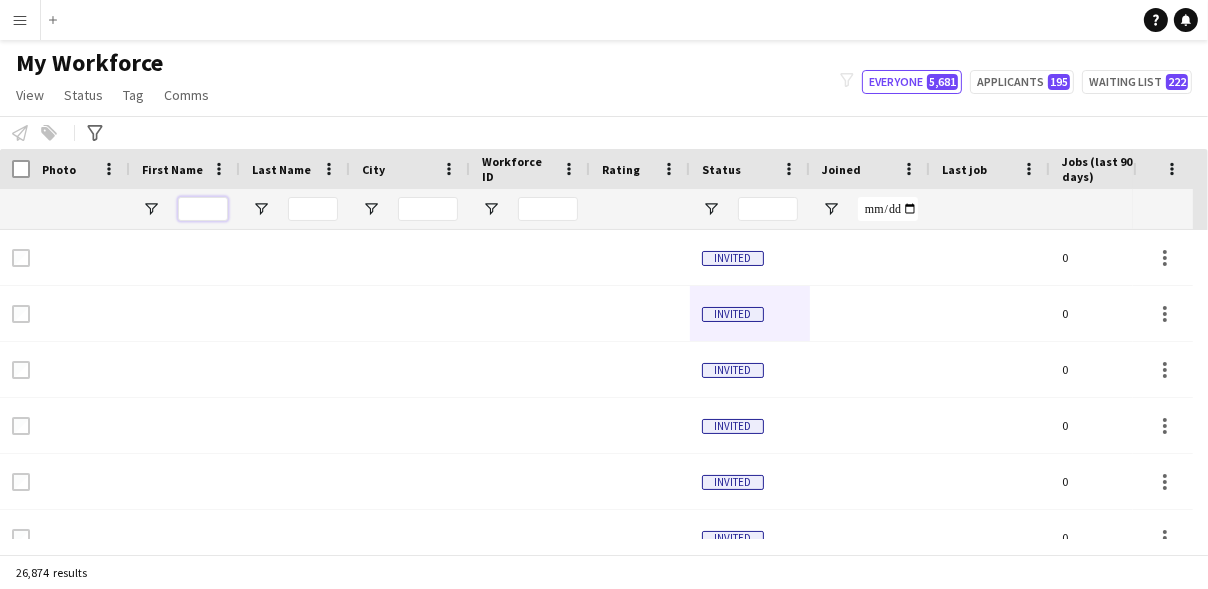 type 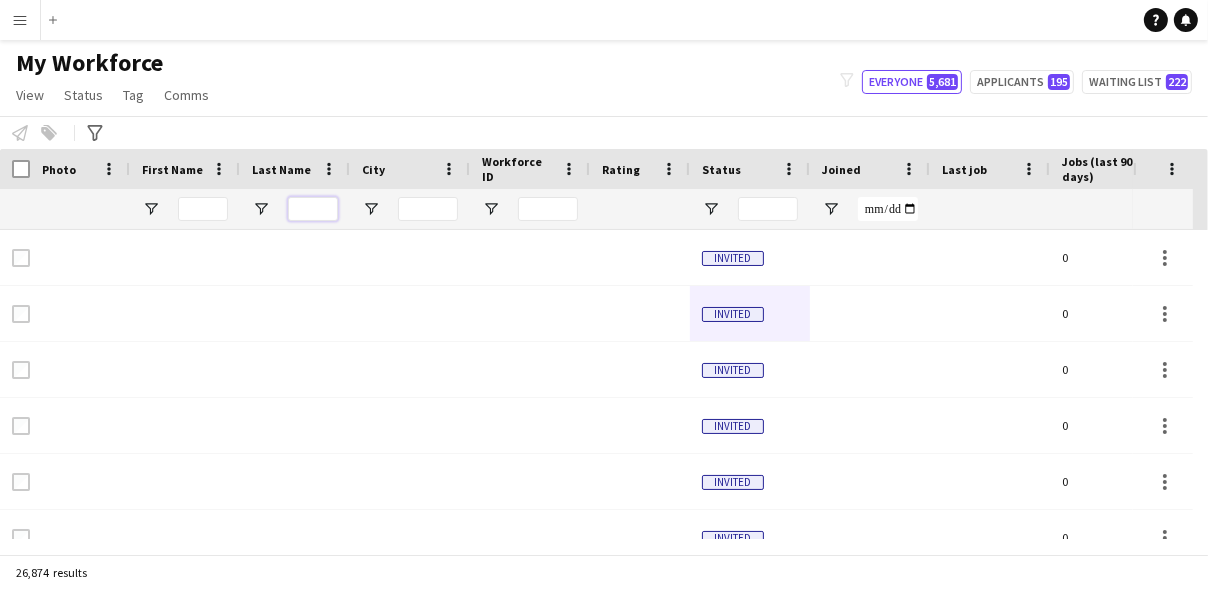 click at bounding box center [313, 209] 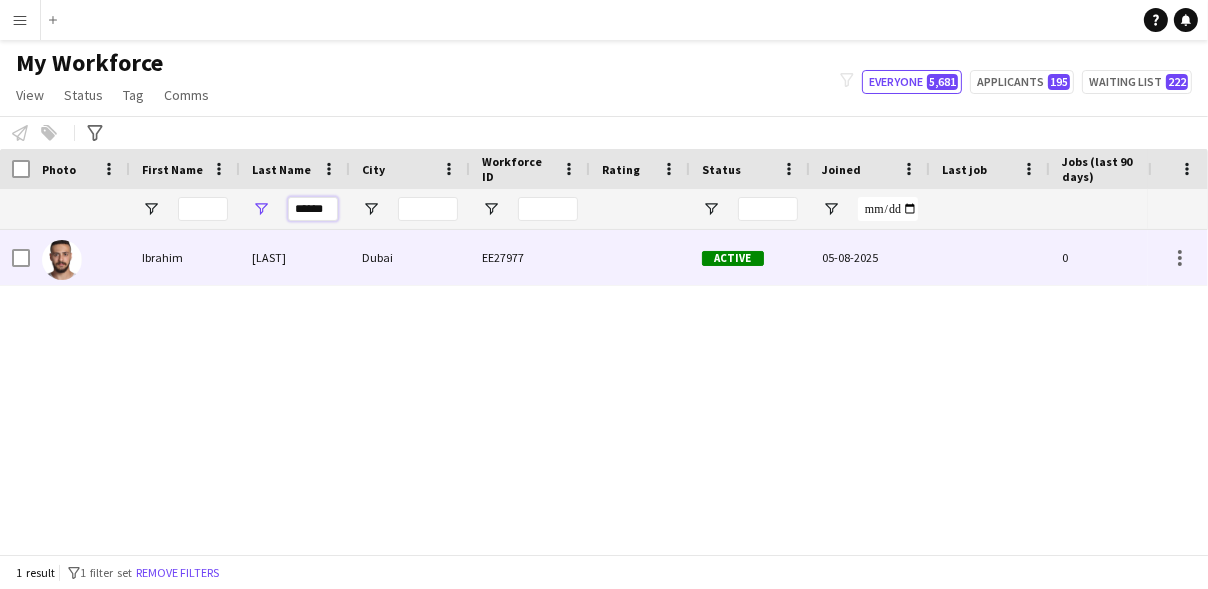 type on "******" 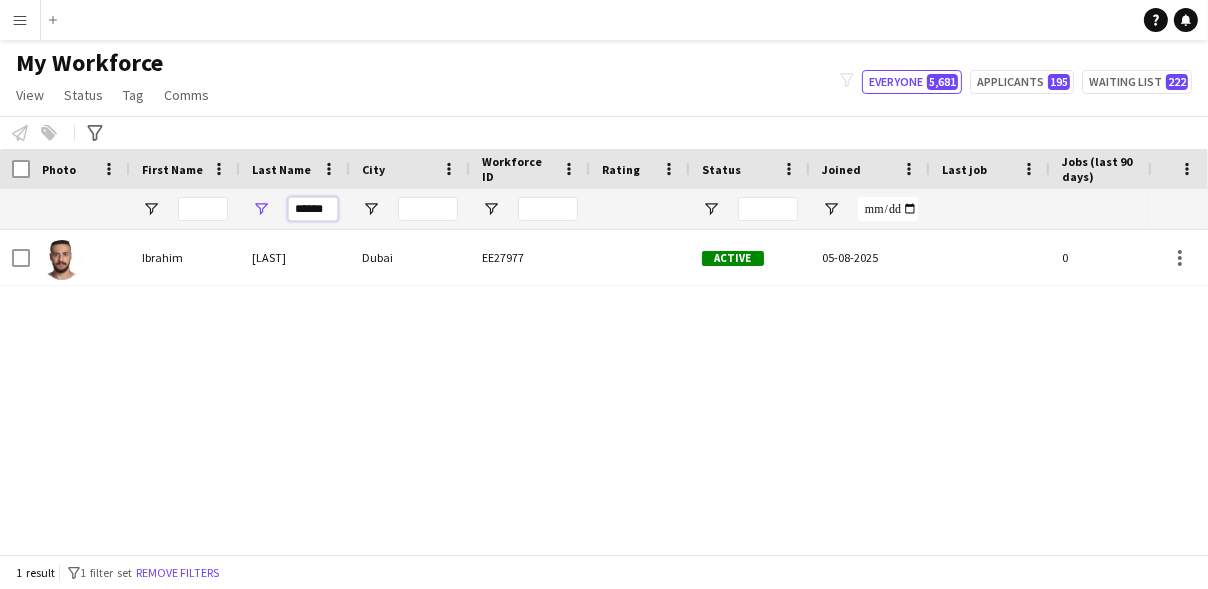 click on "******" at bounding box center [313, 209] 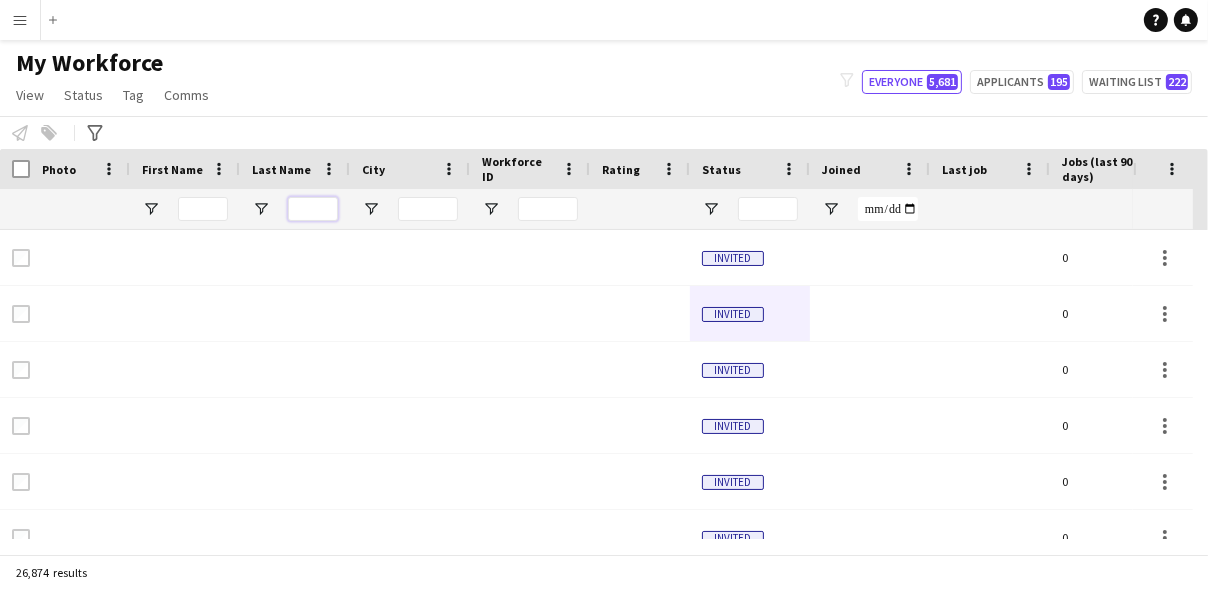 type 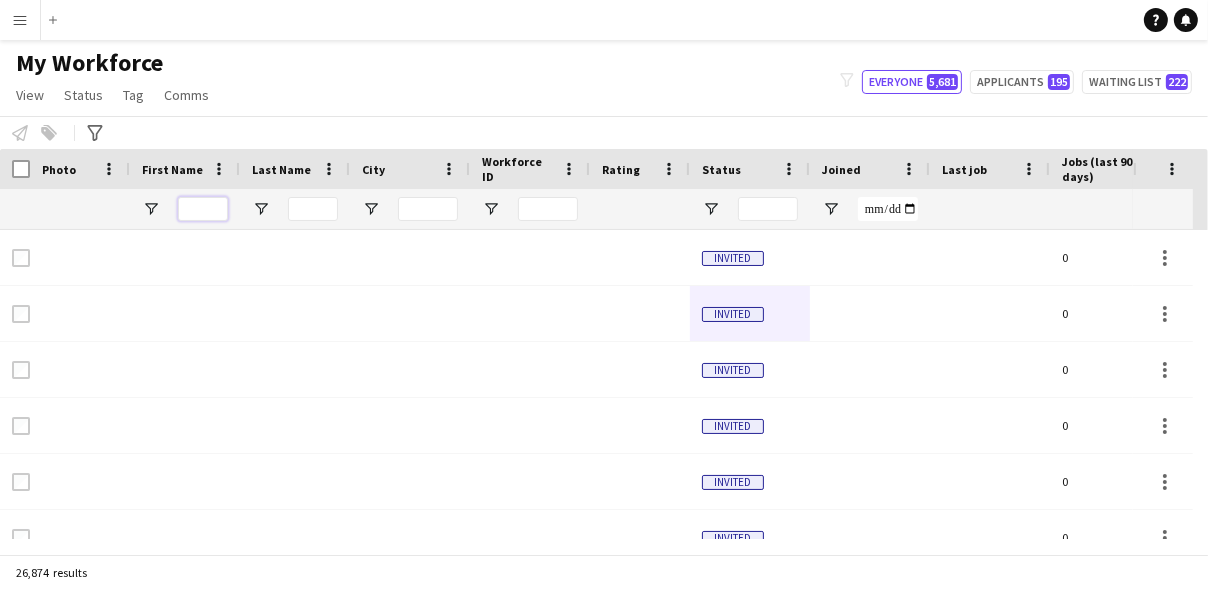 click at bounding box center [203, 209] 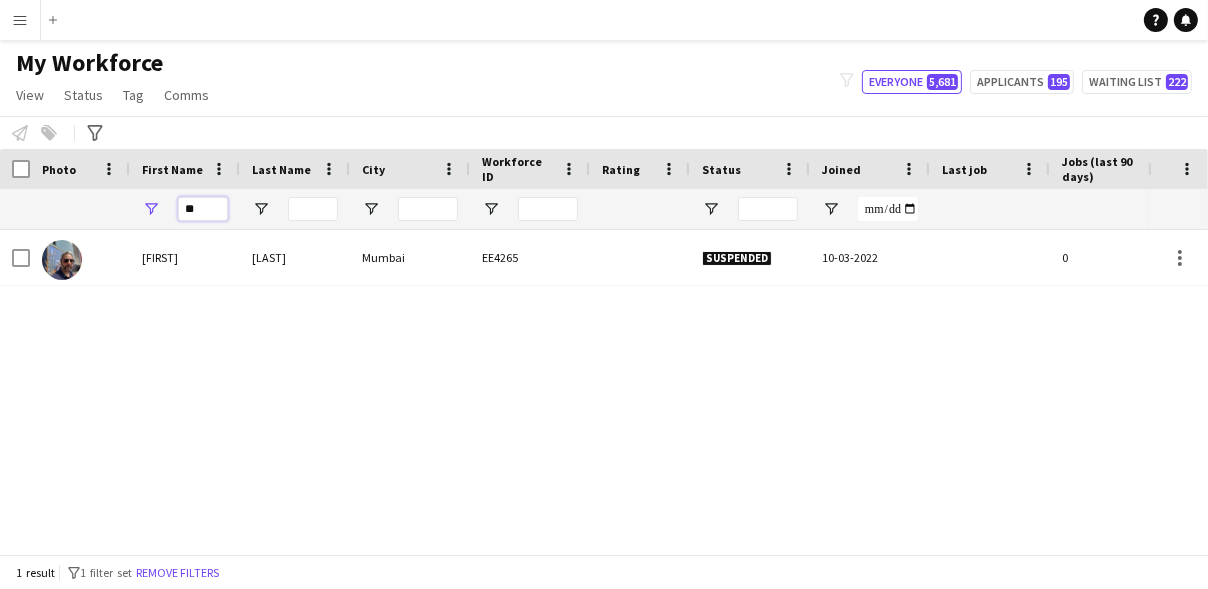 type on "*" 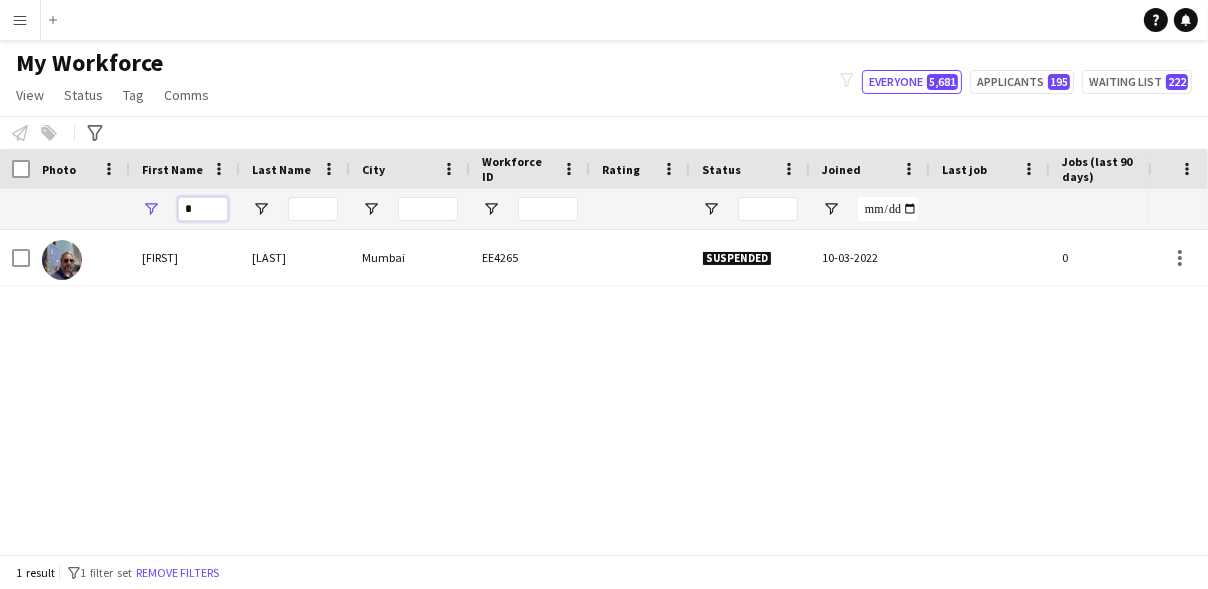 type 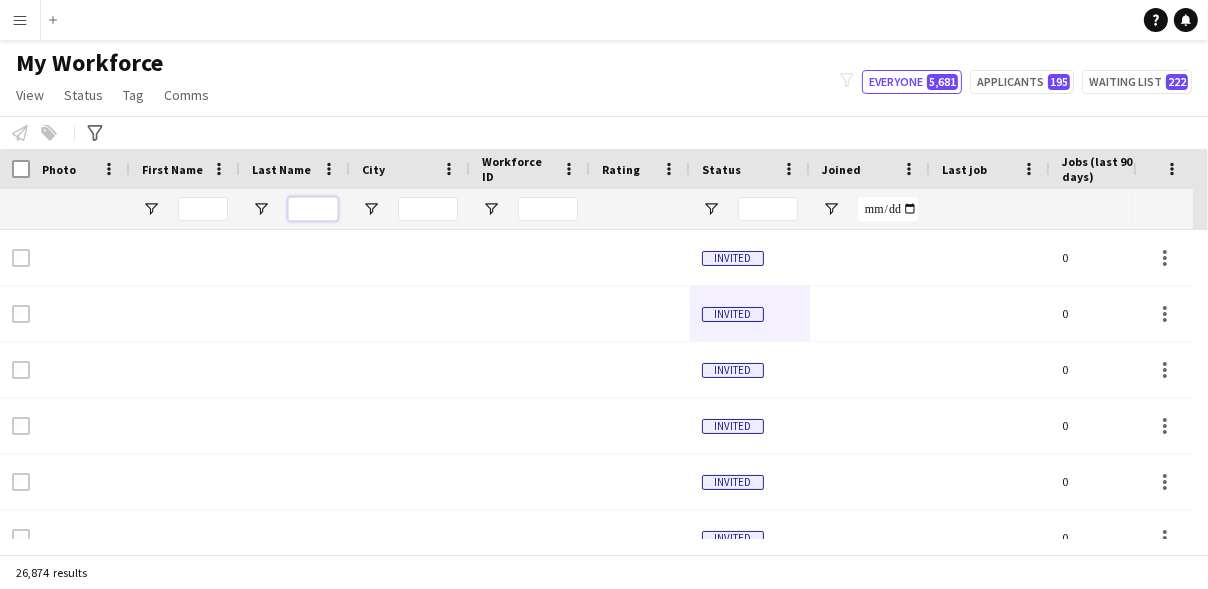 click at bounding box center (313, 209) 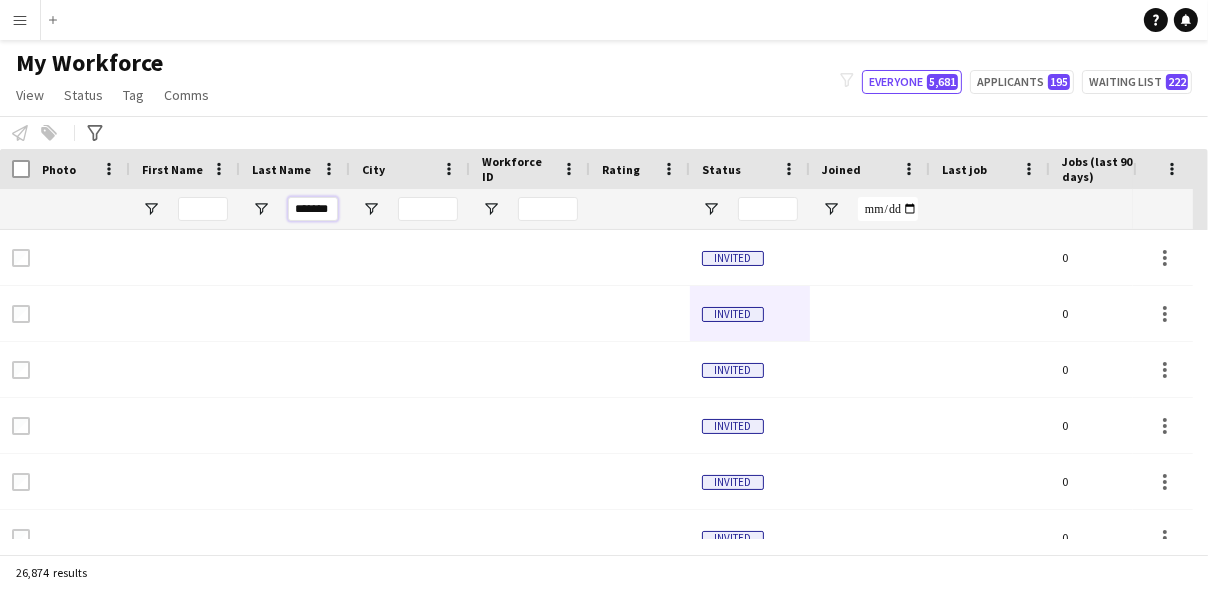 scroll, scrollTop: 0, scrollLeft: 0, axis: both 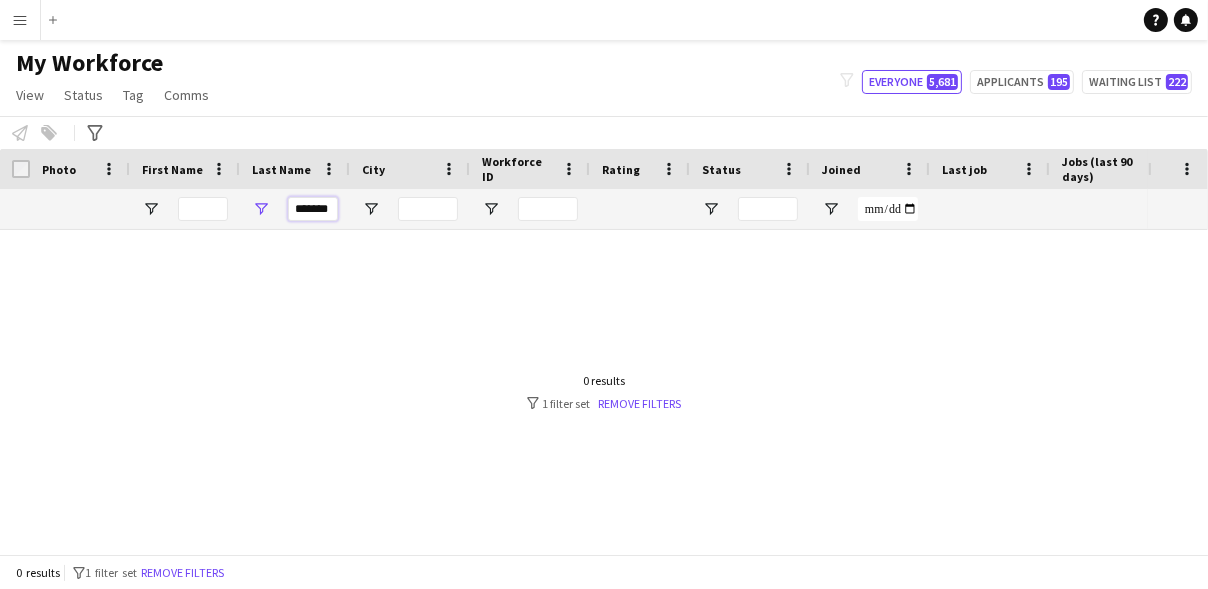 click on "*******" at bounding box center (313, 209) 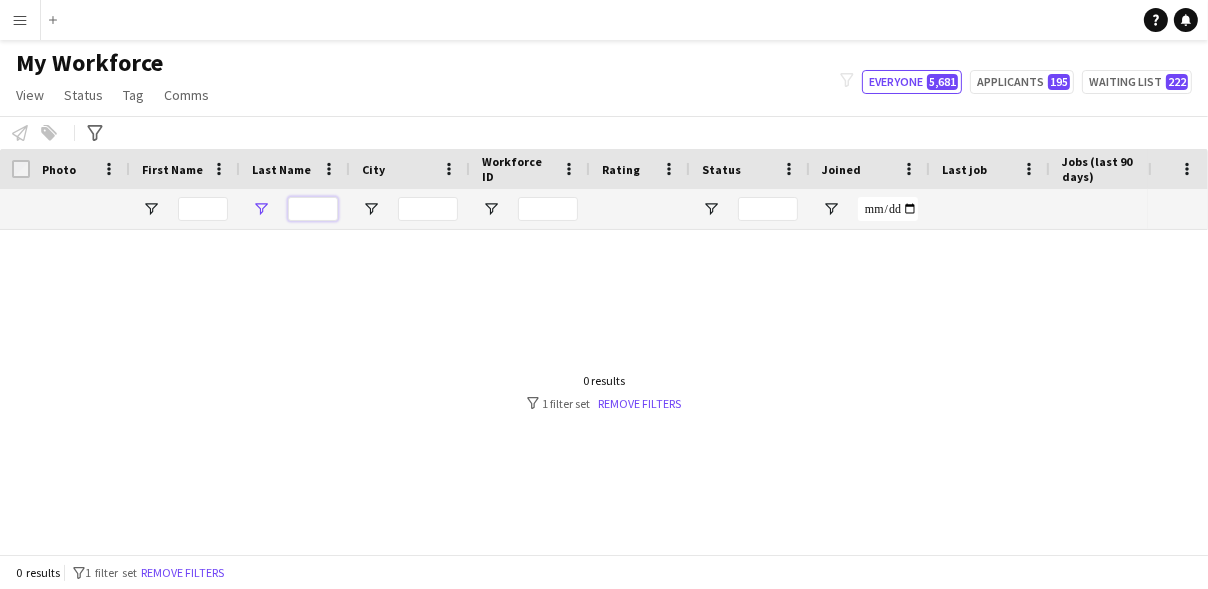 scroll, scrollTop: 0, scrollLeft: 0, axis: both 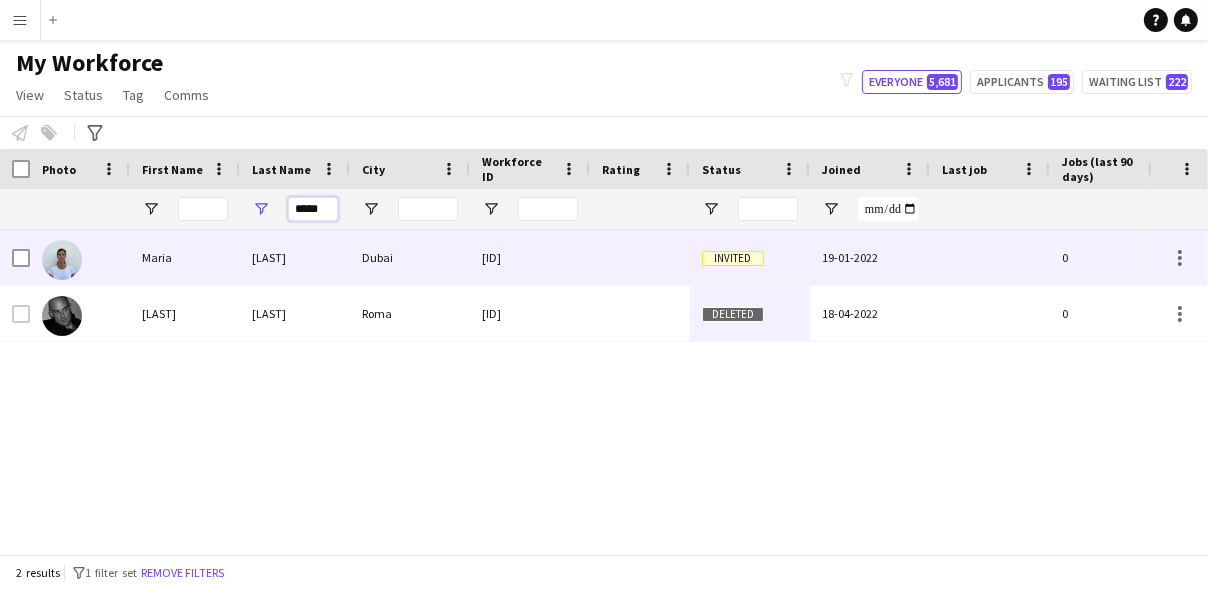 type on "*****" 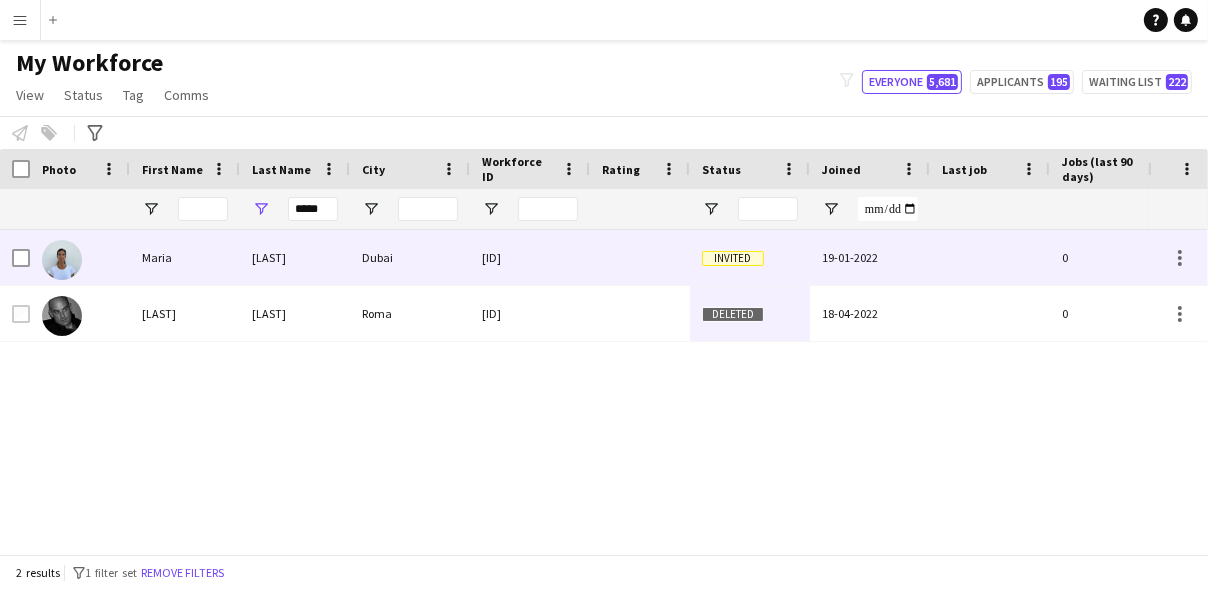 click on "Maria" at bounding box center (185, 257) 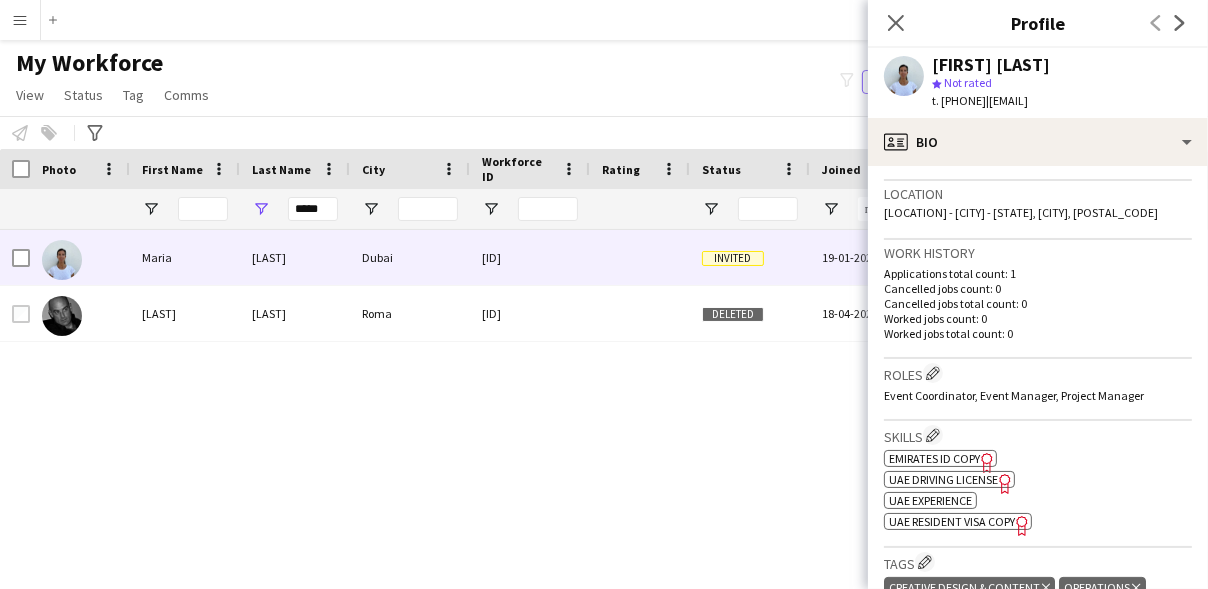 scroll, scrollTop: 423, scrollLeft: 0, axis: vertical 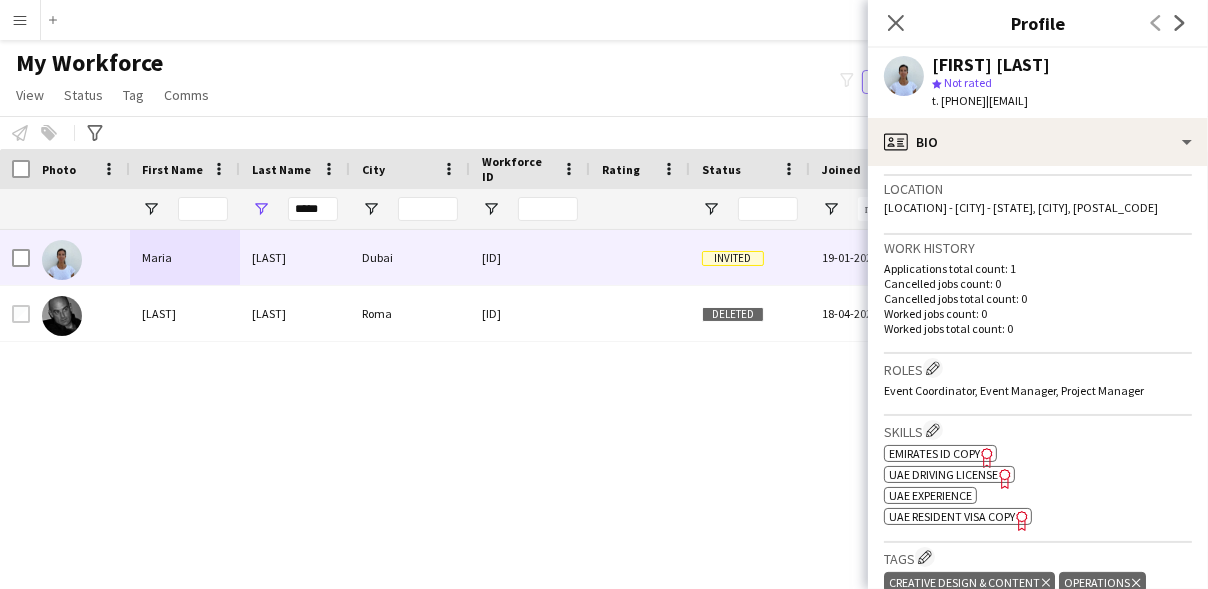 drag, startPoint x: 1016, startPoint y: 268, endPoint x: 1077, endPoint y: 279, distance: 61.983868 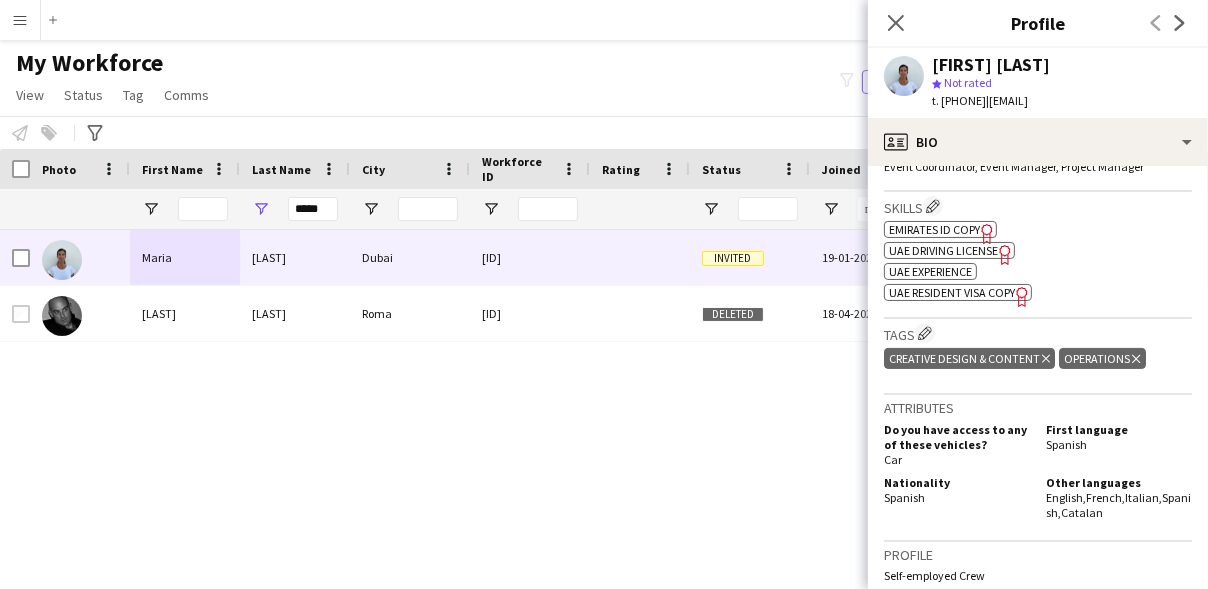 scroll, scrollTop: 647, scrollLeft: 0, axis: vertical 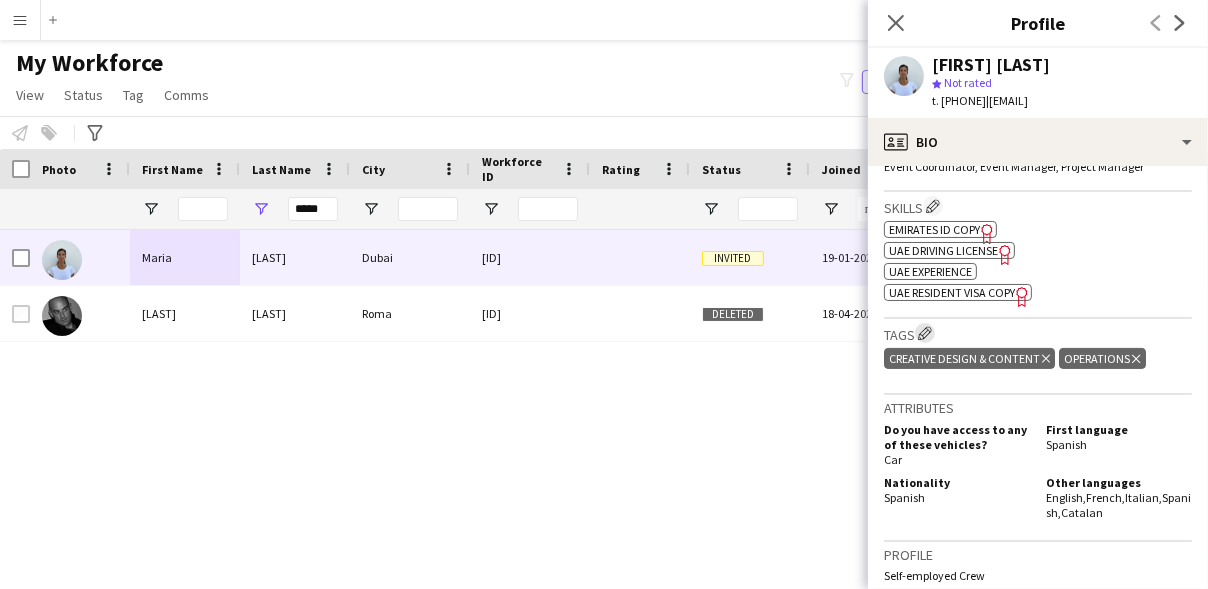 click on "Edit crew company tags" 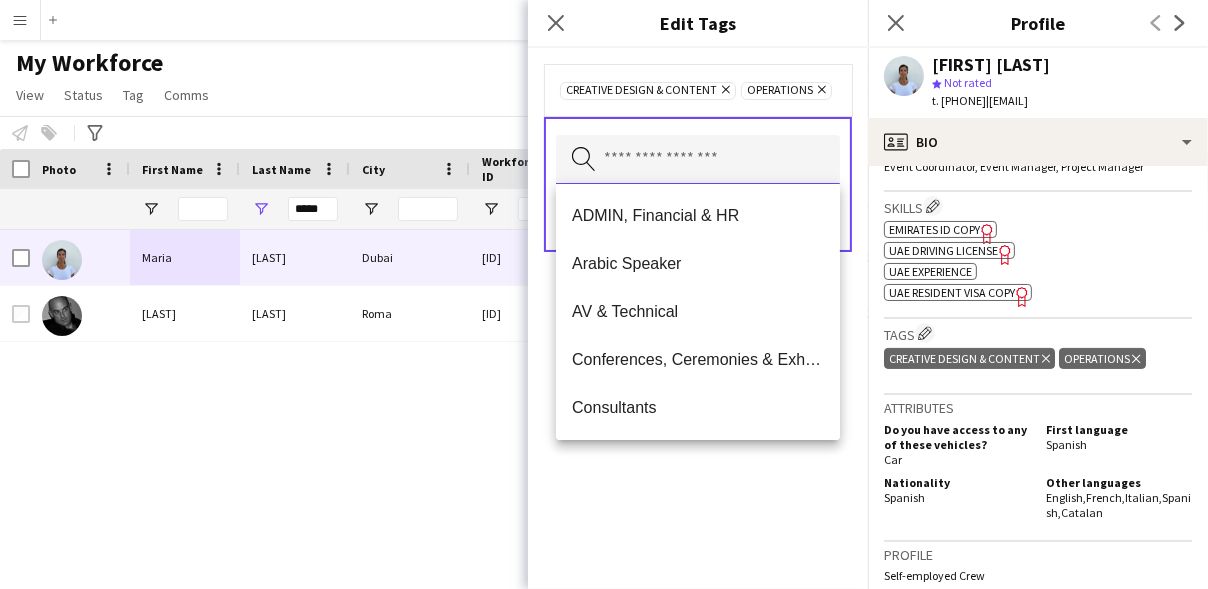 click at bounding box center [698, 160] 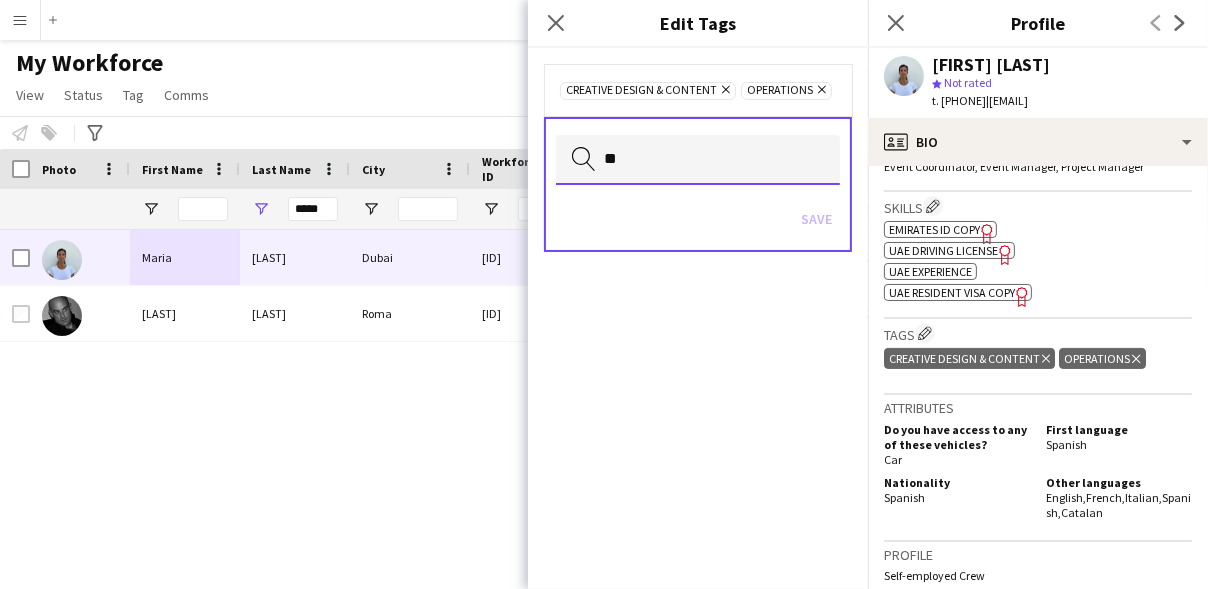 type on "*" 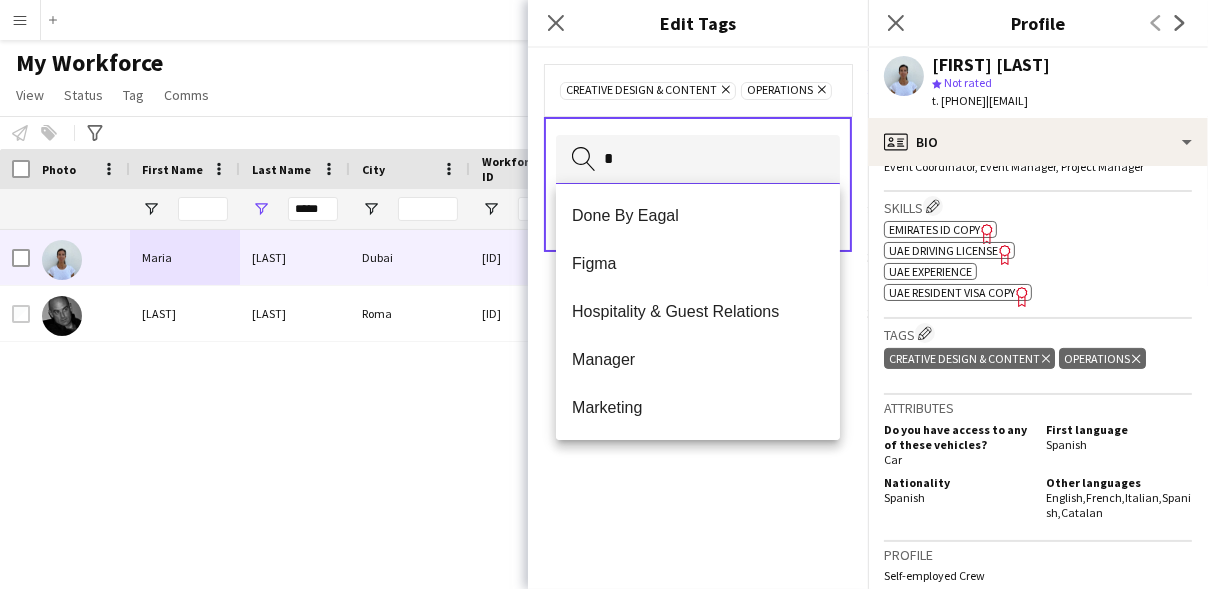 type 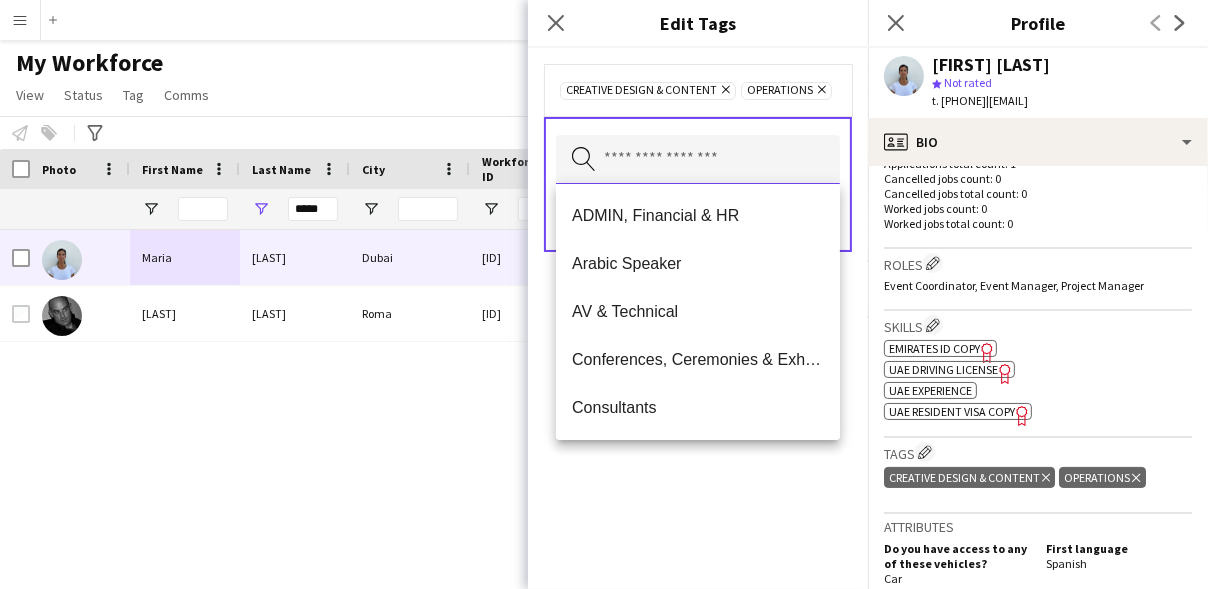 scroll, scrollTop: 528, scrollLeft: 0, axis: vertical 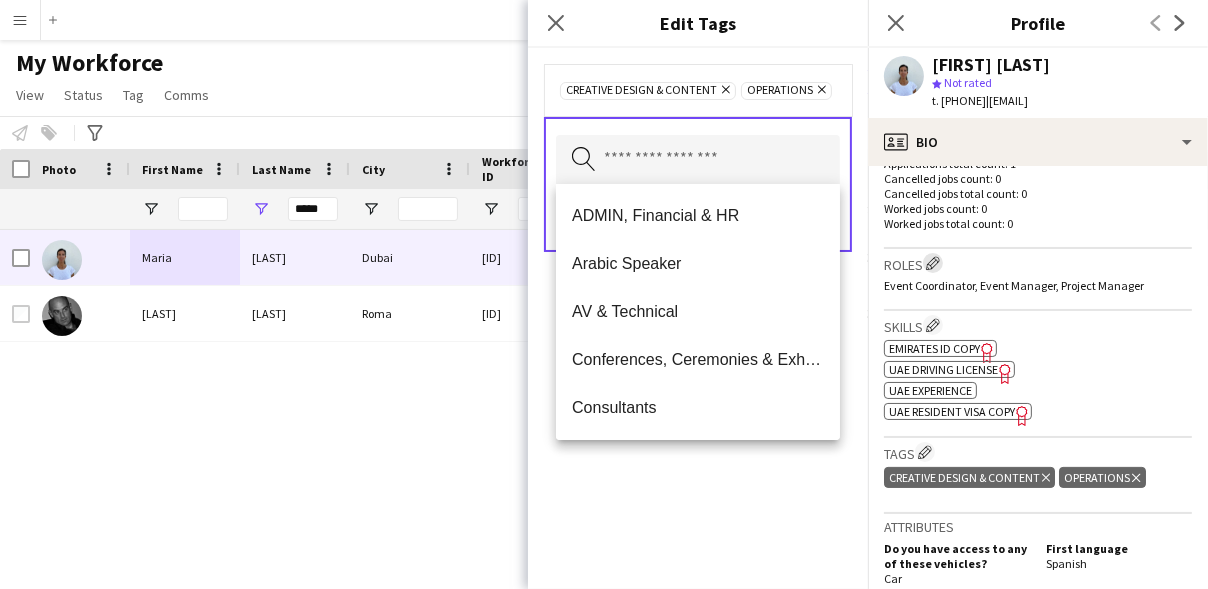 click on "Edit crew company roles" 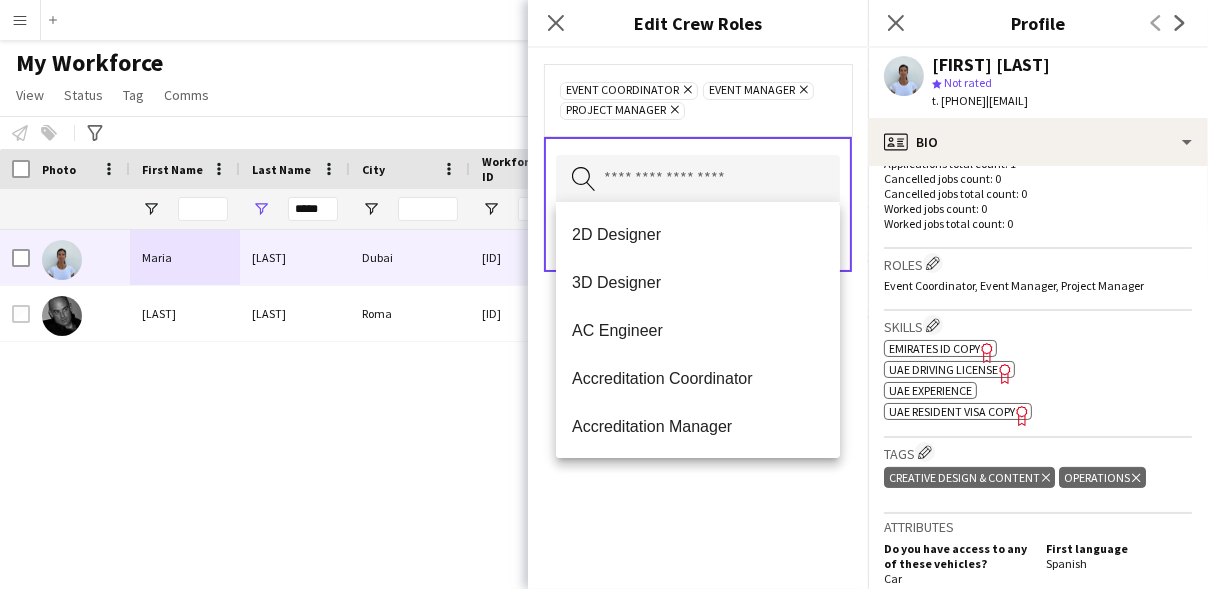 click at bounding box center (698, 180) 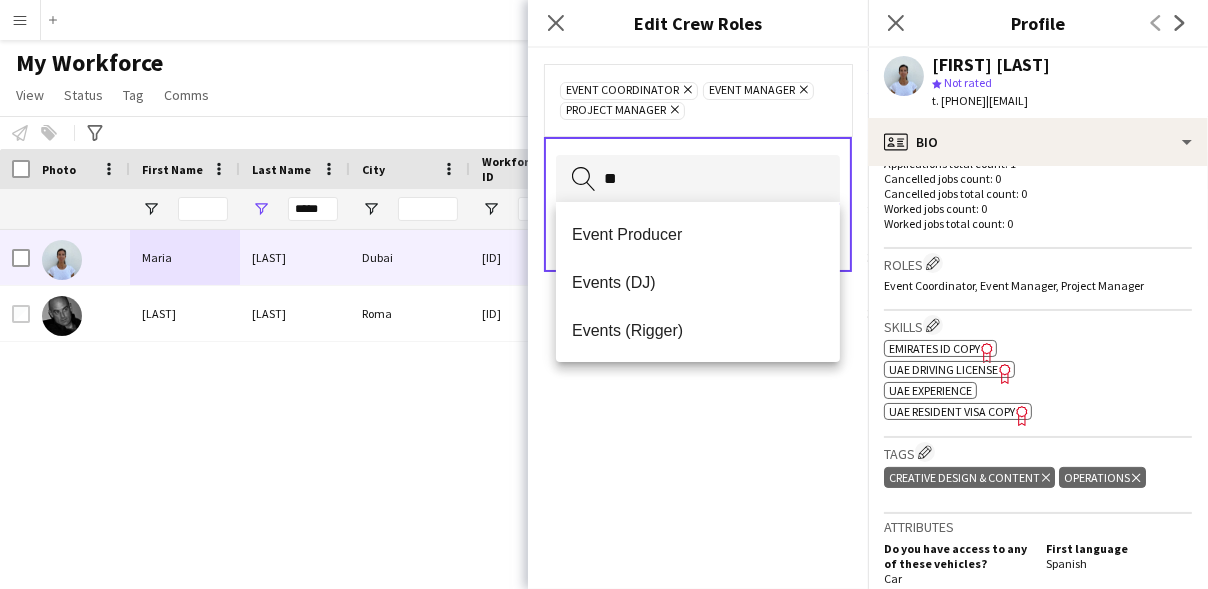 type on "*" 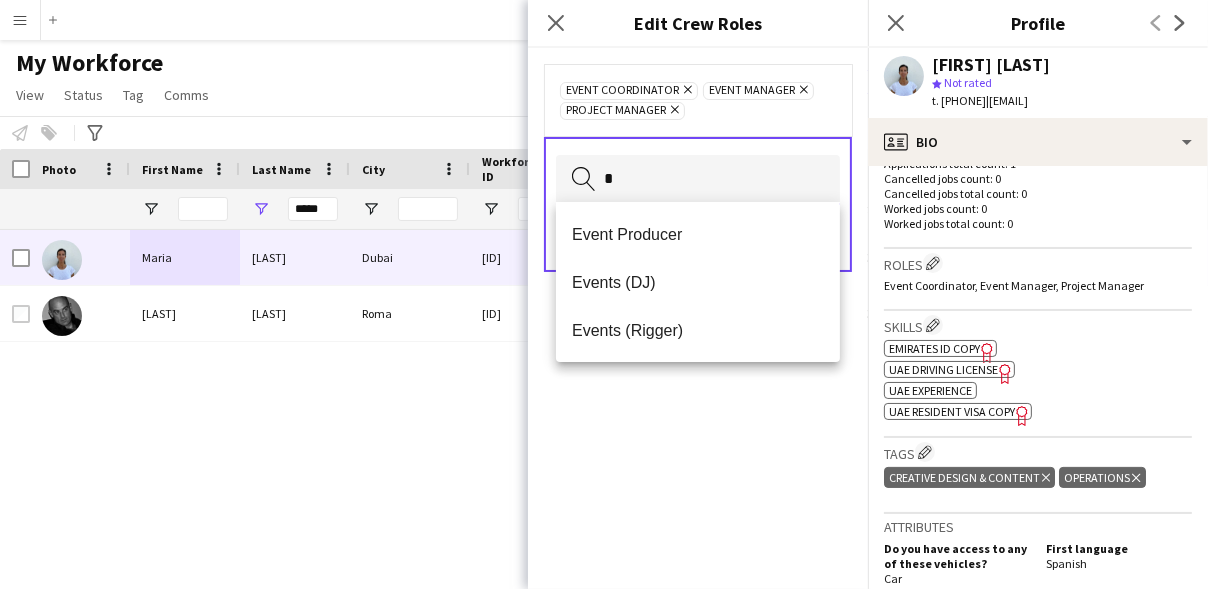 type 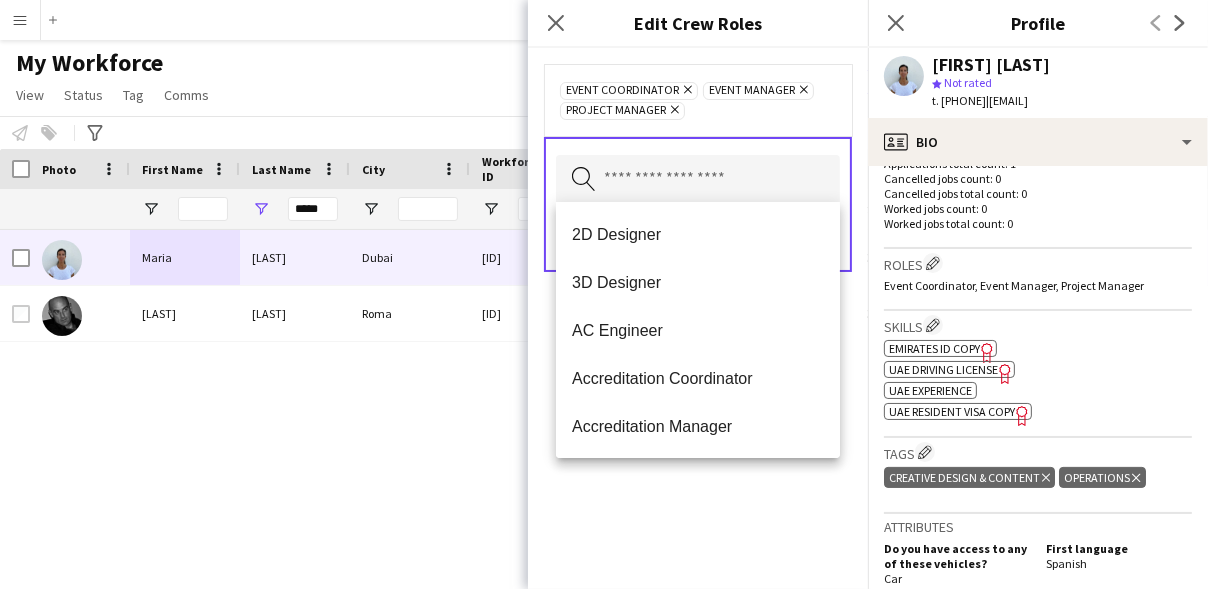 click on "Event Coordinator
Remove
Event Manager
Remove
Project Manager
Remove
Search by role type
Save" 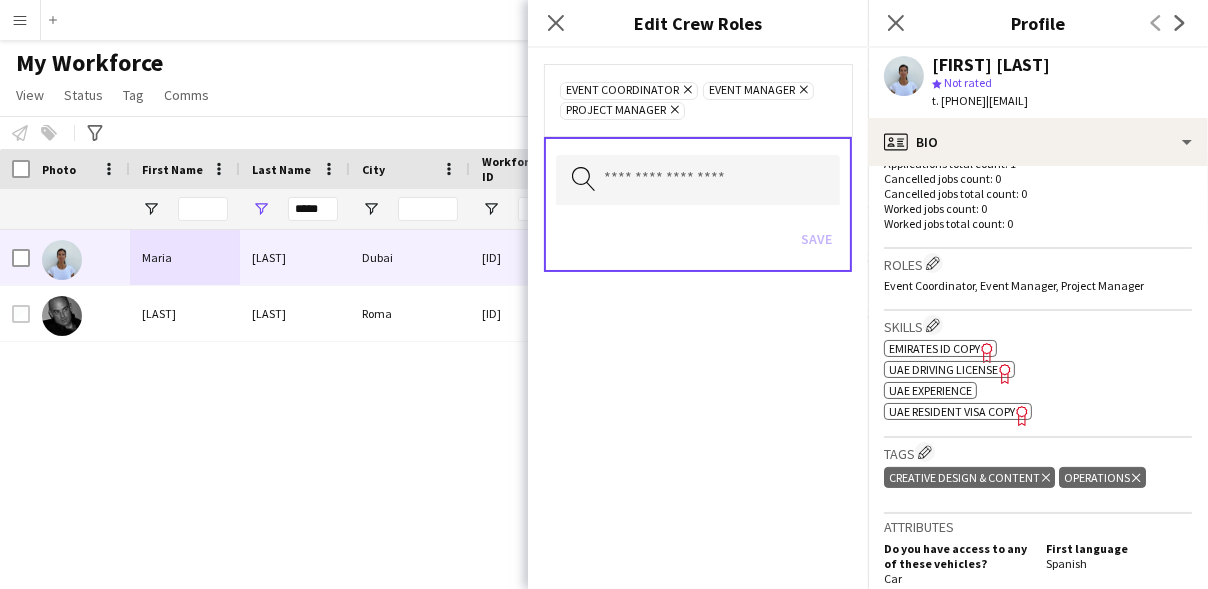 click on "Save" 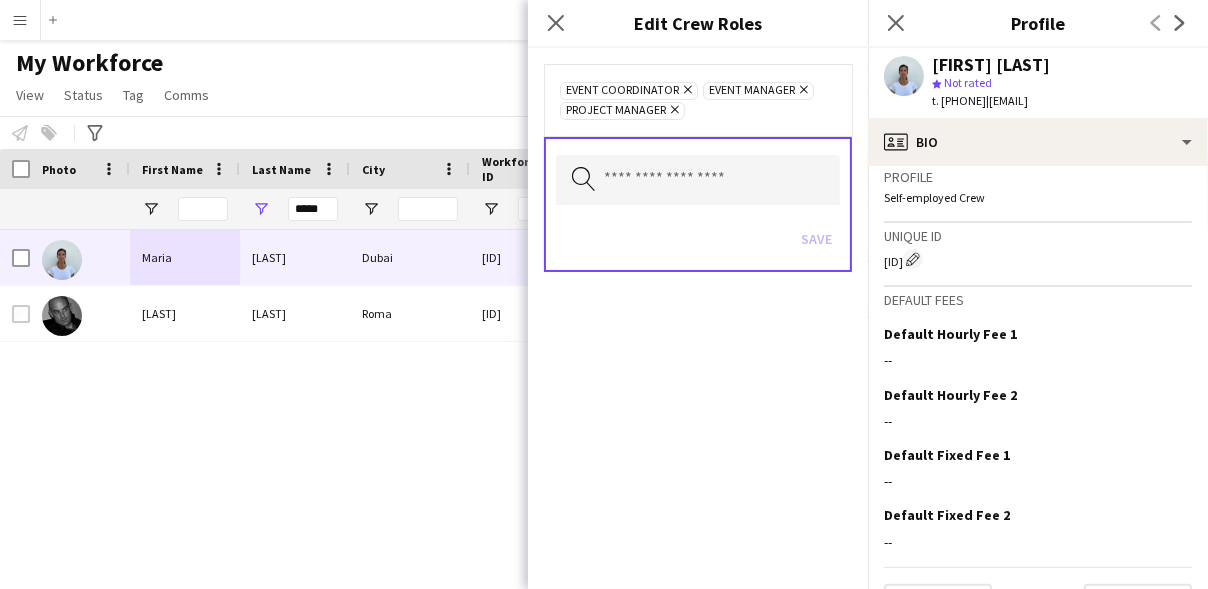 scroll, scrollTop: 1073, scrollLeft: 0, axis: vertical 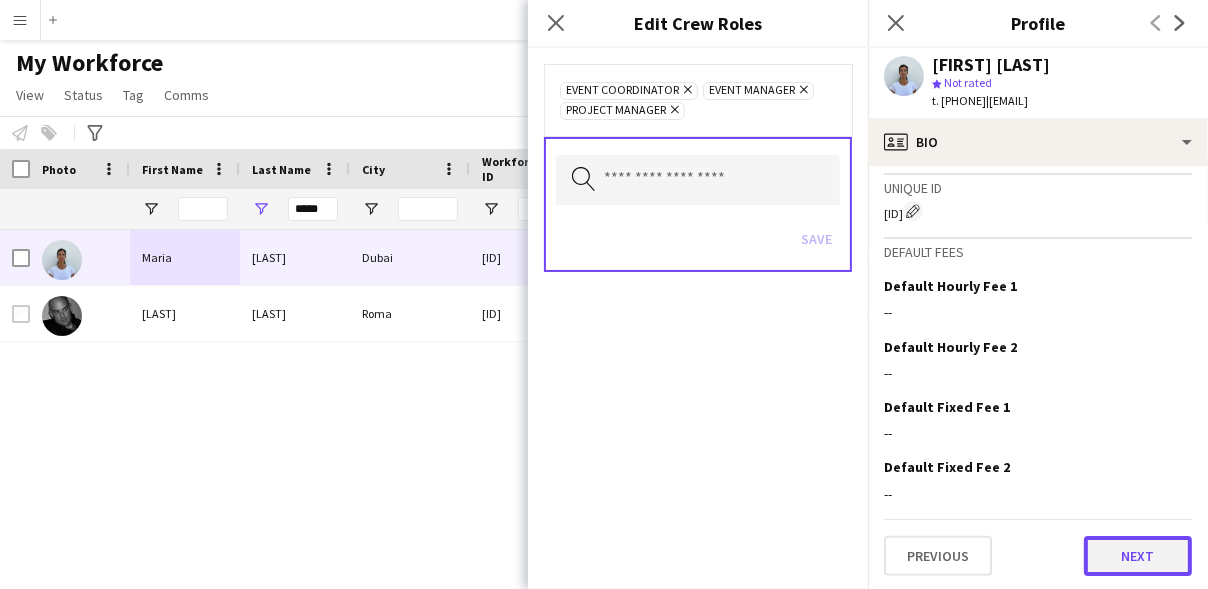 click on "Next" 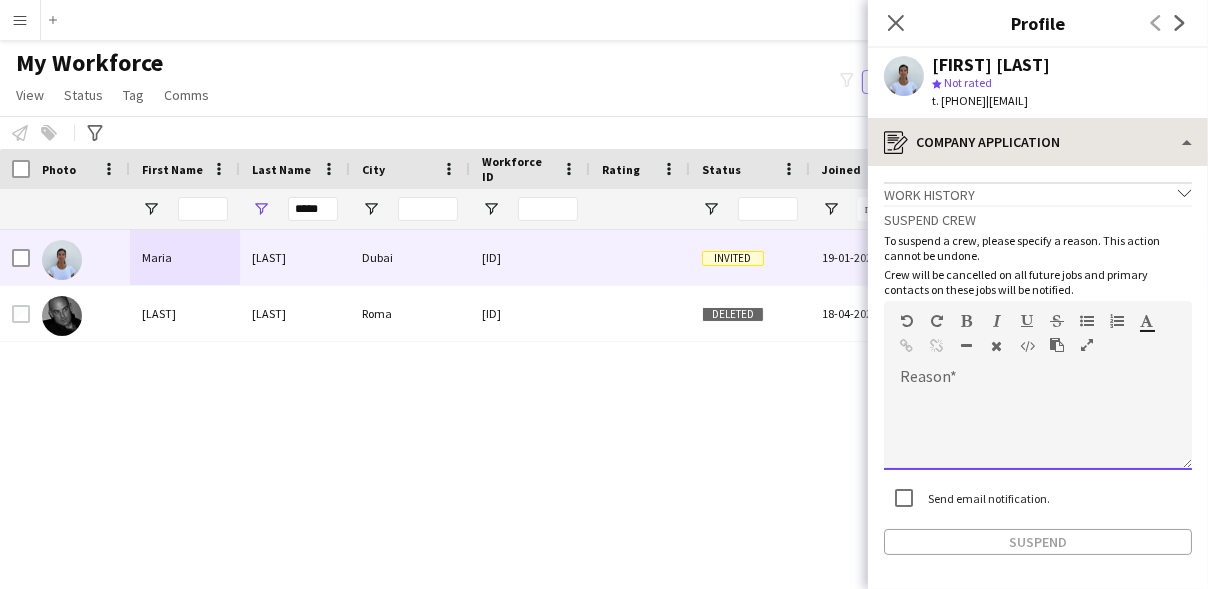 drag, startPoint x: 1122, startPoint y: 542, endPoint x: 1075, endPoint y: 165, distance: 379.91843 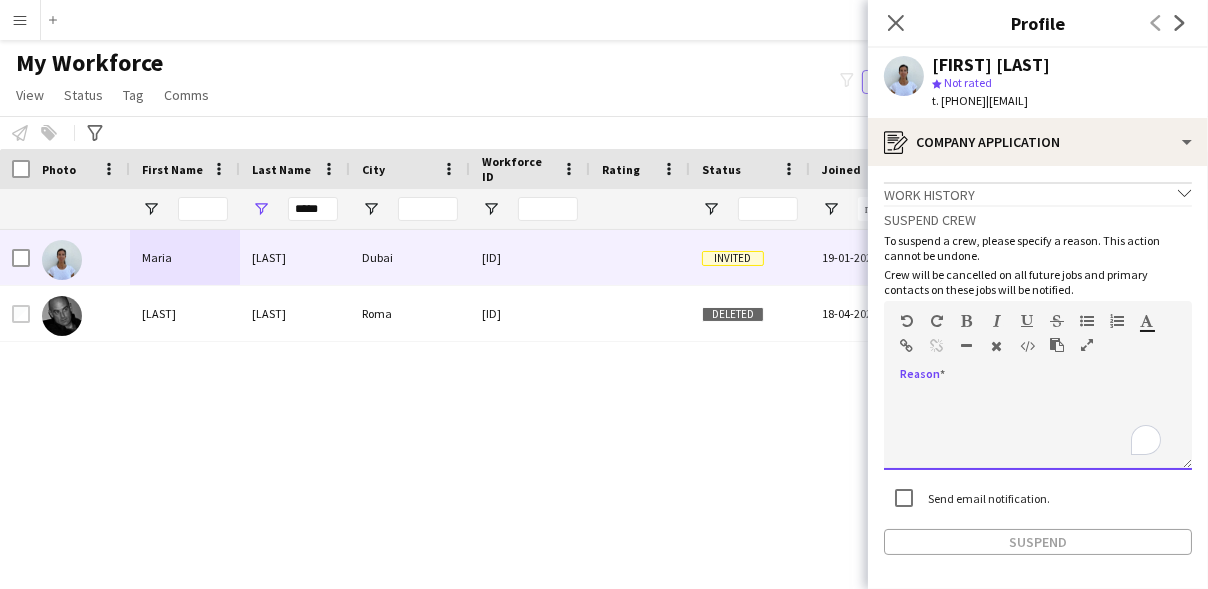 scroll, scrollTop: 77, scrollLeft: 0, axis: vertical 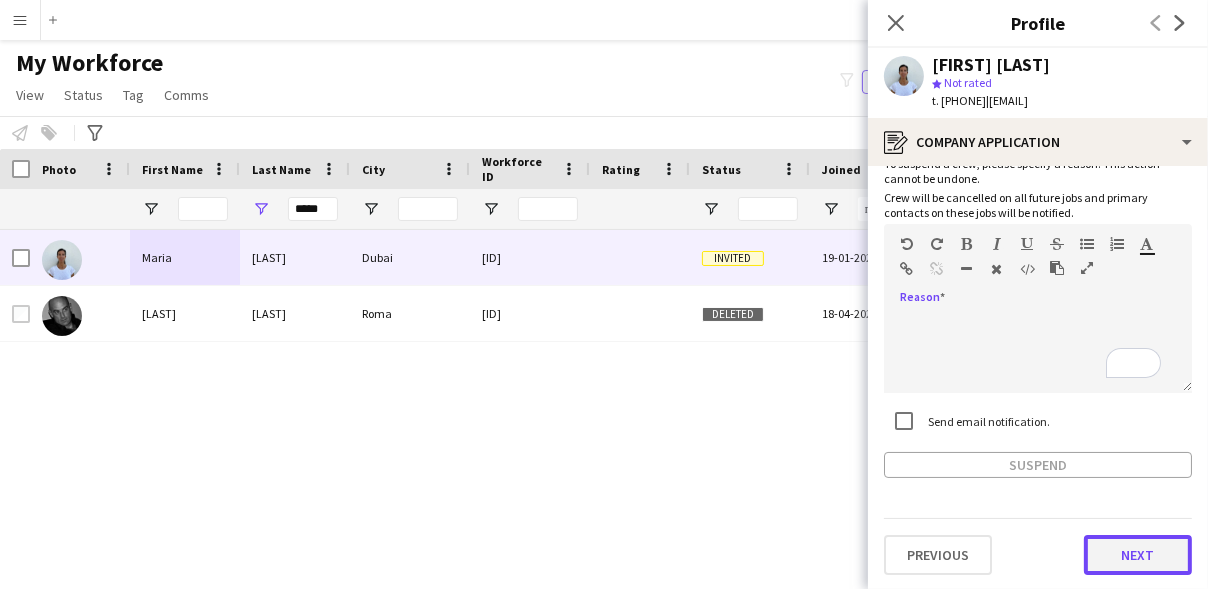 click on "Previous   Next" 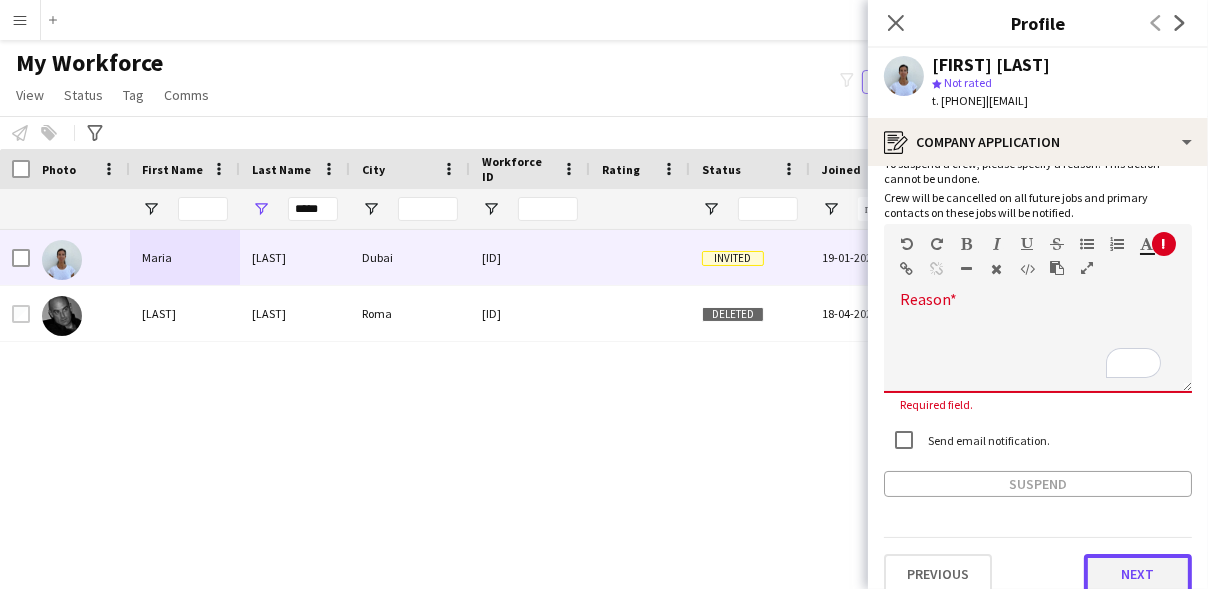 scroll, scrollTop: 77, scrollLeft: 0, axis: vertical 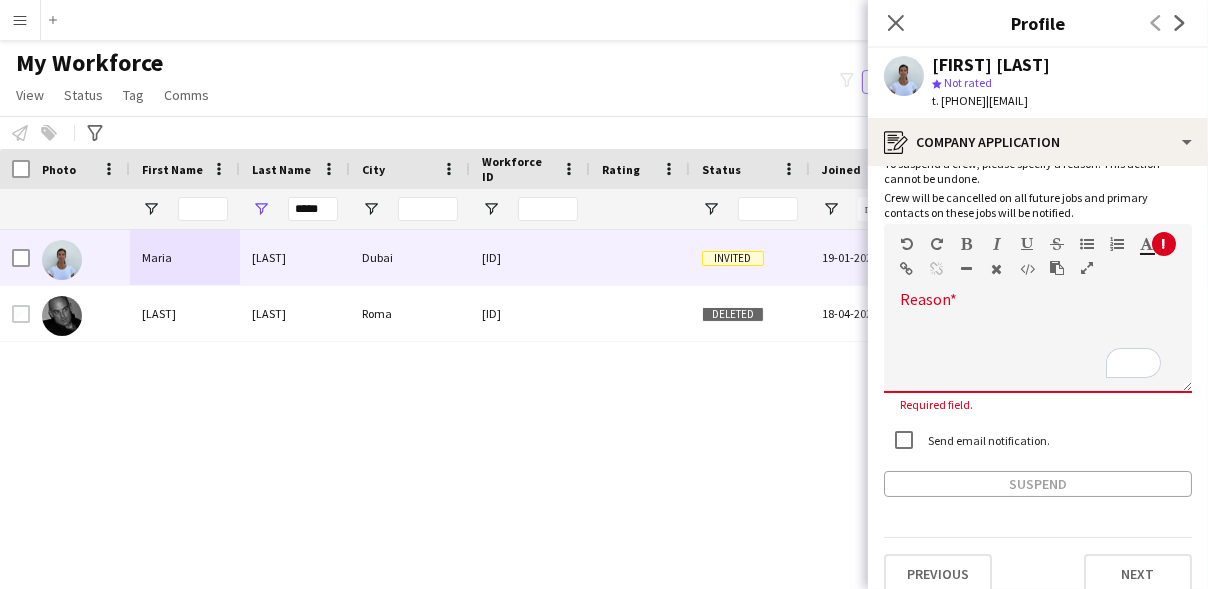 click at bounding box center [1038, 353] 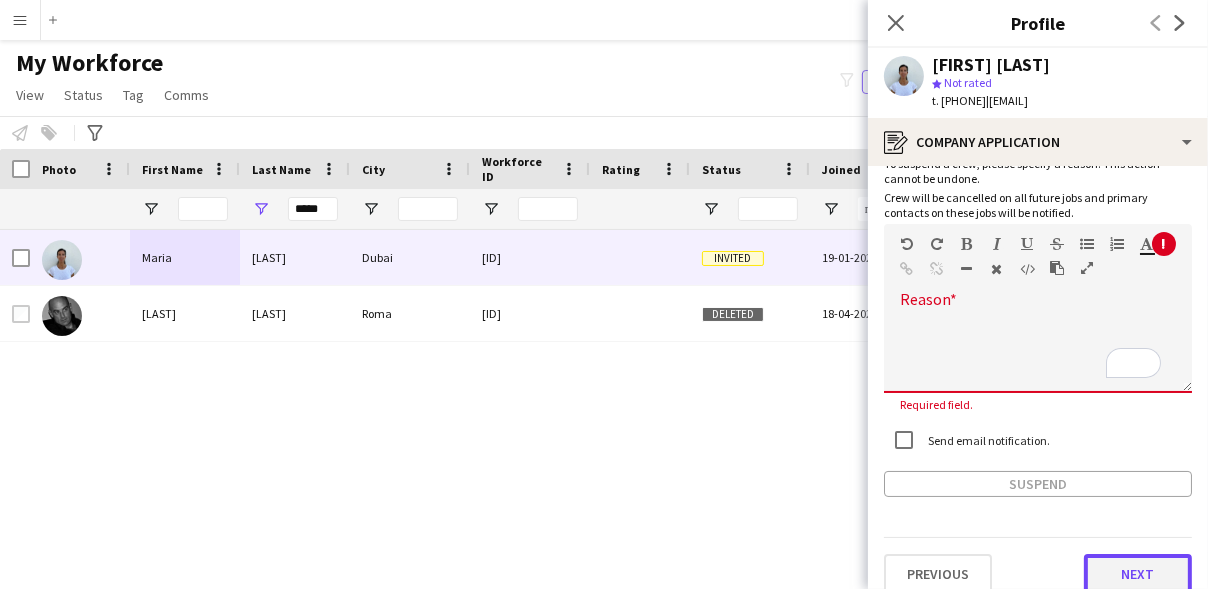 click on "Next" 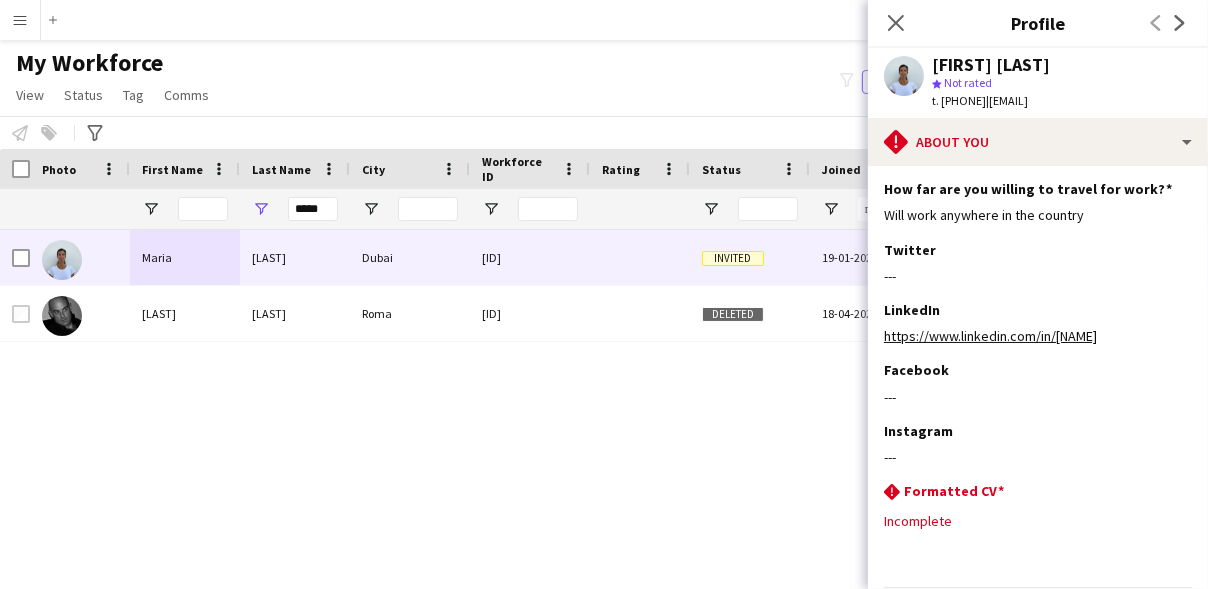 scroll, scrollTop: 349, scrollLeft: 0, axis: vertical 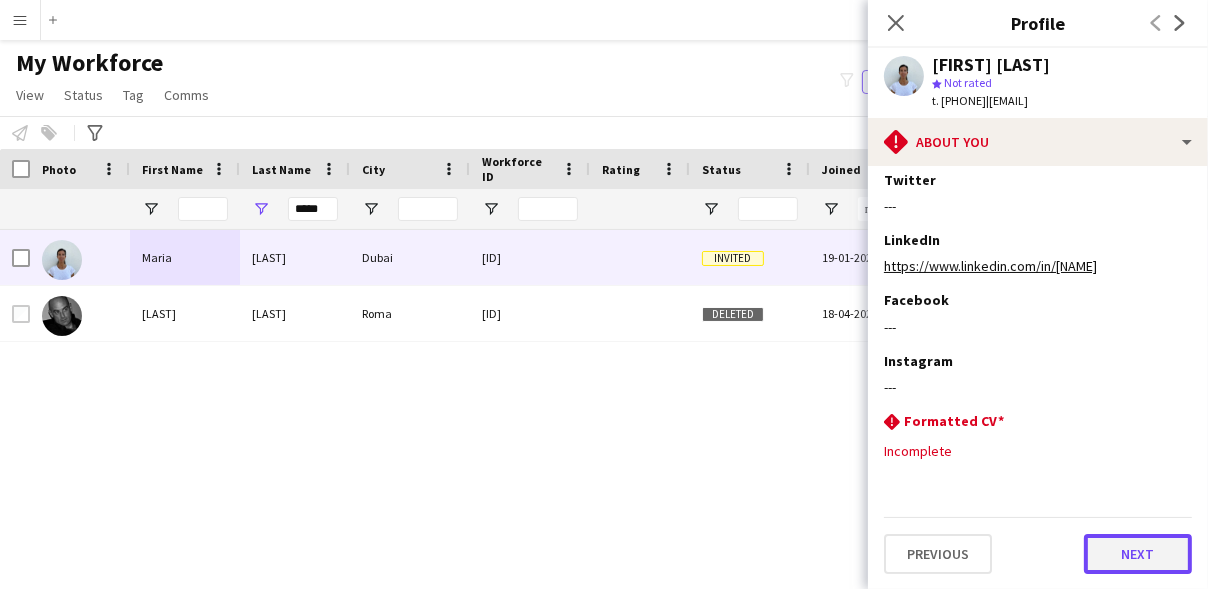 click on "Next" 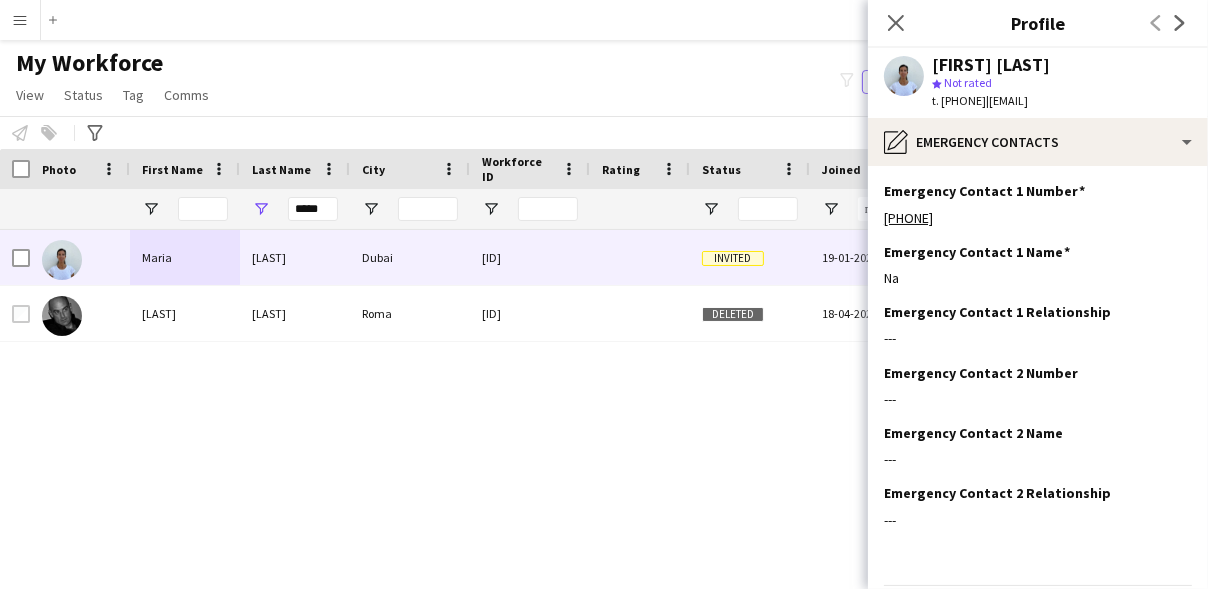 scroll, scrollTop: 67, scrollLeft: 0, axis: vertical 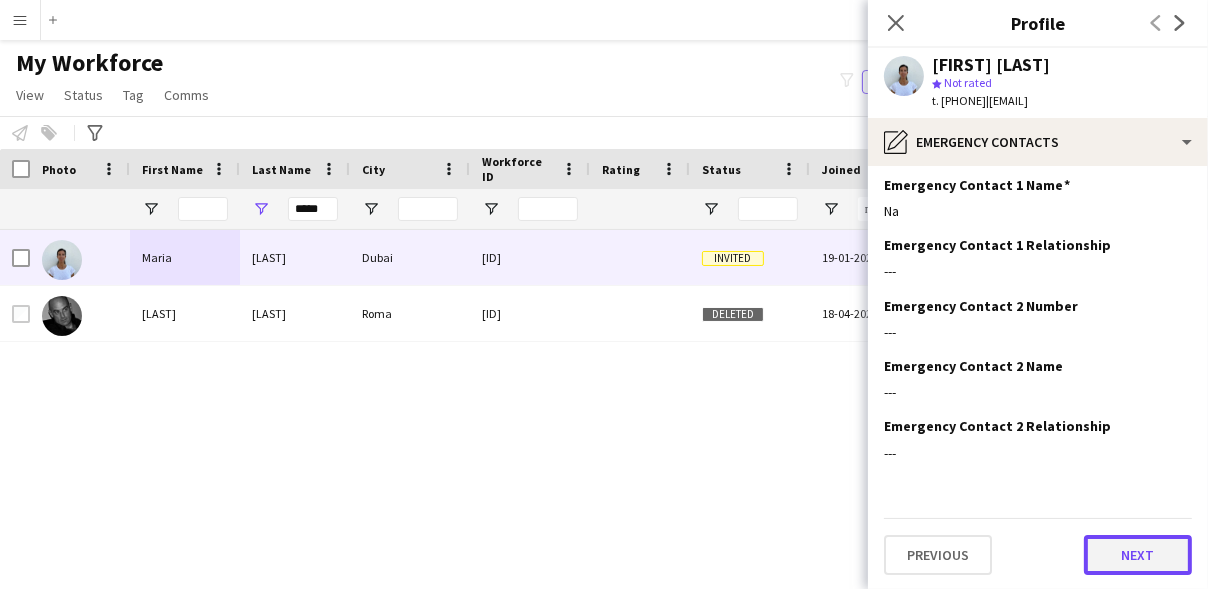 click on "Next" 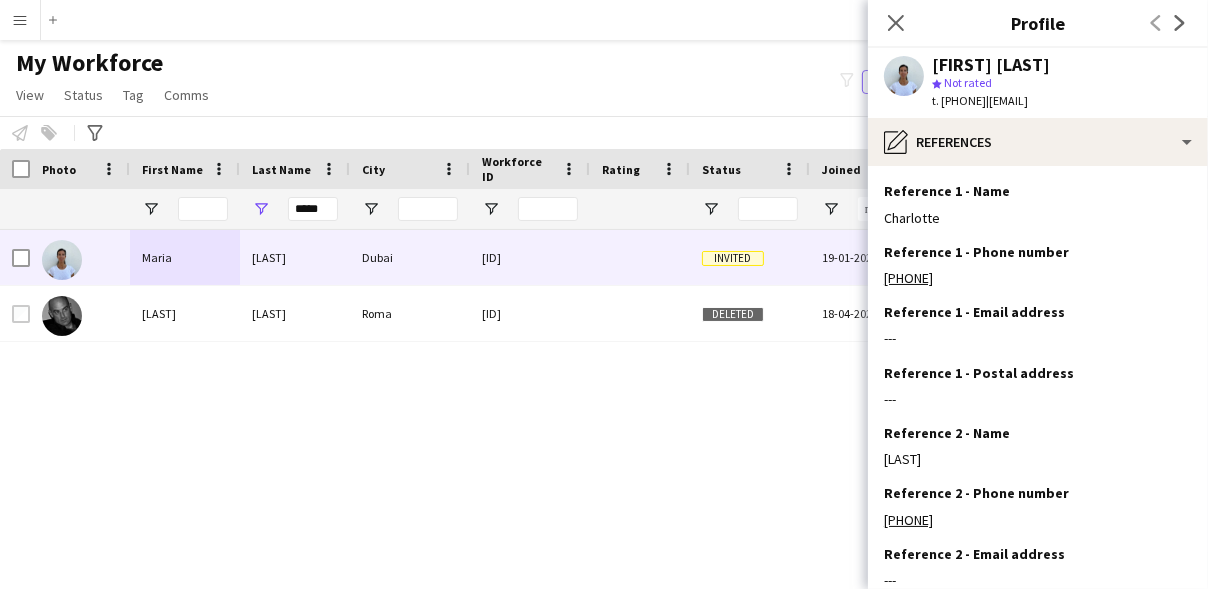 scroll, scrollTop: 188, scrollLeft: 0, axis: vertical 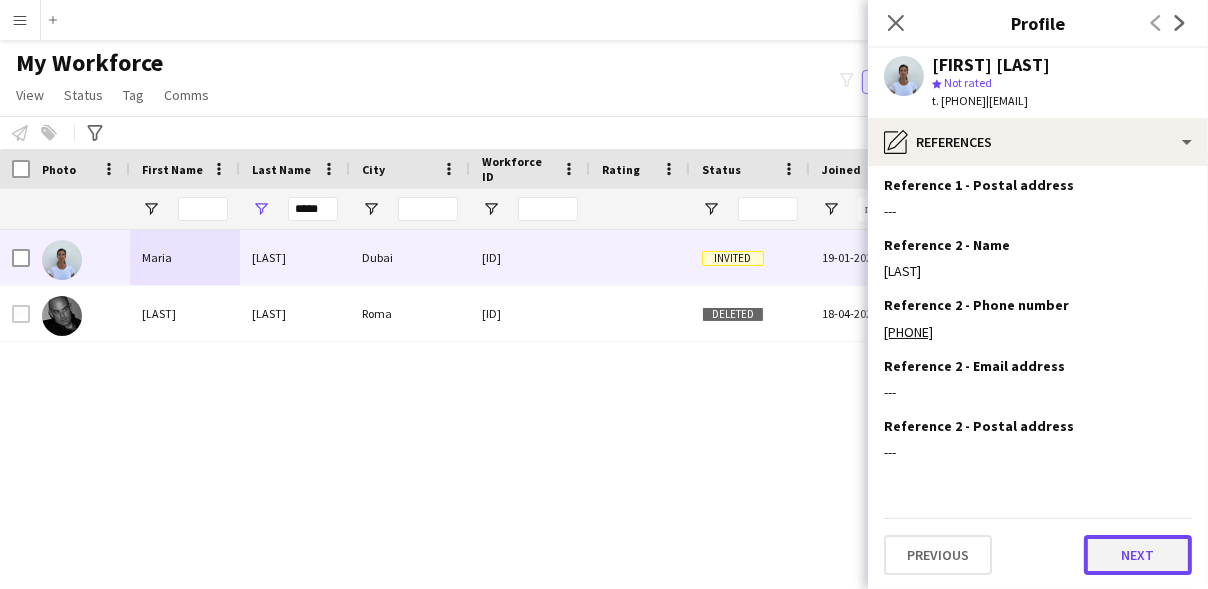 click on "Next" 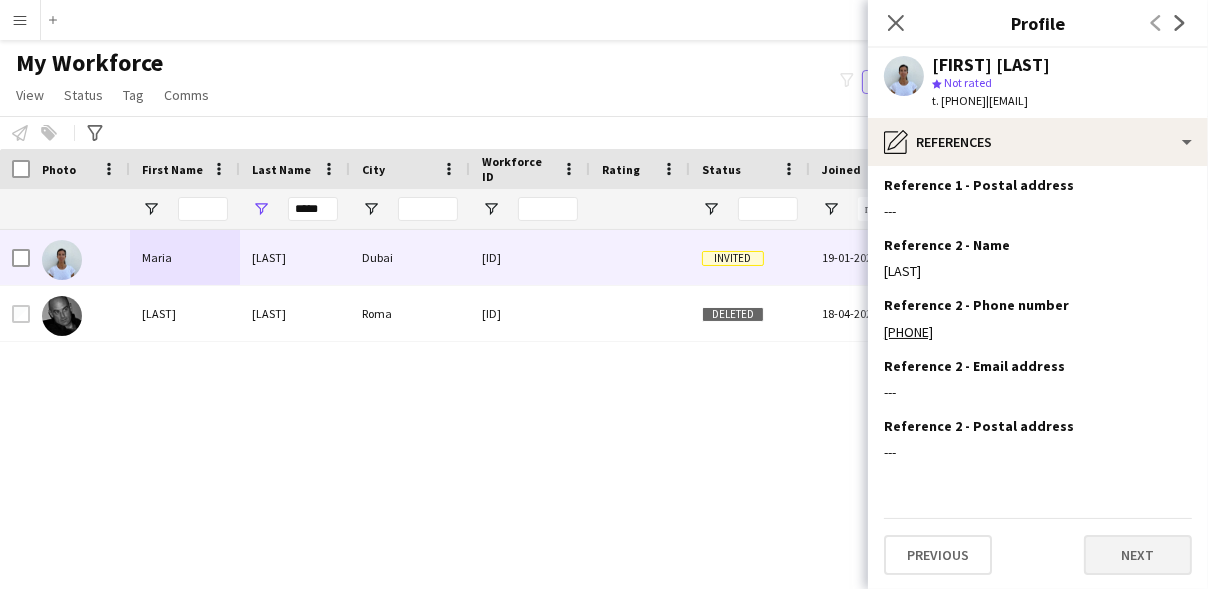 scroll, scrollTop: 0, scrollLeft: 0, axis: both 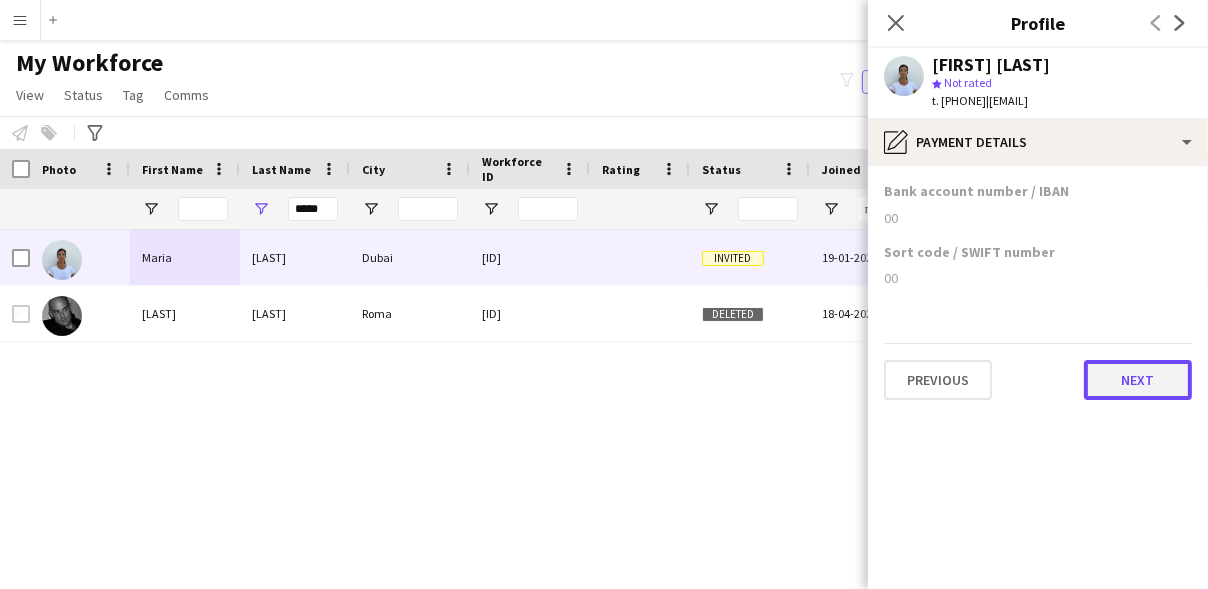 click on "Next" 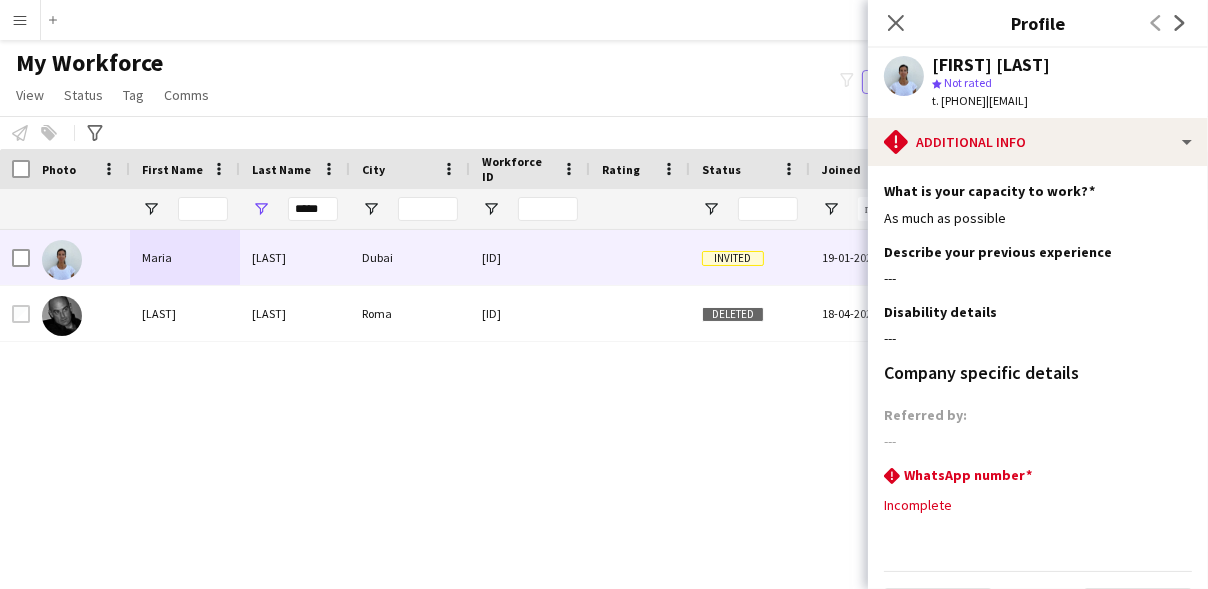scroll, scrollTop: 54, scrollLeft: 0, axis: vertical 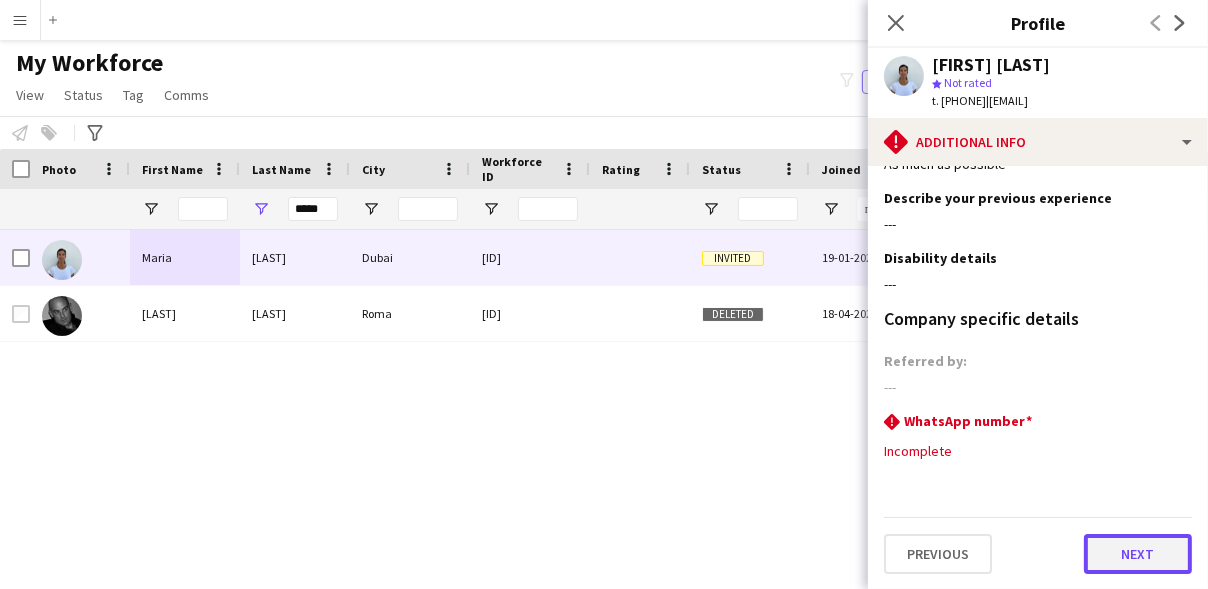 click on "Next" 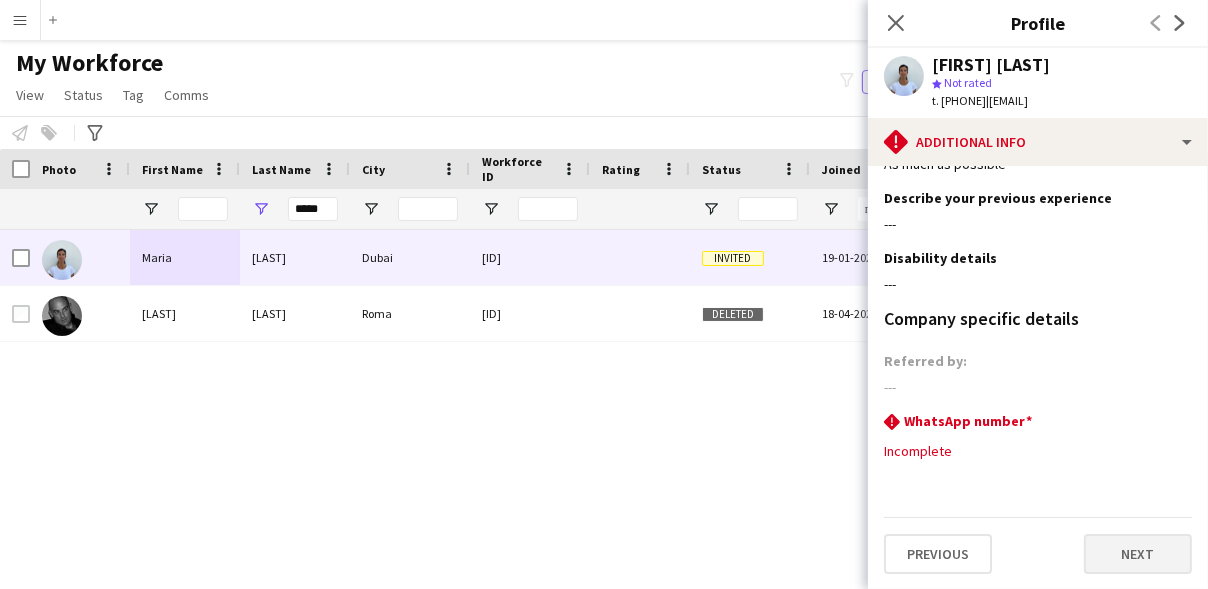 scroll, scrollTop: 0, scrollLeft: 0, axis: both 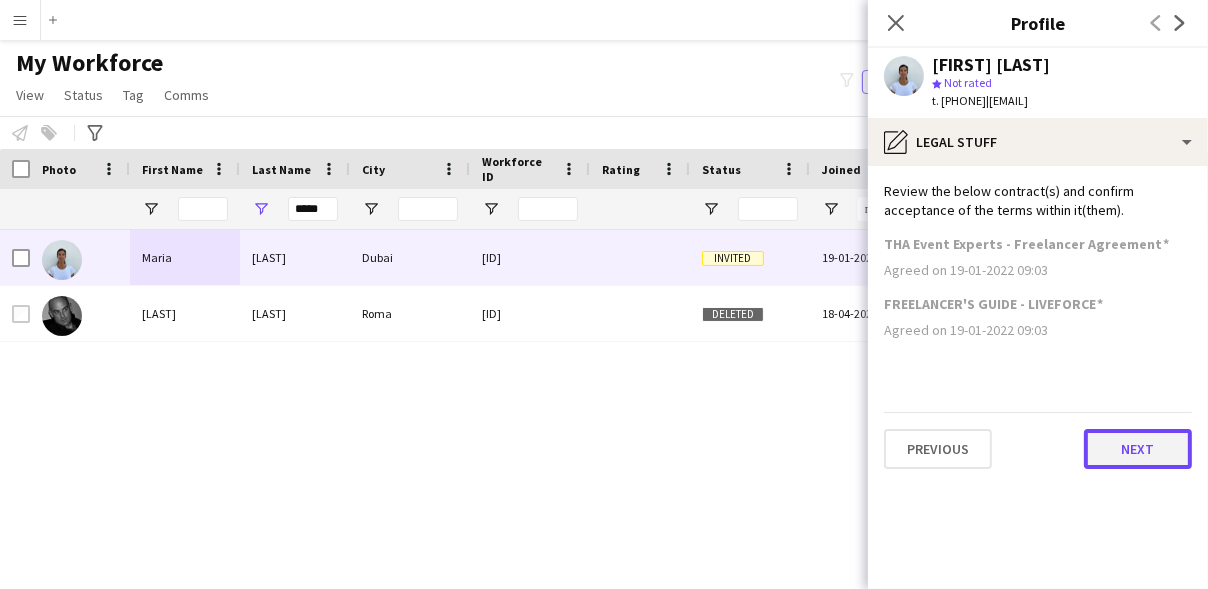 click on "Next" 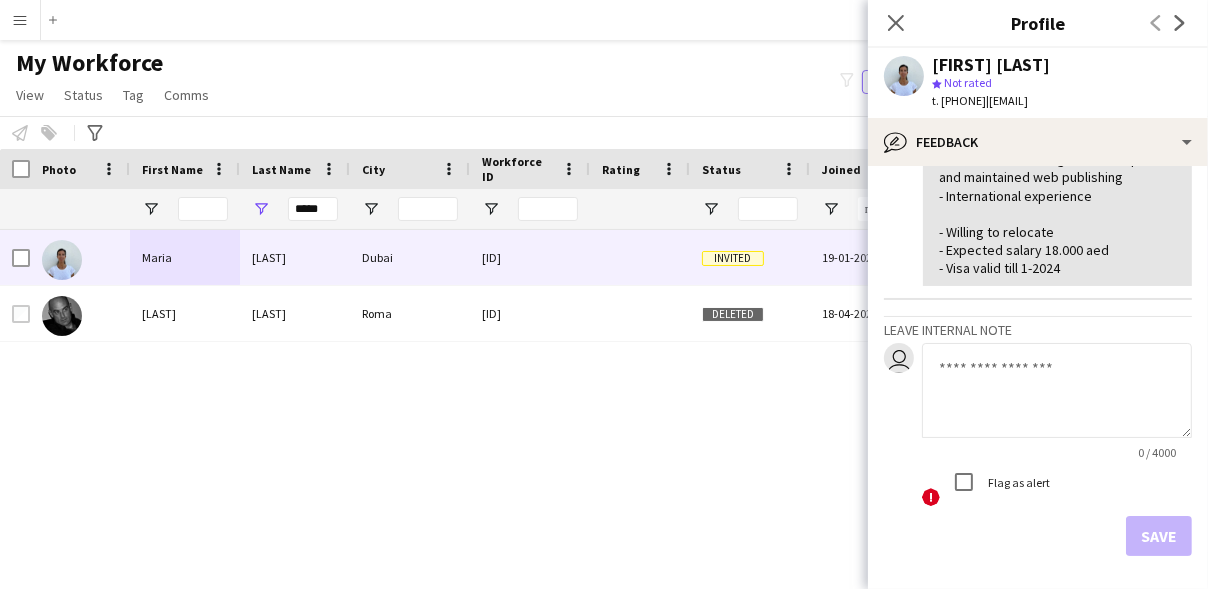 scroll, scrollTop: 411, scrollLeft: 0, axis: vertical 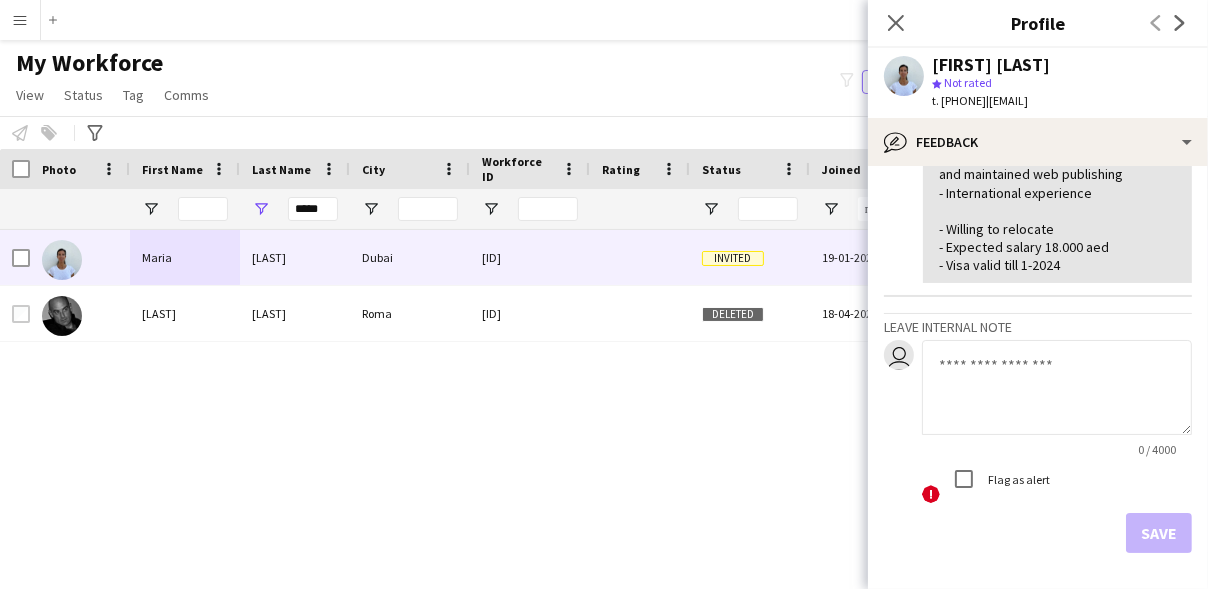 click on "Save" 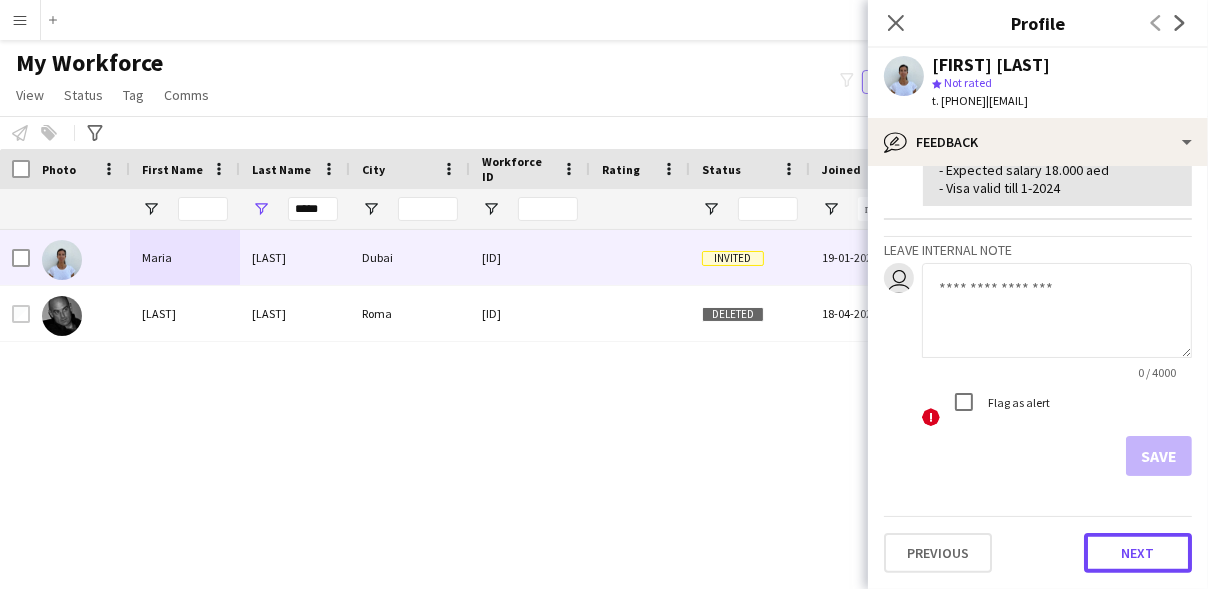 click on "Next" 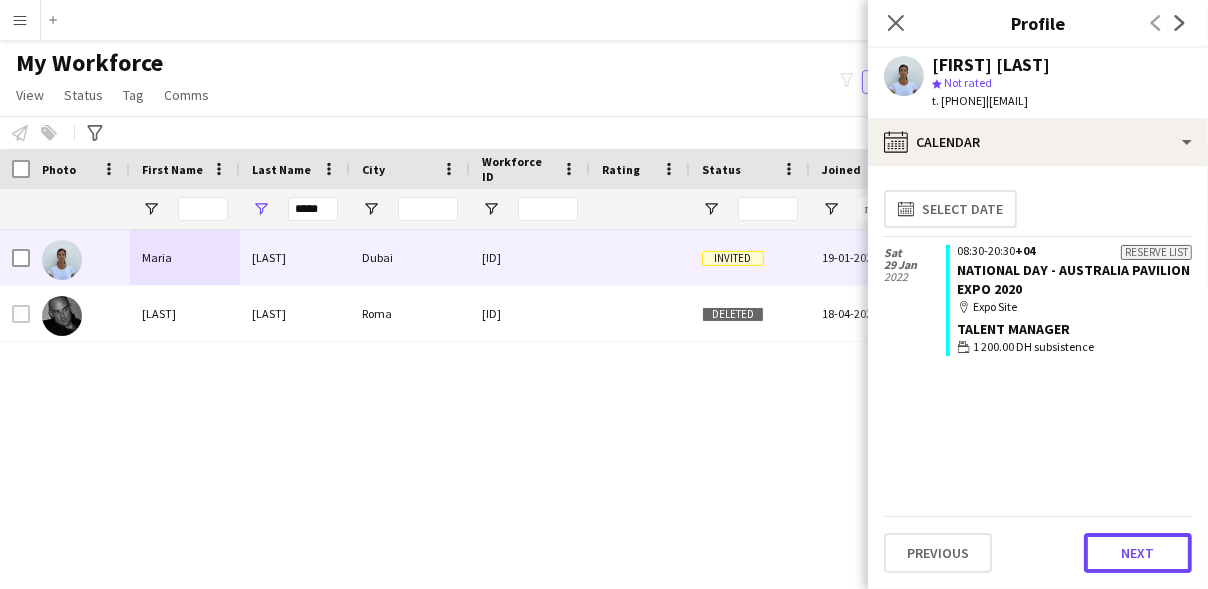 click on "Next" 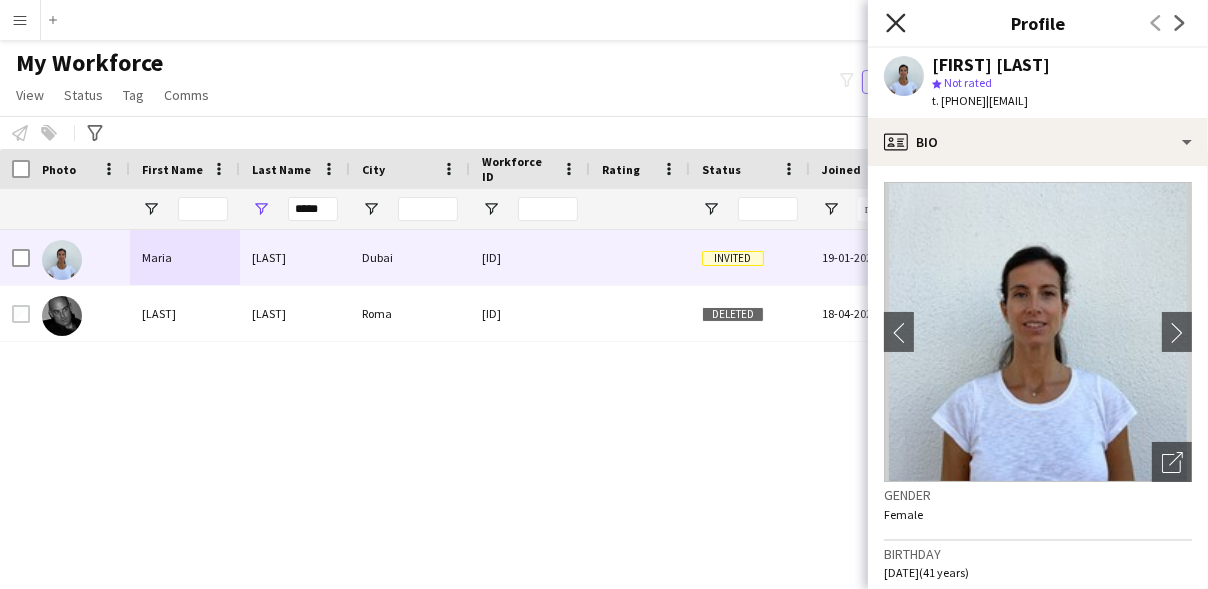 click 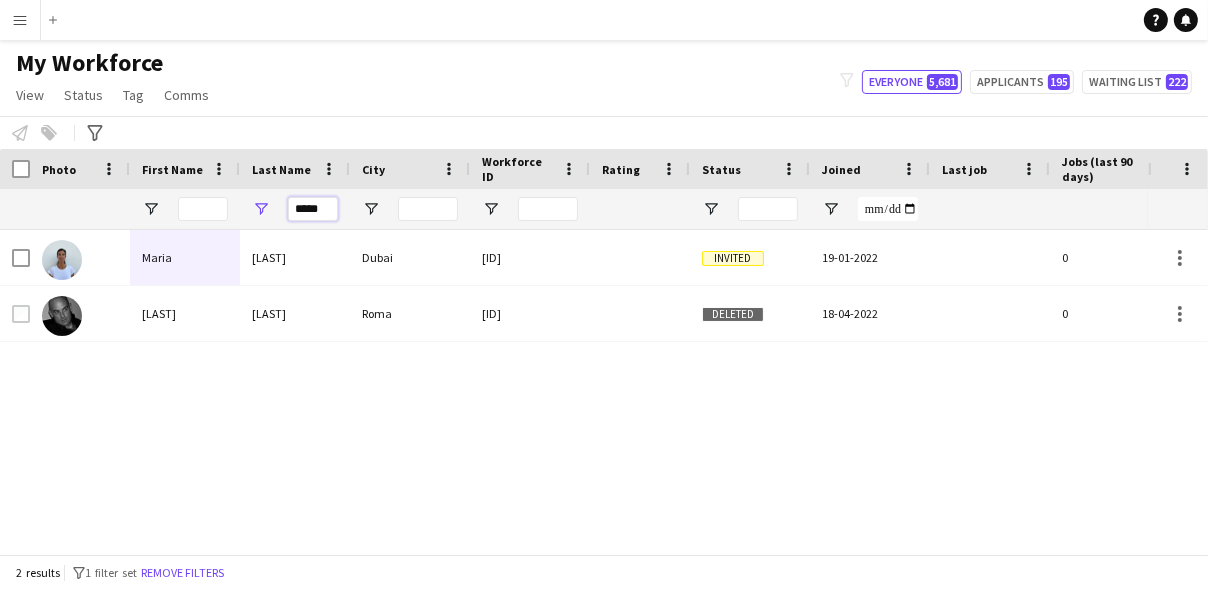 click on "*****" at bounding box center (313, 209) 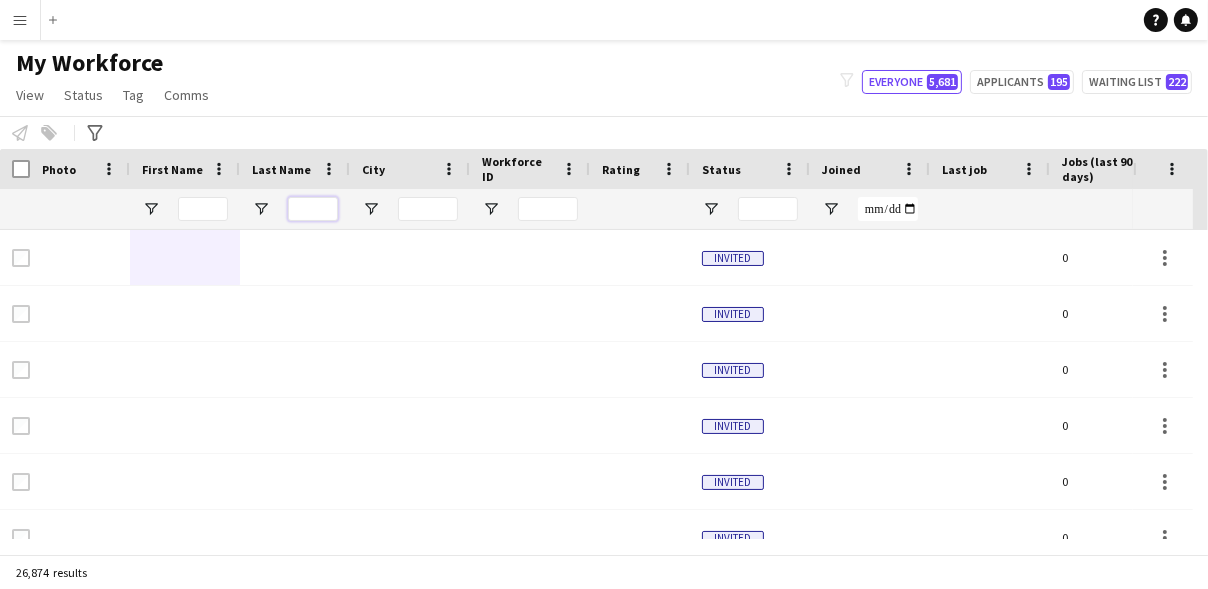type 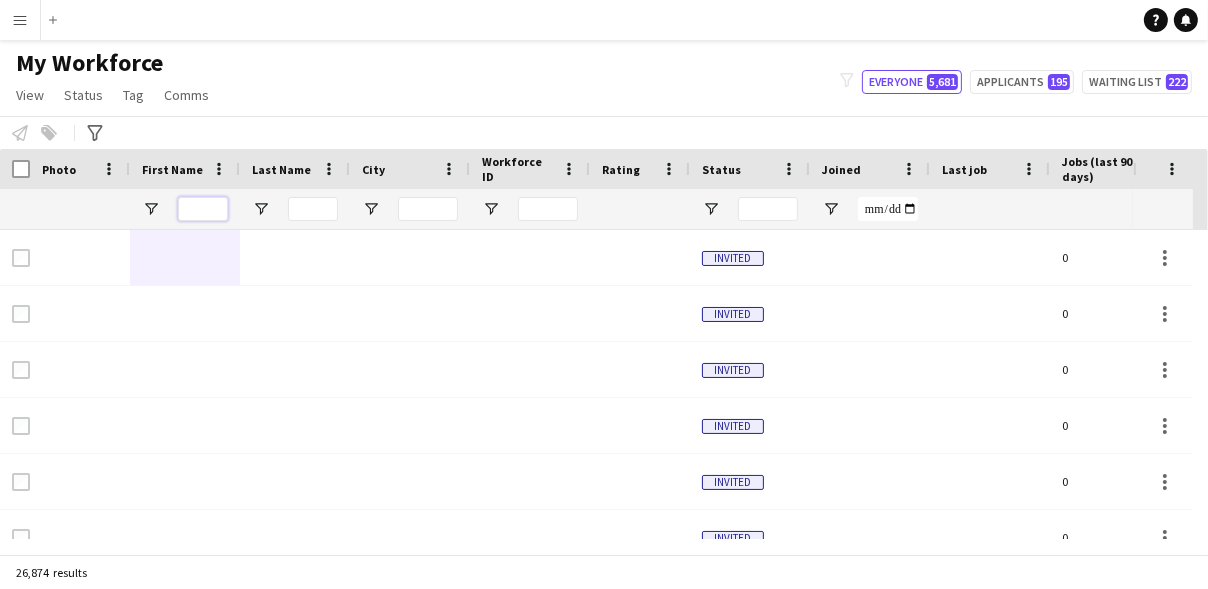 click at bounding box center [203, 209] 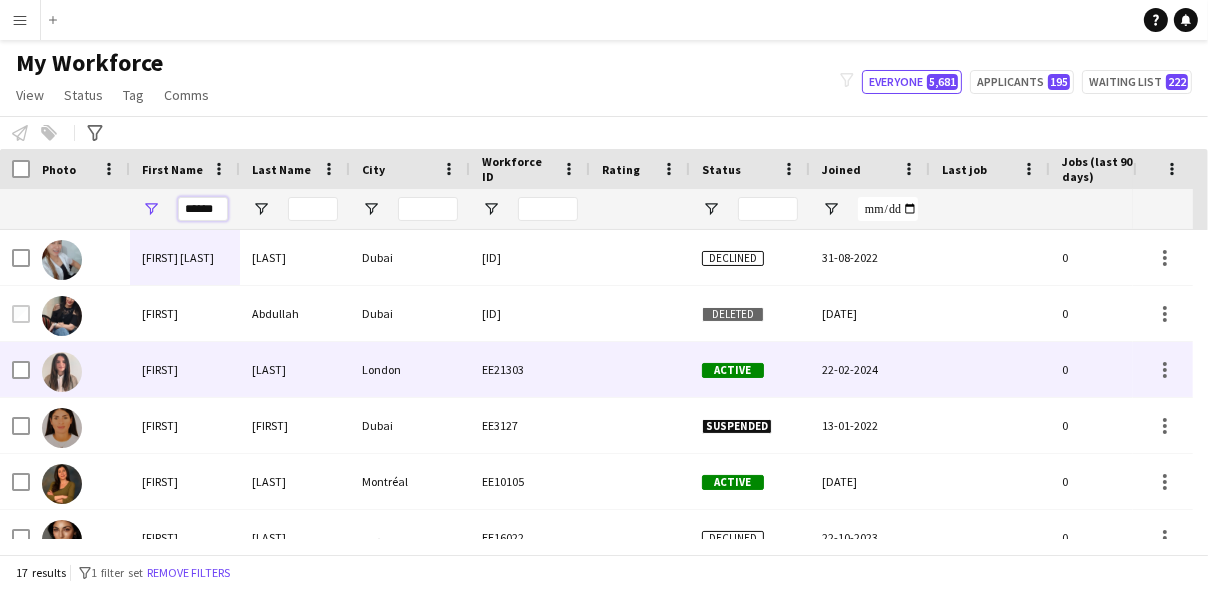 scroll, scrollTop: 120, scrollLeft: 0, axis: vertical 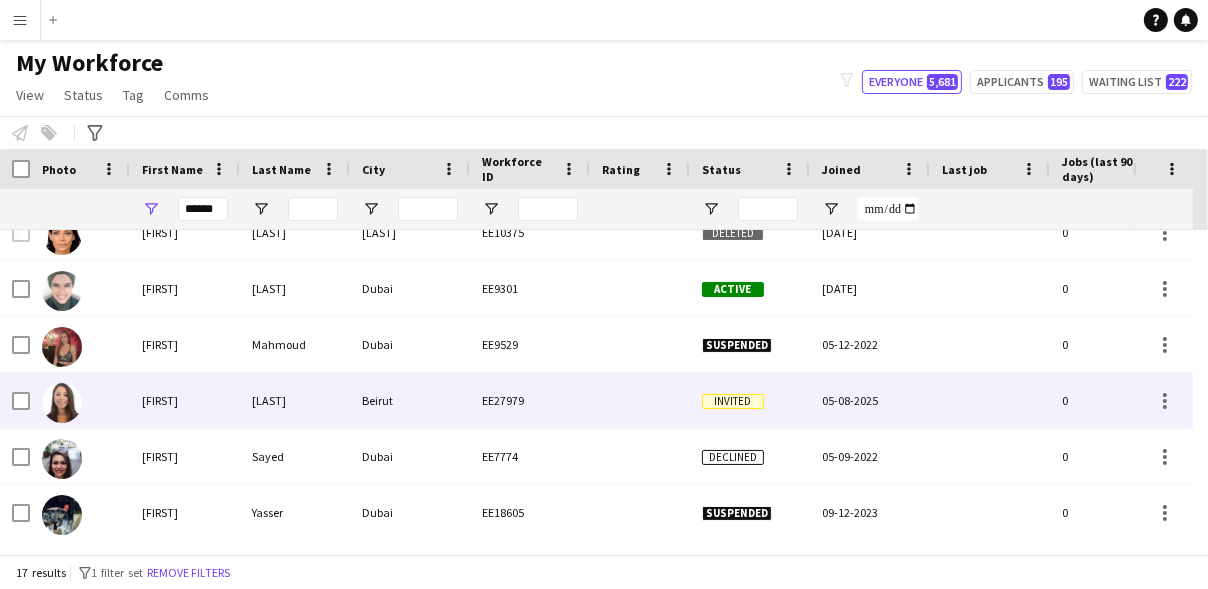 click on "Nazi" at bounding box center [295, 400] 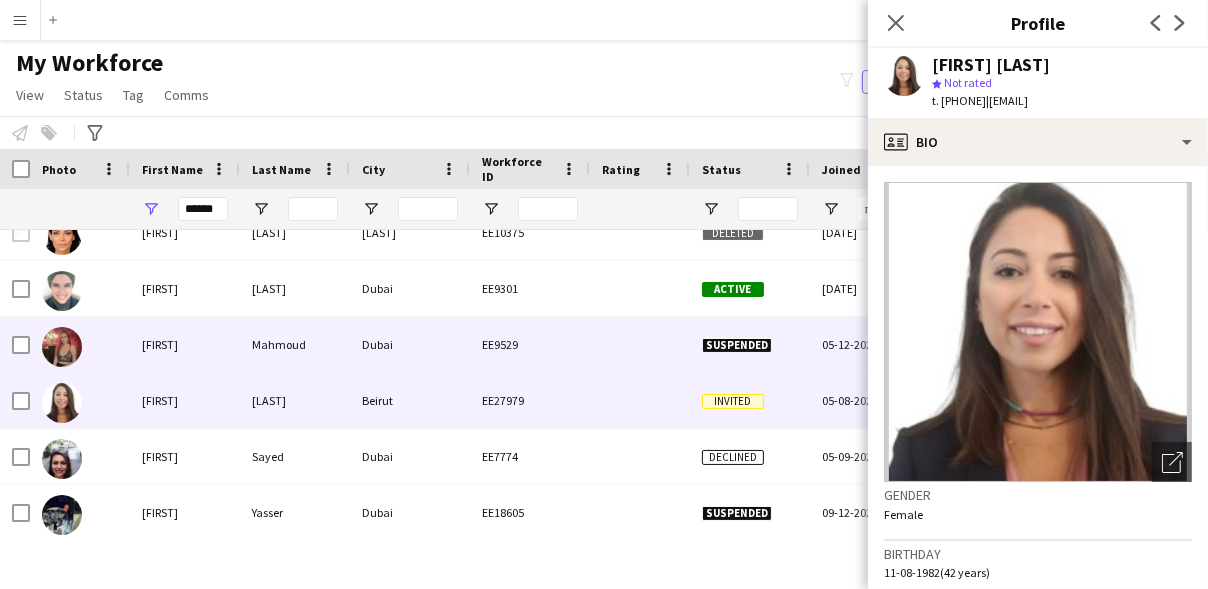 scroll, scrollTop: 642, scrollLeft: 0, axis: vertical 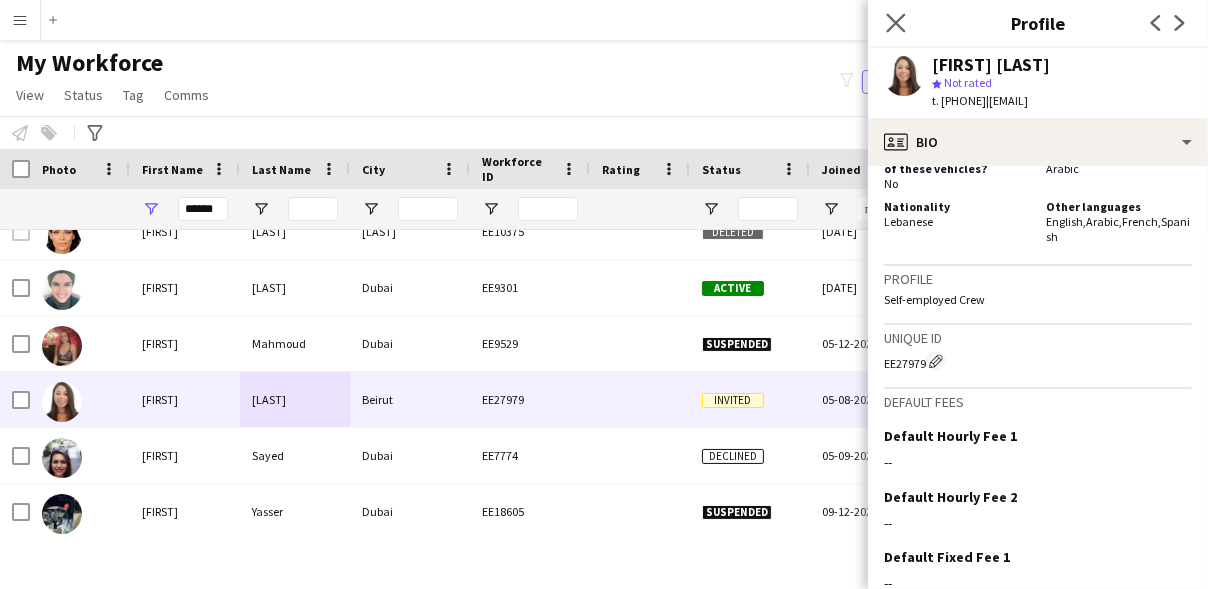 click on "Close pop-in" 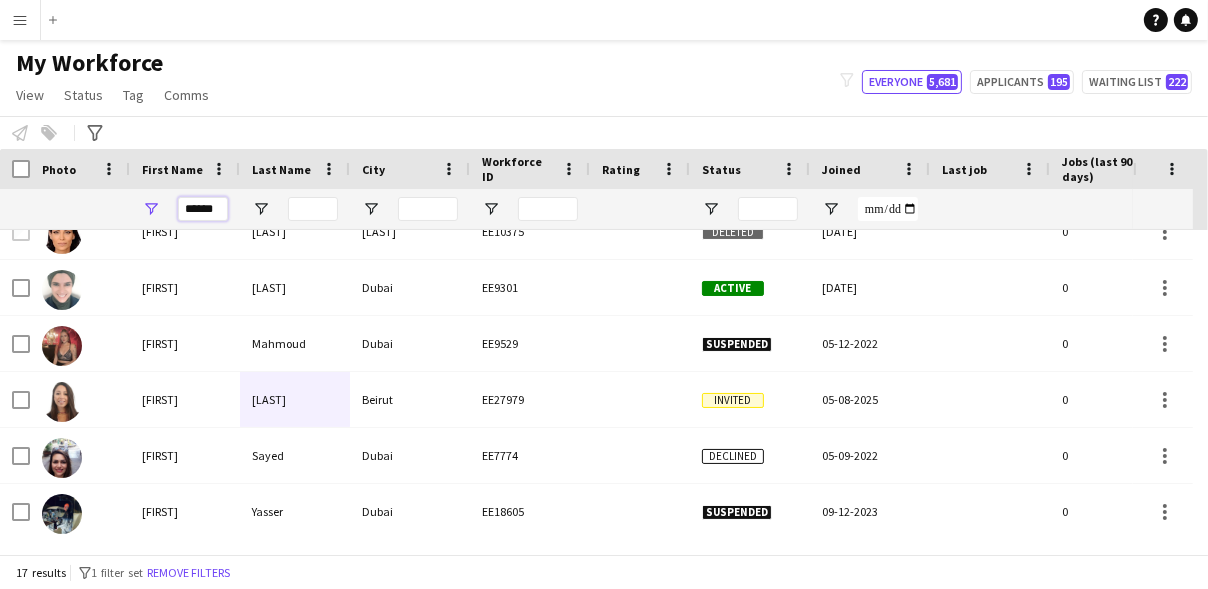click on "******" at bounding box center [203, 209] 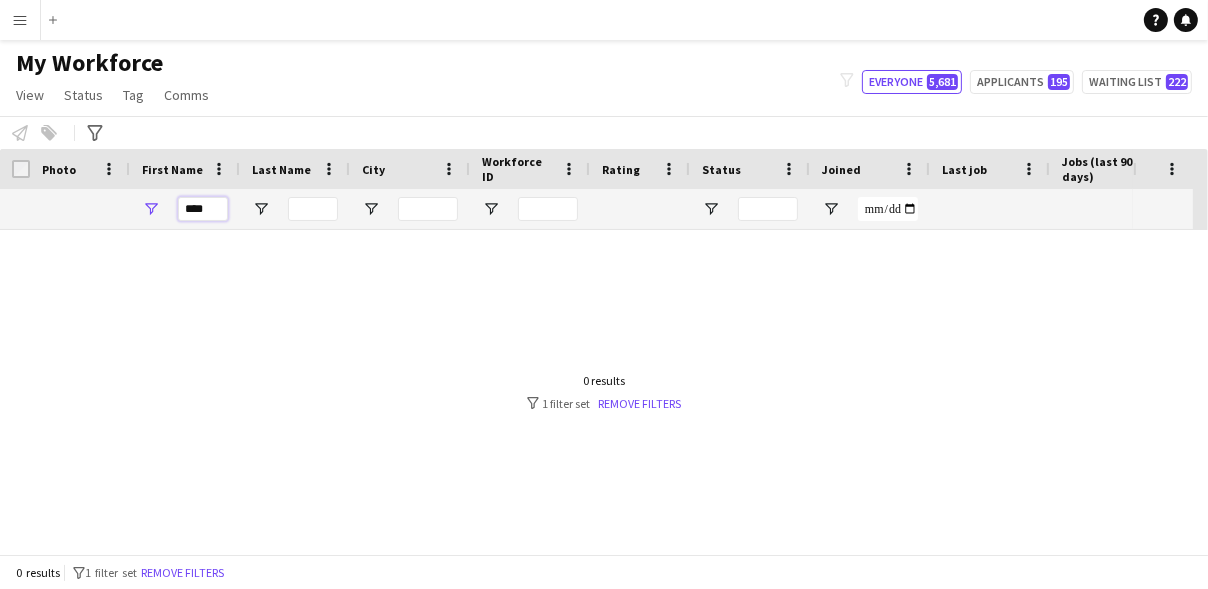 scroll, scrollTop: 0, scrollLeft: 0, axis: both 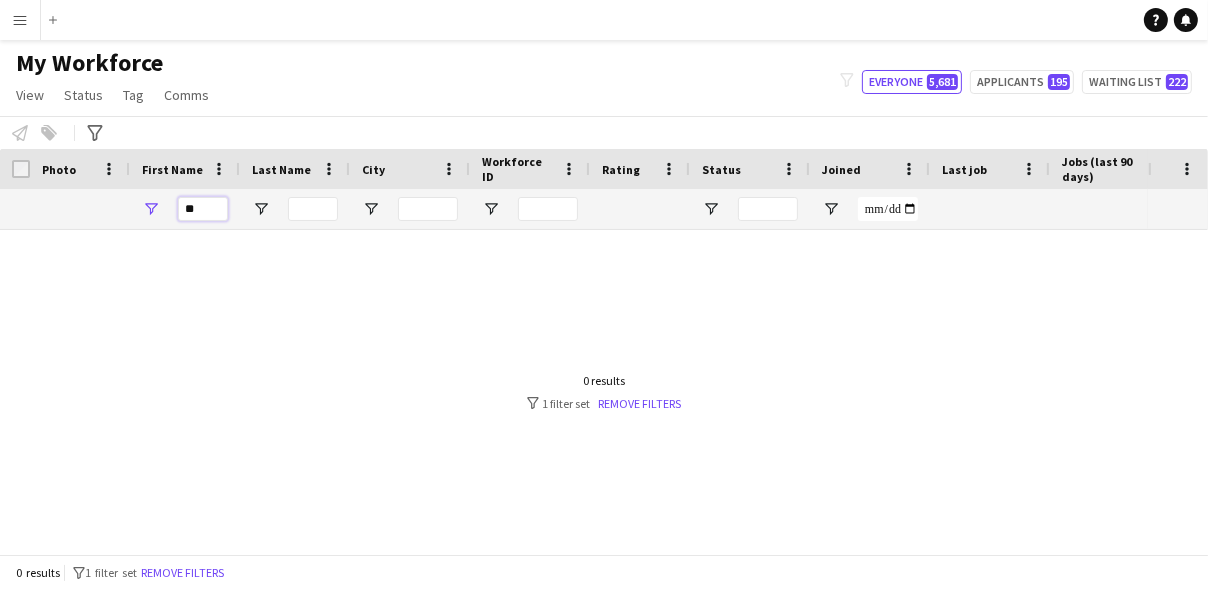 type on "*" 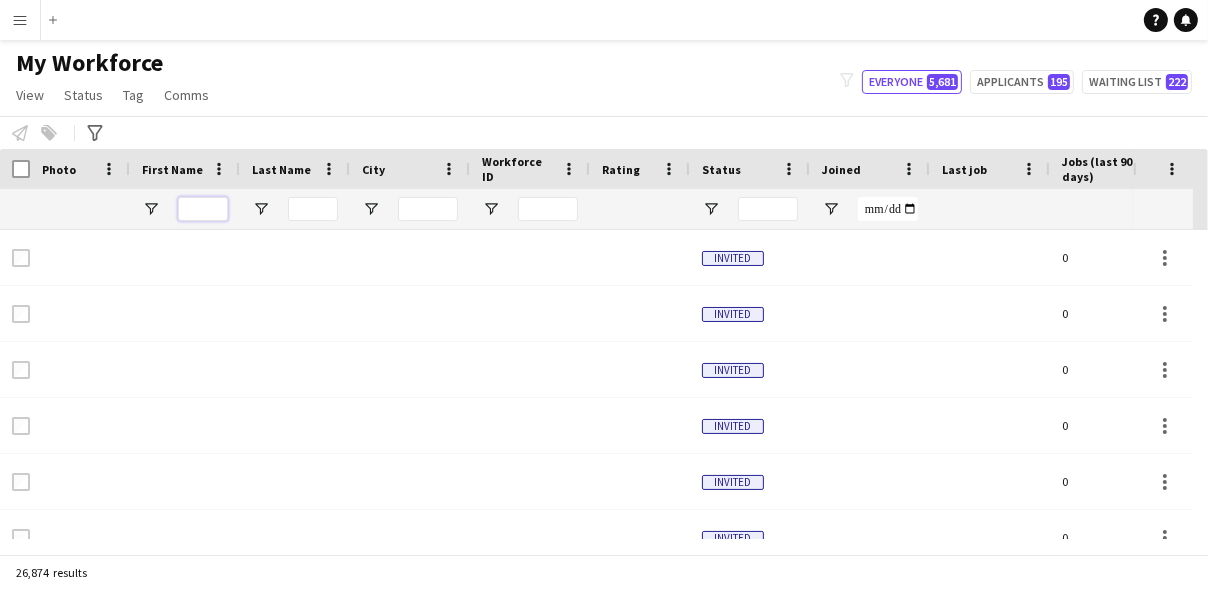 type 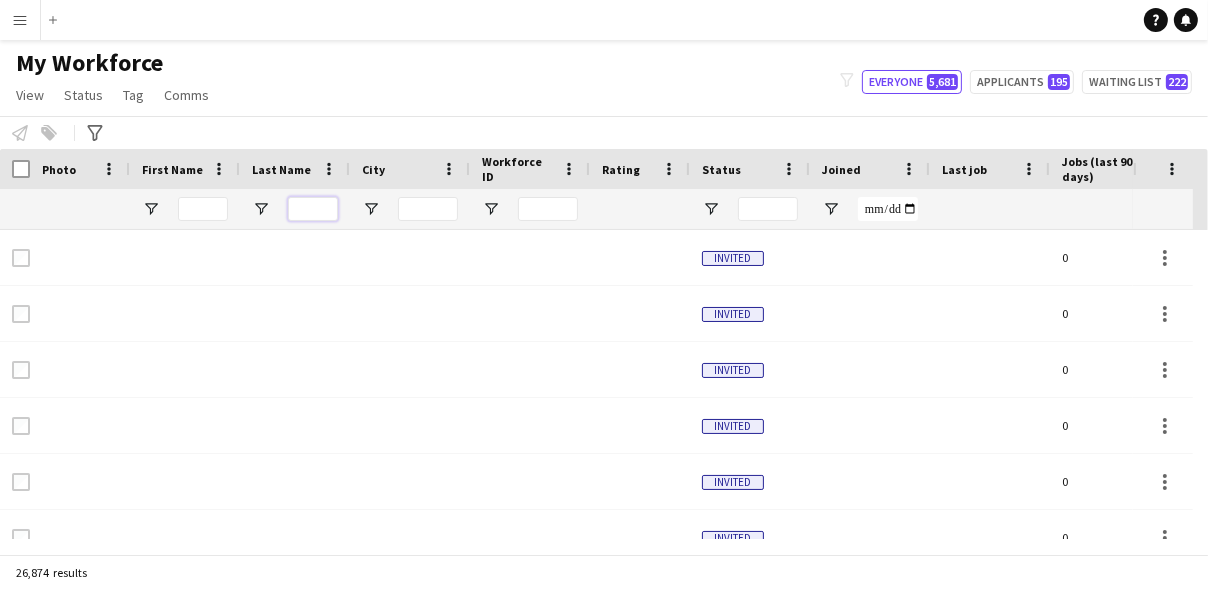 click at bounding box center [313, 209] 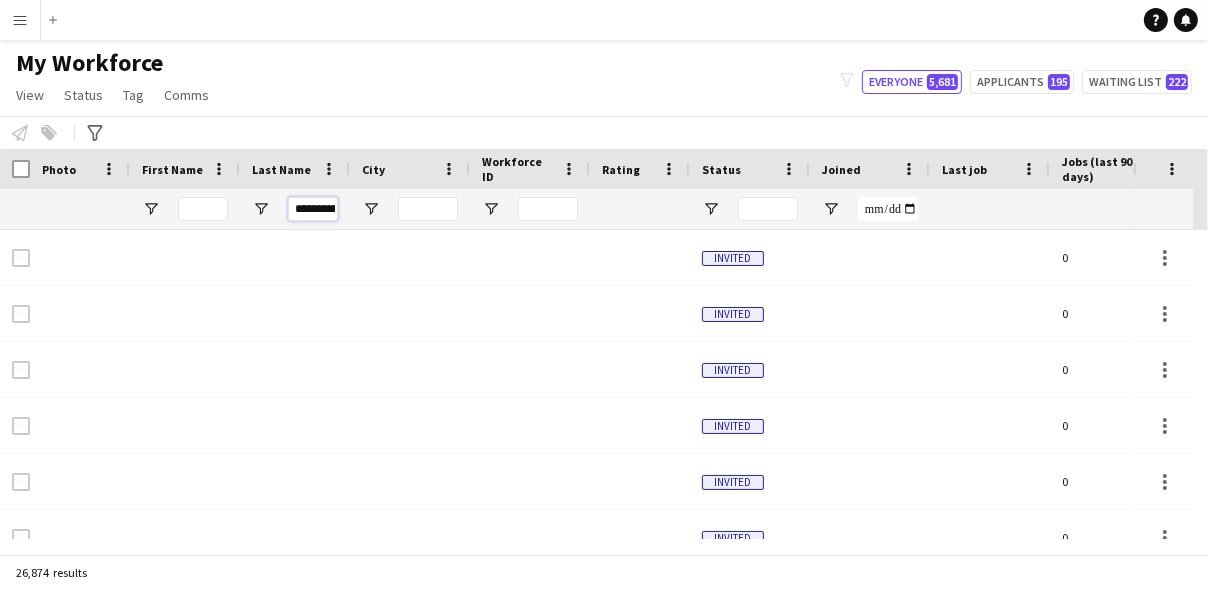 scroll, scrollTop: 0, scrollLeft: 35, axis: horizontal 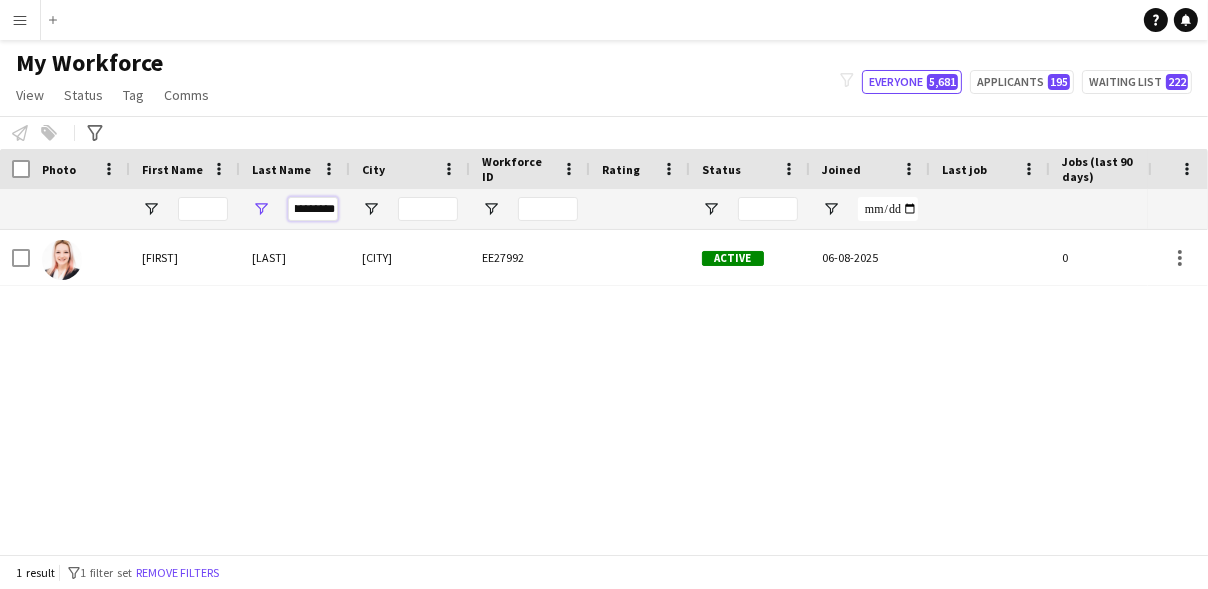 type on "**********" 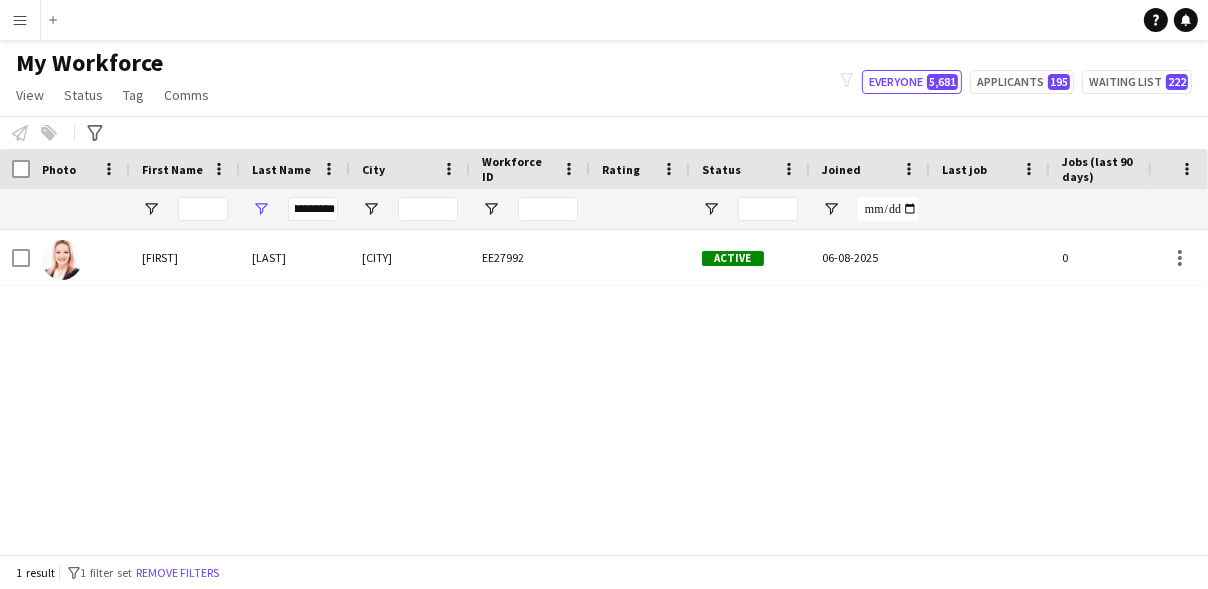 scroll, scrollTop: 0, scrollLeft: 0, axis: both 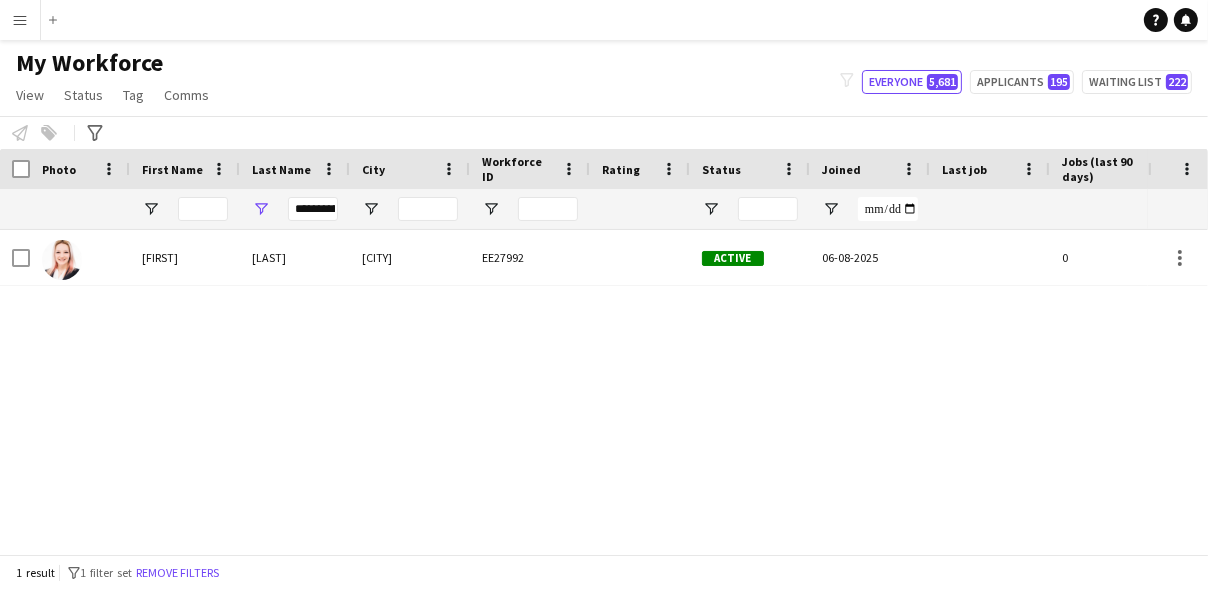click at bounding box center [1178, 169] 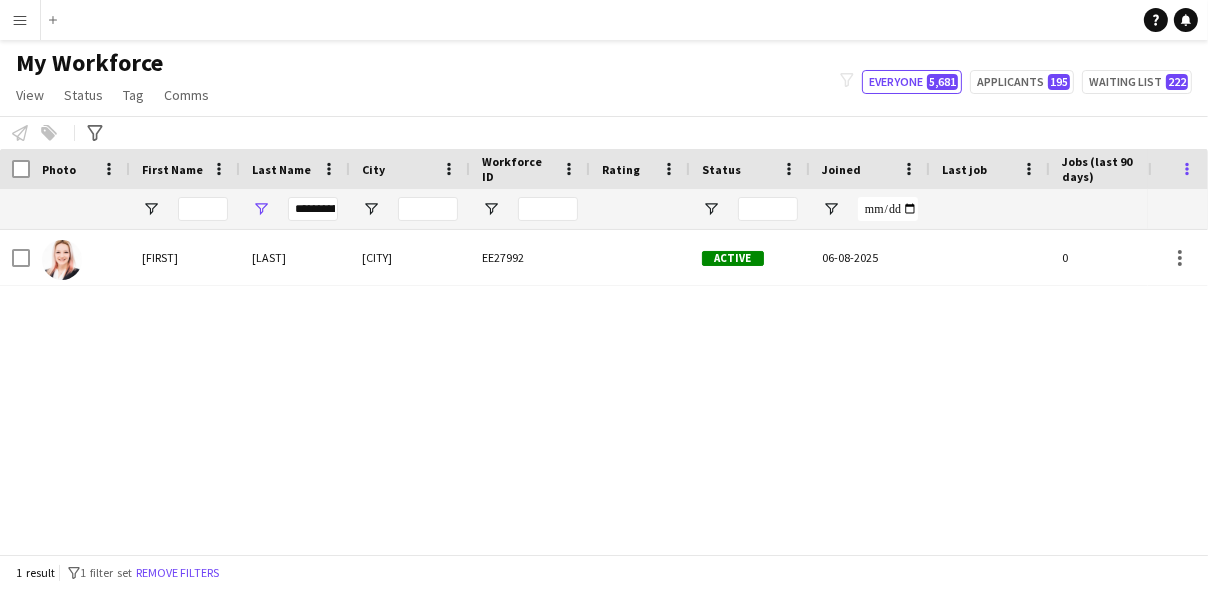 click at bounding box center [1187, 169] 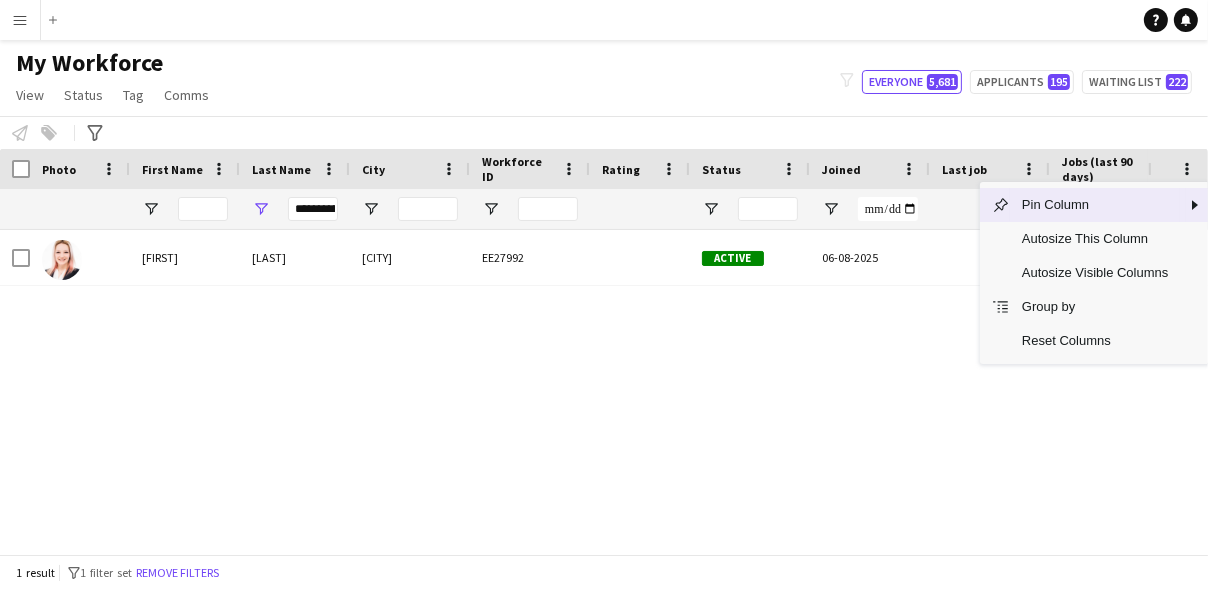 click at bounding box center [640, 209] 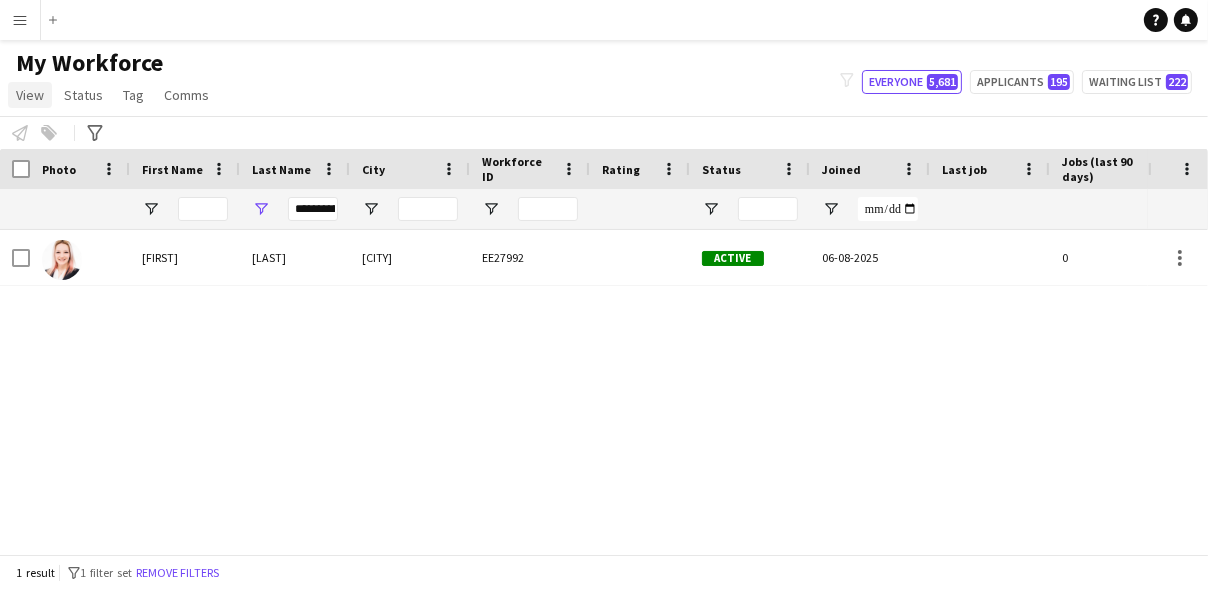 click on "View" 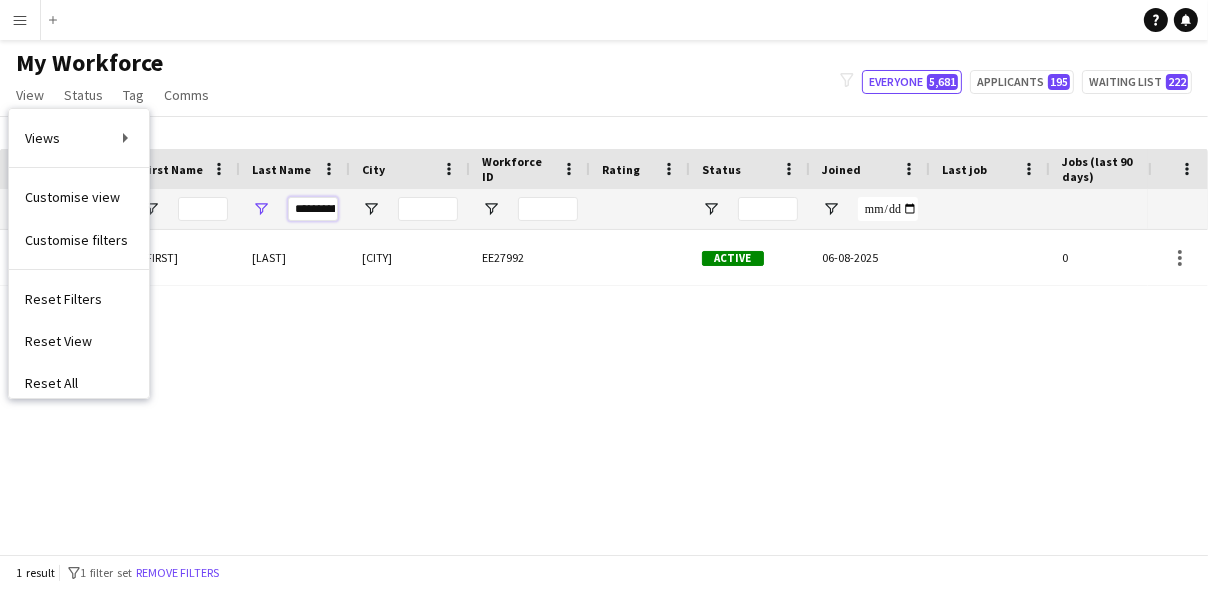 click on "**********" at bounding box center [313, 209] 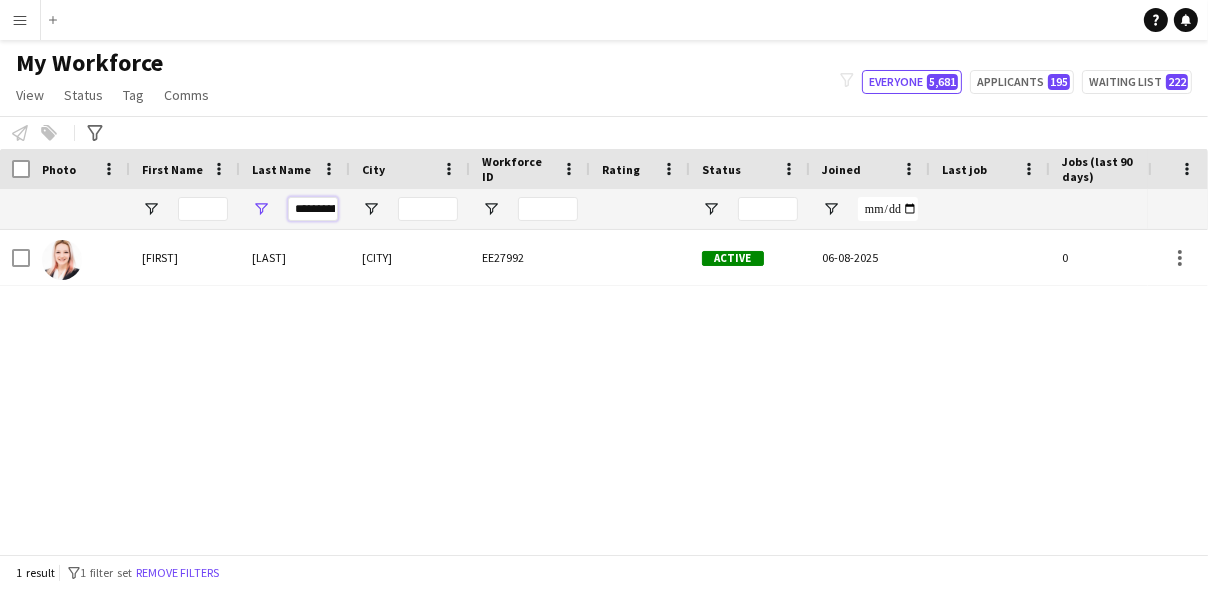 click on "**********" at bounding box center (313, 209) 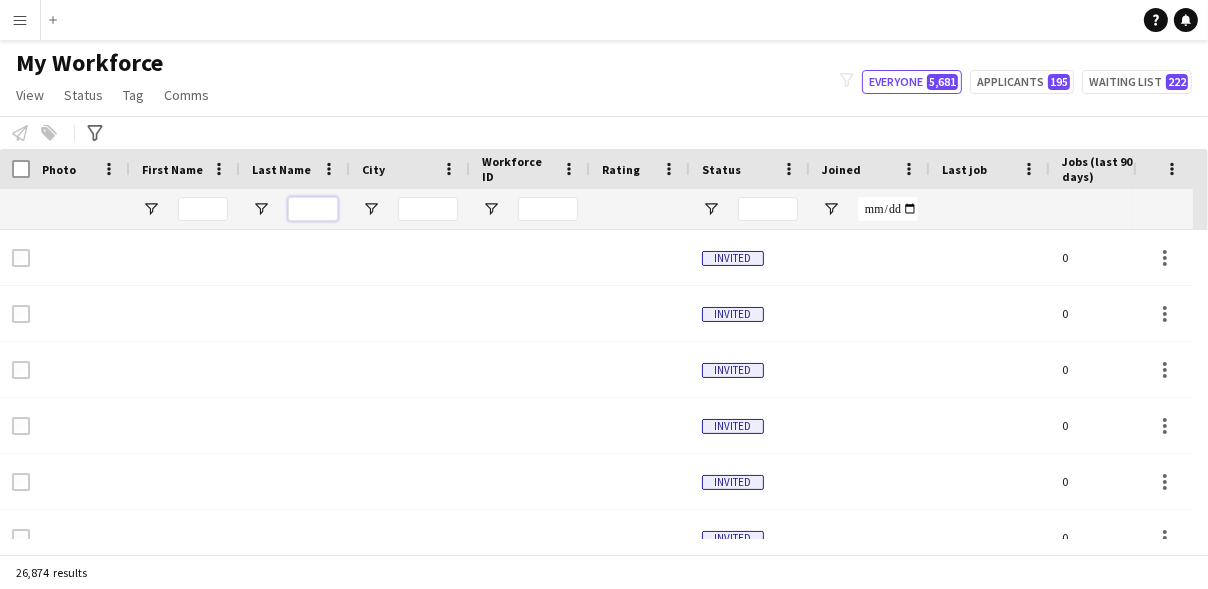 type 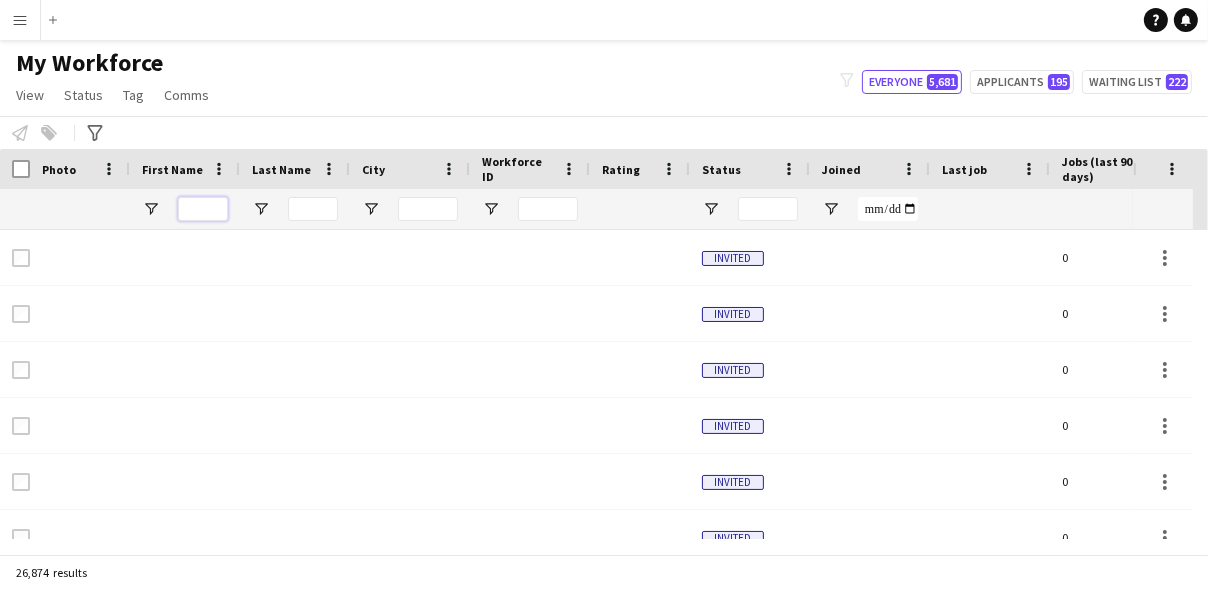 click at bounding box center (203, 209) 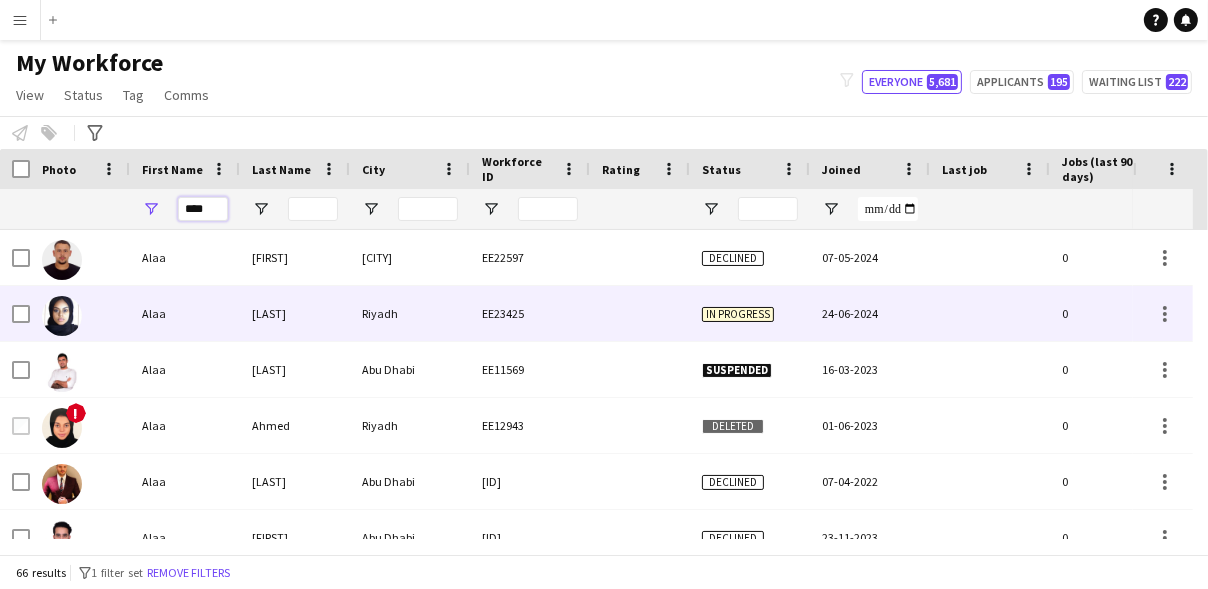 type on "****" 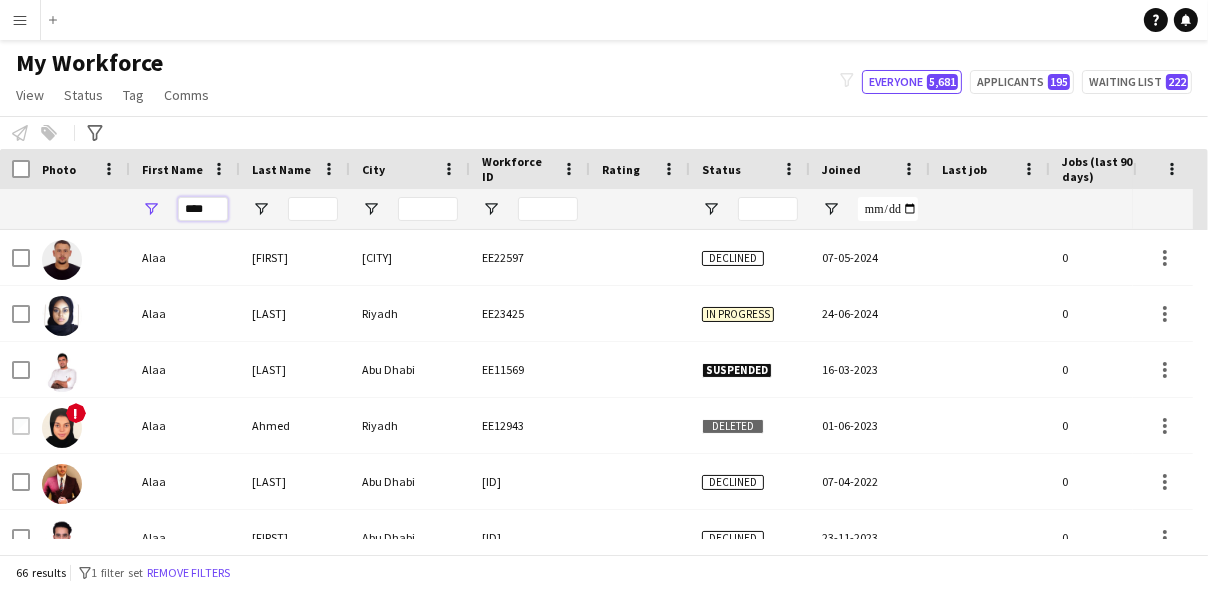 click on "****" at bounding box center (203, 209) 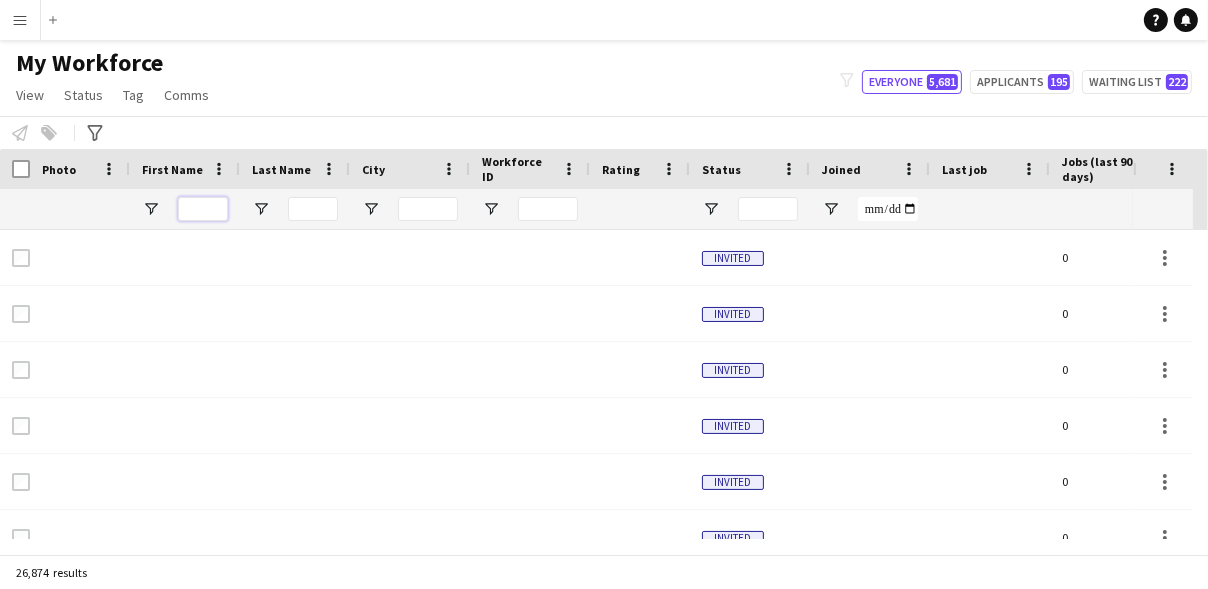 type 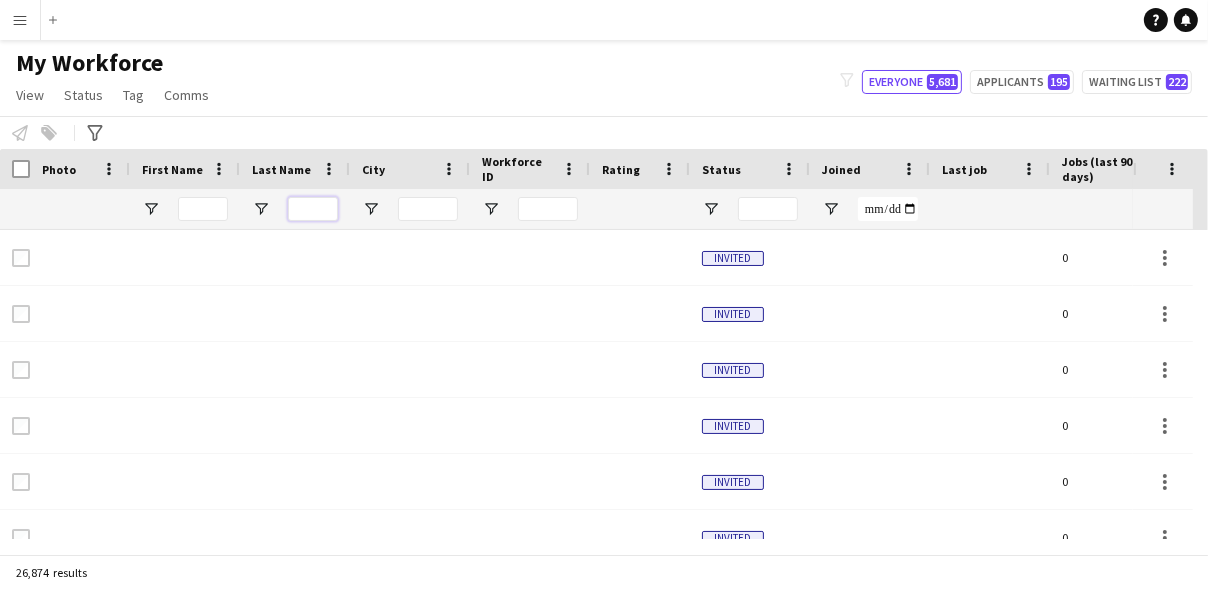 click at bounding box center (313, 209) 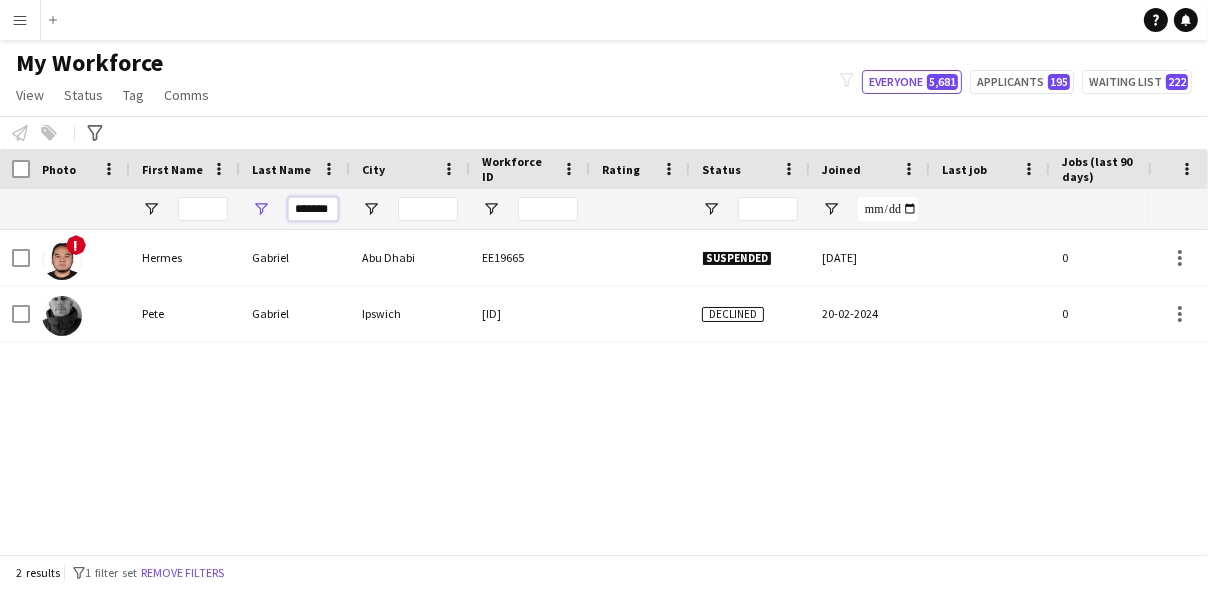 type on "*******" 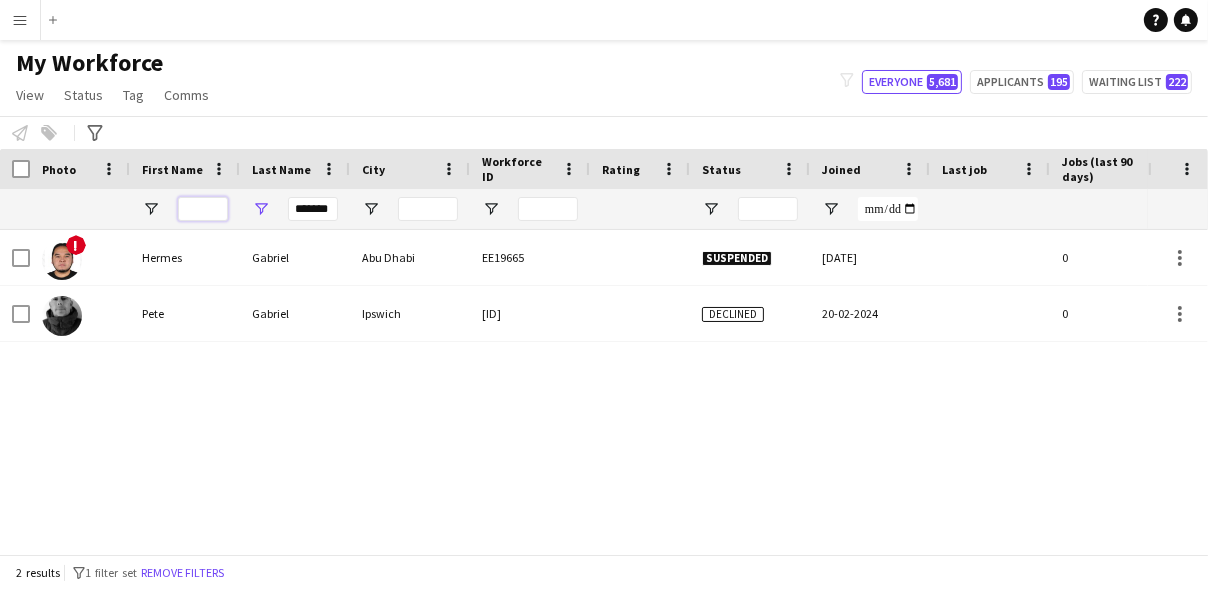 click at bounding box center [203, 209] 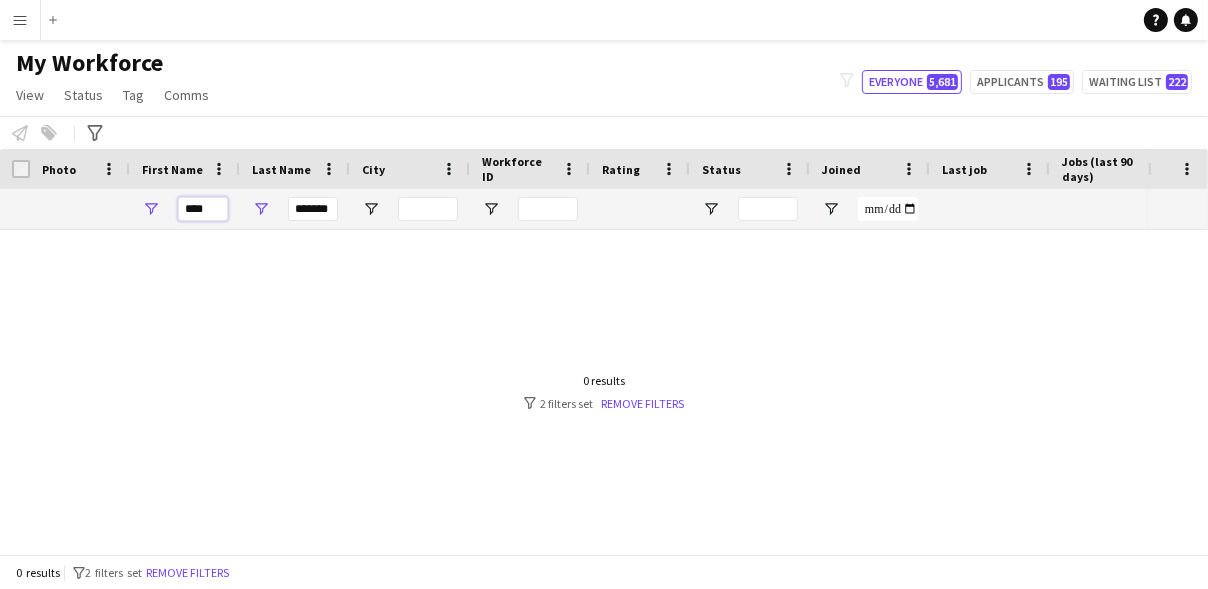 type on "****" 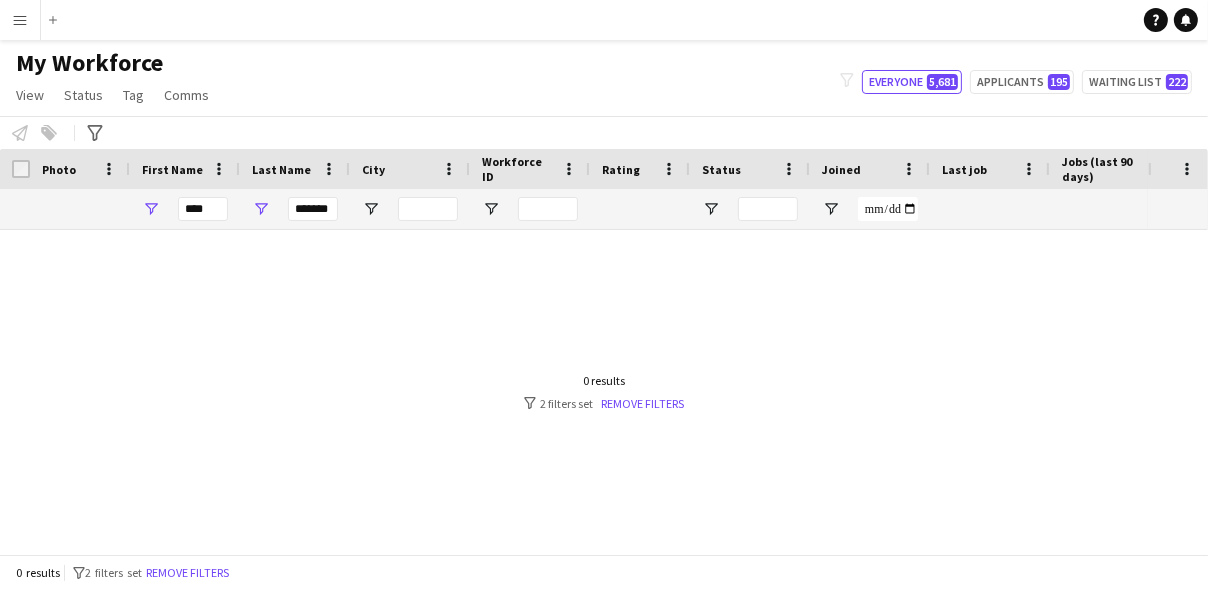 click on "Menu" at bounding box center (20, 20) 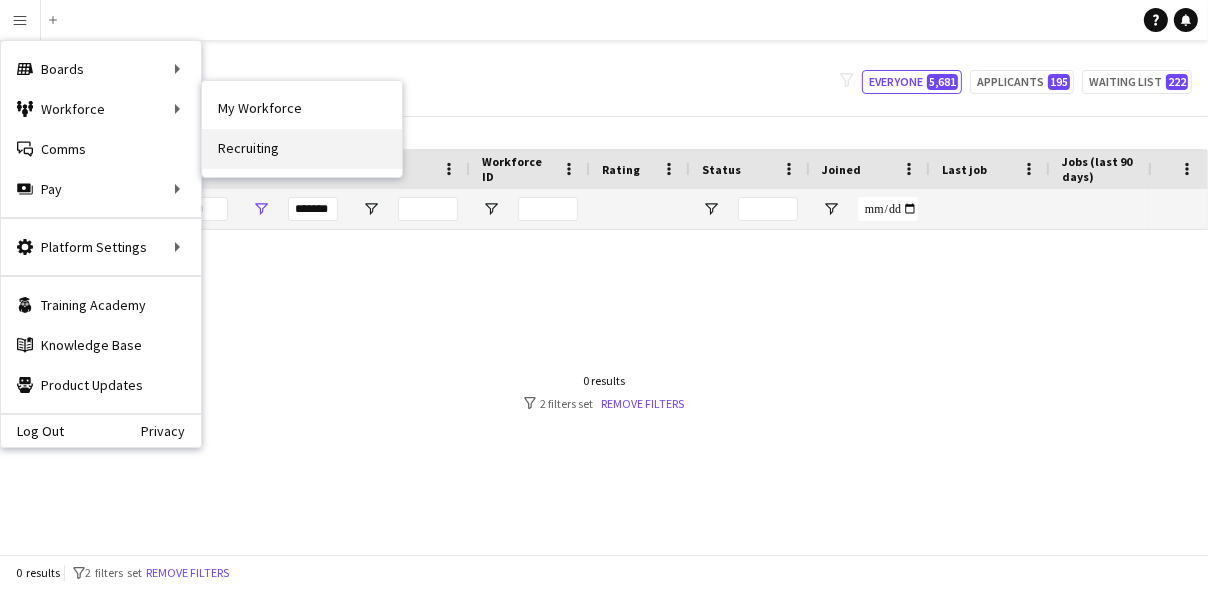 click on "Recruiting" at bounding box center (302, 149) 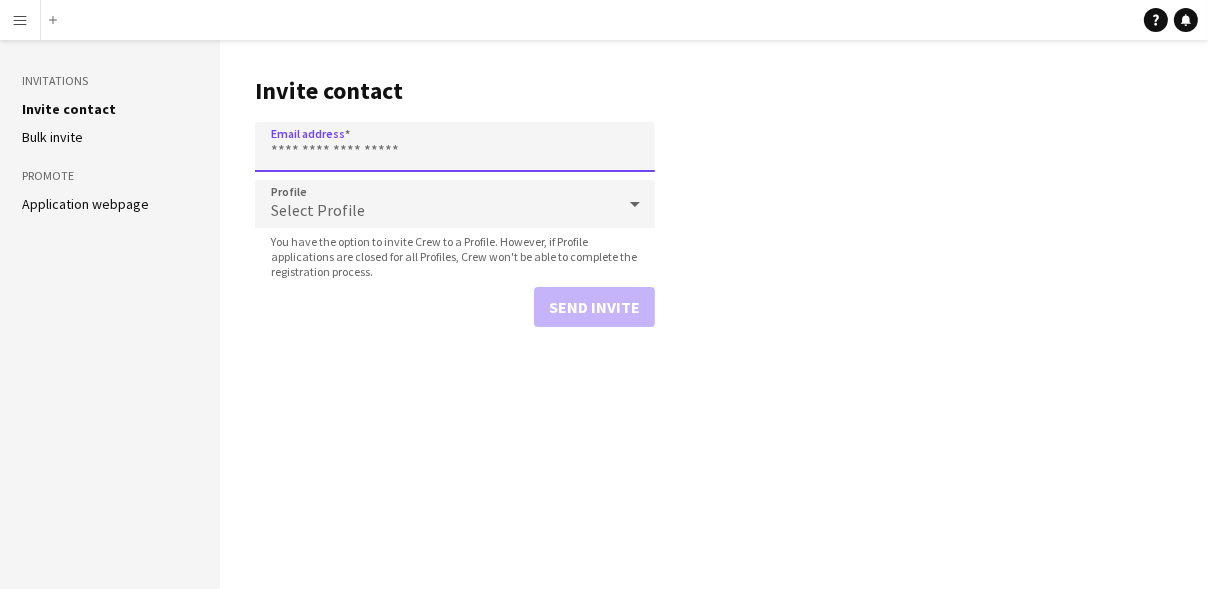 click on "Email address" at bounding box center (455, 147) 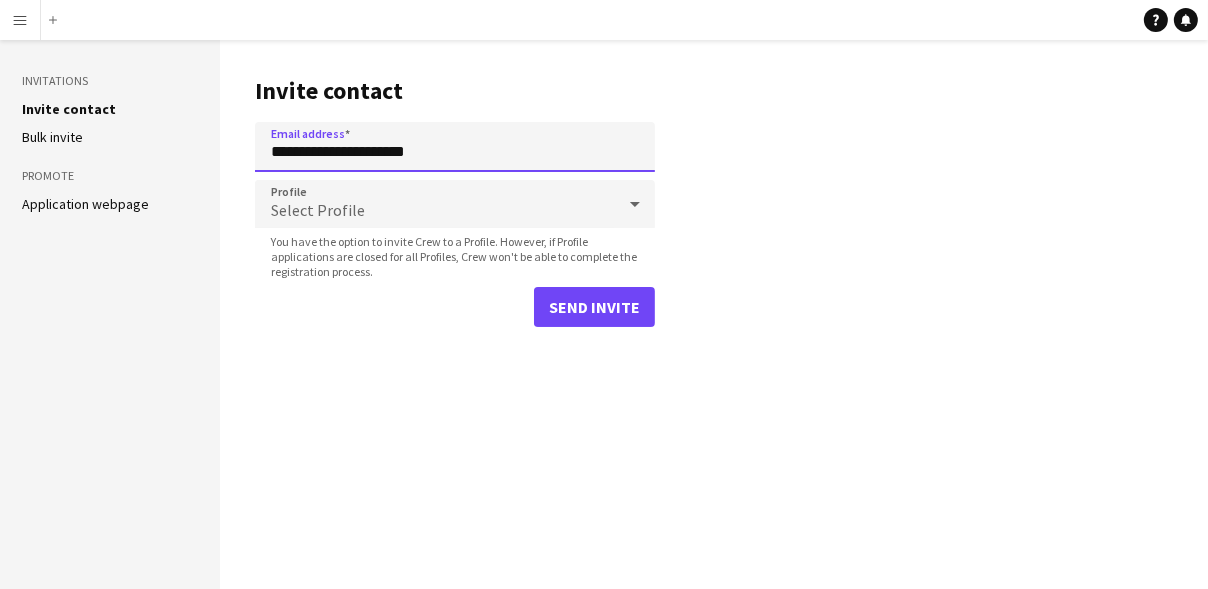 type on "**********" 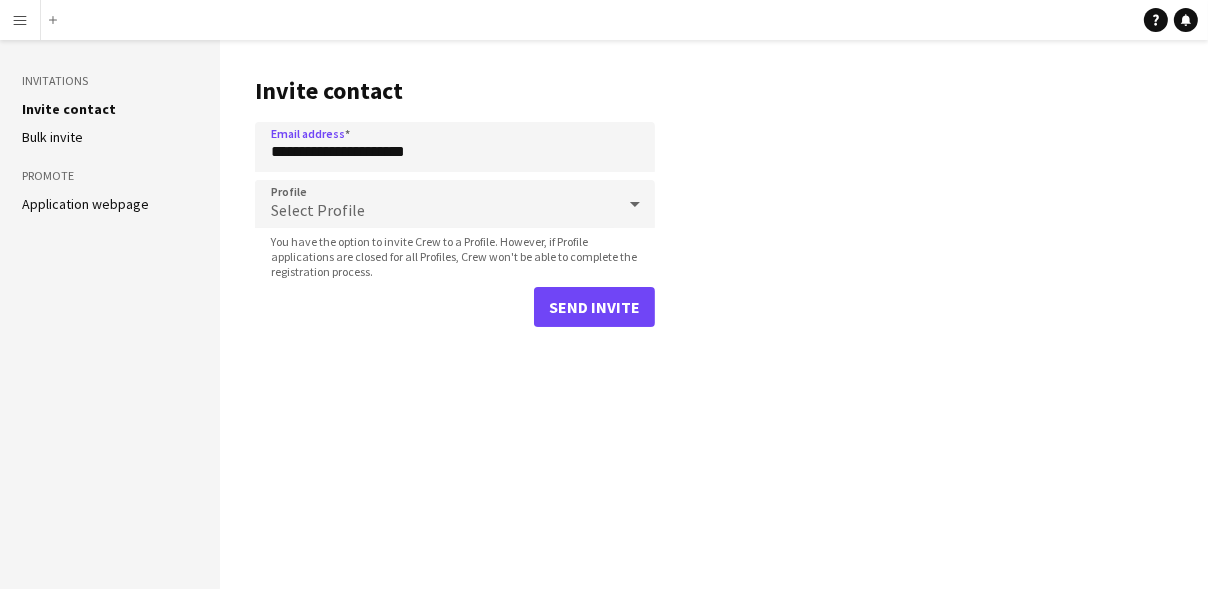click on "Select Profile" at bounding box center (318, 210) 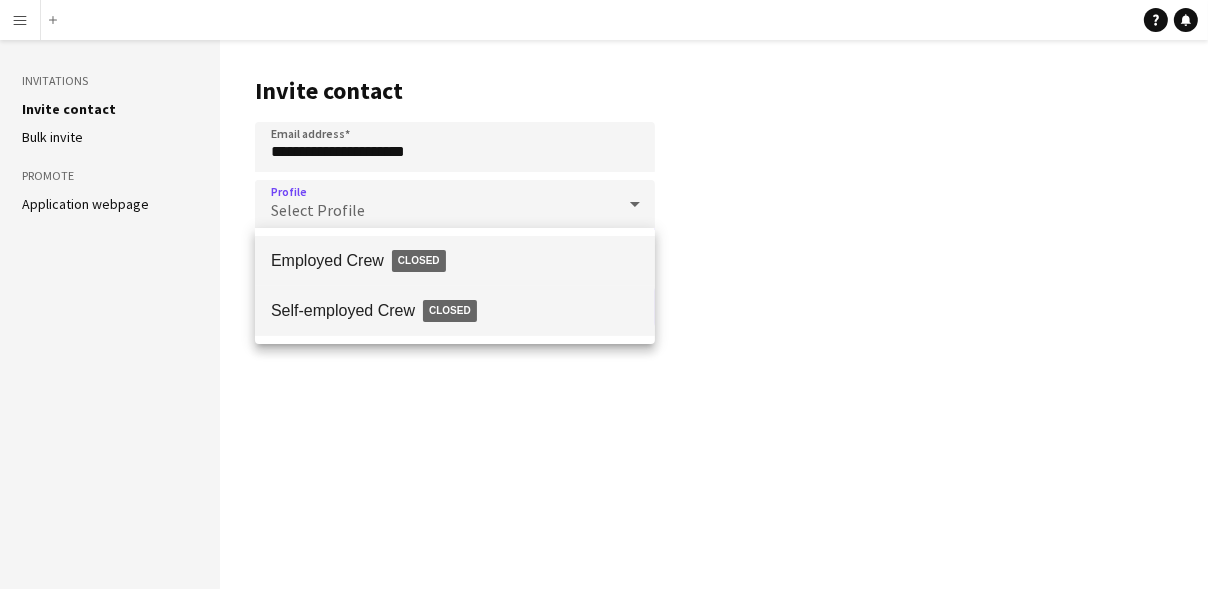 click on "Self-employed Crew  Closed" at bounding box center (455, 311) 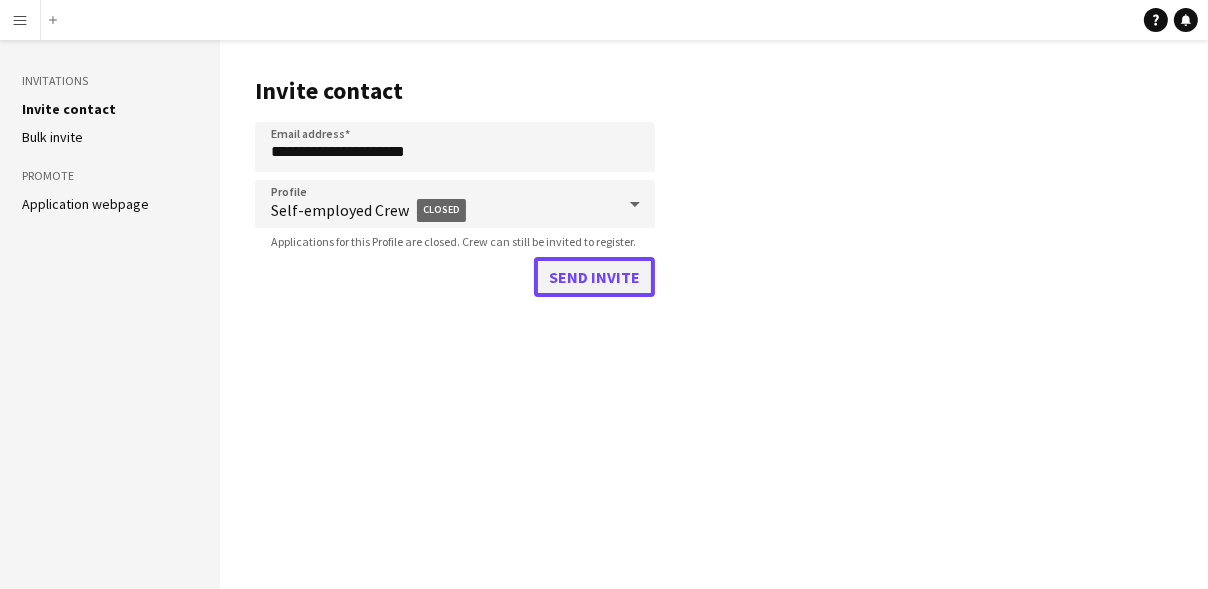 click on "Send invite" 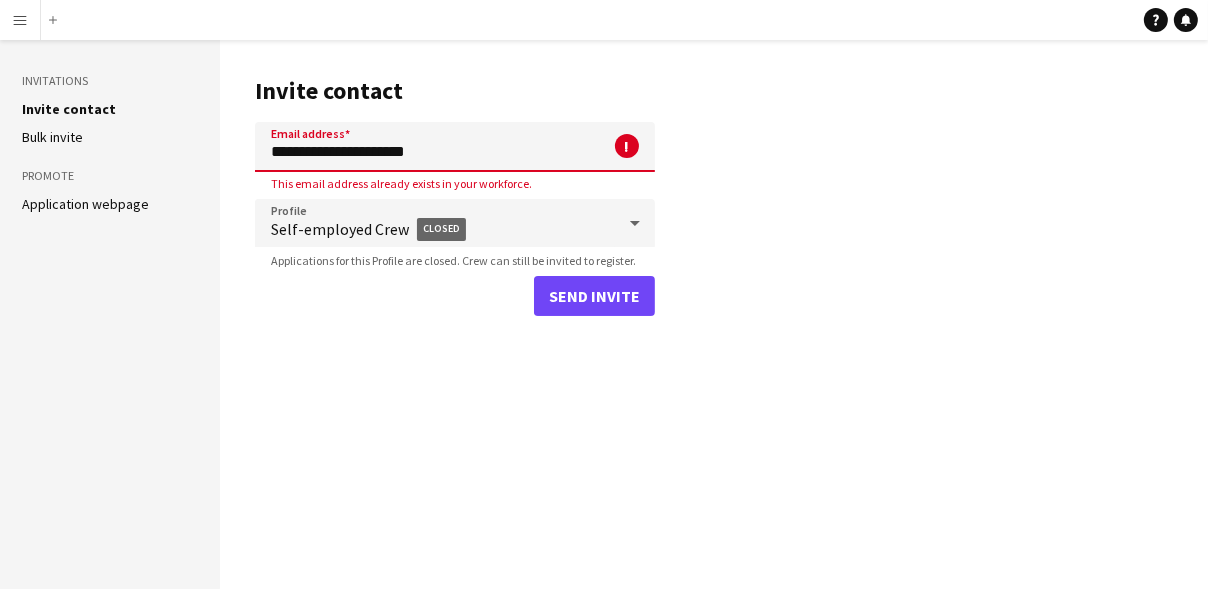 drag, startPoint x: 350, startPoint y: 153, endPoint x: 301, endPoint y: 156, distance: 49.09175 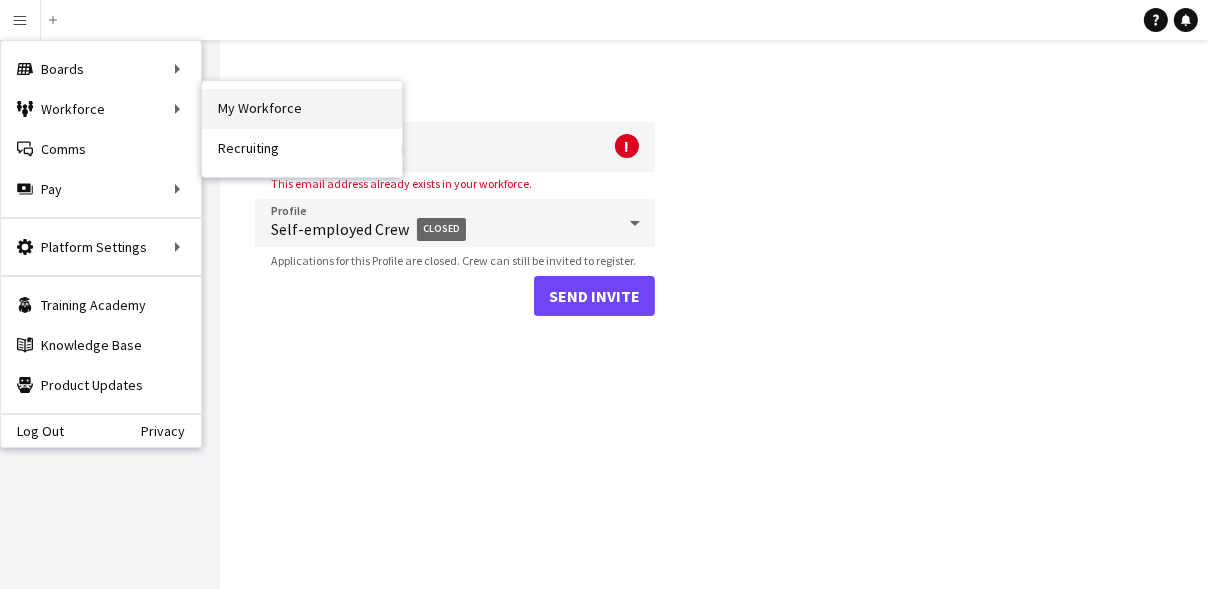 click on "My Workforce" at bounding box center (302, 109) 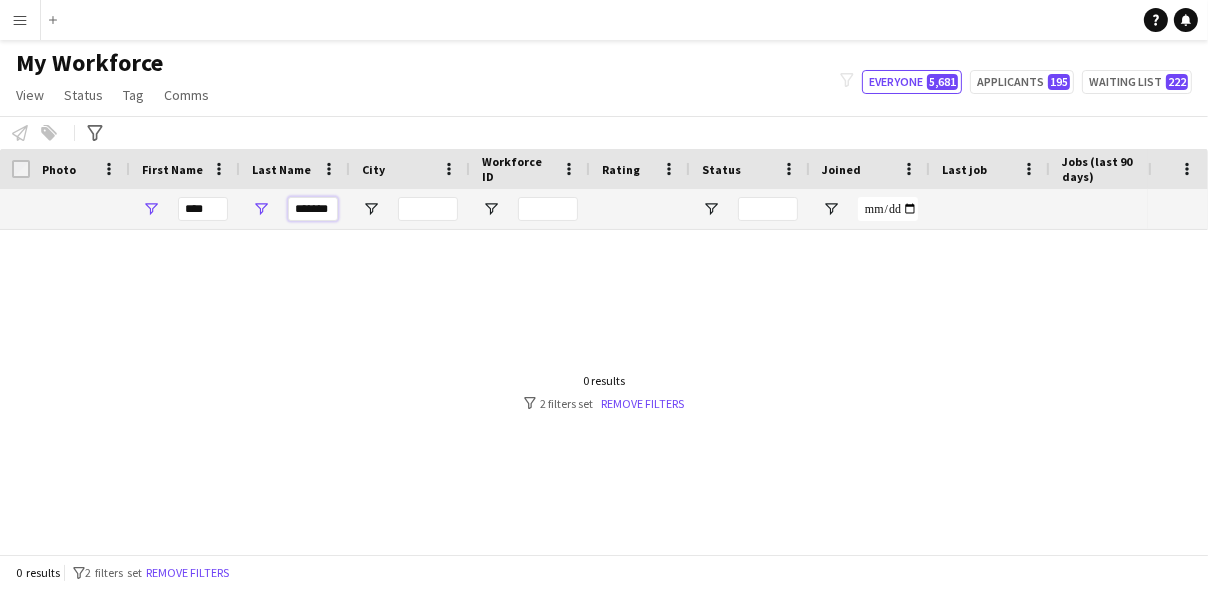 click on "*******" at bounding box center [313, 209] 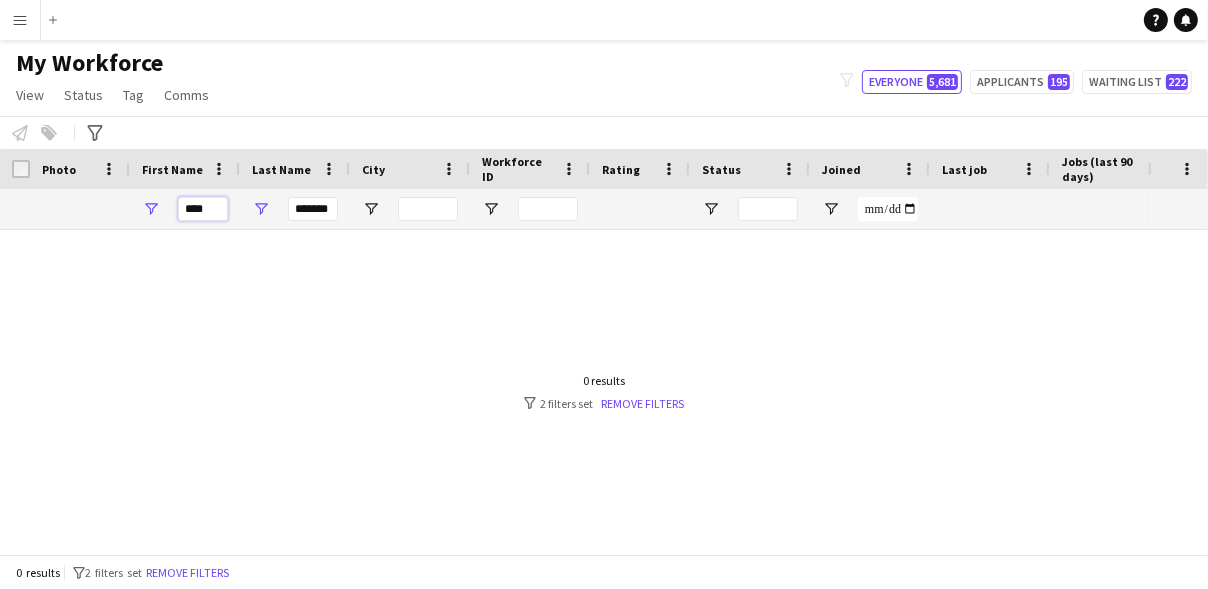 click on "****" at bounding box center (203, 209) 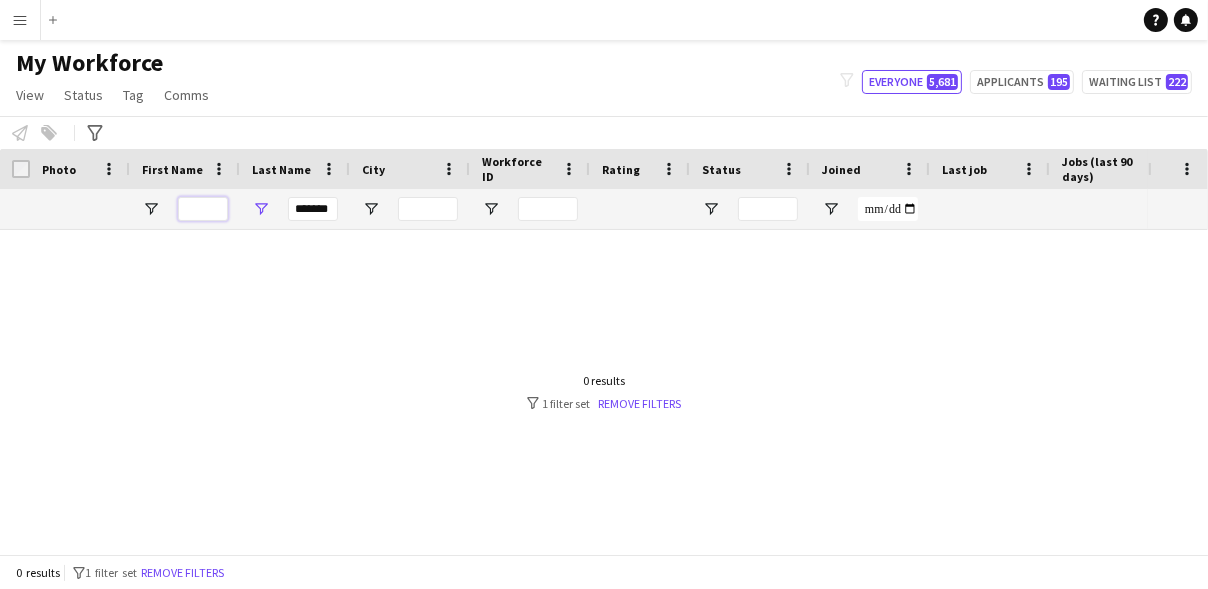 type 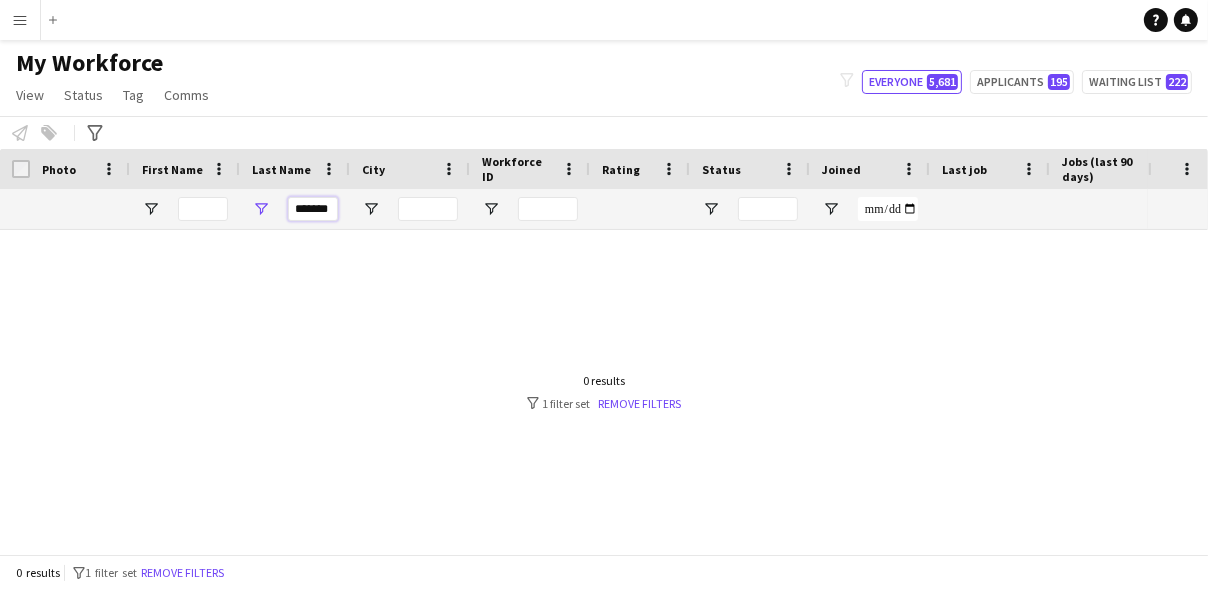 click on "*******" at bounding box center [313, 209] 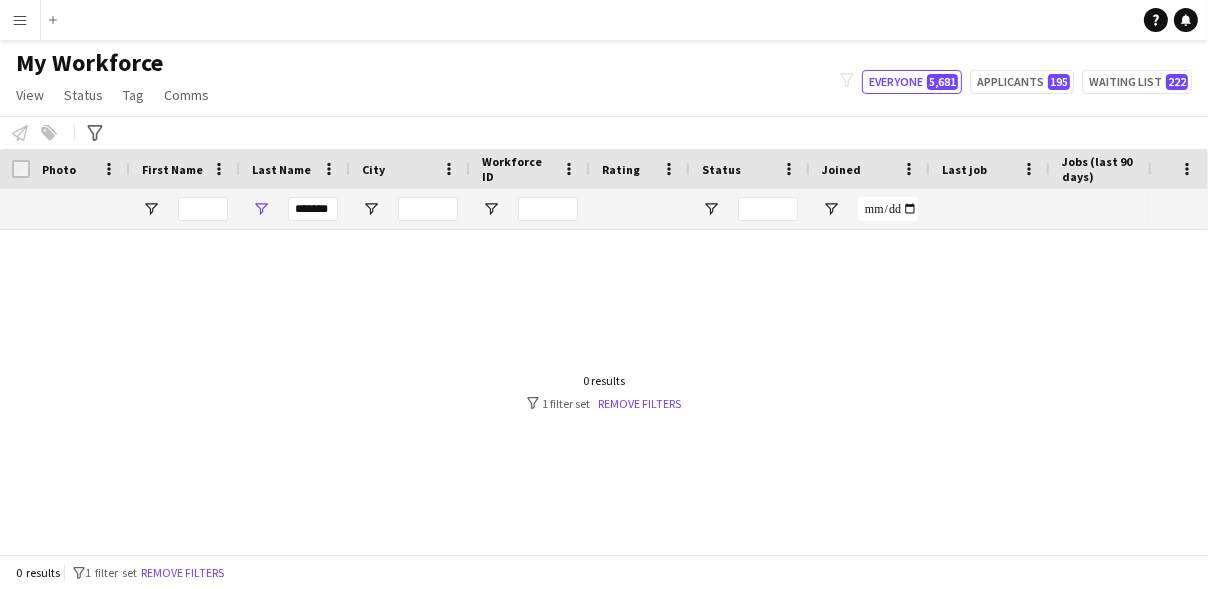 click at bounding box center [574, 384] 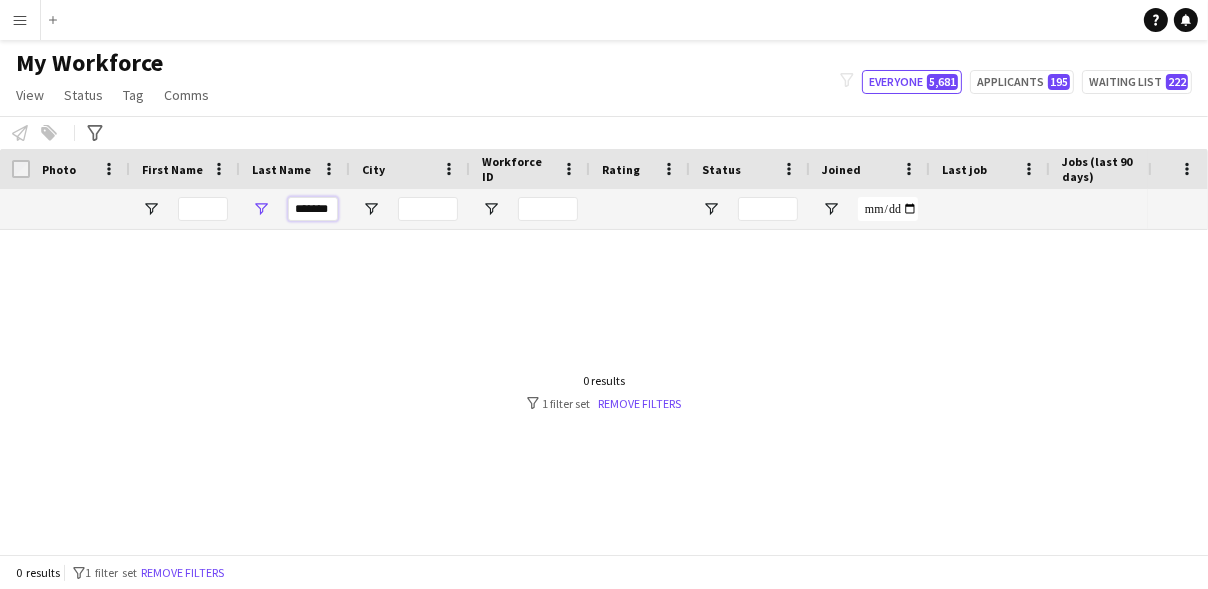 click on "*******" at bounding box center (313, 209) 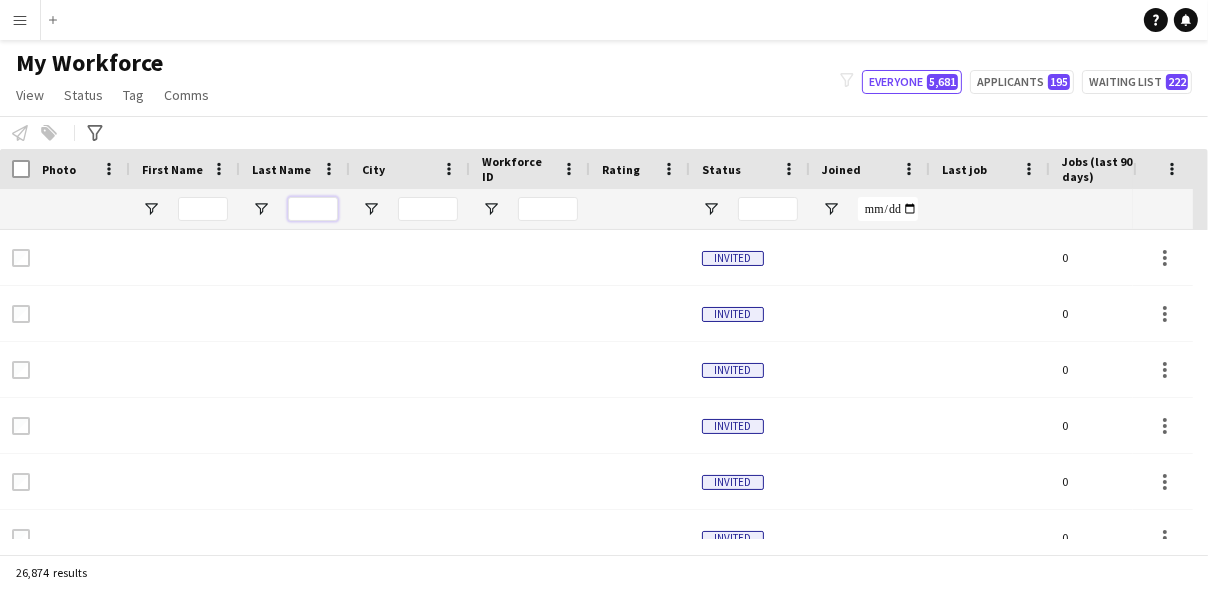 type 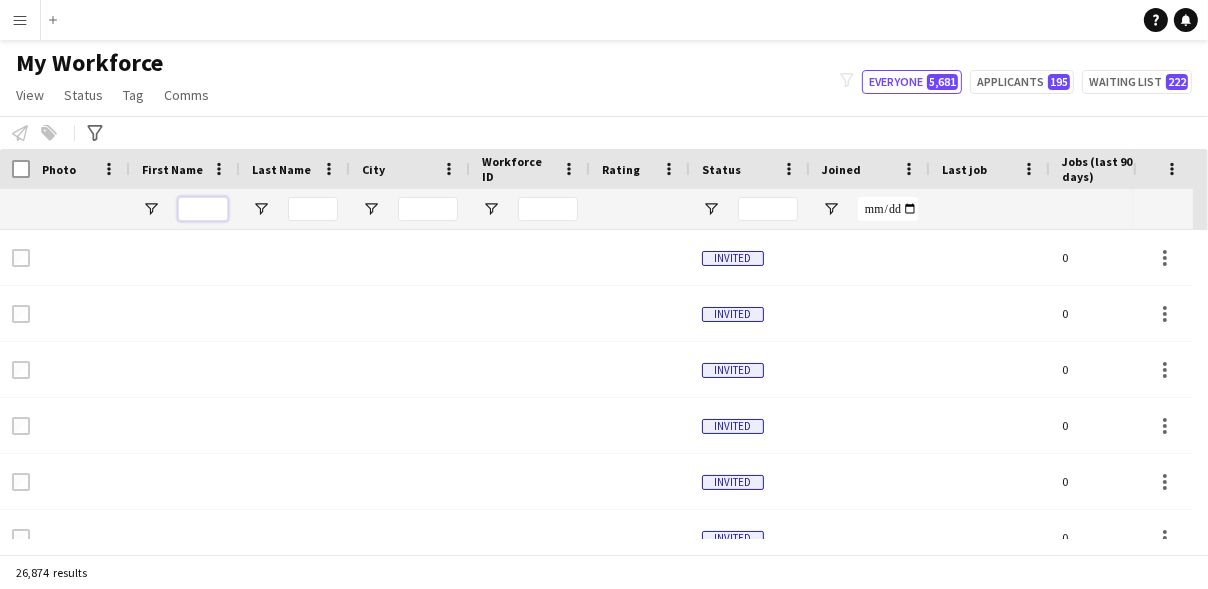 click at bounding box center [203, 209] 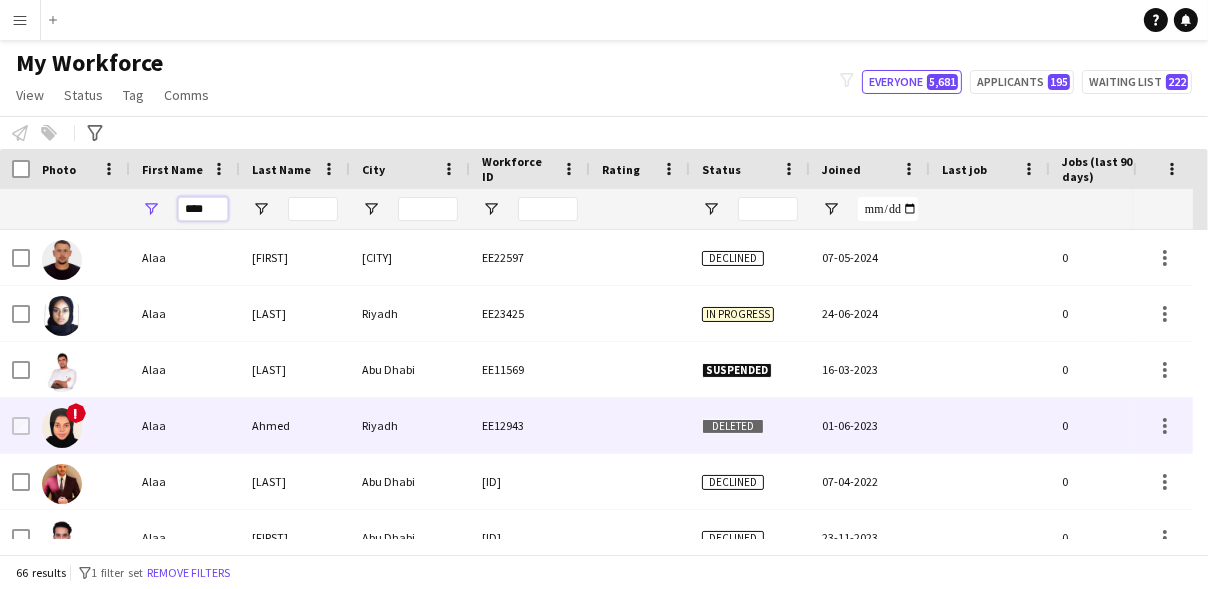 scroll, scrollTop: 67, scrollLeft: 0, axis: vertical 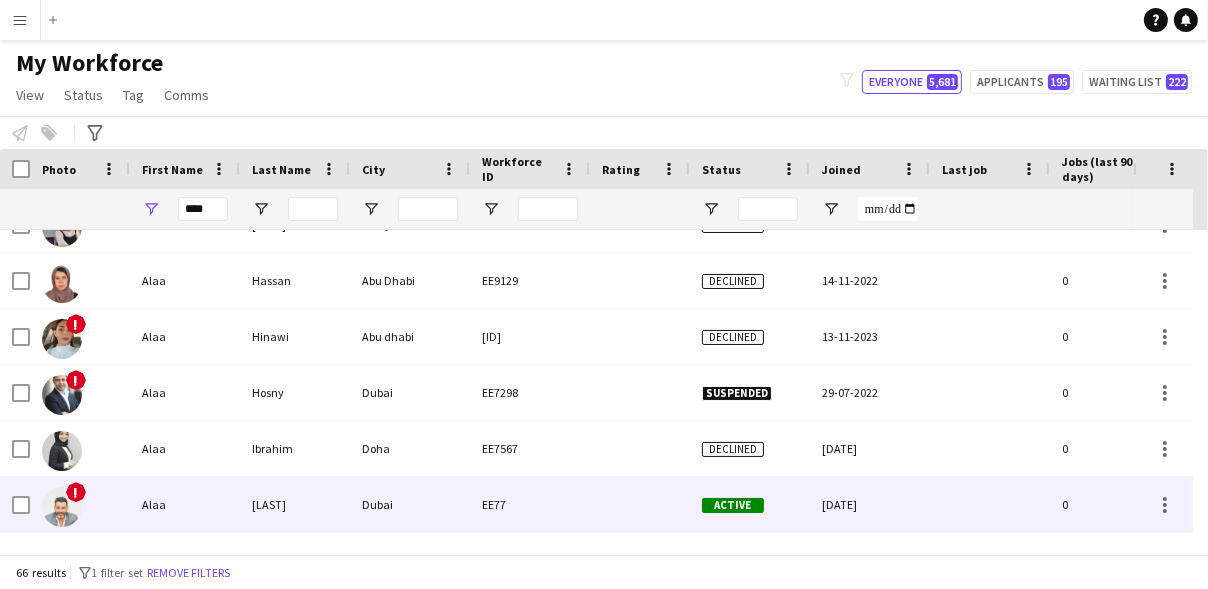 click on "Jebreel" at bounding box center (295, 504) 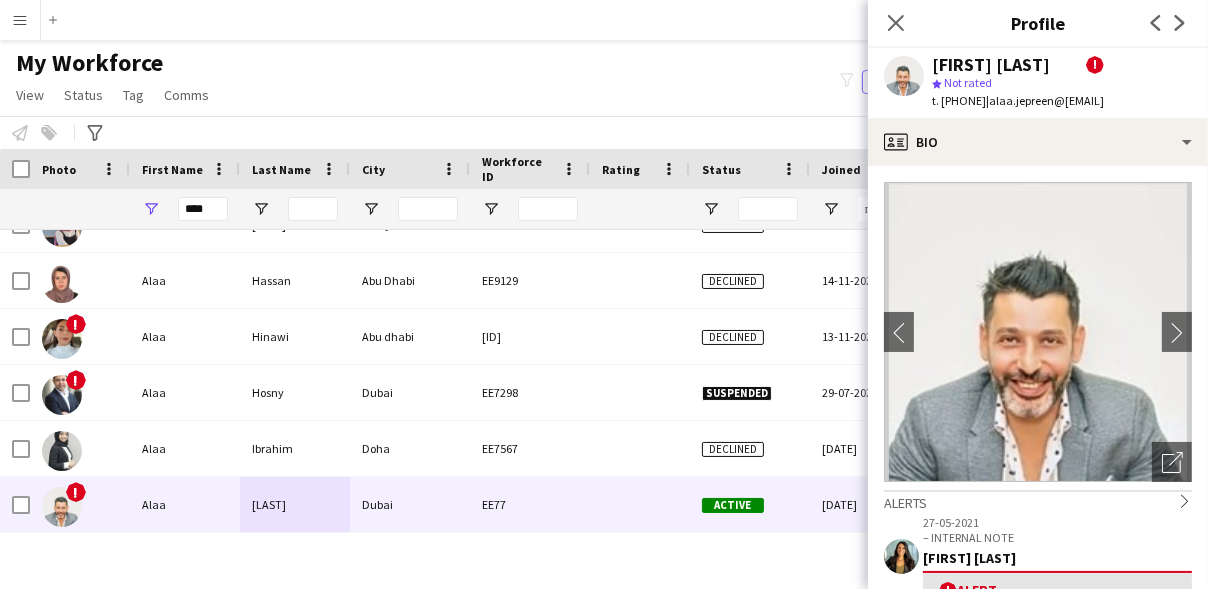 click on "Profile" 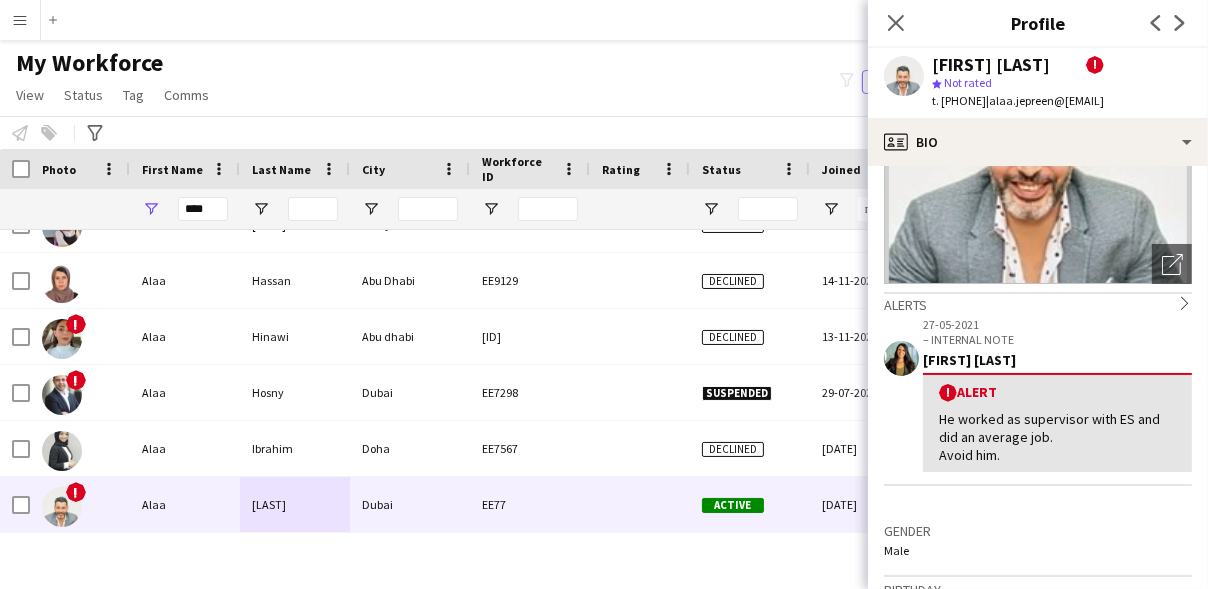 click on "Erika Lahssini" 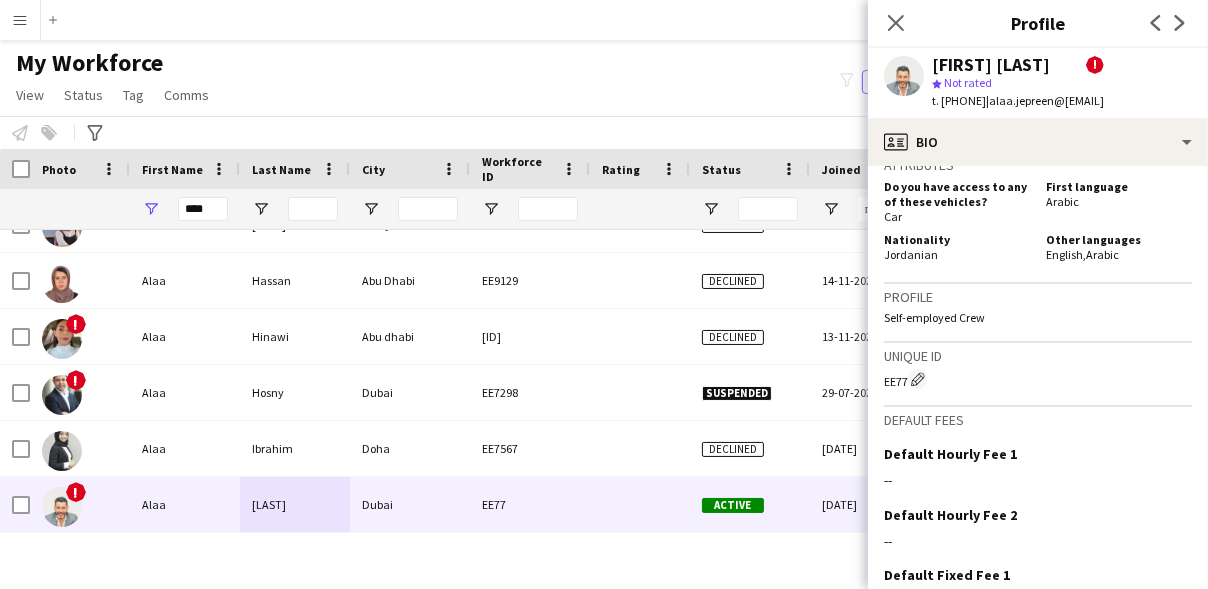 scroll, scrollTop: 1494, scrollLeft: 0, axis: vertical 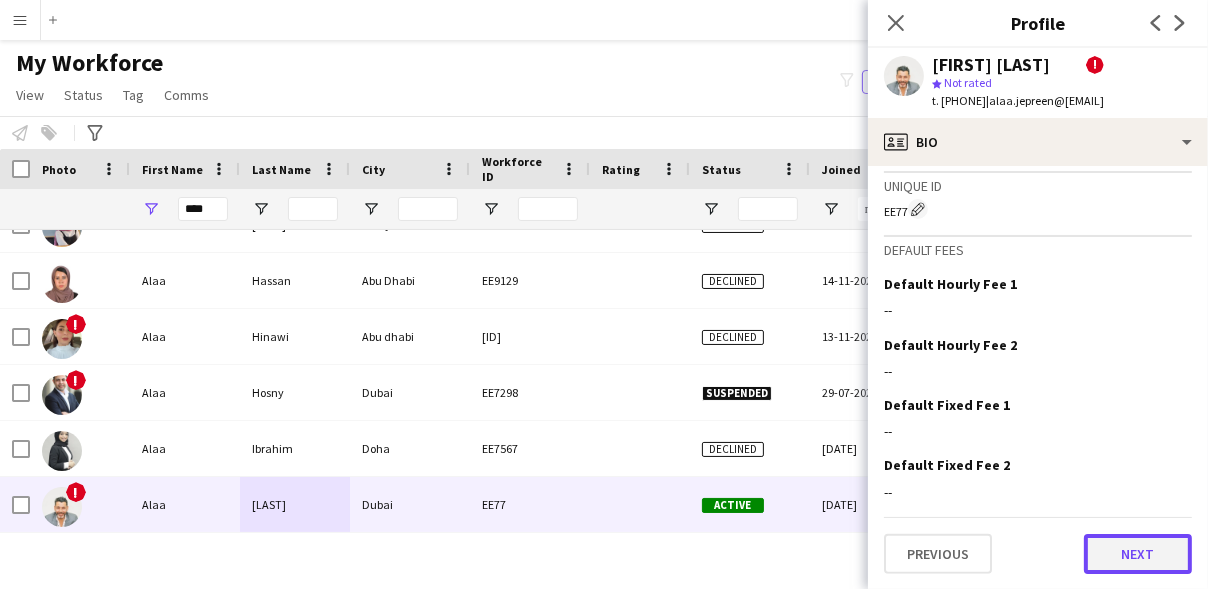 click on "Next" 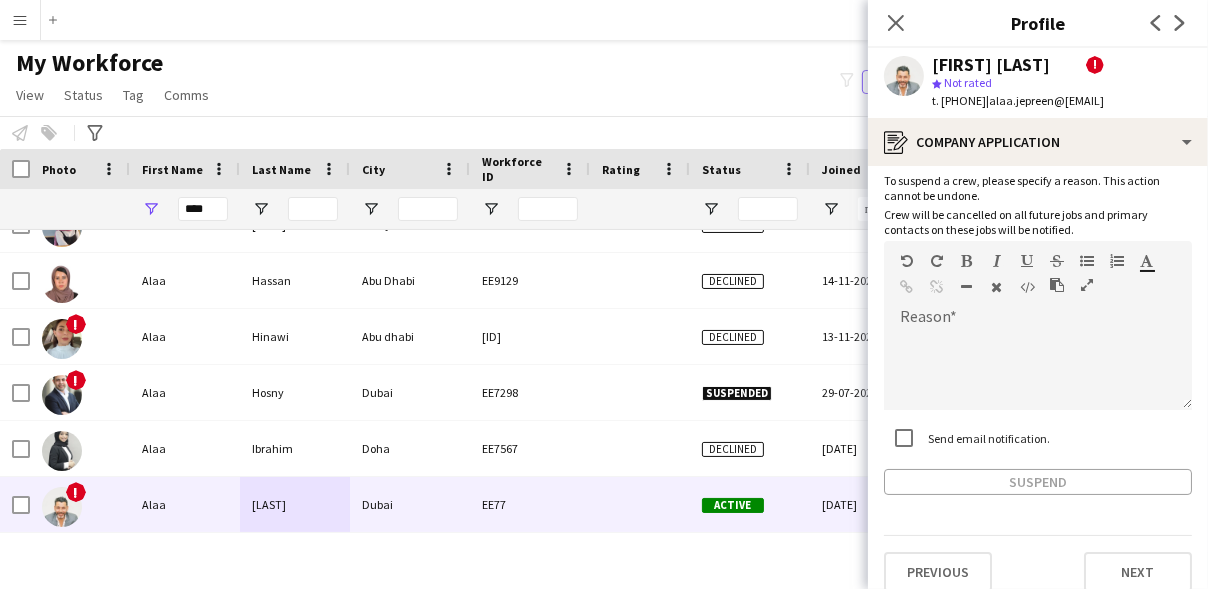 scroll, scrollTop: 111, scrollLeft: 0, axis: vertical 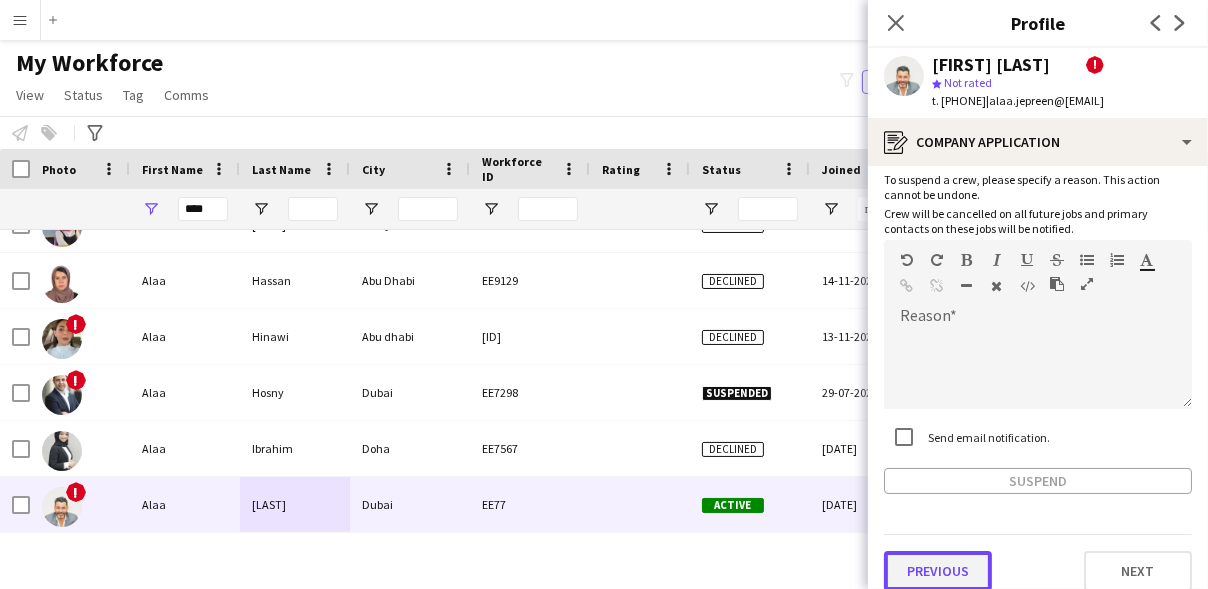 click on "Previous" 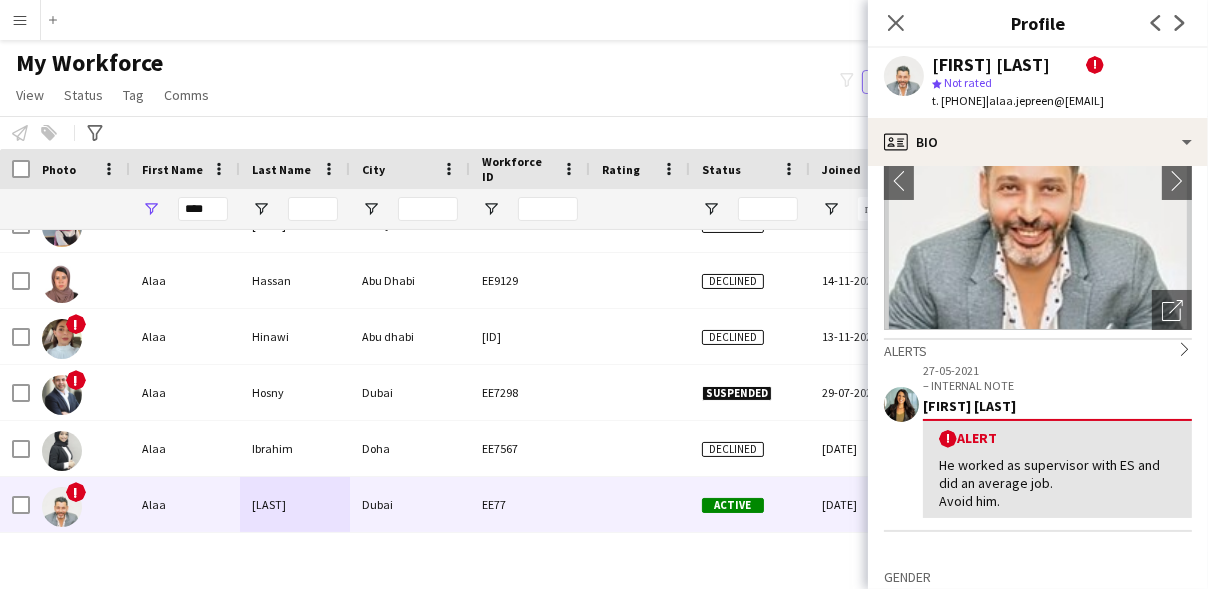 scroll, scrollTop: 152, scrollLeft: 0, axis: vertical 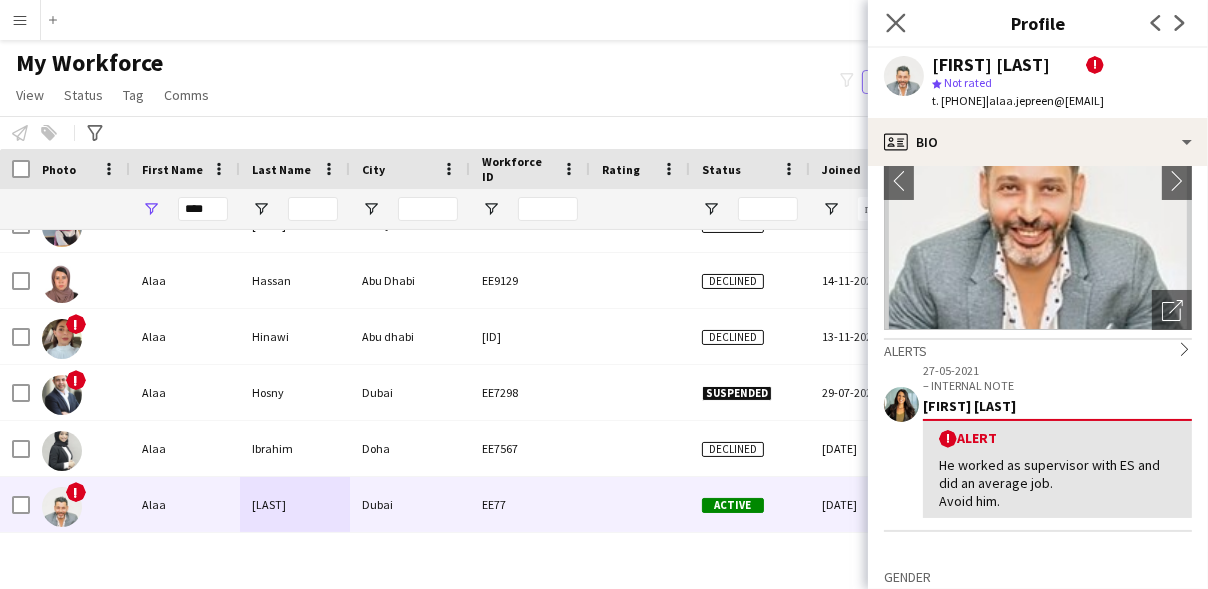 click on "Close pop-in" 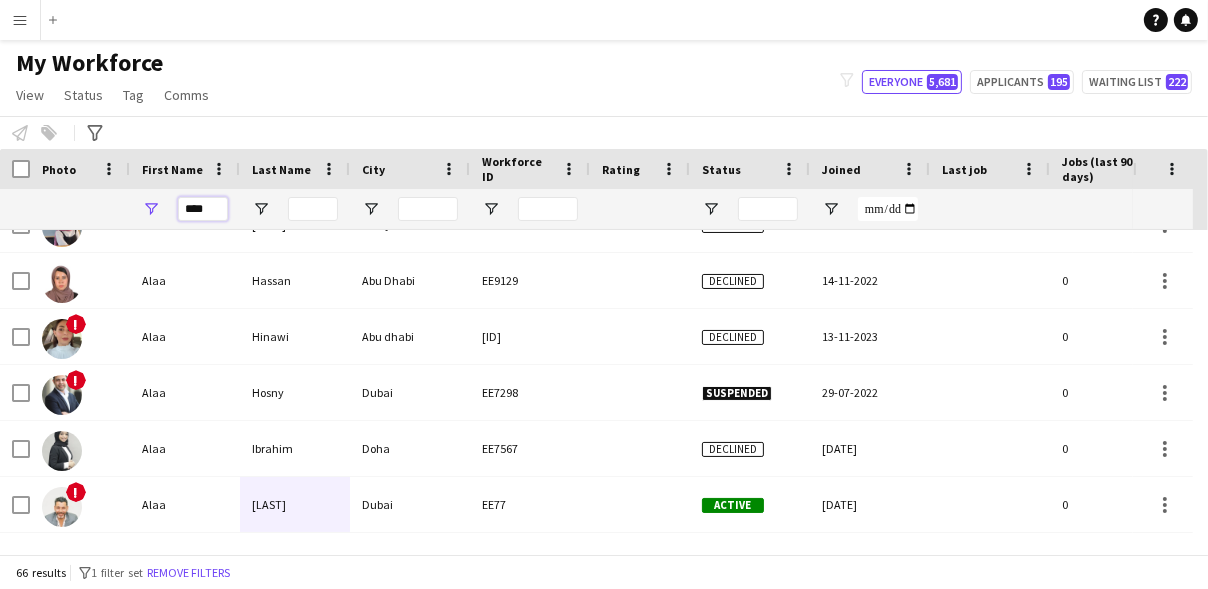 click on "****" at bounding box center (203, 209) 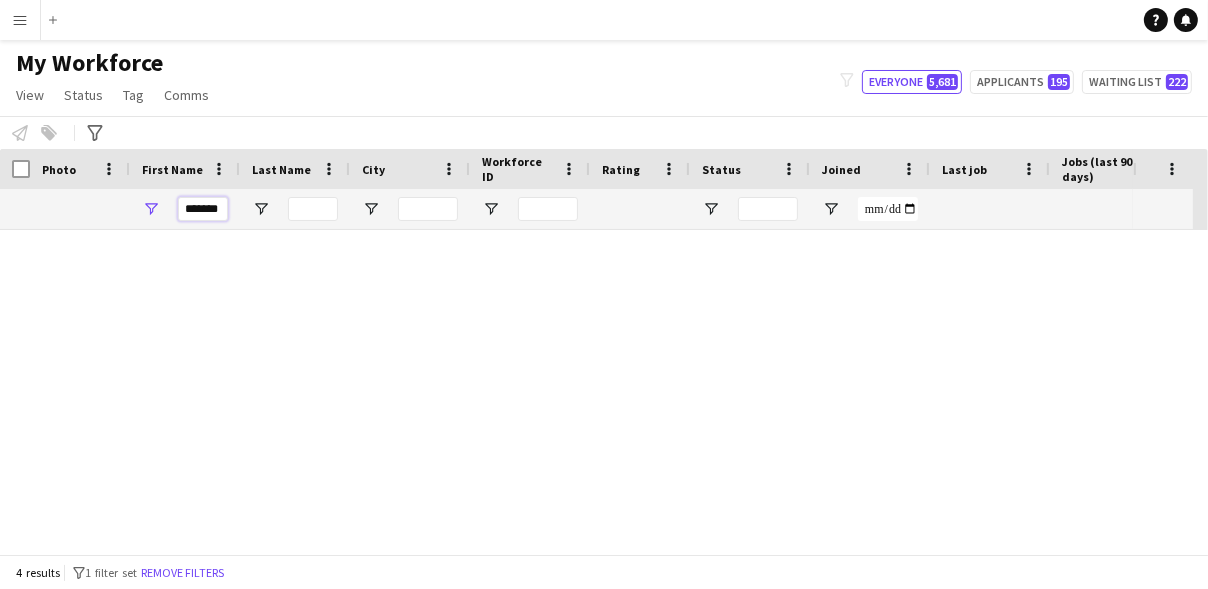scroll, scrollTop: 0, scrollLeft: 0, axis: both 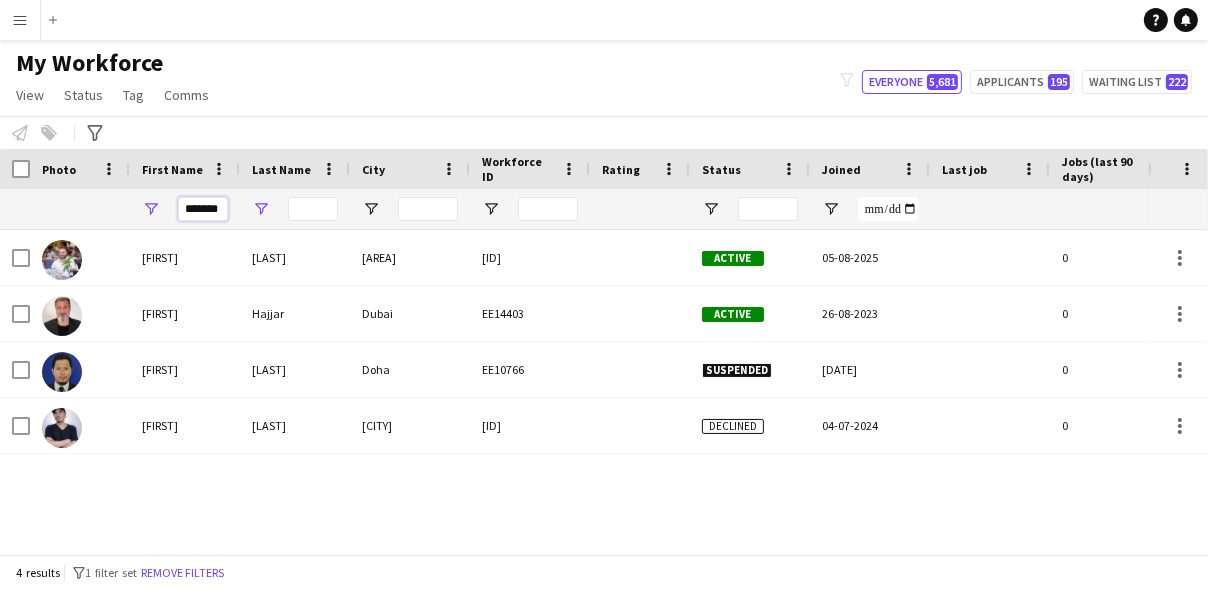 type on "*******" 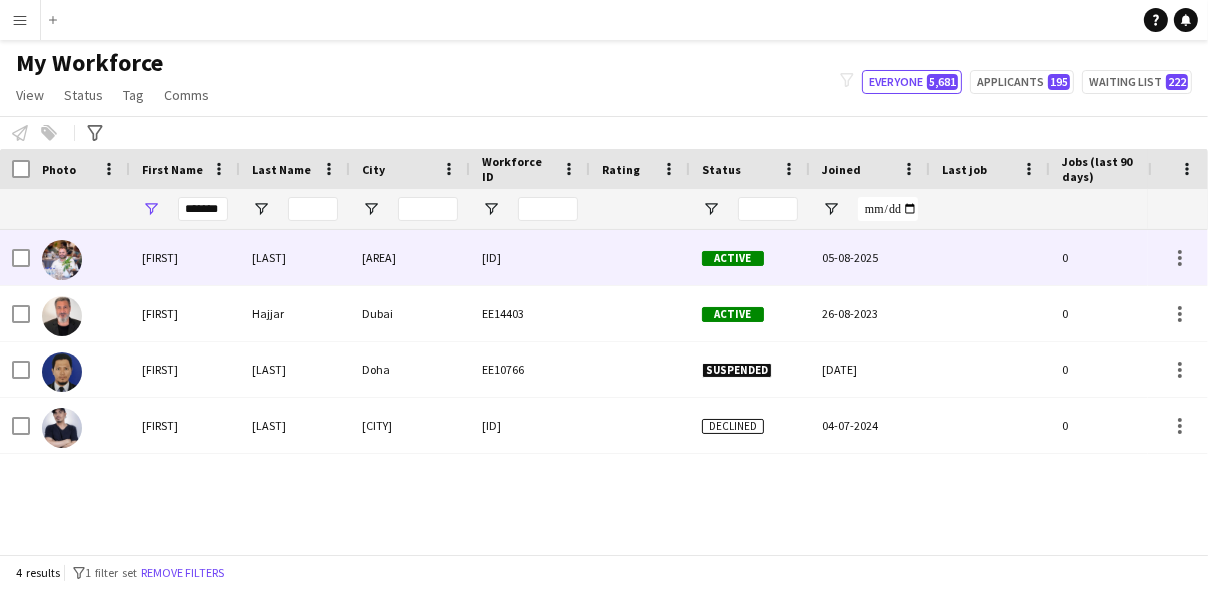 click on "Friscourt" at bounding box center (295, 257) 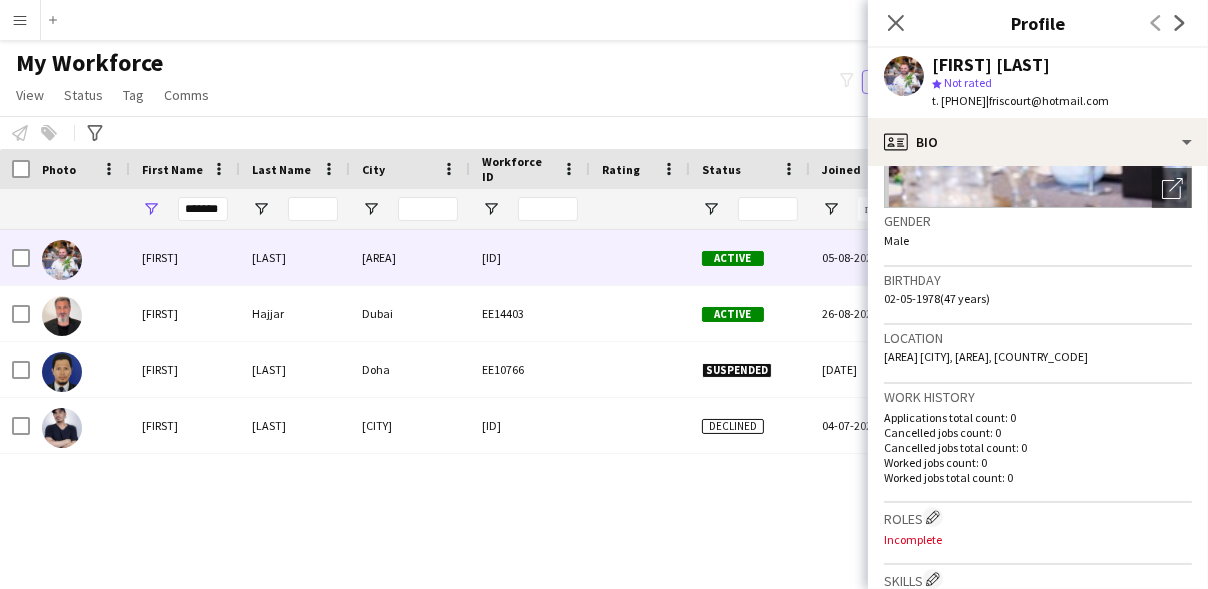 scroll, scrollTop: 325, scrollLeft: 0, axis: vertical 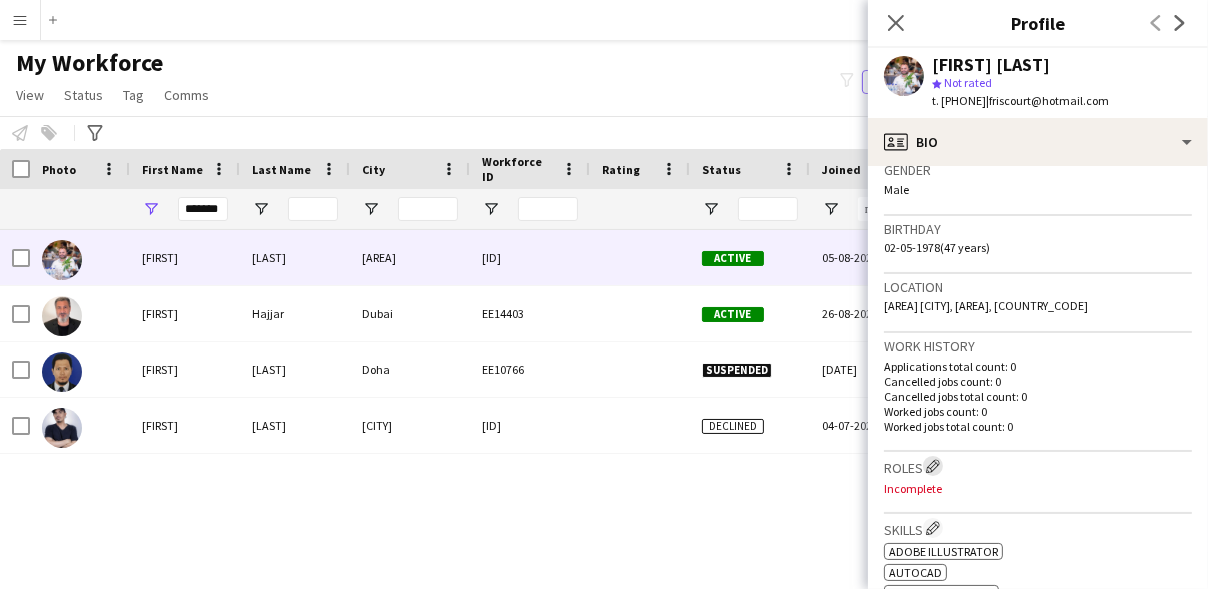 click on "Edit crew company roles" 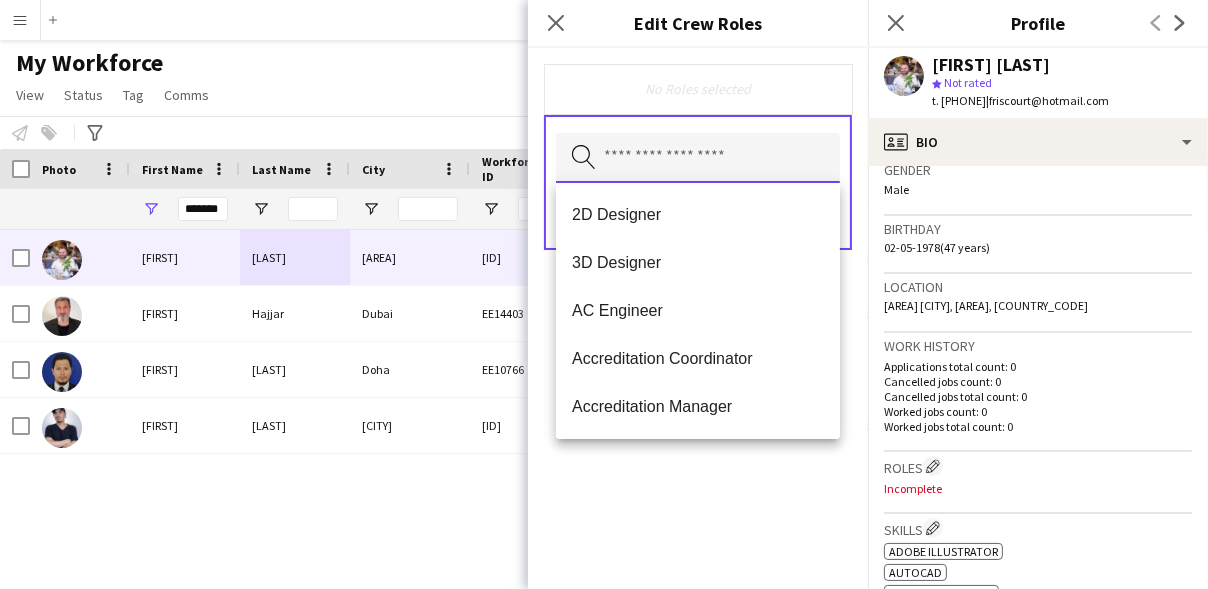 click at bounding box center [698, 158] 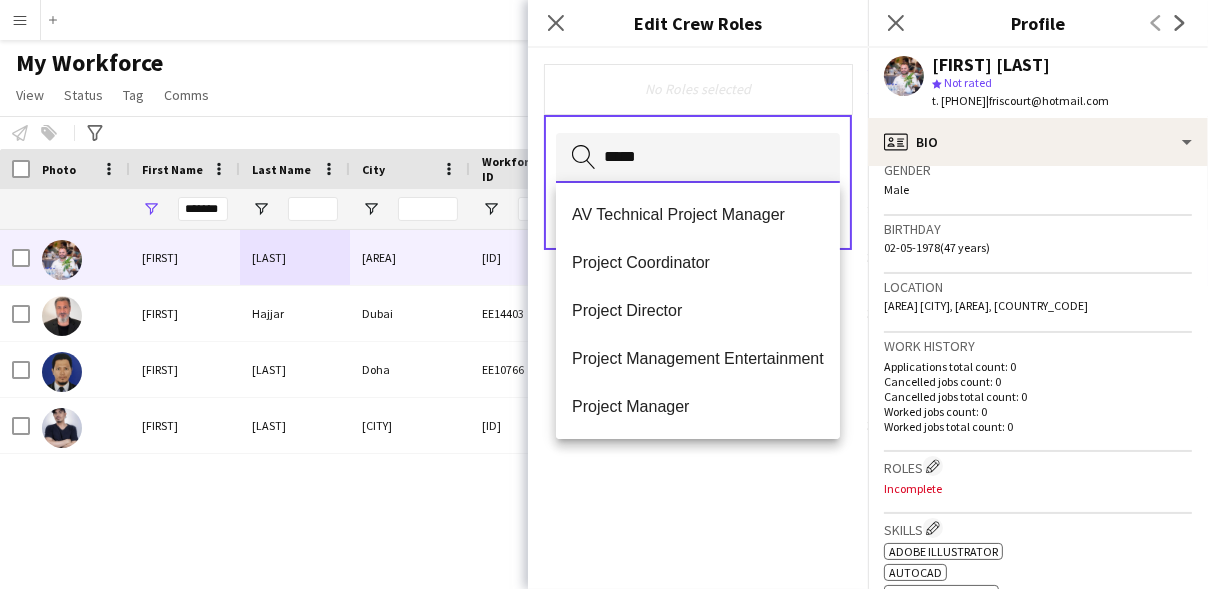 type on "*****" 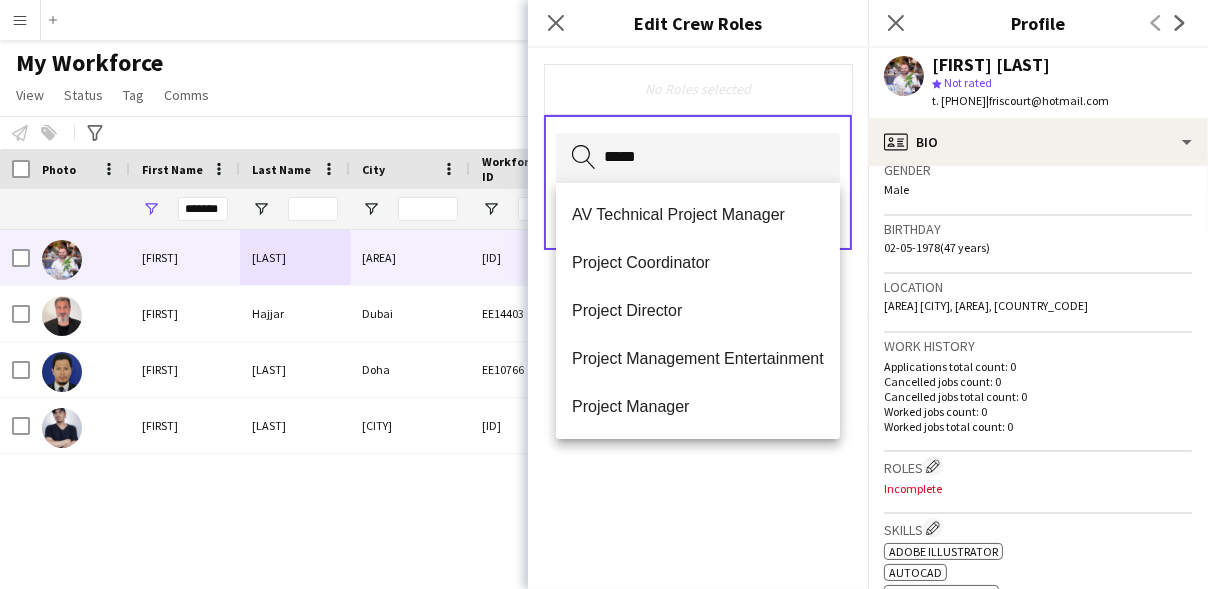 click on "No Roles selected  *****
Search by role type
Save" 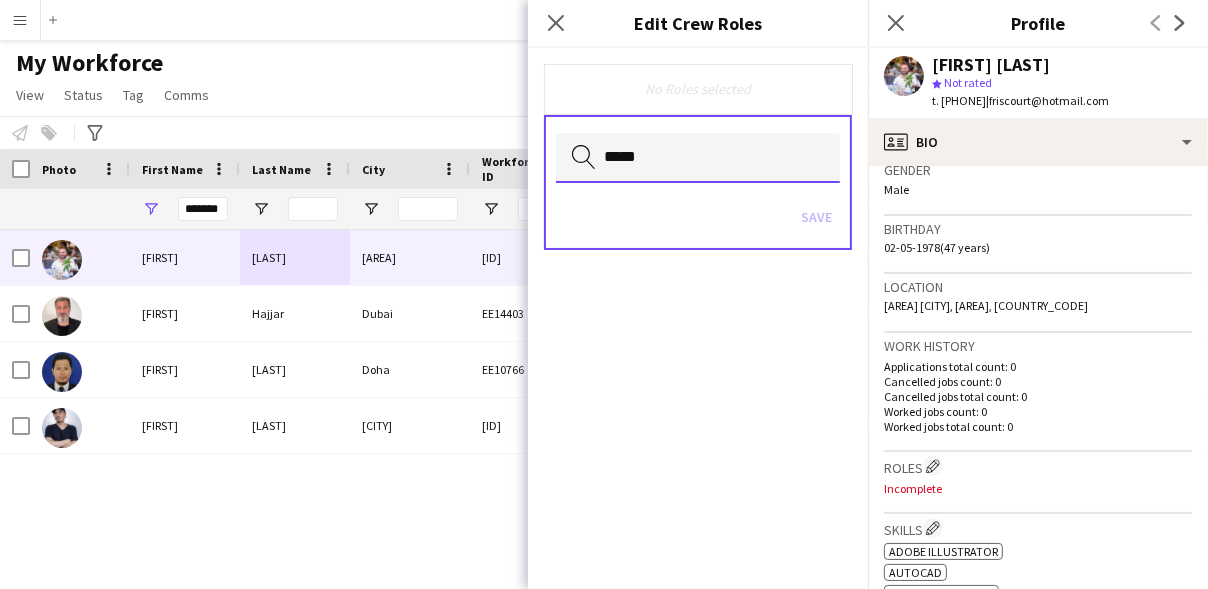 click on "*****" at bounding box center [698, 158] 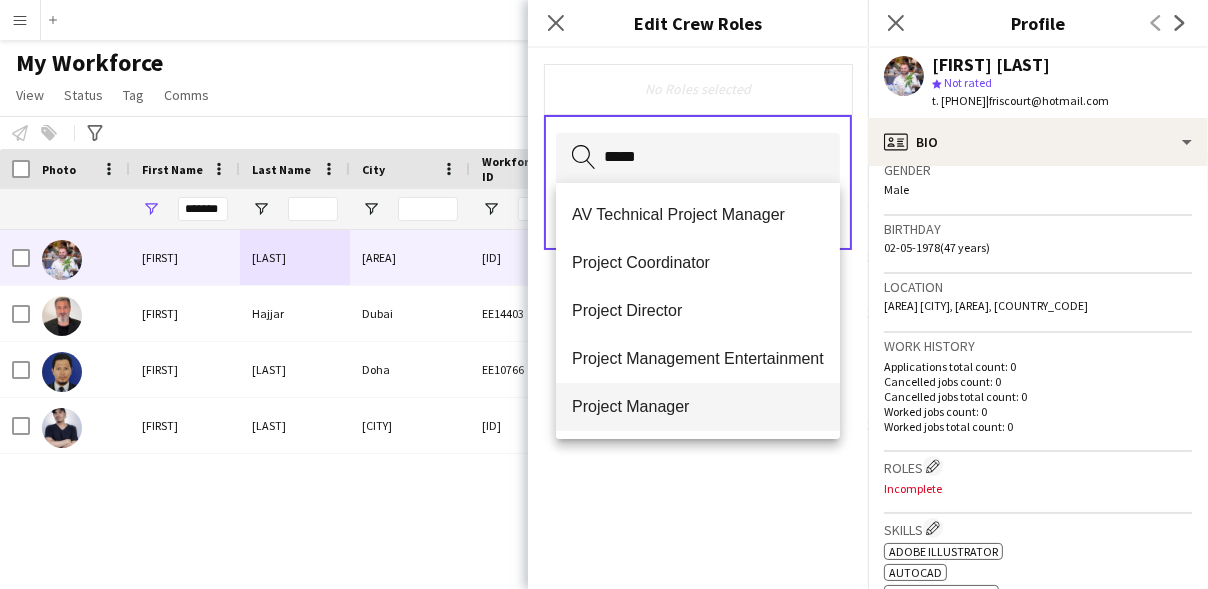 click on "Project Manager" at bounding box center (698, 407) 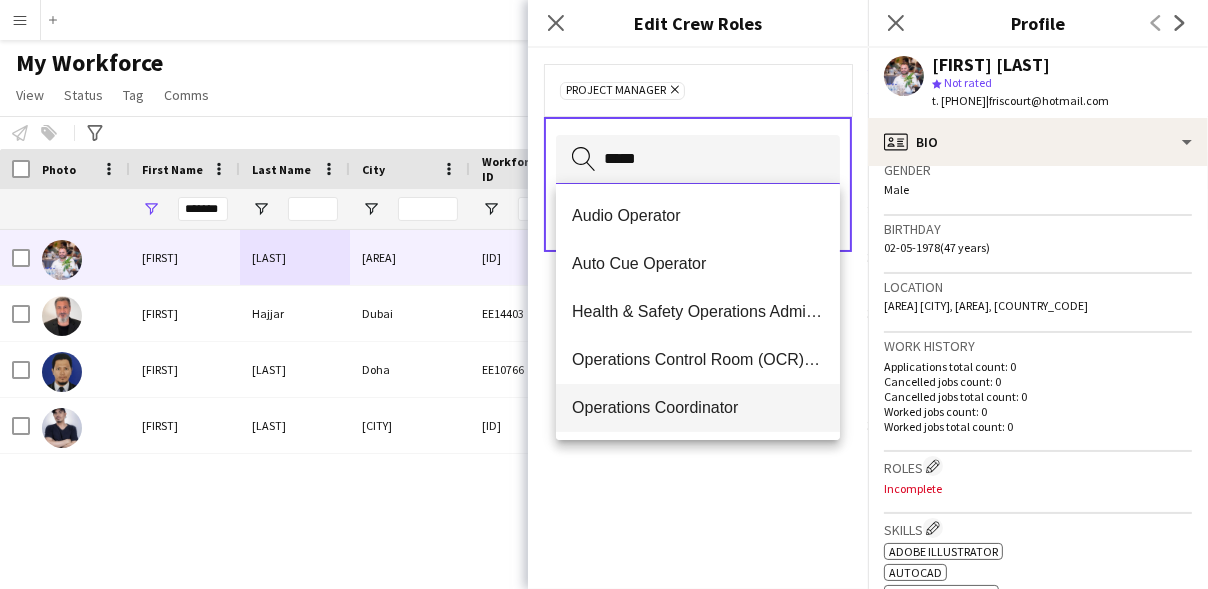 type on "*****" 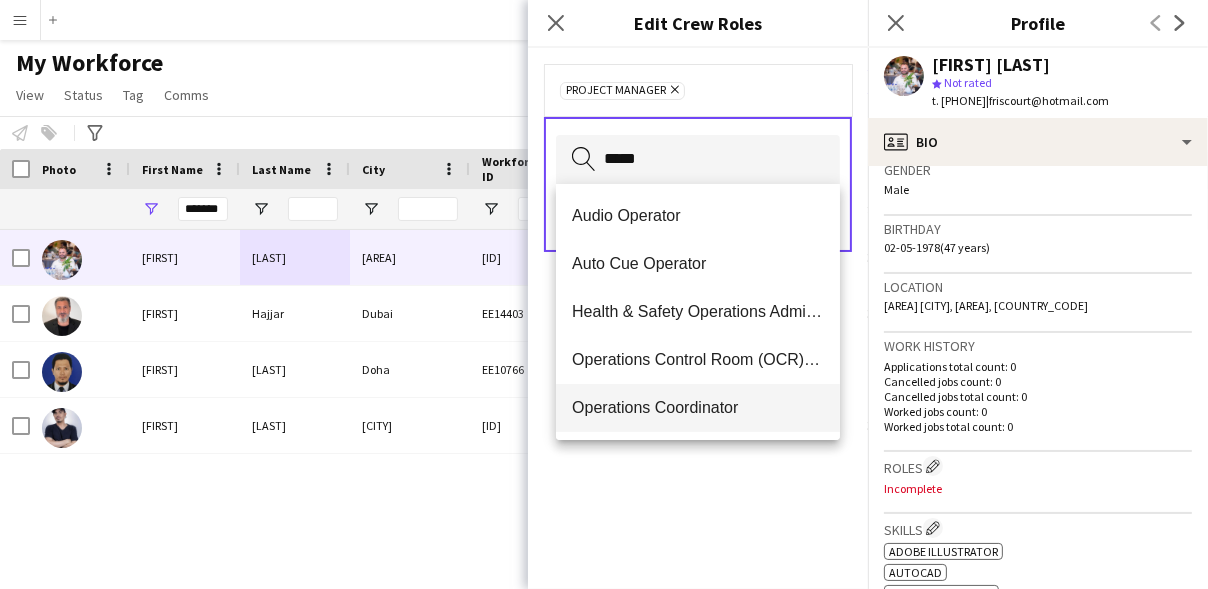 click on "Operations Coordinator" at bounding box center (698, 408) 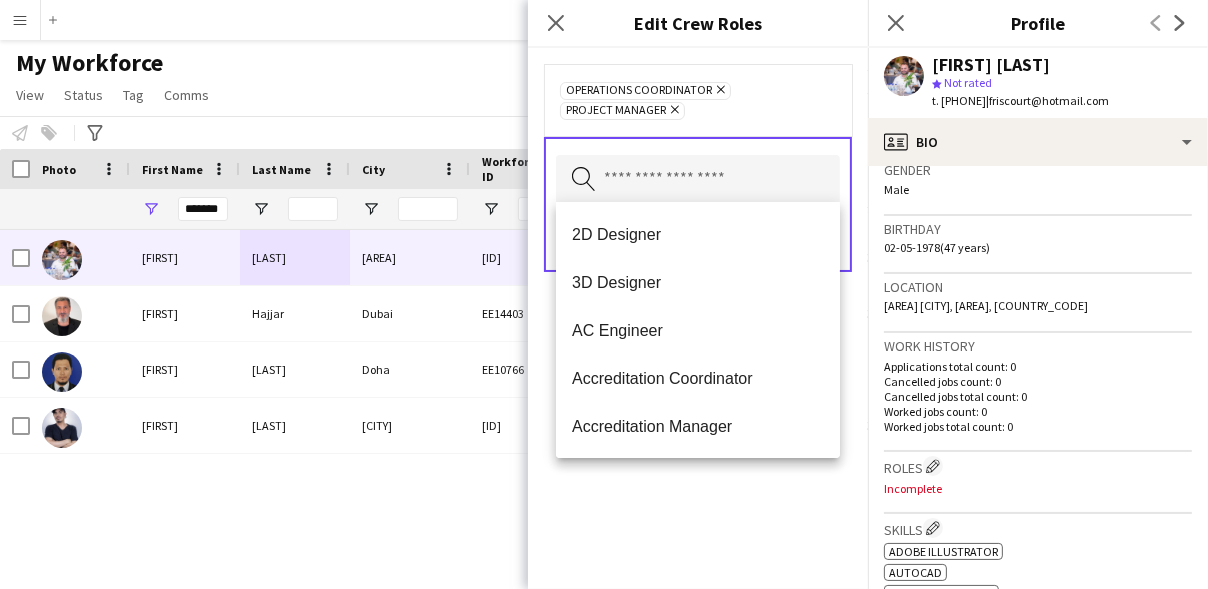 click on "Remove" 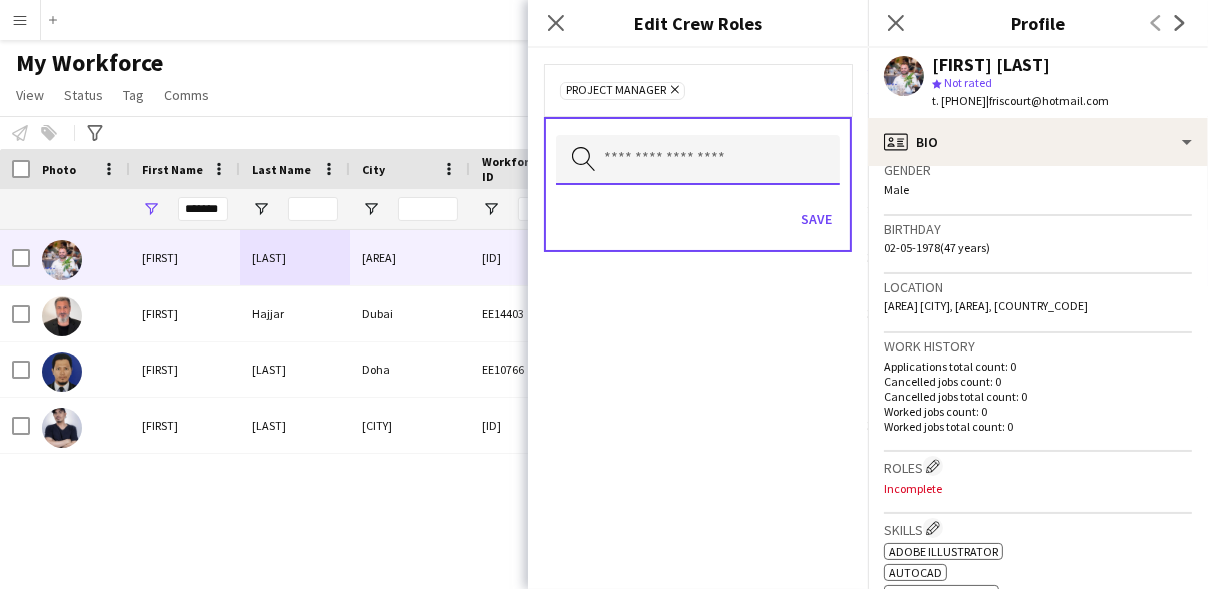 click at bounding box center (698, 160) 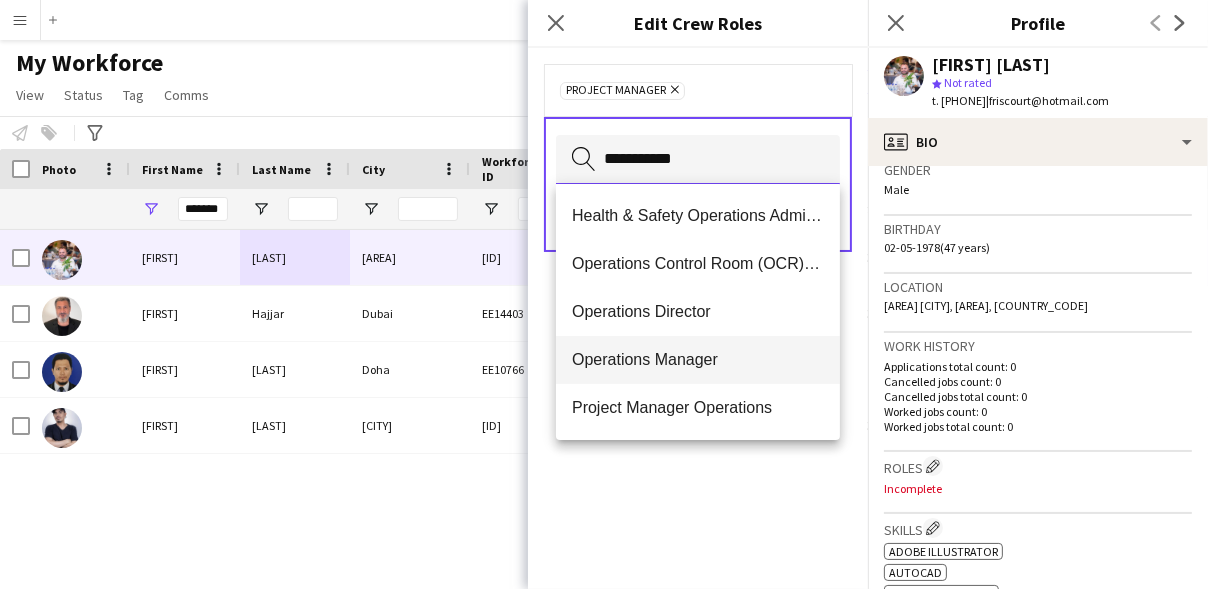 type on "**********" 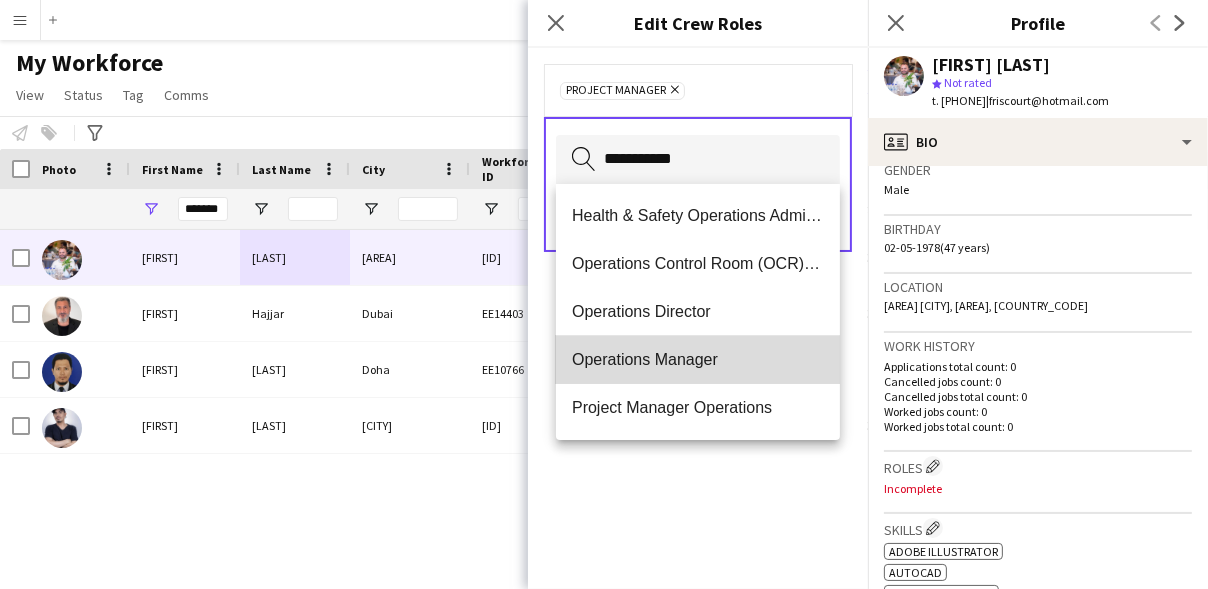 click on "Operations Manager" at bounding box center [698, 359] 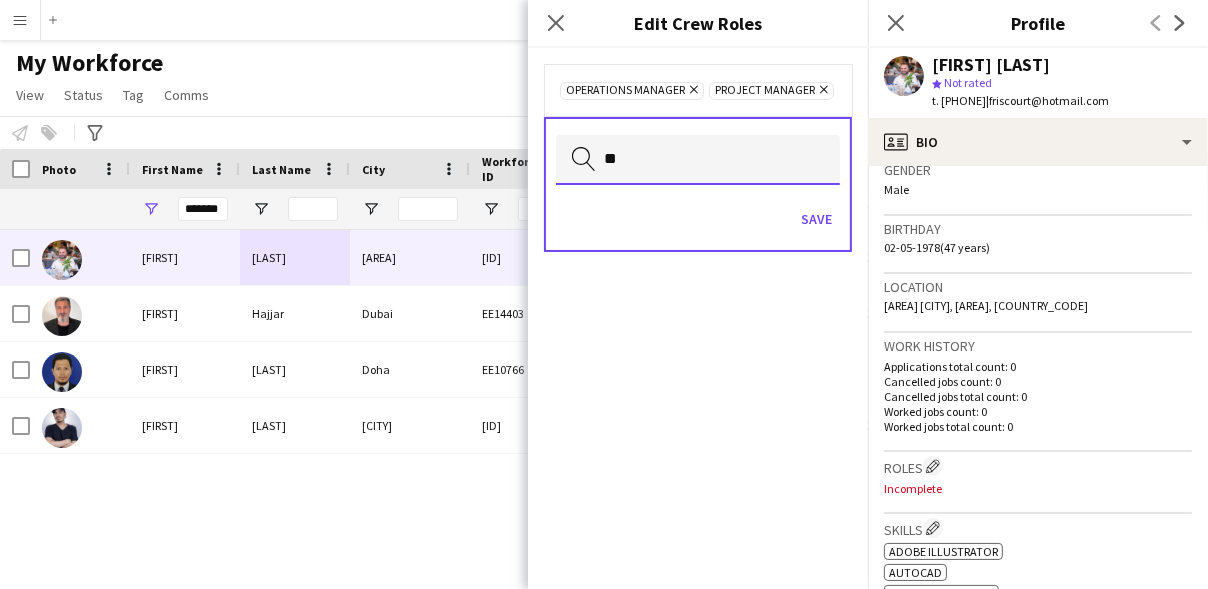 type on "*" 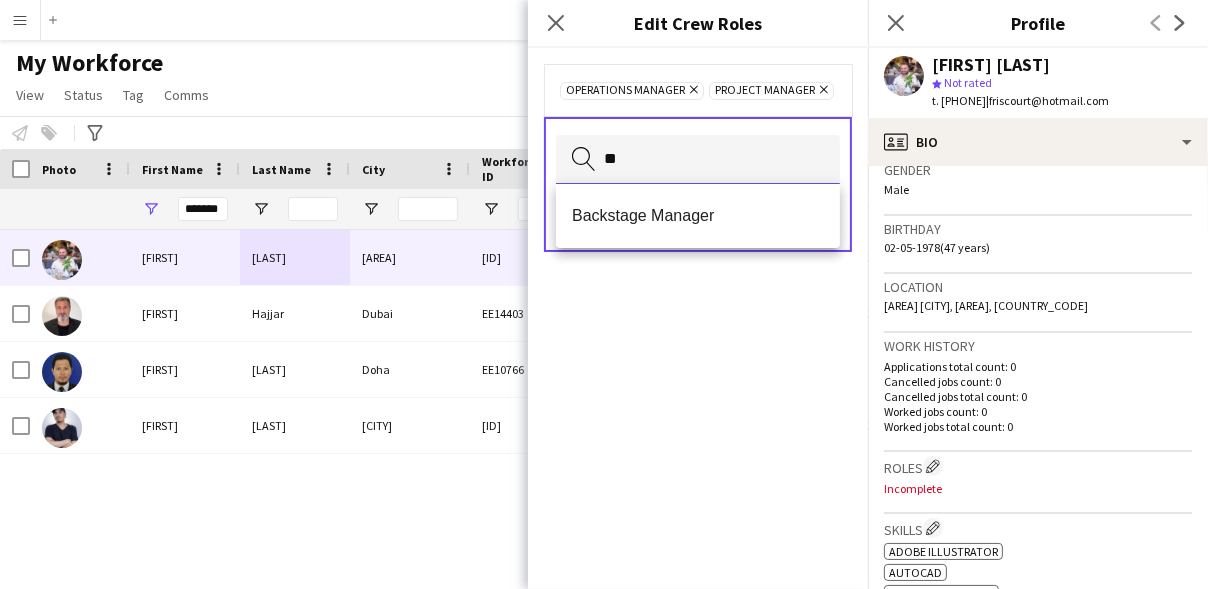 type on "*" 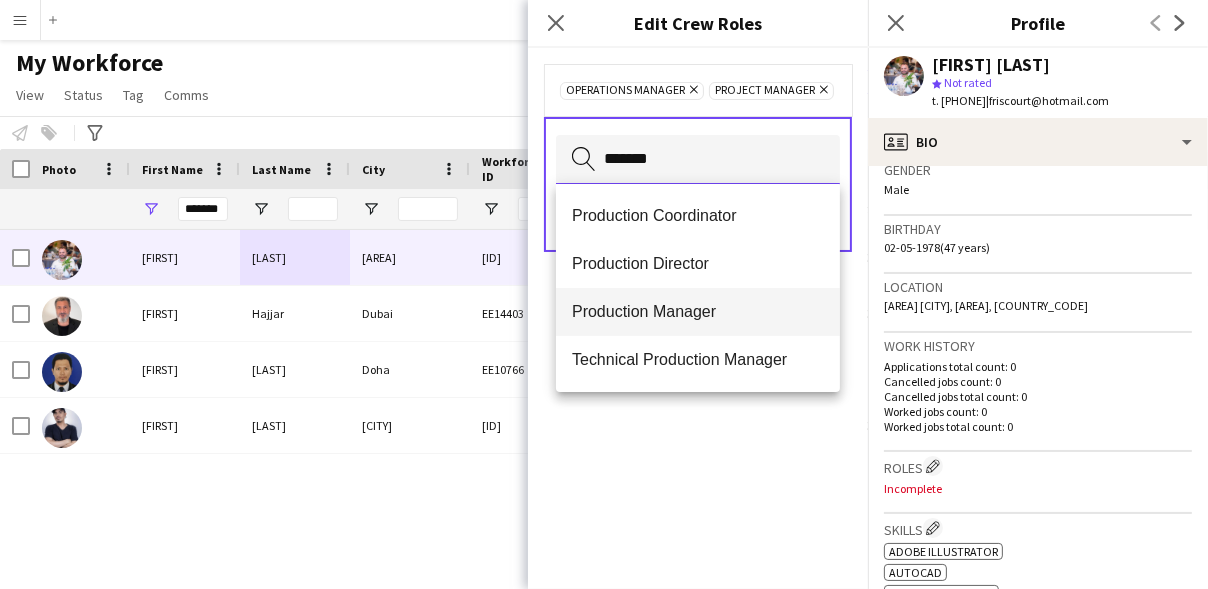 type on "*******" 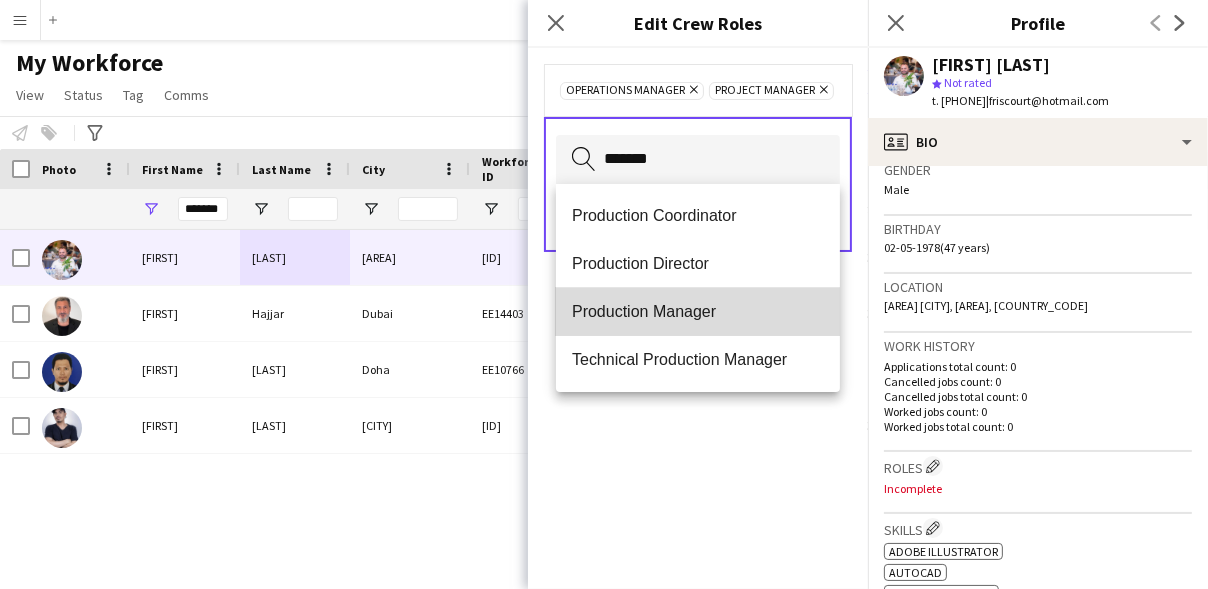 click on "Production Manager" at bounding box center [698, 311] 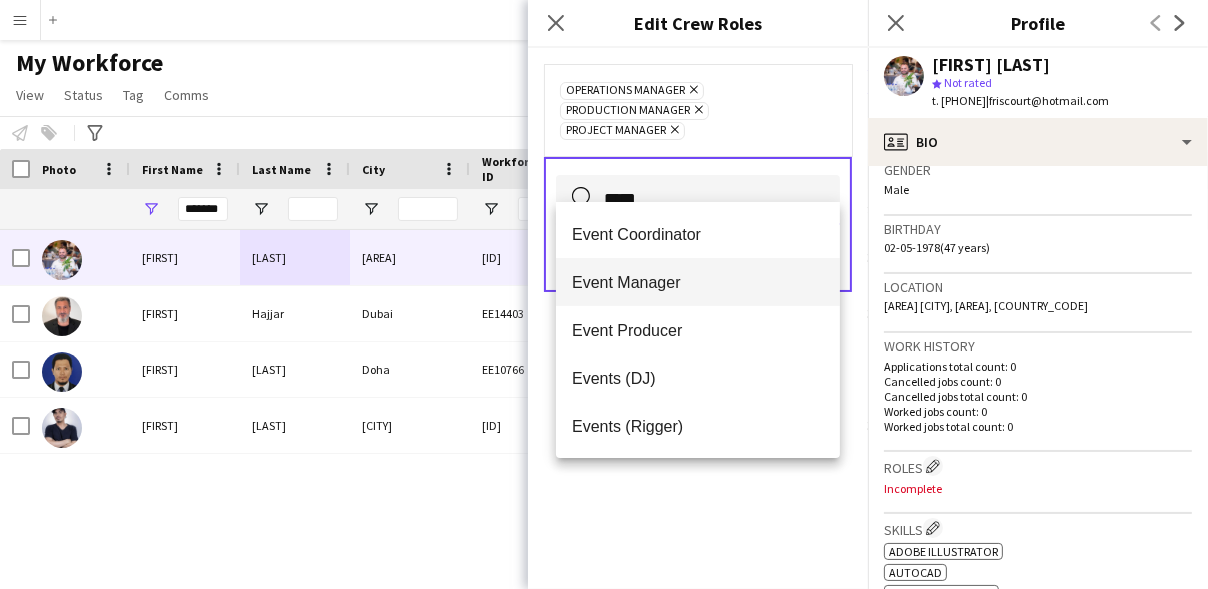 type on "*****" 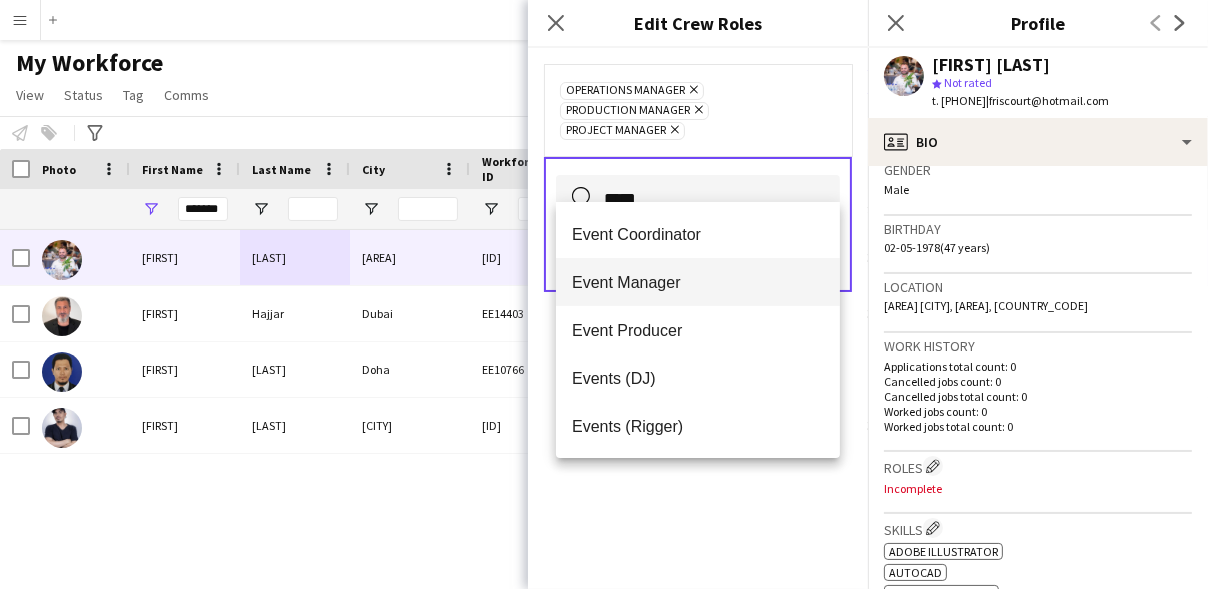 click on "Event Manager" at bounding box center (698, 282) 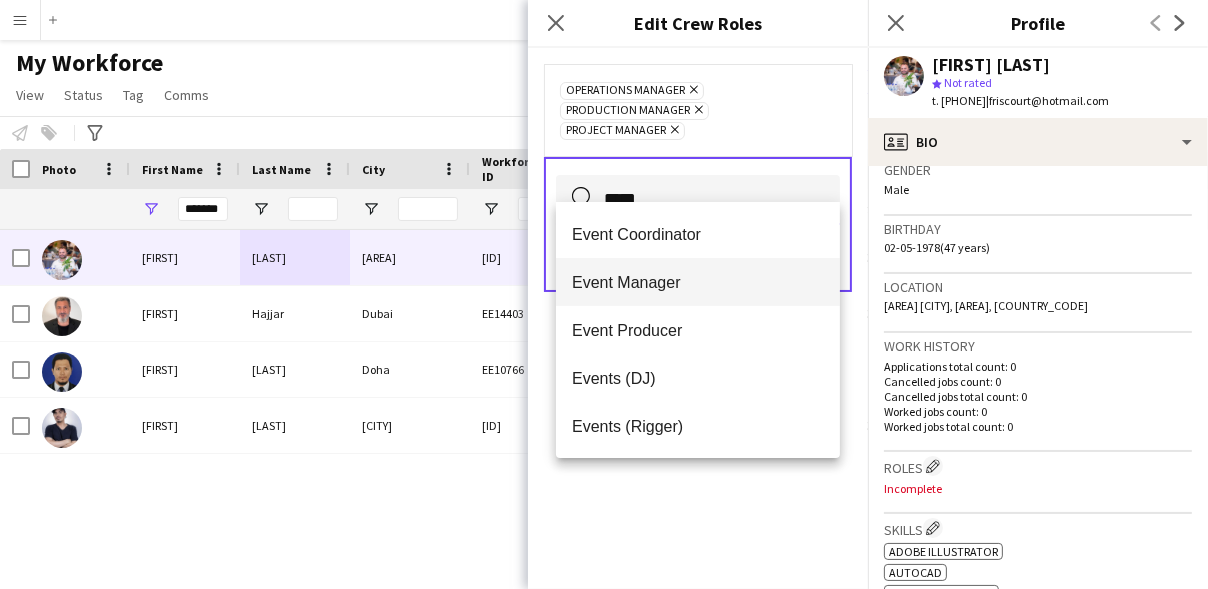 type 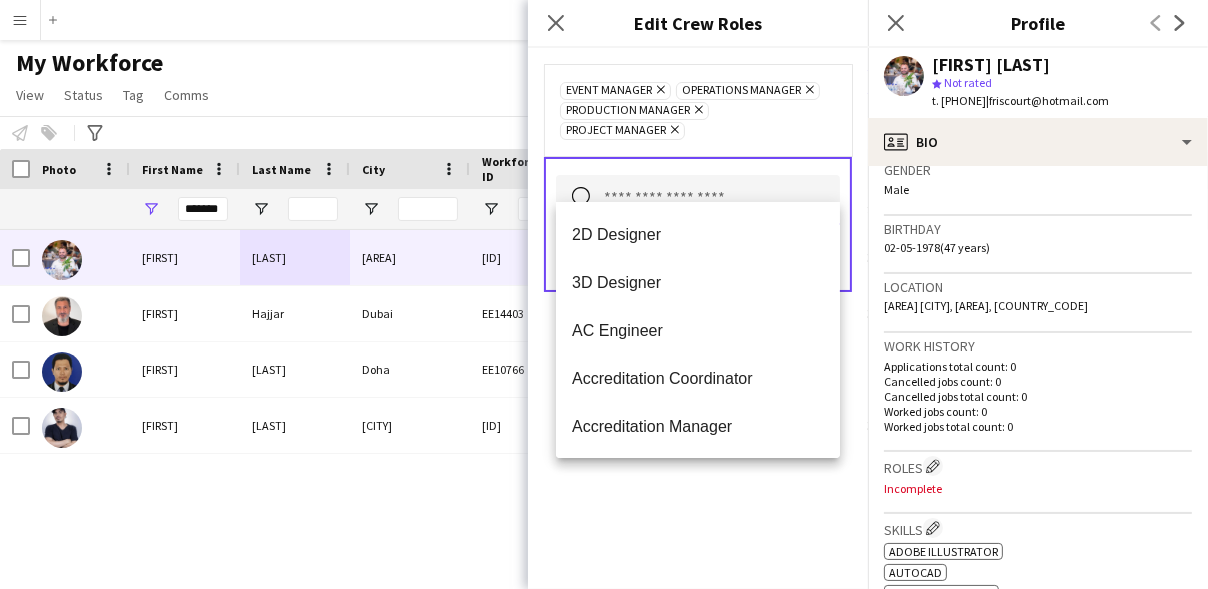 click at bounding box center (698, 200) 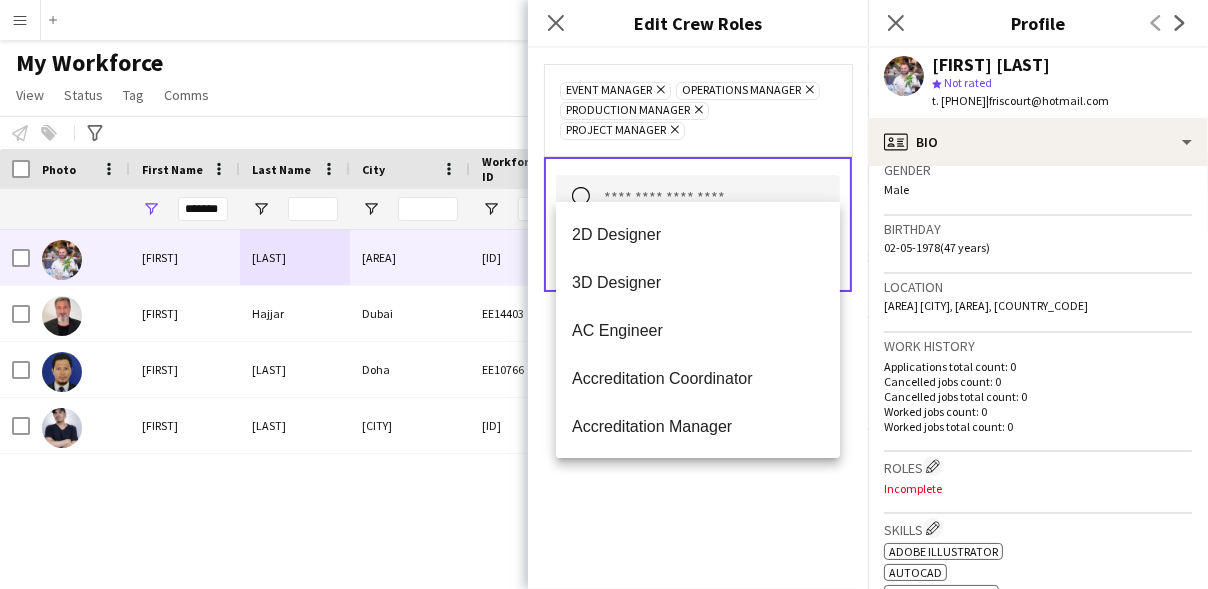 click on "Event Manager
Remove
Operations Manager
Remove
Production Manager
Remove
Project Manager
Remove
Search by role type
Save" 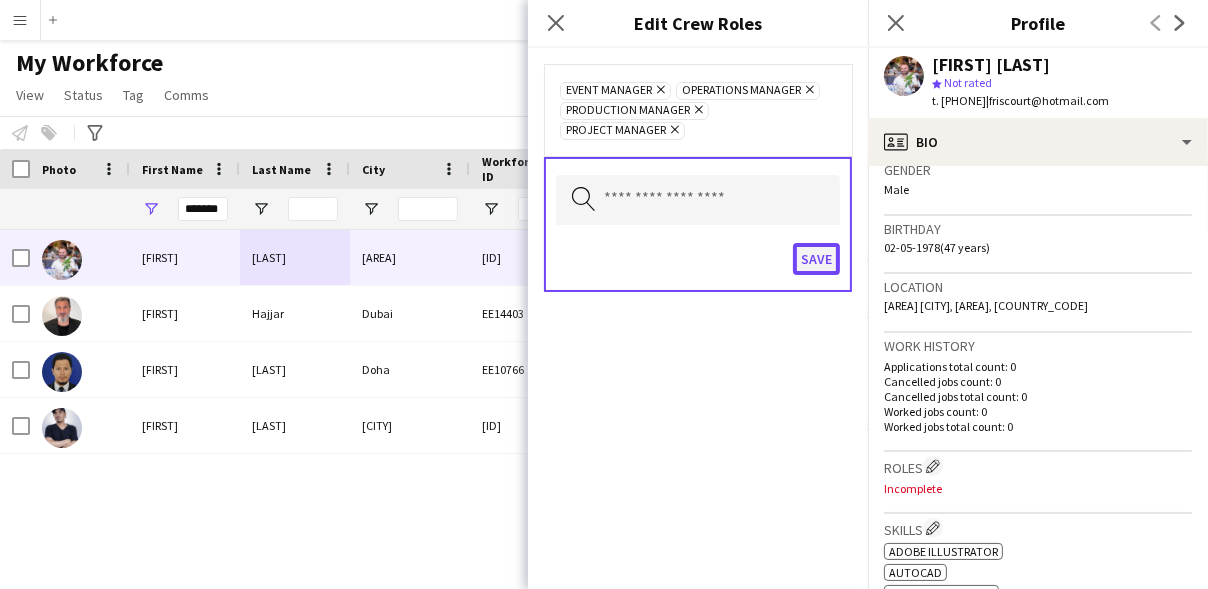 click on "Save" 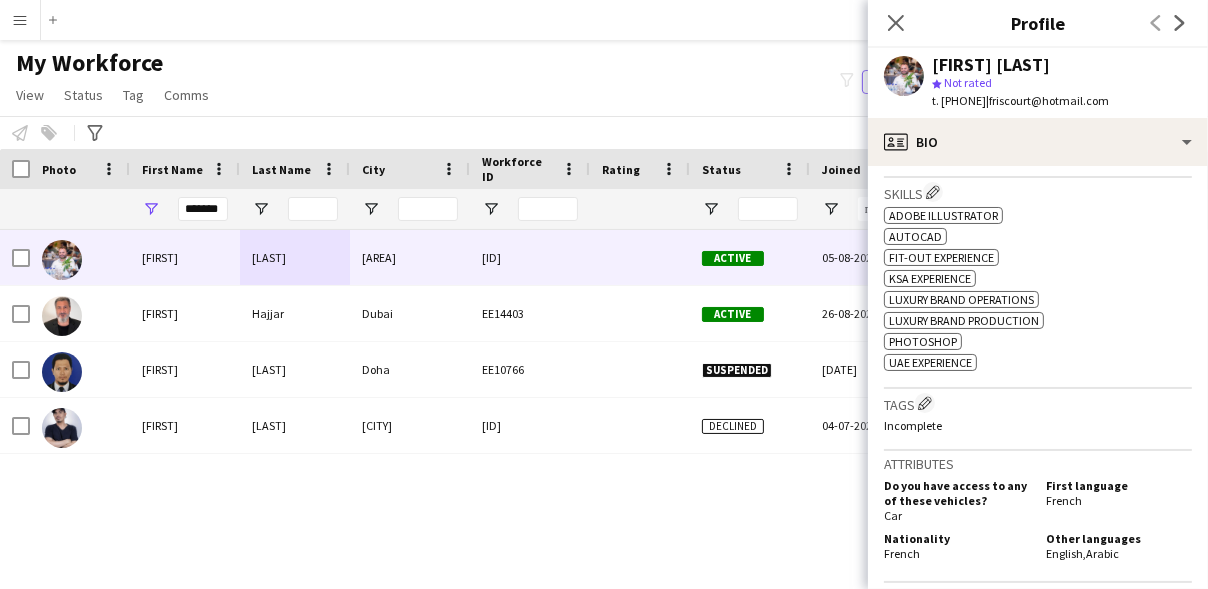 scroll, scrollTop: 679, scrollLeft: 0, axis: vertical 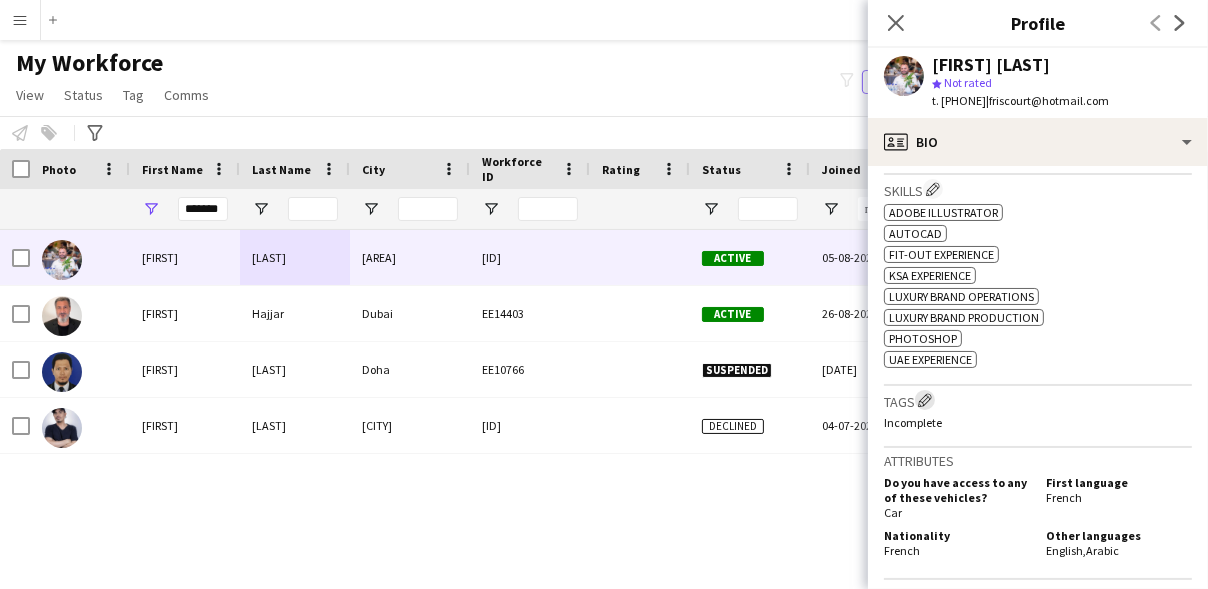 click on "Edit crew company tags" 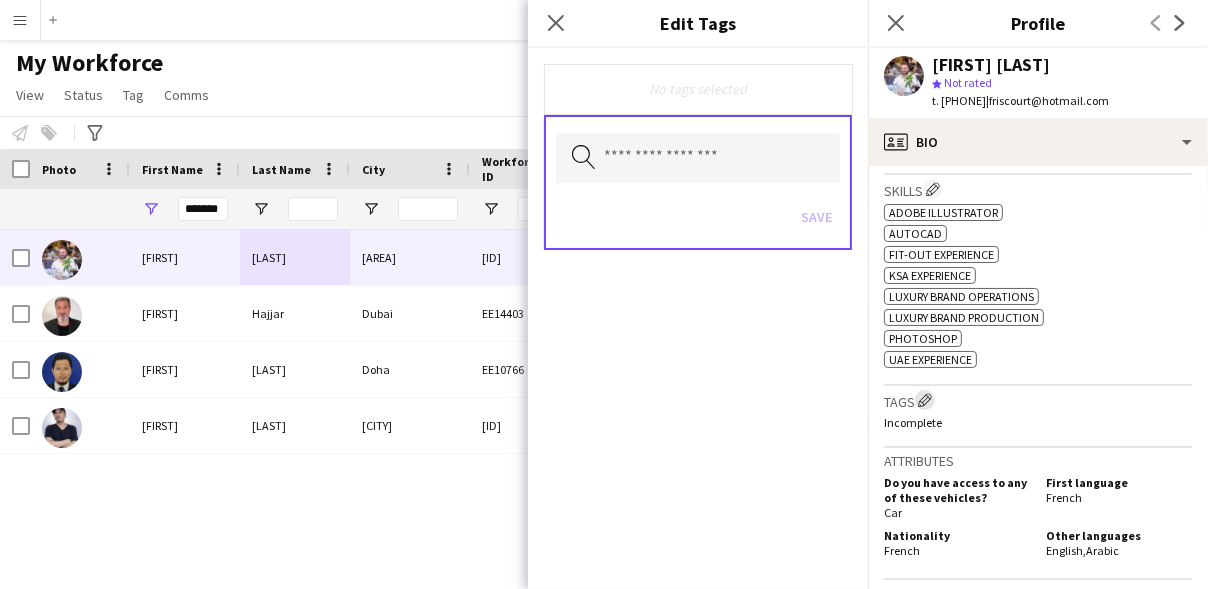 type 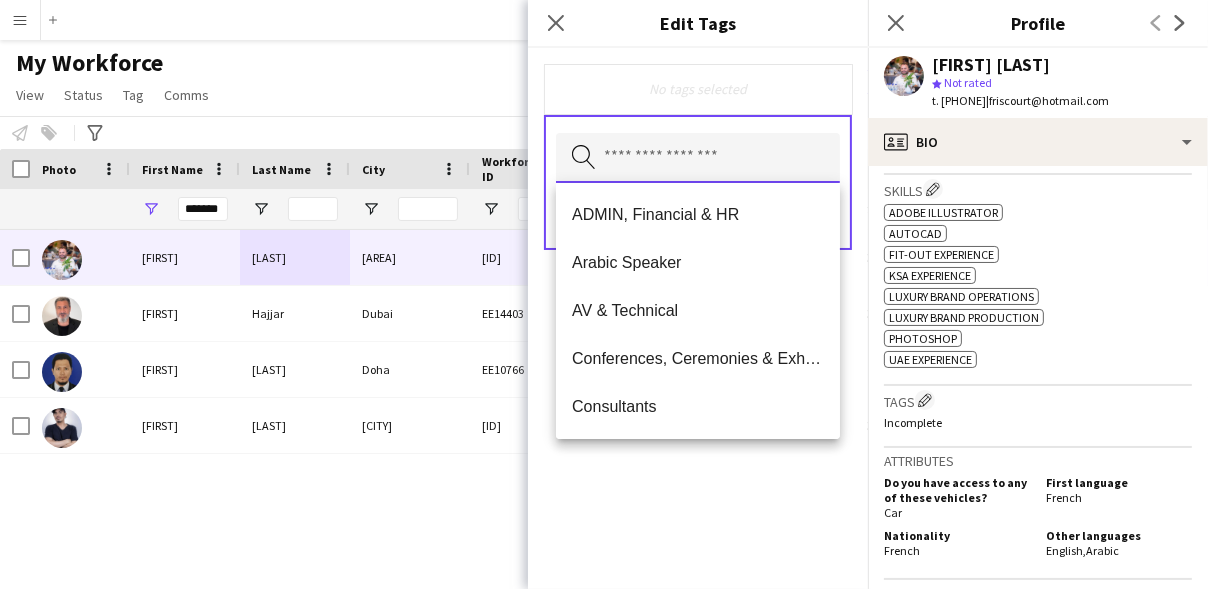 click at bounding box center (698, 158) 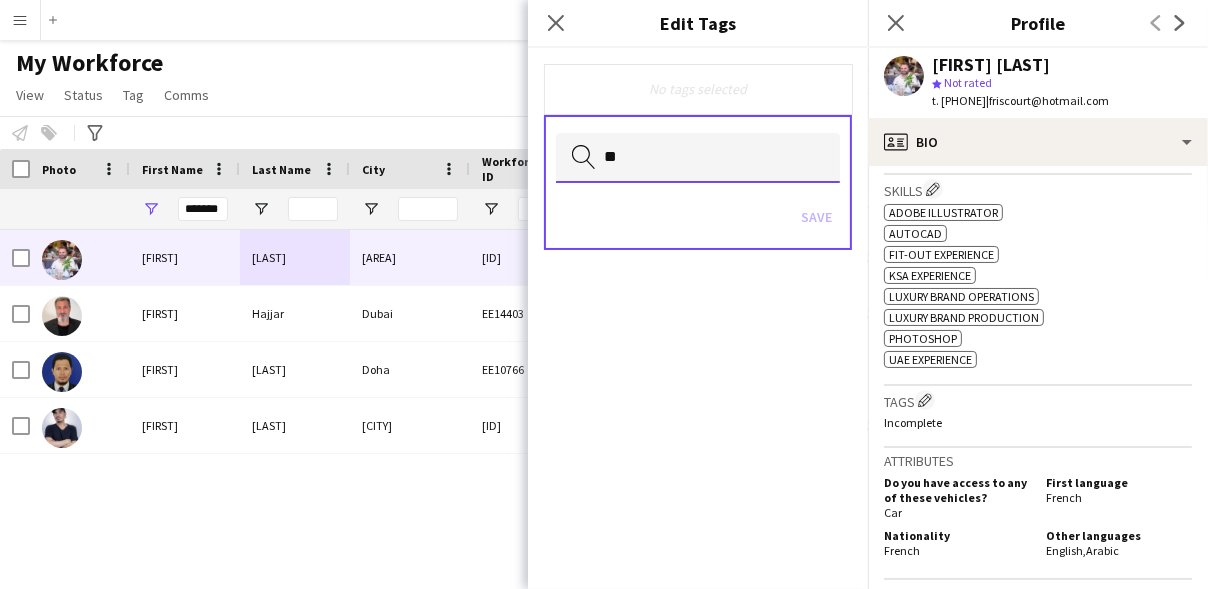 type on "*" 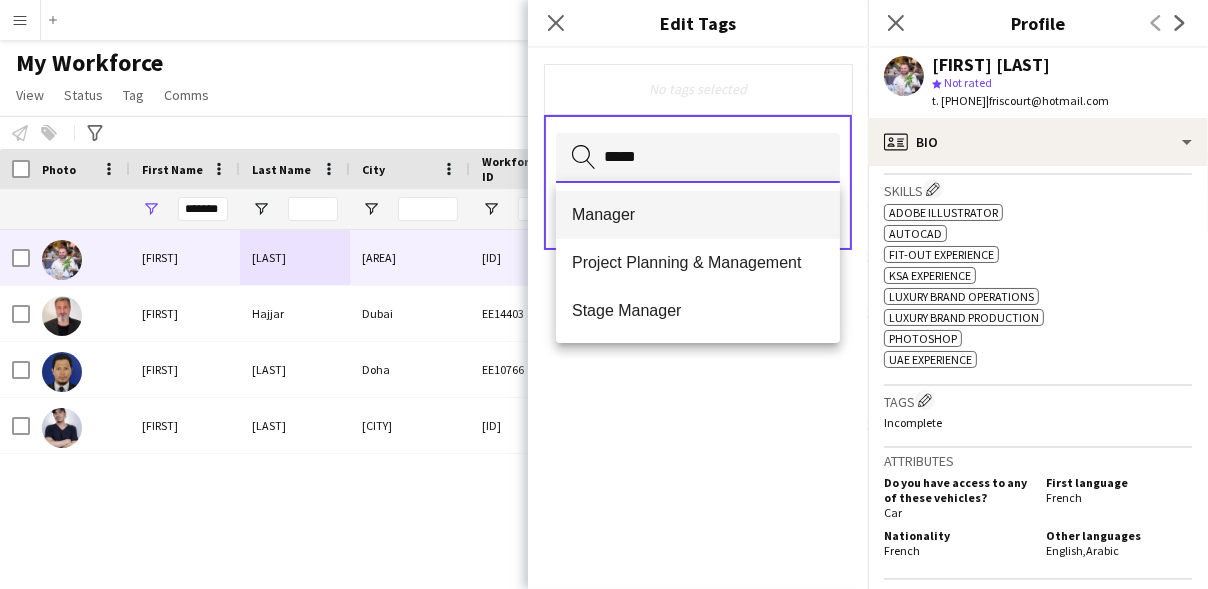 type on "*****" 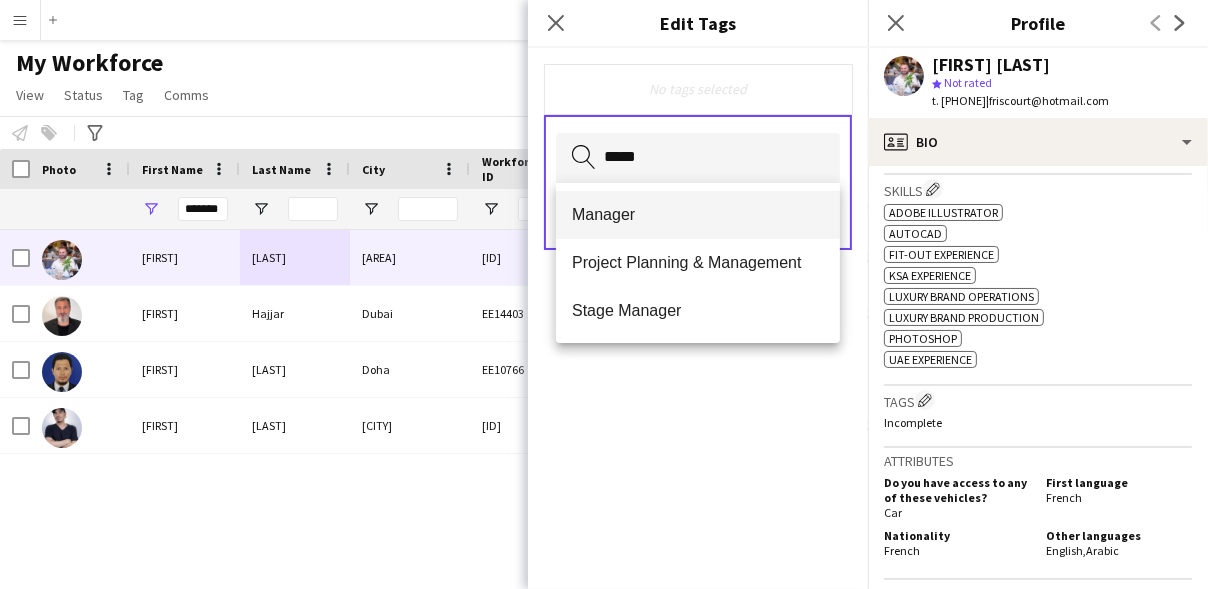 click on "Manager" at bounding box center (698, 215) 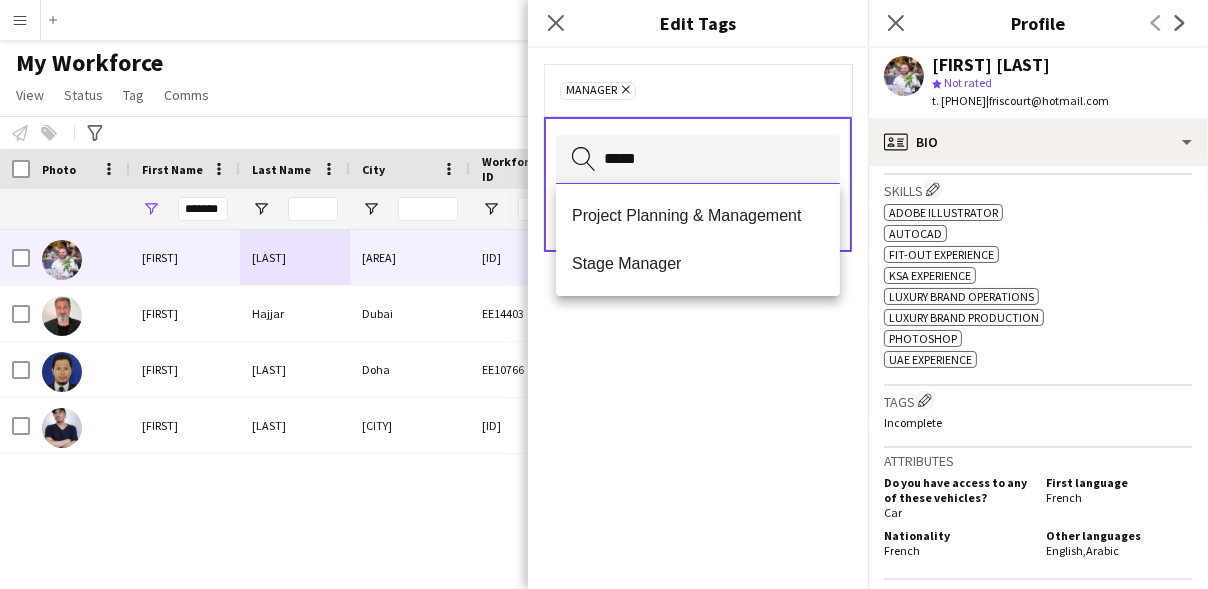 type on "*****" 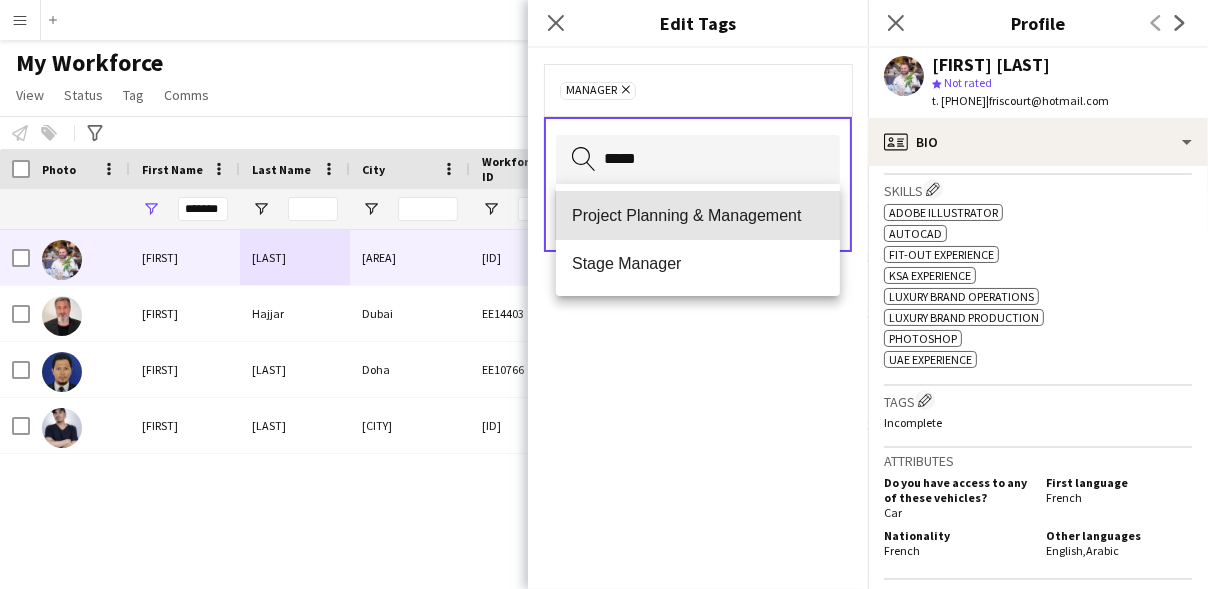 click on "Project Planning & Management" at bounding box center [698, 215] 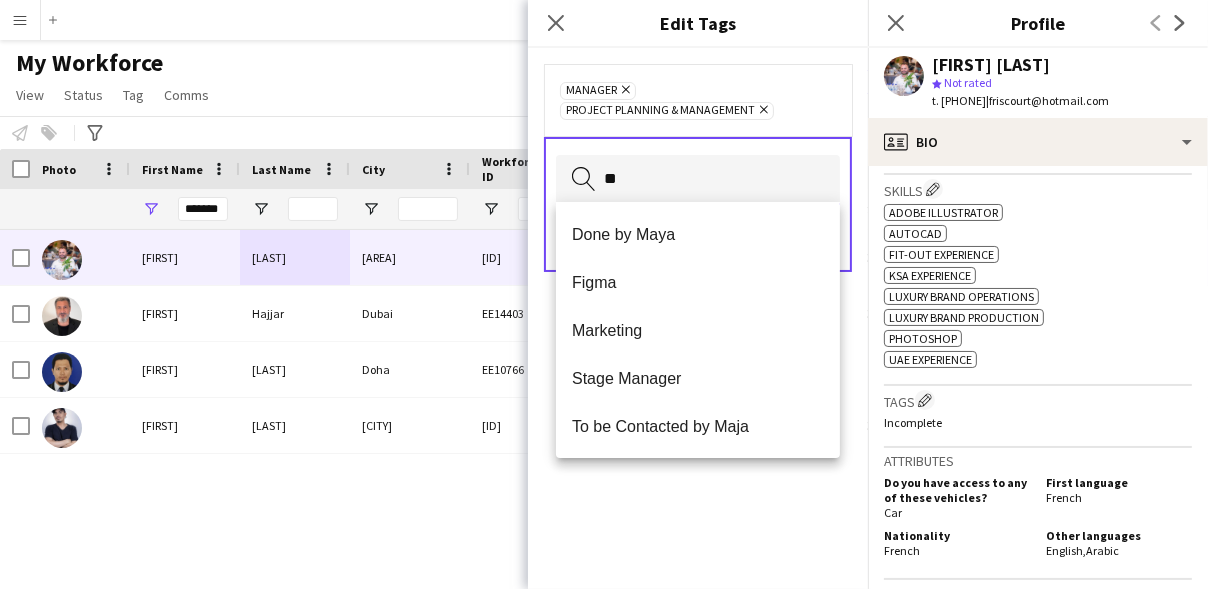 type on "*" 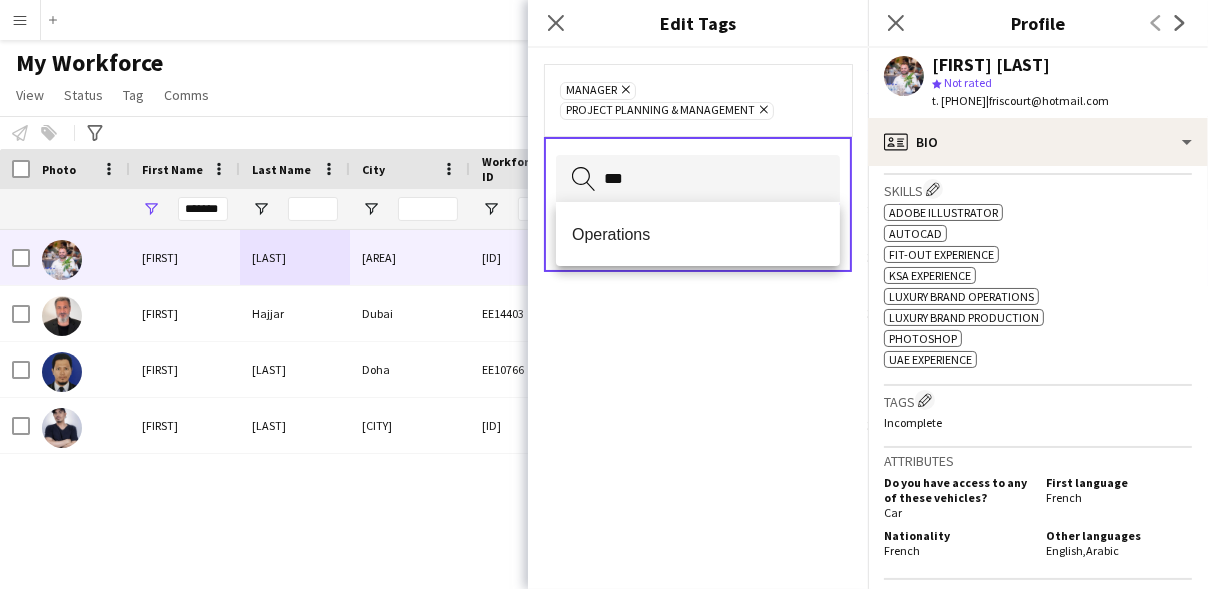 type on "***" 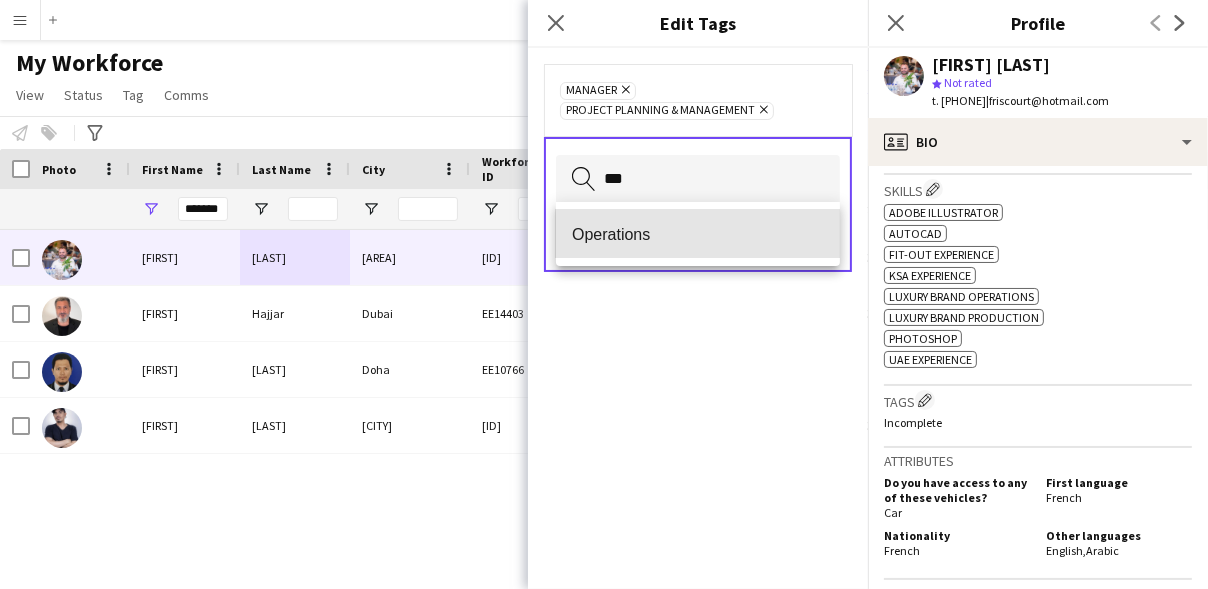 click on "Operations" at bounding box center [698, 234] 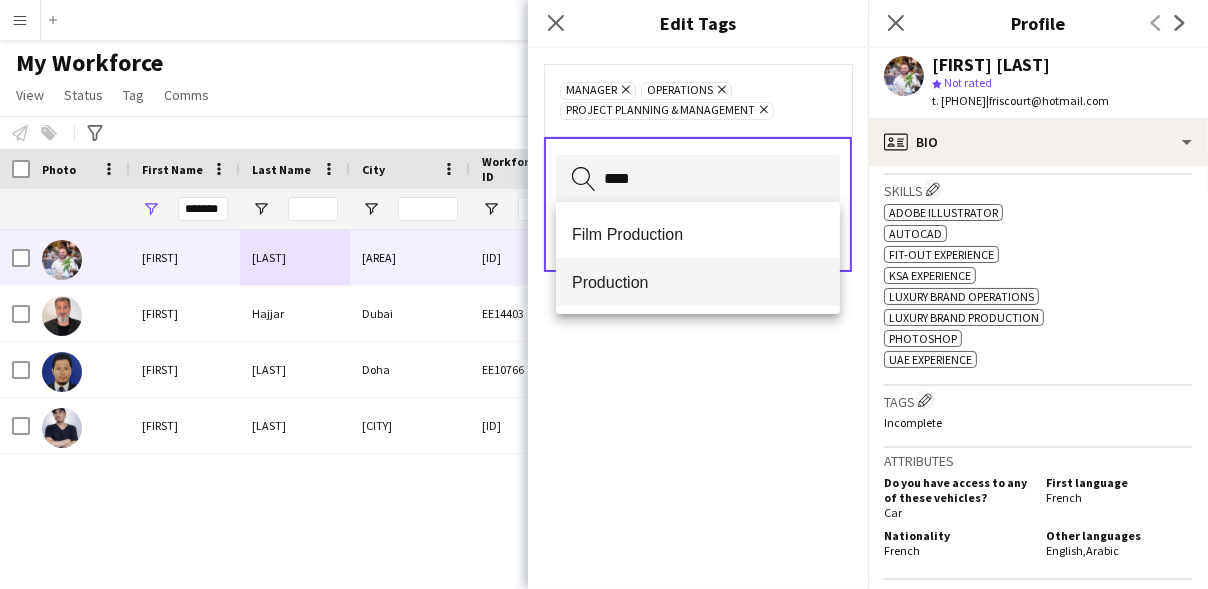 type on "****" 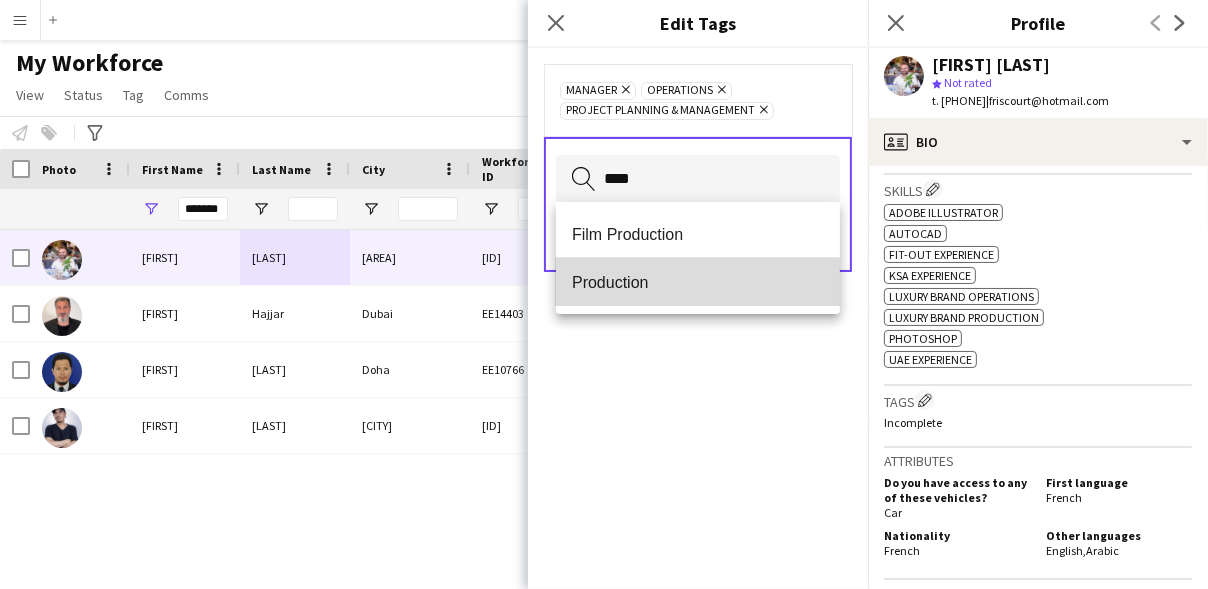 click on "Production" at bounding box center (698, 282) 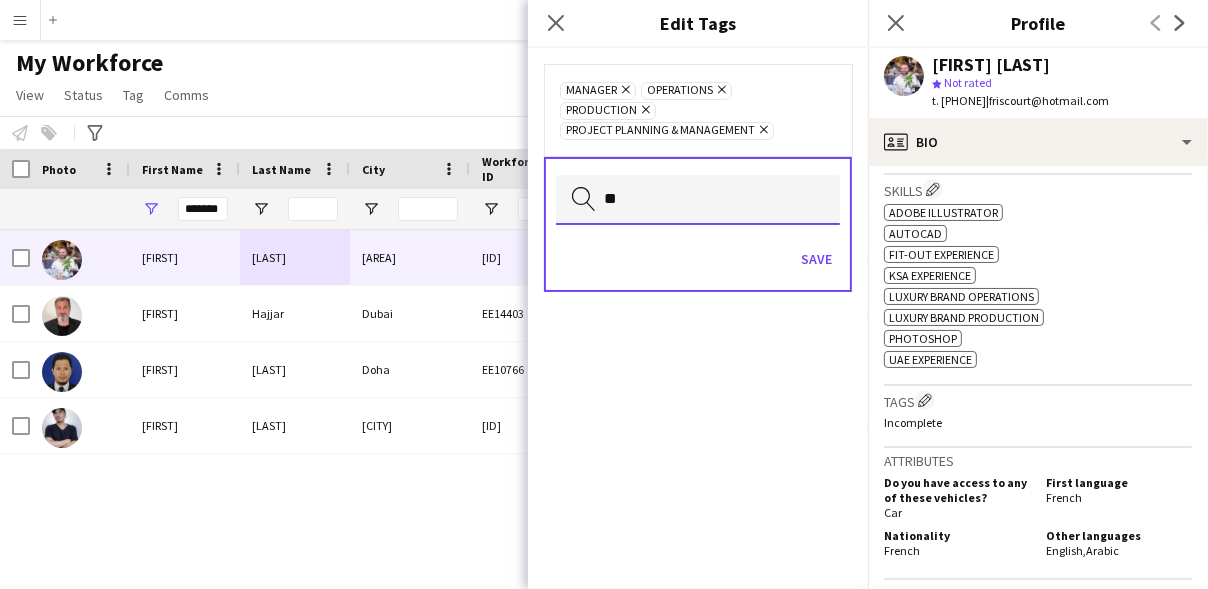 type on "*" 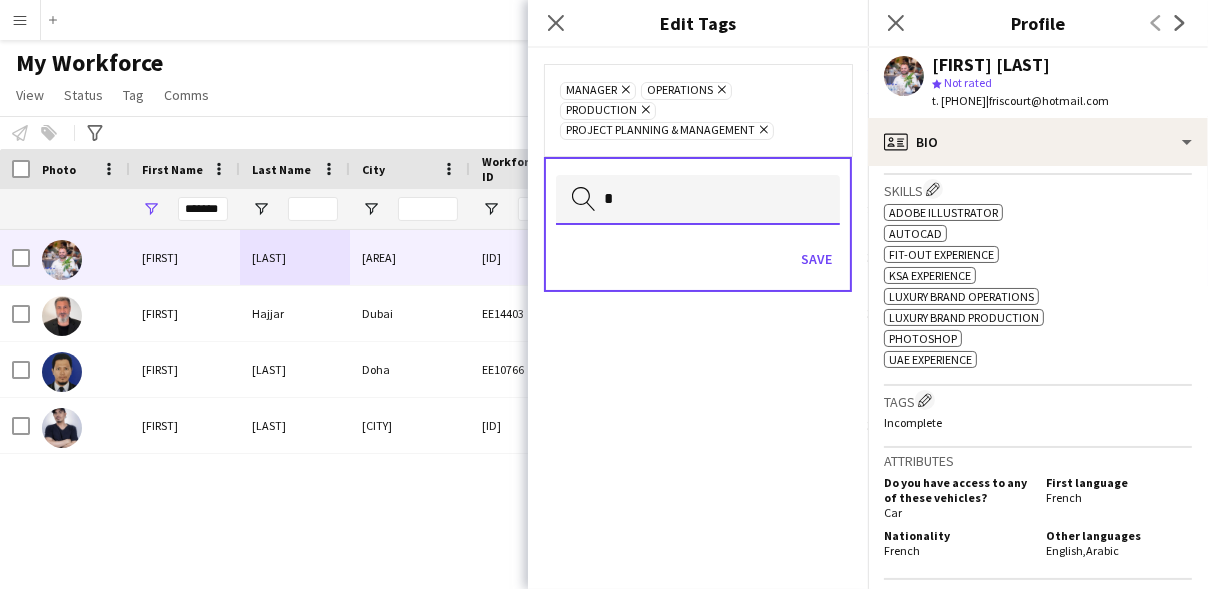 type 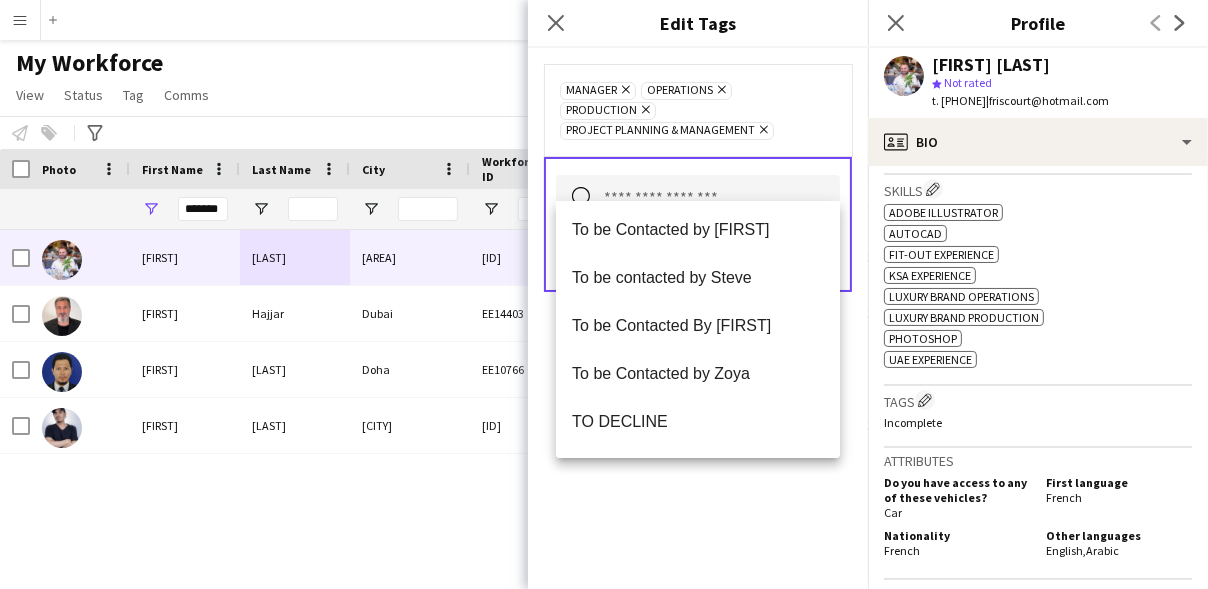 scroll, scrollTop: 2063, scrollLeft: 0, axis: vertical 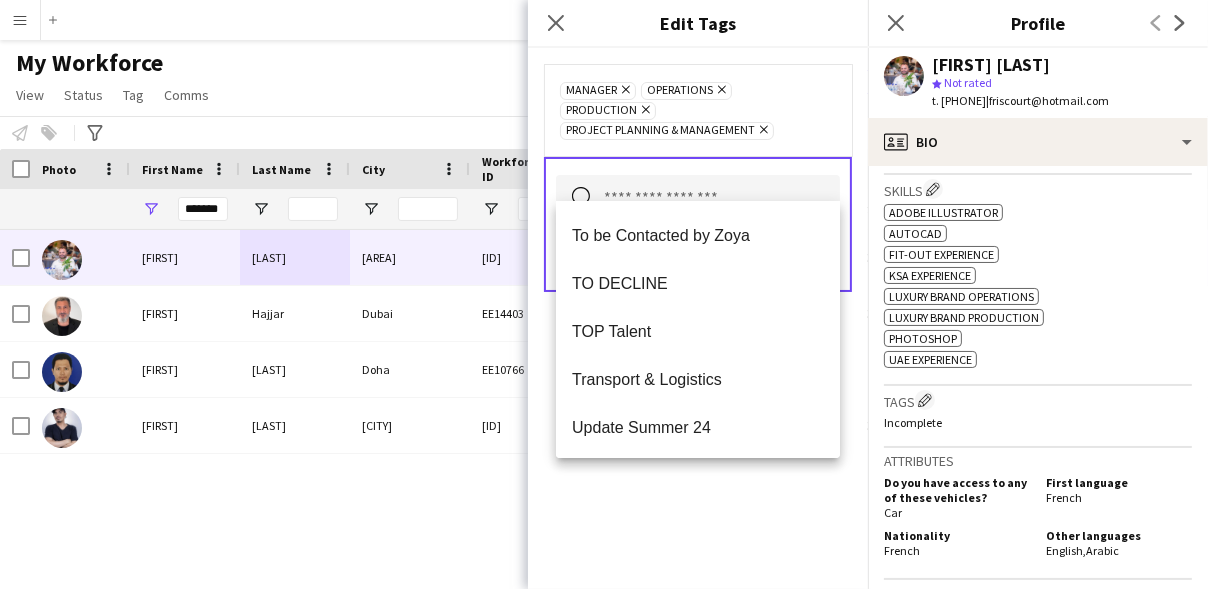 click at bounding box center (698, 200) 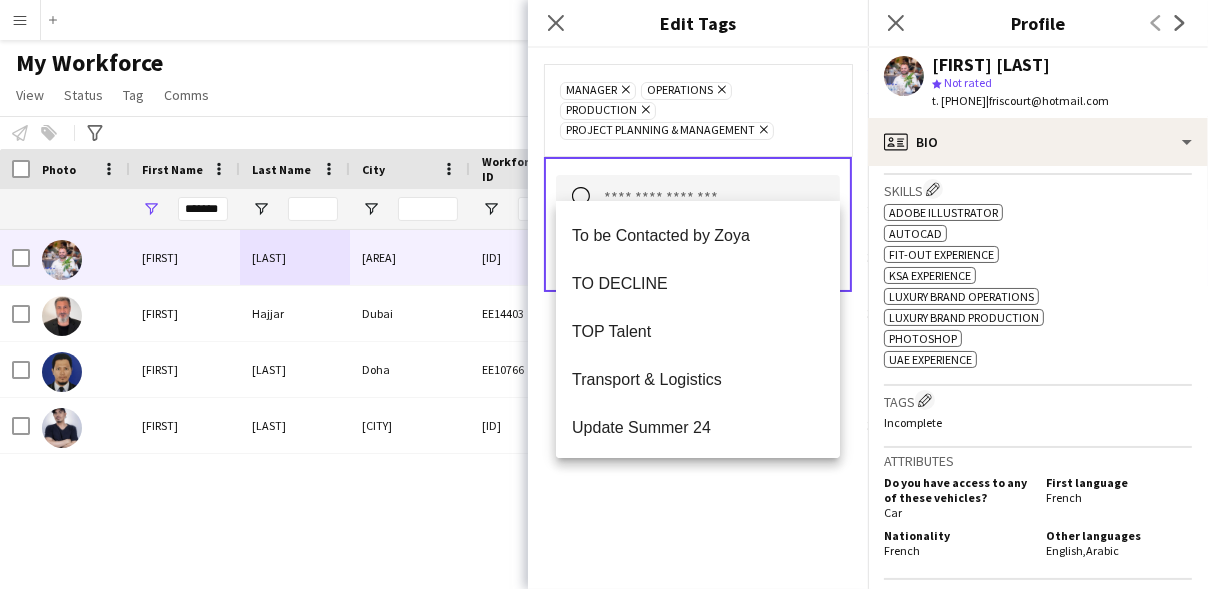 click on "Manager
Remove
Operations
Remove
Production
Remove
Project Planning & Management
Remove
Search by tag name
Save" 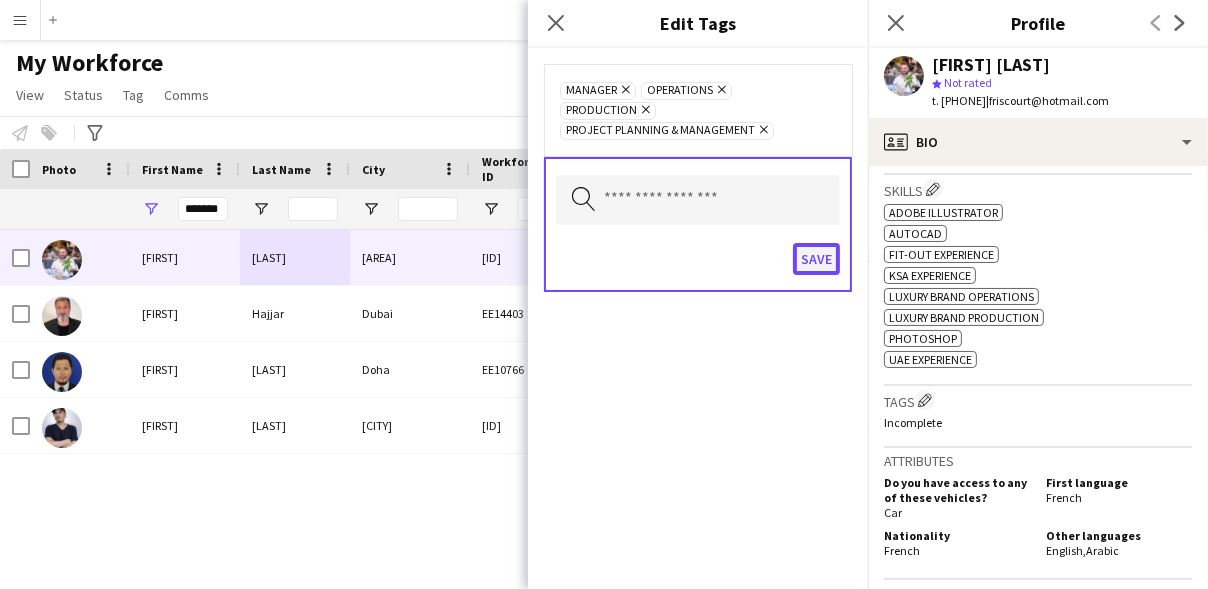 click on "Save" 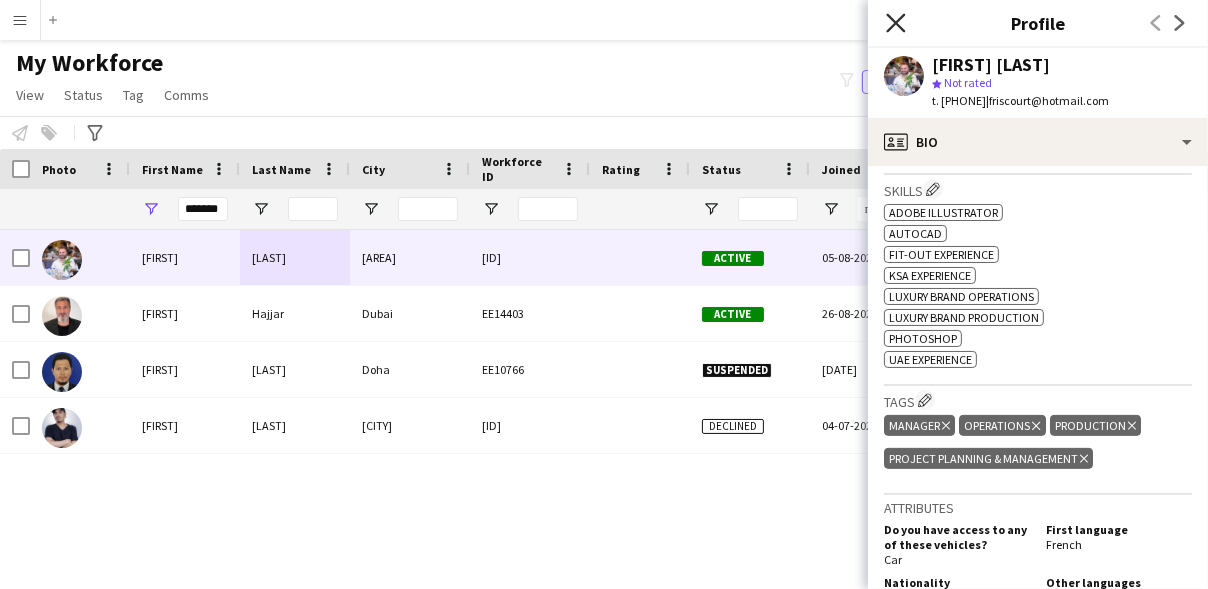 click 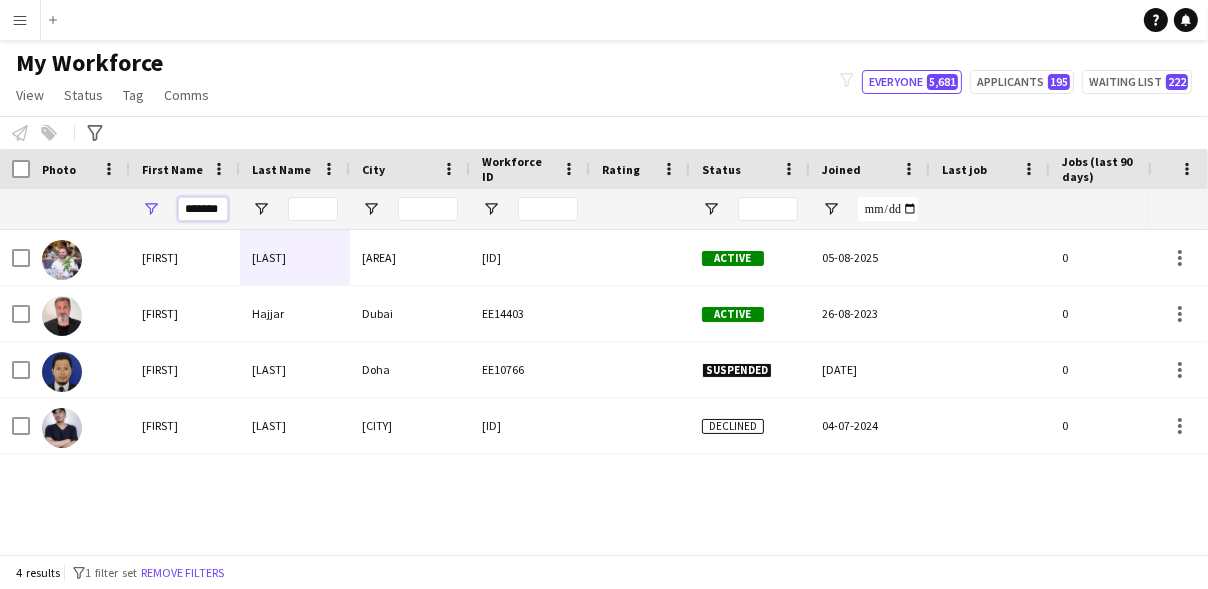 click on "*******" at bounding box center (203, 209) 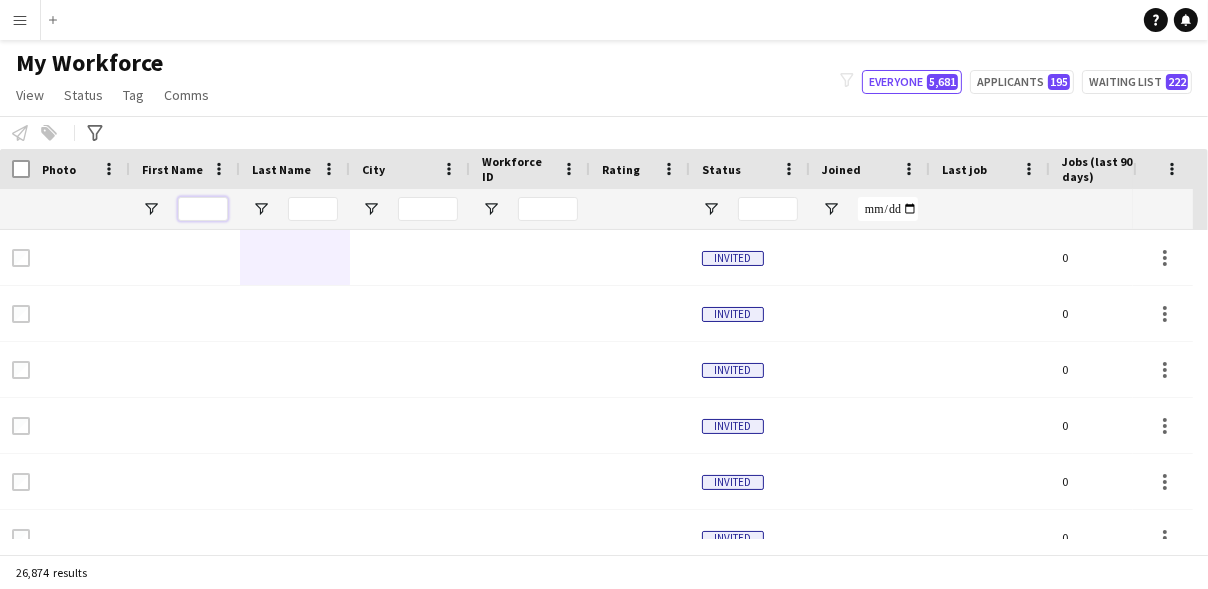 type 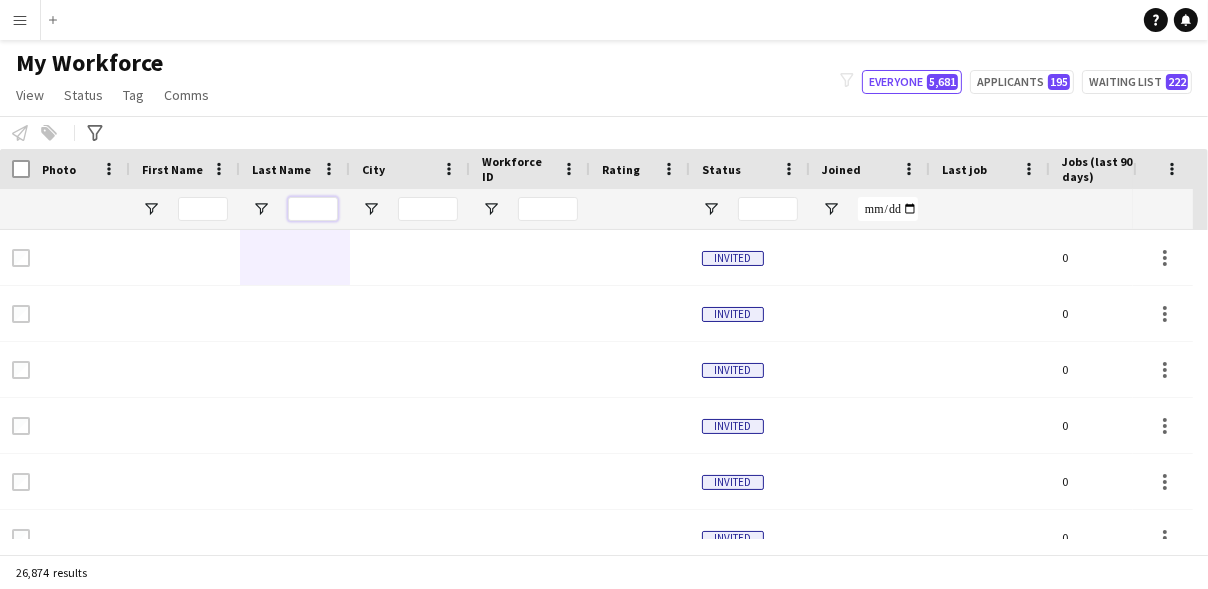 click at bounding box center [313, 209] 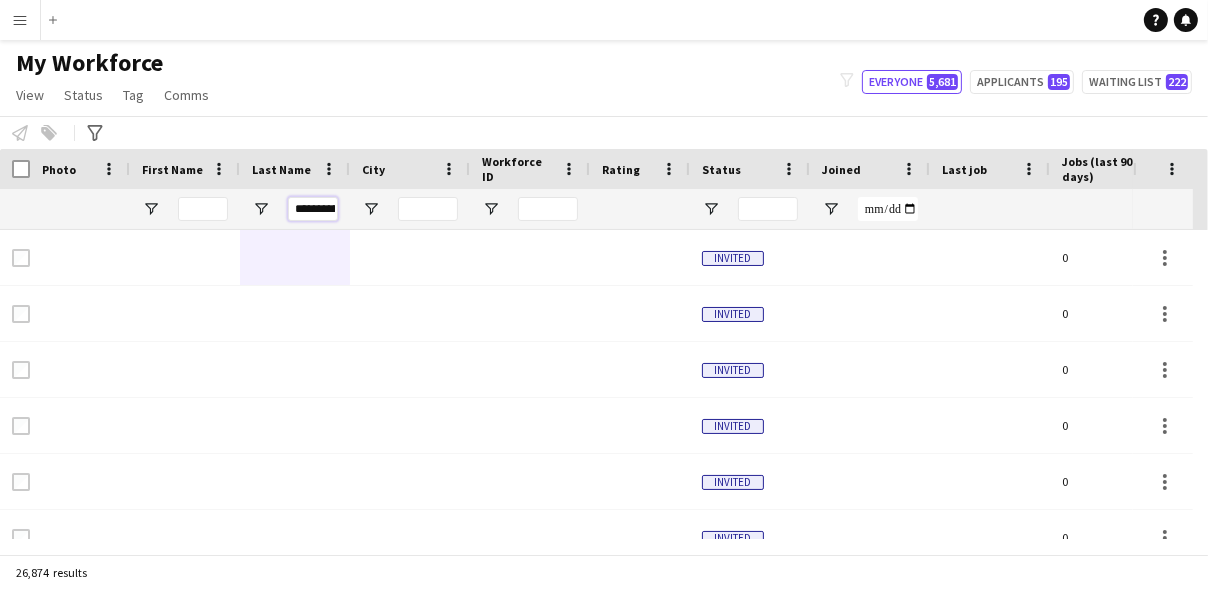 scroll, scrollTop: 0, scrollLeft: 35, axis: horizontal 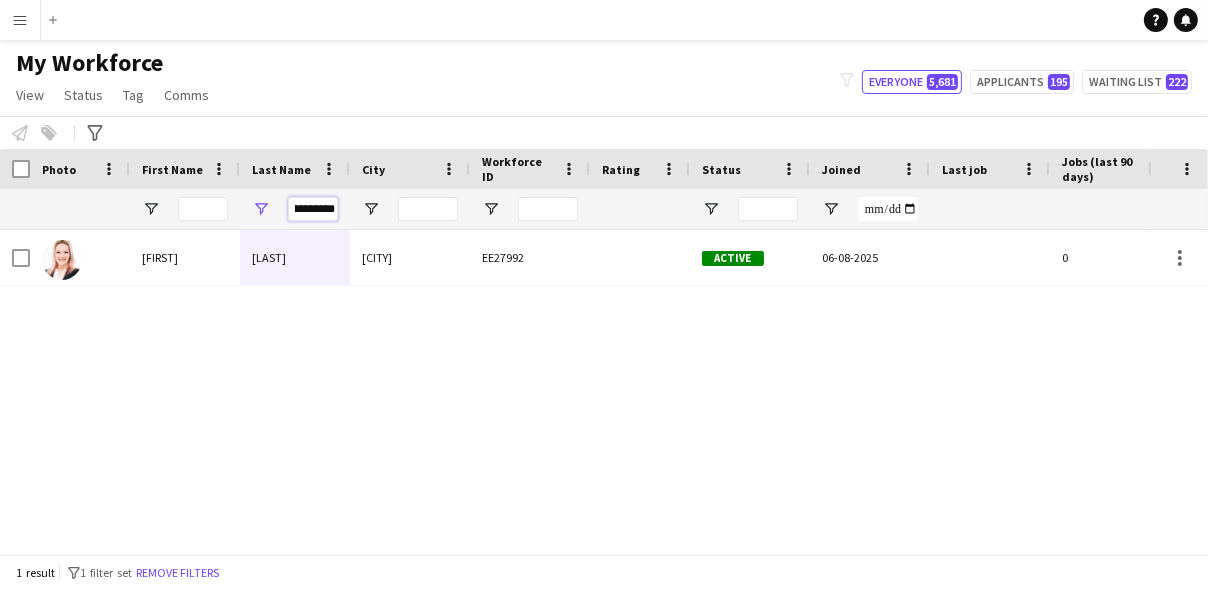 type on "**********" 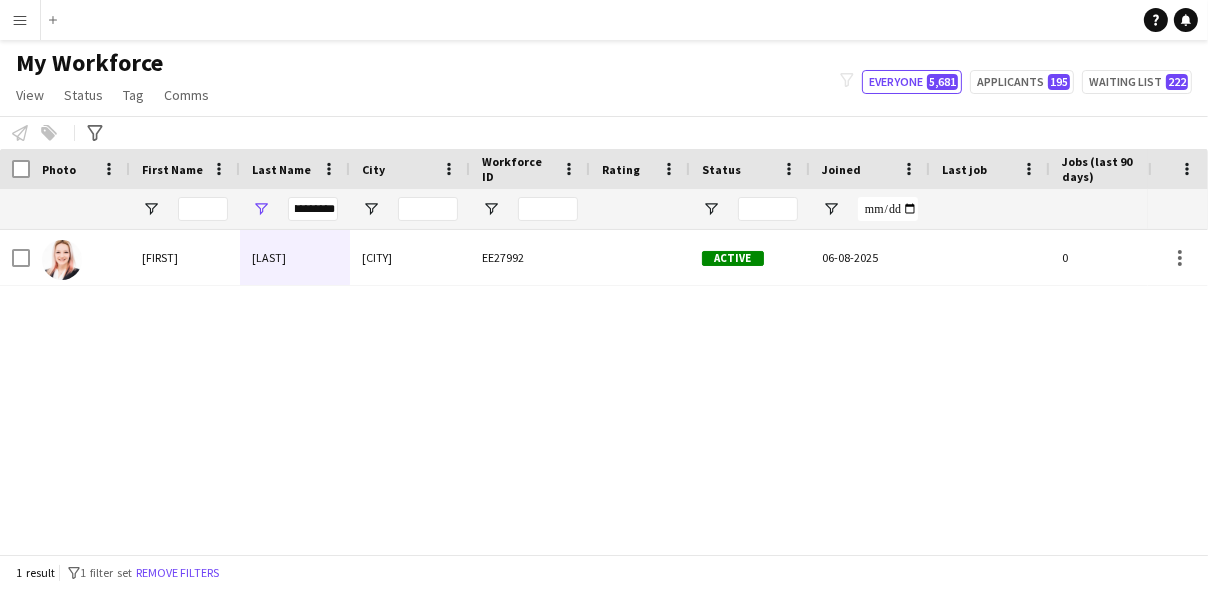 scroll, scrollTop: 0, scrollLeft: 0, axis: both 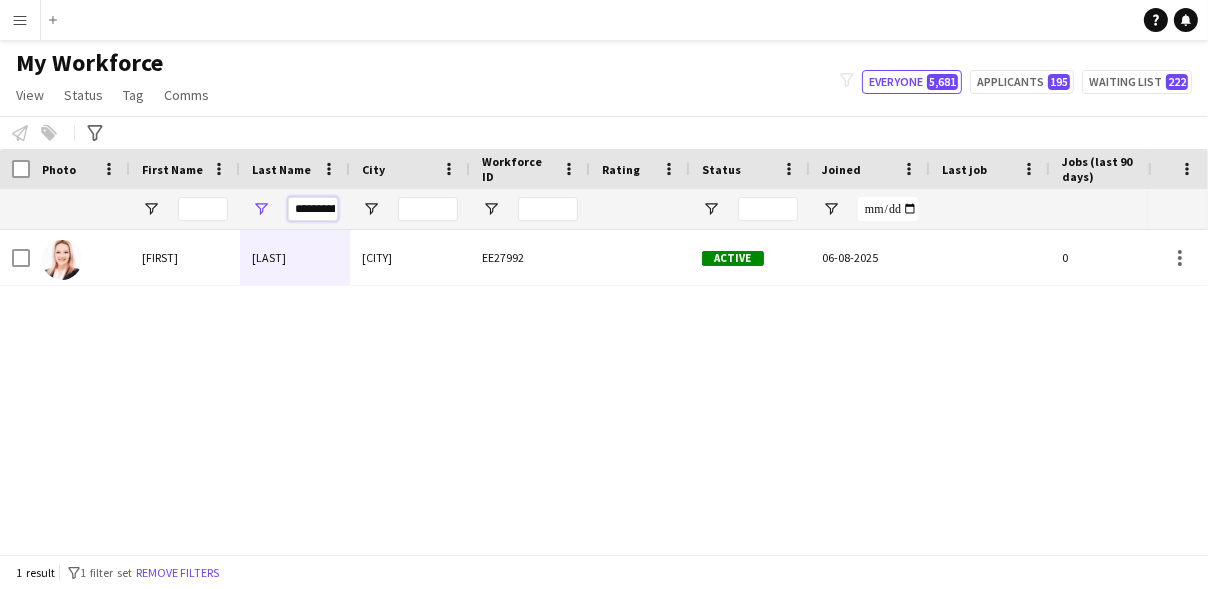 click on "**********" at bounding box center (313, 209) 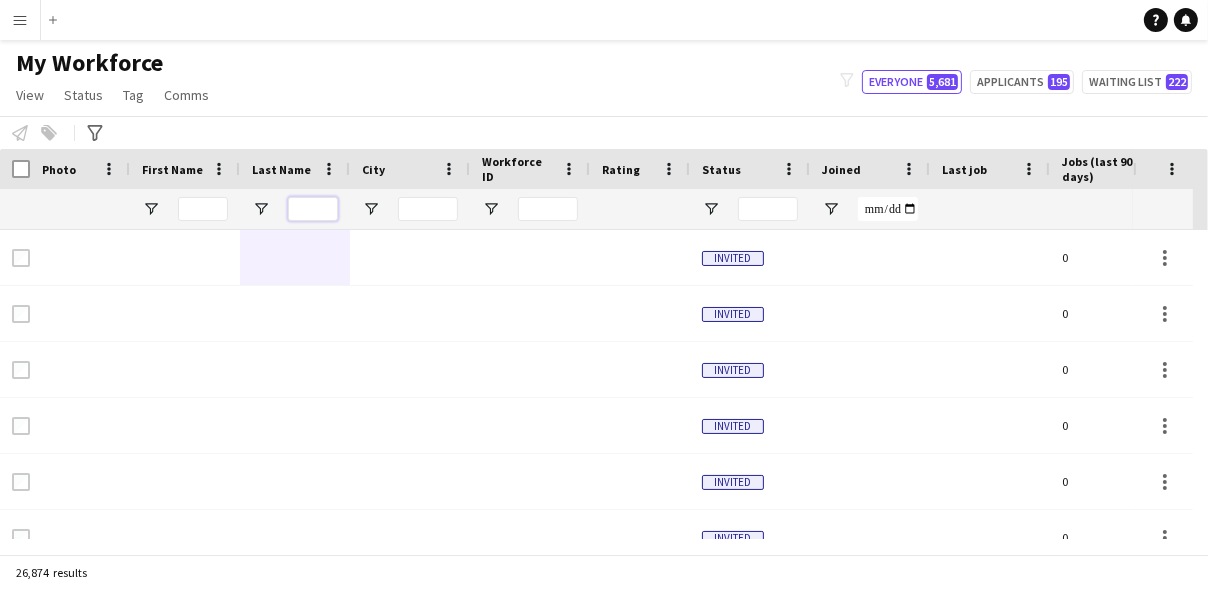 type 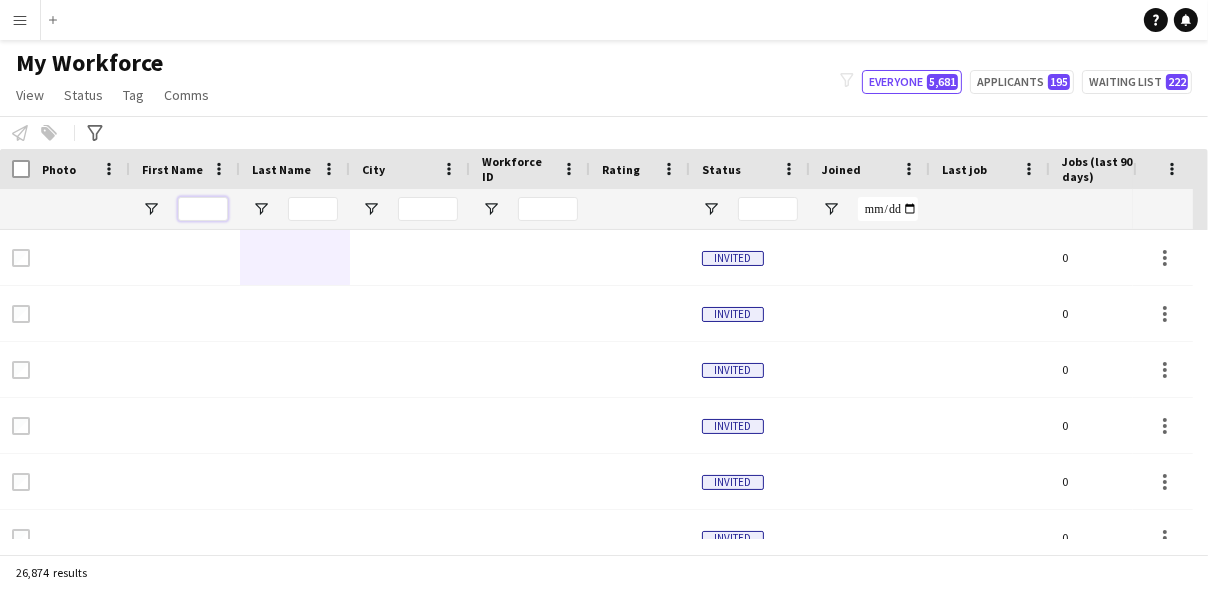 click at bounding box center (203, 209) 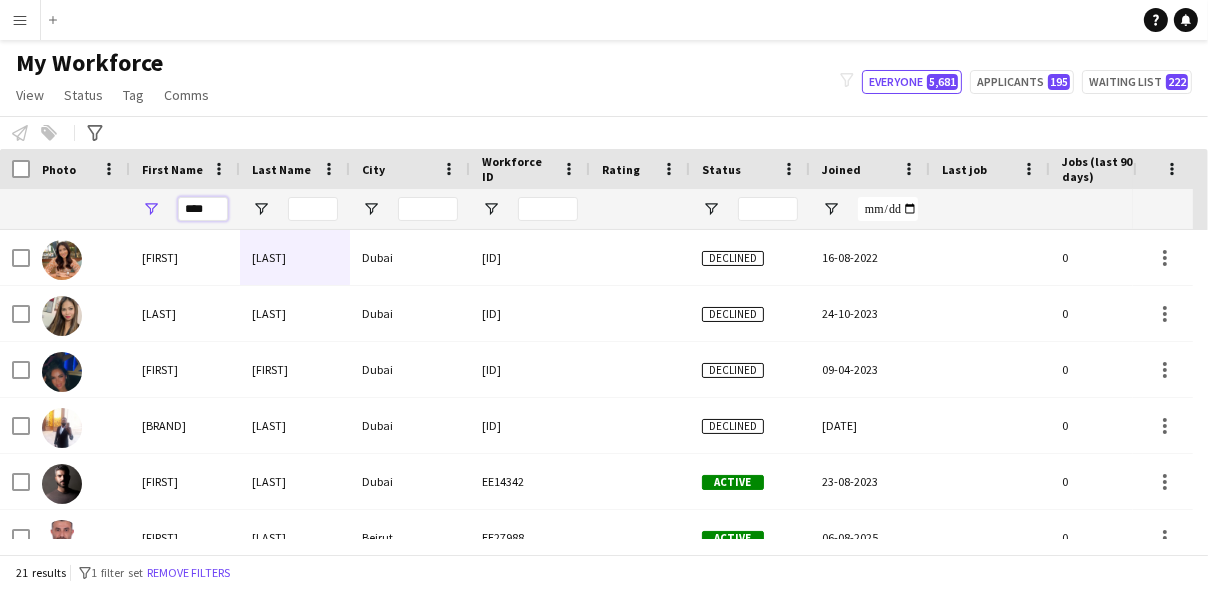 type on "****" 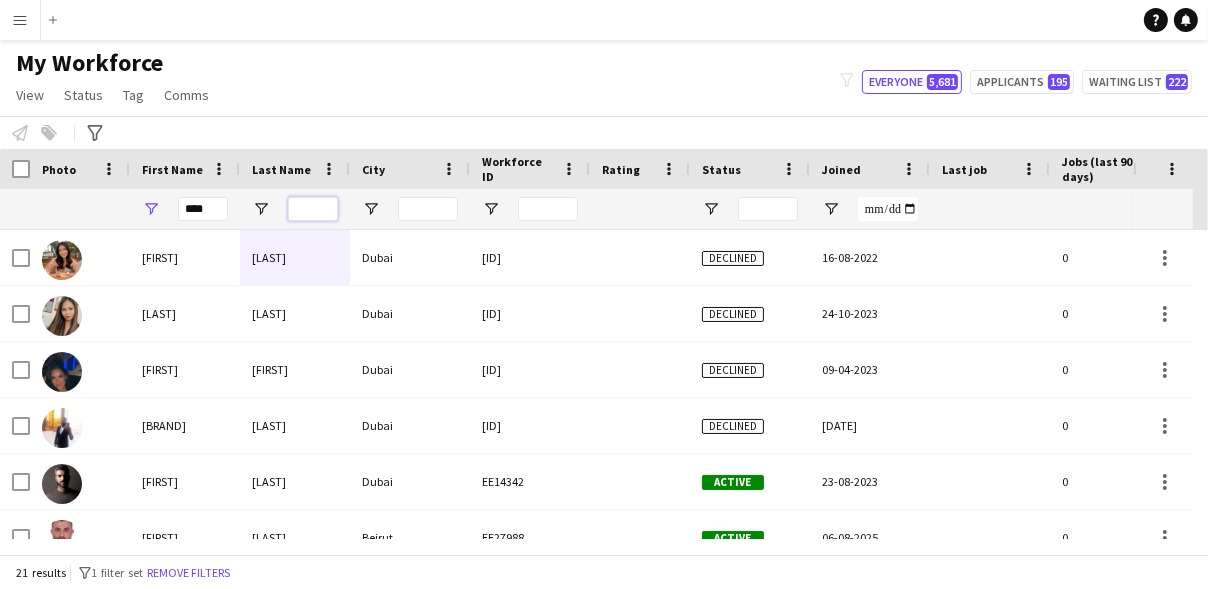 click at bounding box center [313, 209] 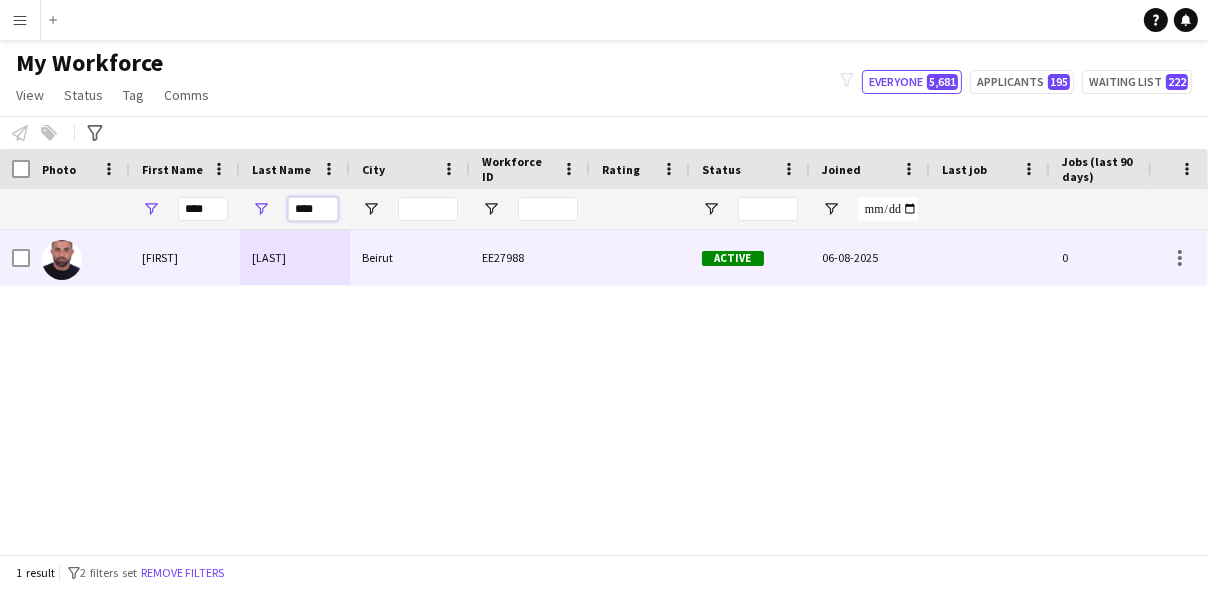 type on "****" 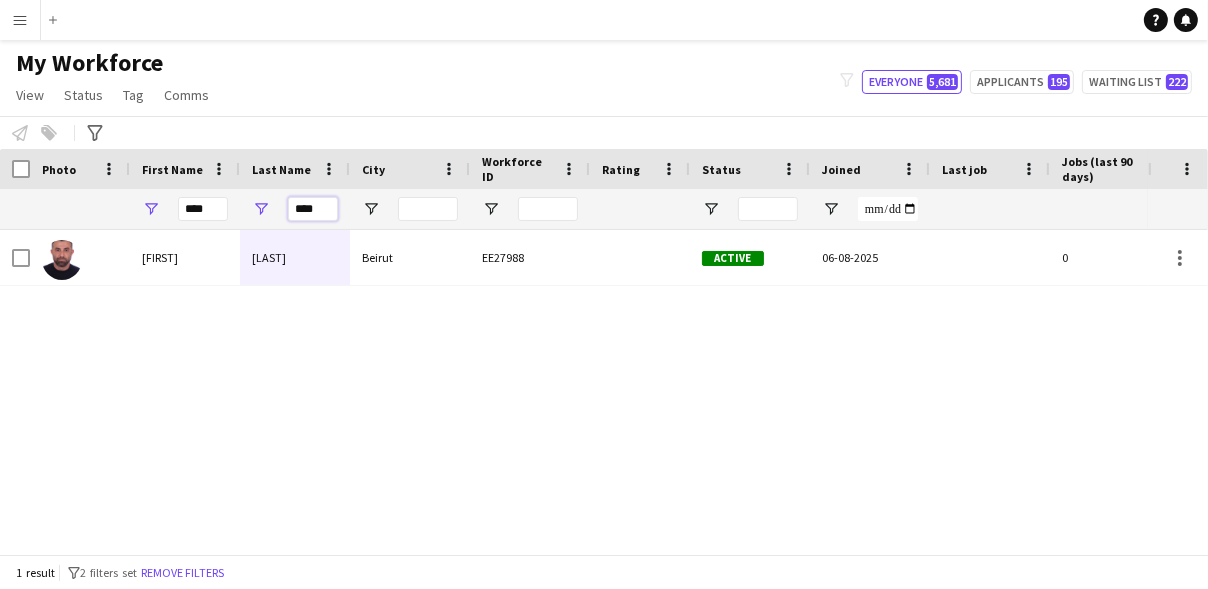 click on "****" at bounding box center [313, 209] 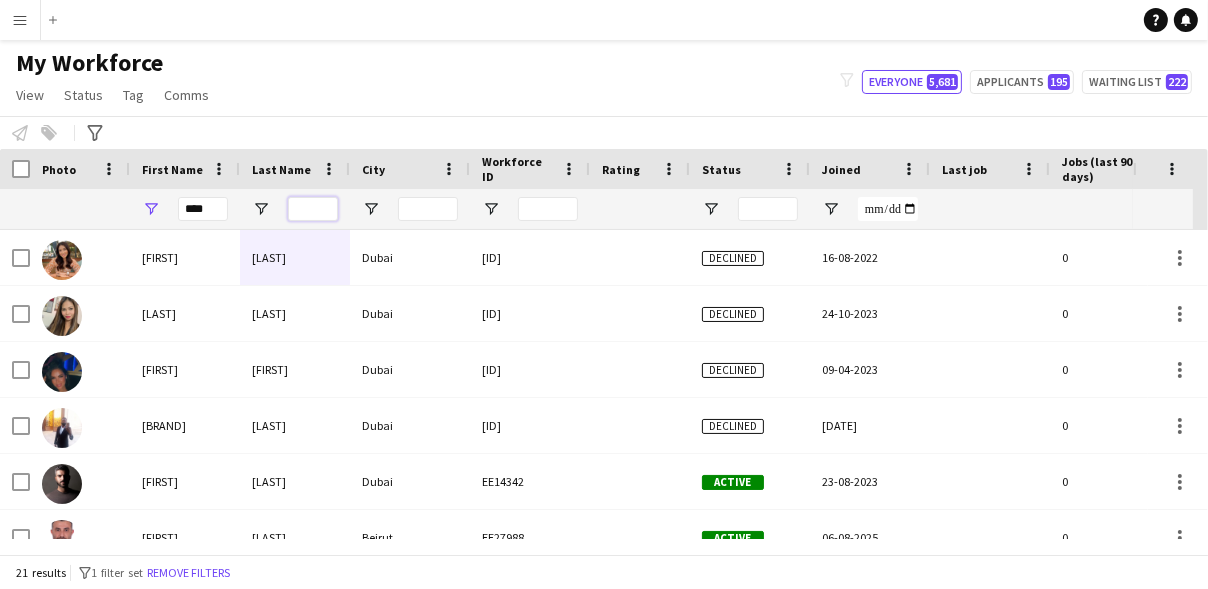 type 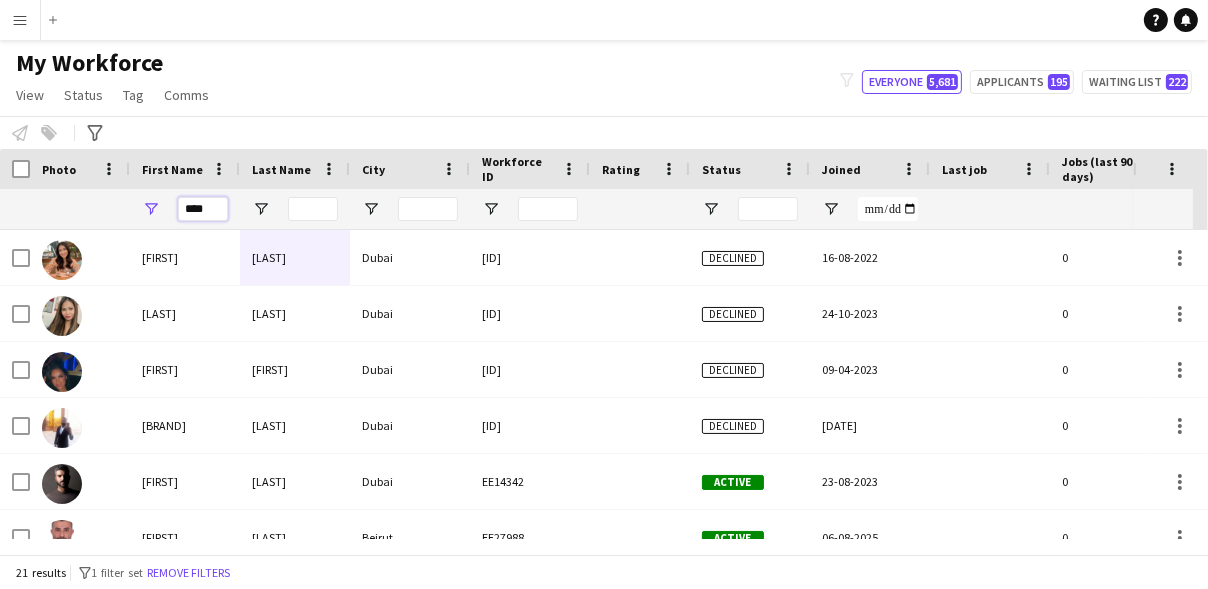 click on "****" at bounding box center [203, 209] 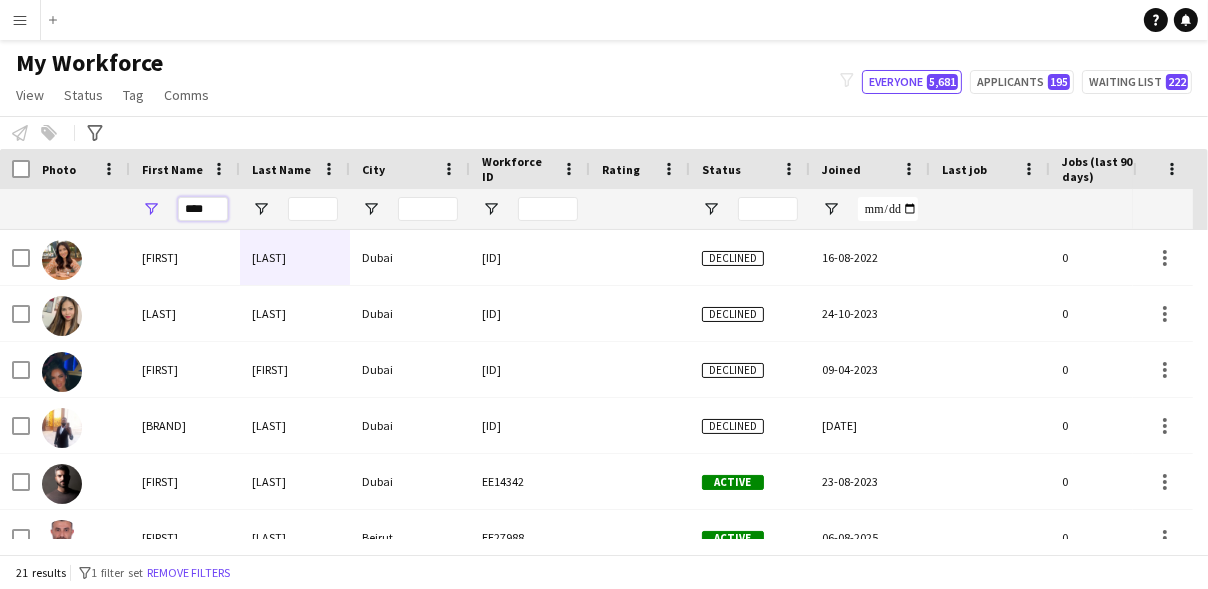 click on "****" at bounding box center [203, 209] 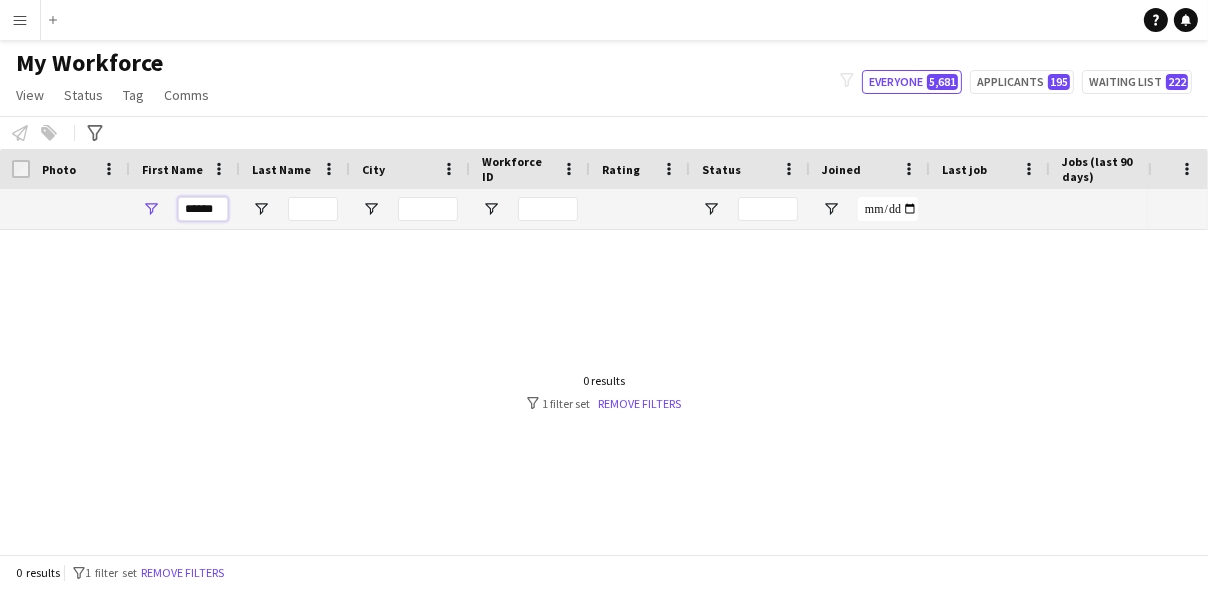 click on "******" at bounding box center [203, 209] 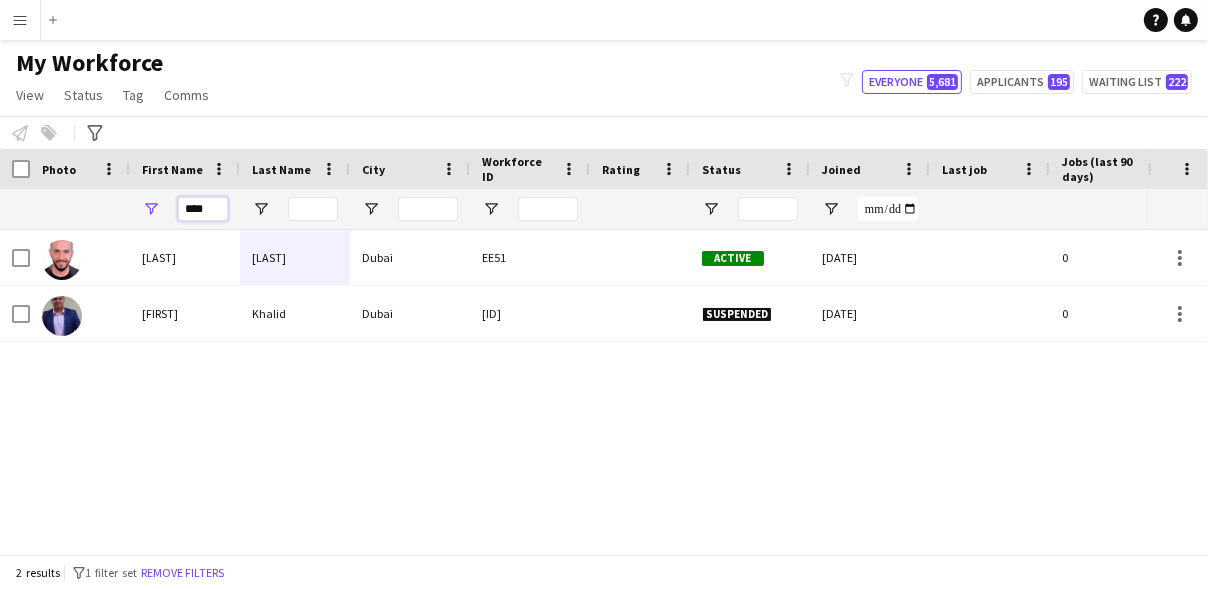 type on "****" 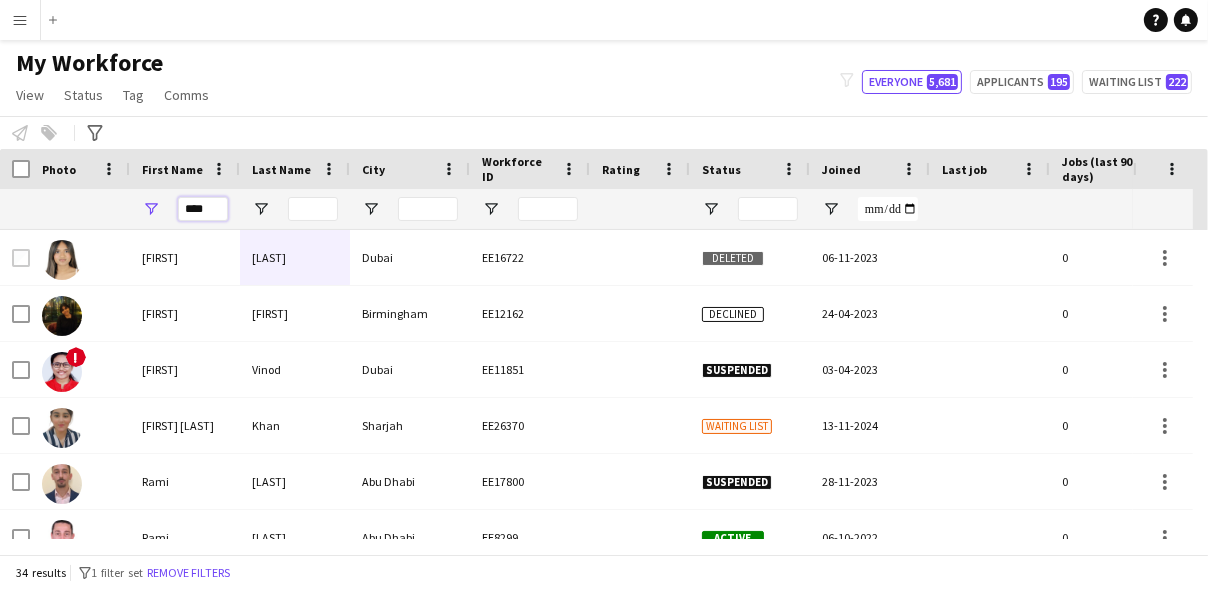 type on "****" 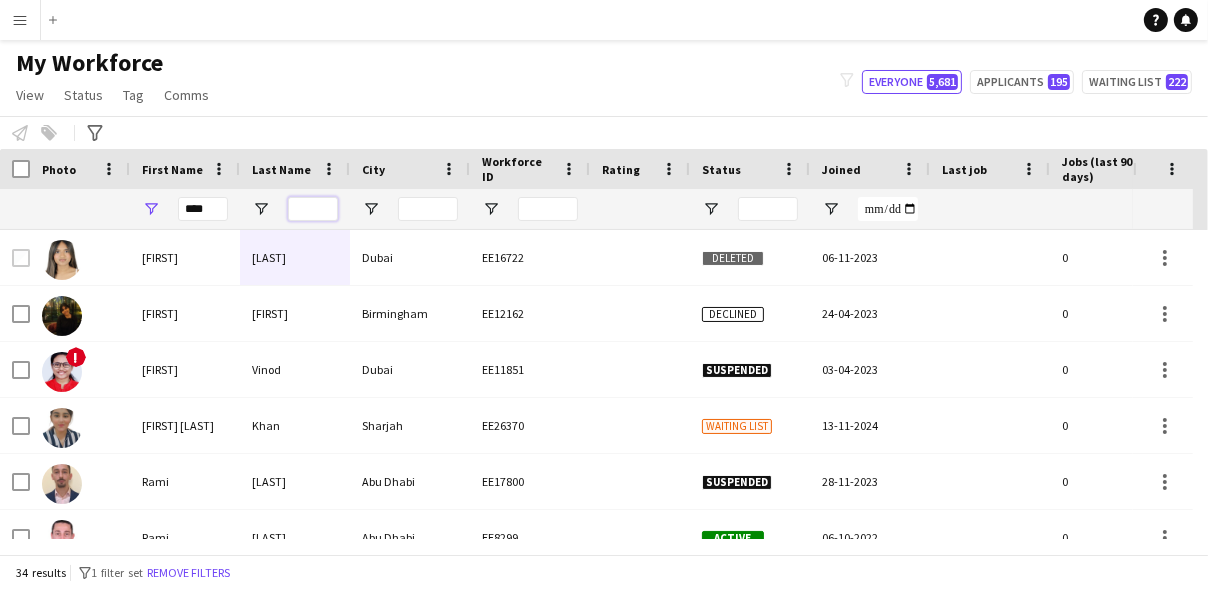click at bounding box center (313, 209) 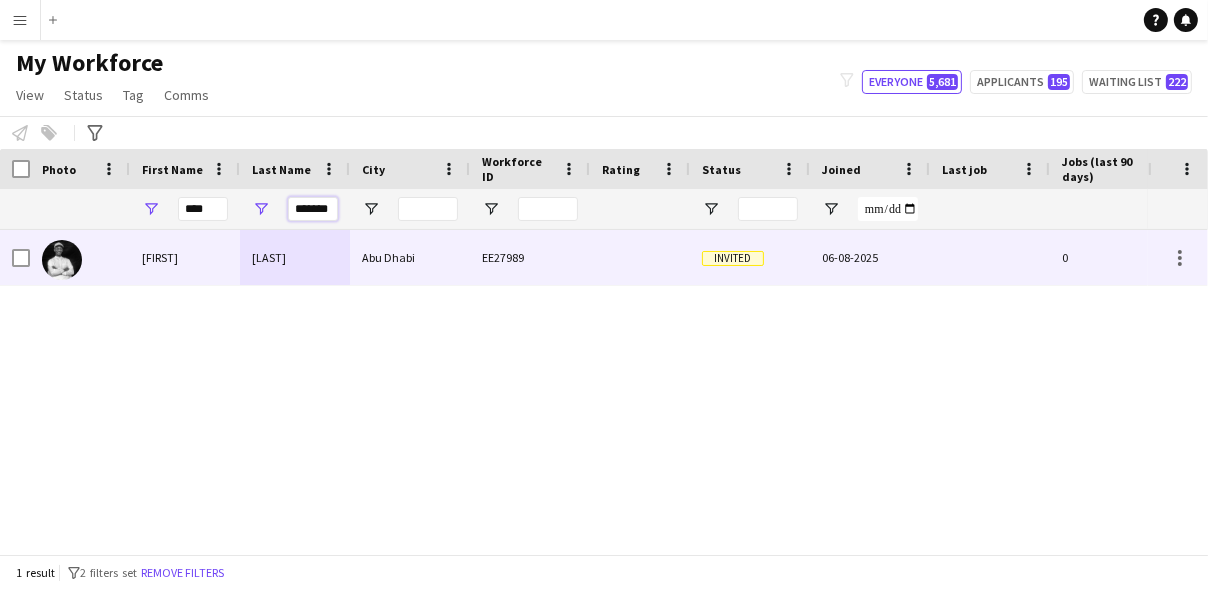 type on "*******" 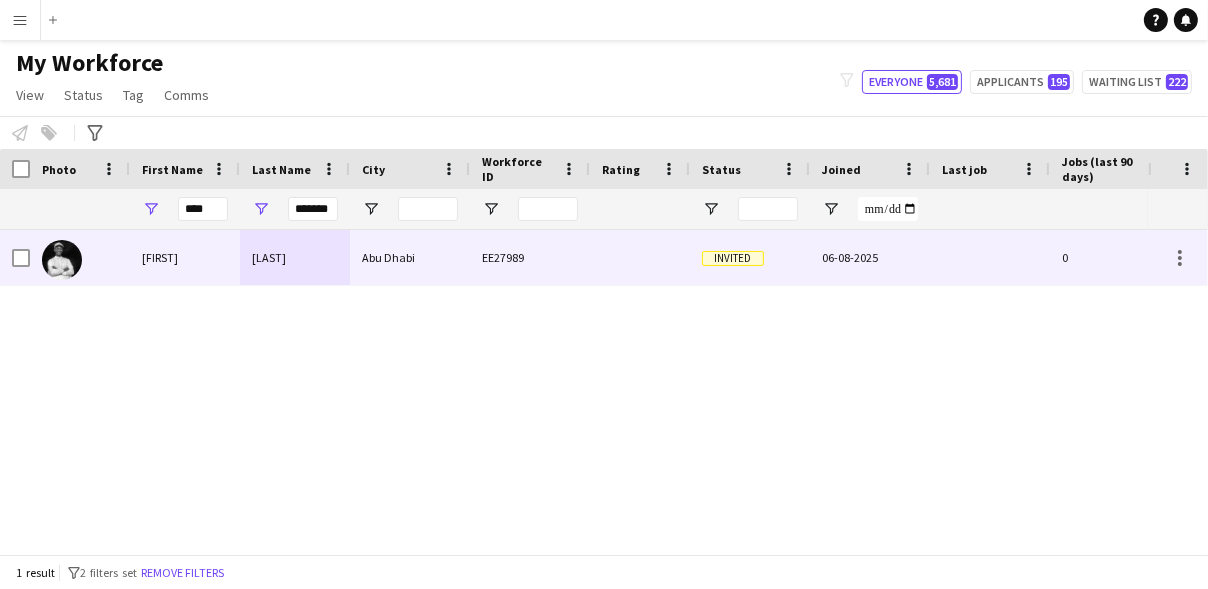 click on "EE27989" at bounding box center (530, 257) 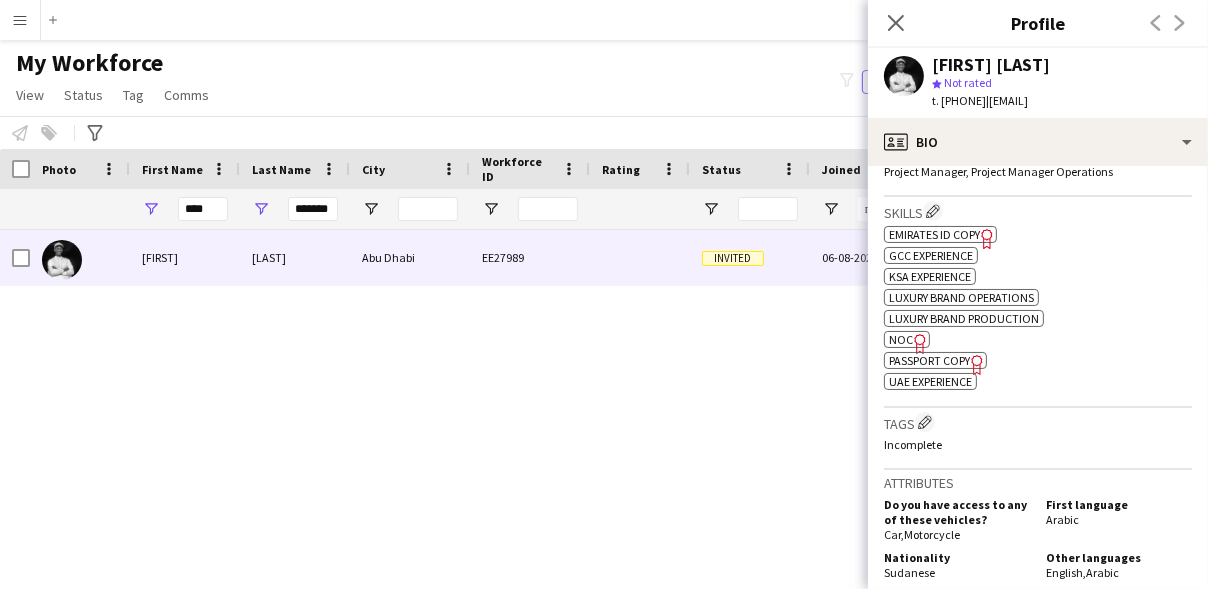 scroll, scrollTop: 657, scrollLeft: 0, axis: vertical 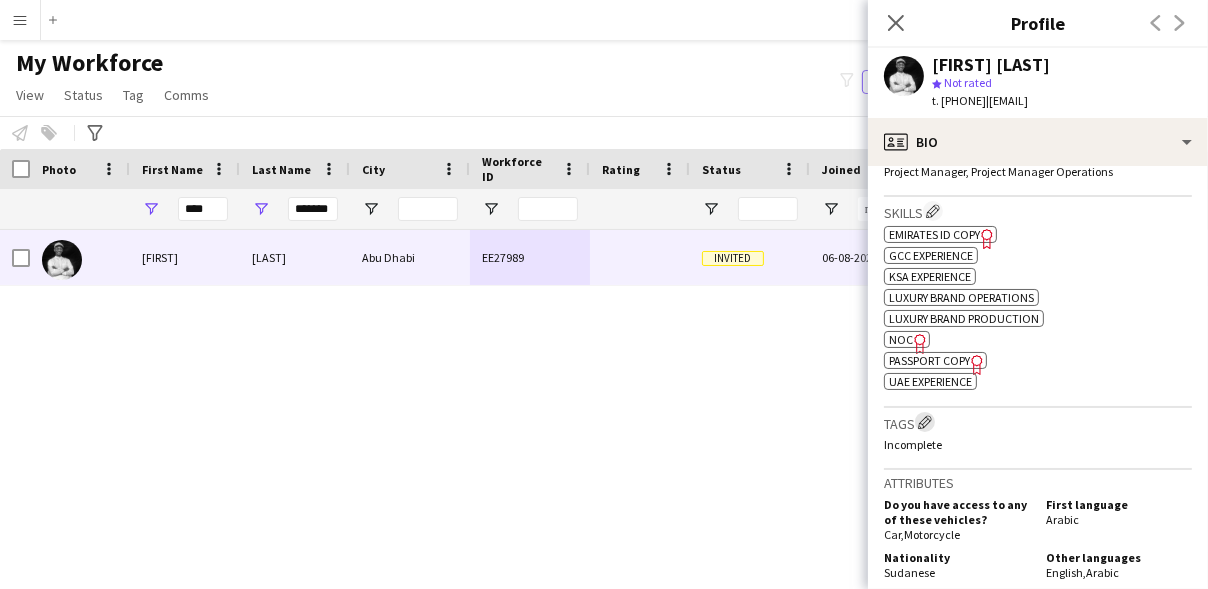 click on "Edit crew company tags" 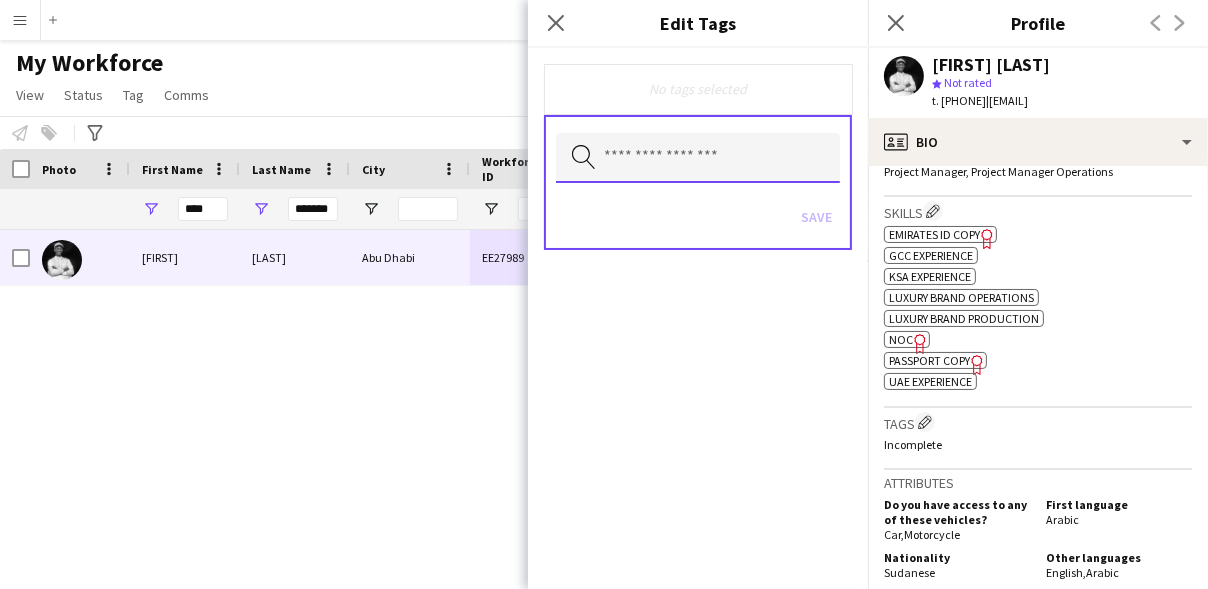 click at bounding box center (698, 158) 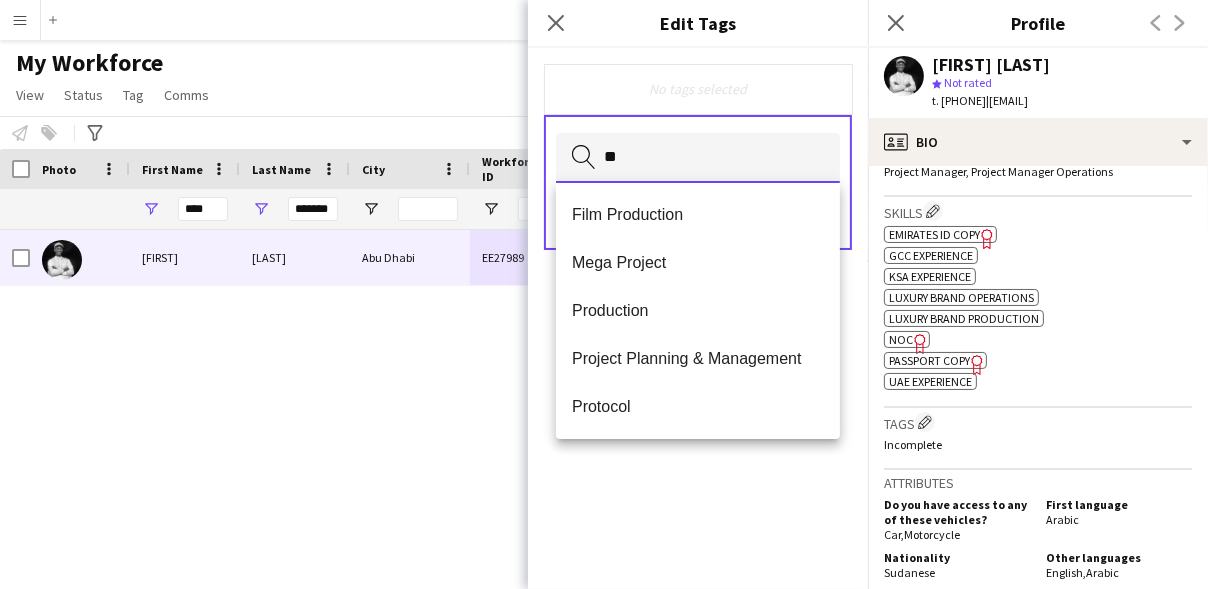 type on "***" 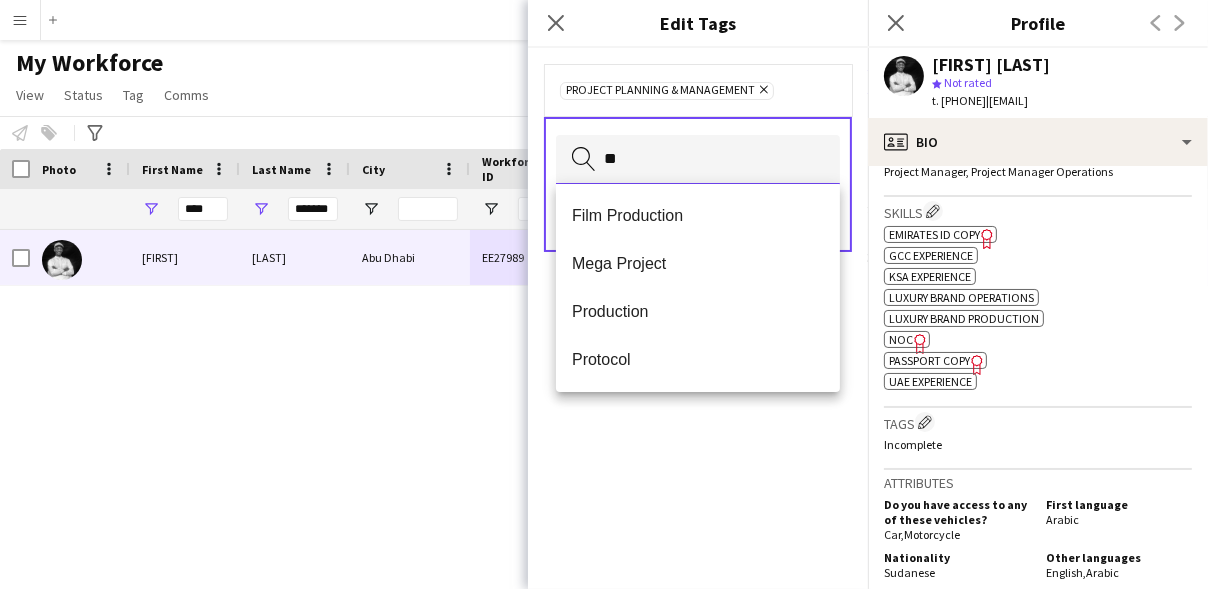 scroll, scrollTop: 0, scrollLeft: 0, axis: both 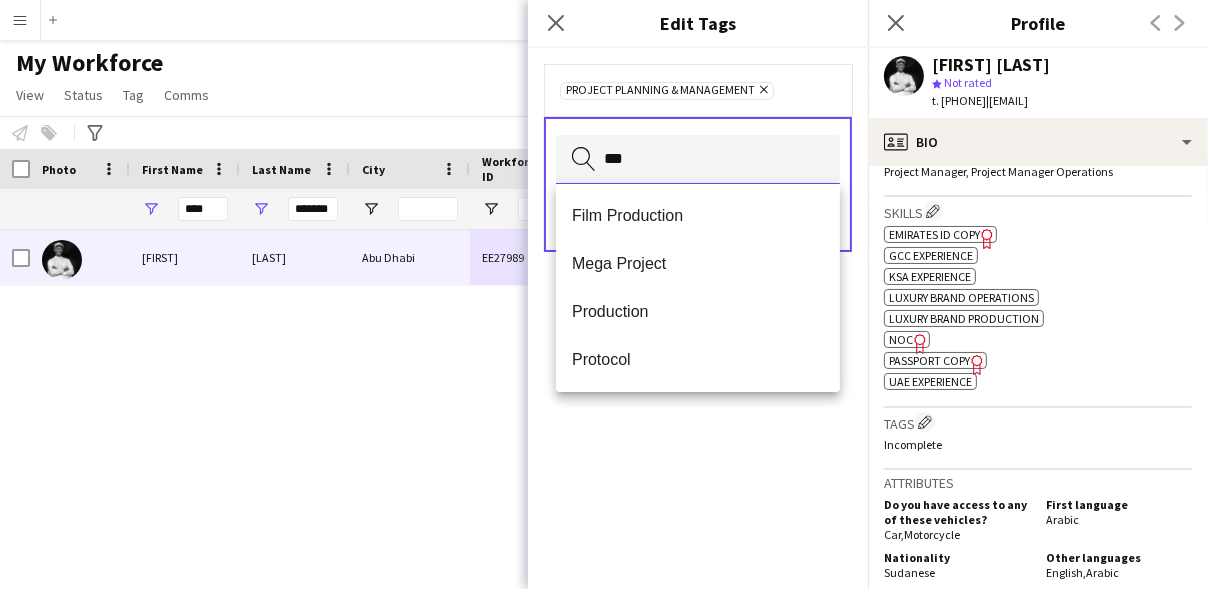 click on "***" at bounding box center (698, 160) 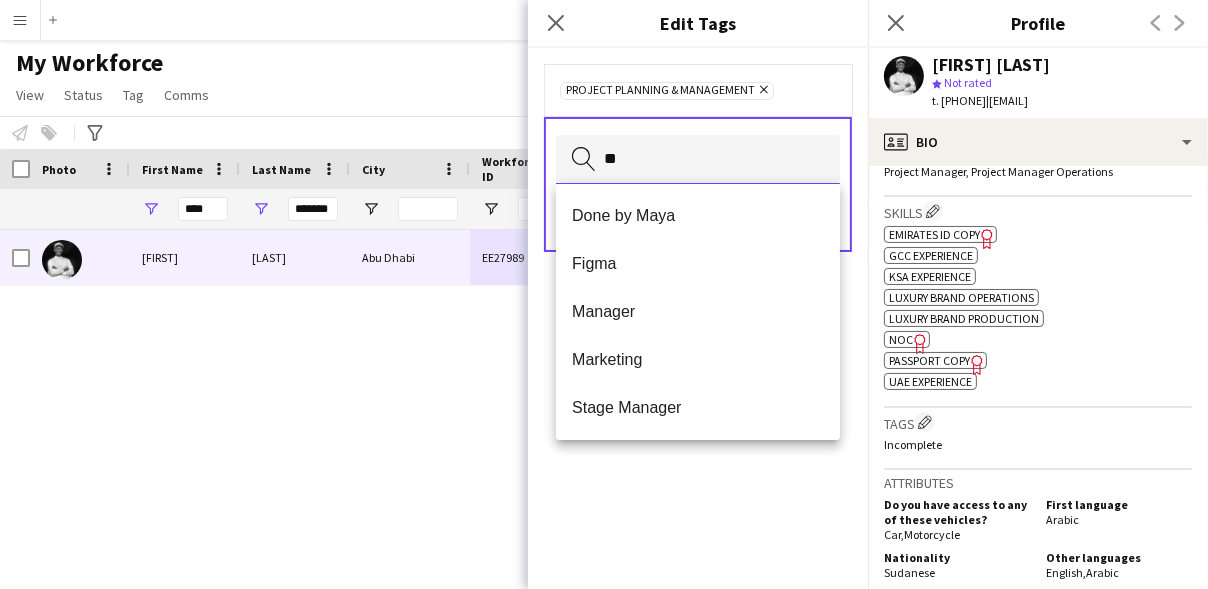 click on "**" at bounding box center (698, 160) 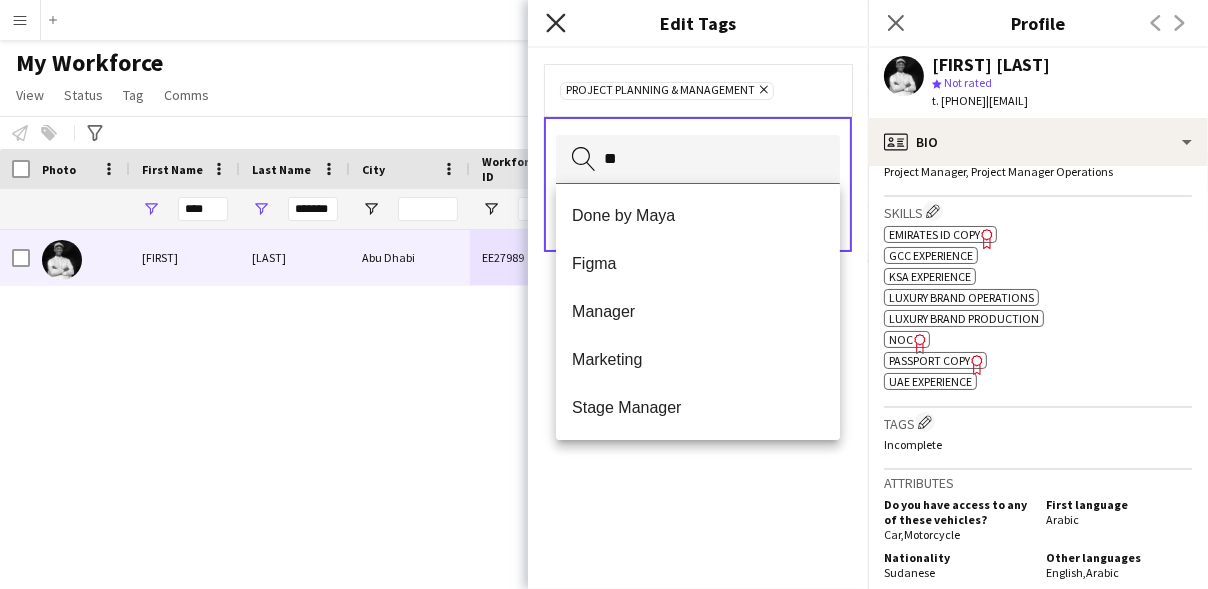 type on "**" 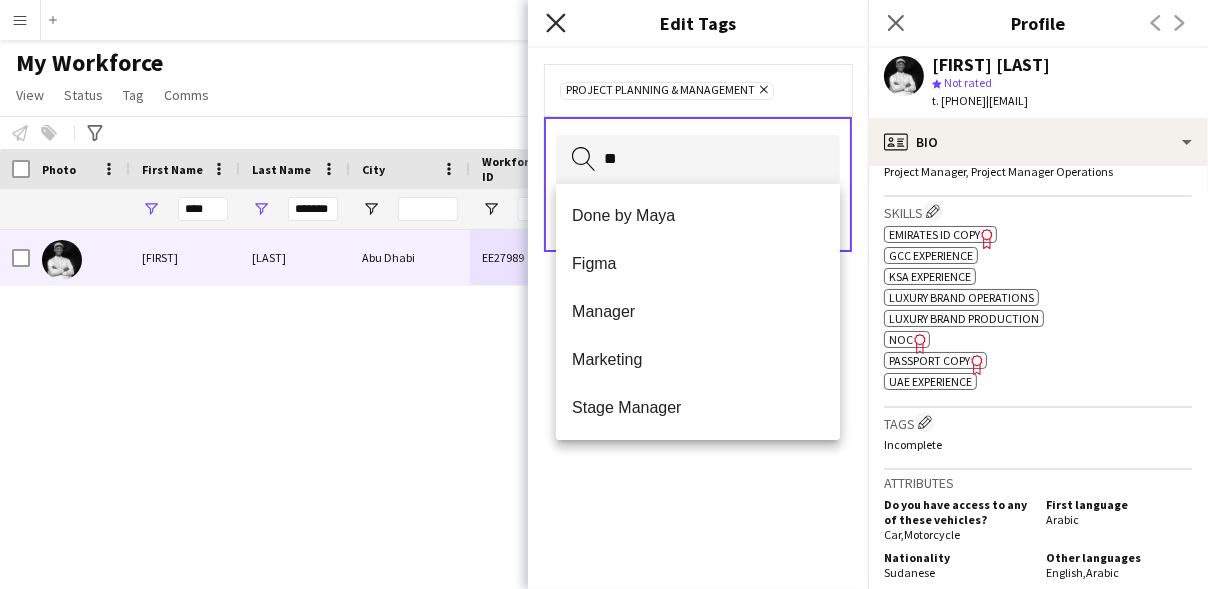 click on "Close pop-in" 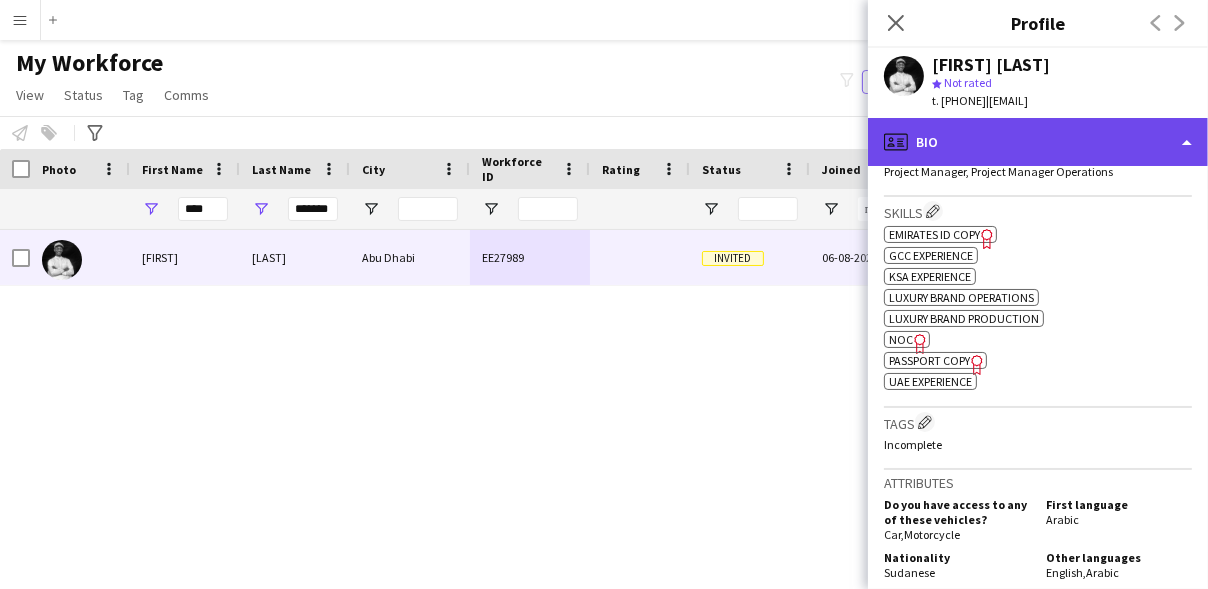 click on "profile
Bio" 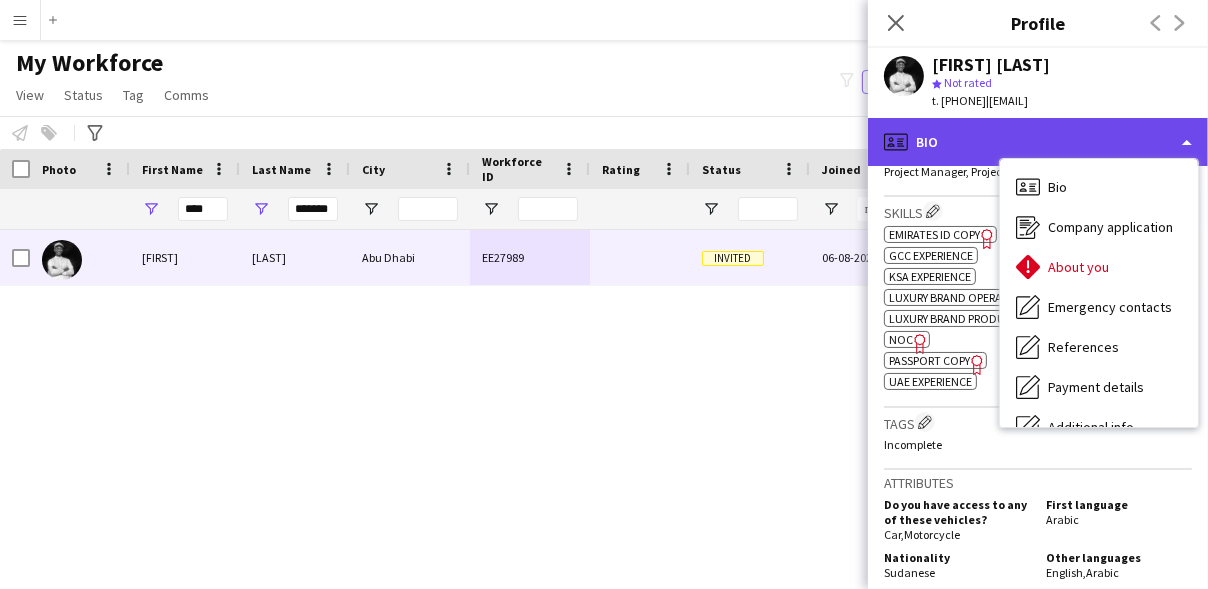 click on "profile
Bio" 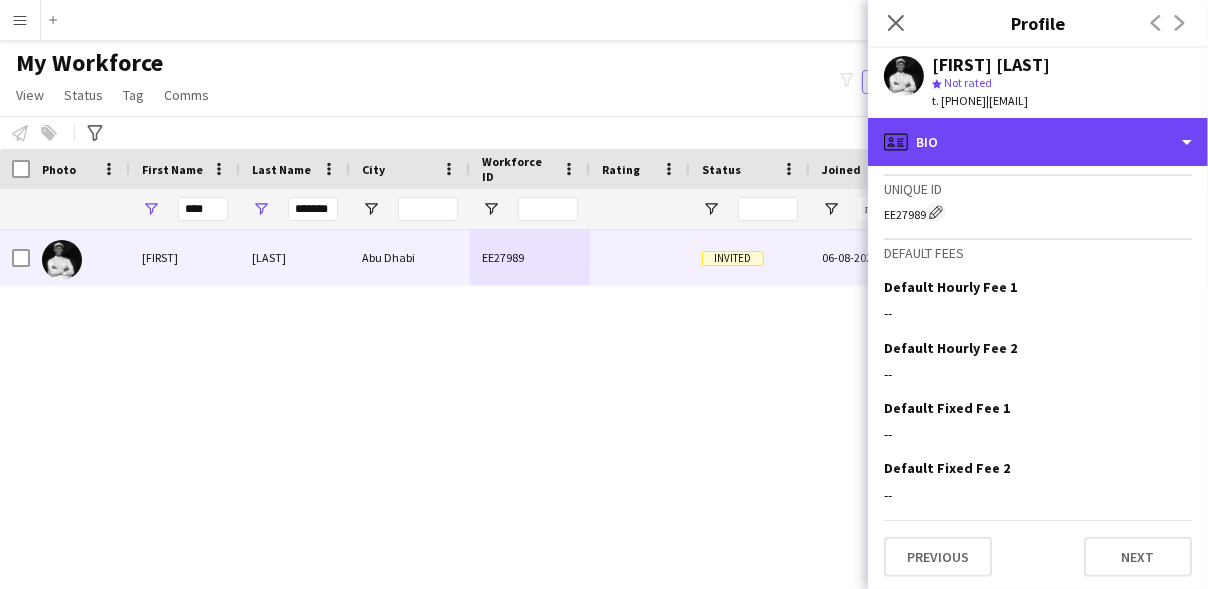 scroll, scrollTop: 1144, scrollLeft: 0, axis: vertical 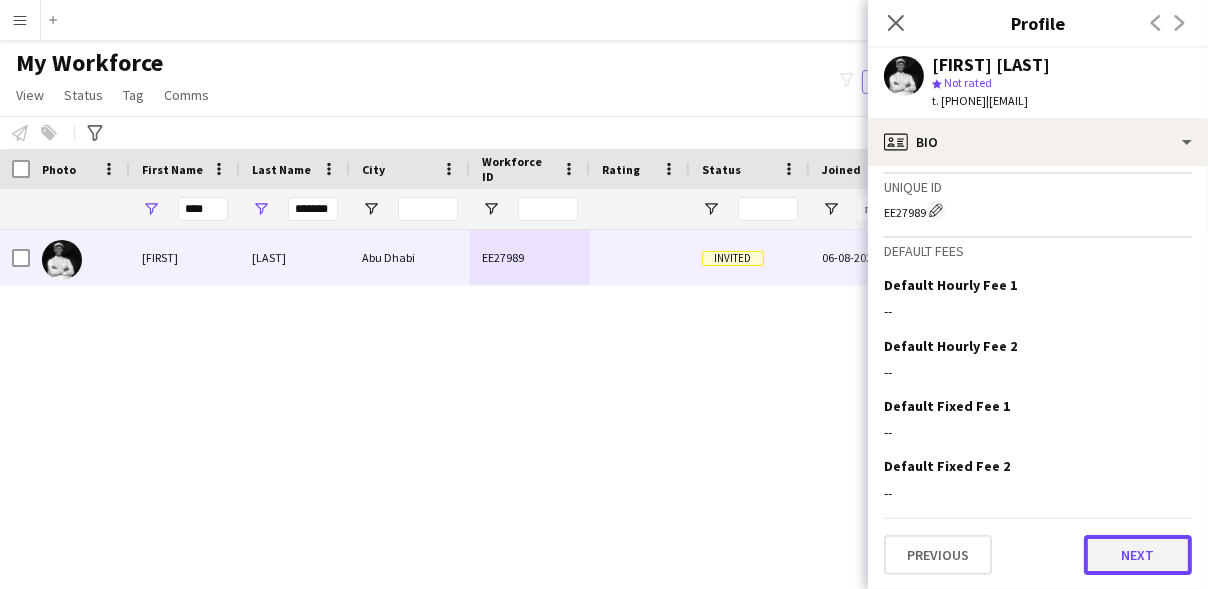click on "Next" 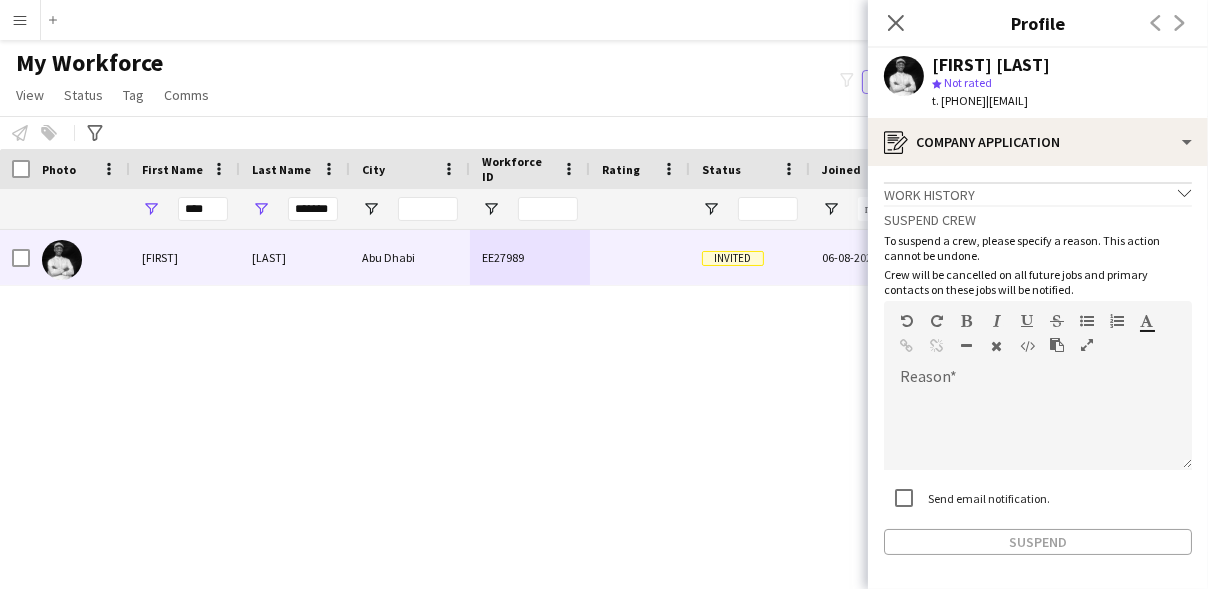 scroll, scrollTop: 77, scrollLeft: 0, axis: vertical 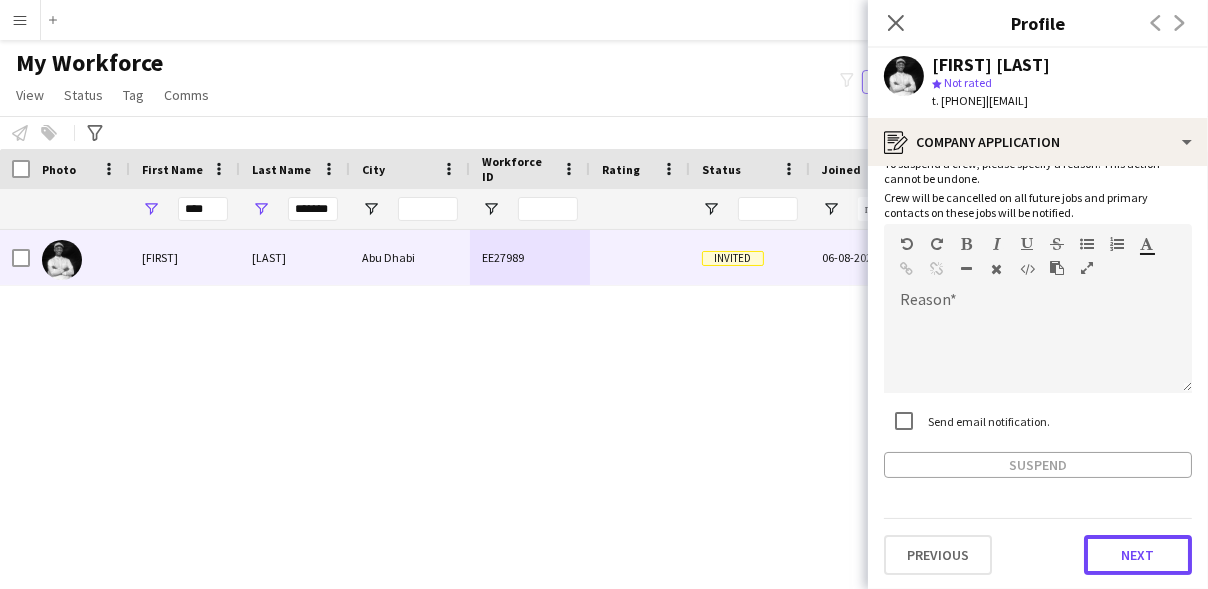 click on "Next" 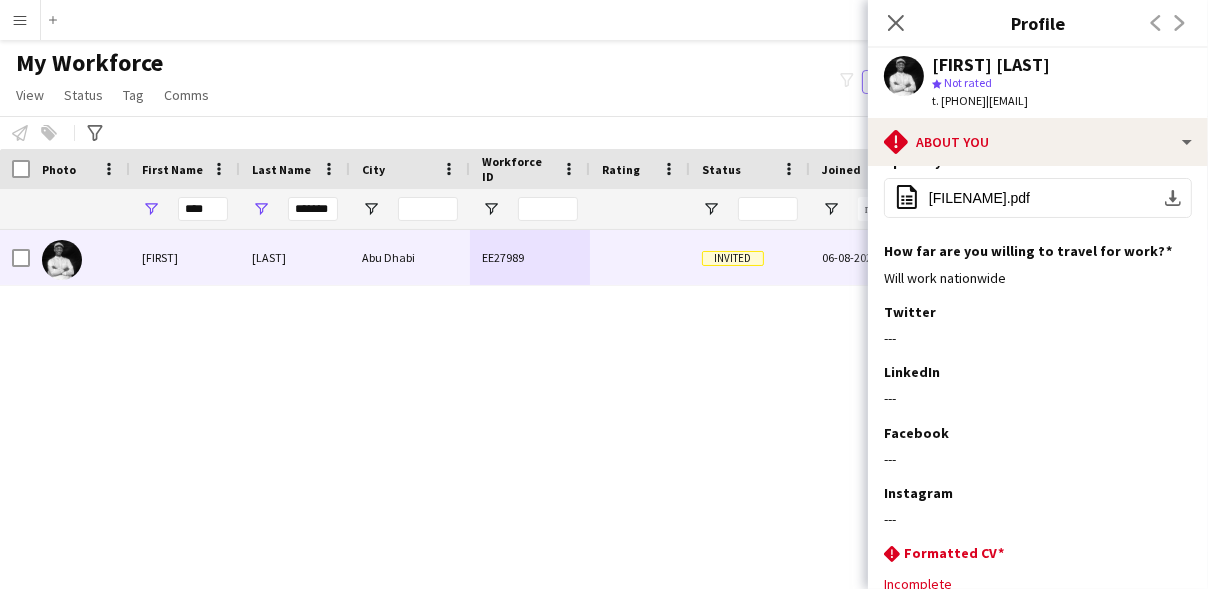 scroll, scrollTop: 349, scrollLeft: 0, axis: vertical 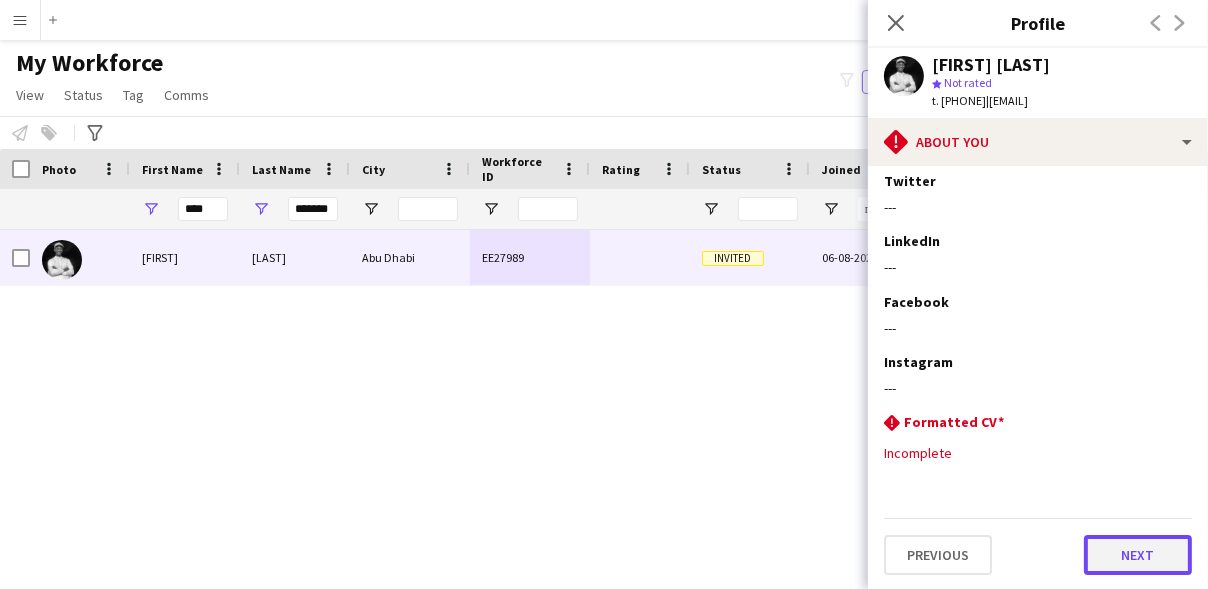 click on "Next" 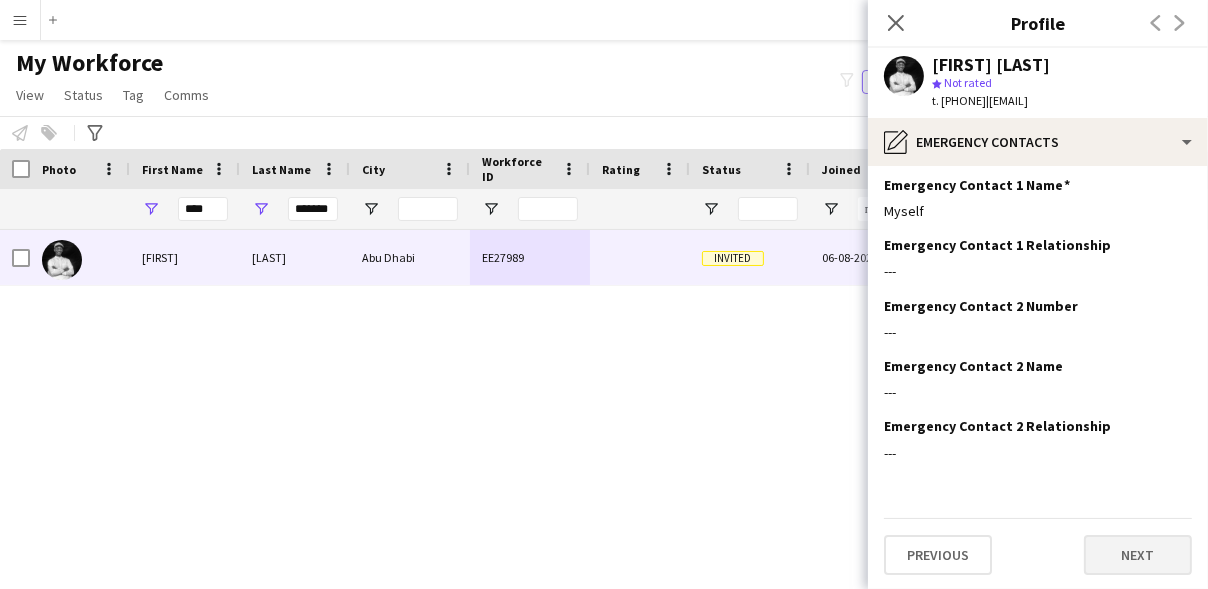 scroll, scrollTop: 66, scrollLeft: 0, axis: vertical 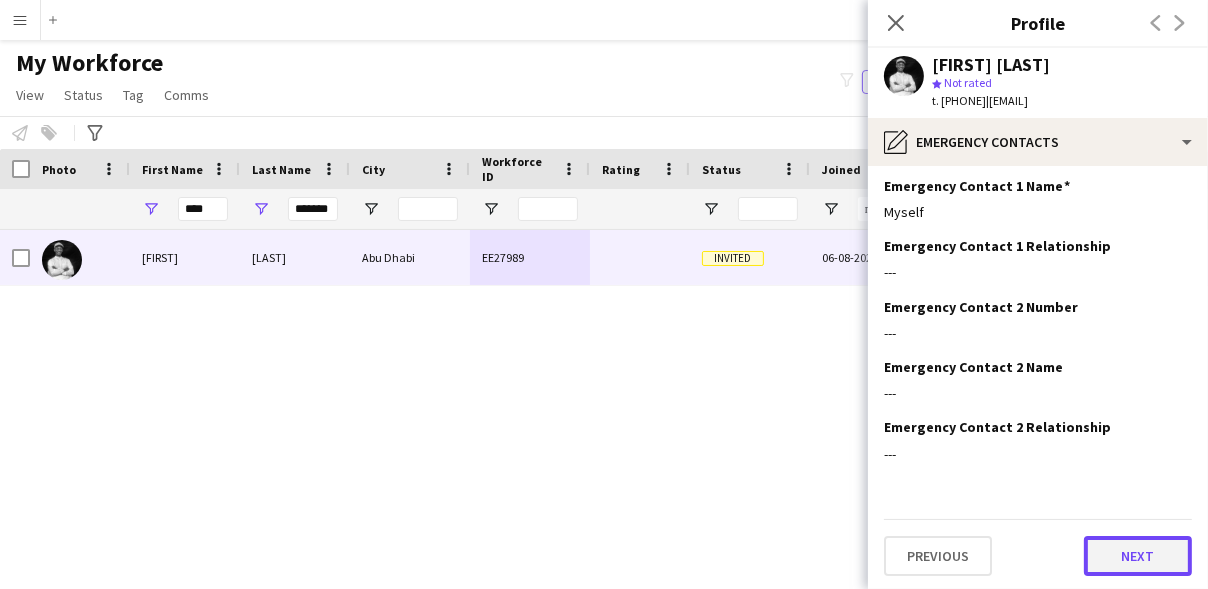 click on "Next" 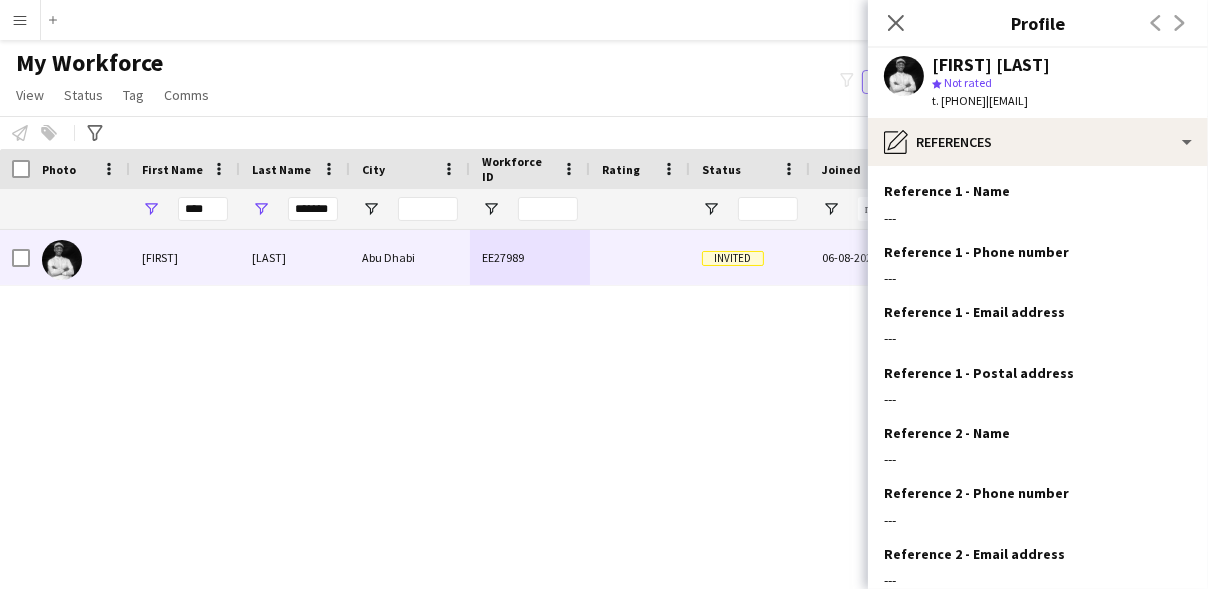 scroll, scrollTop: 188, scrollLeft: 0, axis: vertical 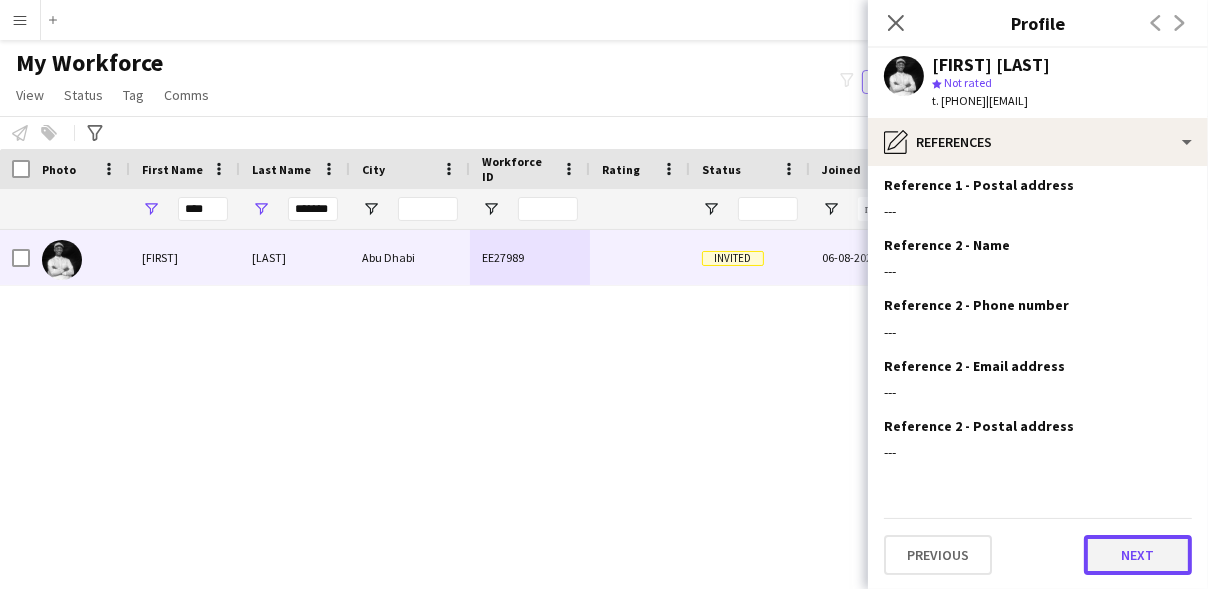click on "Next" 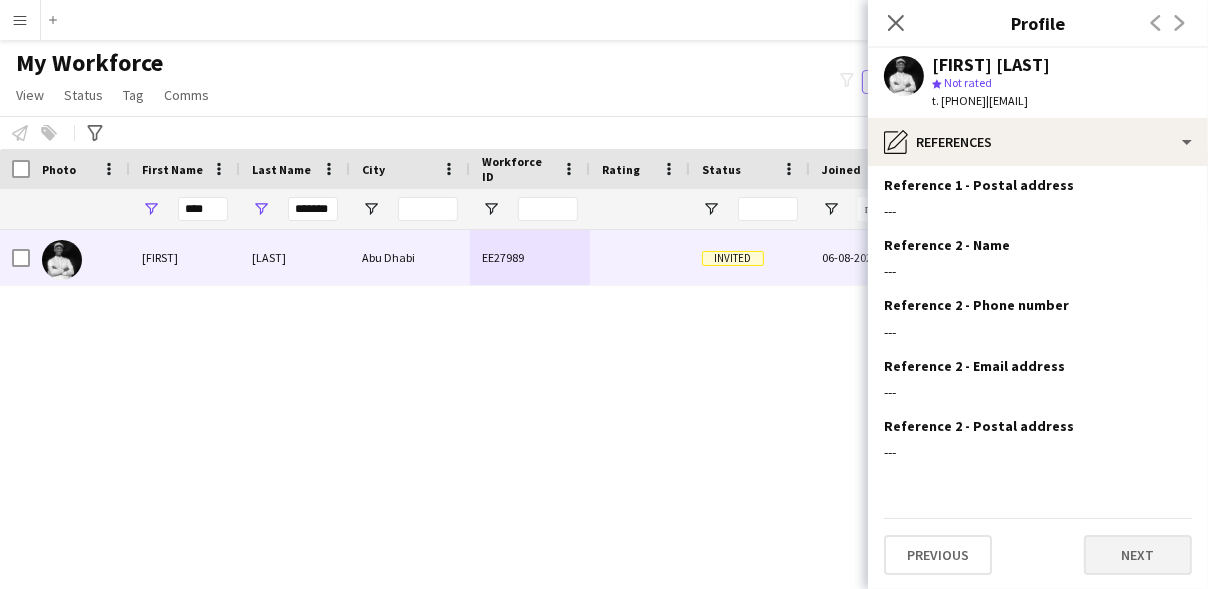 scroll, scrollTop: 0, scrollLeft: 0, axis: both 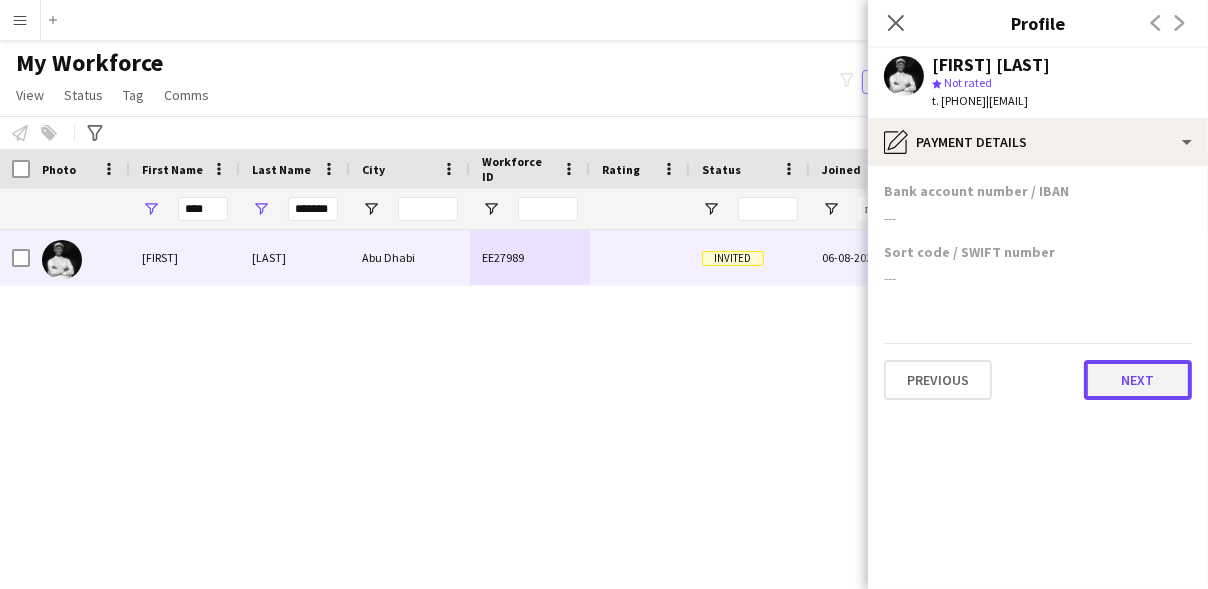 click on "Next" 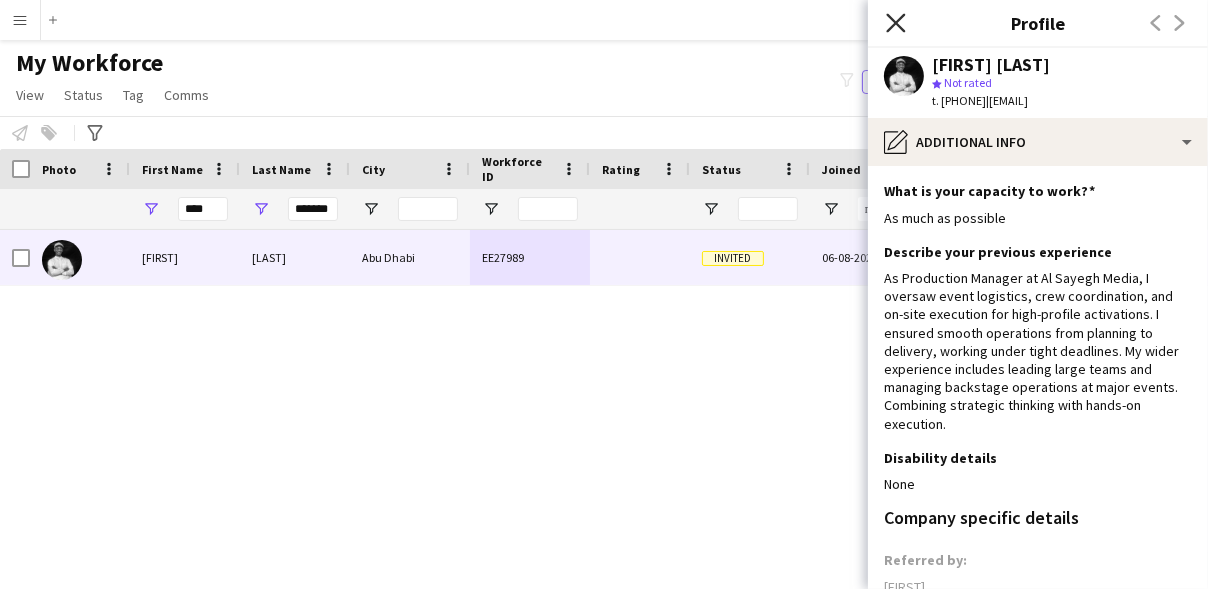 click on "Close pop-in" 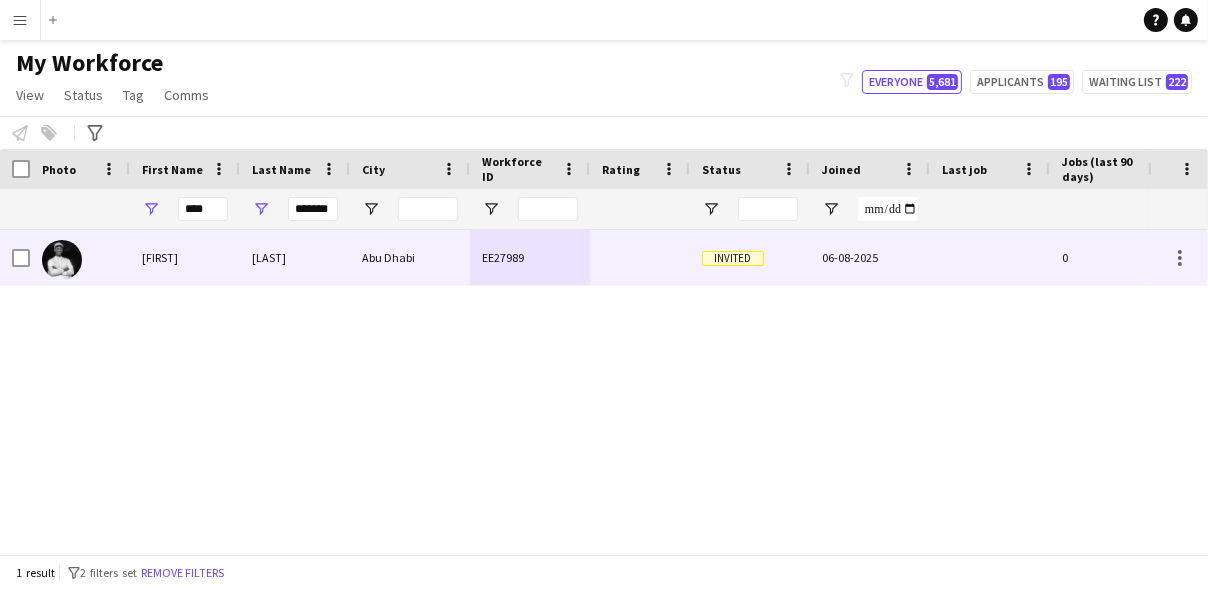 click on "Invited" at bounding box center [733, 258] 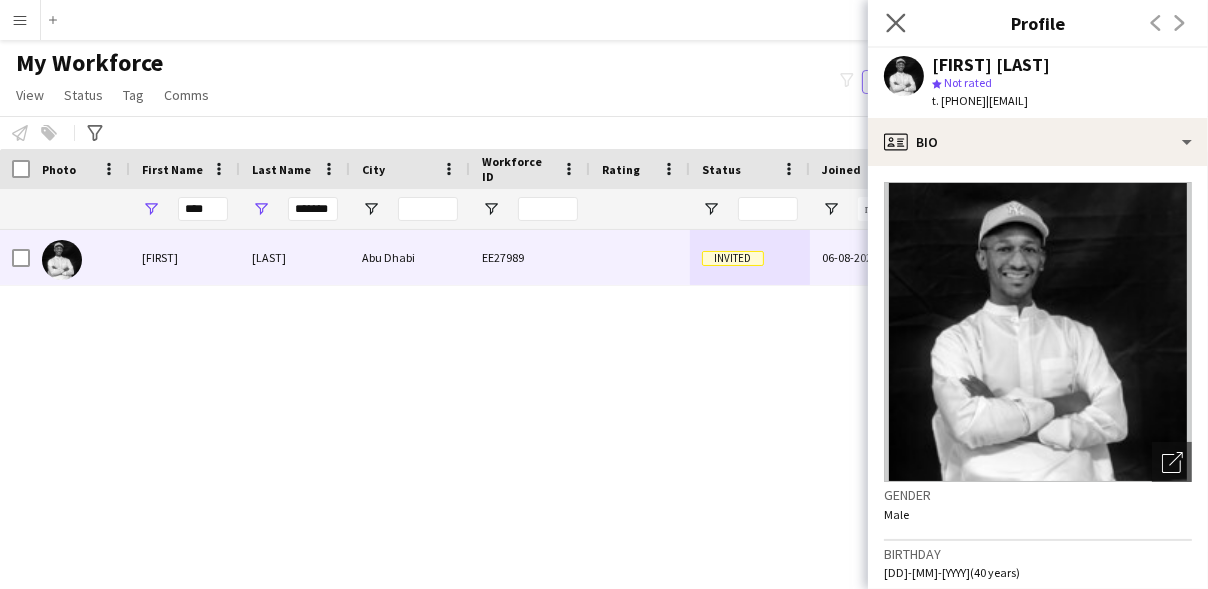 click on "Close pop-in" 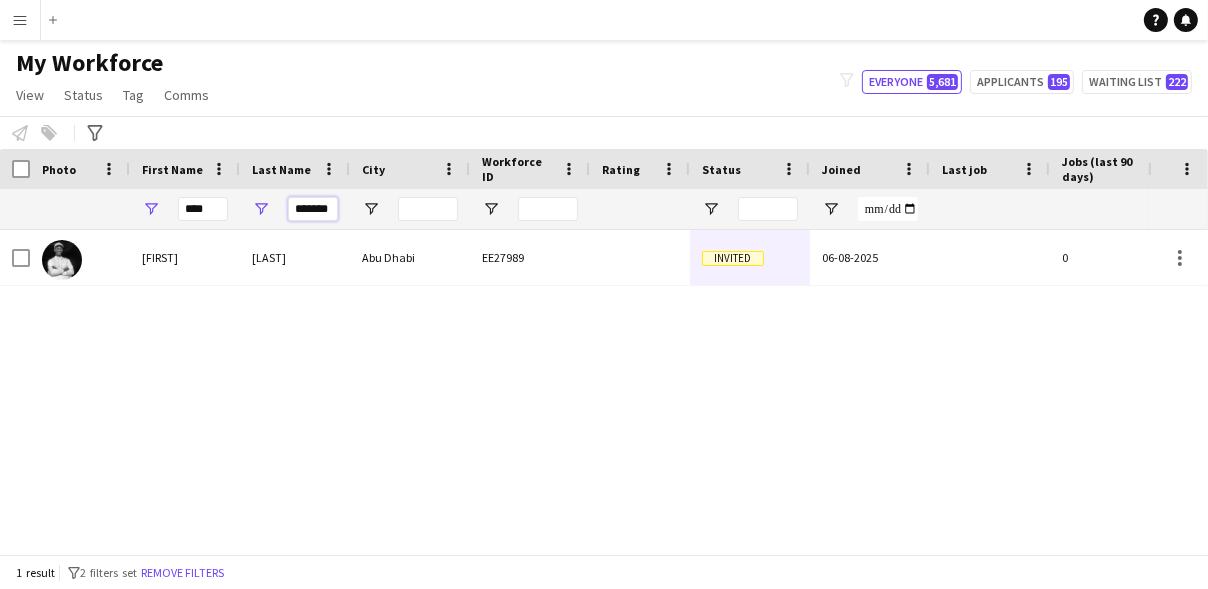 click on "*******" at bounding box center [313, 209] 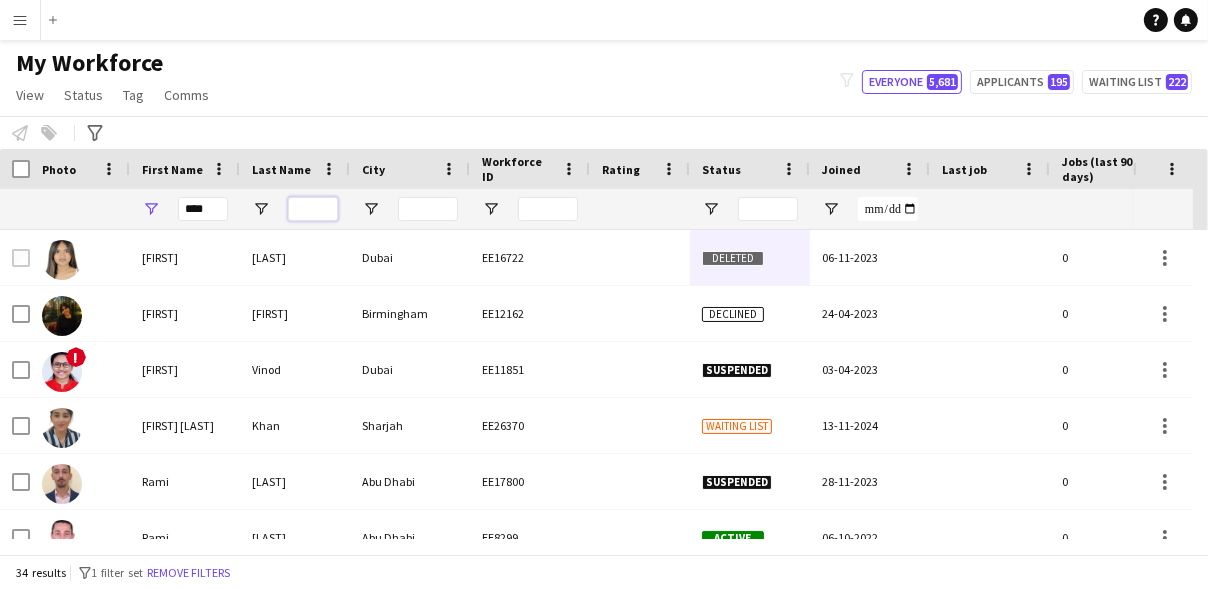 type 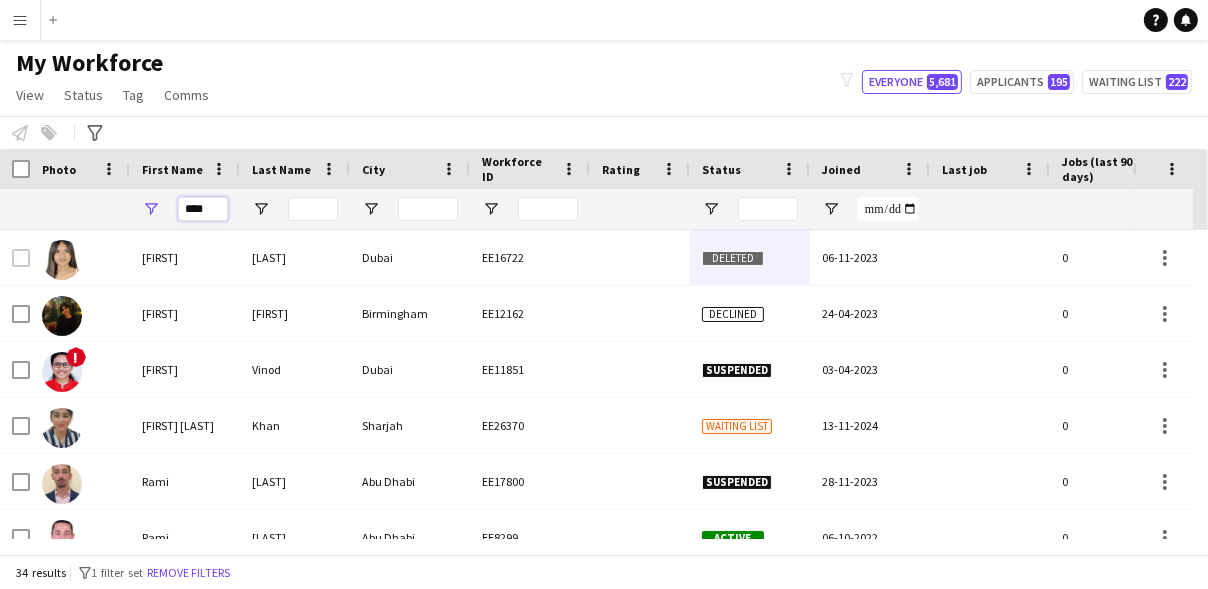 click on "****" at bounding box center [203, 209] 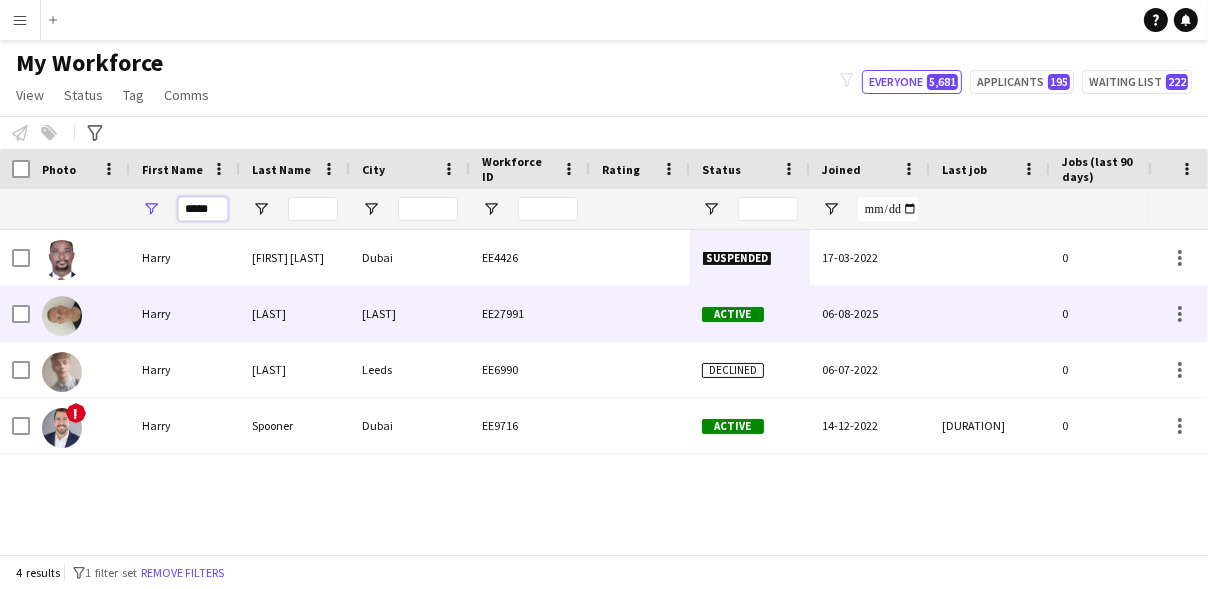 type on "*****" 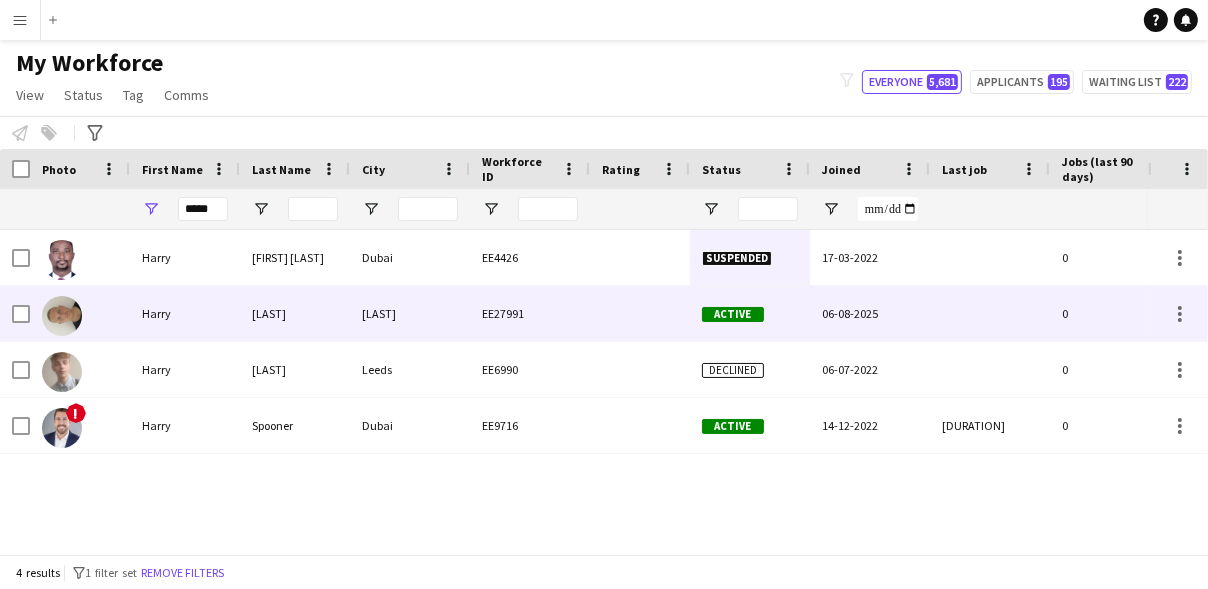 click on "Harry" at bounding box center [185, 313] 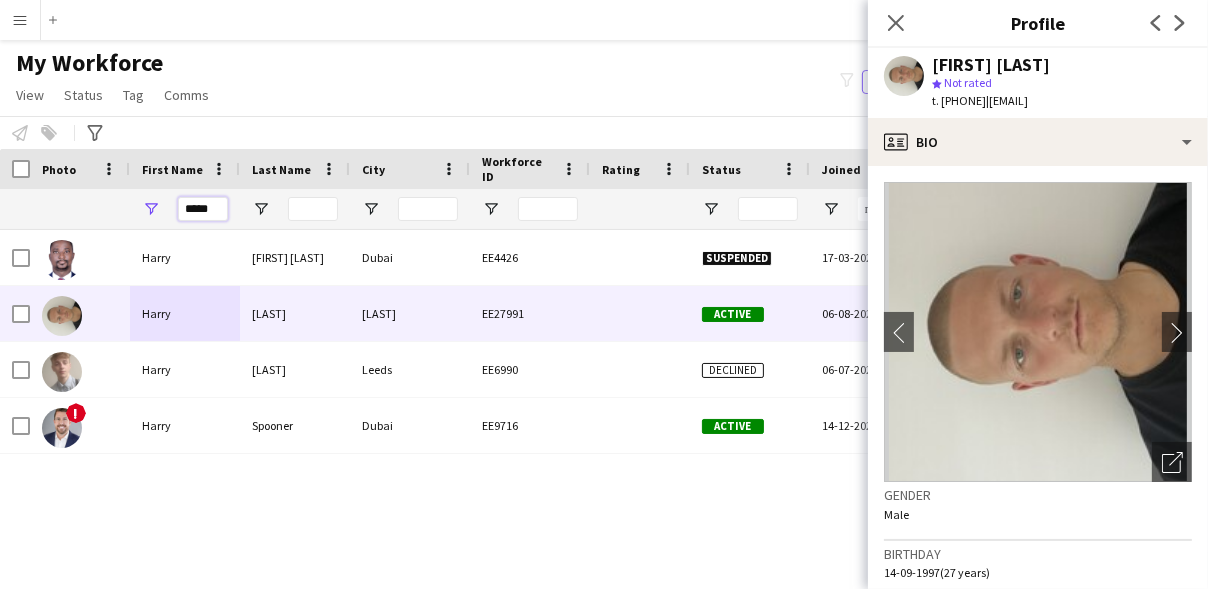 click on "*****" at bounding box center (203, 209) 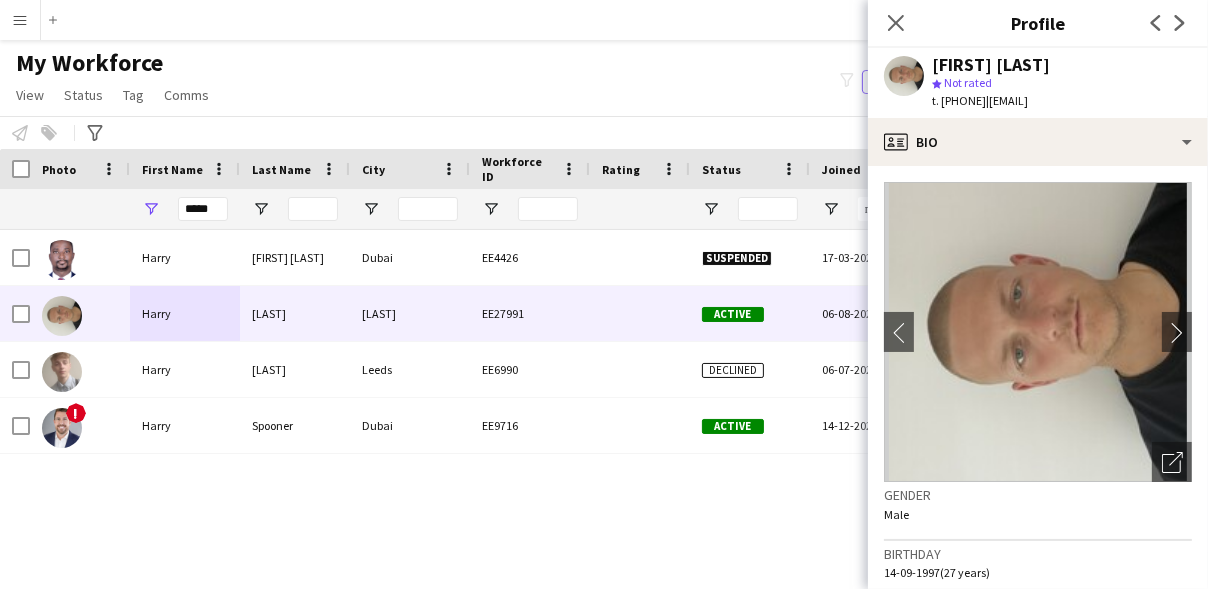 drag, startPoint x: 195, startPoint y: 204, endPoint x: 176, endPoint y: 208, distance: 19.416489 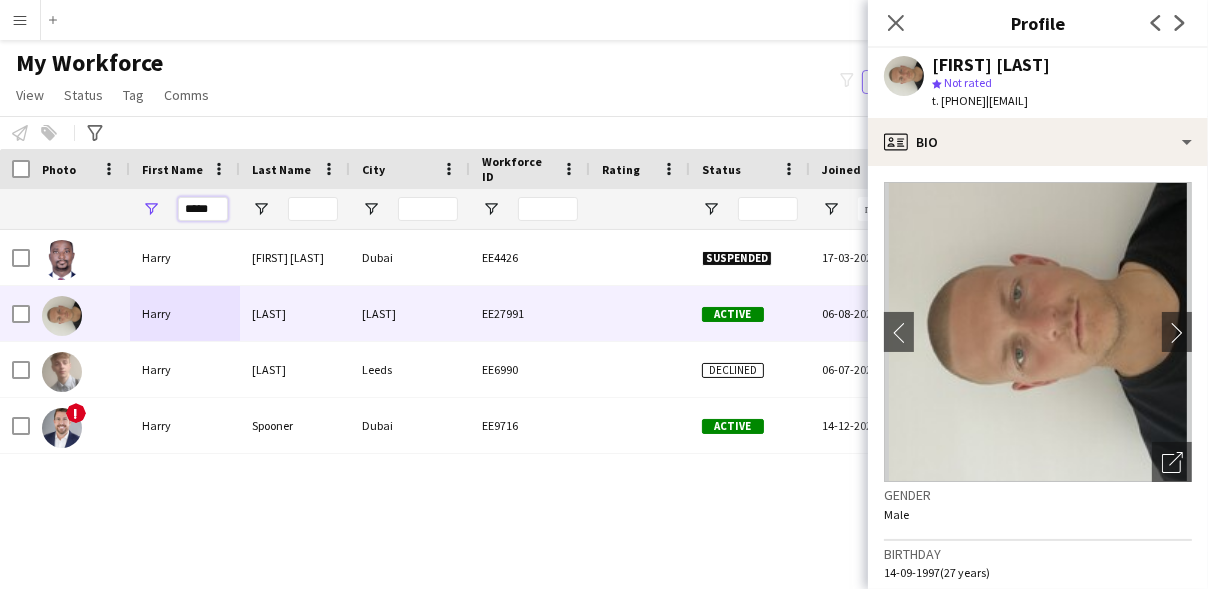 click on "*****" at bounding box center (203, 209) 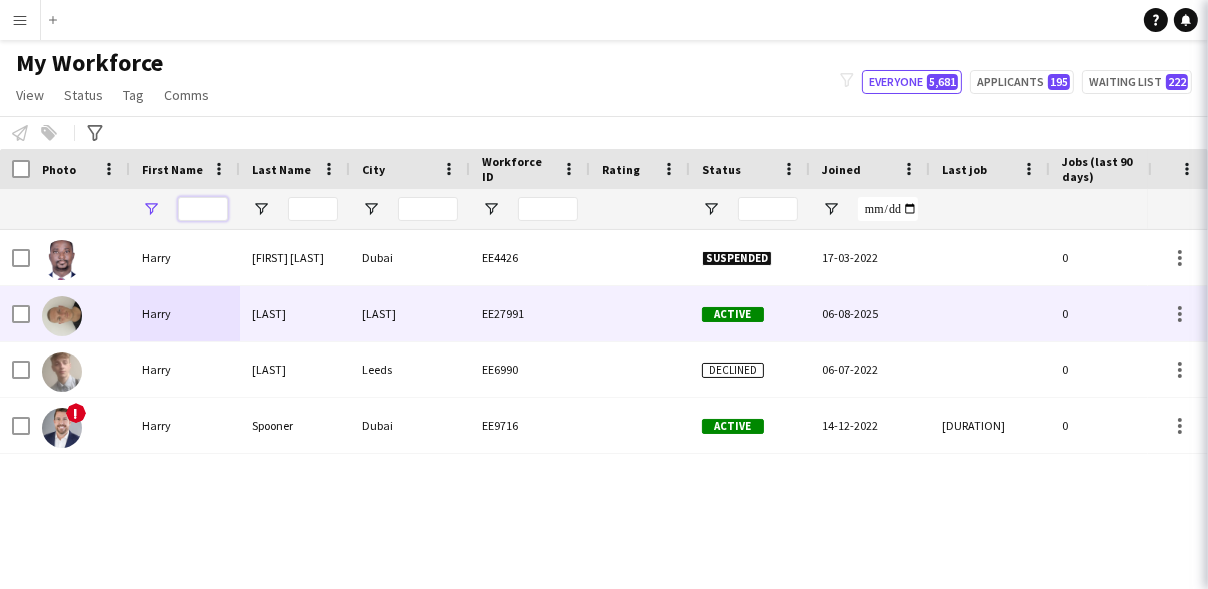 type 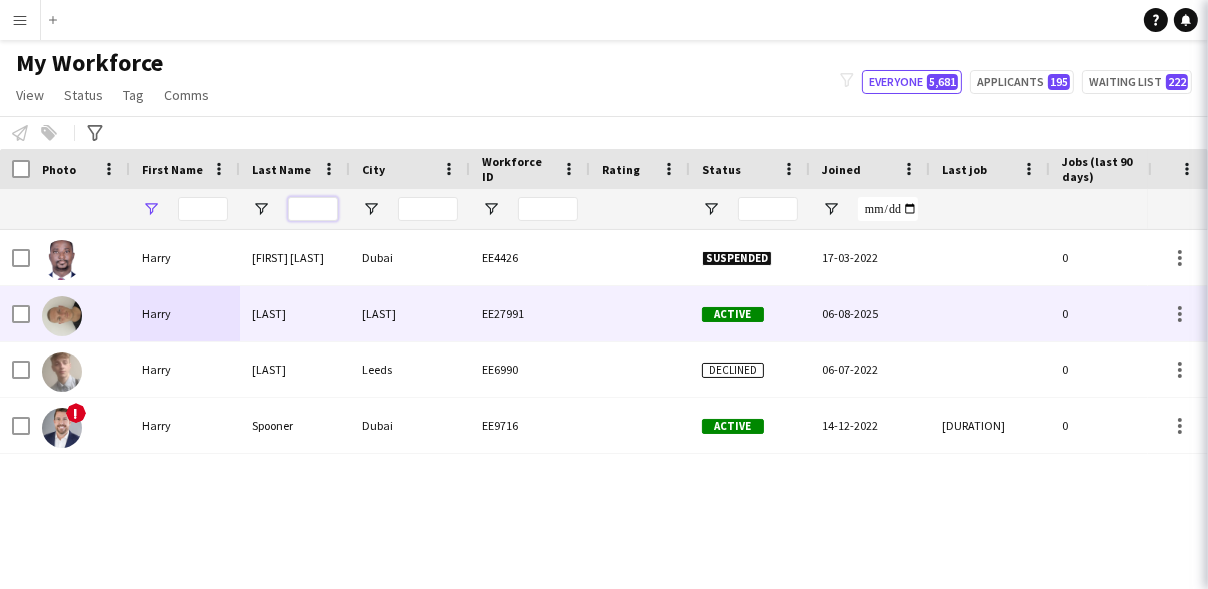 click at bounding box center [313, 209] 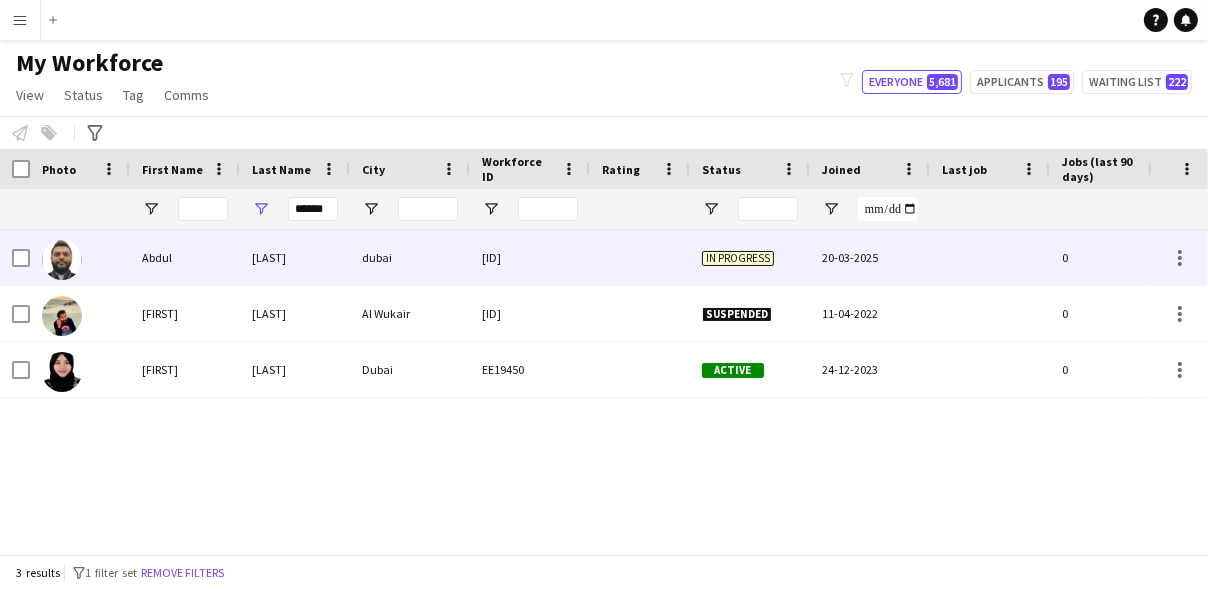 click on "EE27632" at bounding box center [530, 257] 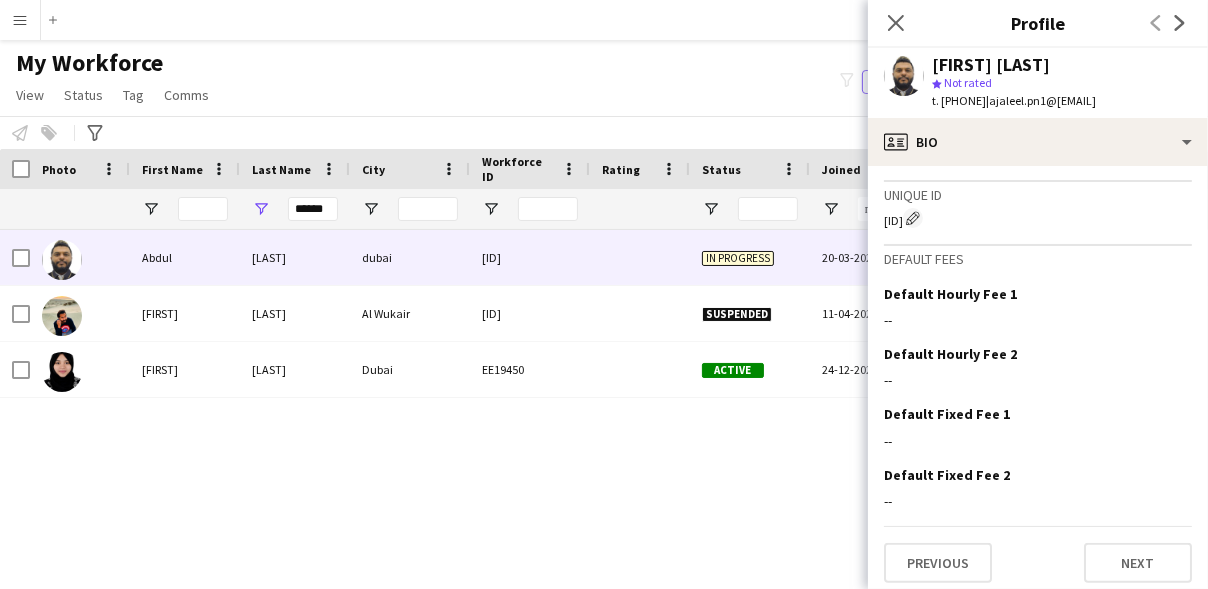 scroll, scrollTop: 725, scrollLeft: 0, axis: vertical 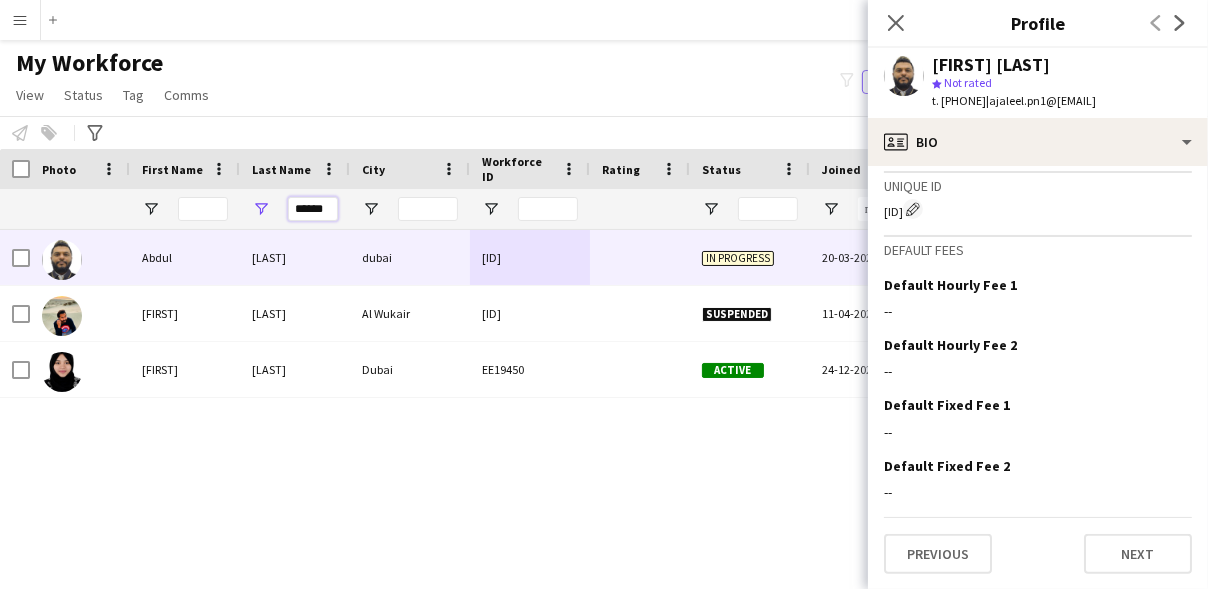 click on "******" at bounding box center (313, 209) 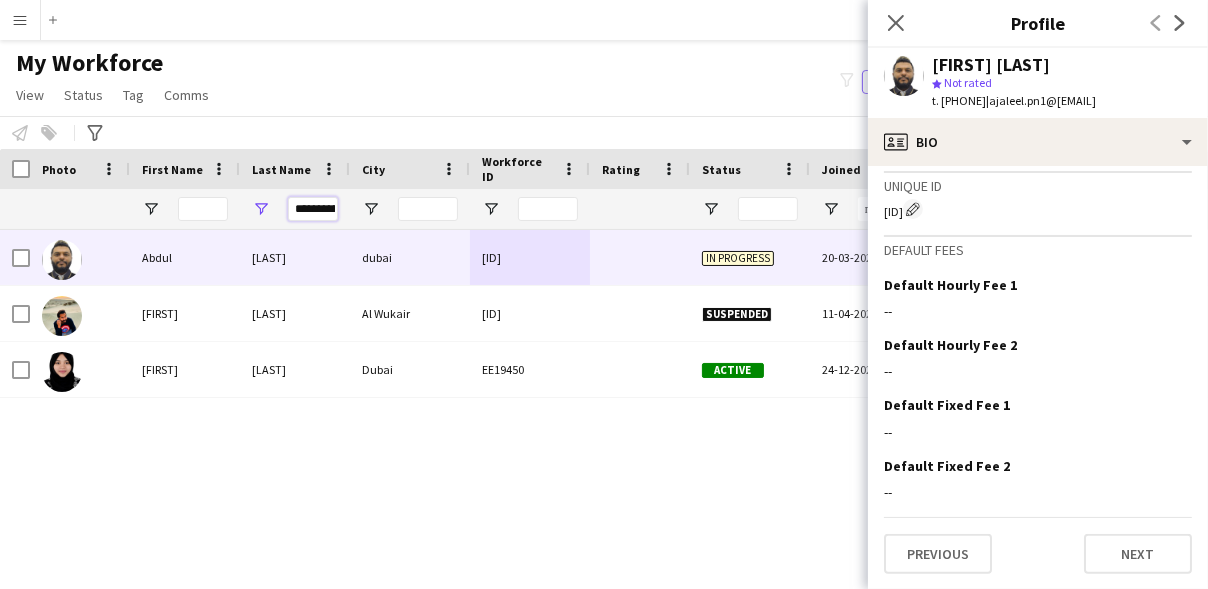scroll, scrollTop: 0, scrollLeft: 47, axis: horizontal 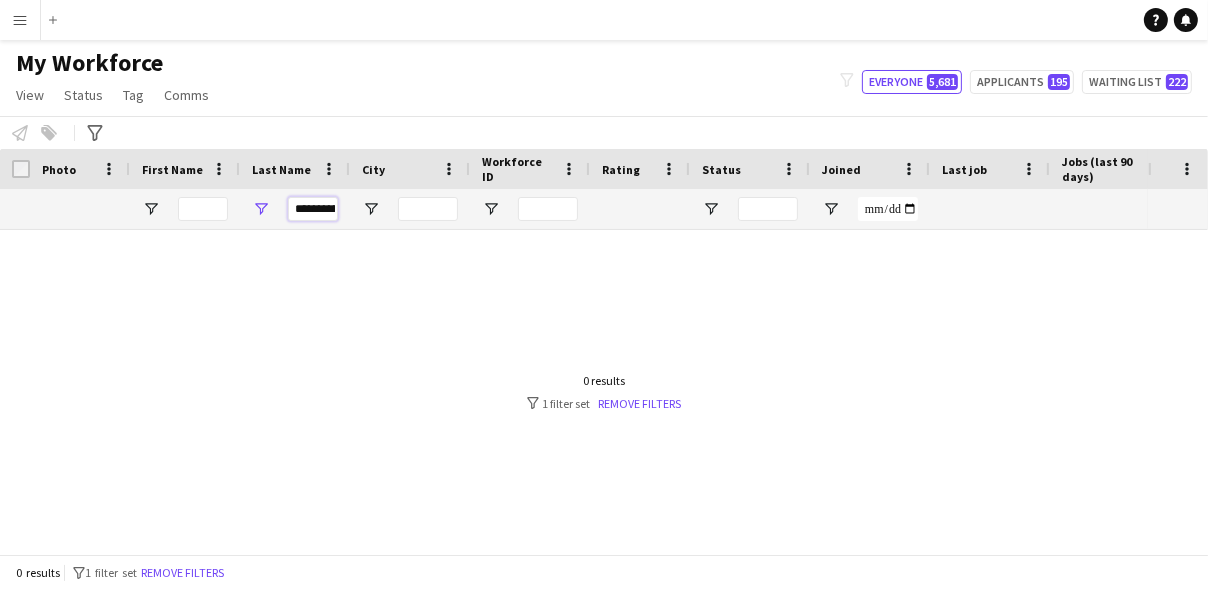 drag, startPoint x: 301, startPoint y: 209, endPoint x: 200, endPoint y: 196, distance: 101.8332 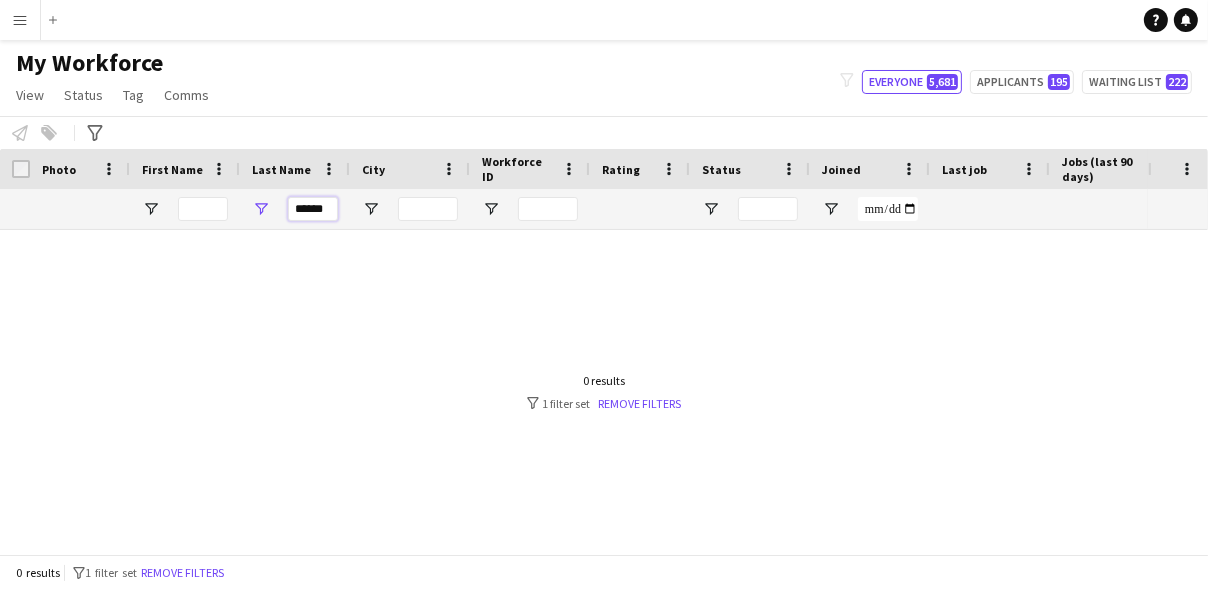 type on "******" 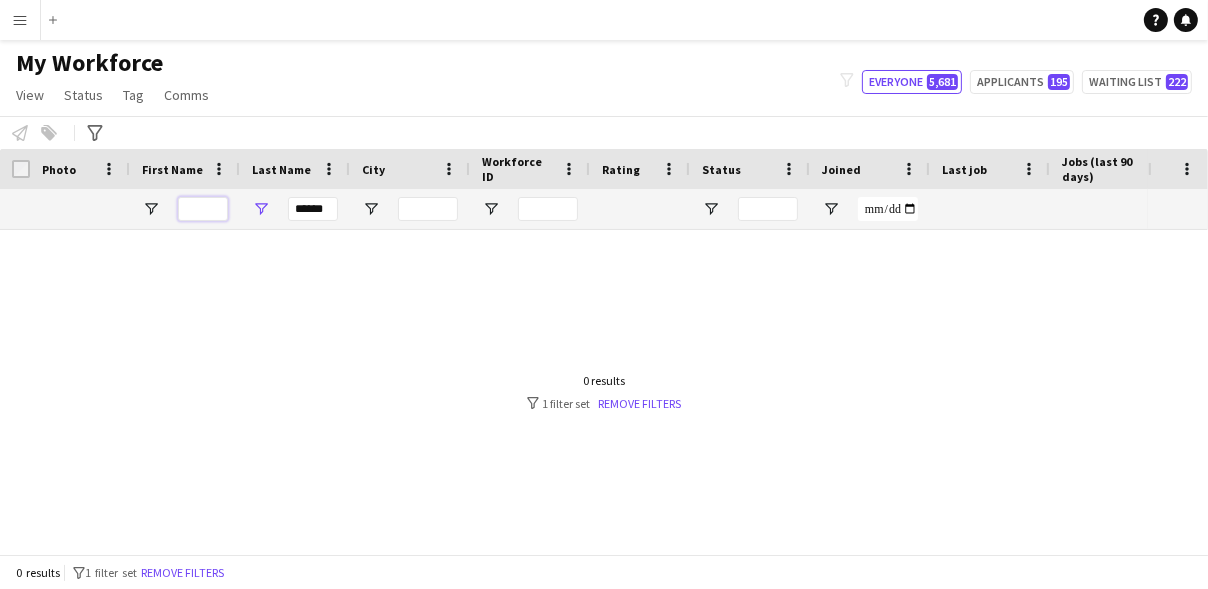 click at bounding box center [203, 209] 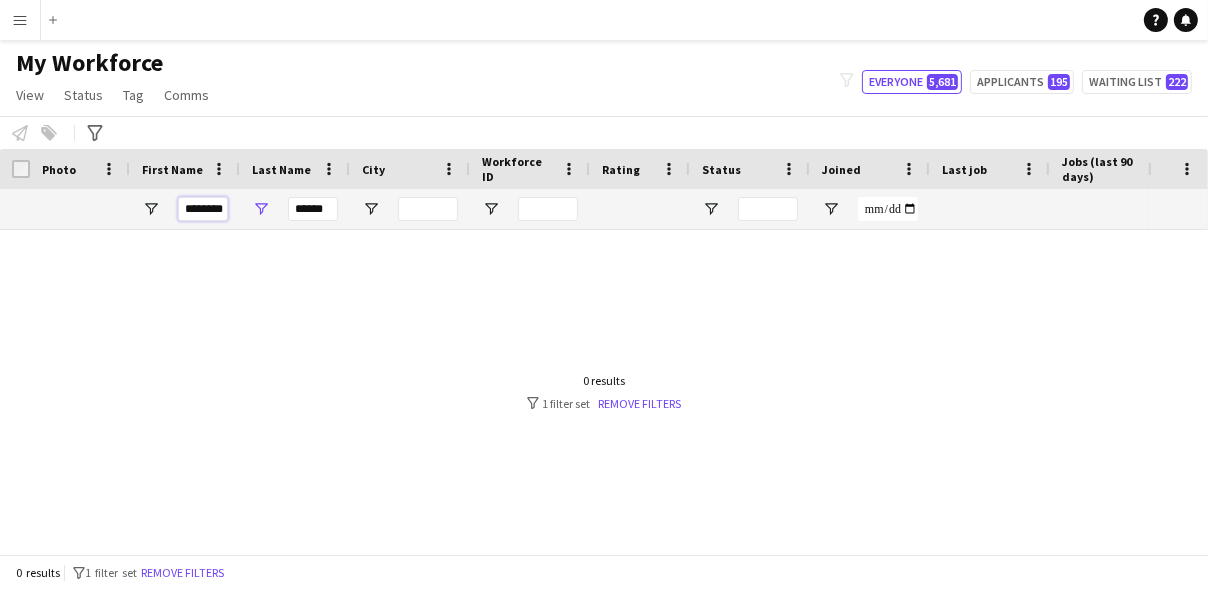 scroll, scrollTop: 0, scrollLeft: 11, axis: horizontal 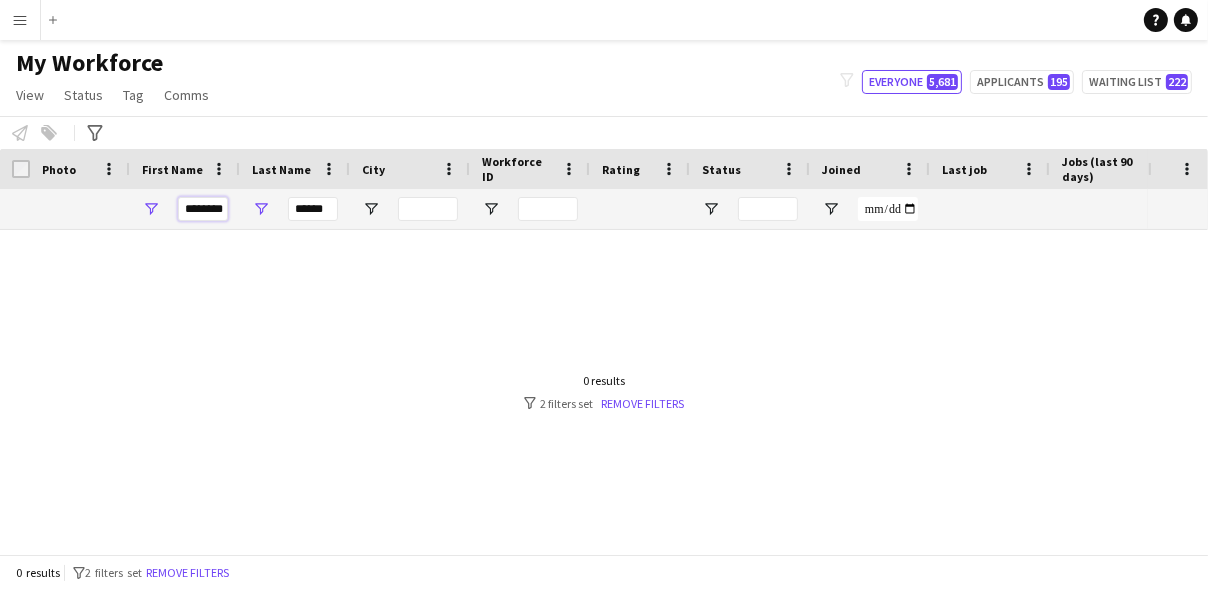type on "*******" 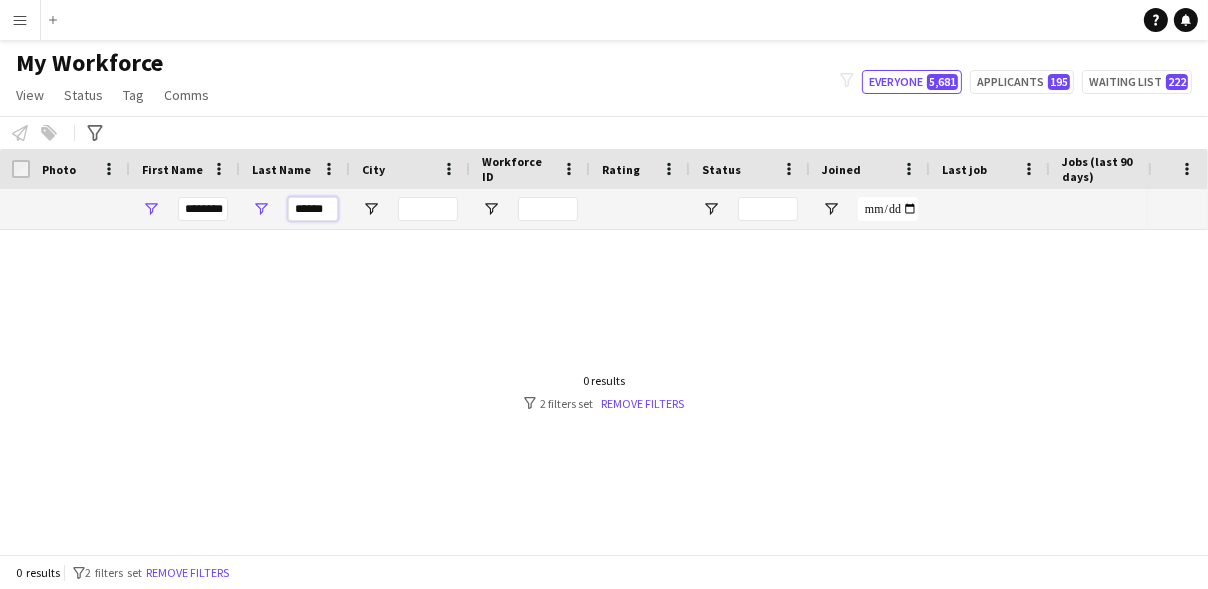 scroll, scrollTop: 0, scrollLeft: 0, axis: both 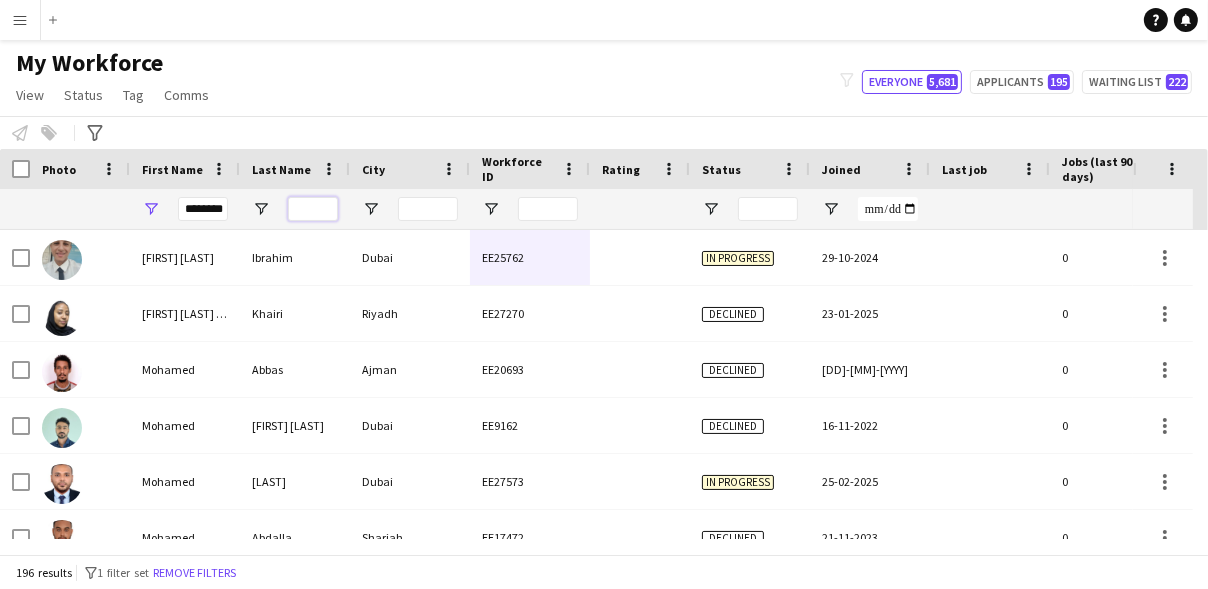 type 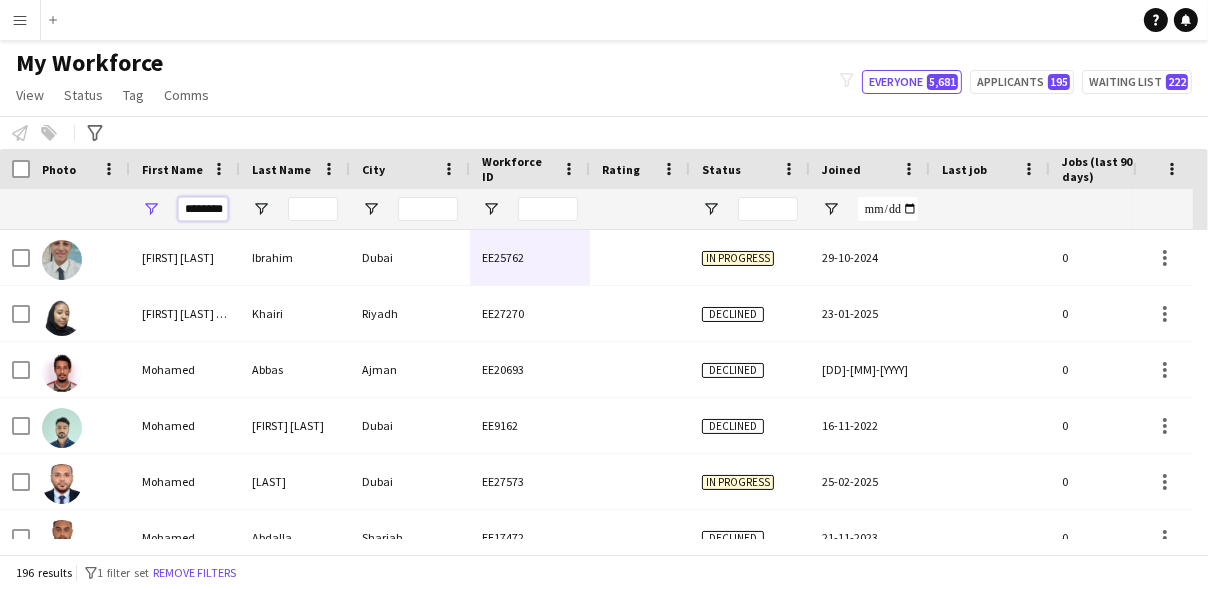 click on "*******" at bounding box center (203, 209) 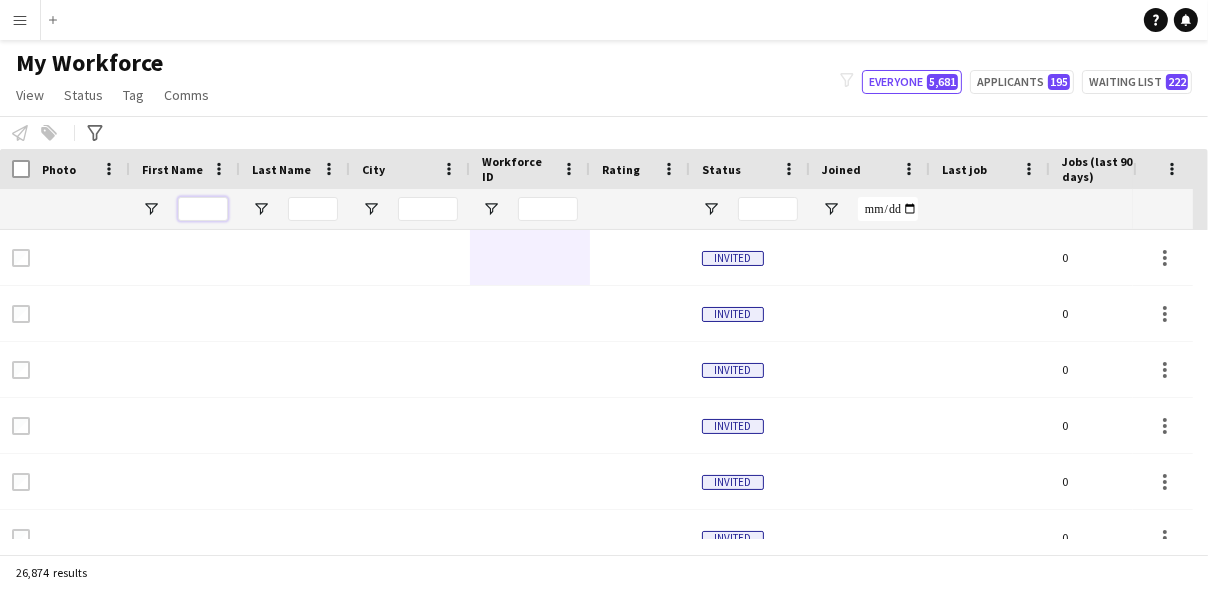 type 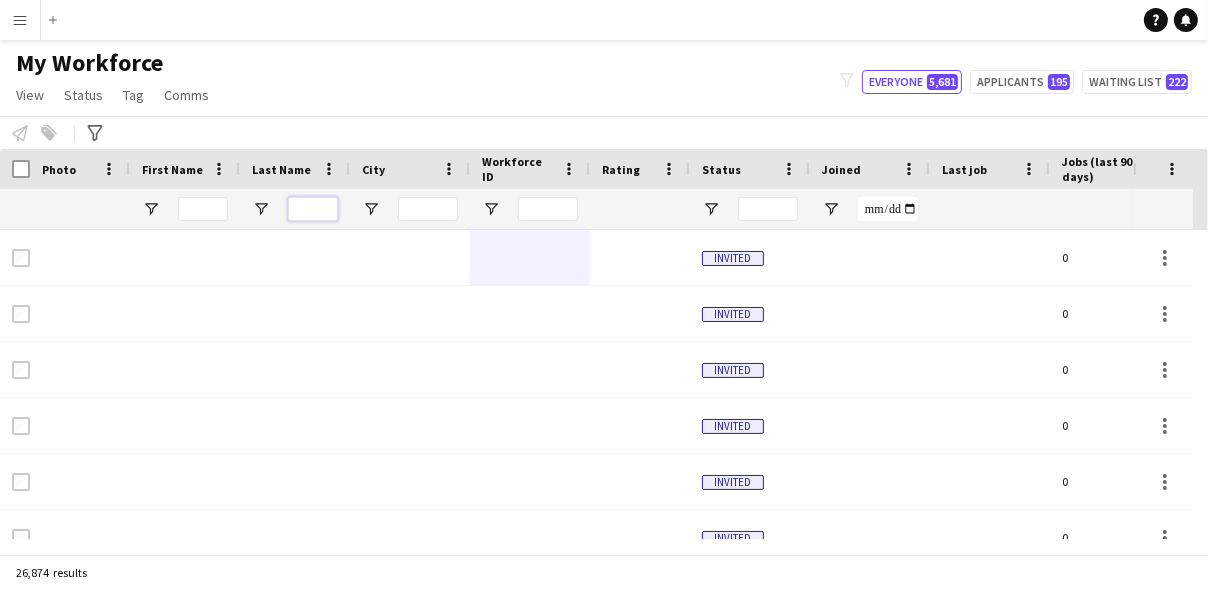 click at bounding box center [313, 209] 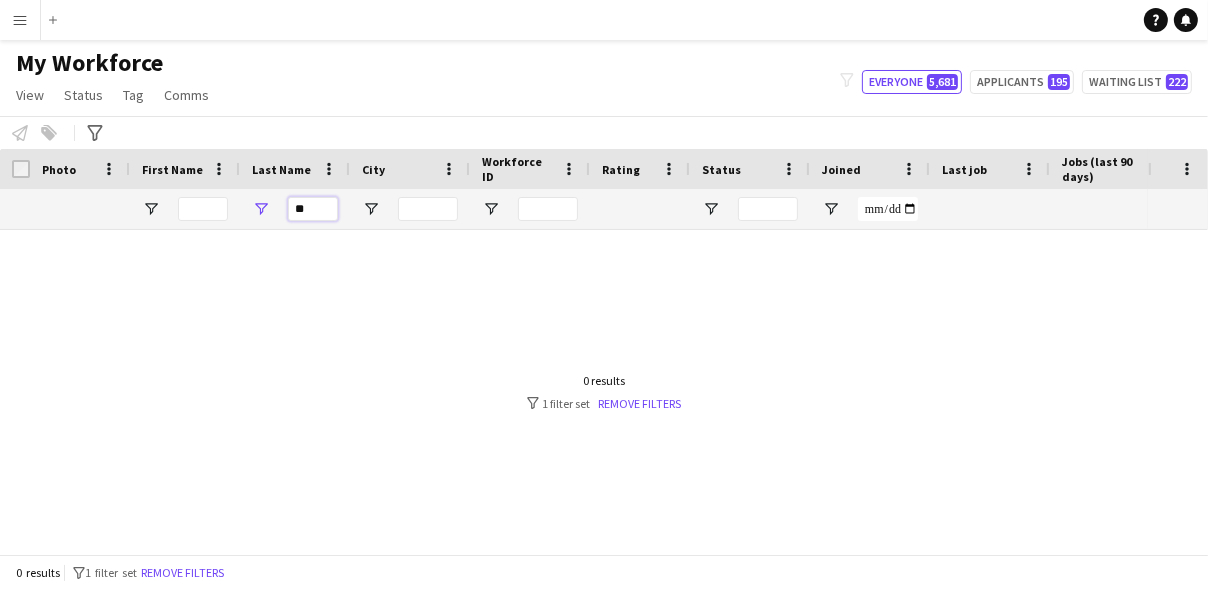 type on "*" 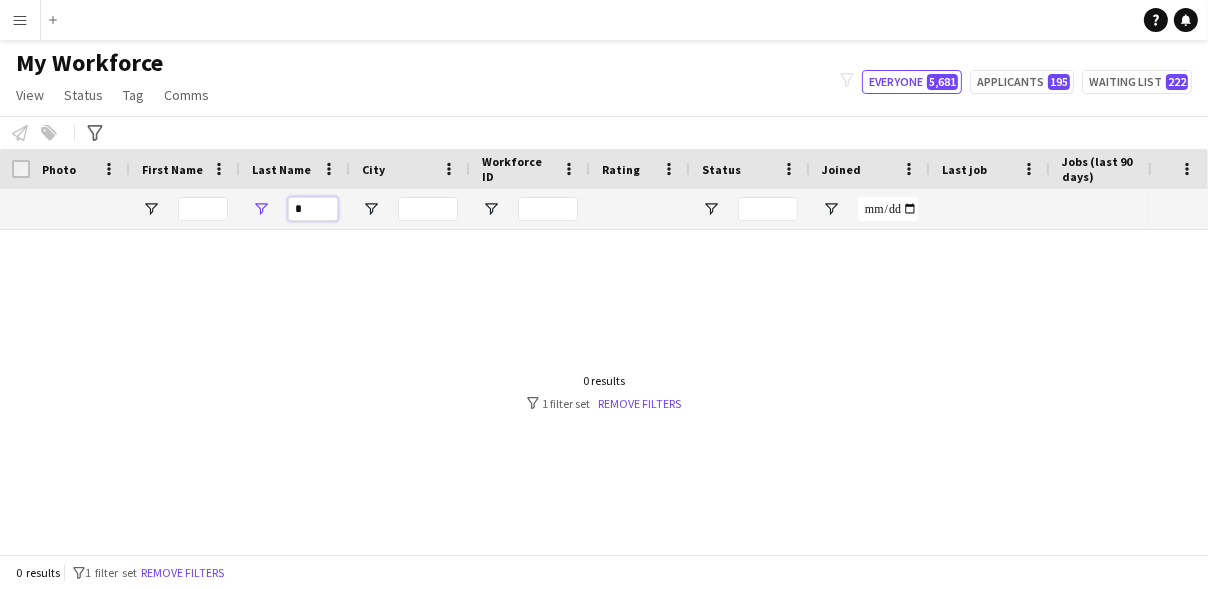 type 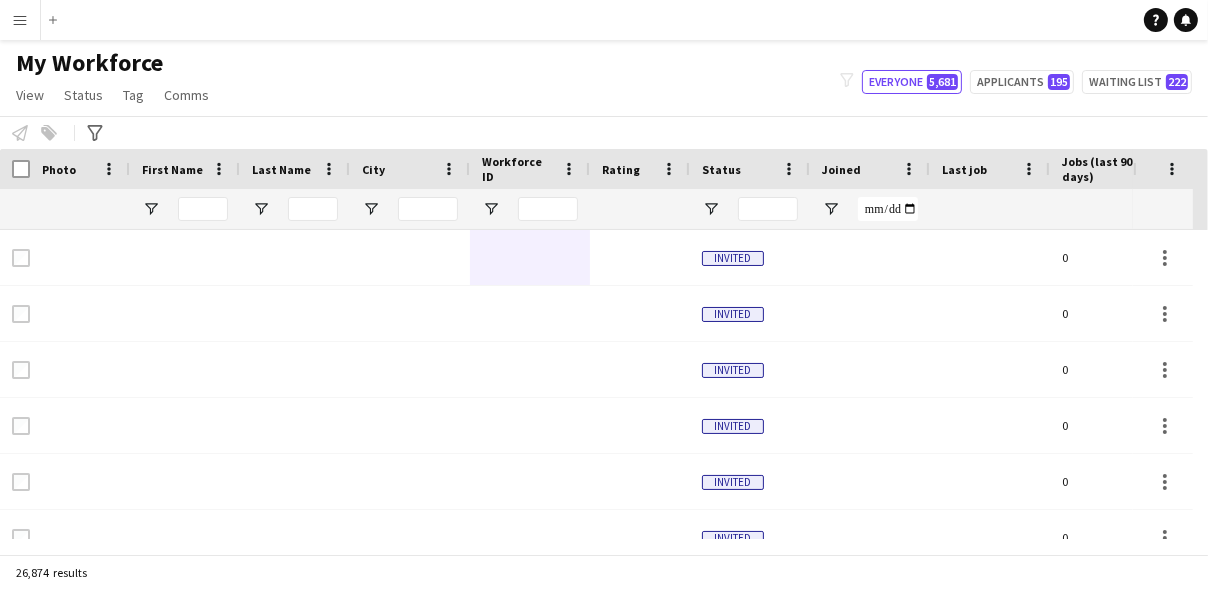 click on "Menu" at bounding box center [20, 20] 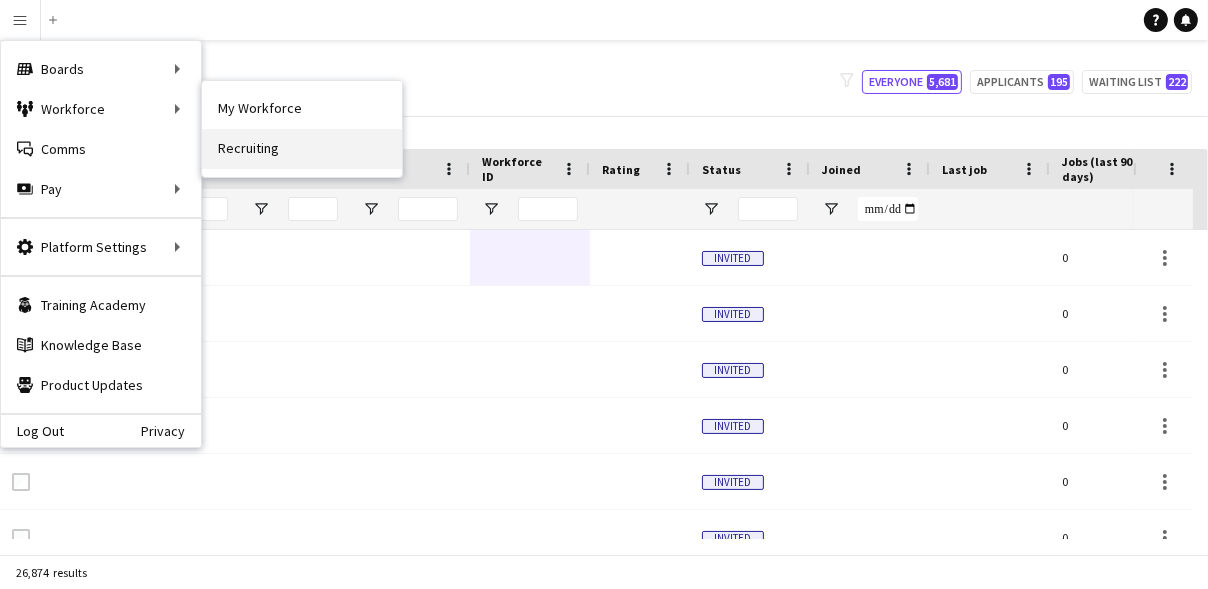 click on "Recruiting" at bounding box center [302, 149] 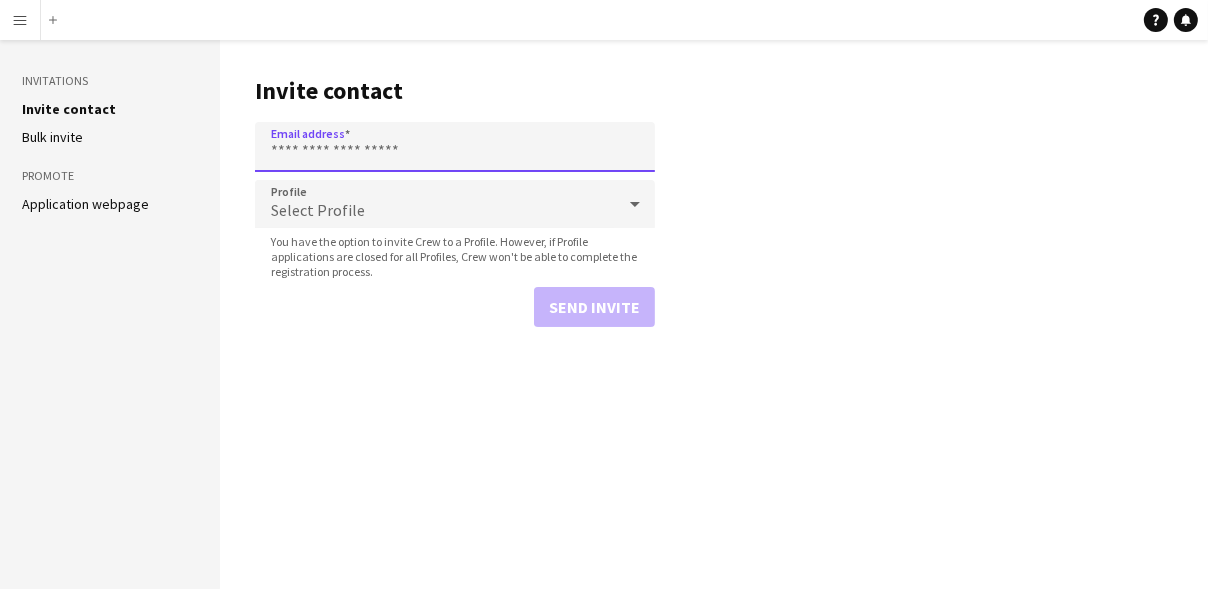 click on "Email address" at bounding box center (455, 147) 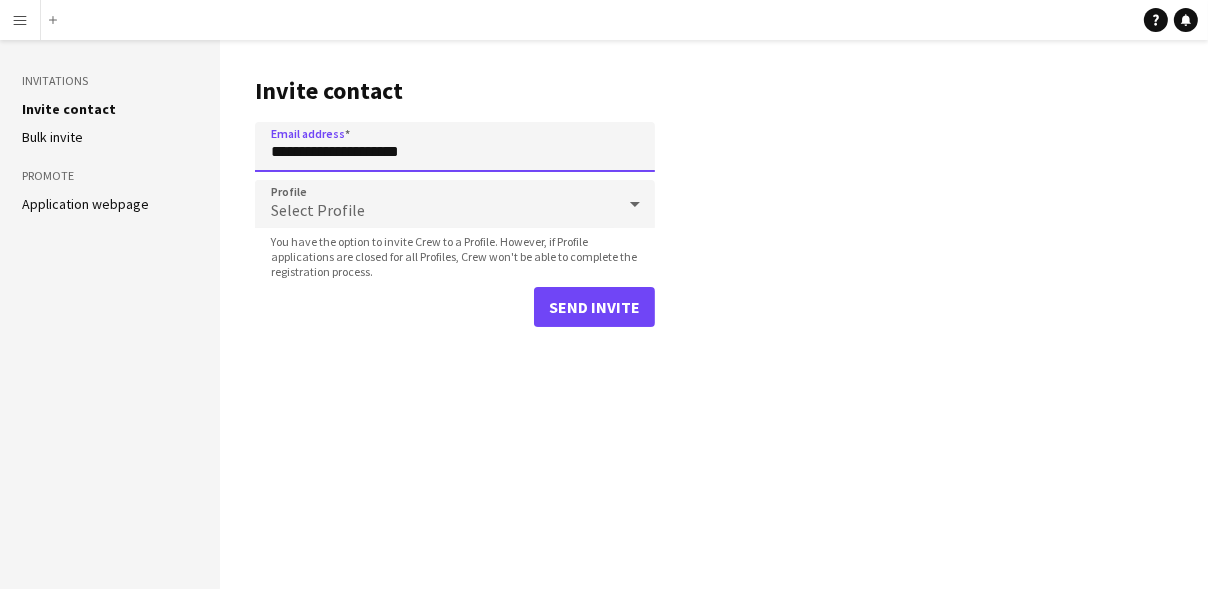 type on "**********" 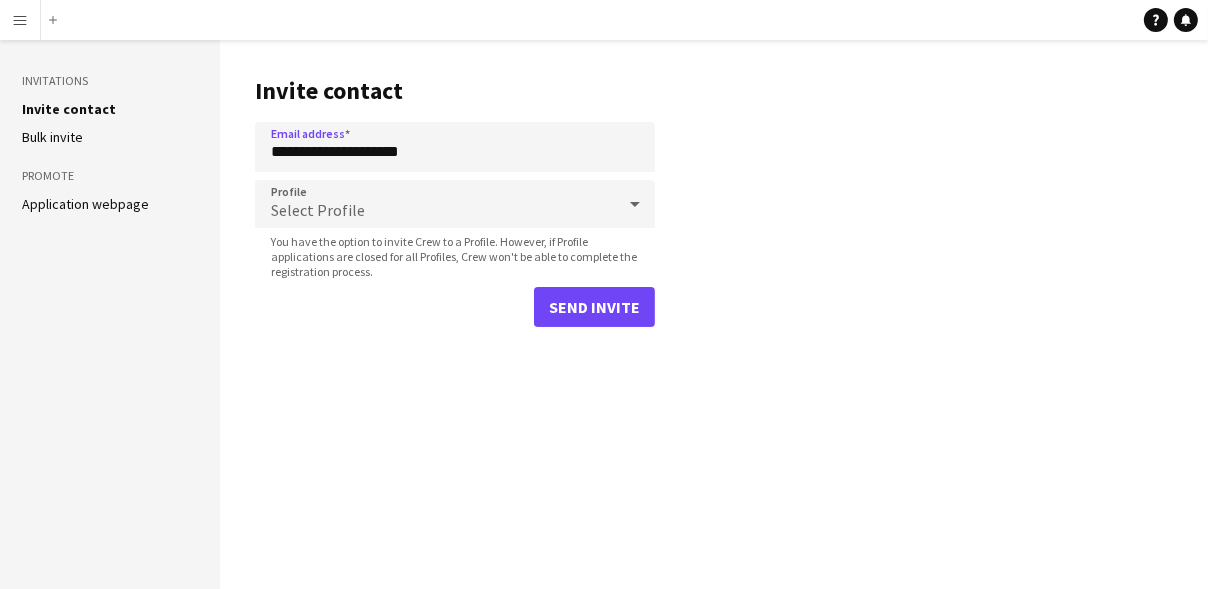 click on "Select Profile" at bounding box center [435, 204] 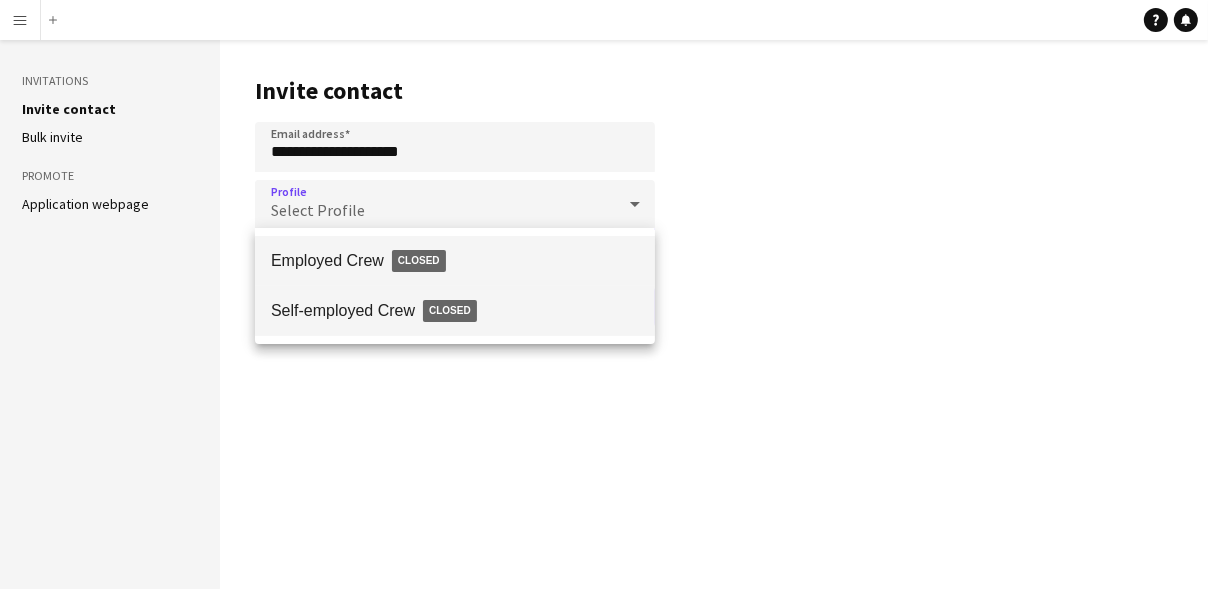 click on "Self-employed Crew  Closed" at bounding box center [455, 311] 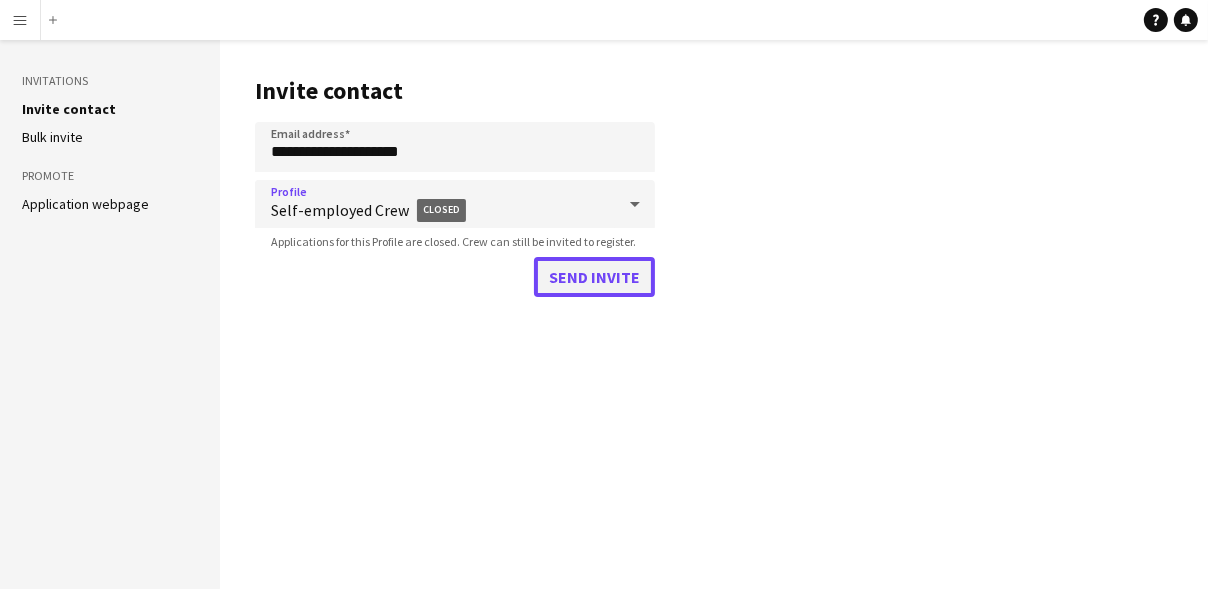 click on "Send invite" 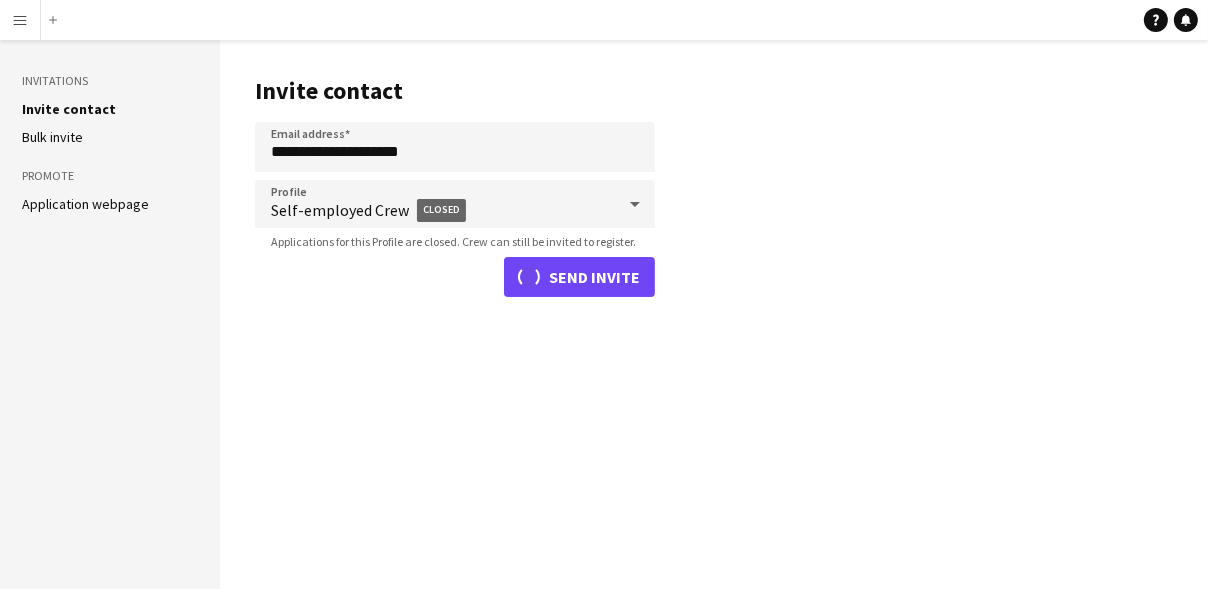 type 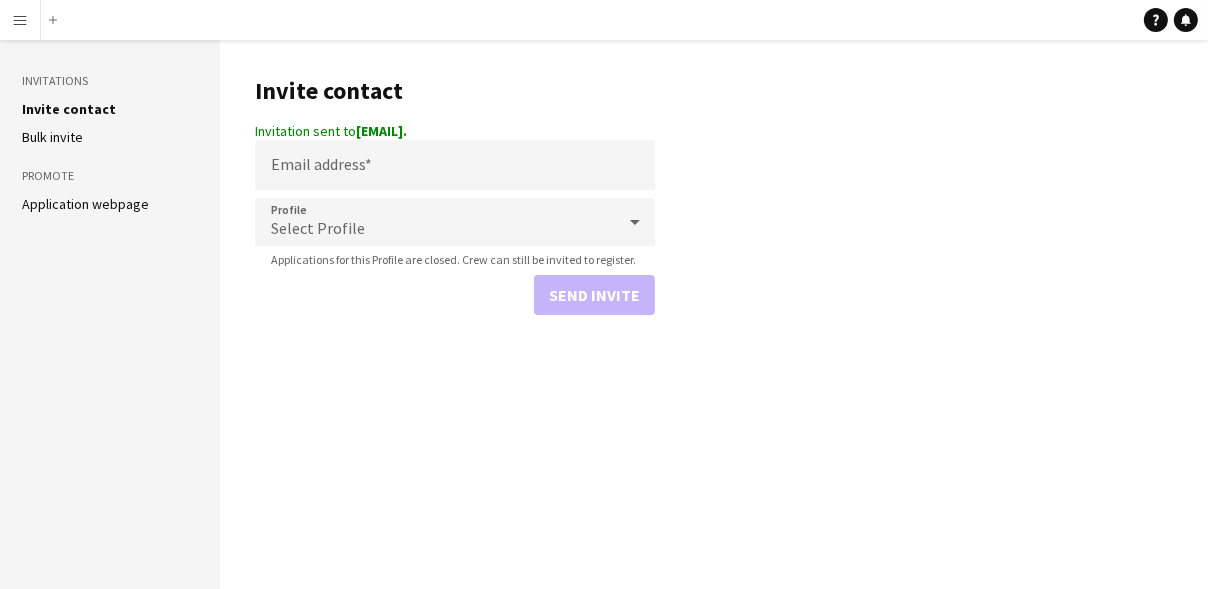 click on "Menu" at bounding box center (20, 20) 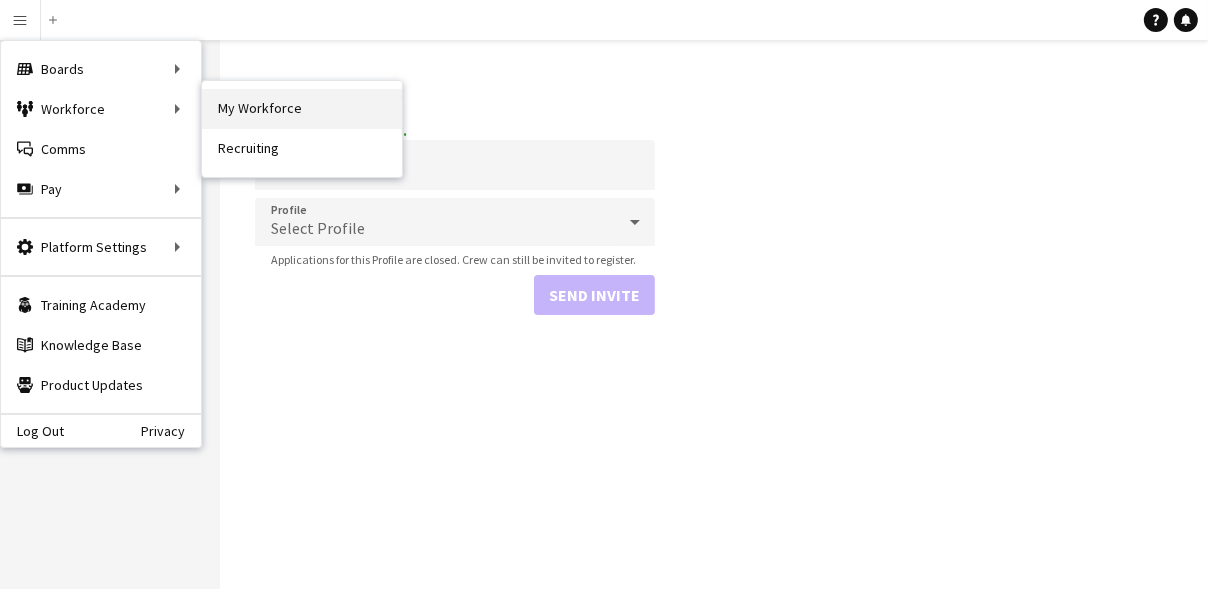 click on "My Workforce" at bounding box center [302, 109] 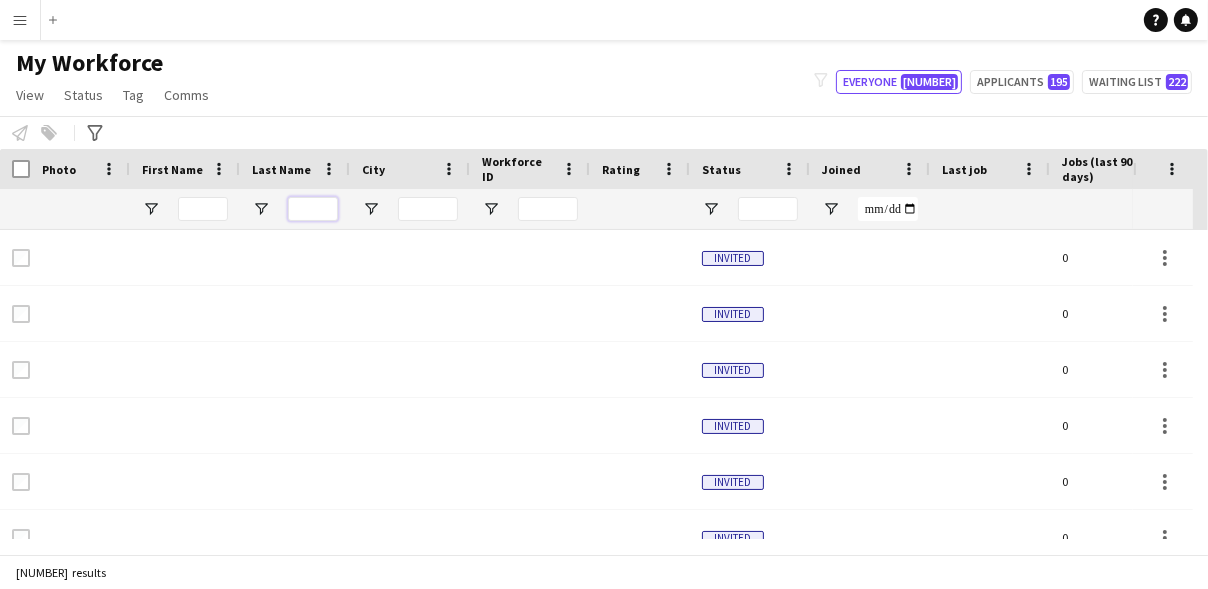 click at bounding box center [313, 209] 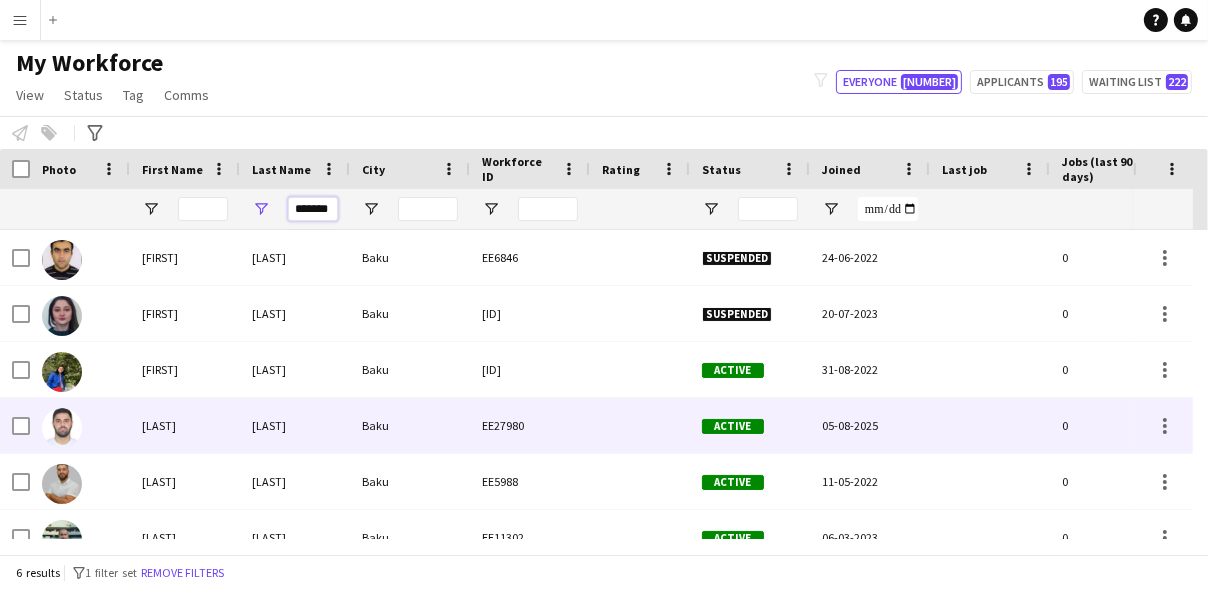 type on "*******" 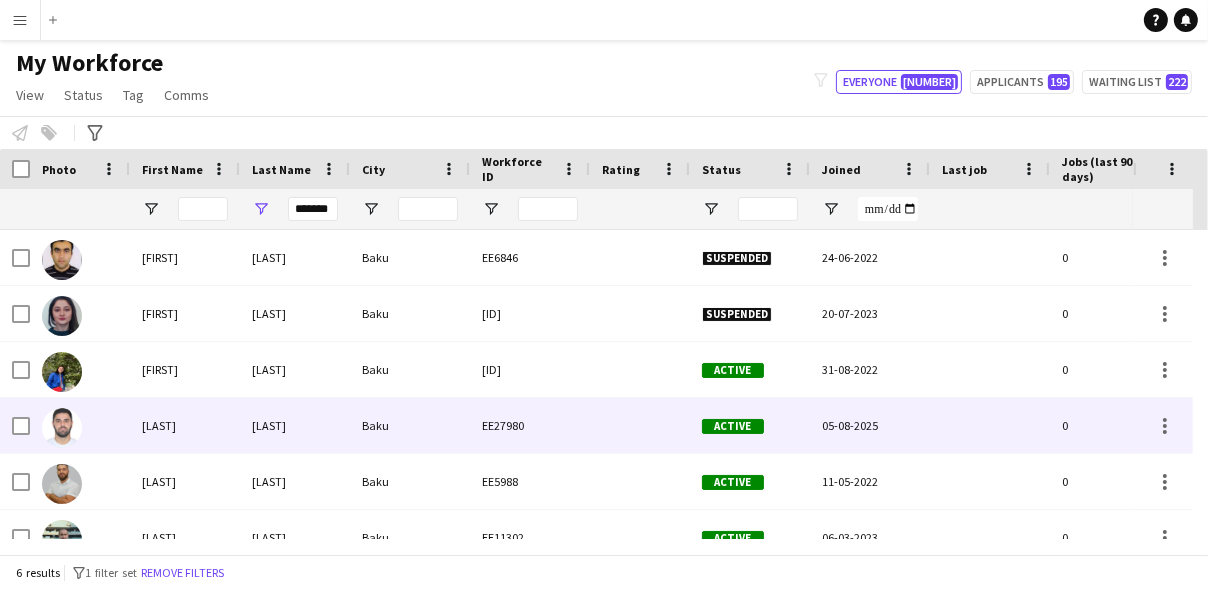 click on "Guliyev" at bounding box center [295, 425] 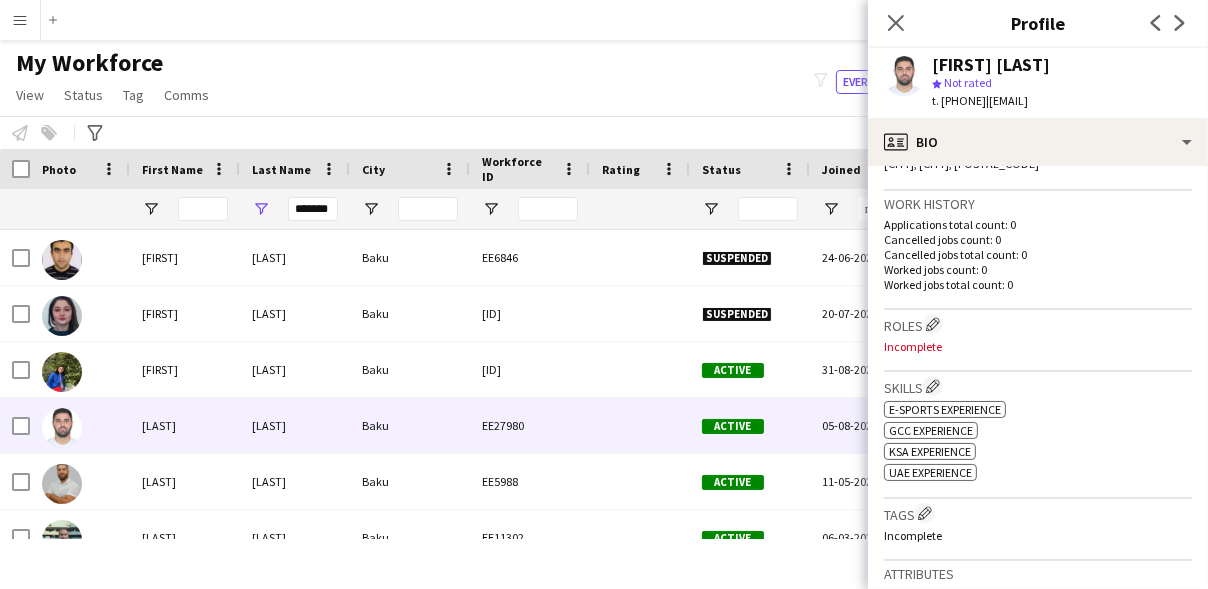 scroll, scrollTop: 469, scrollLeft: 0, axis: vertical 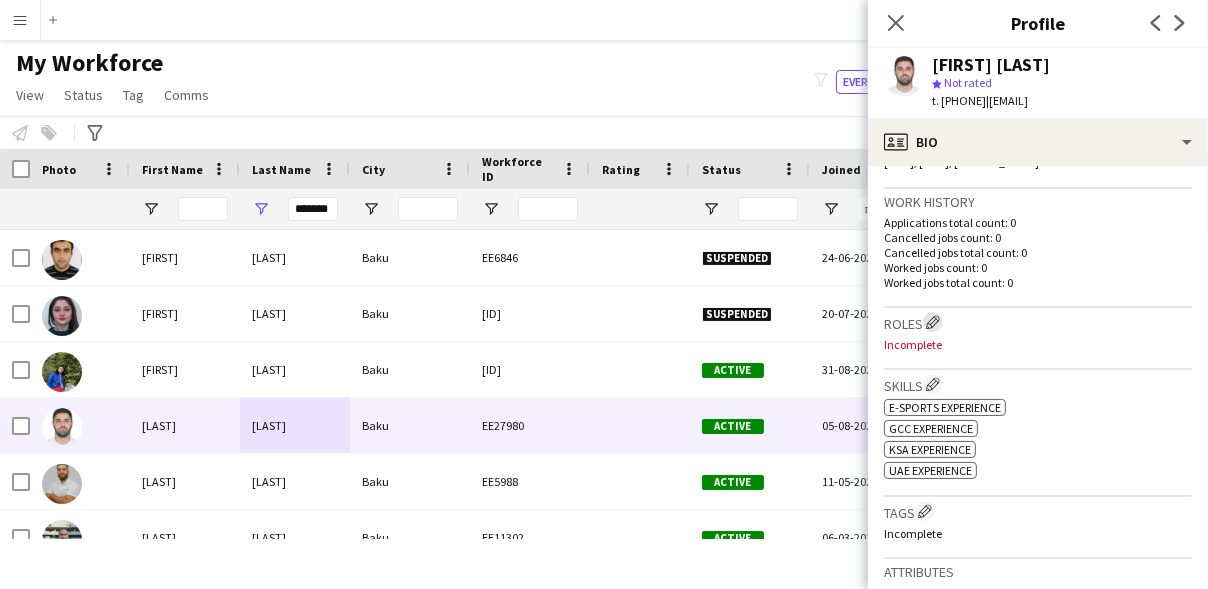click on "Edit crew company roles" 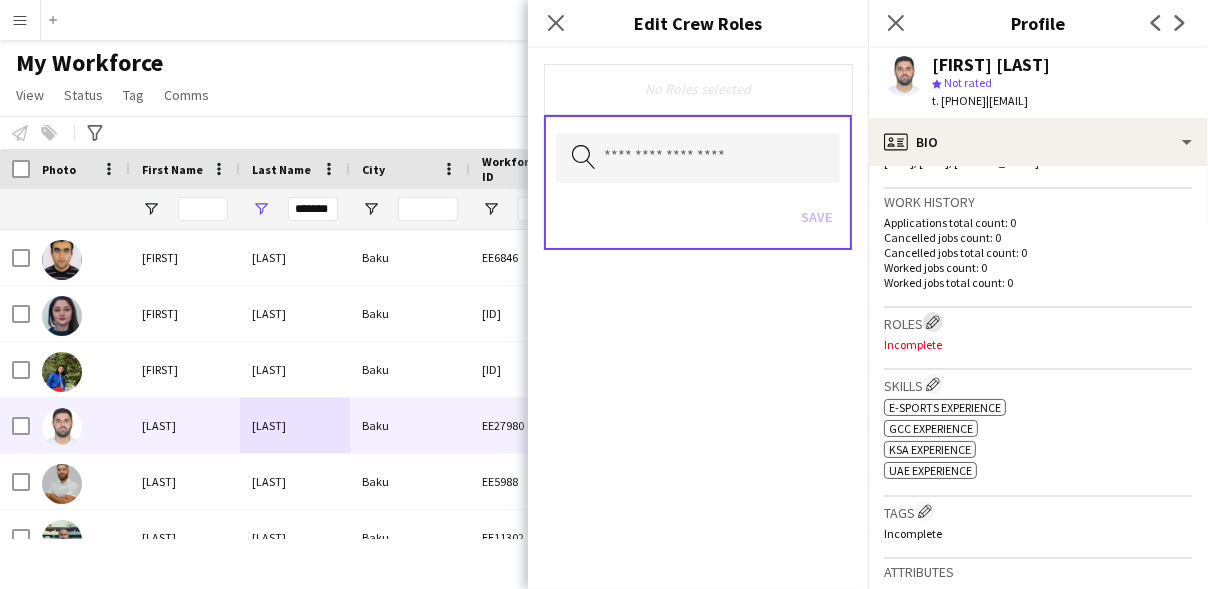 type 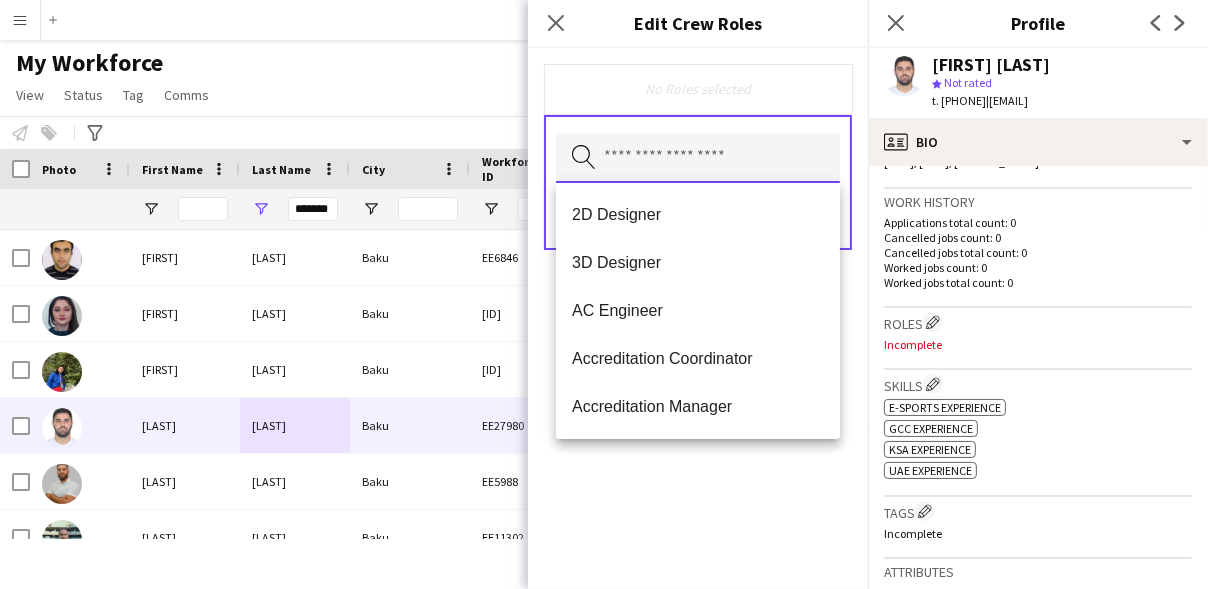 click at bounding box center [698, 158] 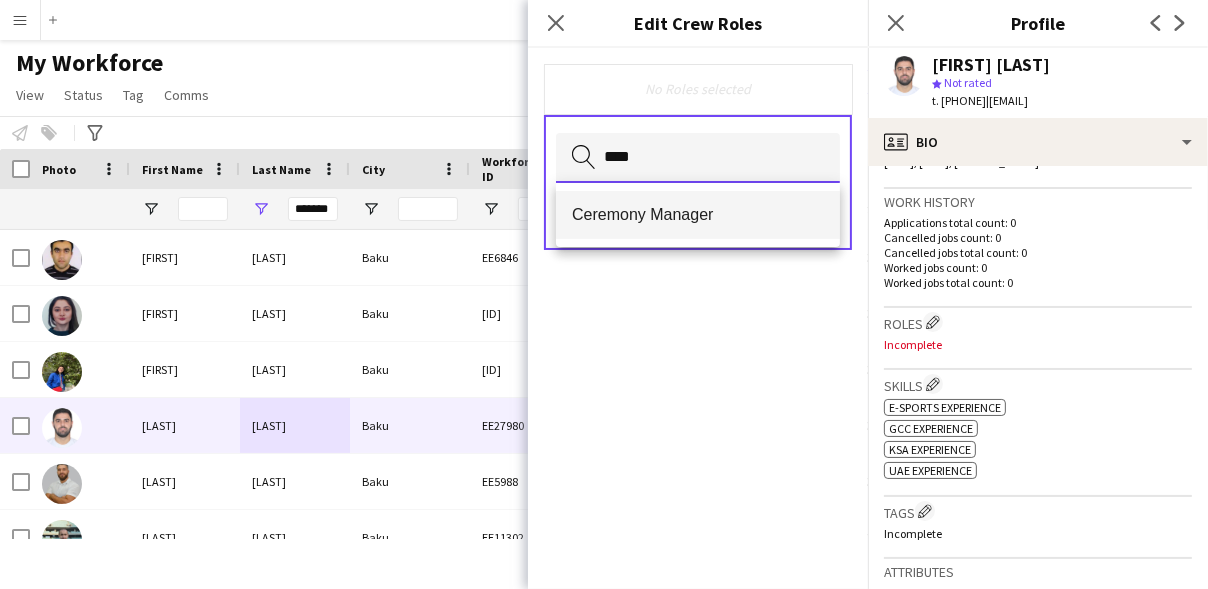 type on "****" 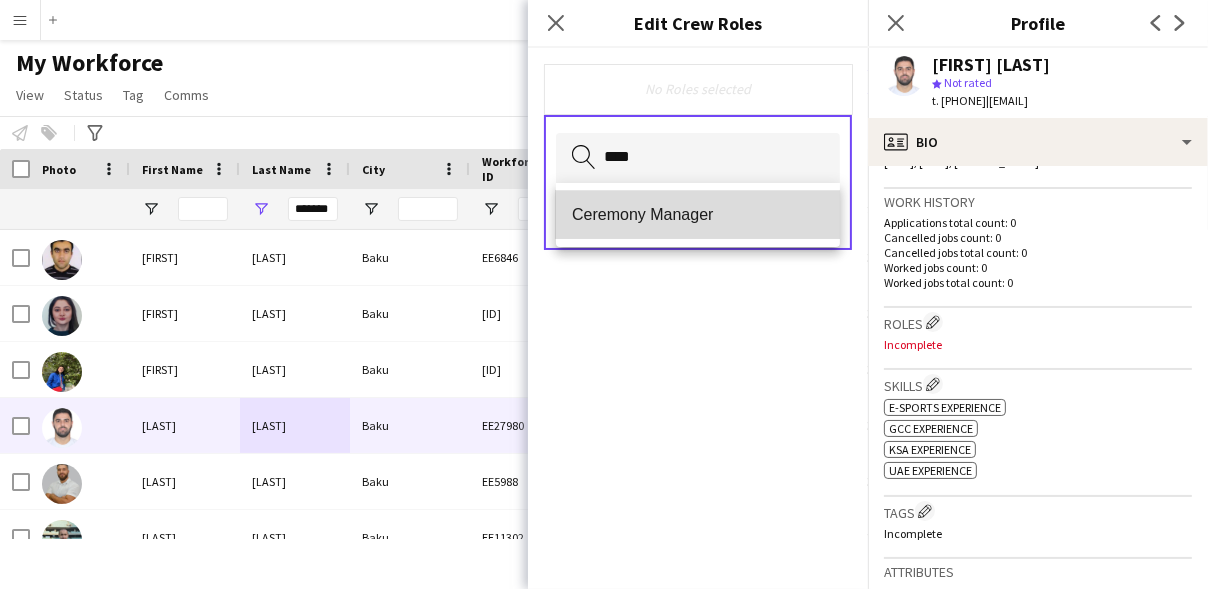 click on "Ceremony Manager" at bounding box center (698, 214) 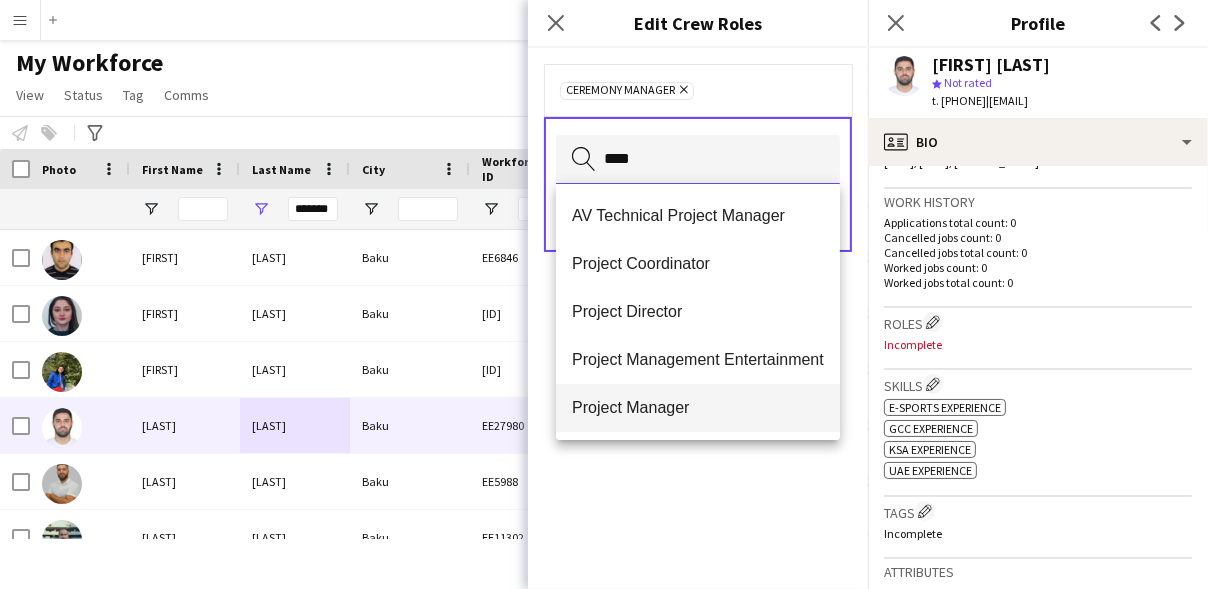 type on "****" 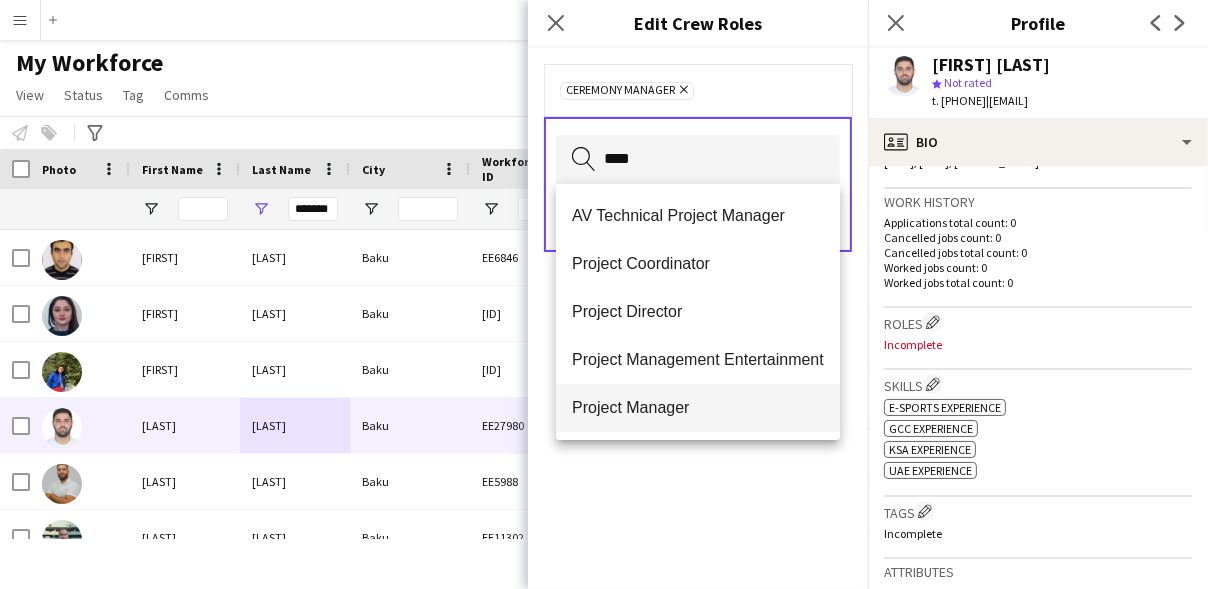 click on "Project Manager" at bounding box center [698, 407] 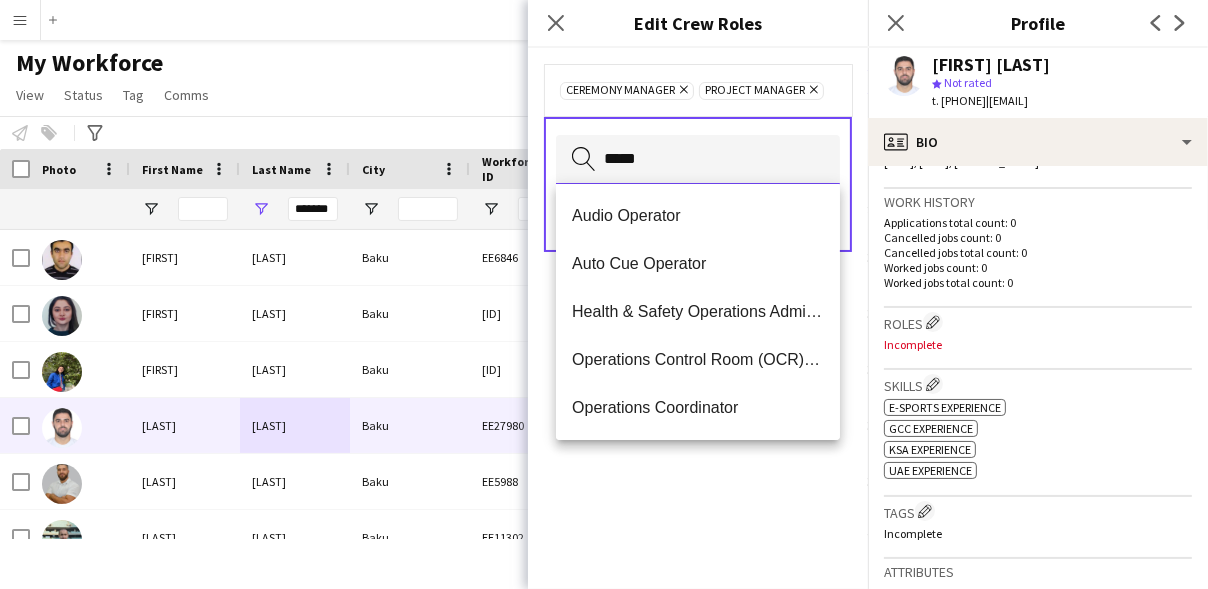 type on "*****" 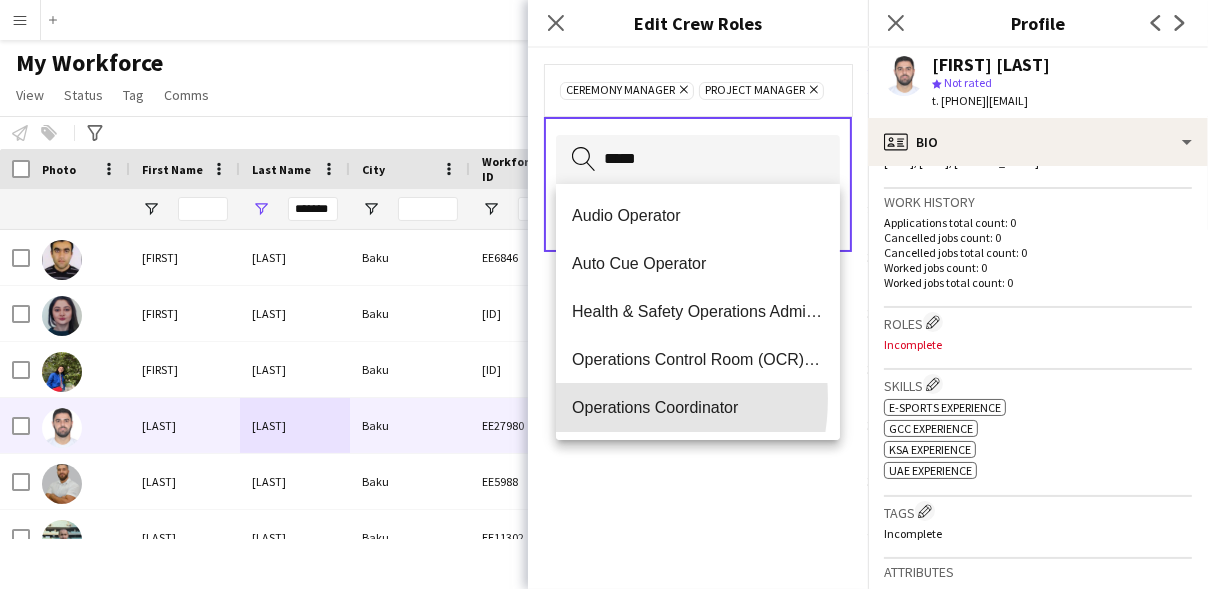 click on "Operations Coordinator" at bounding box center [698, 407] 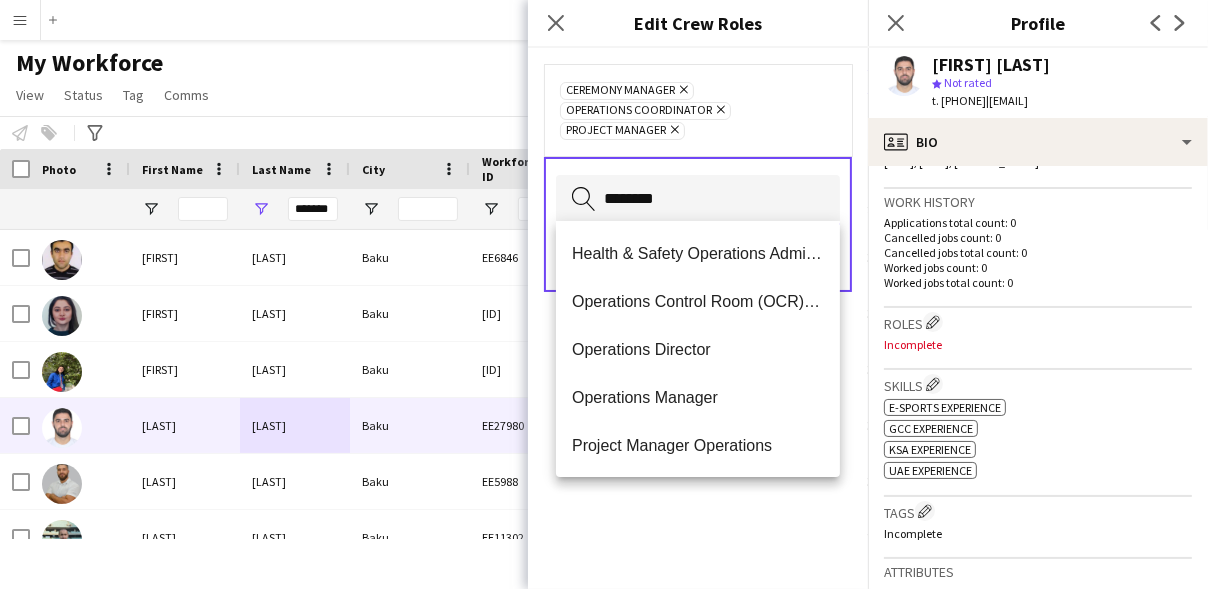type on "********" 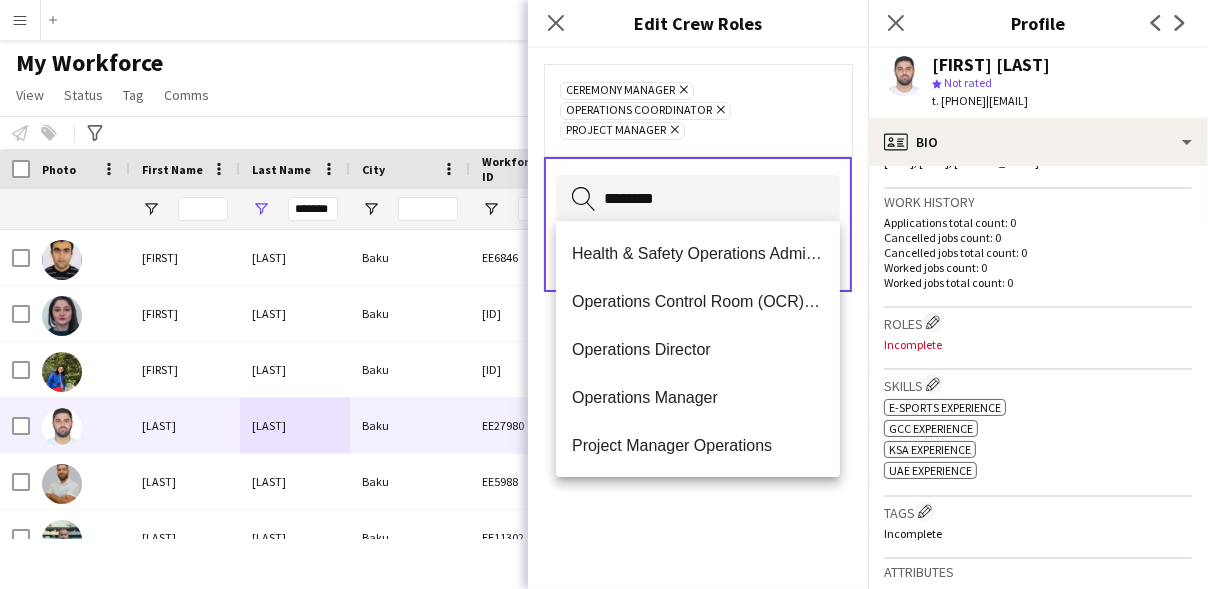 click on "Operations Manager" at bounding box center (698, 397) 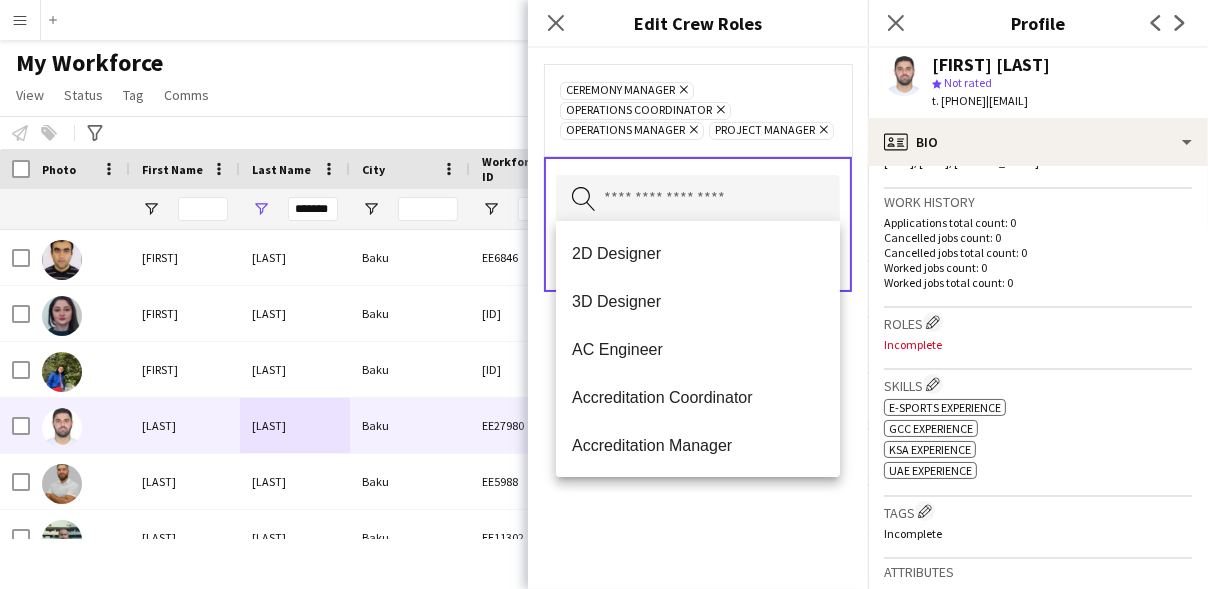 click on "Remove" 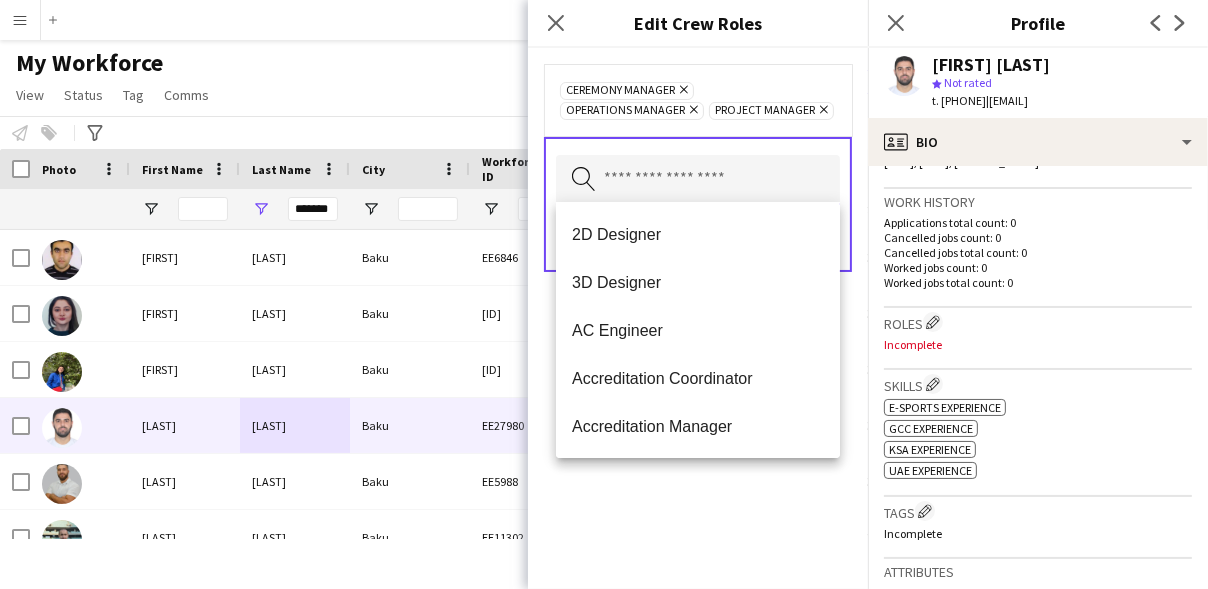 click at bounding box center (698, 180) 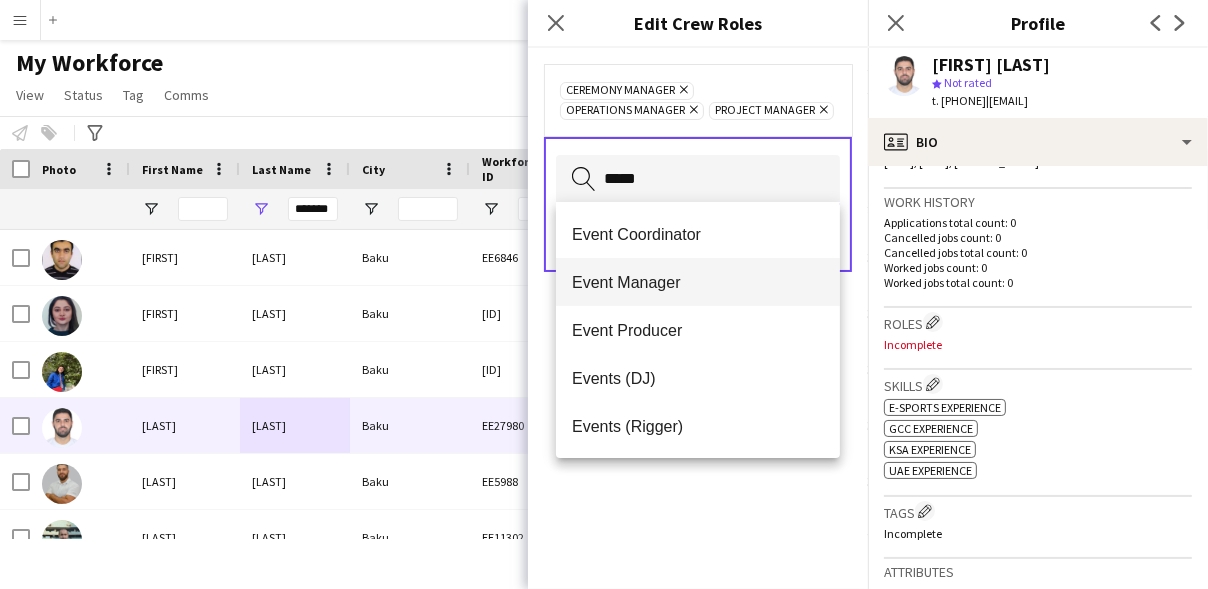 type on "*****" 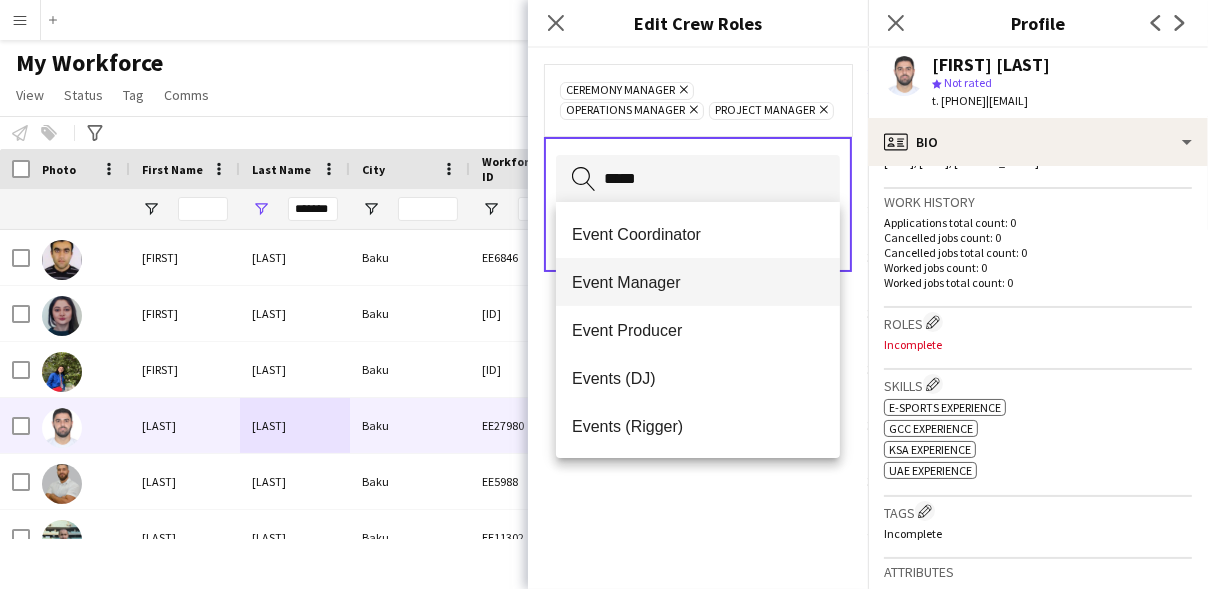 click on "Event Manager" at bounding box center (698, 282) 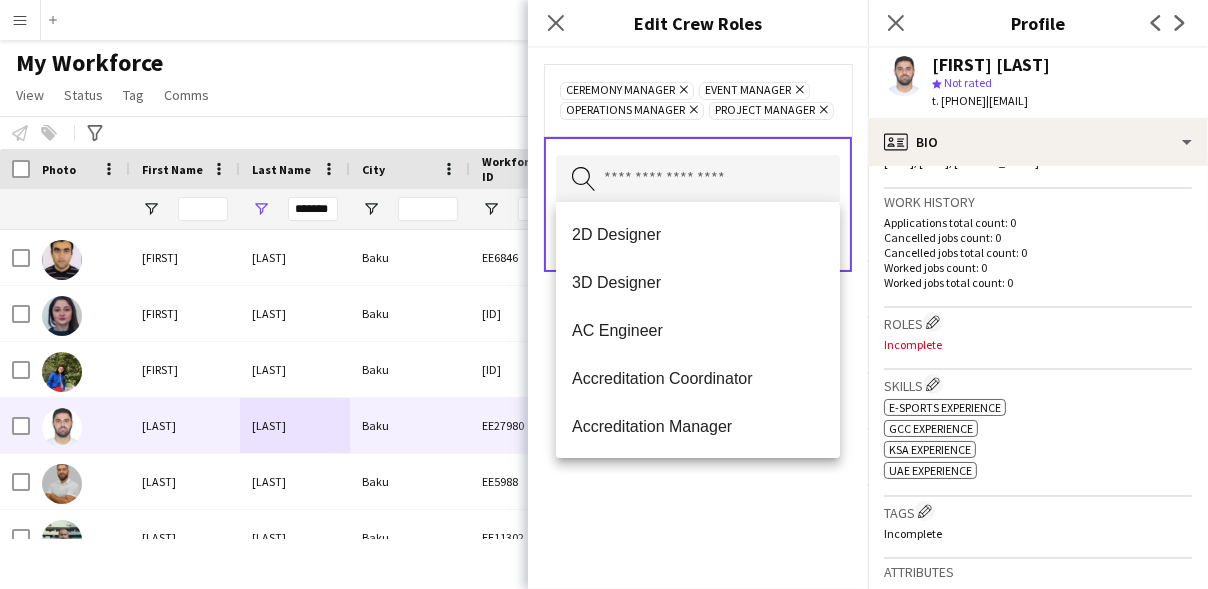 click at bounding box center [698, 180] 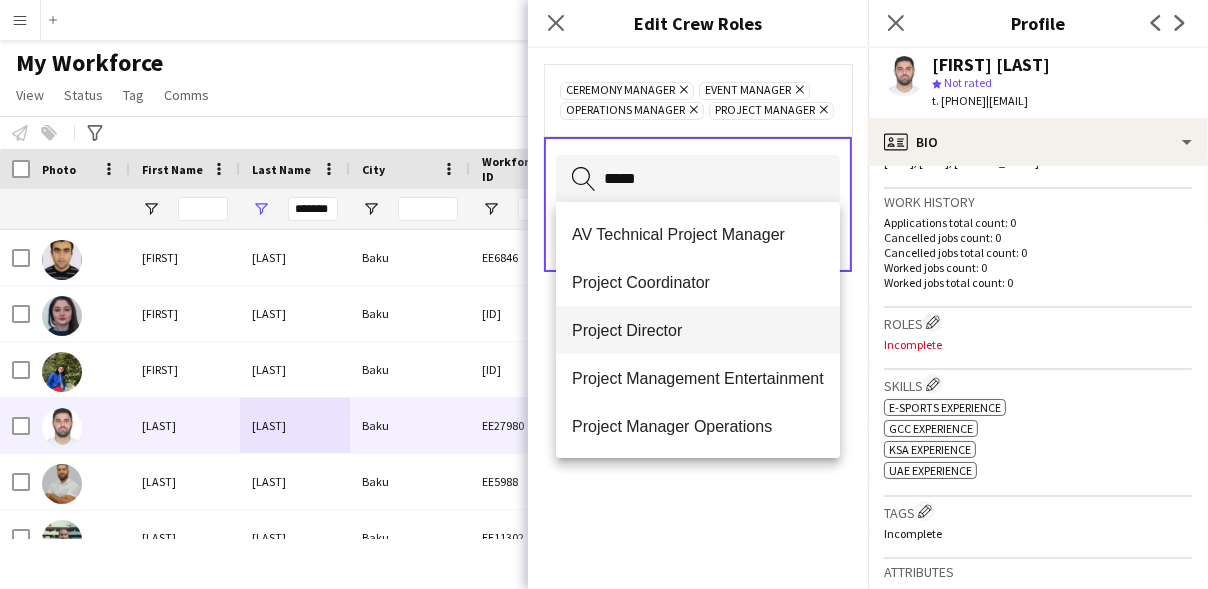 type on "*****" 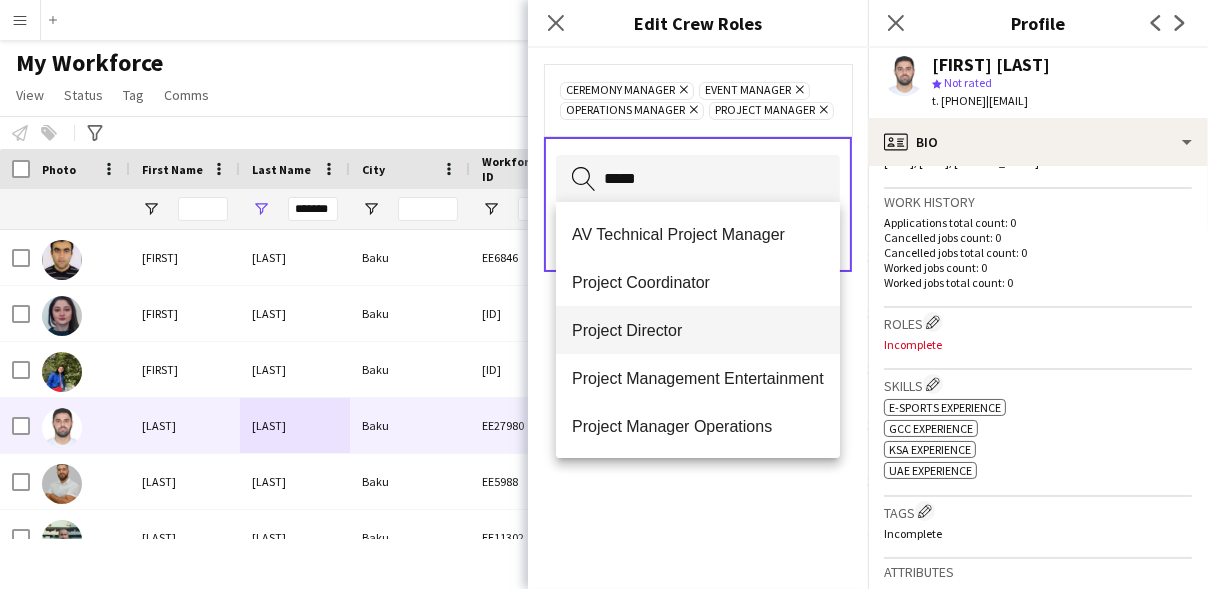 click on "Project Director" at bounding box center (698, 330) 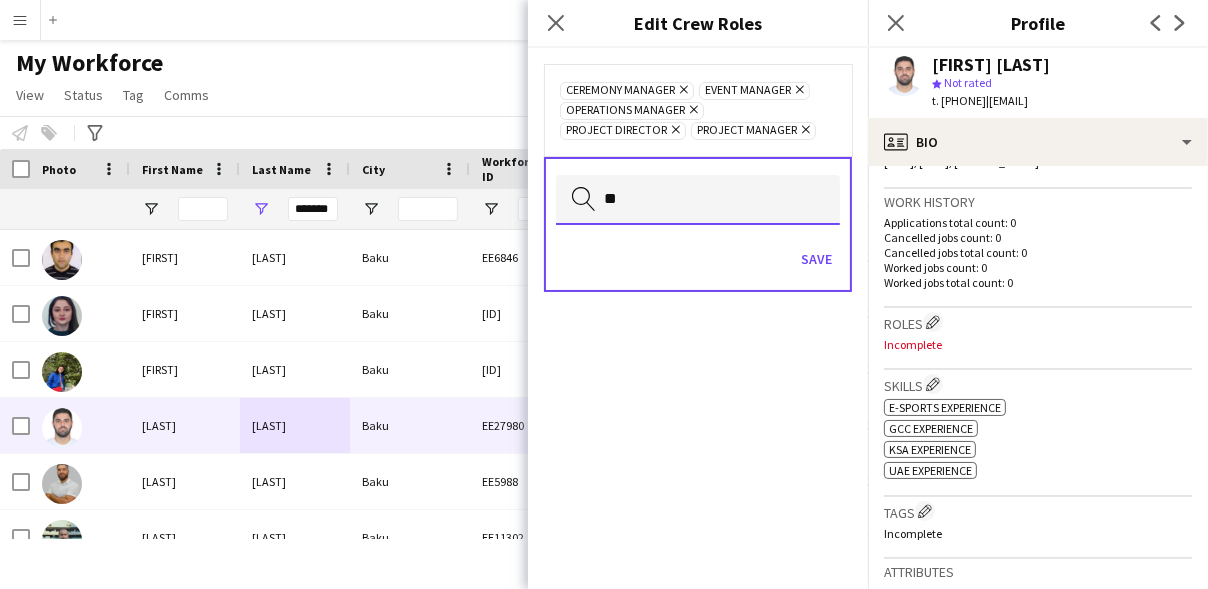 type on "*" 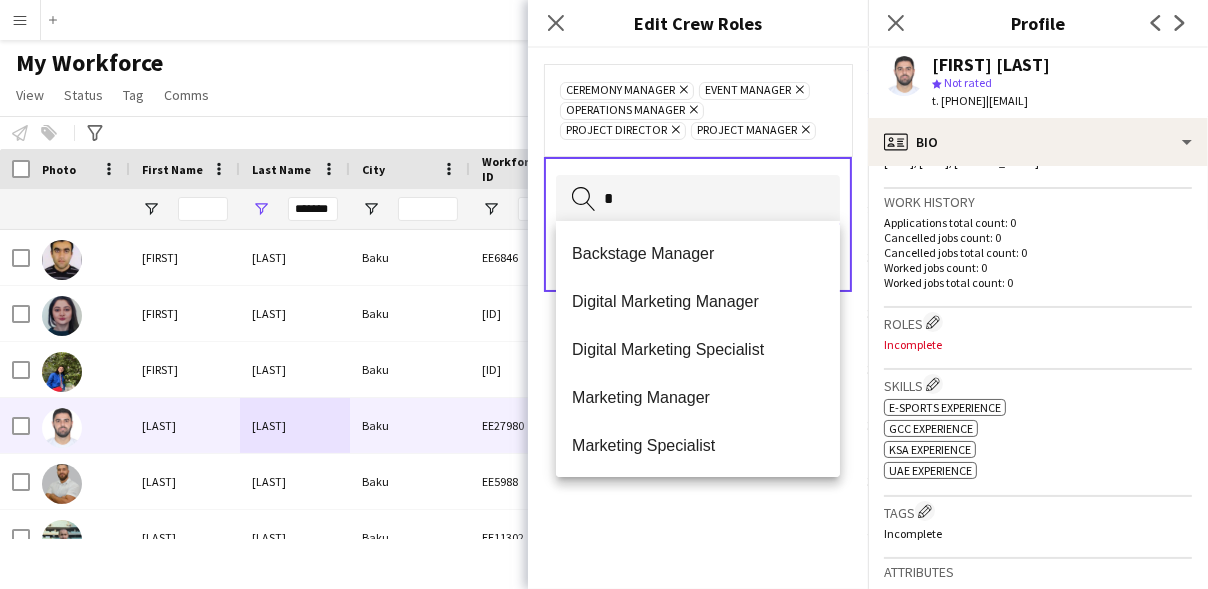 type 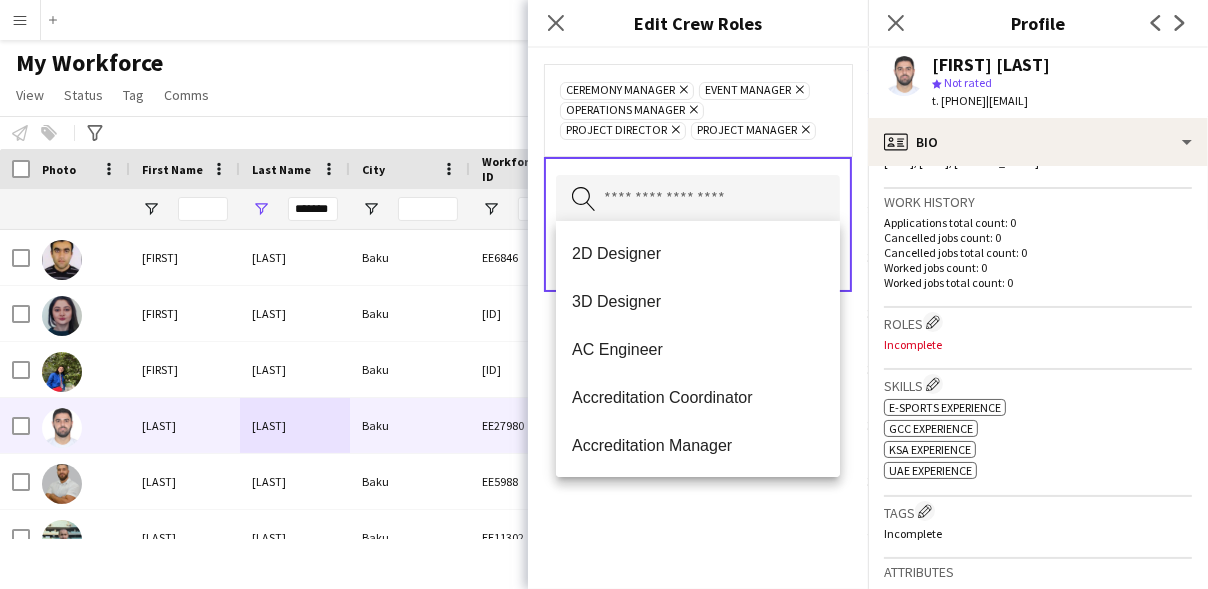 click on "Ceremony Manager
Remove
Event Manager
Remove
Operations Manager
Remove
Project Director
Remove
Project Manager
Remove
Search by role type
Save" 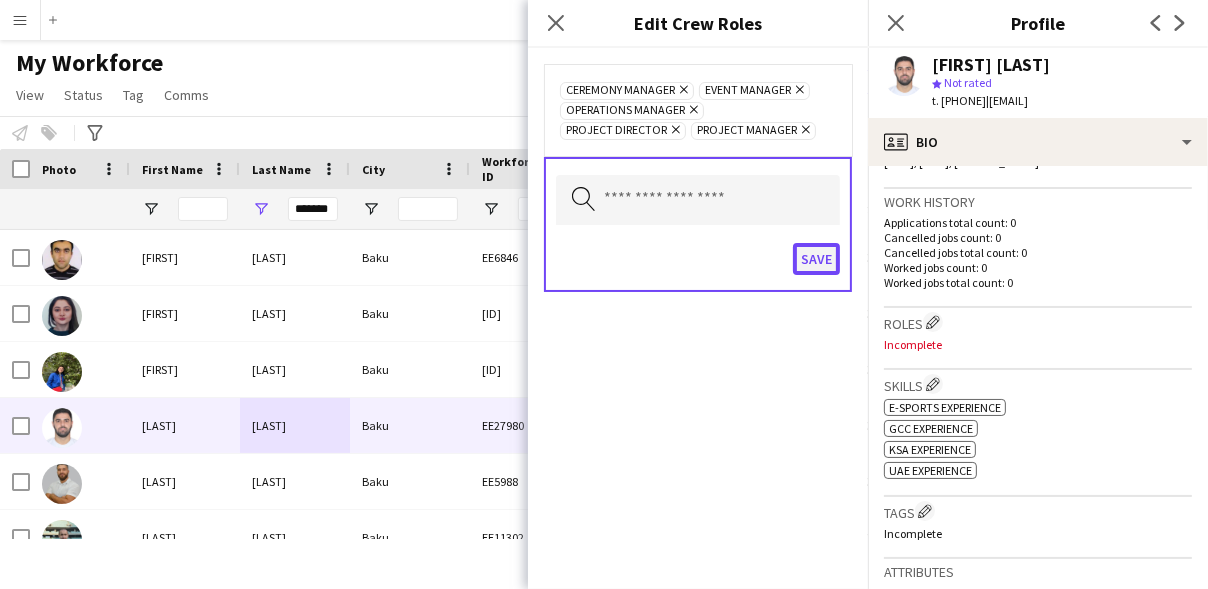 click on "Save" 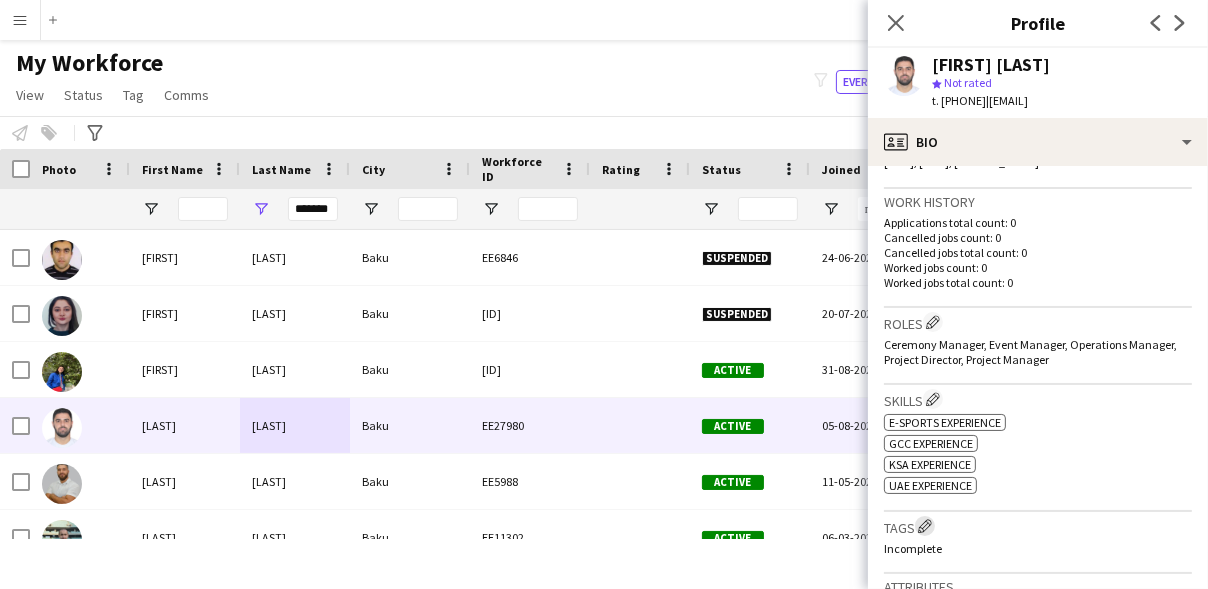 click on "Edit crew company tags" 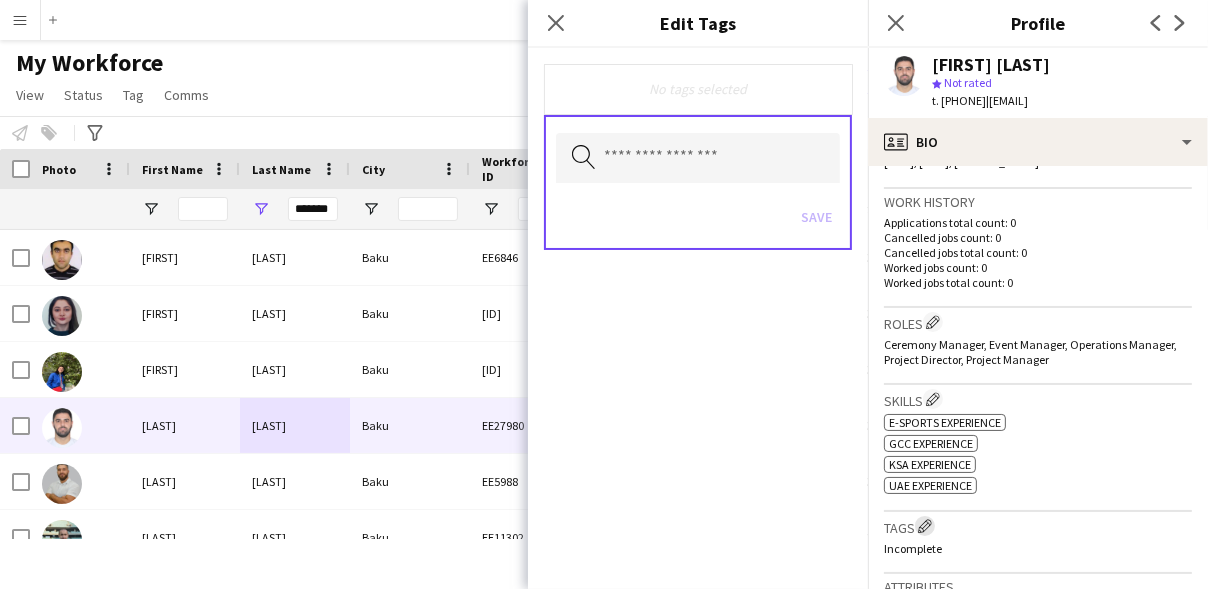 type 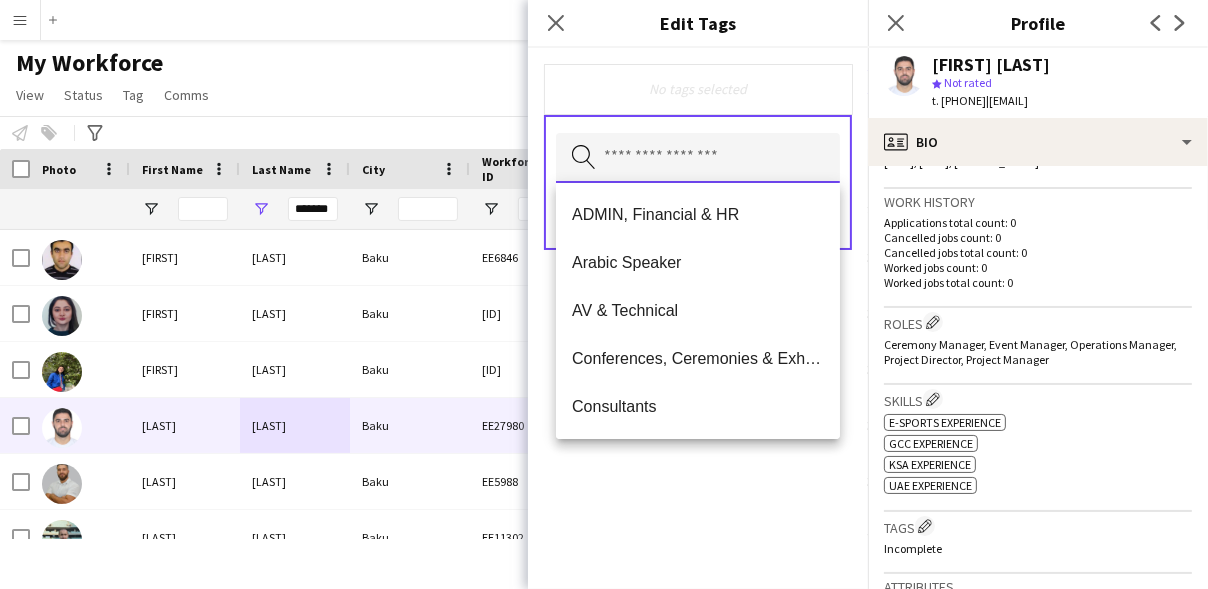 click at bounding box center [698, 158] 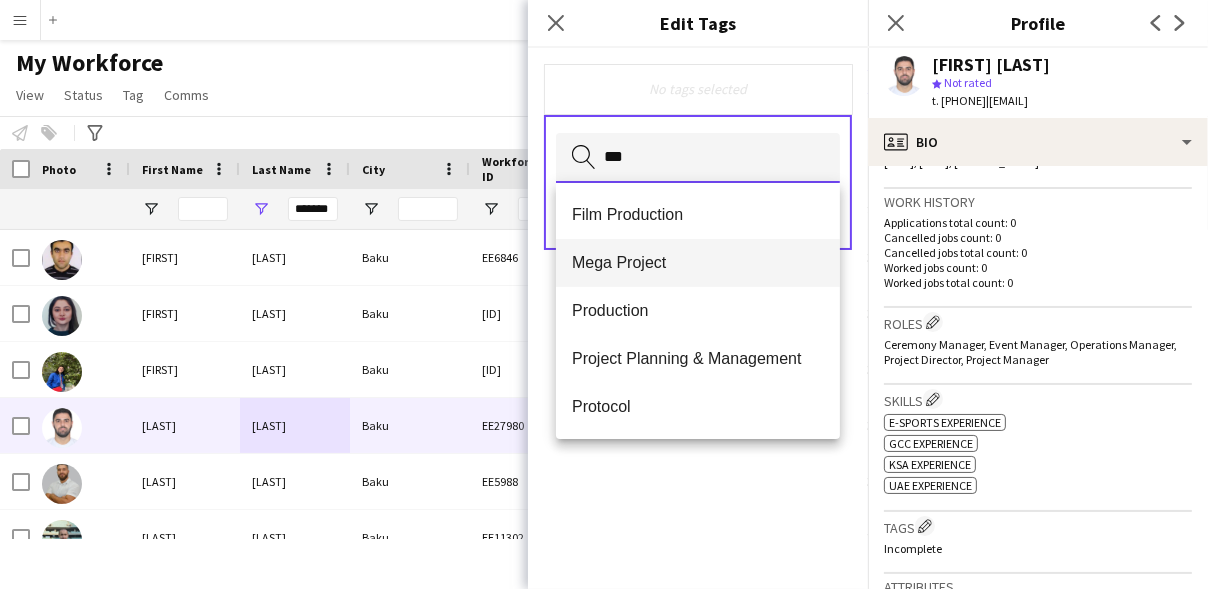 type on "***" 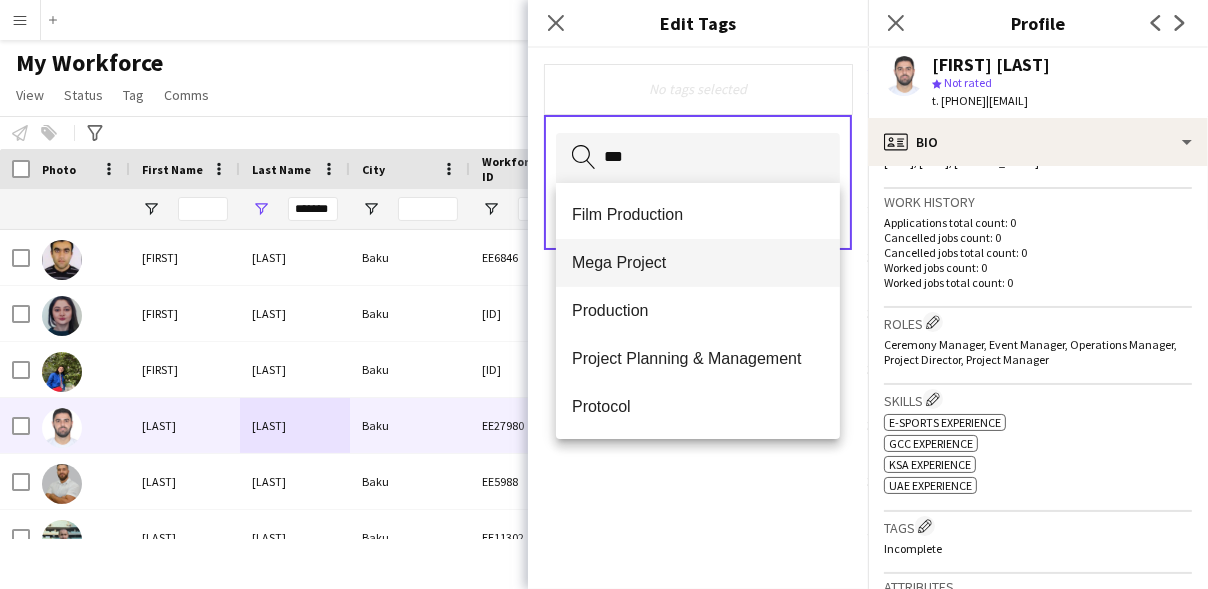 click on "Mega Project" at bounding box center [698, 263] 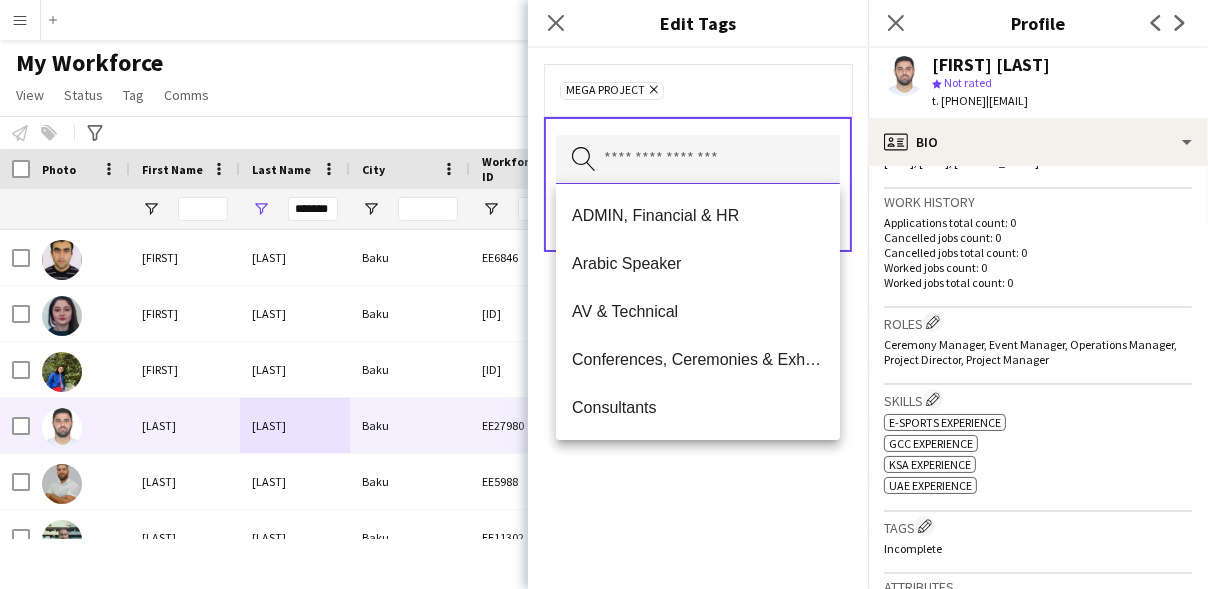 click at bounding box center [698, 160] 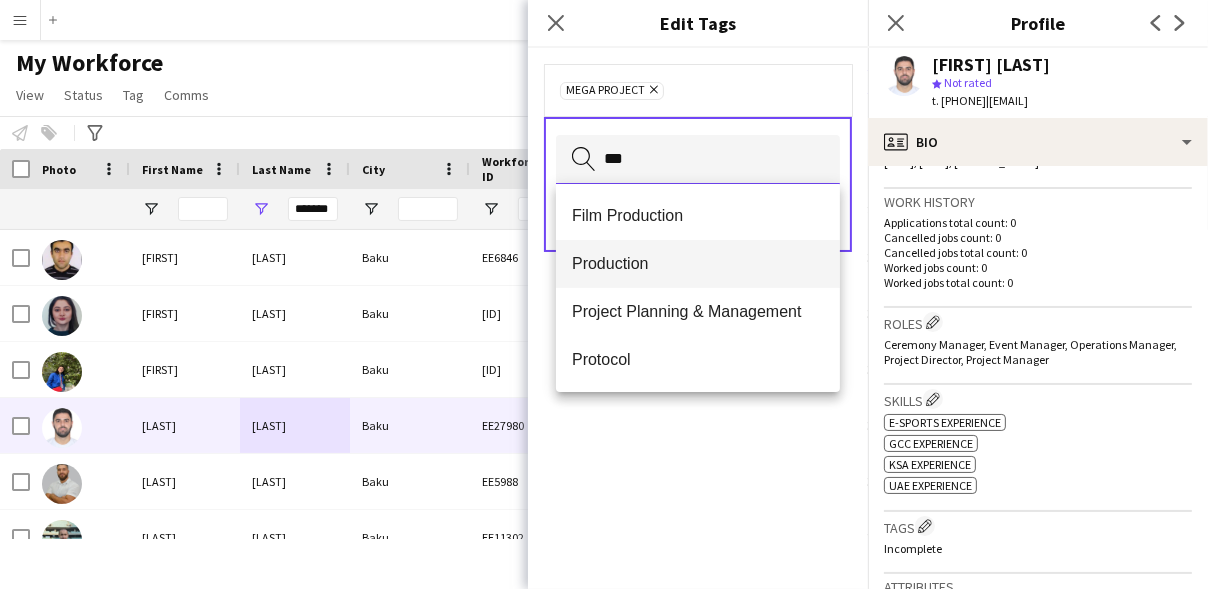 type on "***" 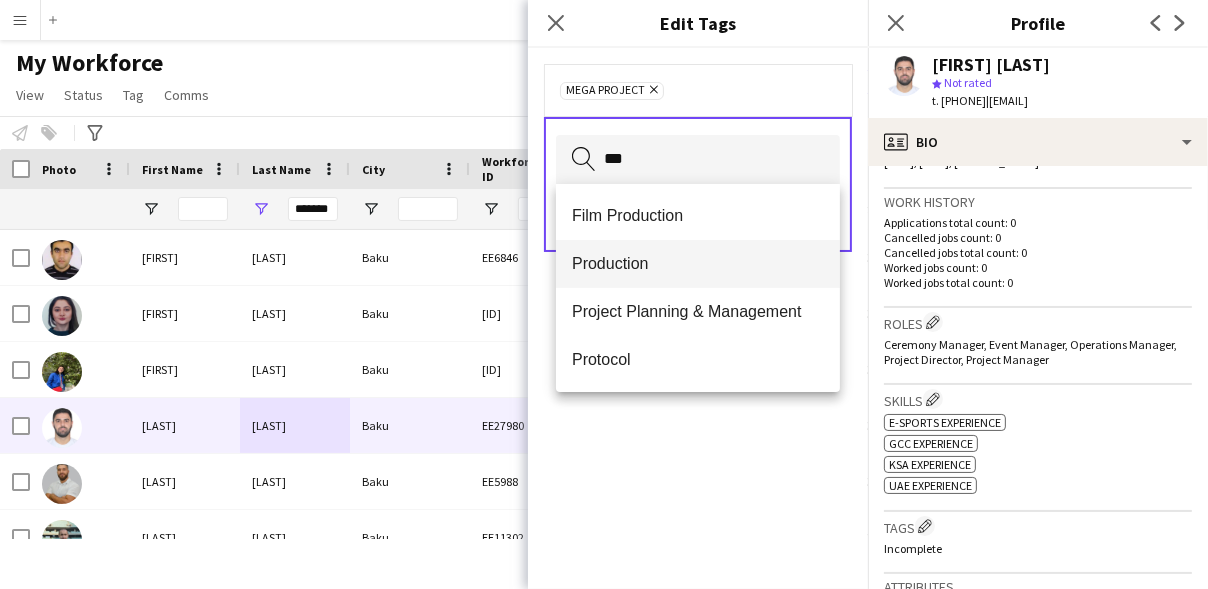 click on "Production" at bounding box center [698, 264] 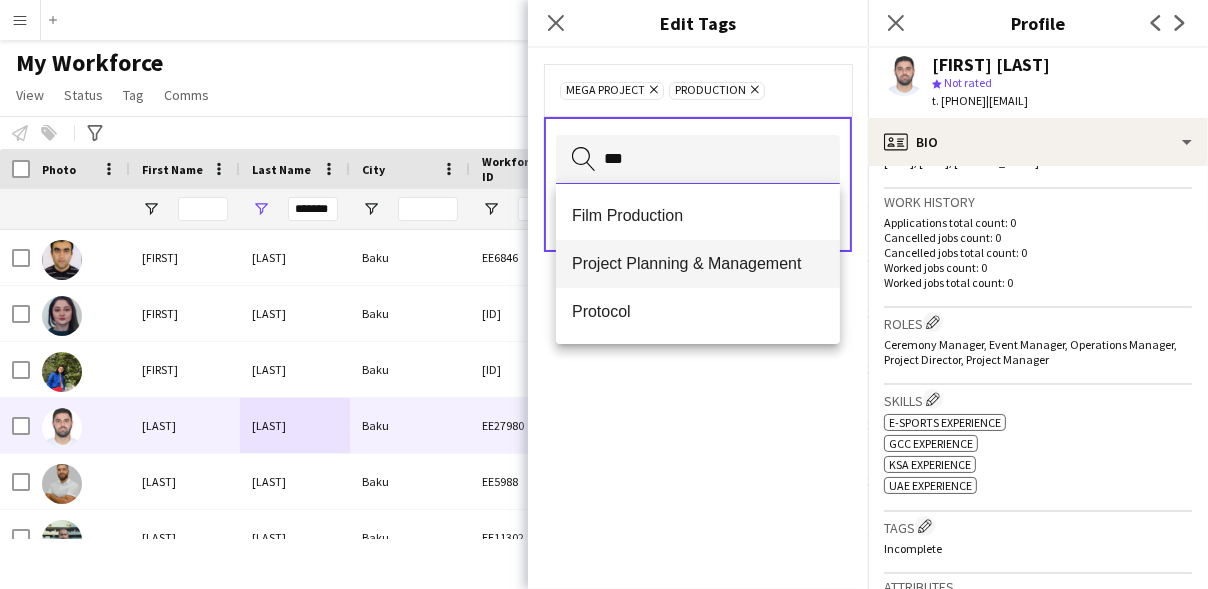 type on "***" 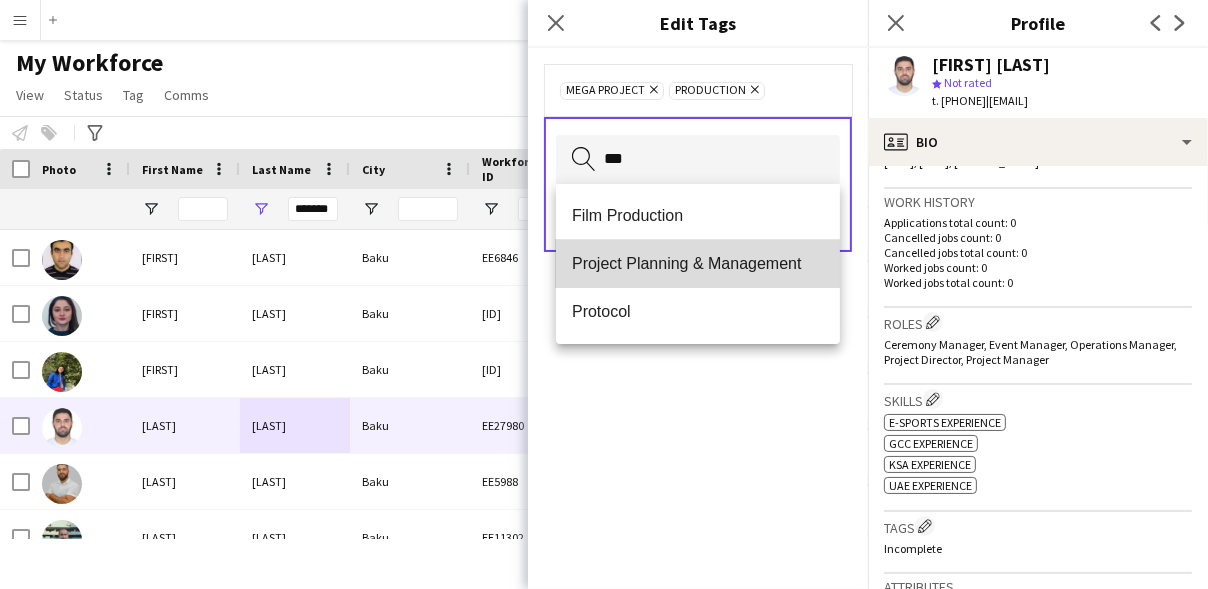 click on "Project Planning & Management" at bounding box center (698, 263) 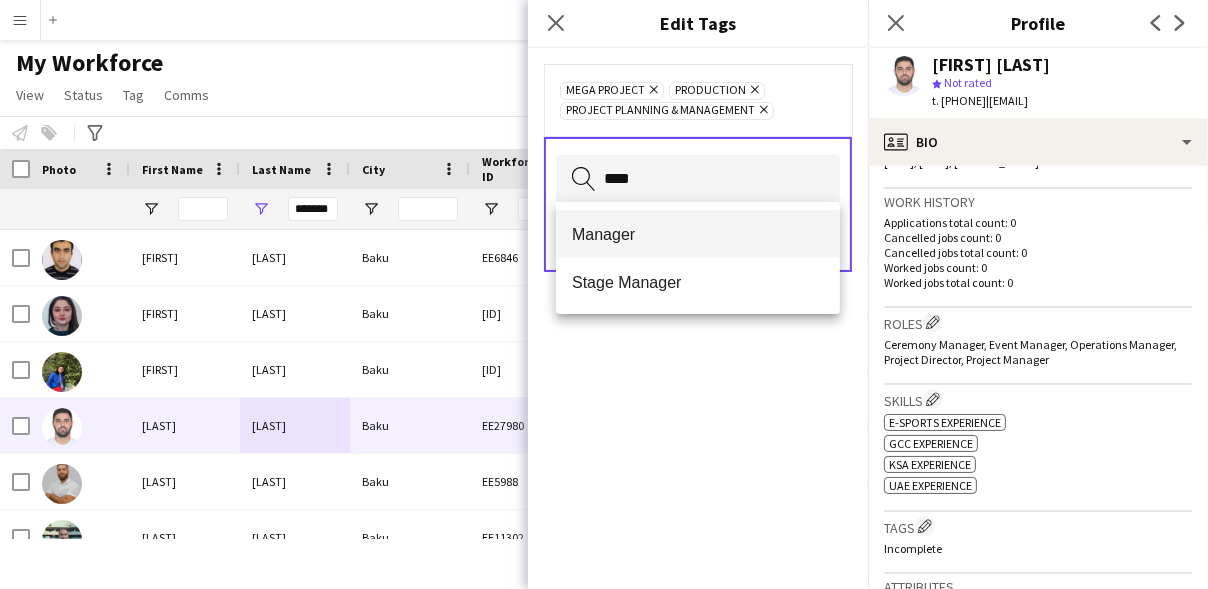 type on "****" 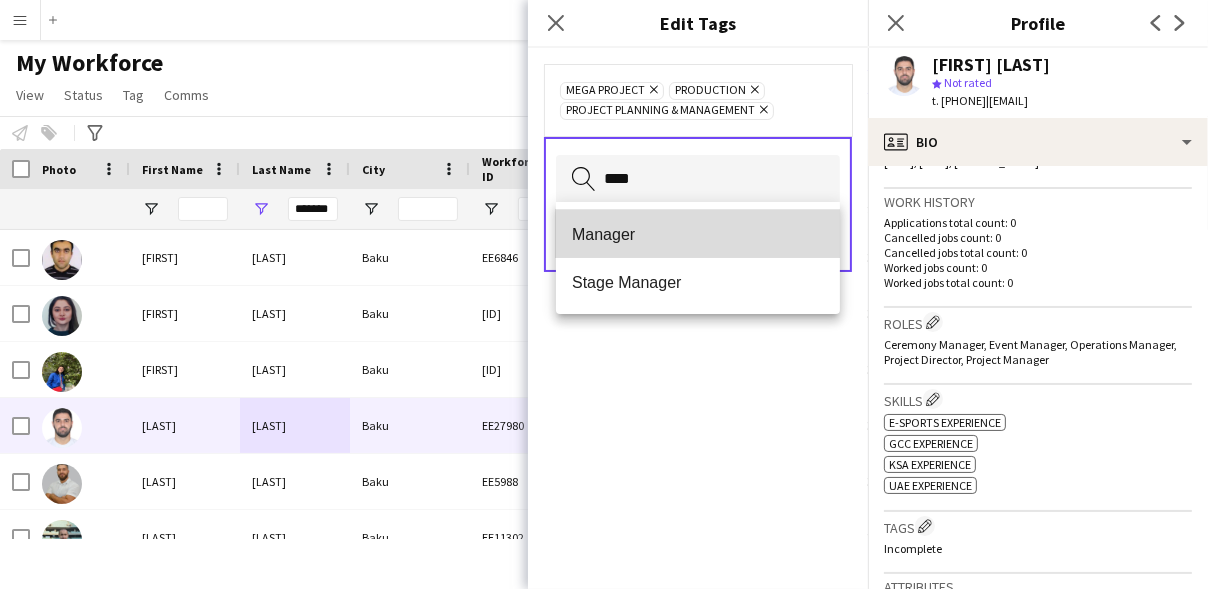 click on "Manager" at bounding box center (698, 234) 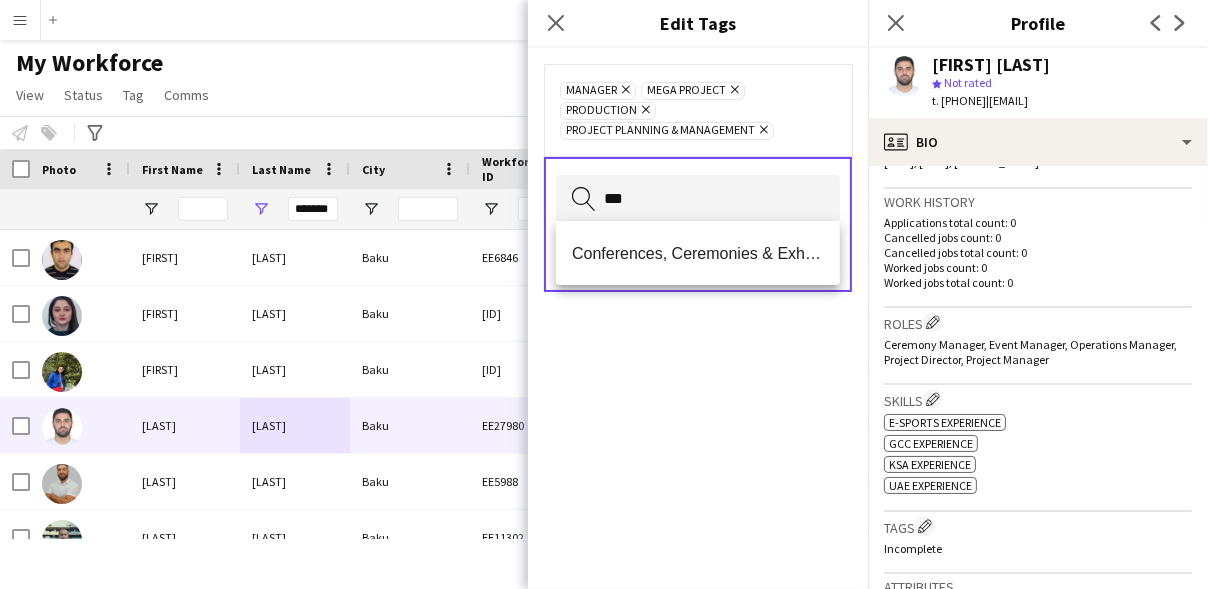 type on "***" 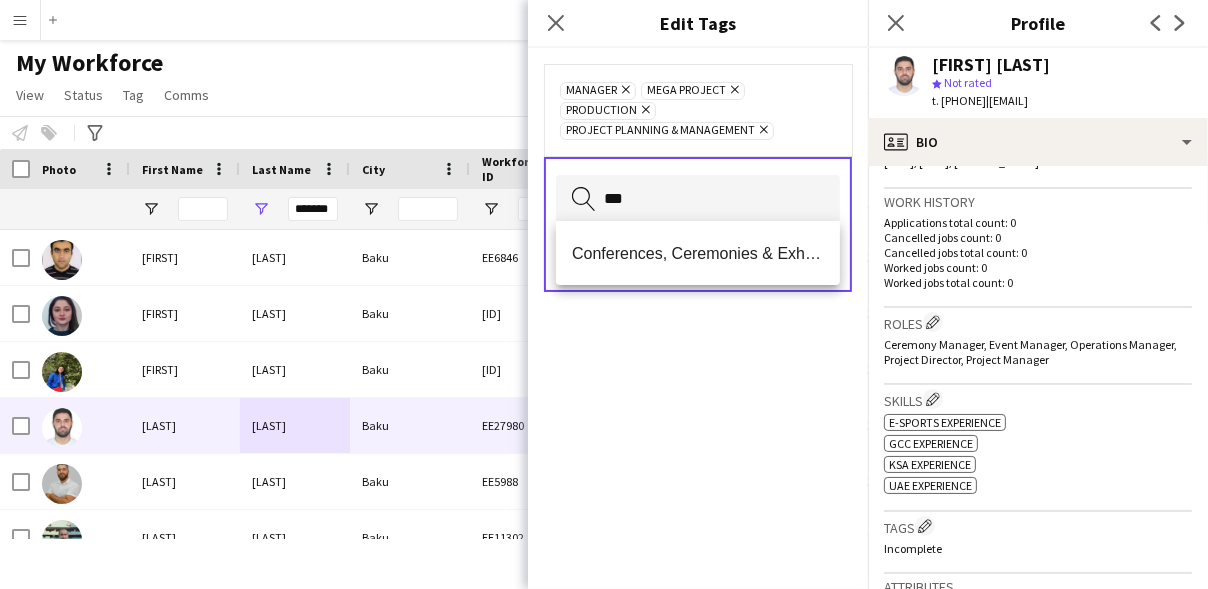 click on "Conferences, Ceremonies & Exhibitions" at bounding box center (698, 253) 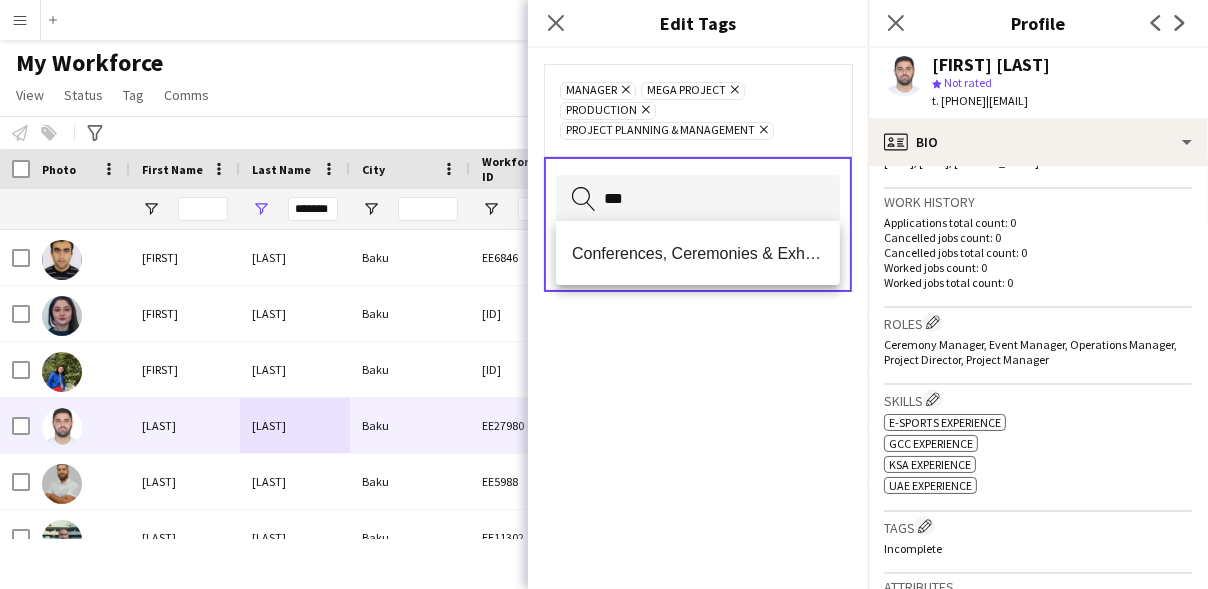 type 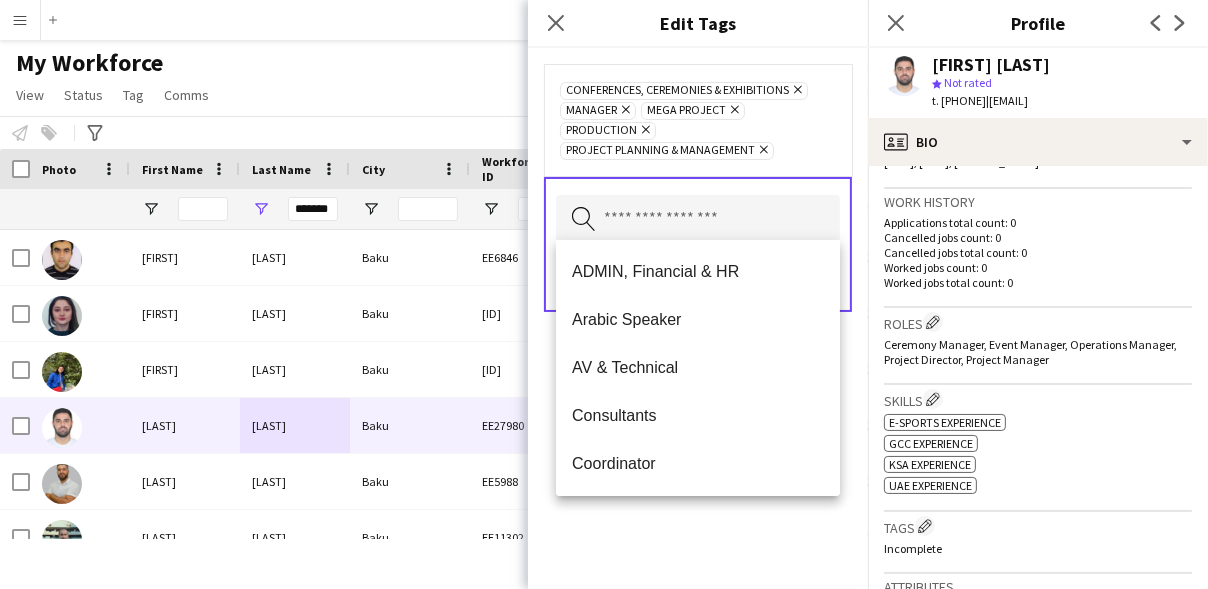 click on "Conferences, Ceremonies & Exhibitions
Remove
Manager
Remove
Mega Project
Remove
Production
Remove
Project Planning & Management
Remove
Search by tag name
Save" 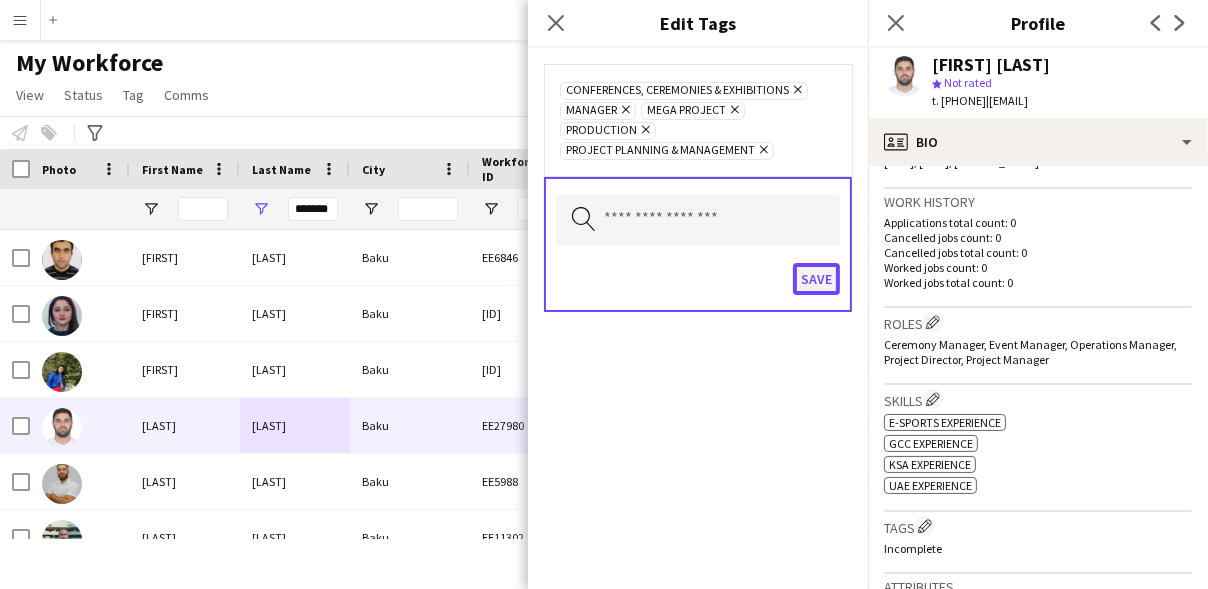 click on "Save" 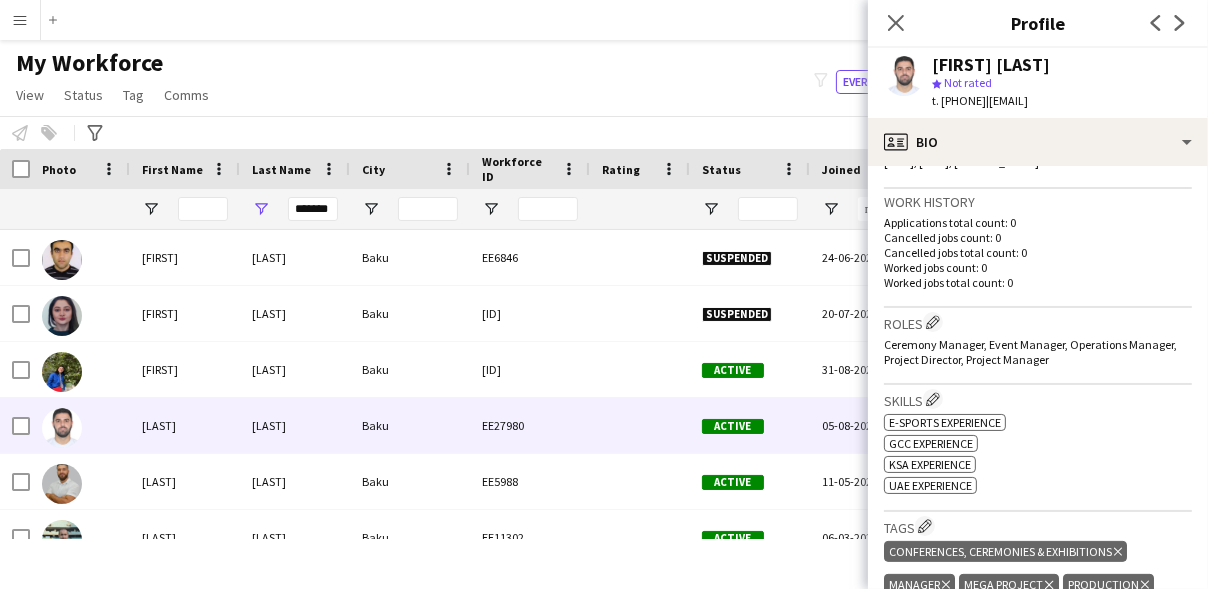 drag, startPoint x: 809, startPoint y: 276, endPoint x: 1138, endPoint y: 231, distance: 332.06323 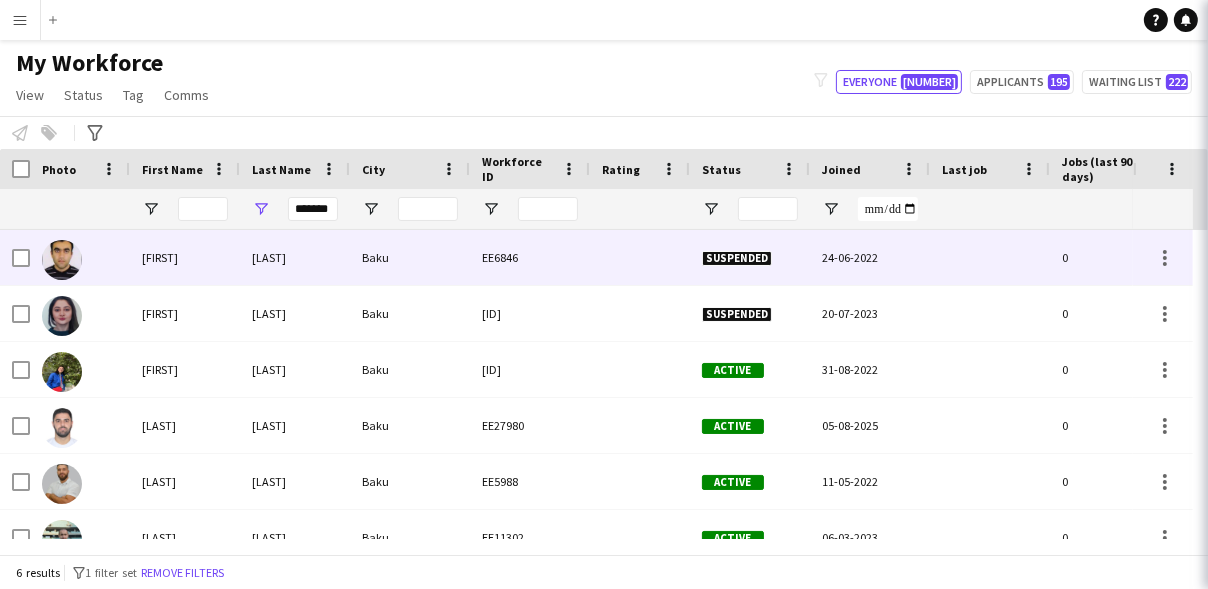 scroll, scrollTop: 0, scrollLeft: 0, axis: both 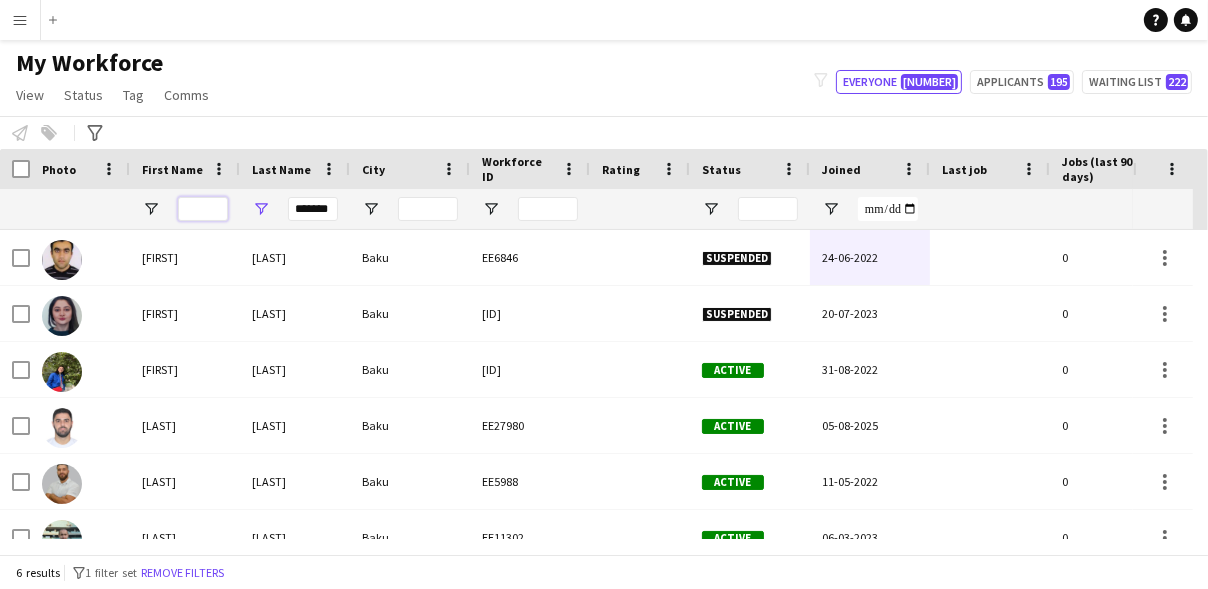 click at bounding box center (203, 209) 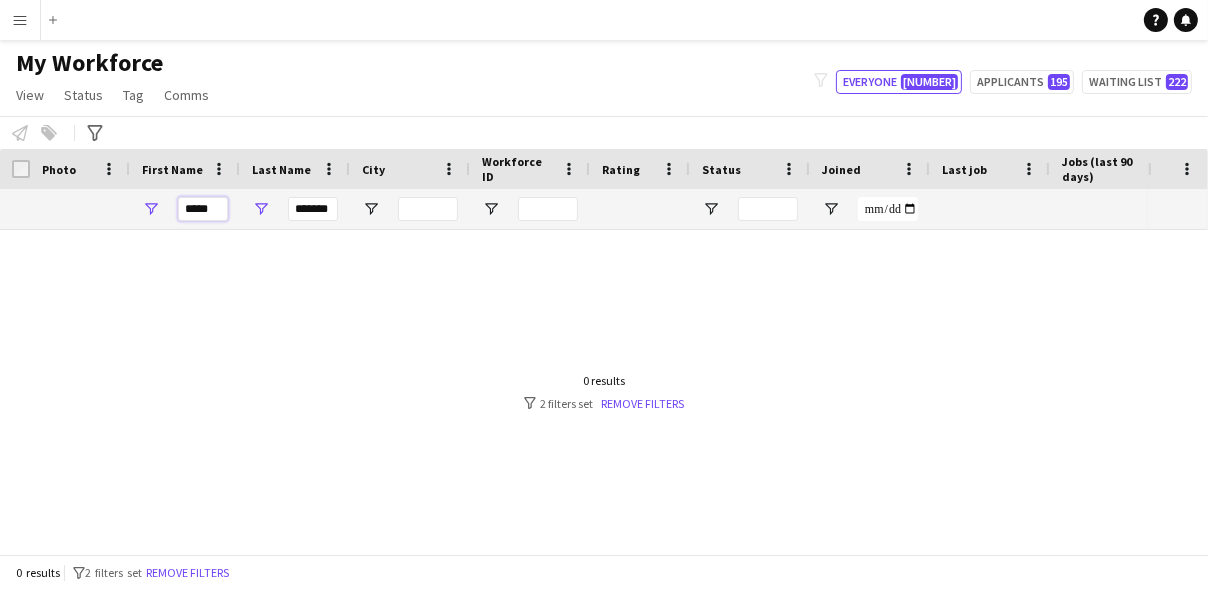 type on "*****" 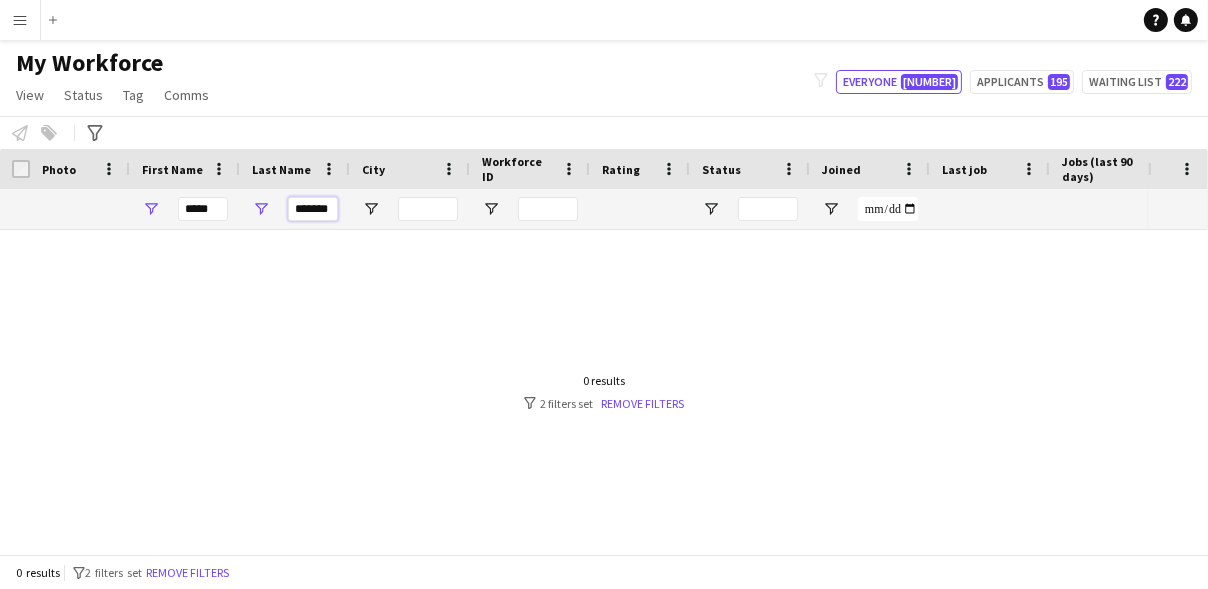 click on "*******" at bounding box center [313, 209] 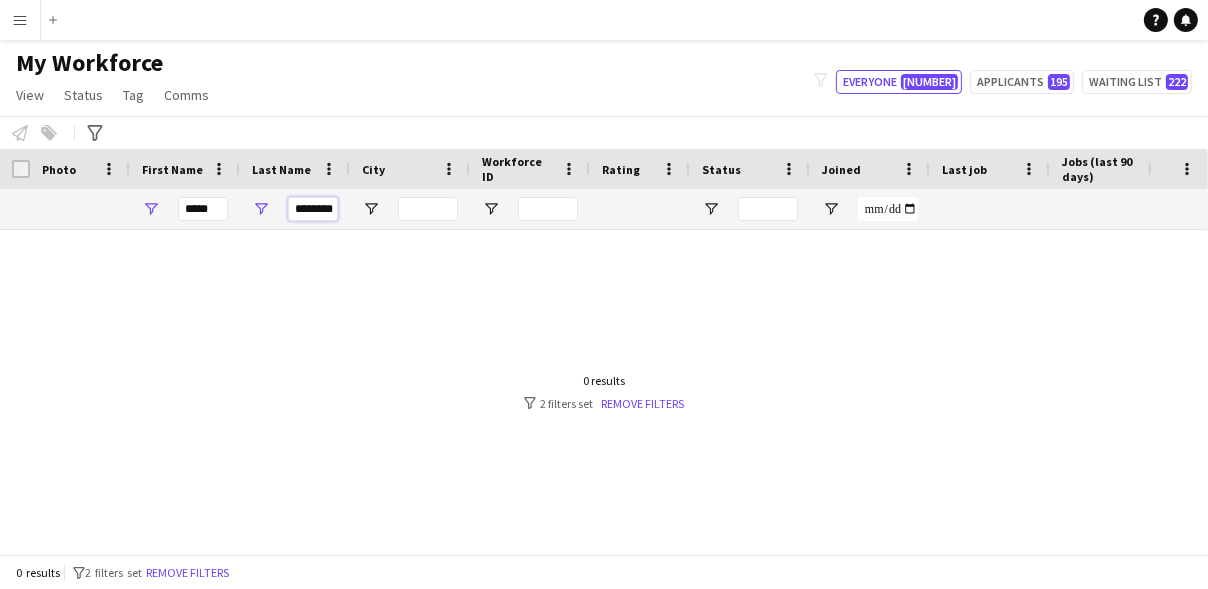 type on "********" 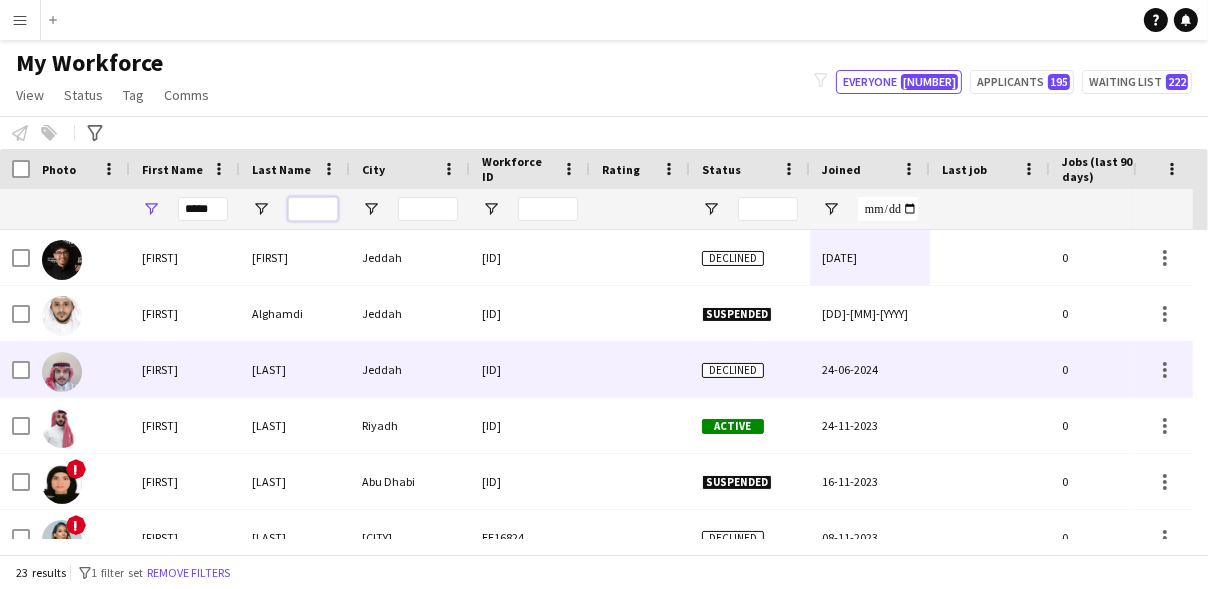 scroll, scrollTop: 45, scrollLeft: 0, axis: vertical 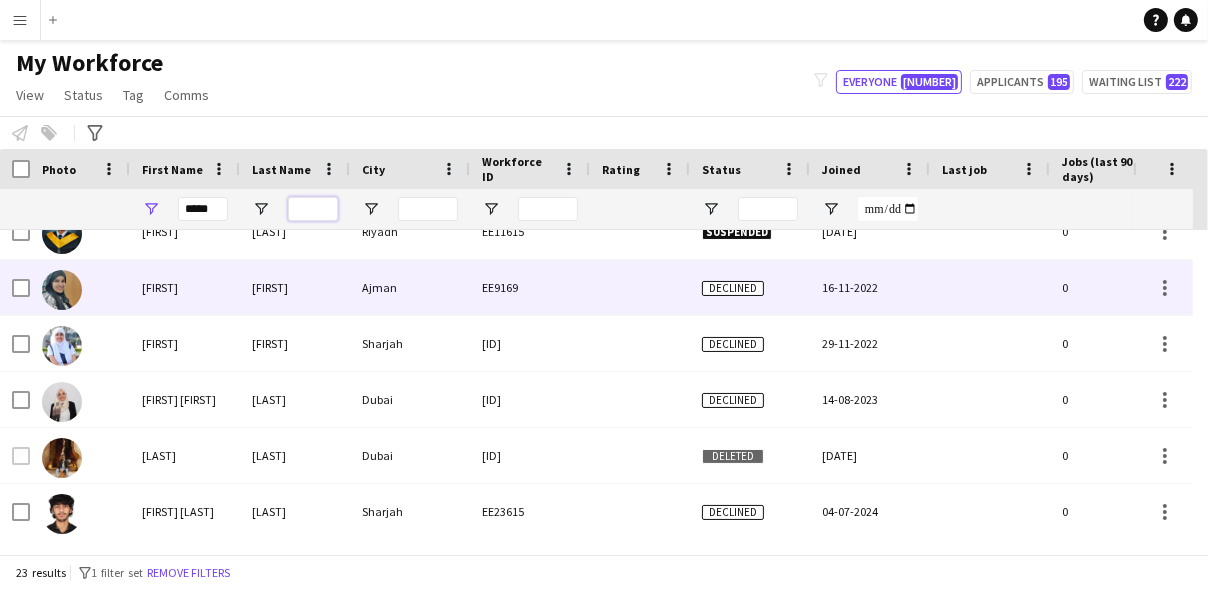 type 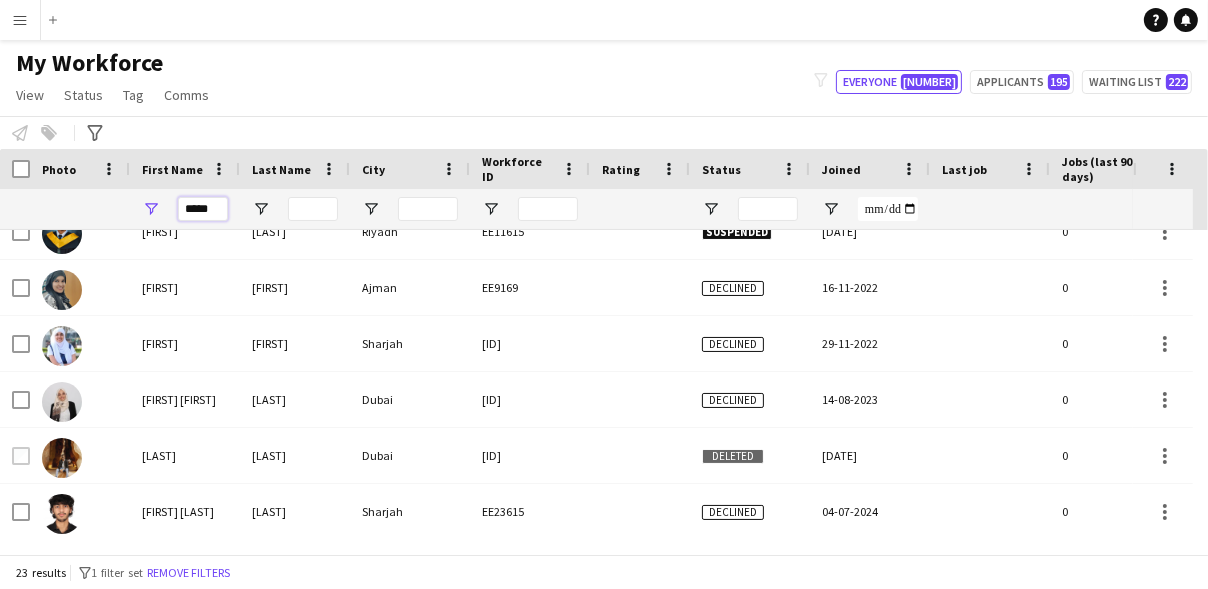 click on "*****" at bounding box center [203, 209] 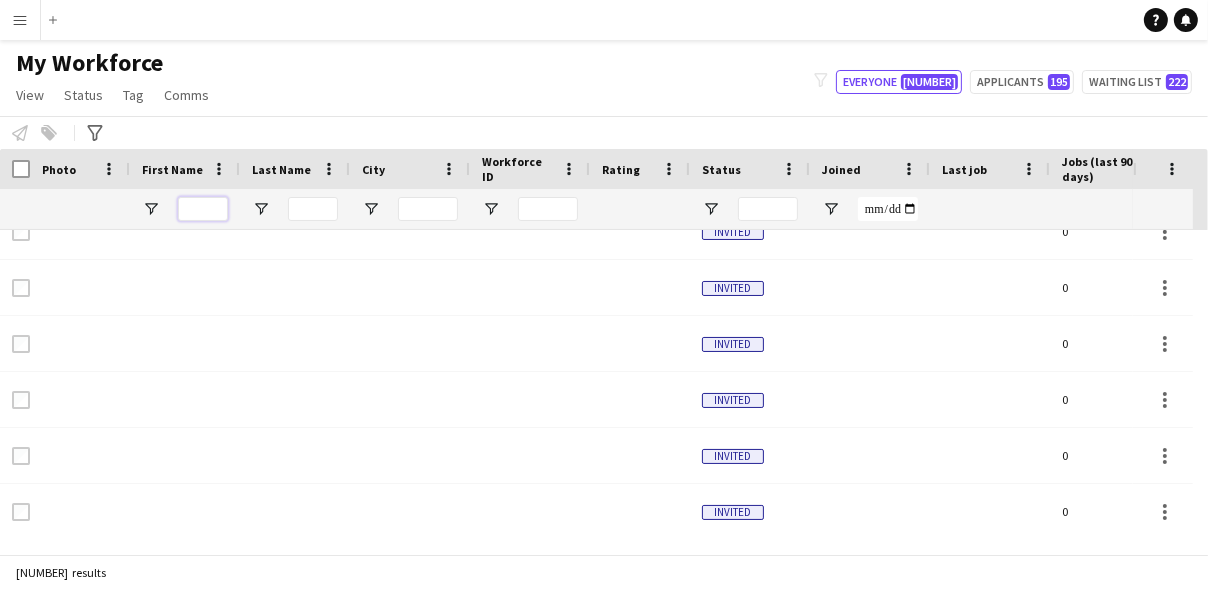type 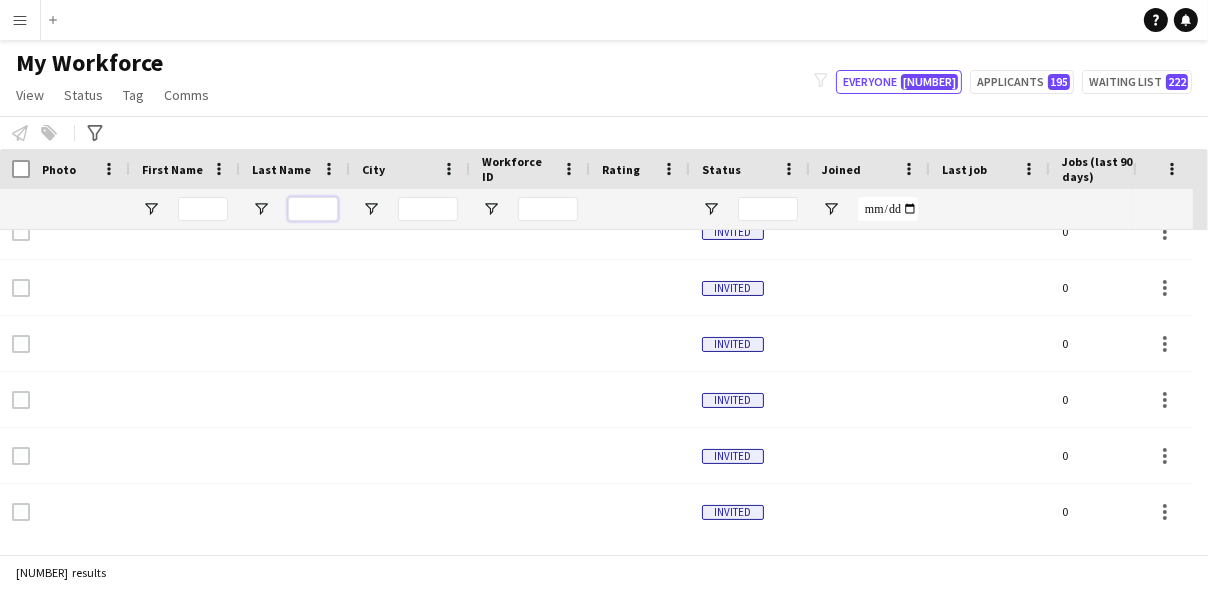 click at bounding box center (313, 209) 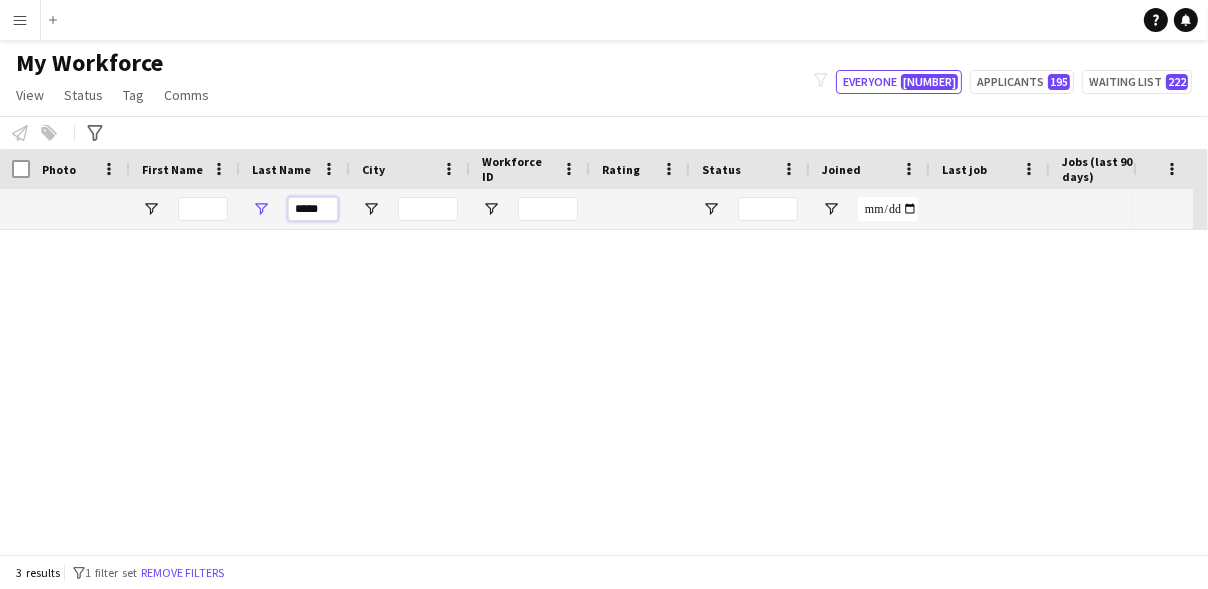 scroll, scrollTop: 0, scrollLeft: 0, axis: both 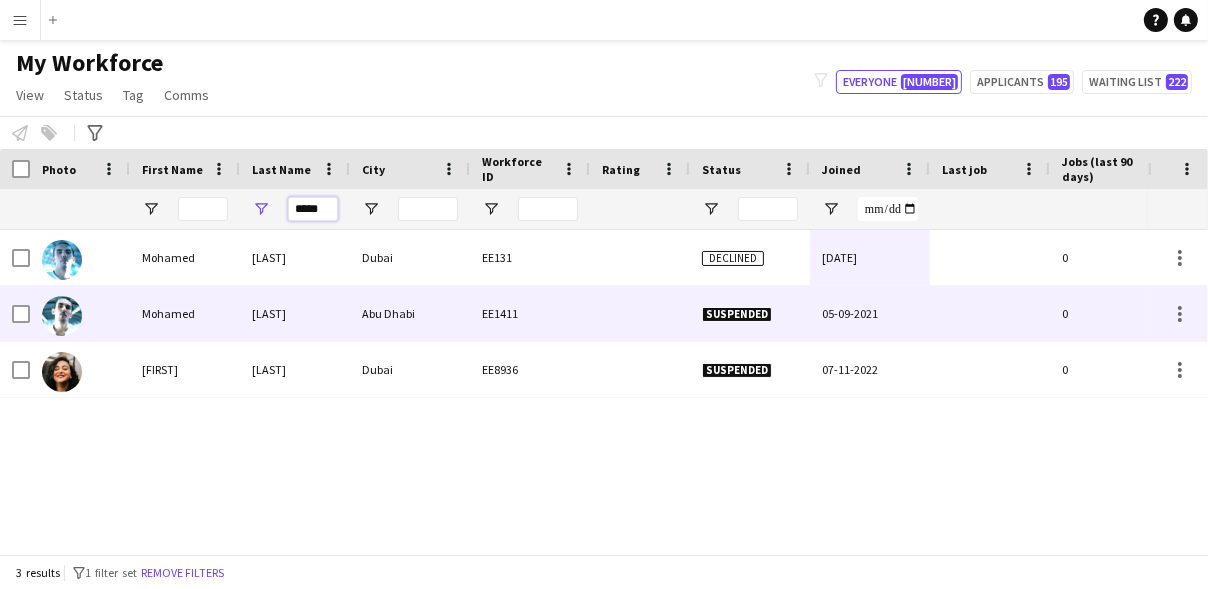 type on "*****" 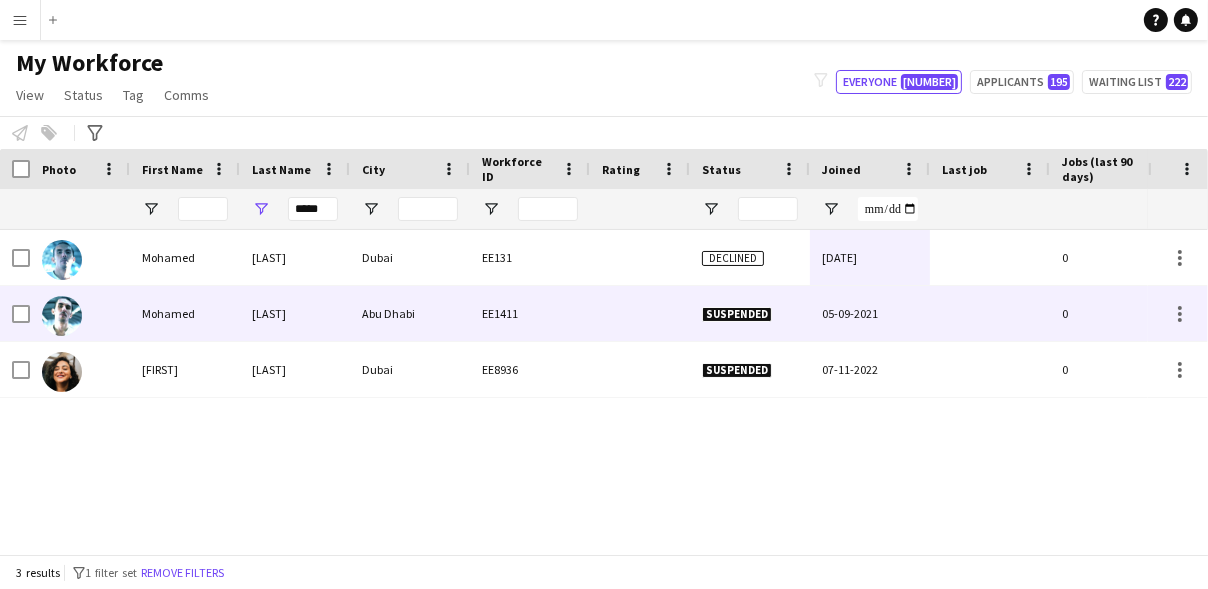 click on "Abu Dhabi" at bounding box center (410, 313) 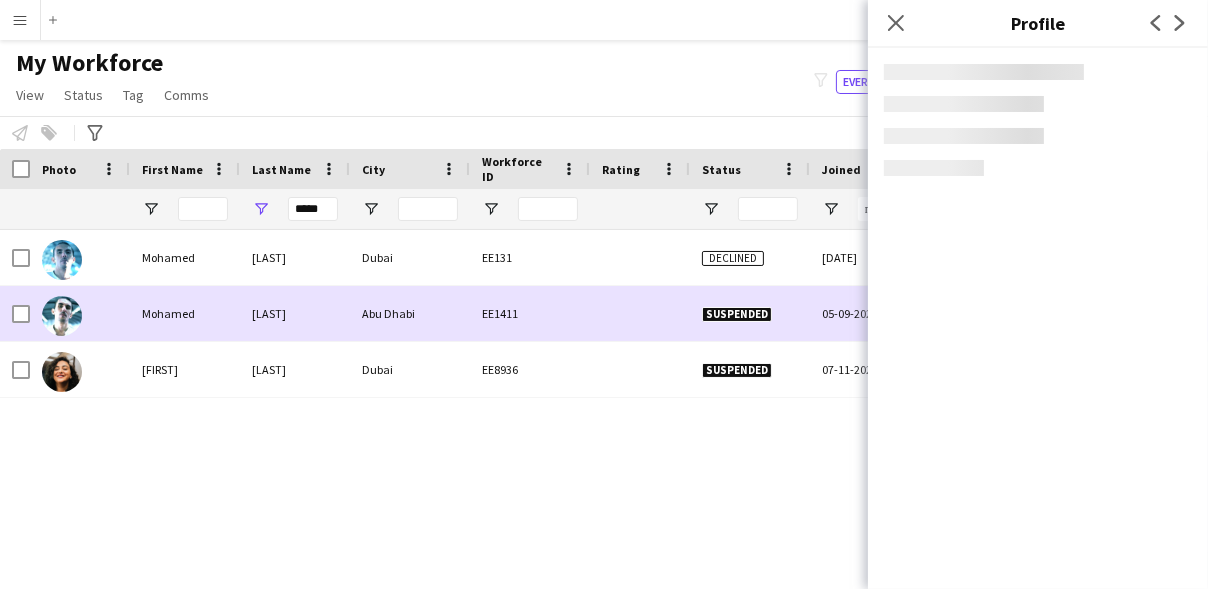 click on "Abu Dhabi" at bounding box center [410, 313] 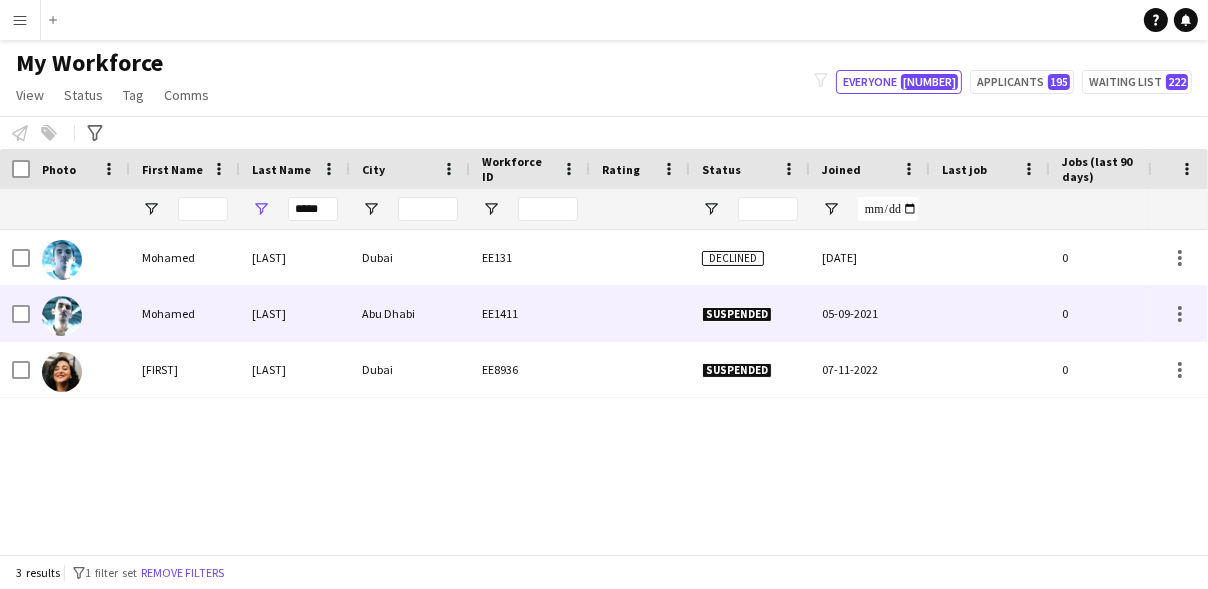 click on "Abu Dhabi" at bounding box center [410, 313] 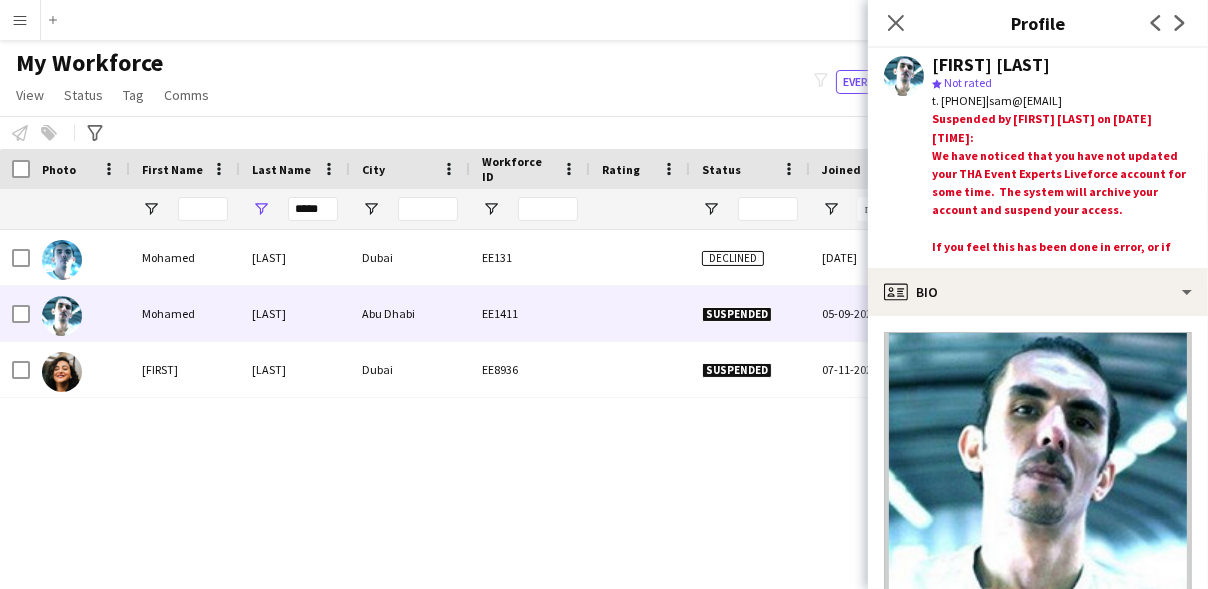scroll, scrollTop: 123, scrollLeft: 0, axis: vertical 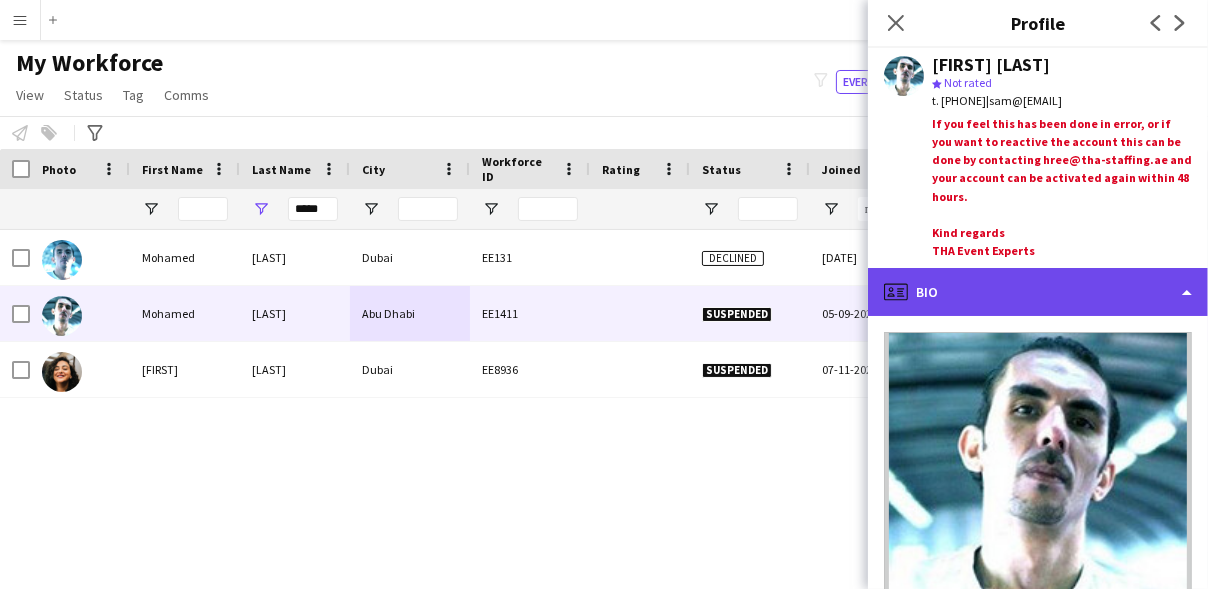 click on "profile
Bio" 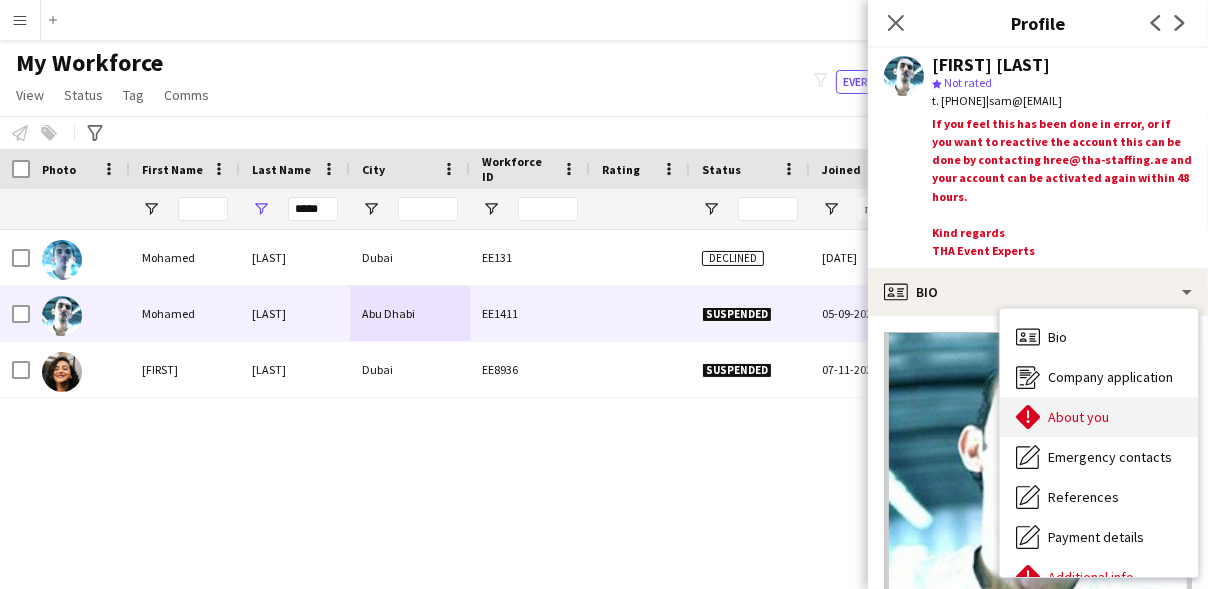 click on "About you" at bounding box center (1078, 417) 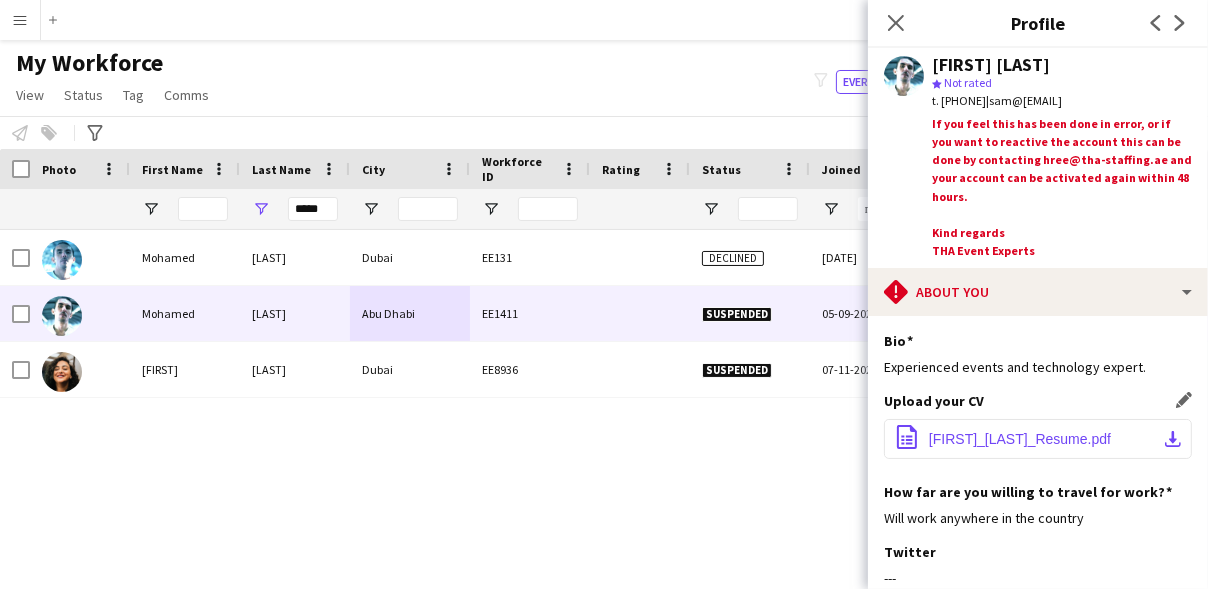 click on "office-file-sheet
Mohamed_Hegab_Resume.pdf
download-bottom" 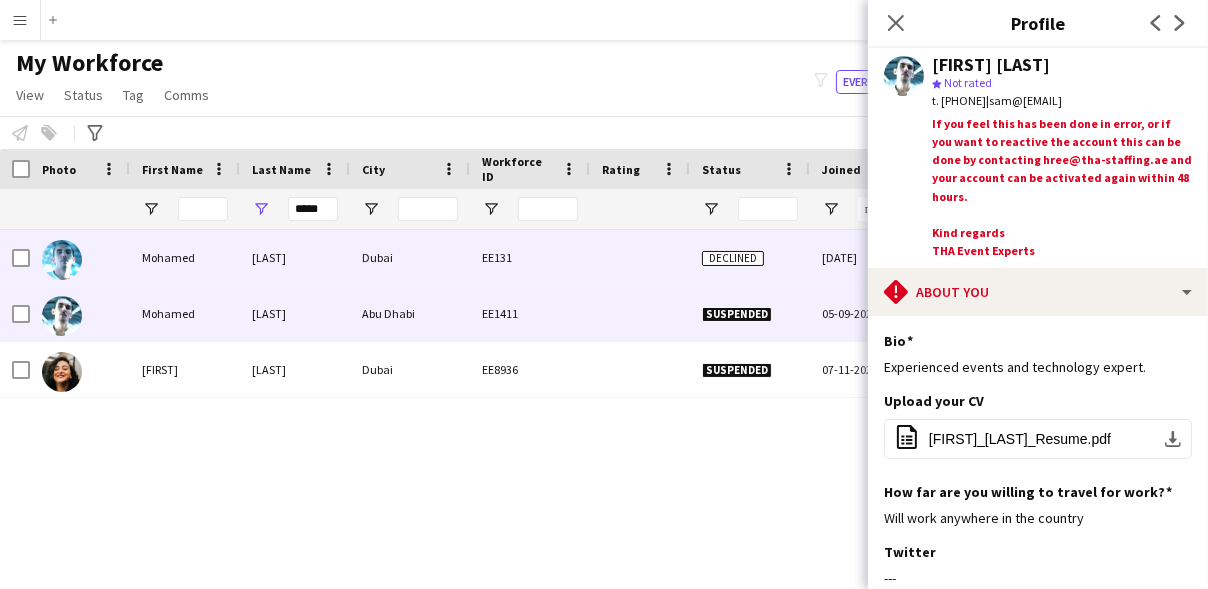 click on "Declined" at bounding box center [750, 257] 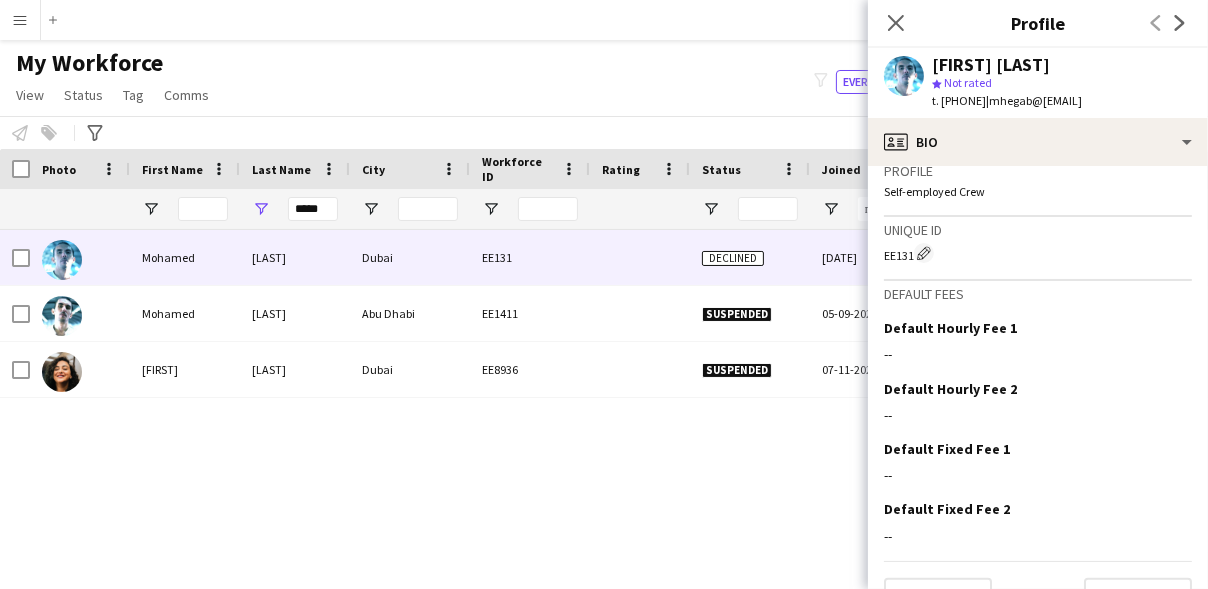scroll, scrollTop: 998, scrollLeft: 0, axis: vertical 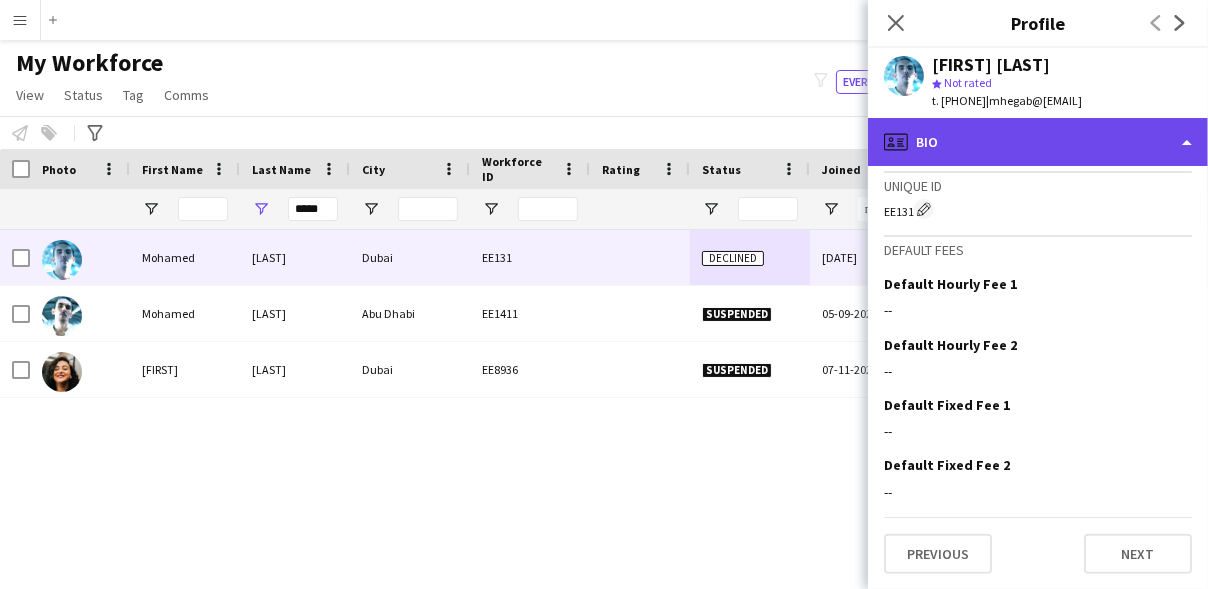 click on "profile
Bio" 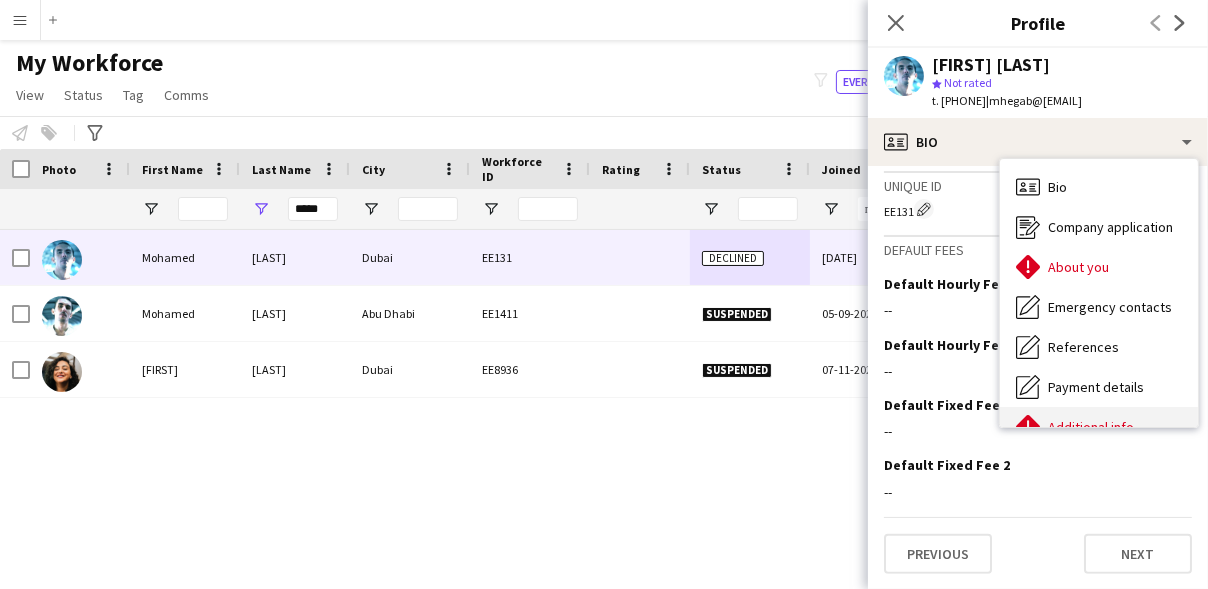 click on "Additional info
Additional info" at bounding box center [1099, 427] 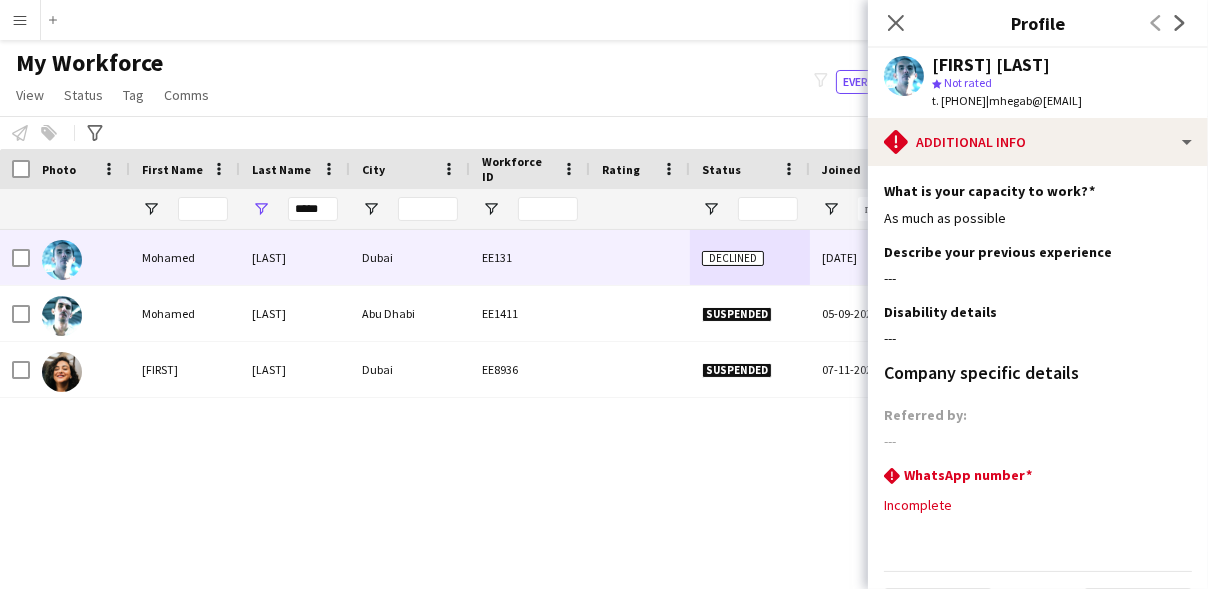 scroll, scrollTop: 54, scrollLeft: 0, axis: vertical 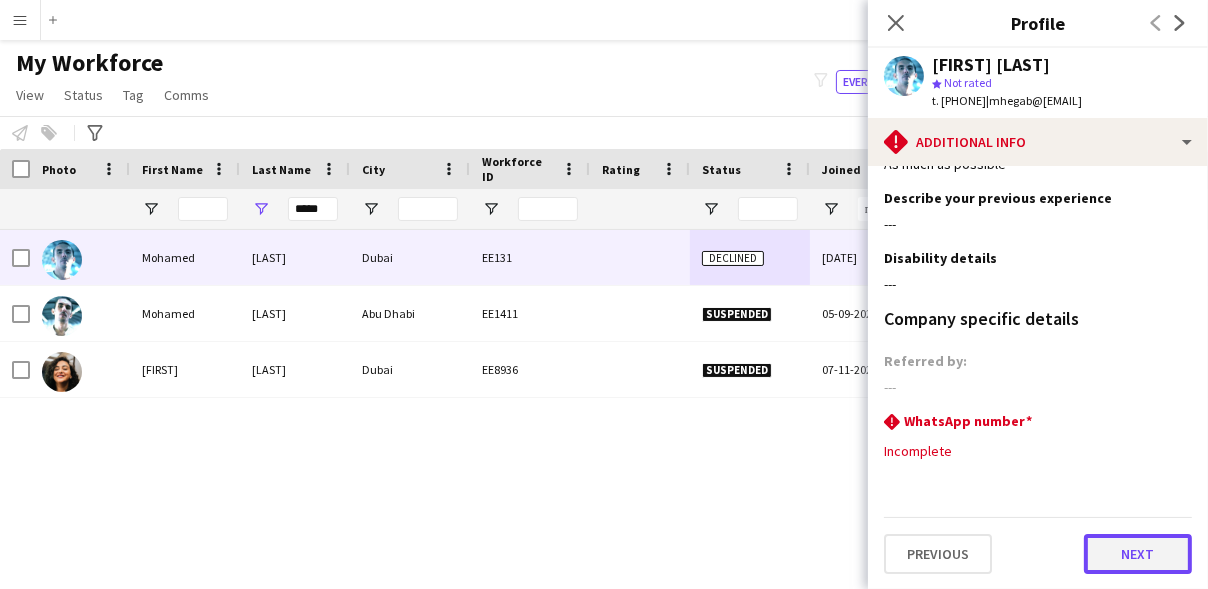 click on "Next" 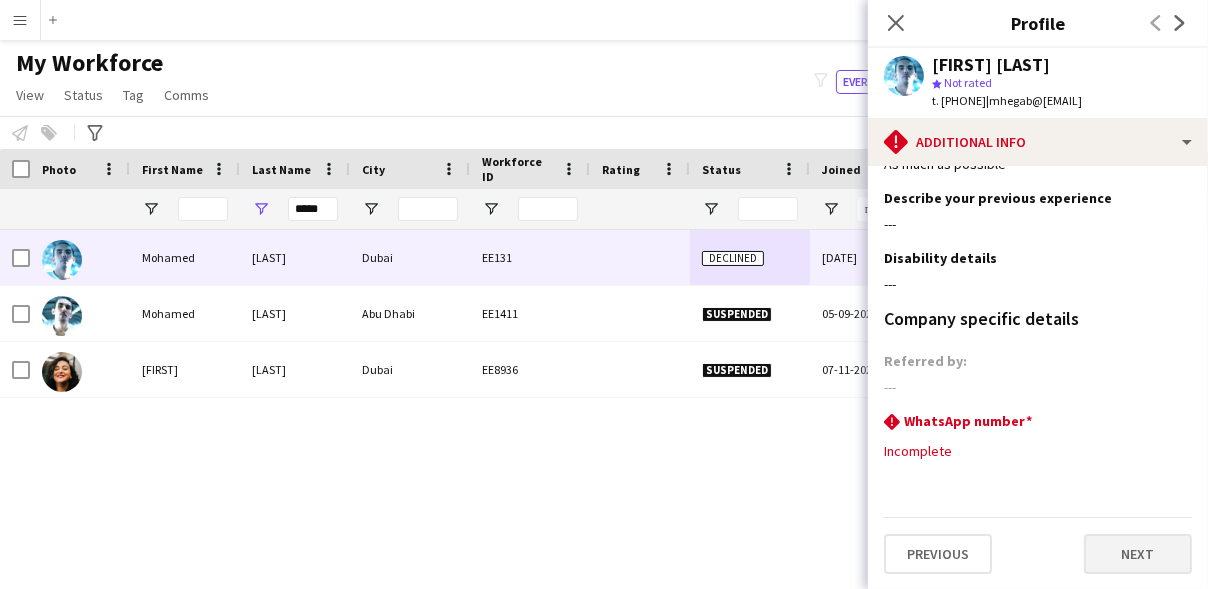 scroll, scrollTop: 0, scrollLeft: 0, axis: both 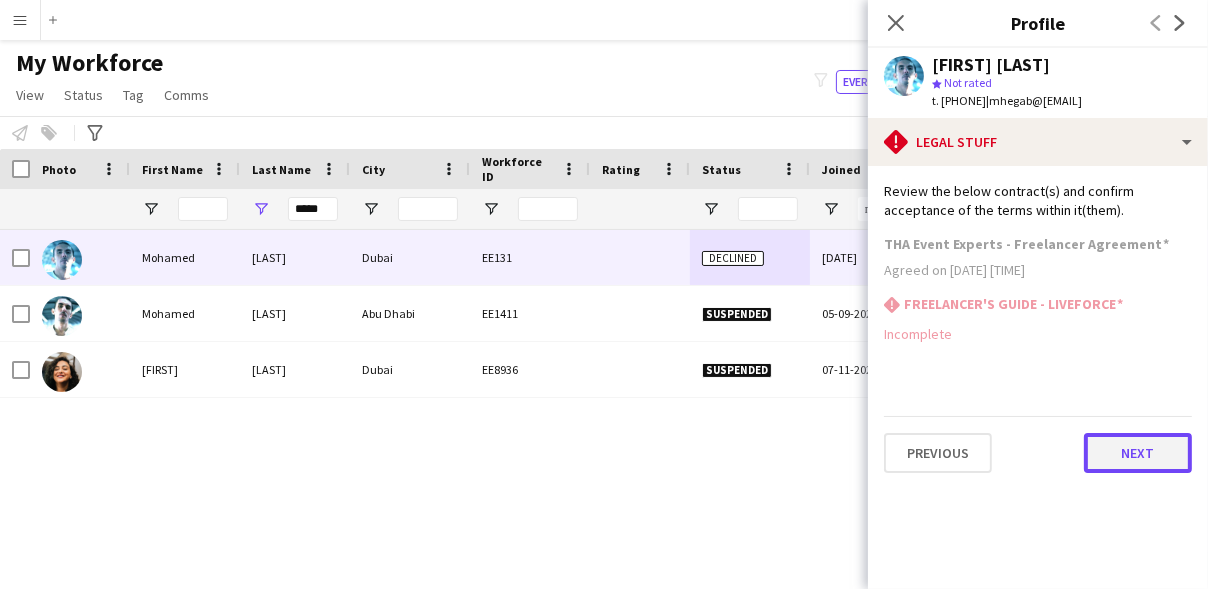 click on "Next" 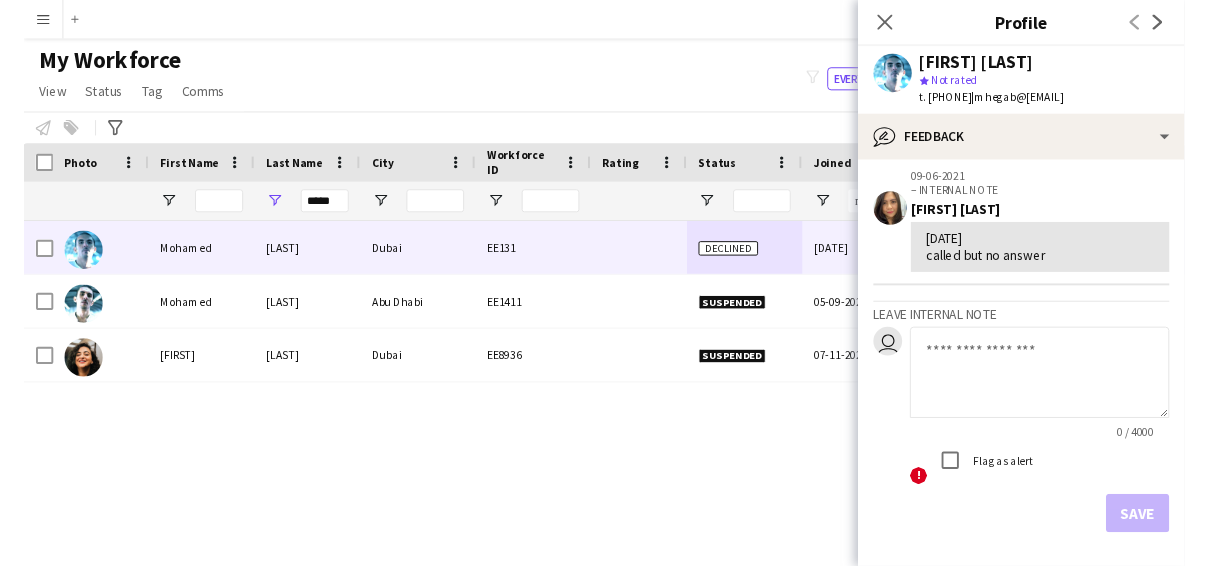 scroll, scrollTop: 354, scrollLeft: 0, axis: vertical 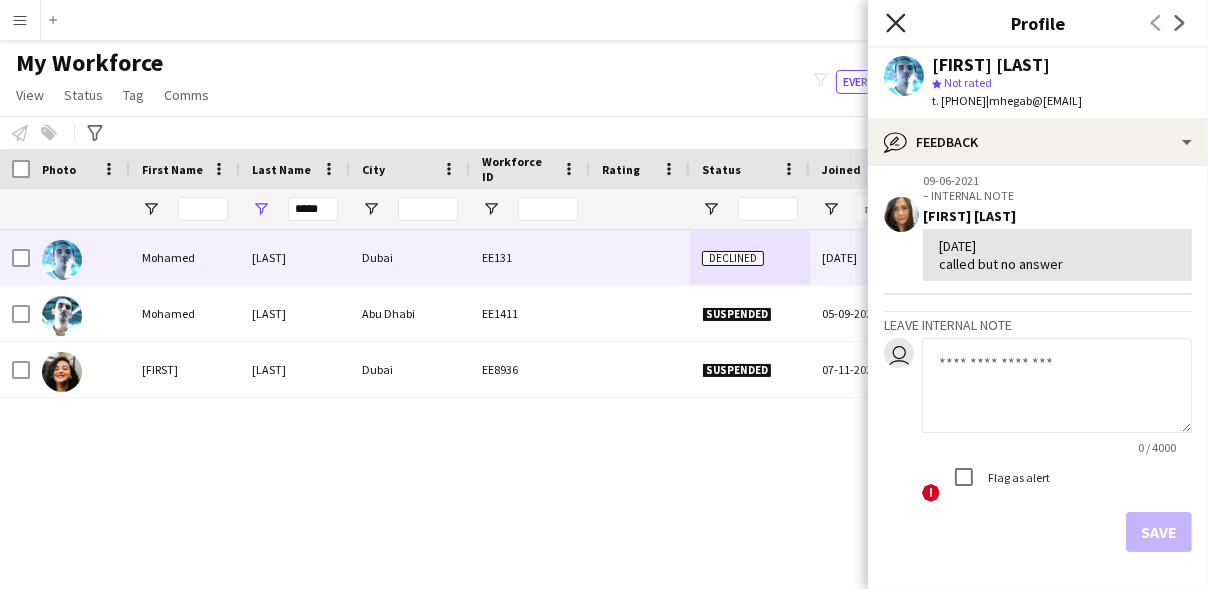 click 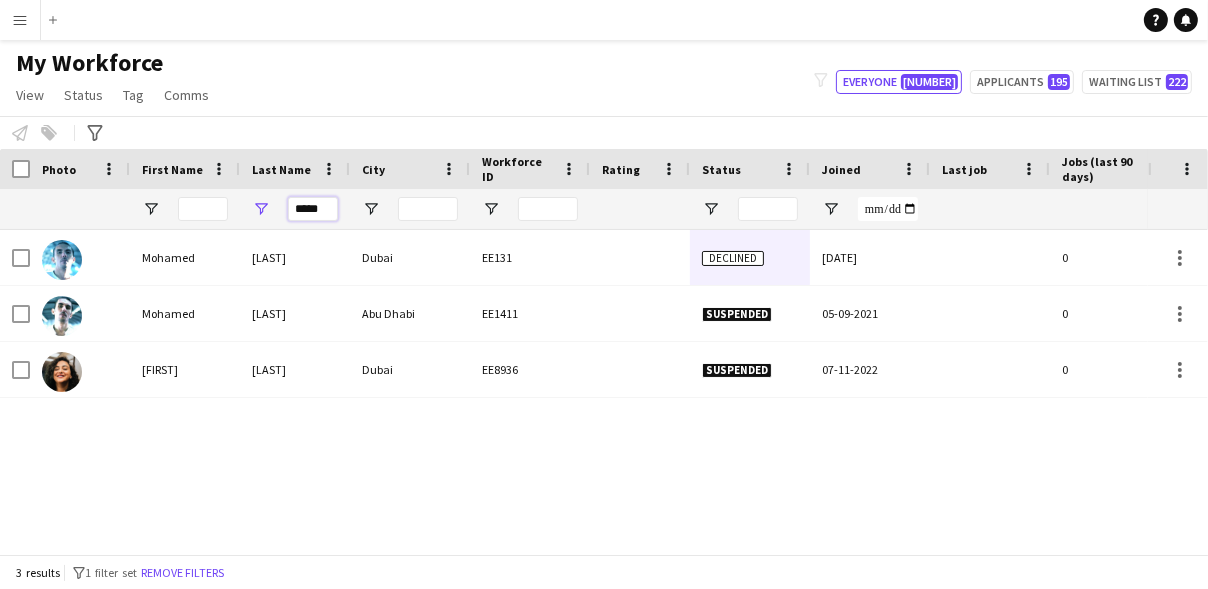 click on "*****" at bounding box center [313, 209] 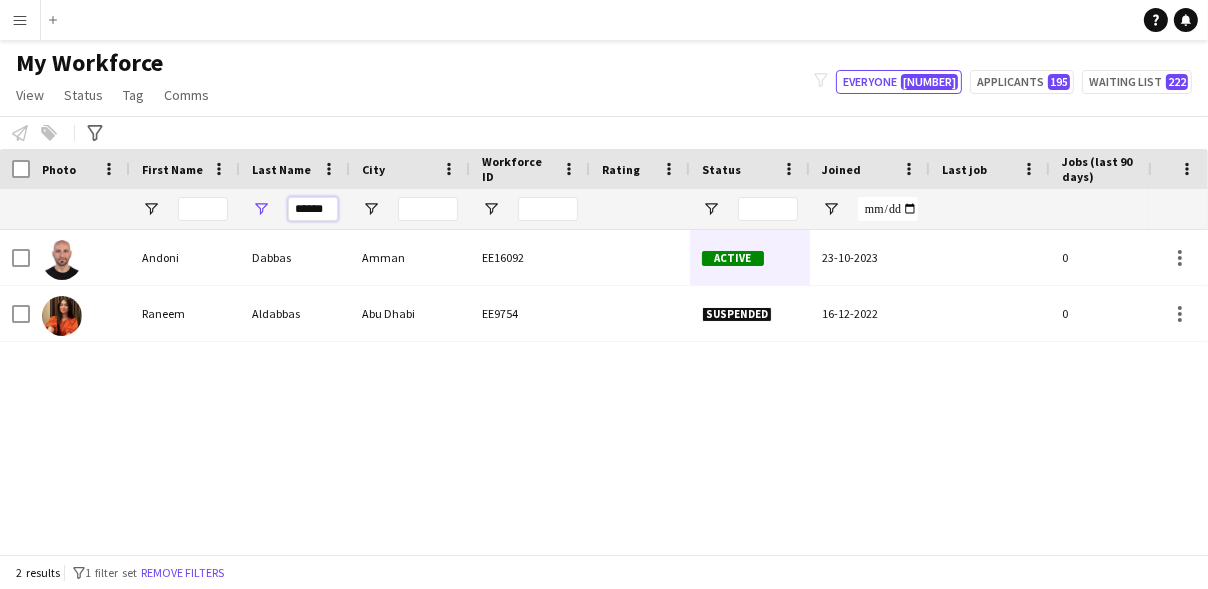 click on "******" at bounding box center [313, 209] 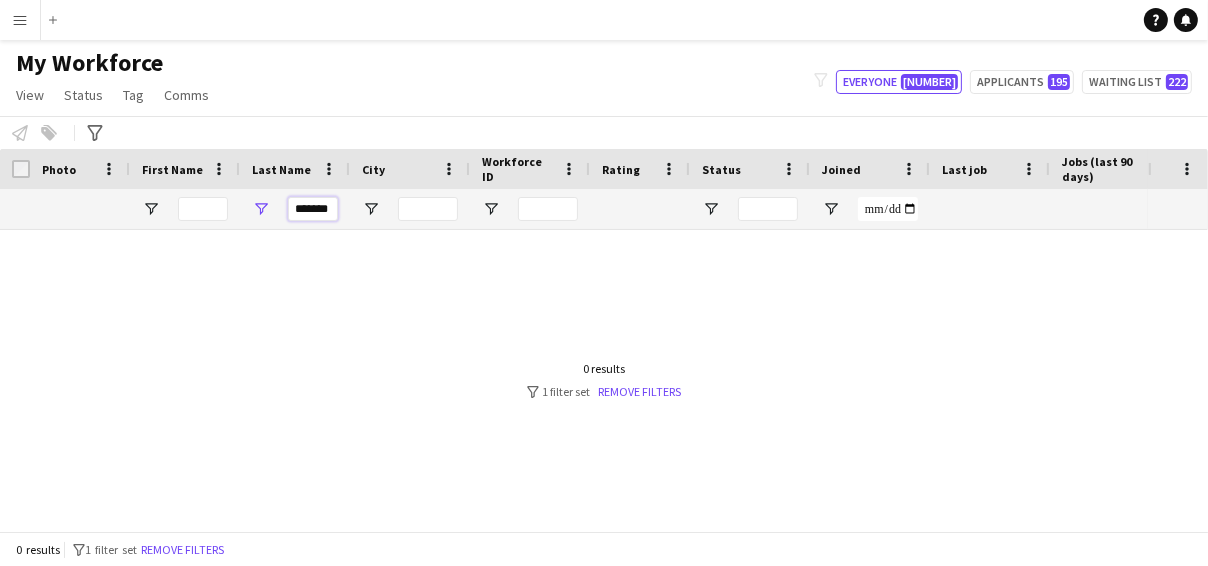 click on "*******" at bounding box center (313, 209) 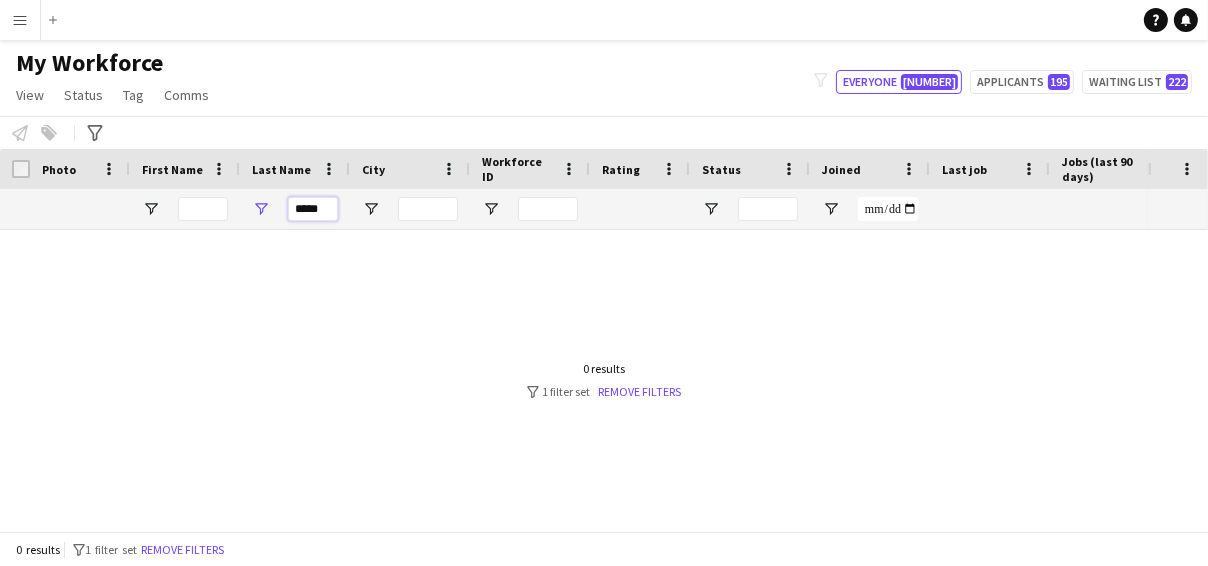 type on "******" 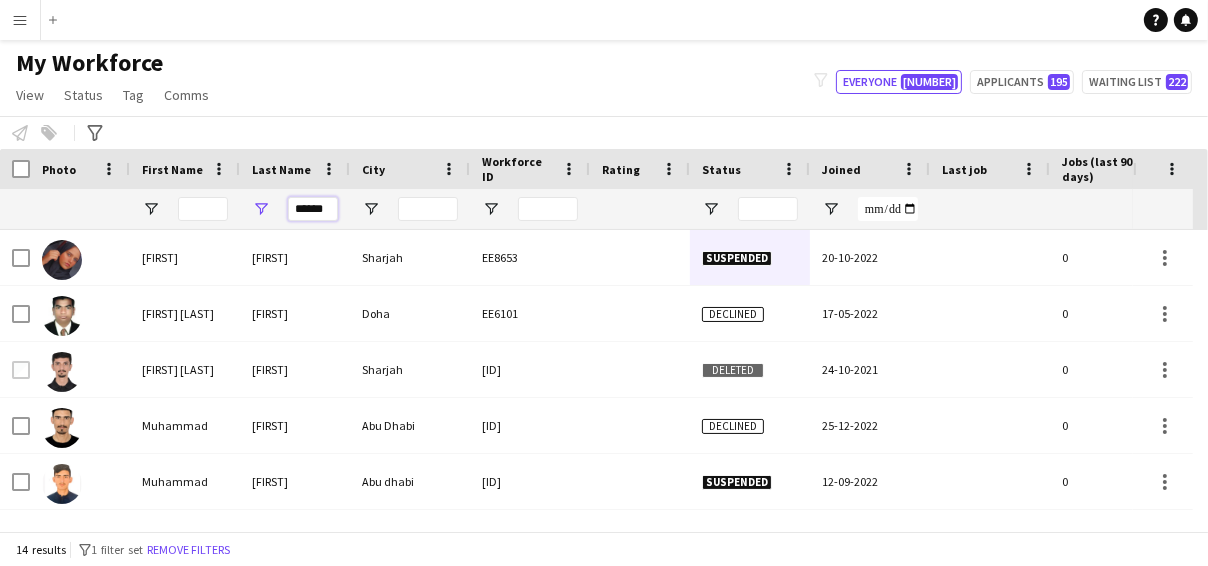 click on "******" at bounding box center [313, 209] 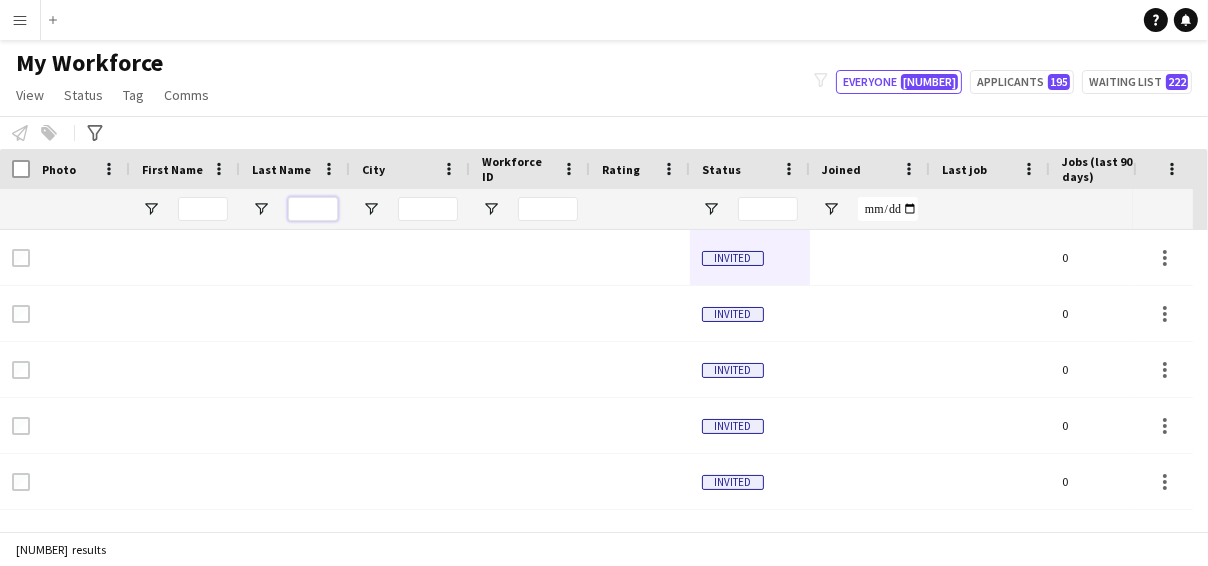 type 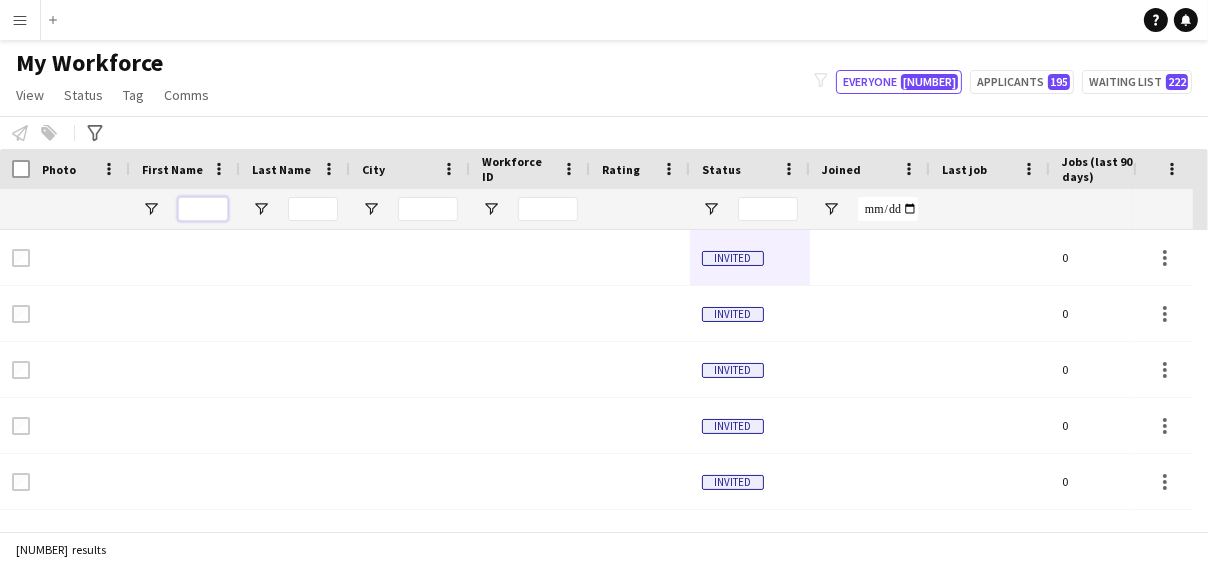 click at bounding box center (203, 209) 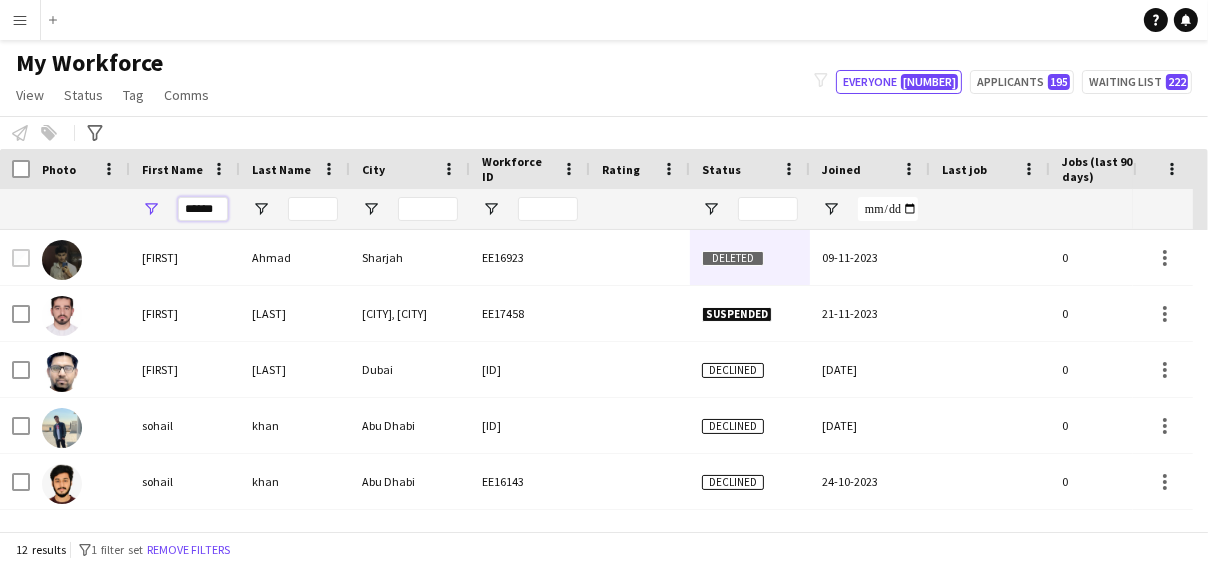 type on "******" 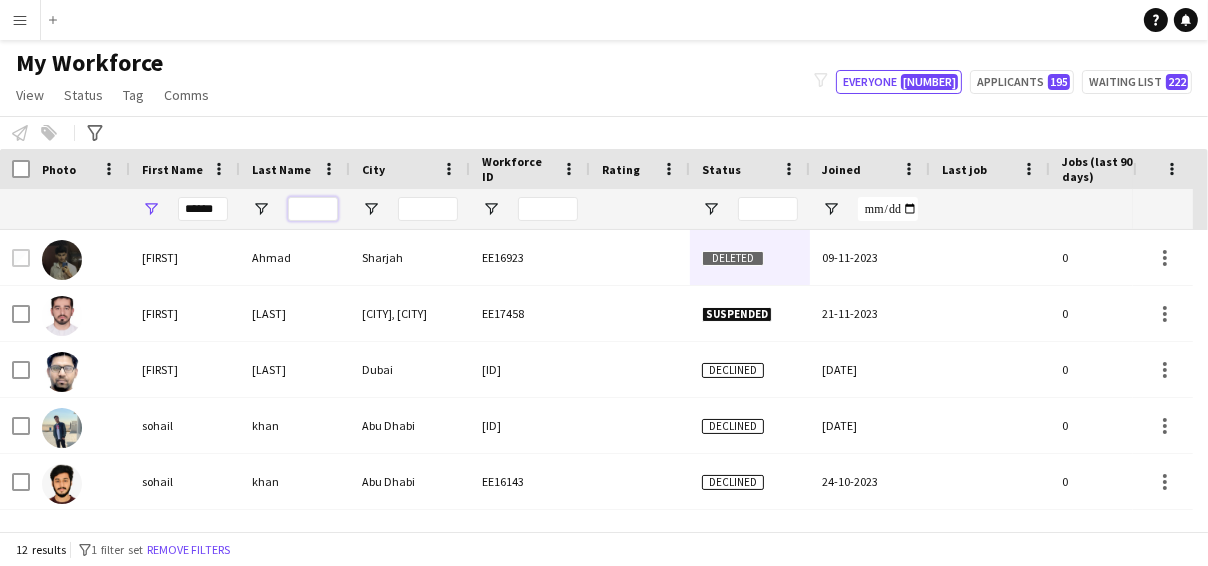 click at bounding box center (313, 209) 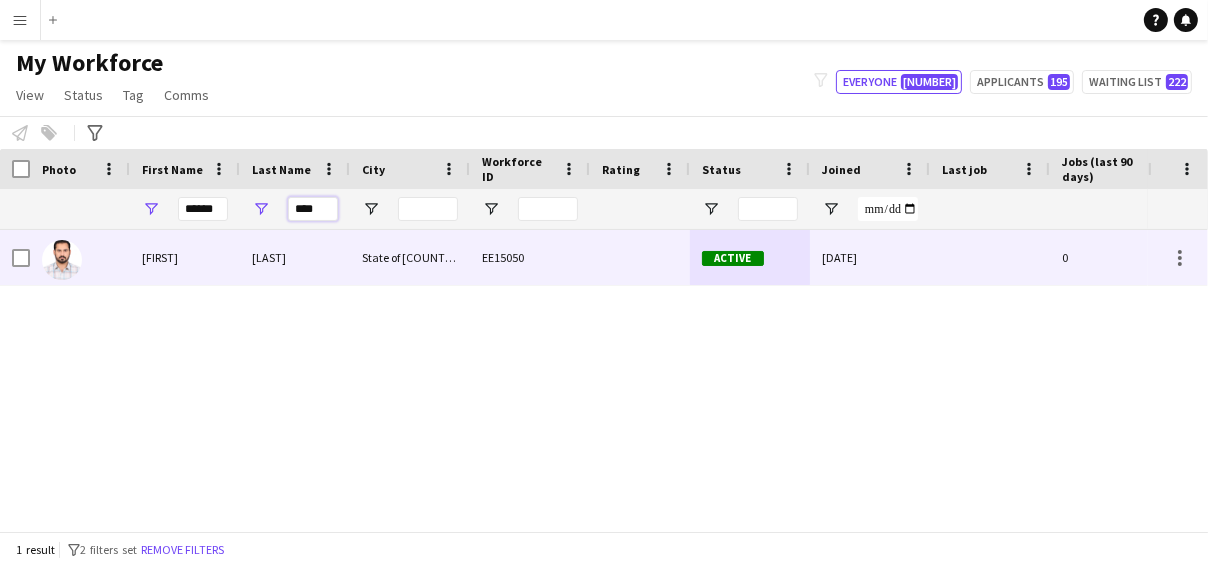 type on "****" 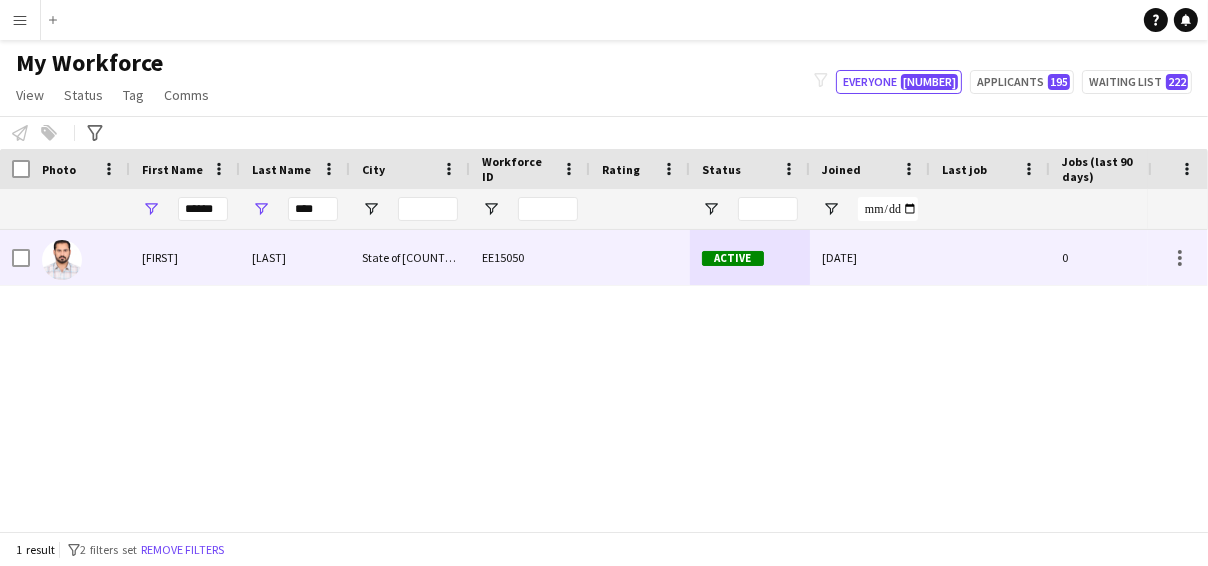 click on "State of Qatar" at bounding box center [410, 257] 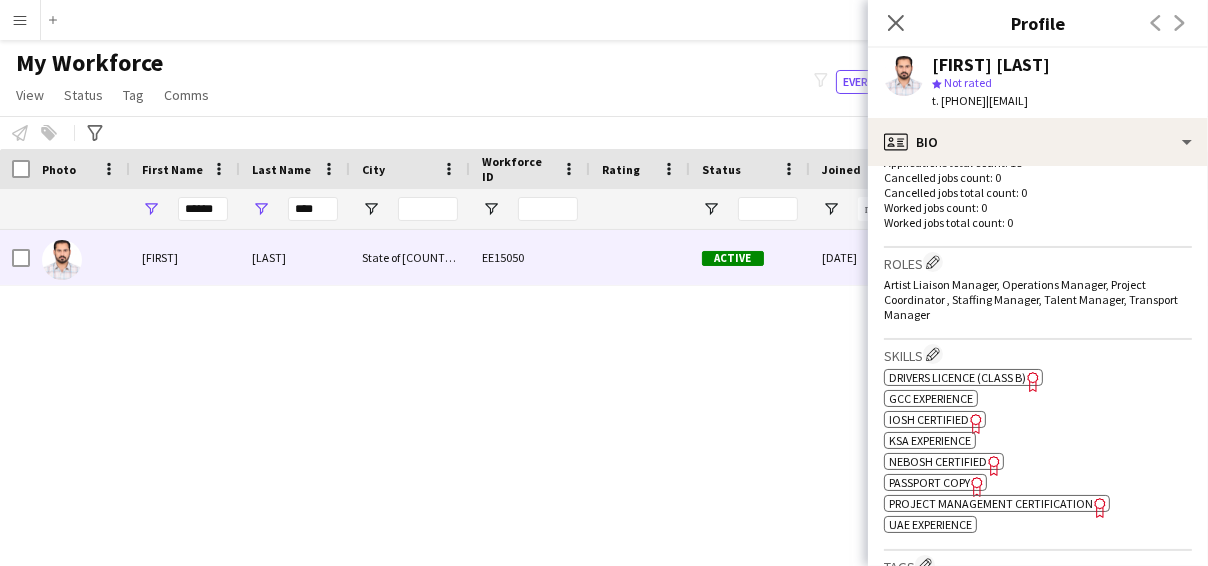 scroll, scrollTop: 549, scrollLeft: 0, axis: vertical 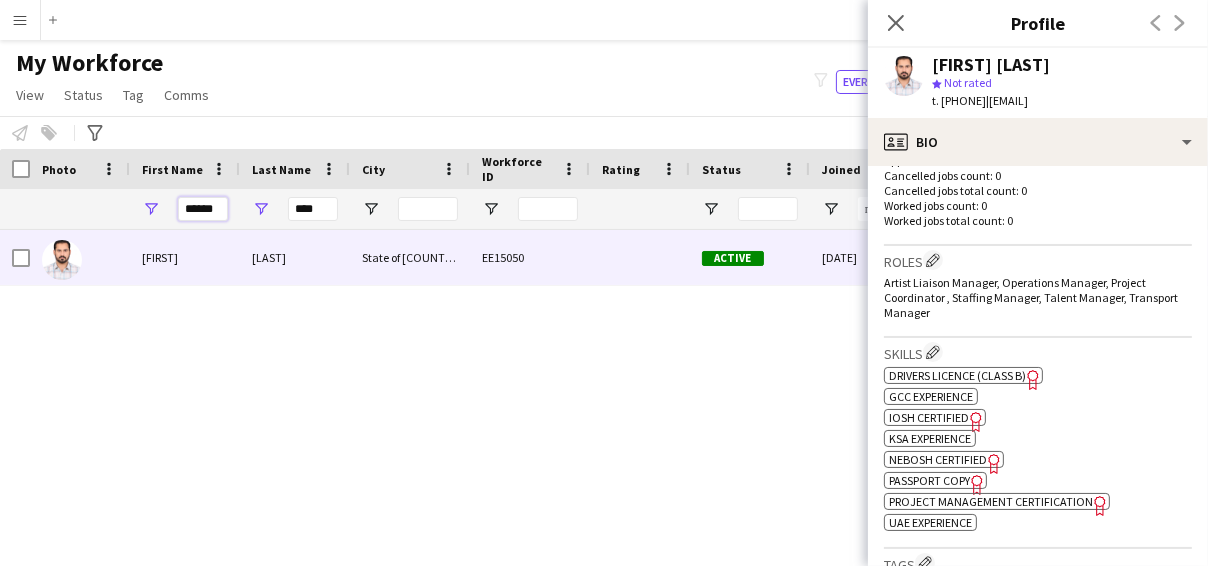 click on "******" at bounding box center (203, 209) 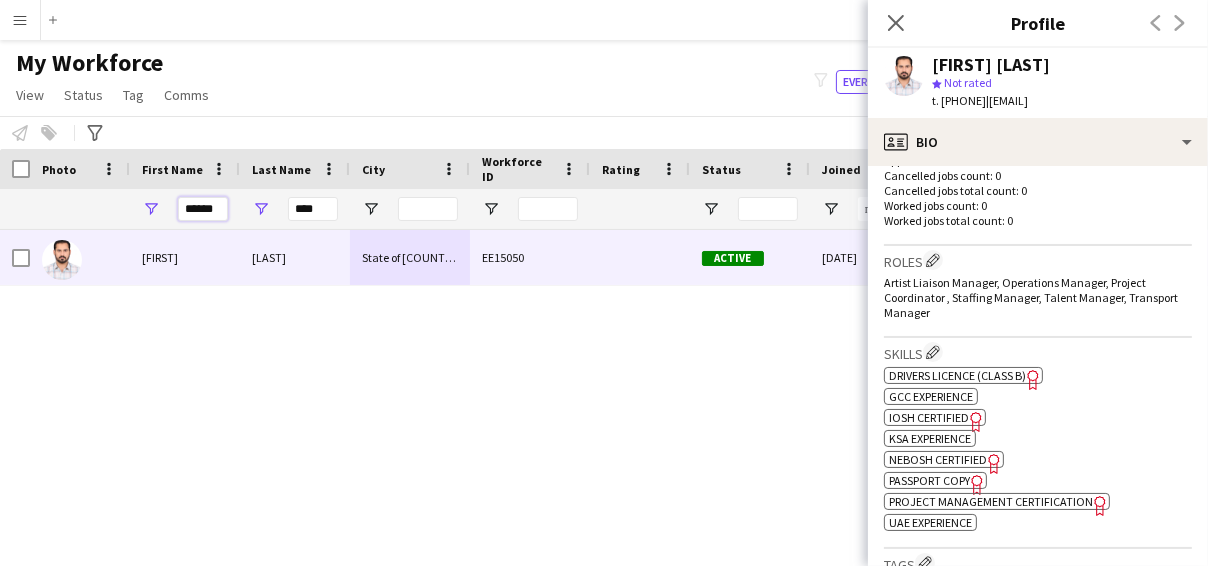 click on "******" at bounding box center [203, 209] 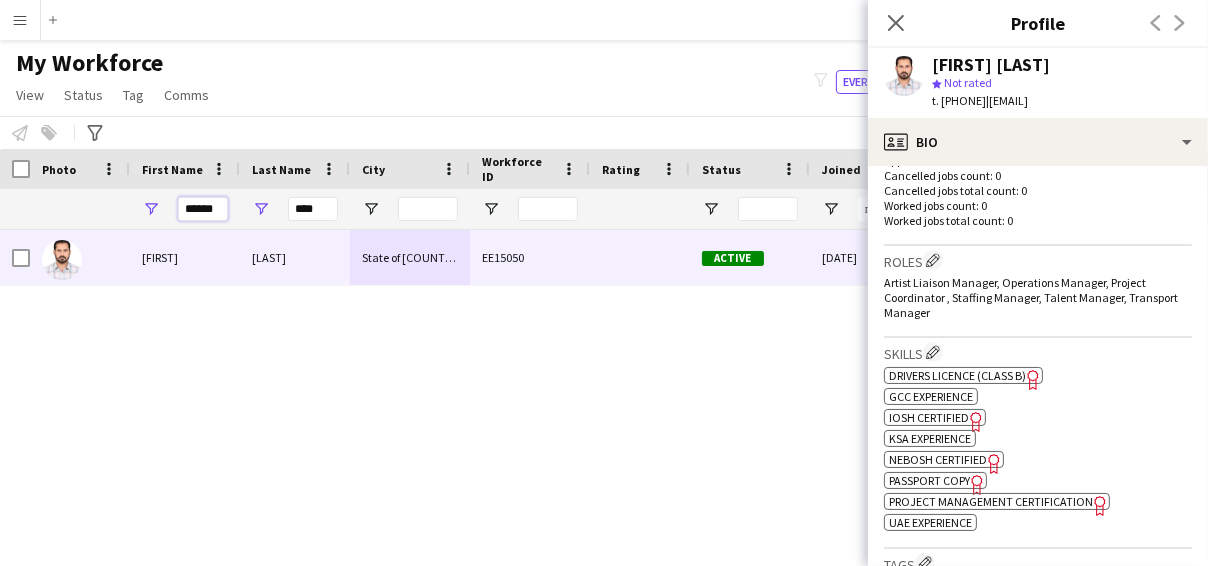 paste 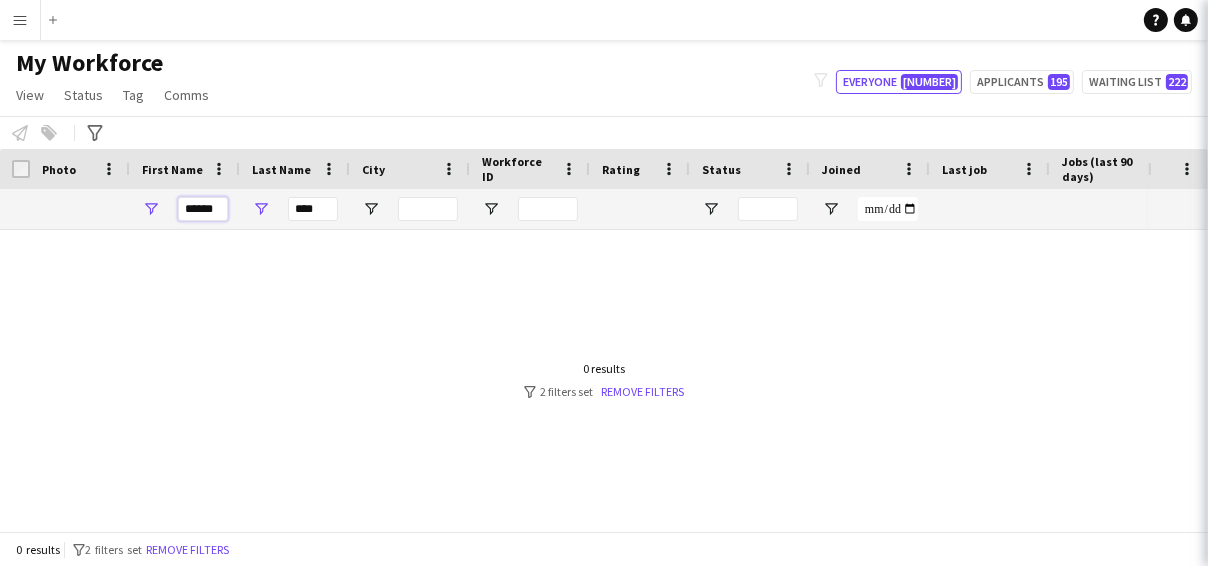 type on "******" 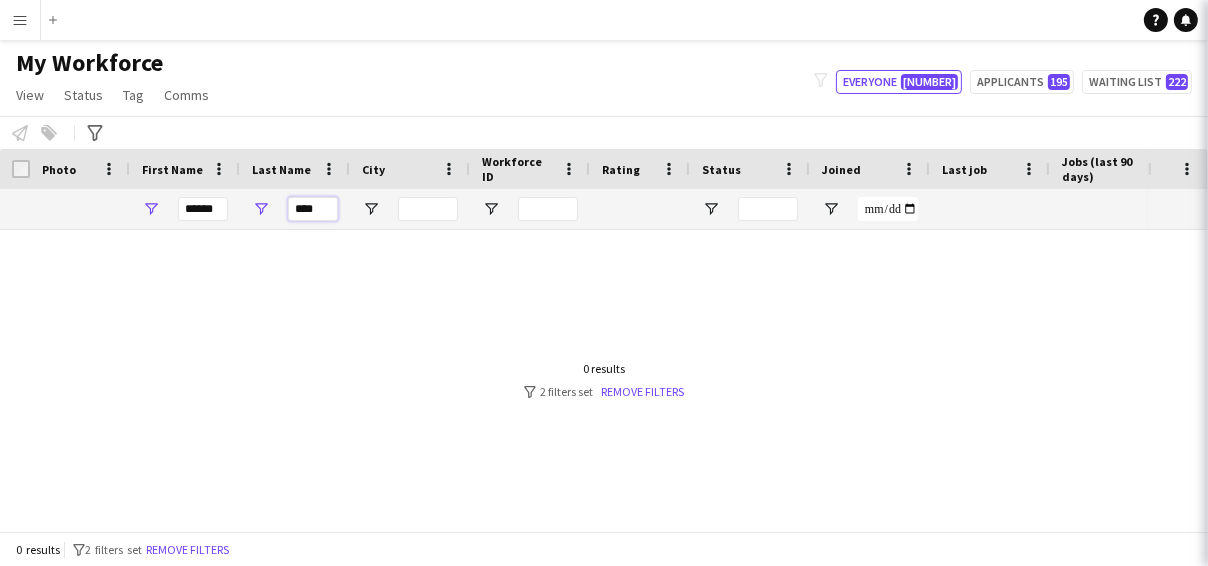 click on "****" at bounding box center (313, 209) 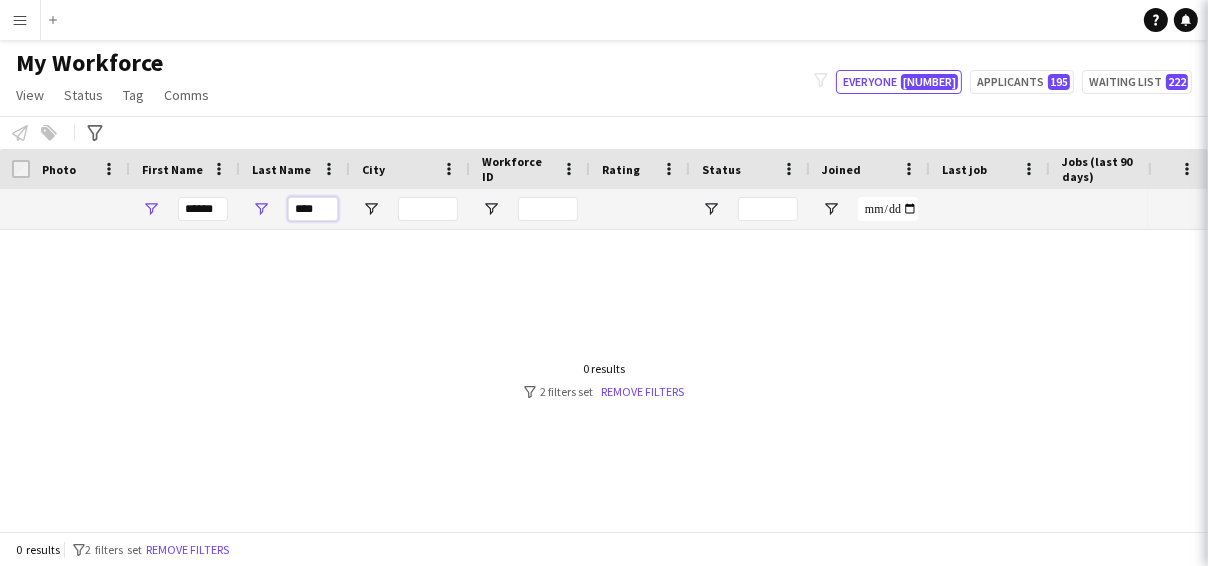 click on "****" at bounding box center (313, 209) 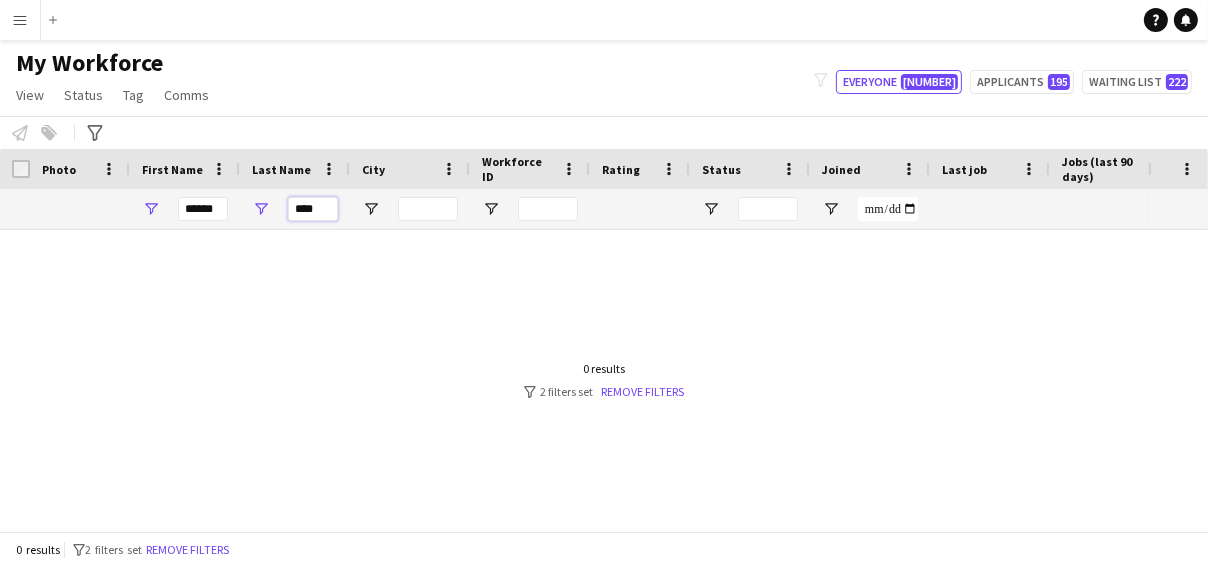 paste on "***" 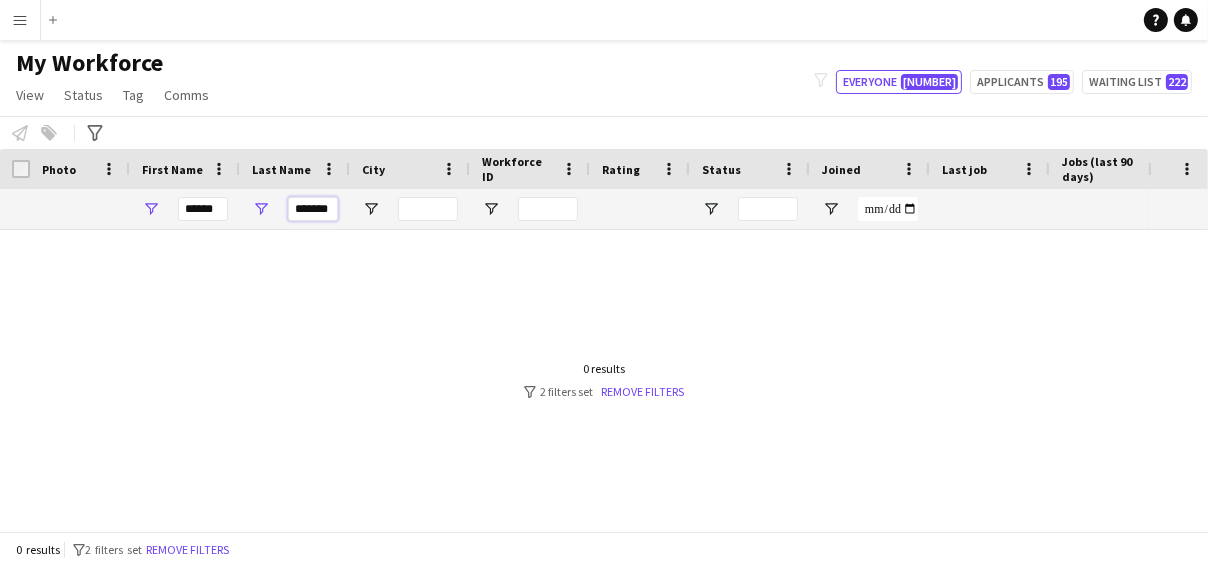 scroll, scrollTop: 0, scrollLeft: 3, axis: horizontal 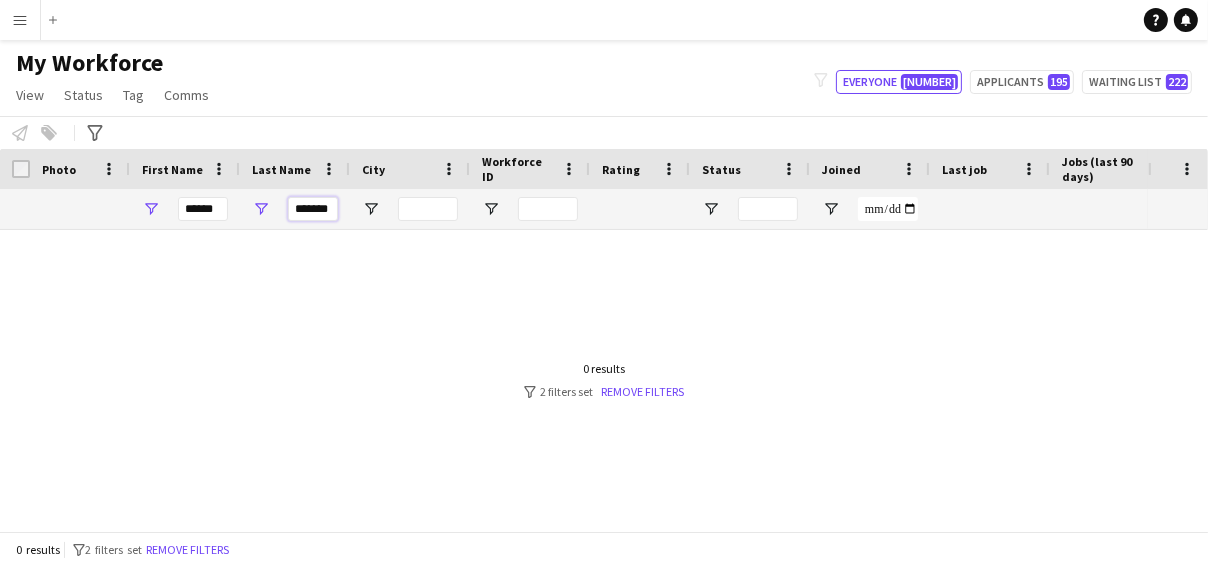 click on "*******" at bounding box center [313, 209] 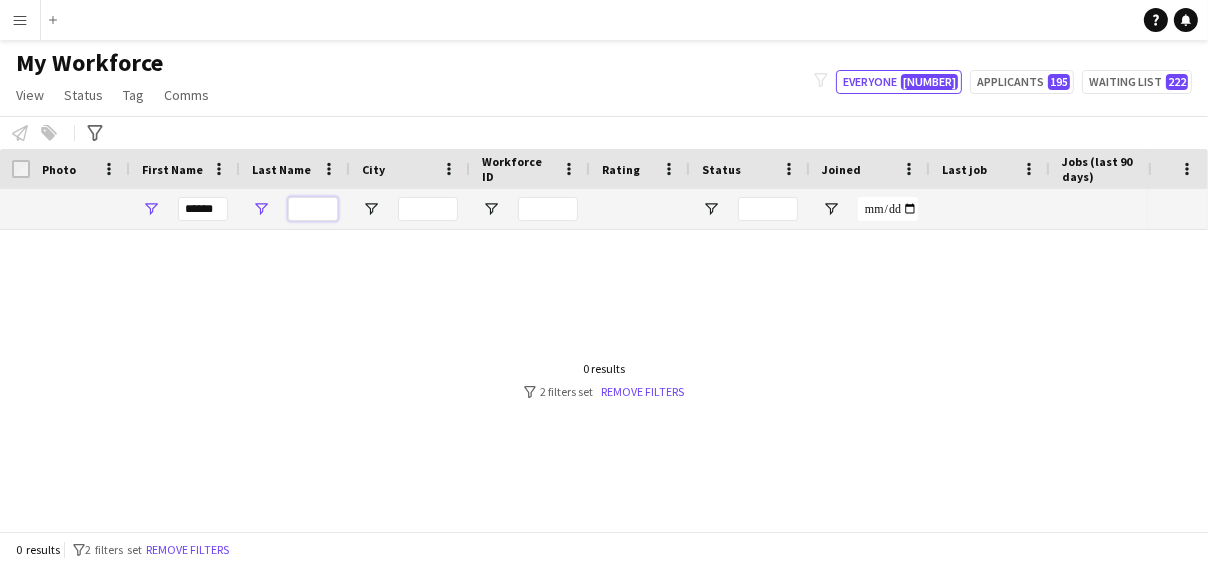 scroll, scrollTop: 0, scrollLeft: 0, axis: both 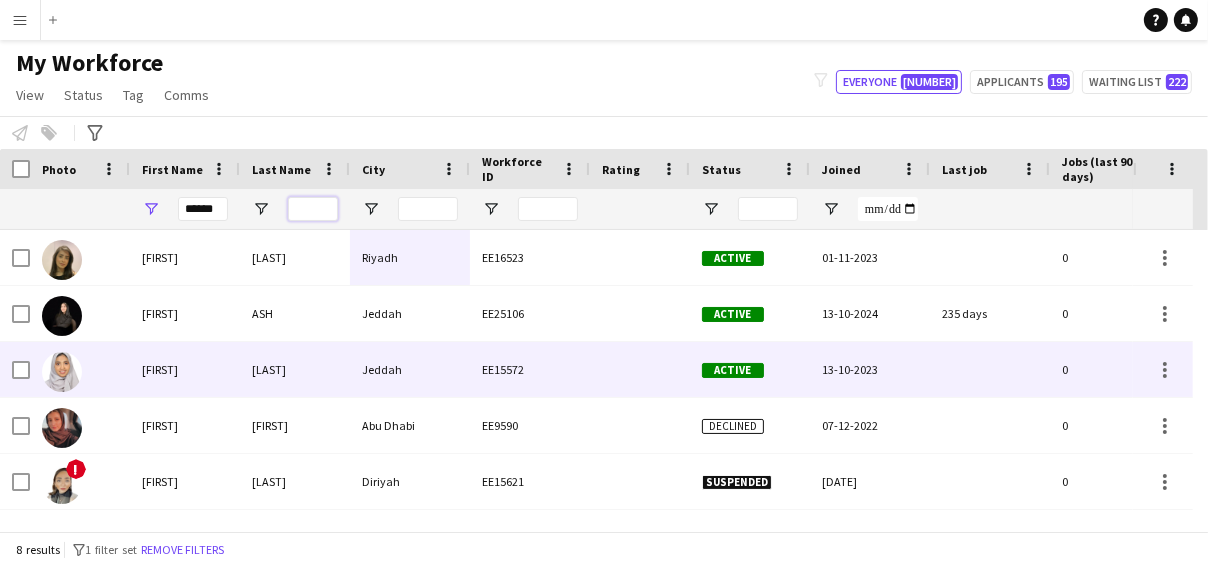 type 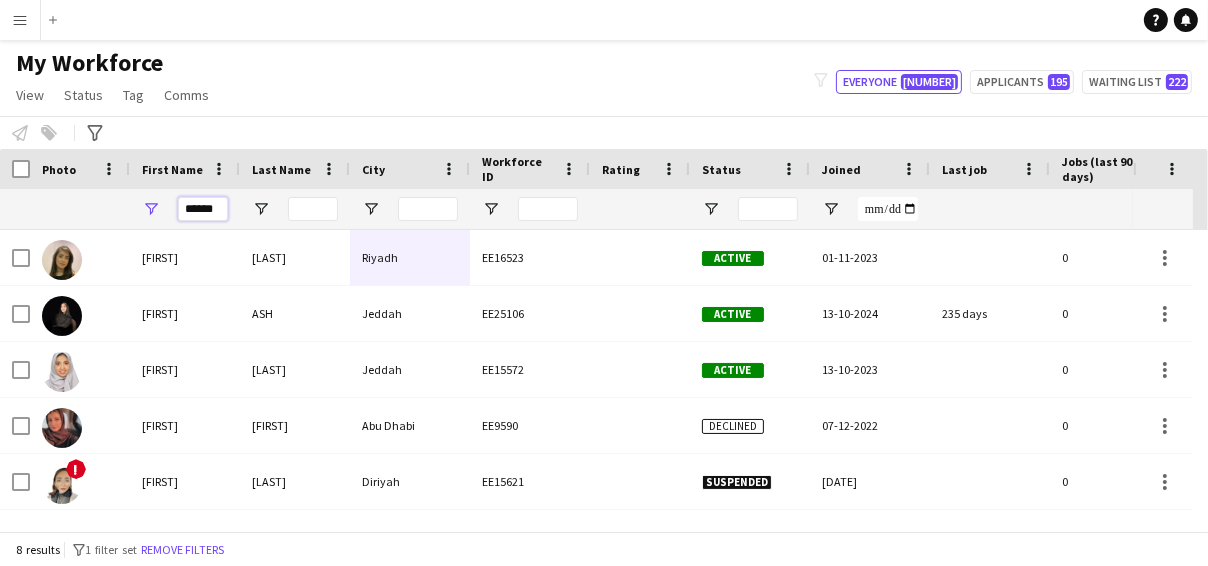 click on "******" at bounding box center (203, 209) 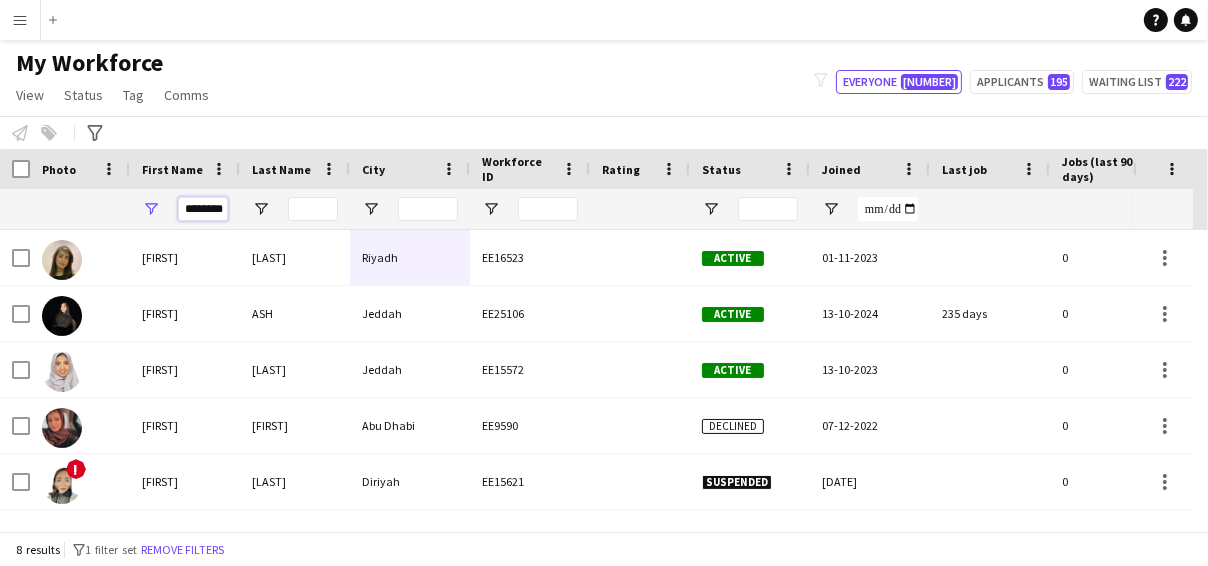 scroll, scrollTop: 0, scrollLeft: 11, axis: horizontal 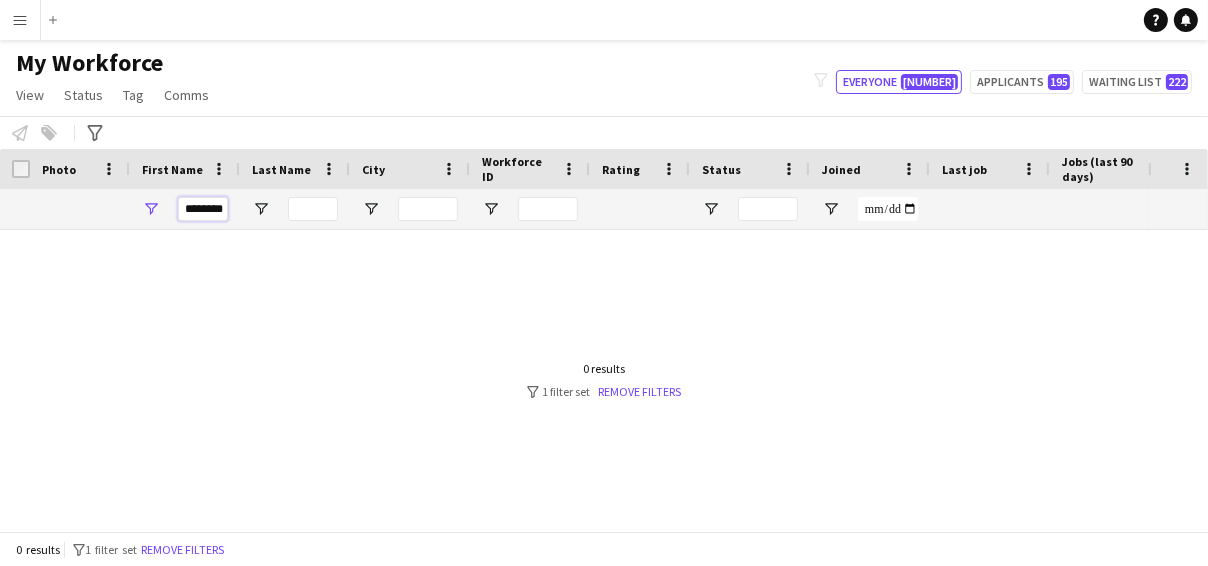 click on "********" at bounding box center (203, 209) 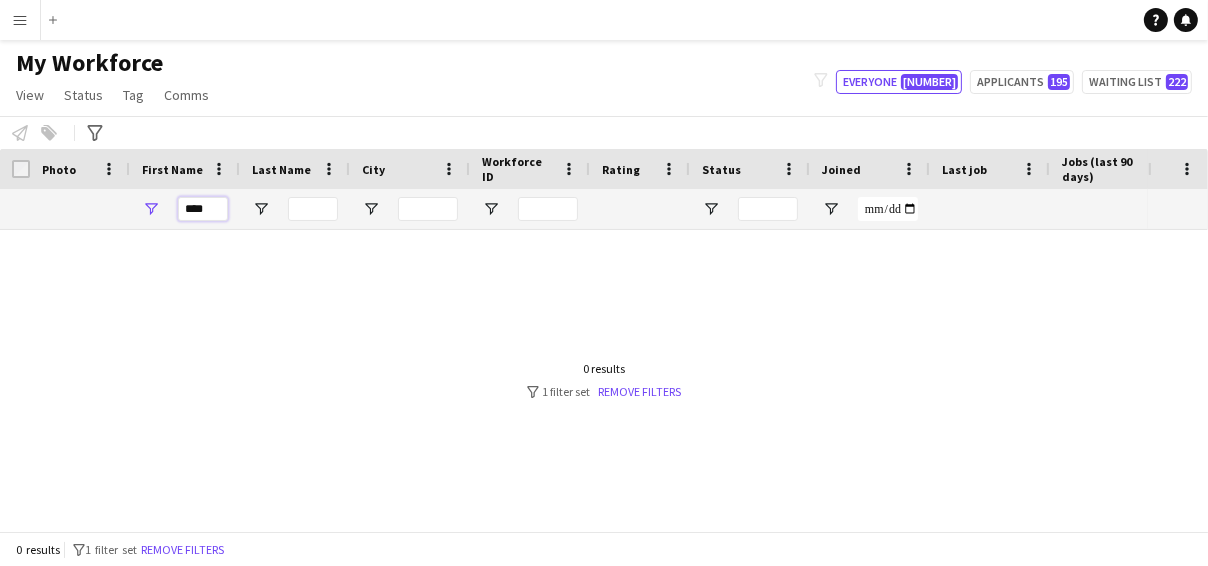 scroll, scrollTop: 0, scrollLeft: 0, axis: both 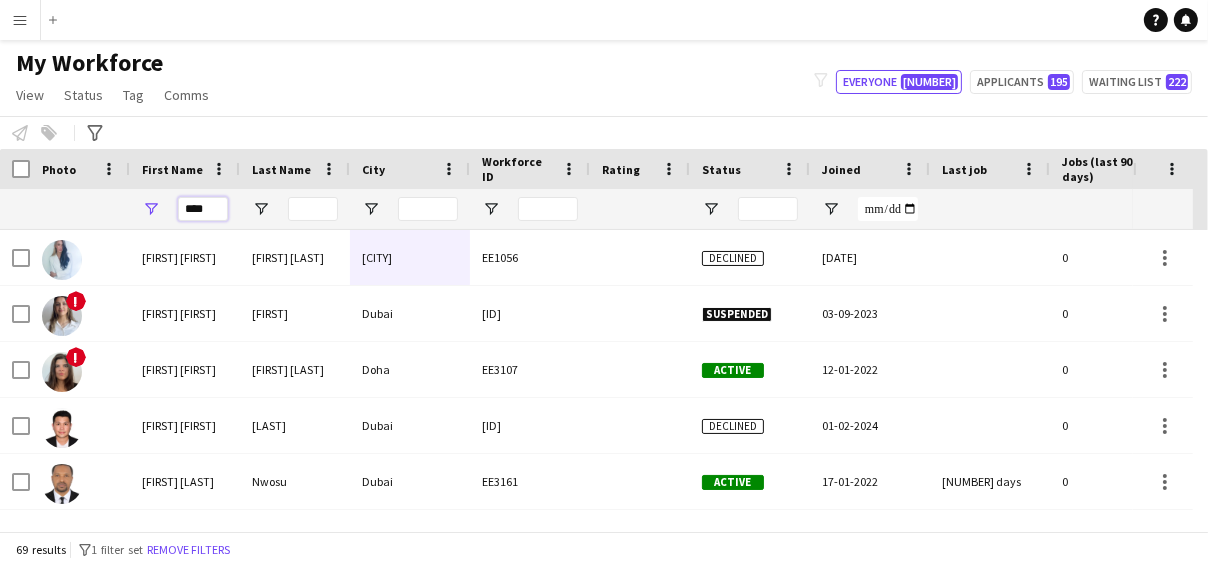 type on "****" 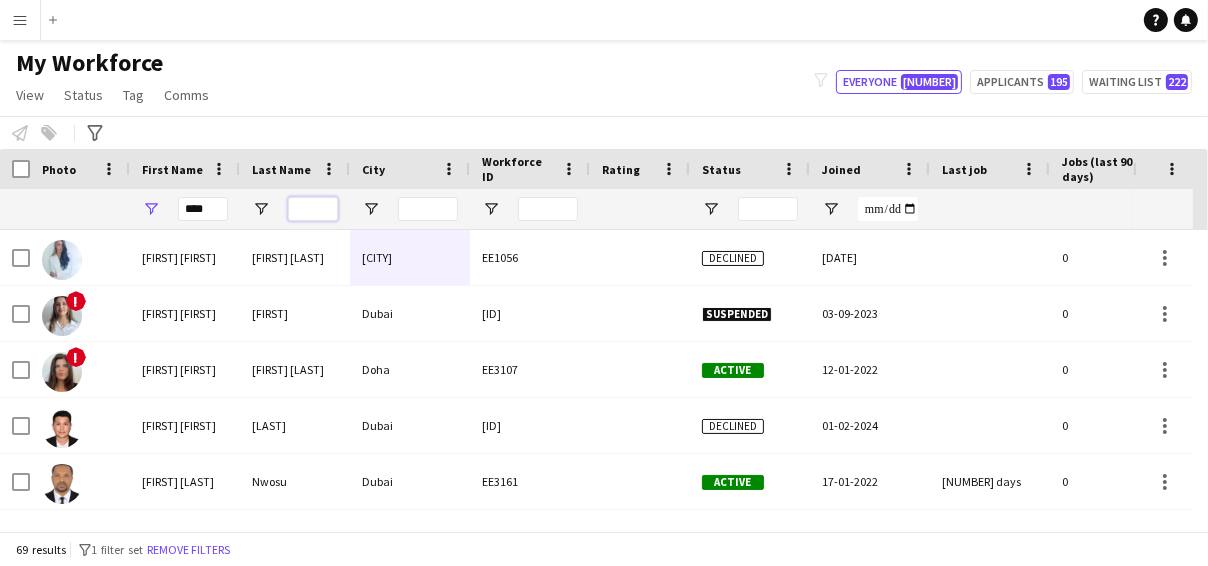 click at bounding box center (313, 209) 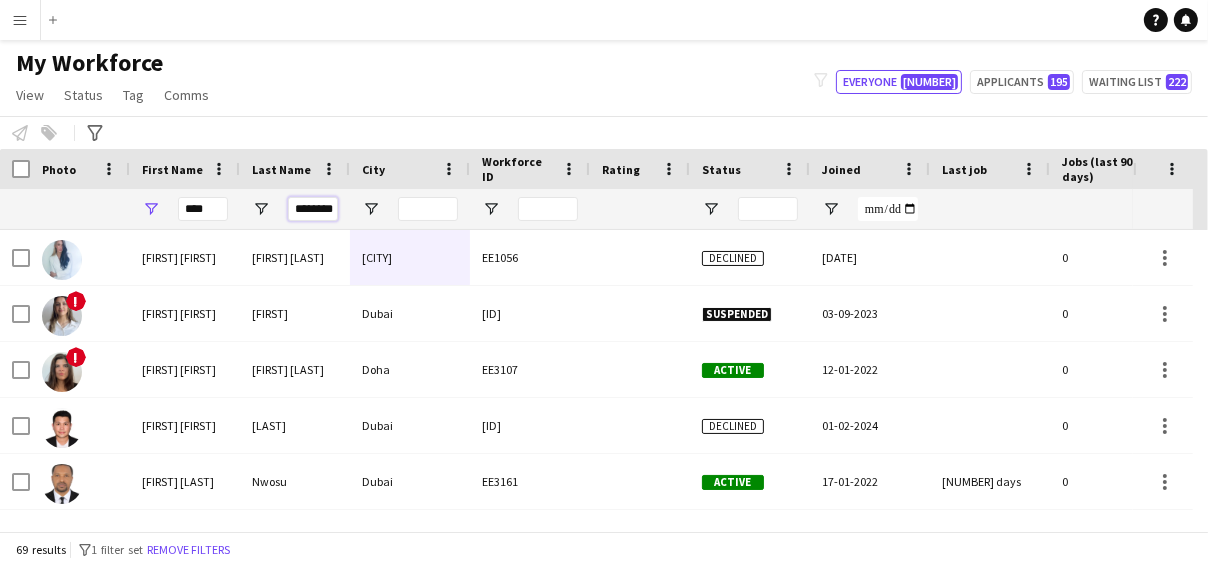 scroll, scrollTop: 0, scrollLeft: 11, axis: horizontal 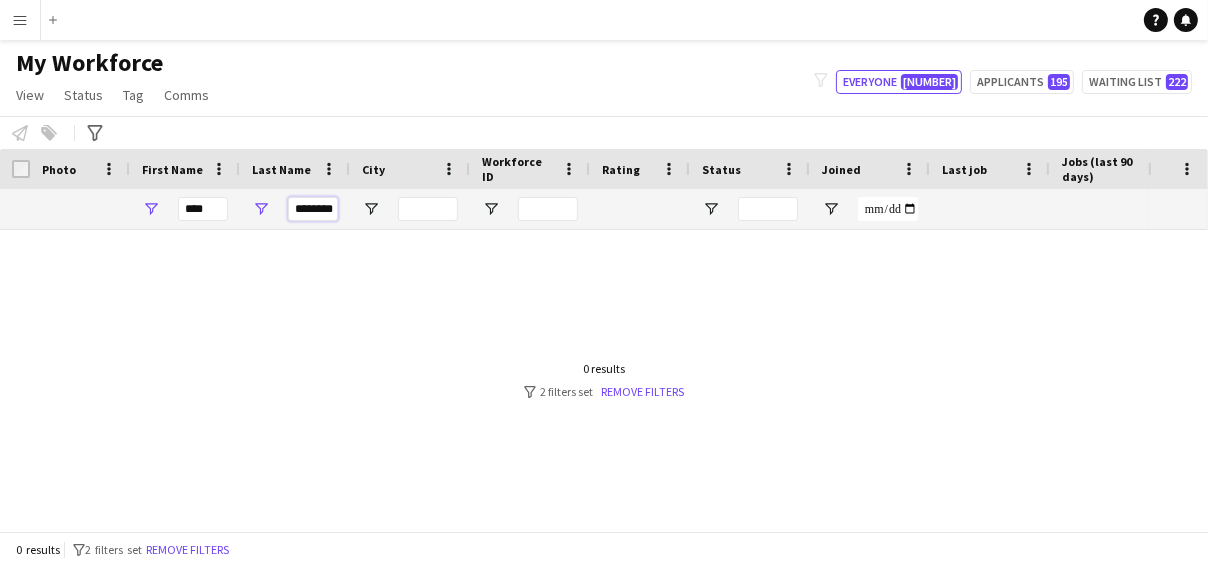 click on "********" at bounding box center (313, 209) 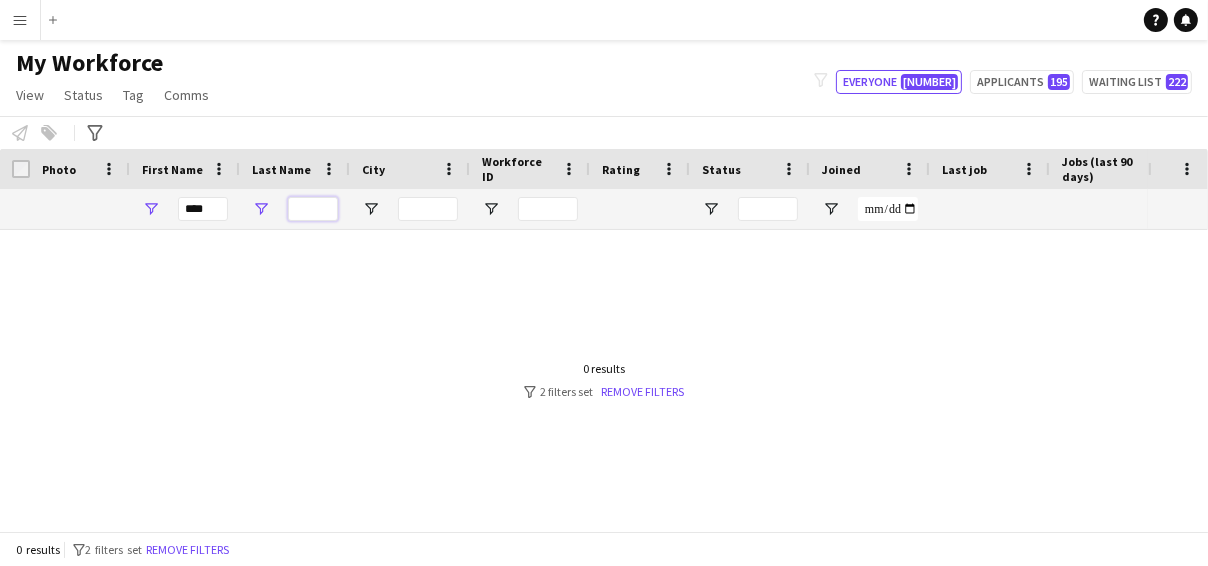 scroll, scrollTop: 0, scrollLeft: 0, axis: both 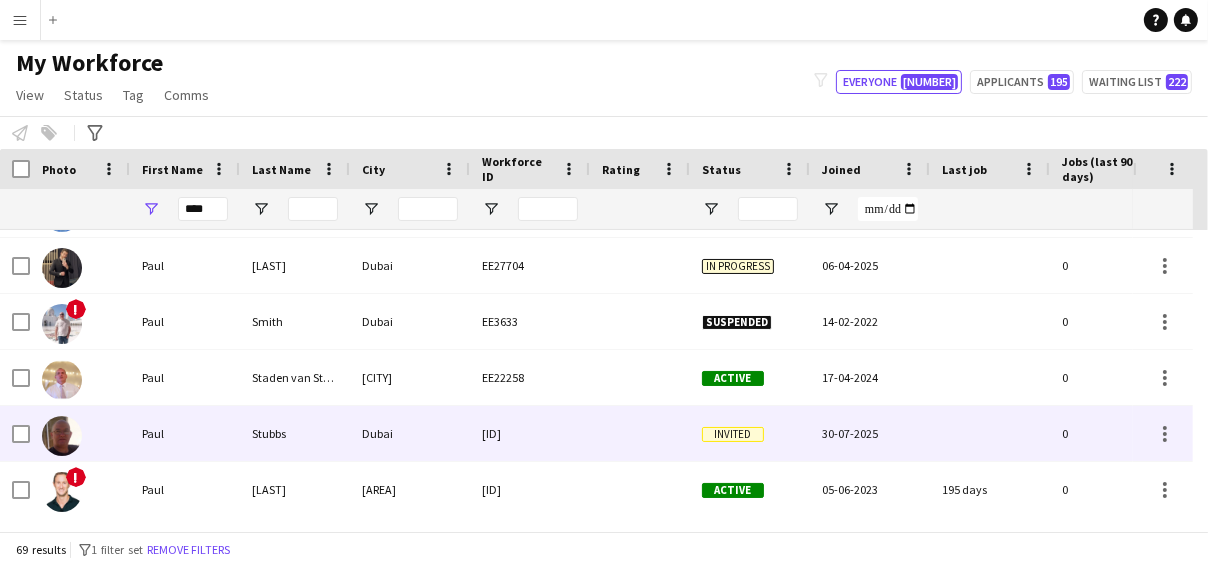 click on "Paul" at bounding box center [185, 433] 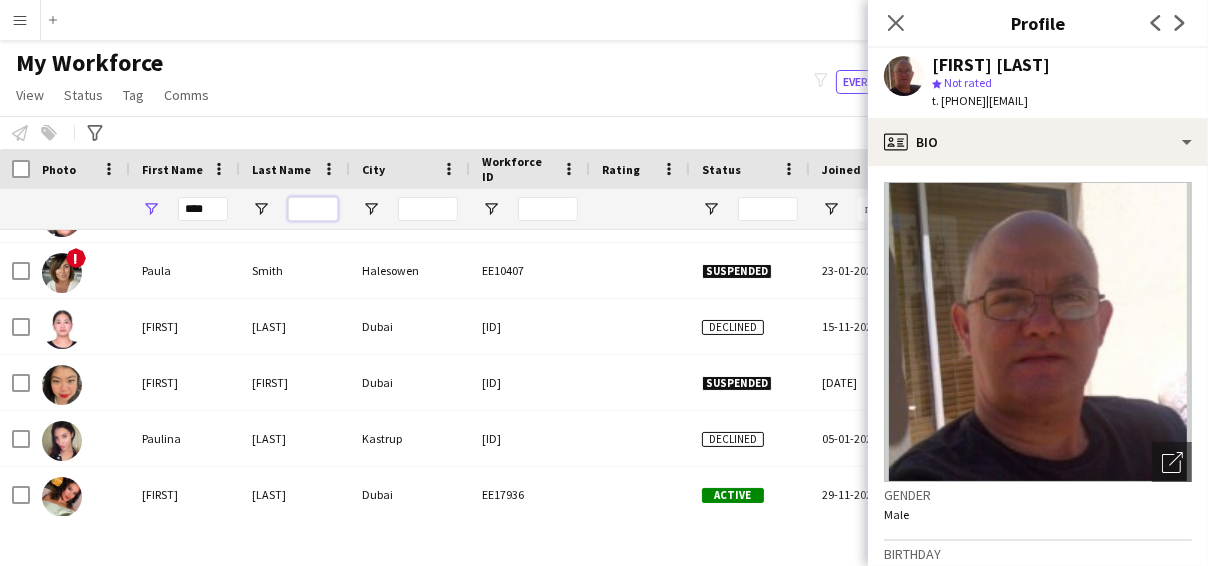 click at bounding box center [313, 209] 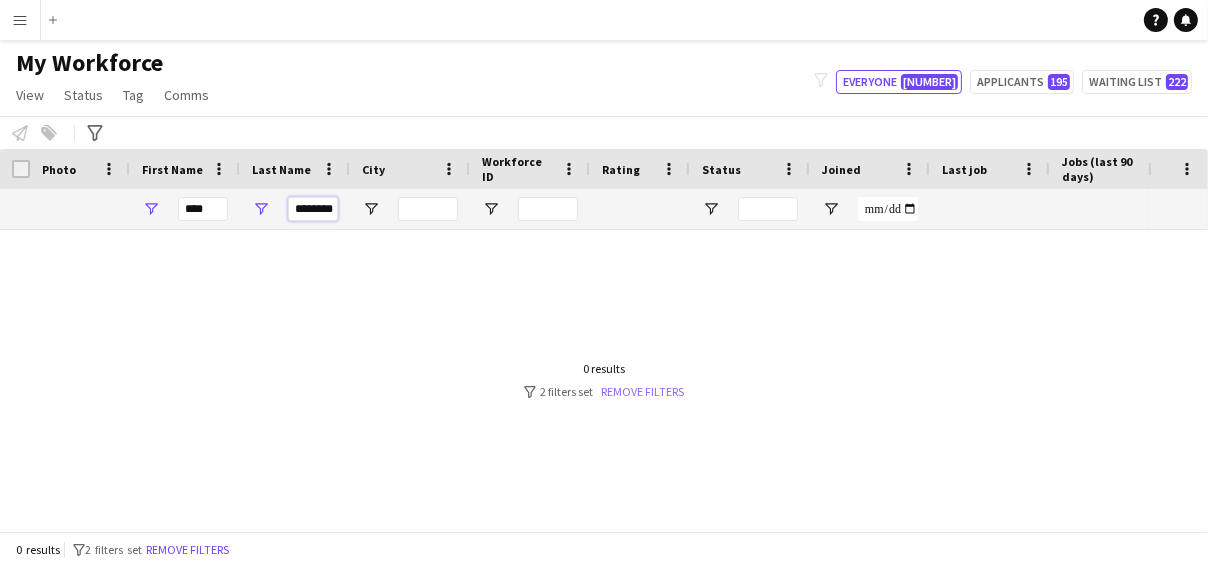 type on "********" 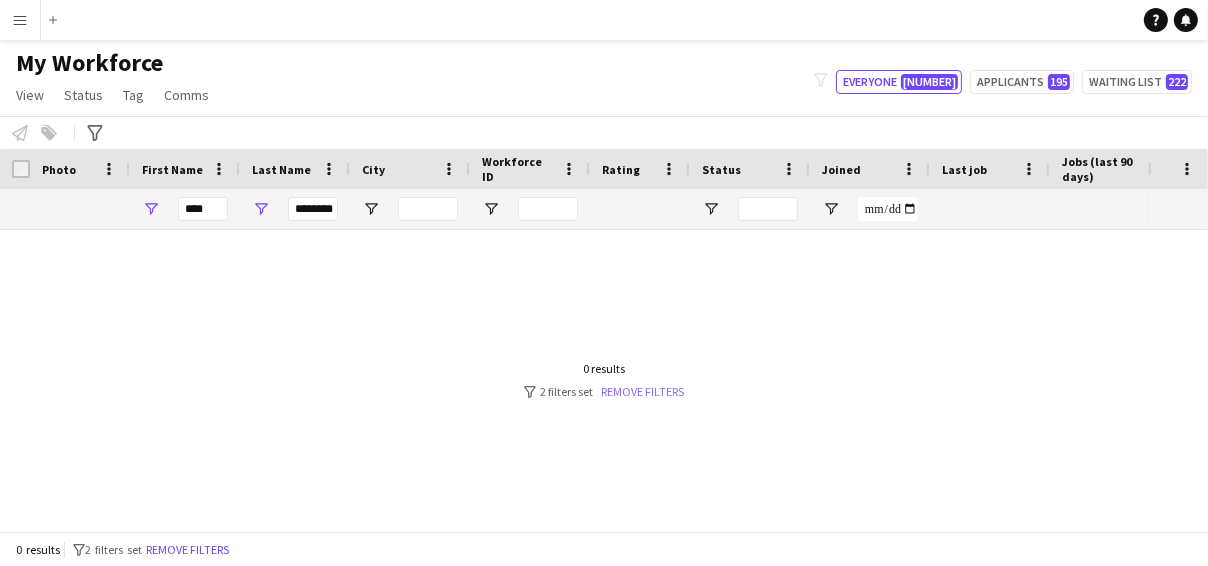 click on "Remove filters" at bounding box center [642, 391] 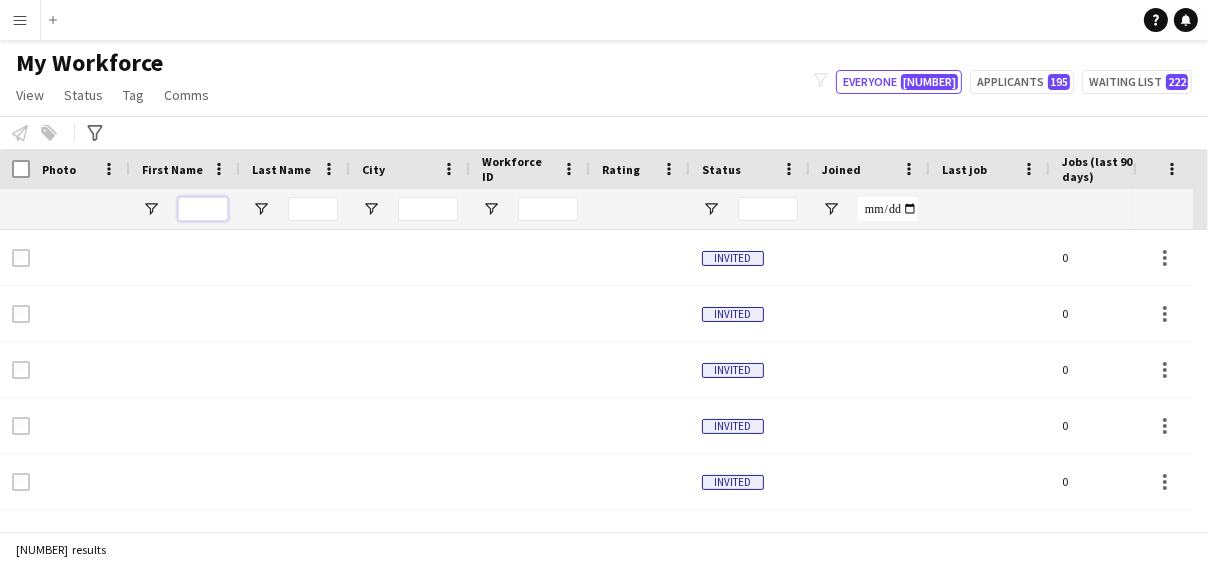 click at bounding box center [203, 209] 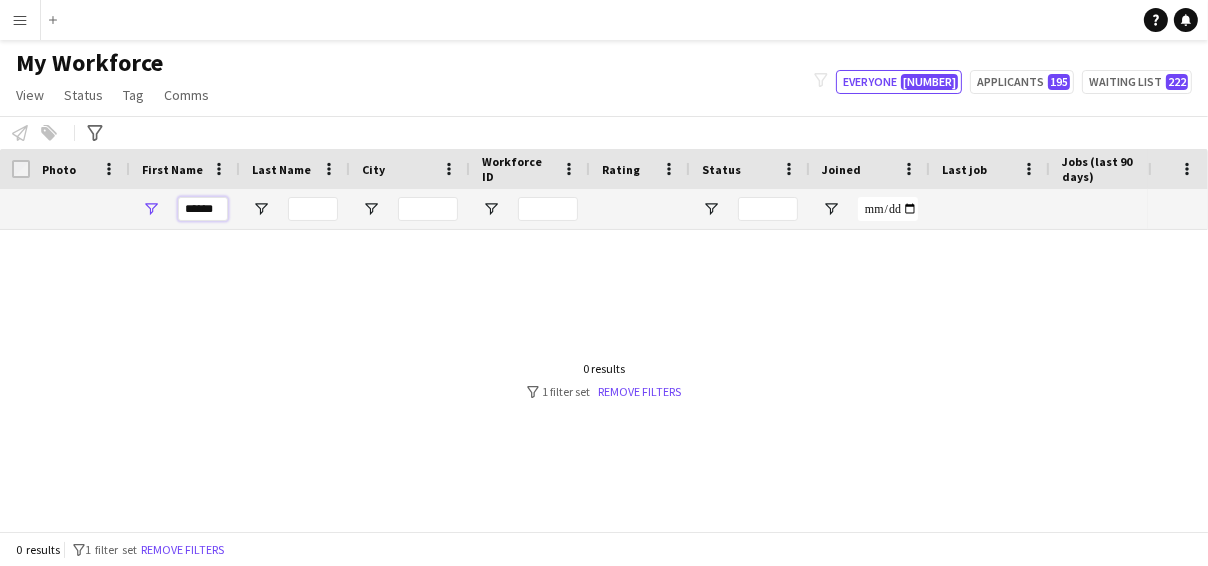 click on "******" at bounding box center [203, 209] 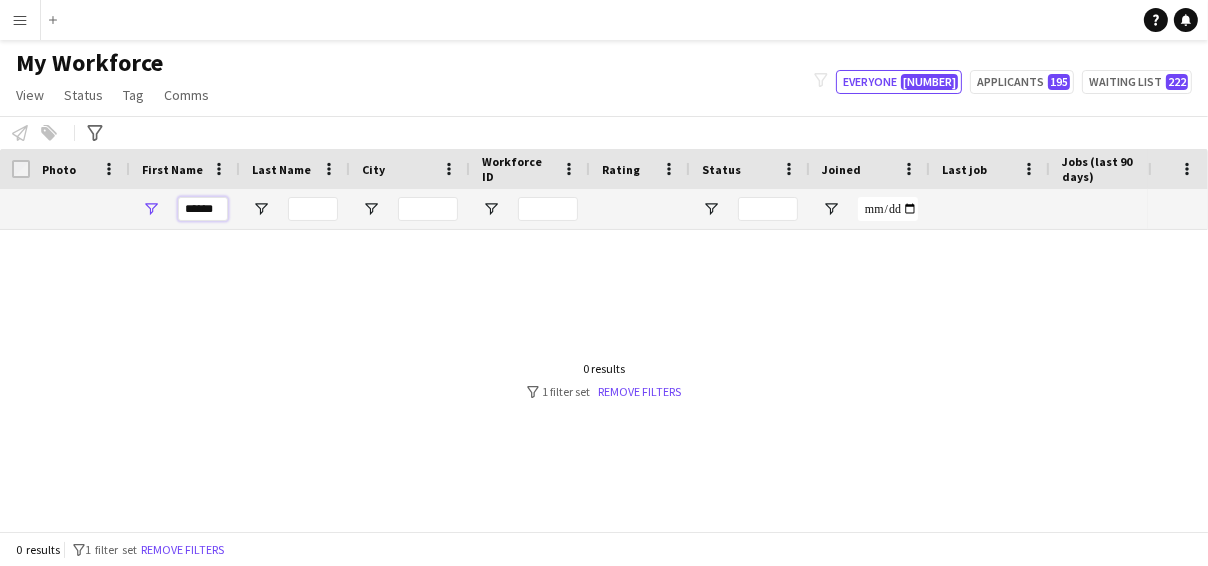 type 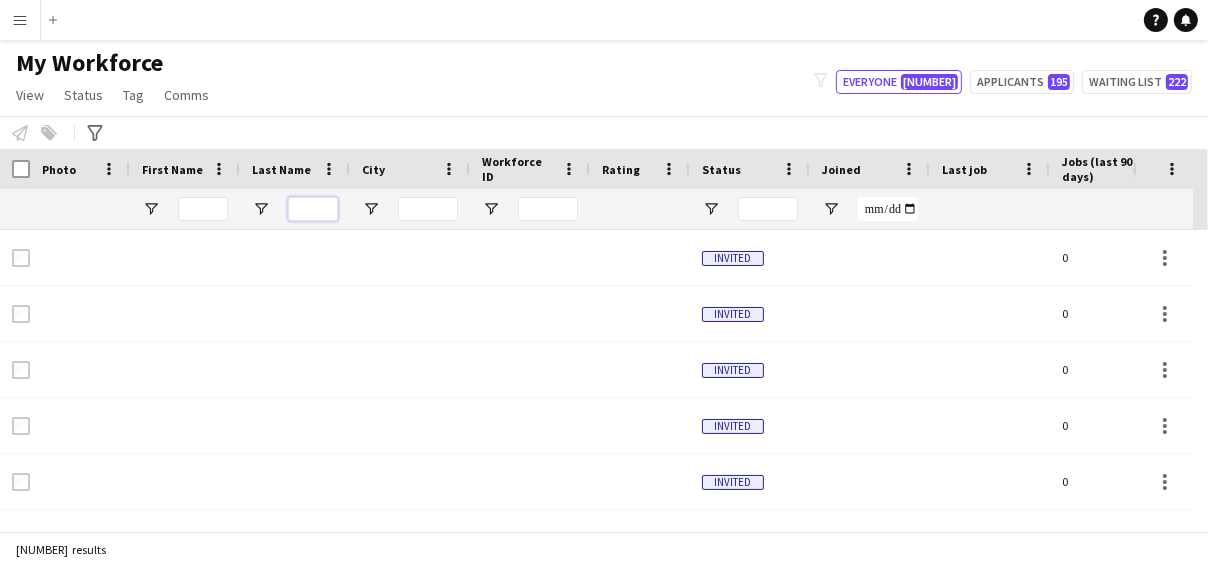 click at bounding box center (313, 209) 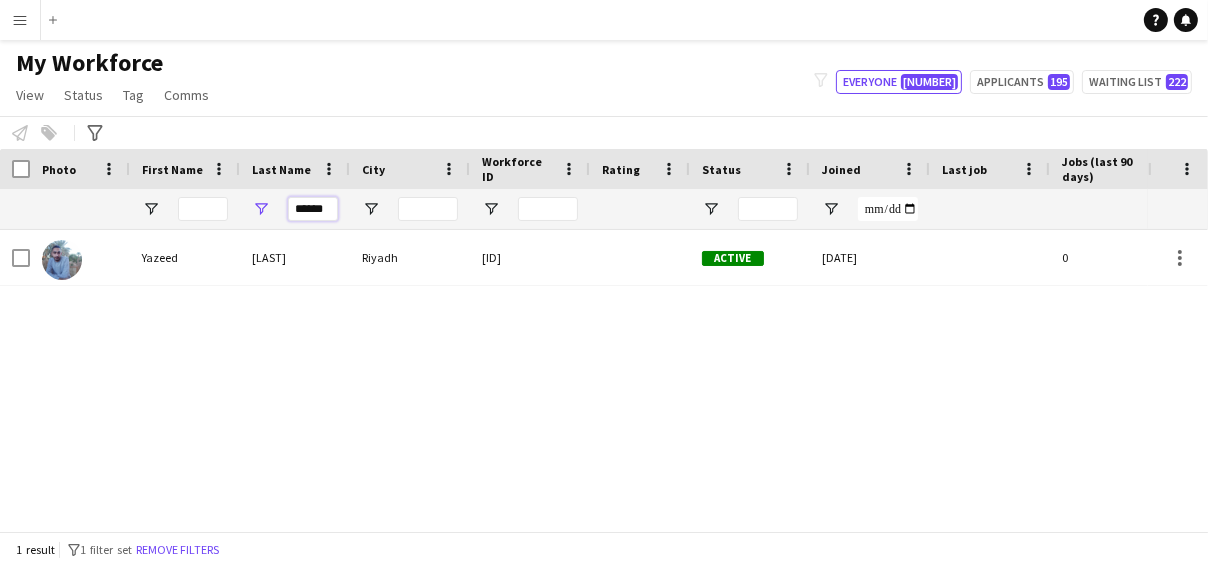 type on "******" 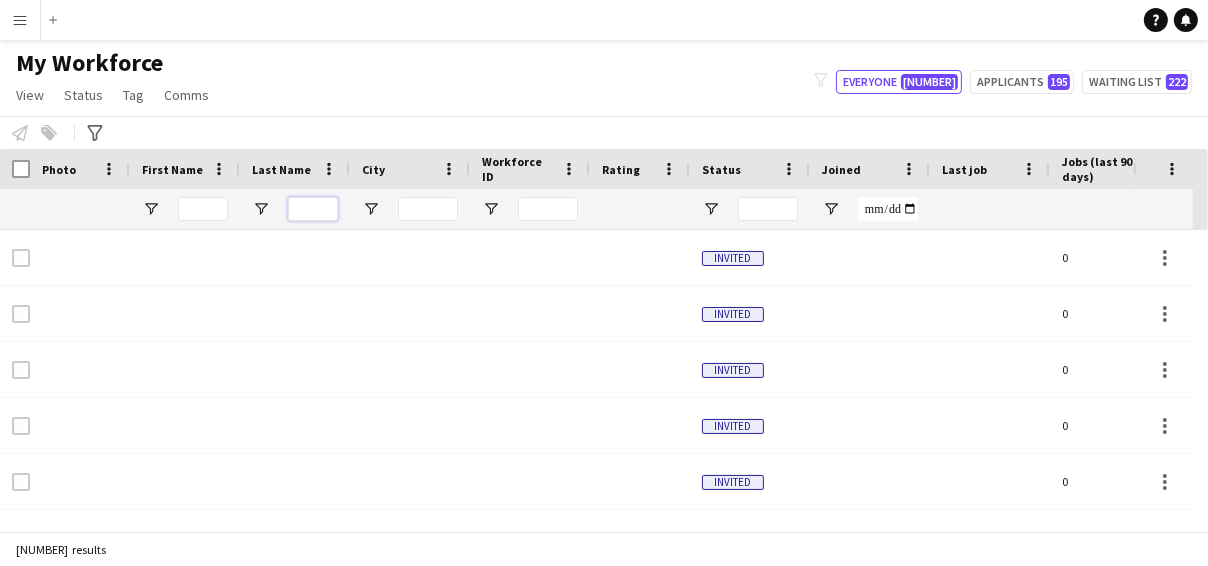 type 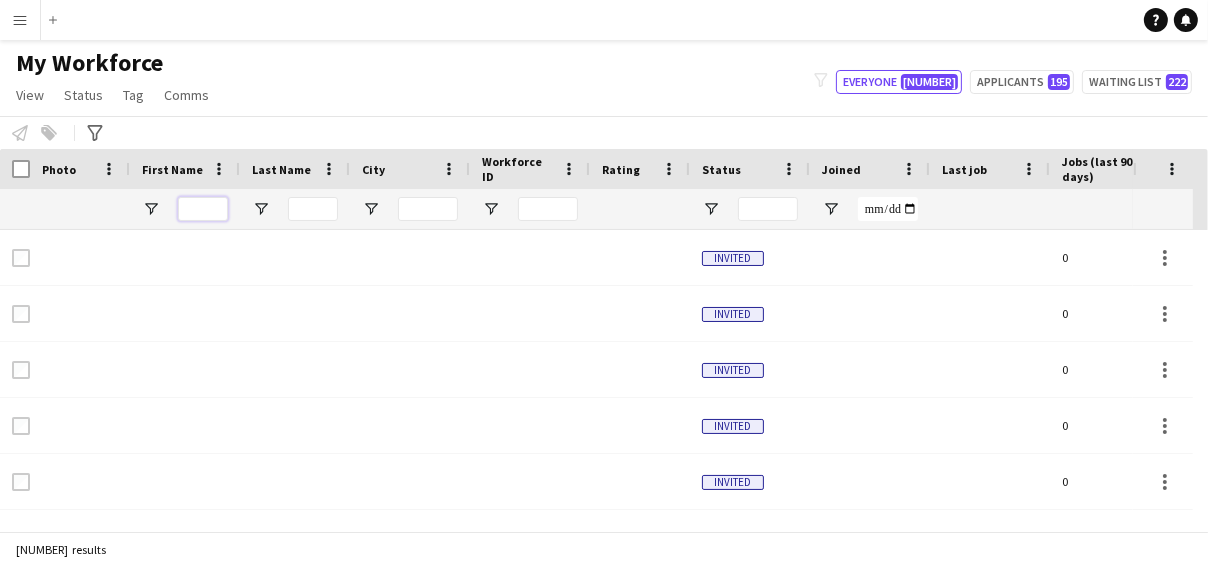click at bounding box center (203, 209) 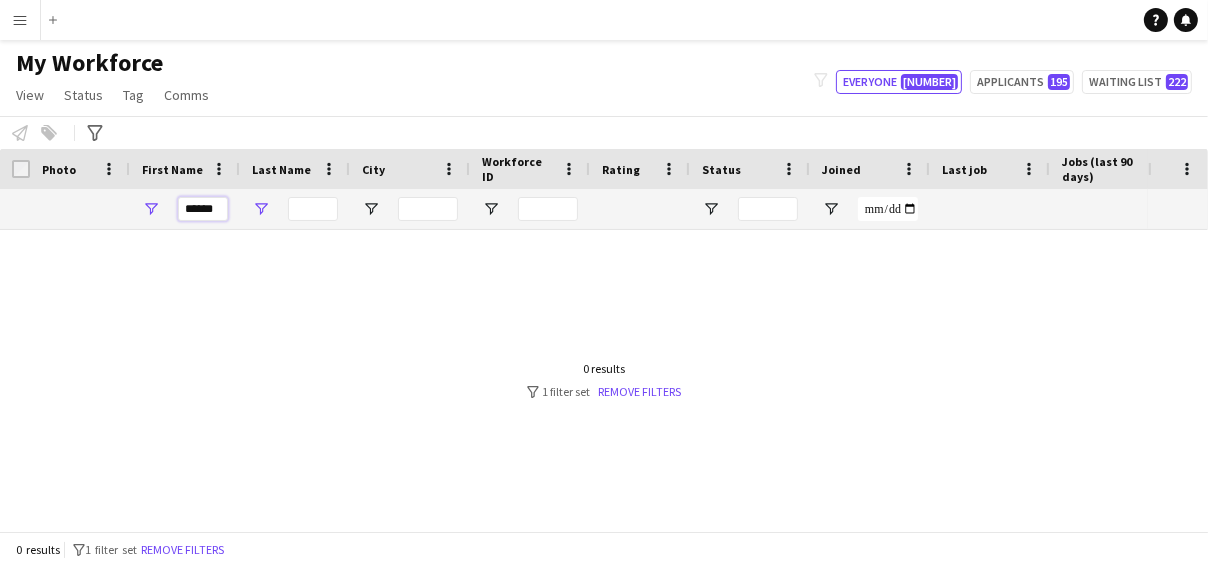 scroll, scrollTop: 0, scrollLeft: 0, axis: both 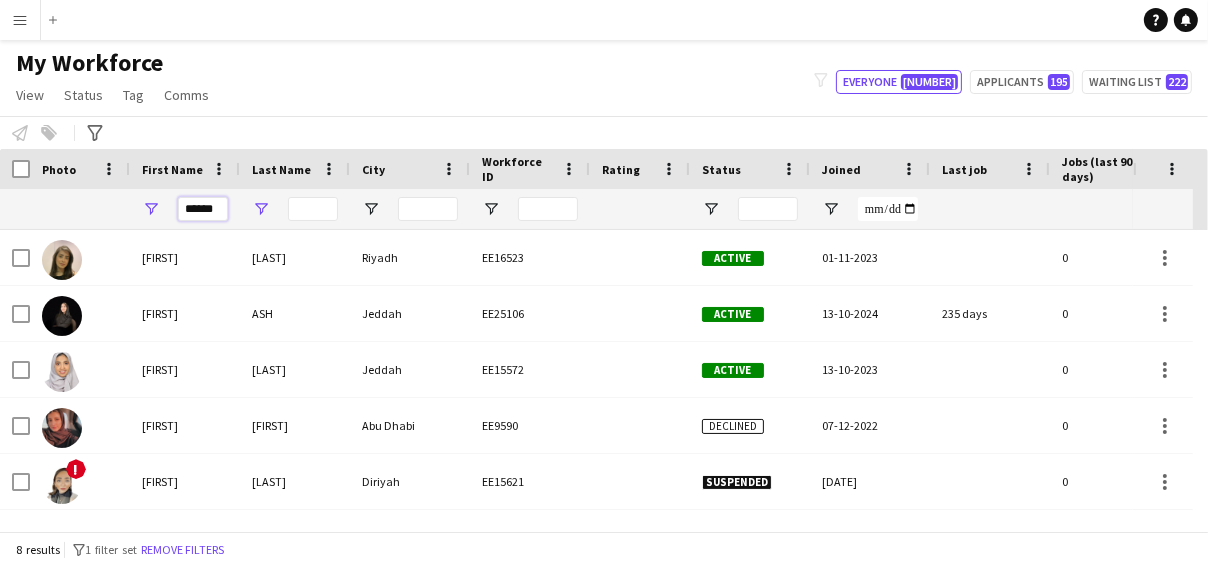 type on "******" 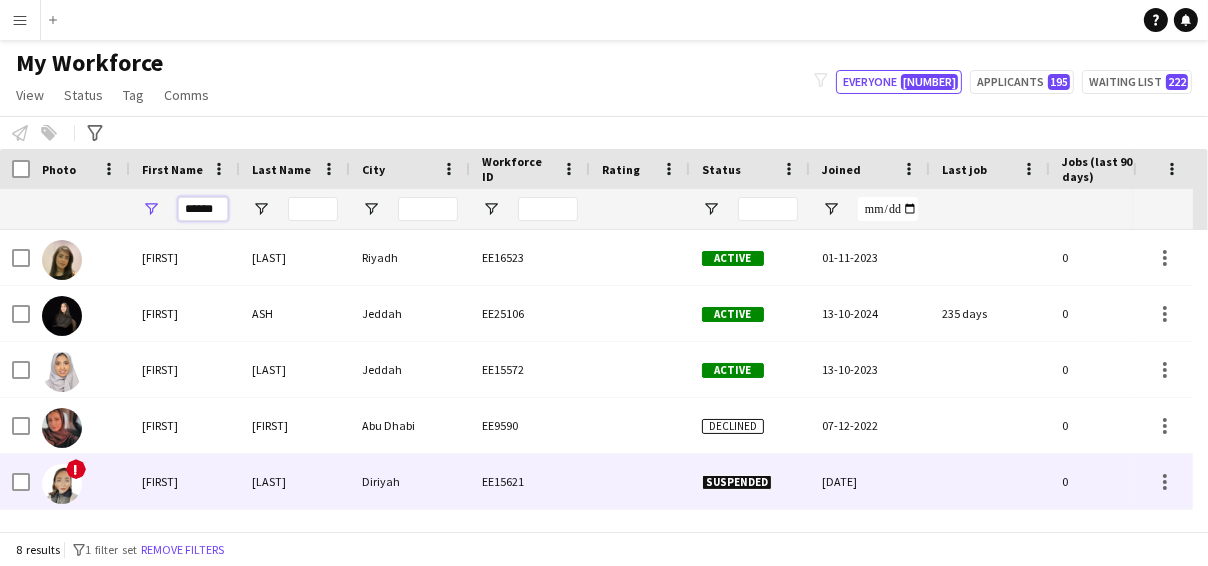 scroll, scrollTop: 142, scrollLeft: 0, axis: vertical 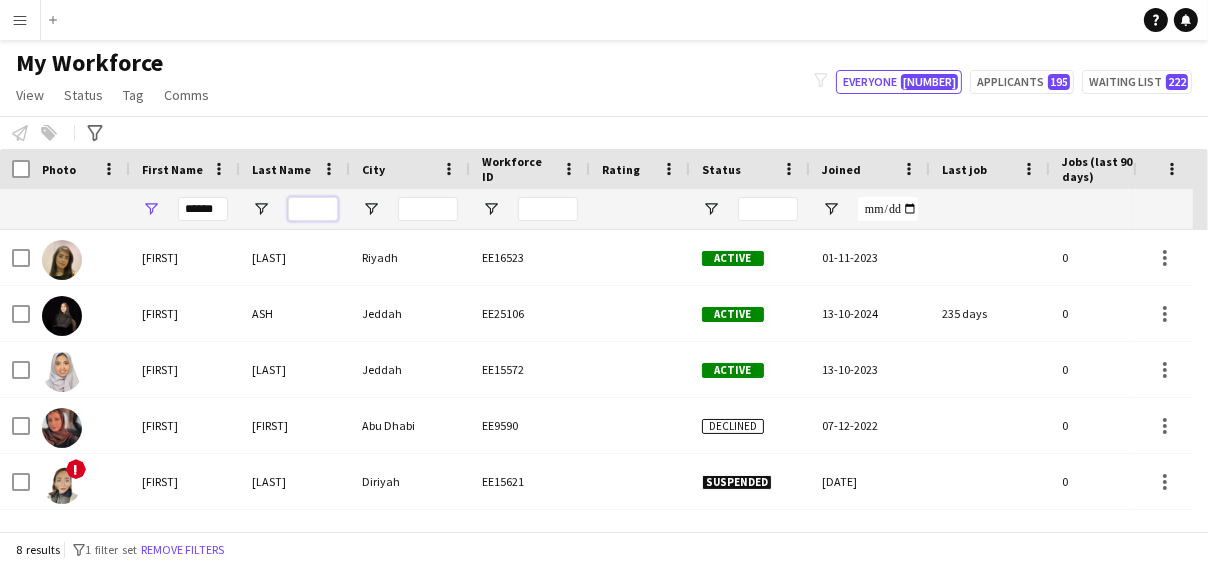click at bounding box center [313, 209] 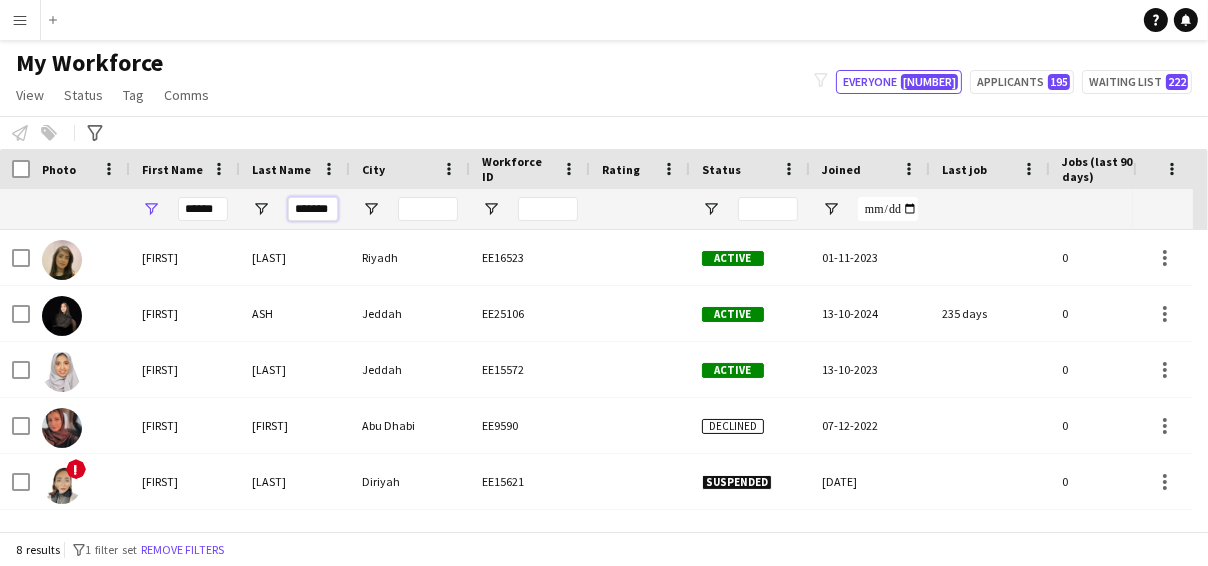 scroll, scrollTop: 0, scrollLeft: 3, axis: horizontal 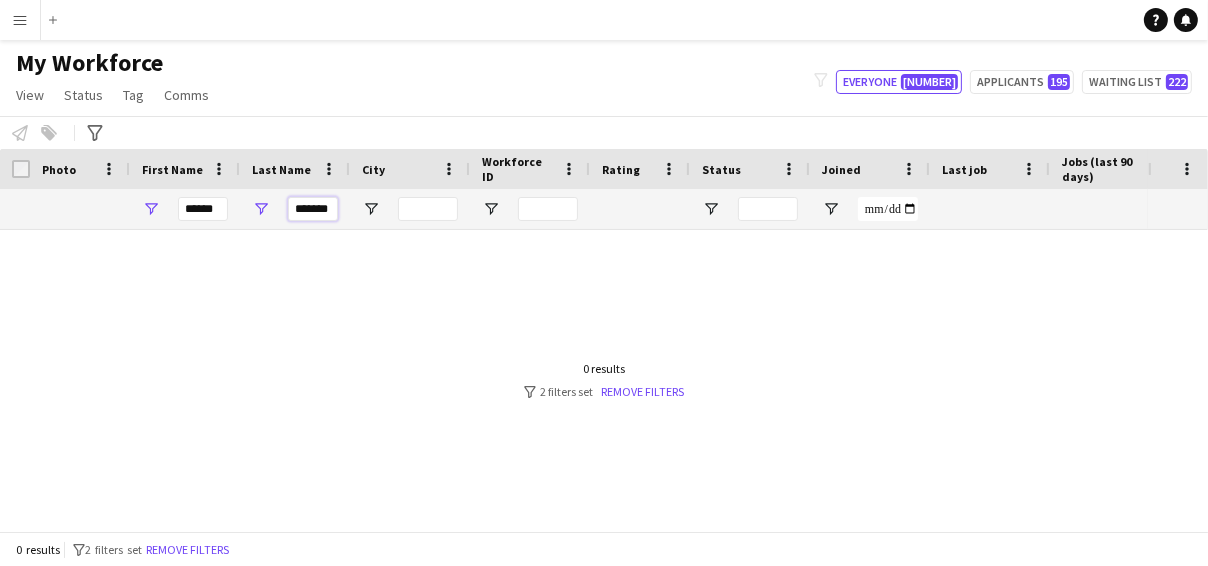 type on "*******" 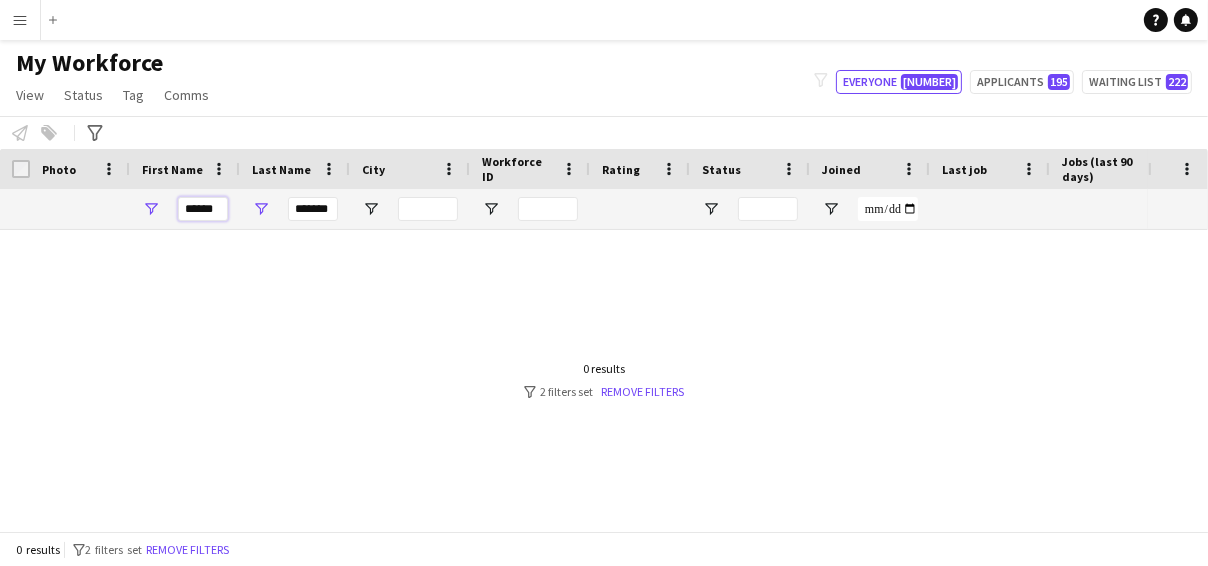 click on "******" at bounding box center [203, 209] 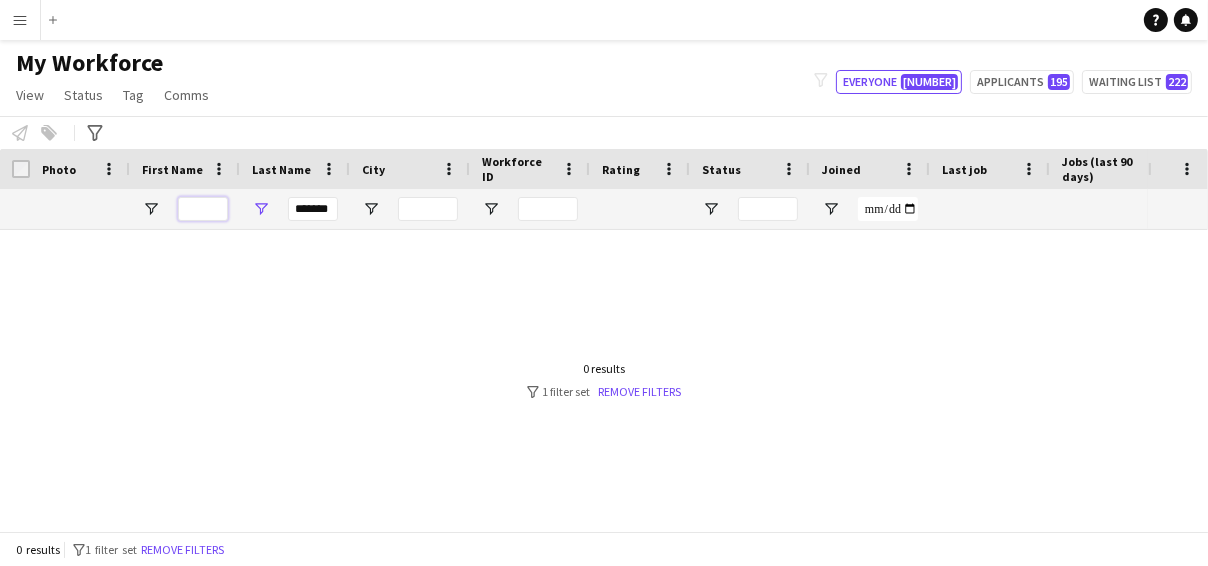 type 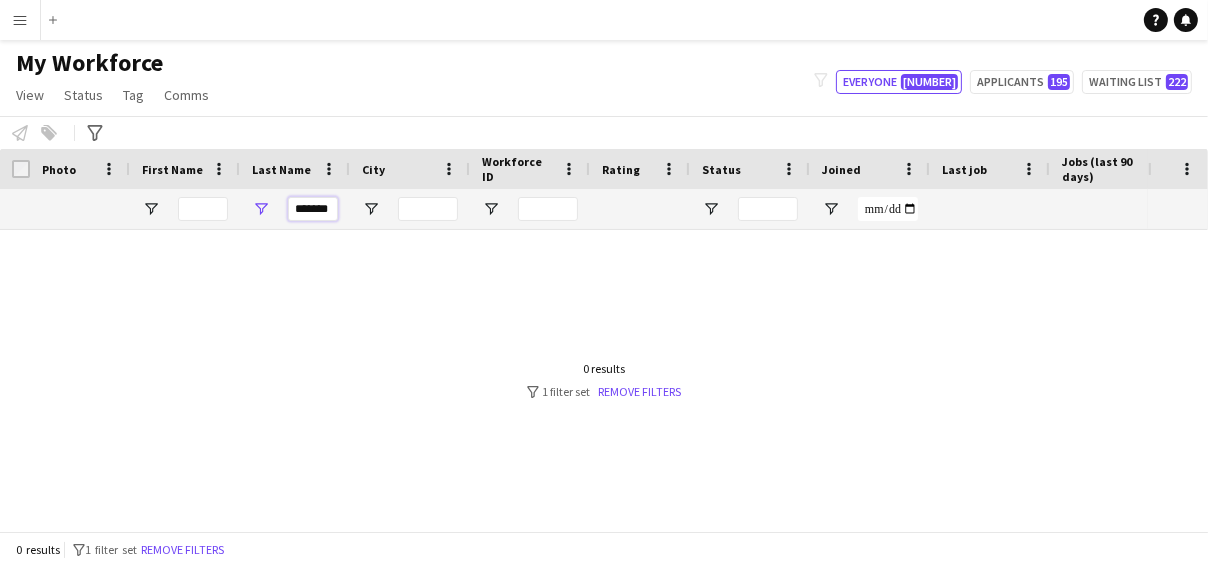 click on "*******" at bounding box center [313, 209] 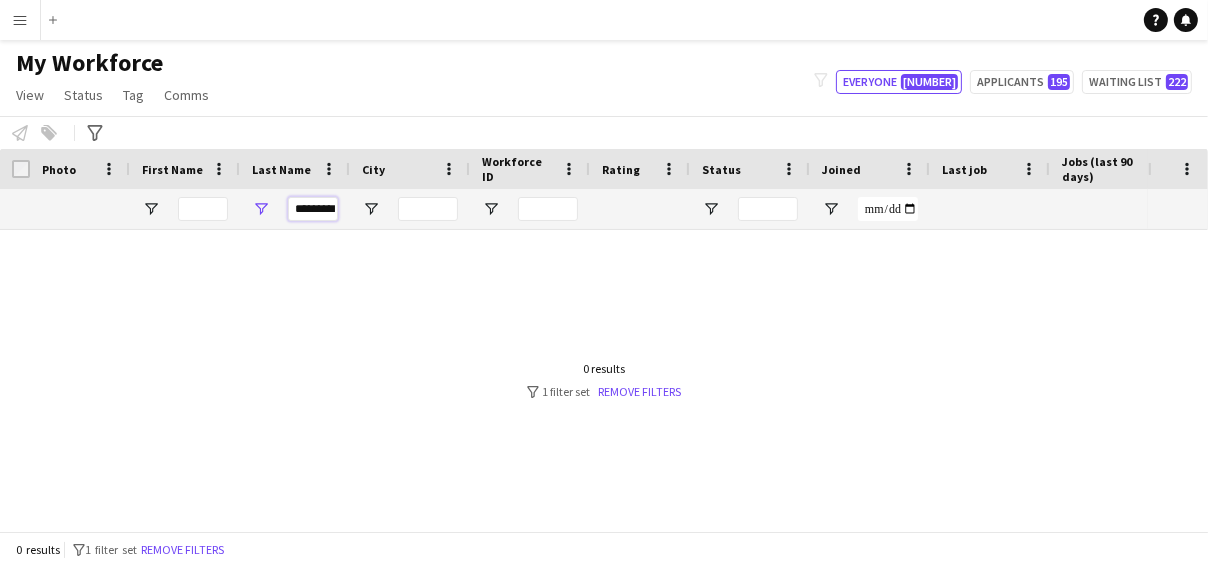type on "*********" 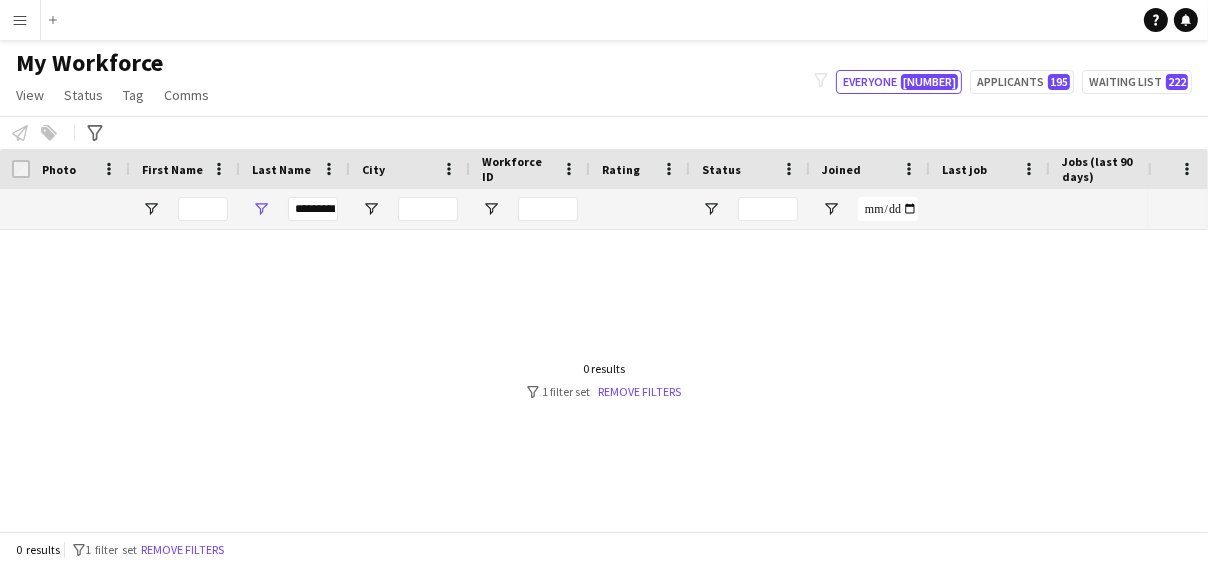 click at bounding box center (574, 373) 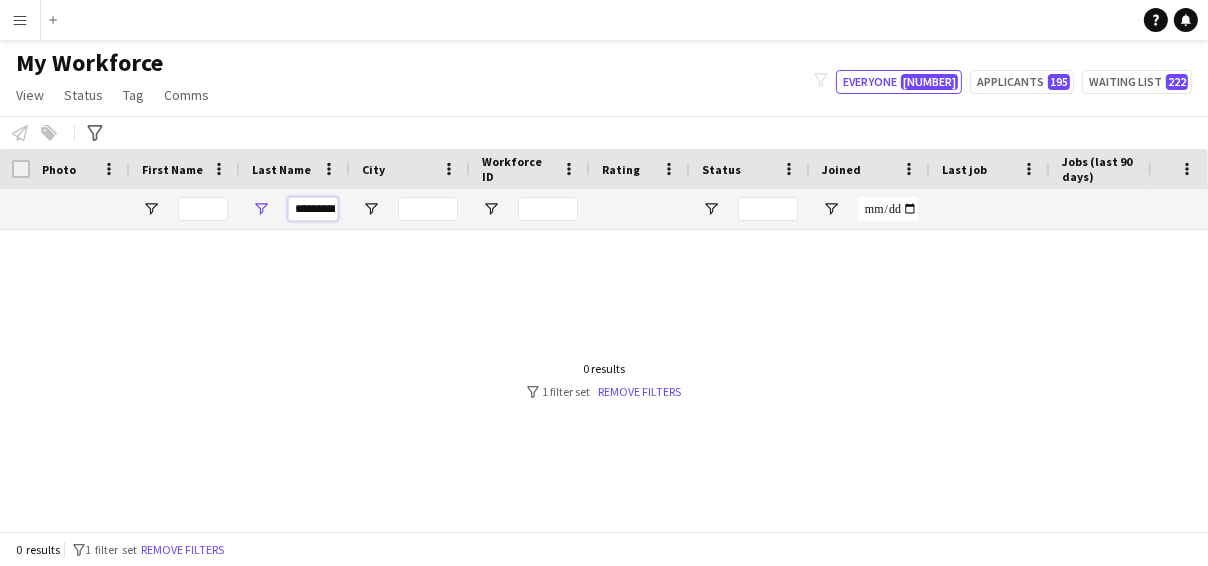 click on "*********" at bounding box center [313, 209] 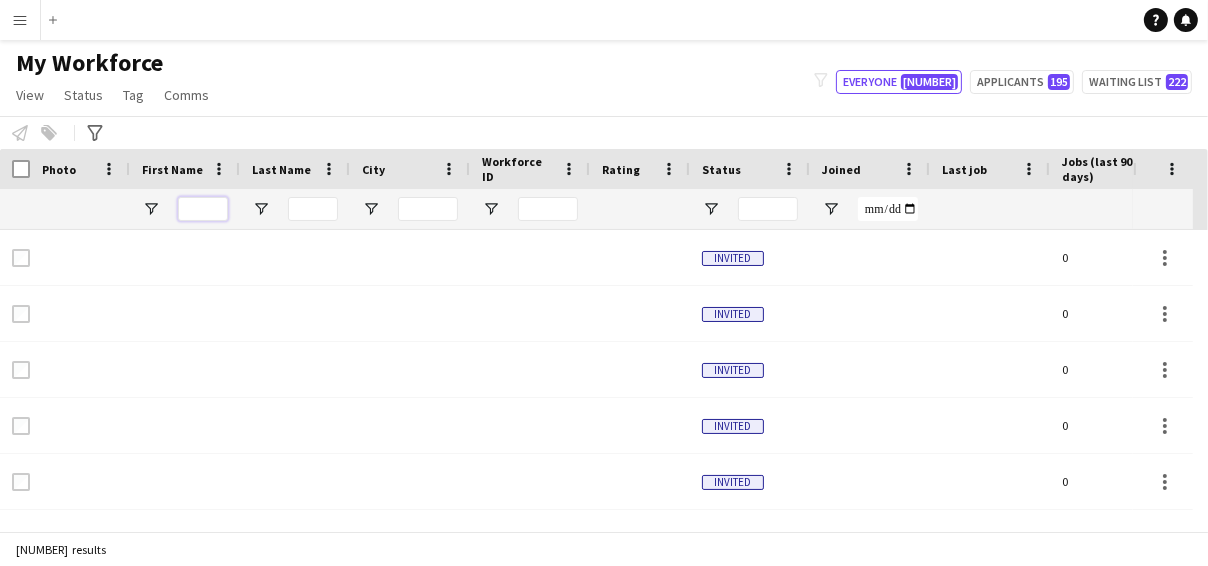 click at bounding box center (203, 209) 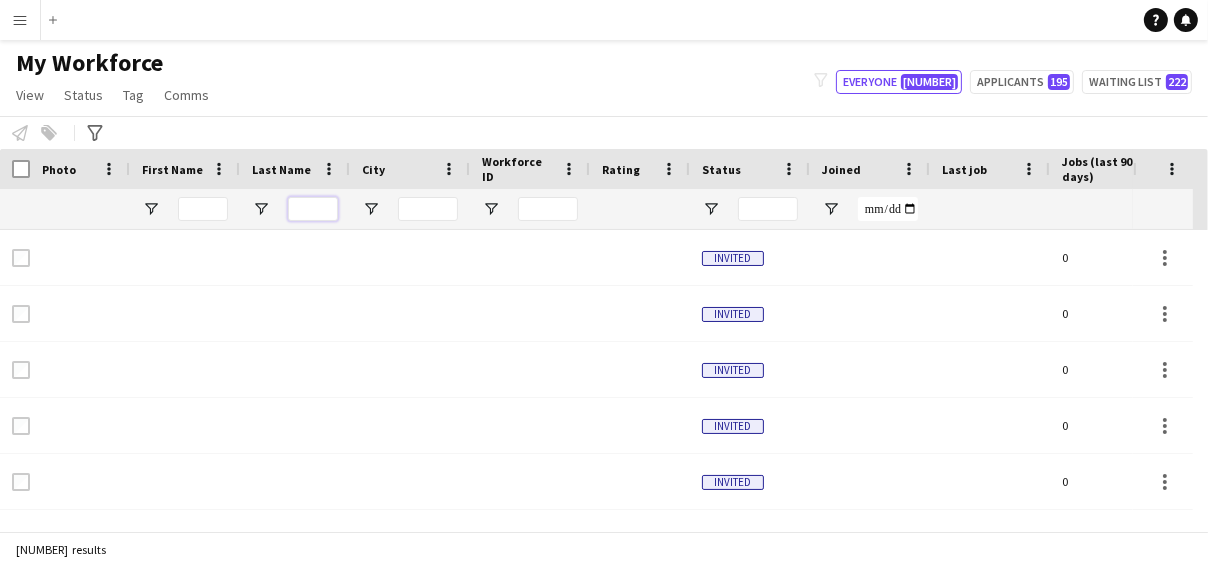 click at bounding box center (313, 209) 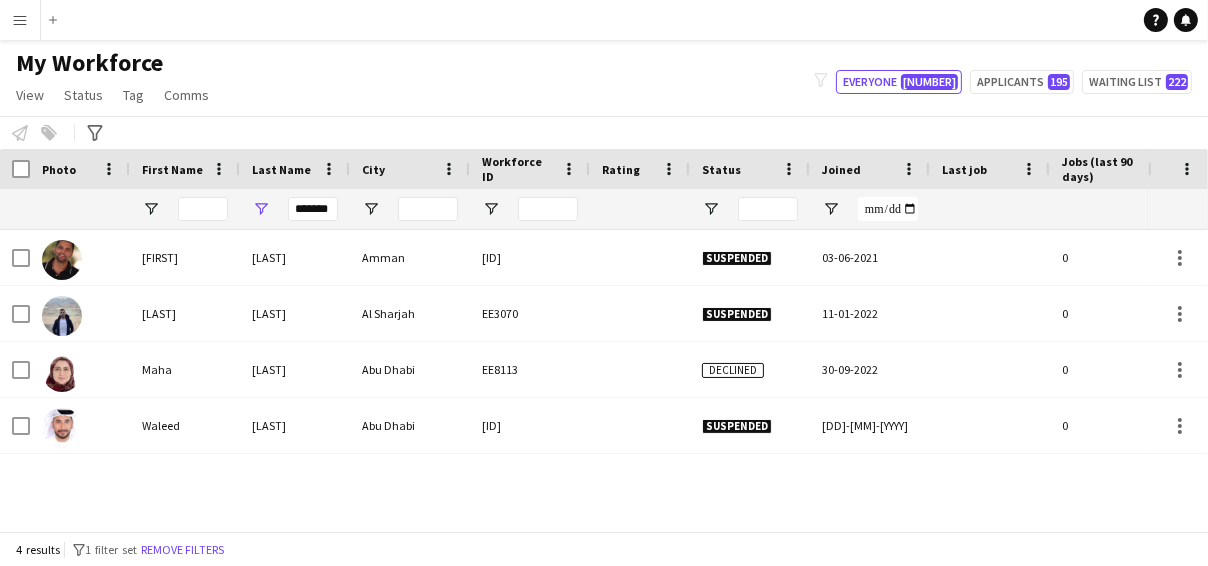 scroll, scrollTop: 0, scrollLeft: 0, axis: both 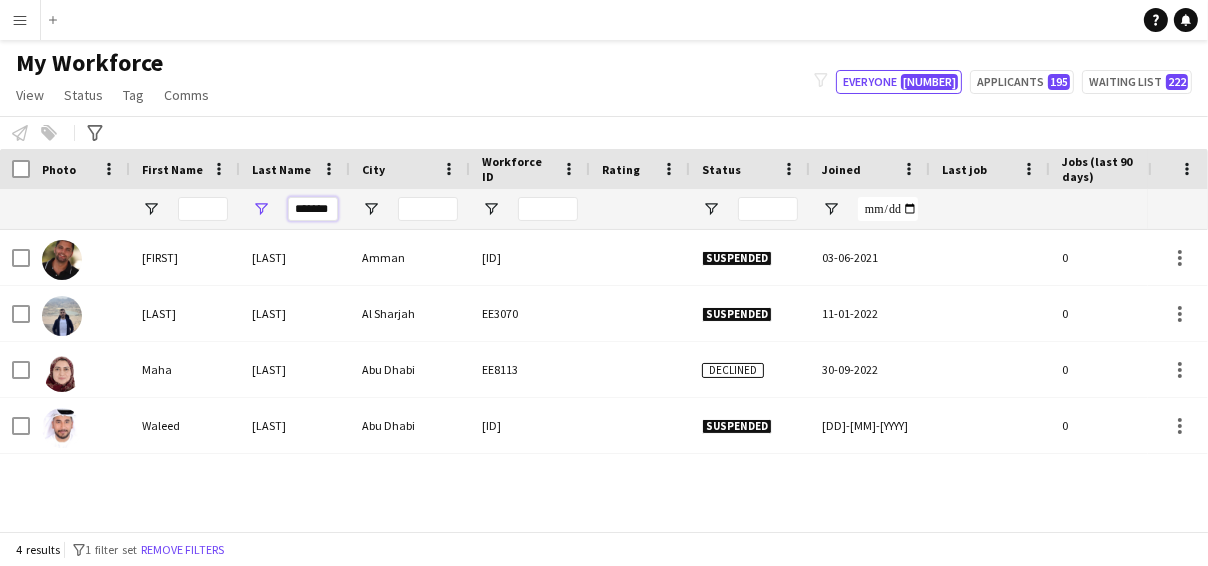 drag, startPoint x: 300, startPoint y: 206, endPoint x: 358, endPoint y: 209, distance: 58.077534 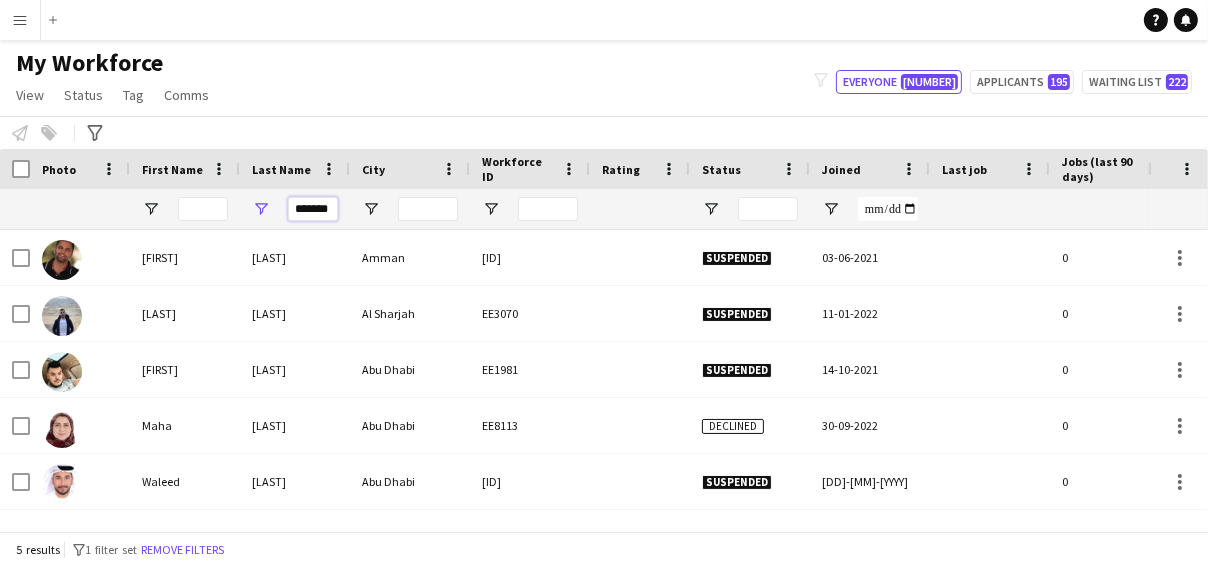 scroll, scrollTop: 0, scrollLeft: 5, axis: horizontal 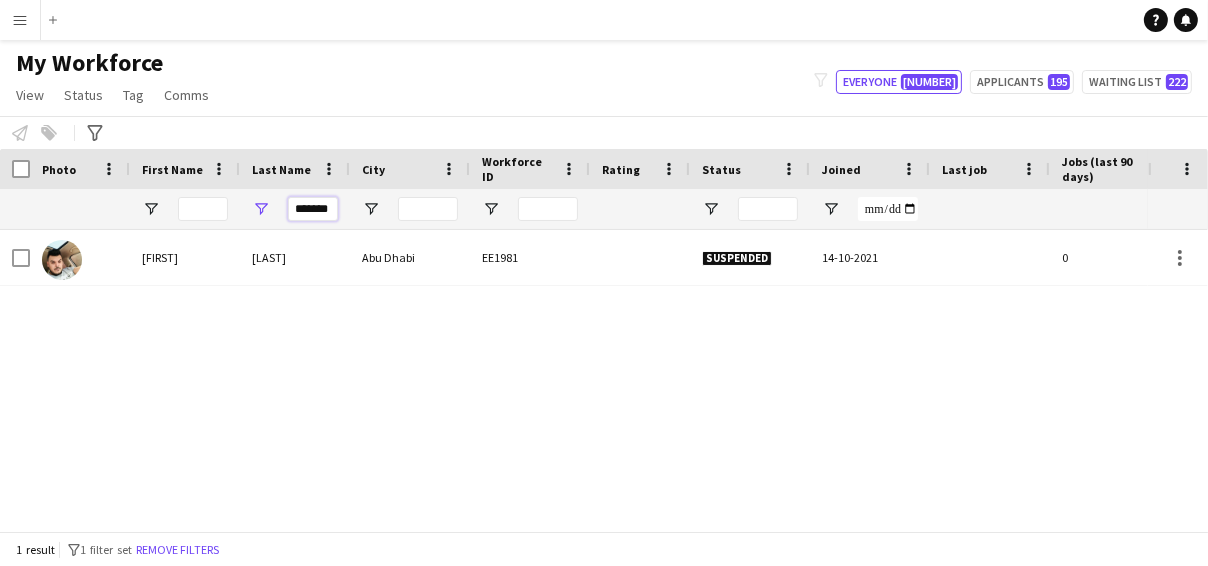 type on "*******" 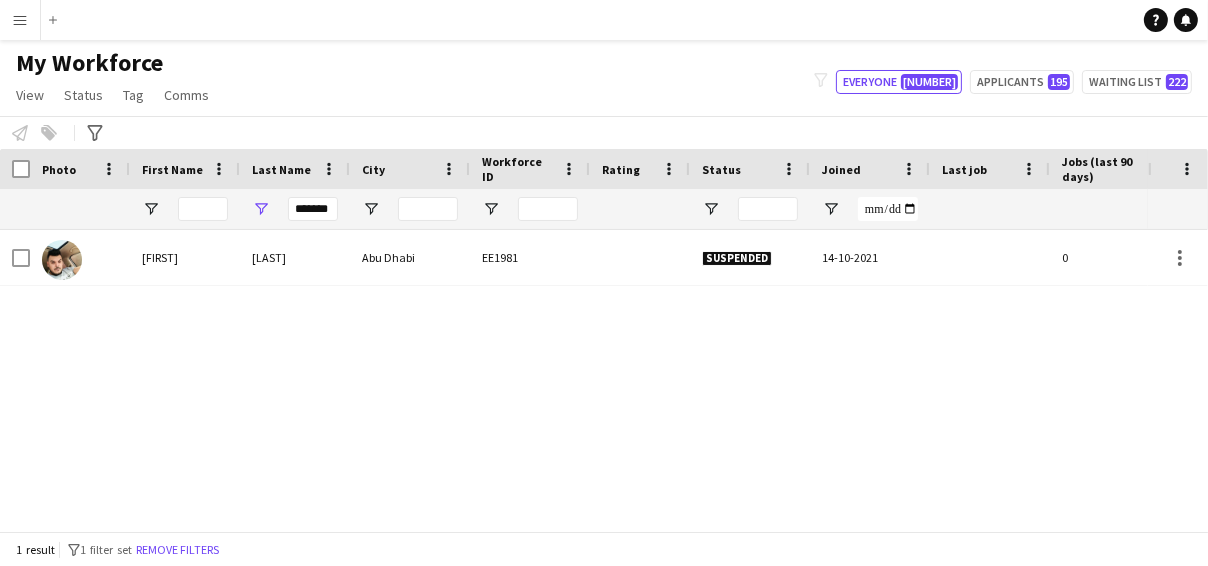 scroll, scrollTop: 0, scrollLeft: 0, axis: both 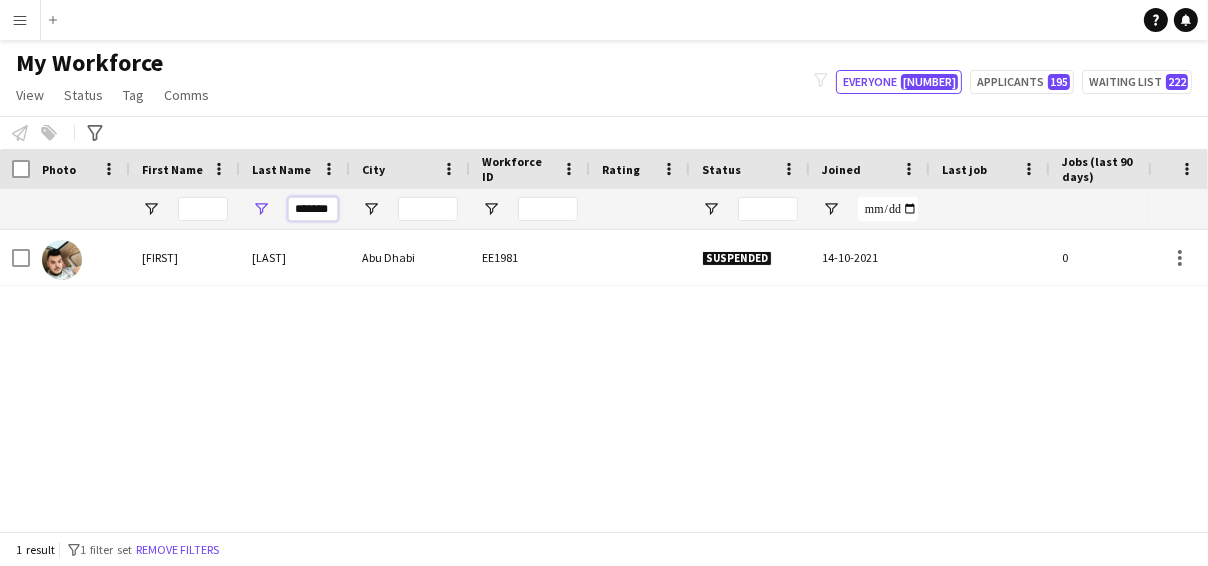 click on "*******" at bounding box center [313, 209] 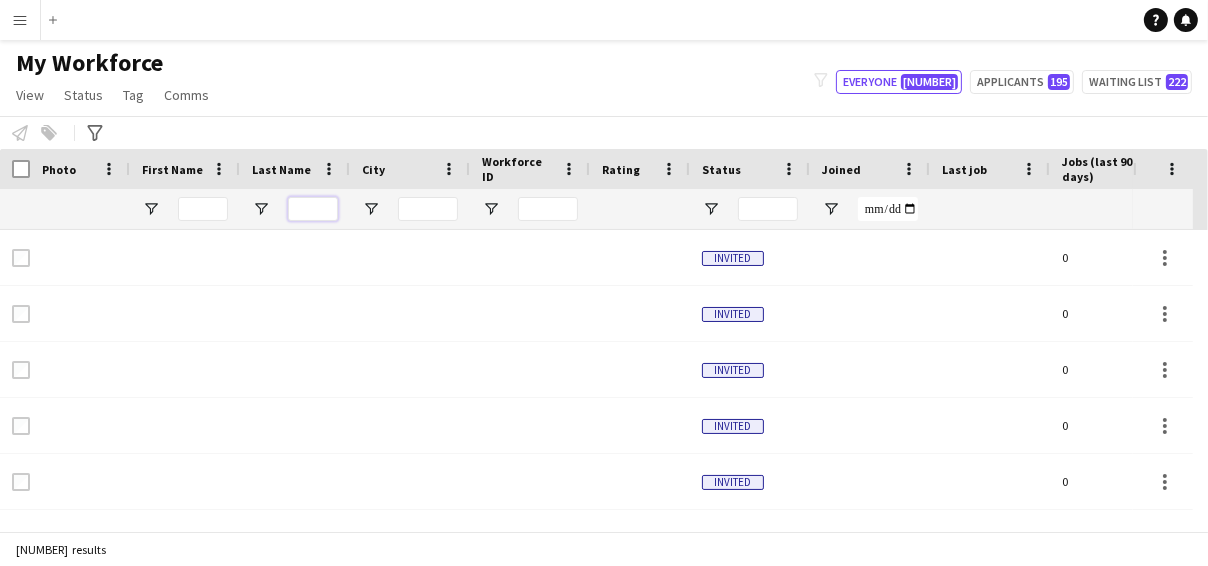 type 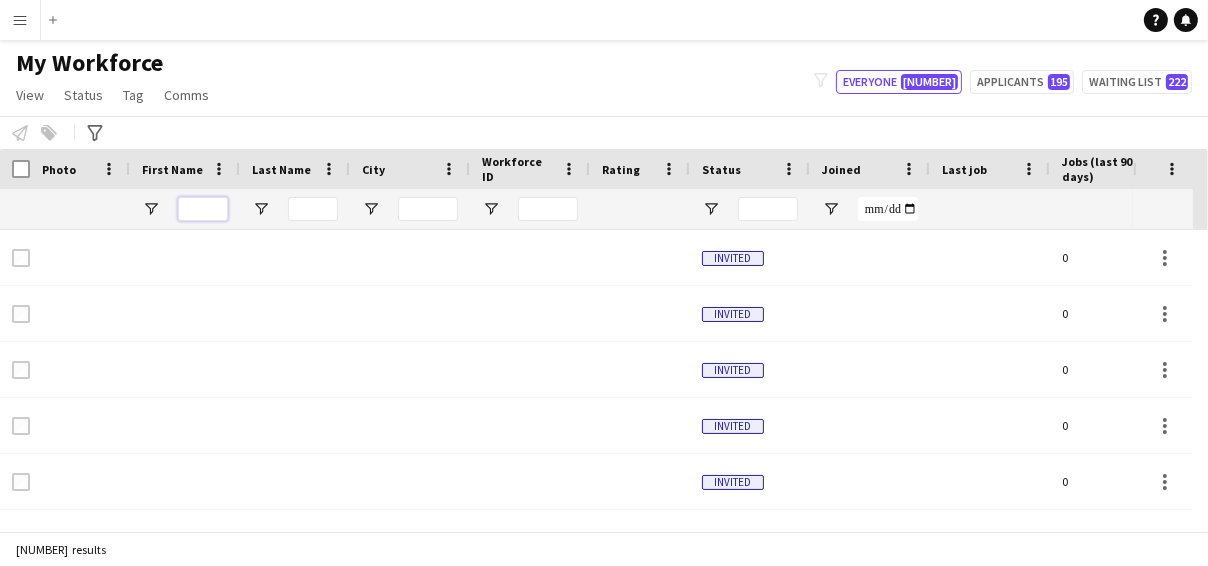 click at bounding box center (203, 209) 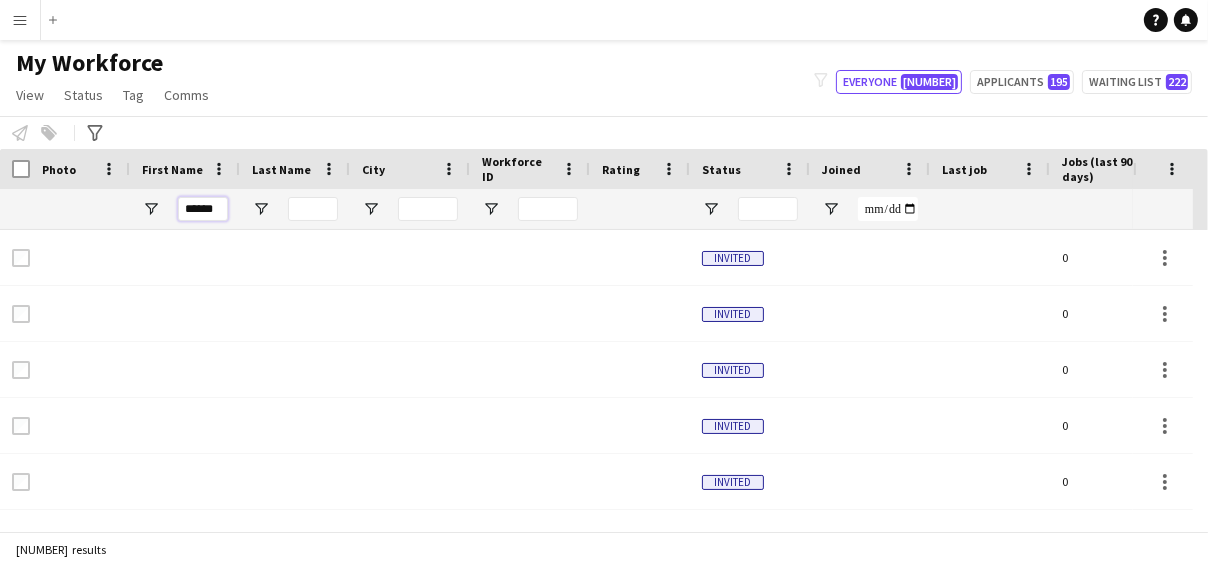 scroll, scrollTop: 0, scrollLeft: 1, axis: horizontal 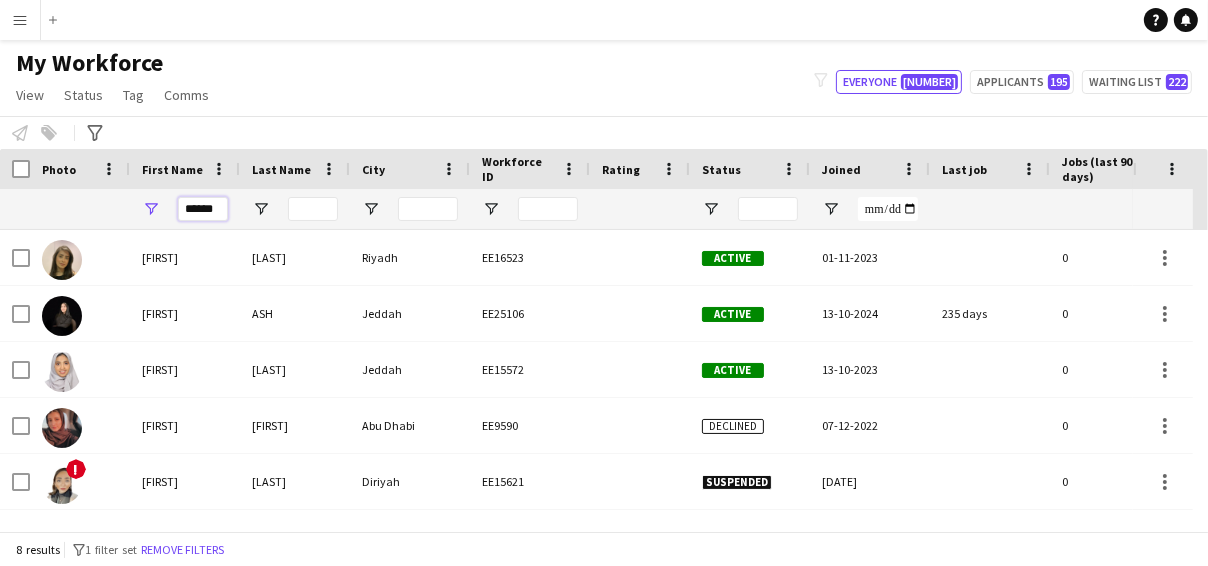 type on "******" 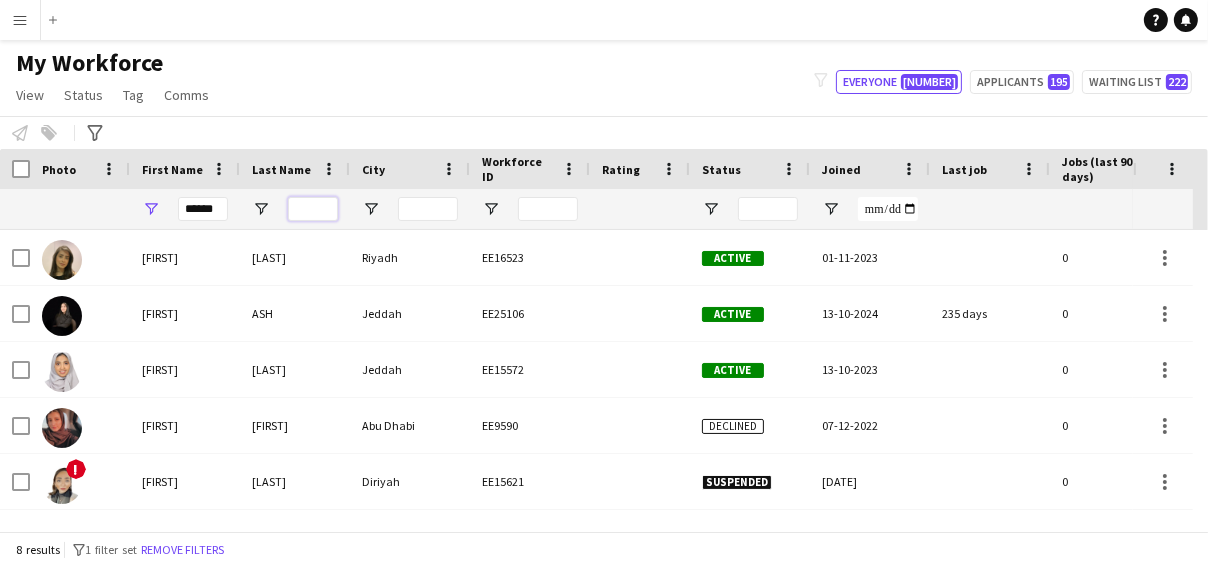scroll, scrollTop: 0, scrollLeft: 0, axis: both 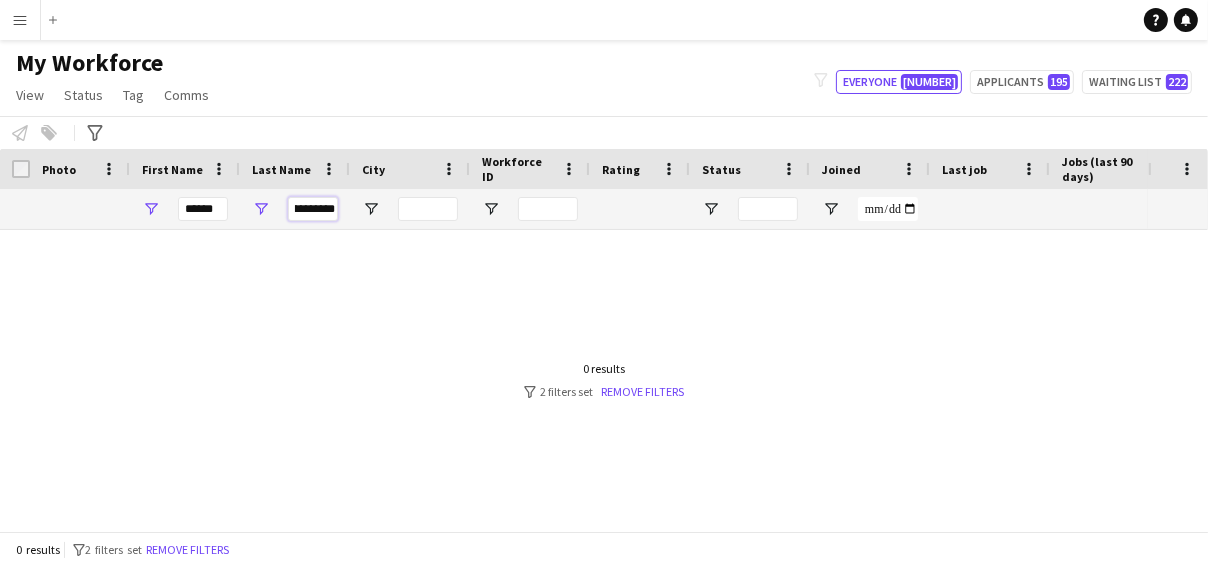 type on "**********" 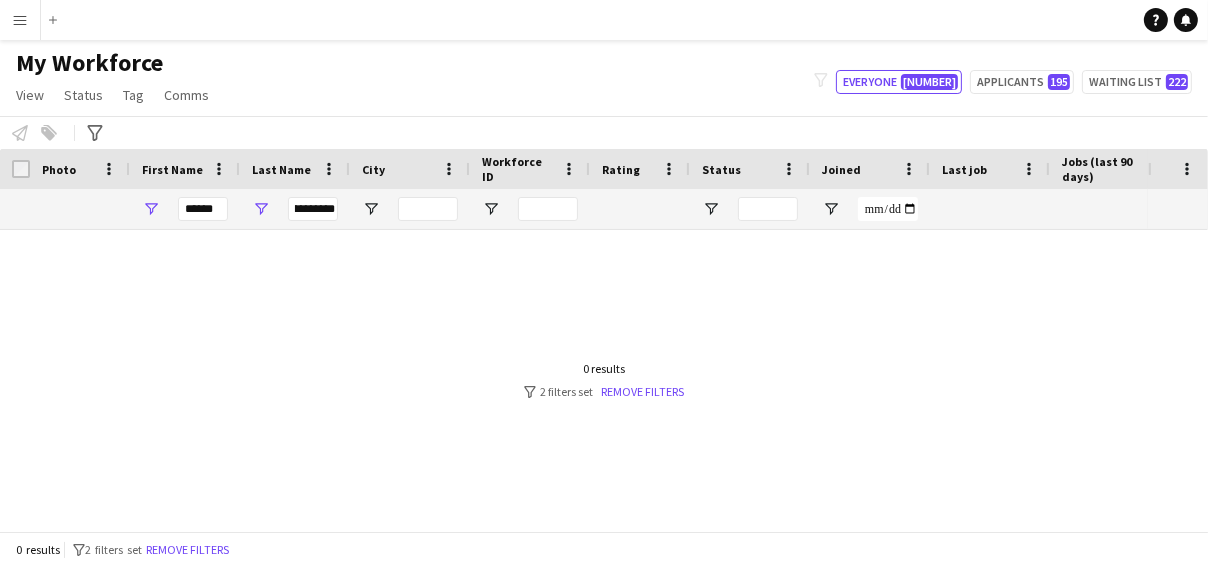 scroll, scrollTop: 0, scrollLeft: 0, axis: both 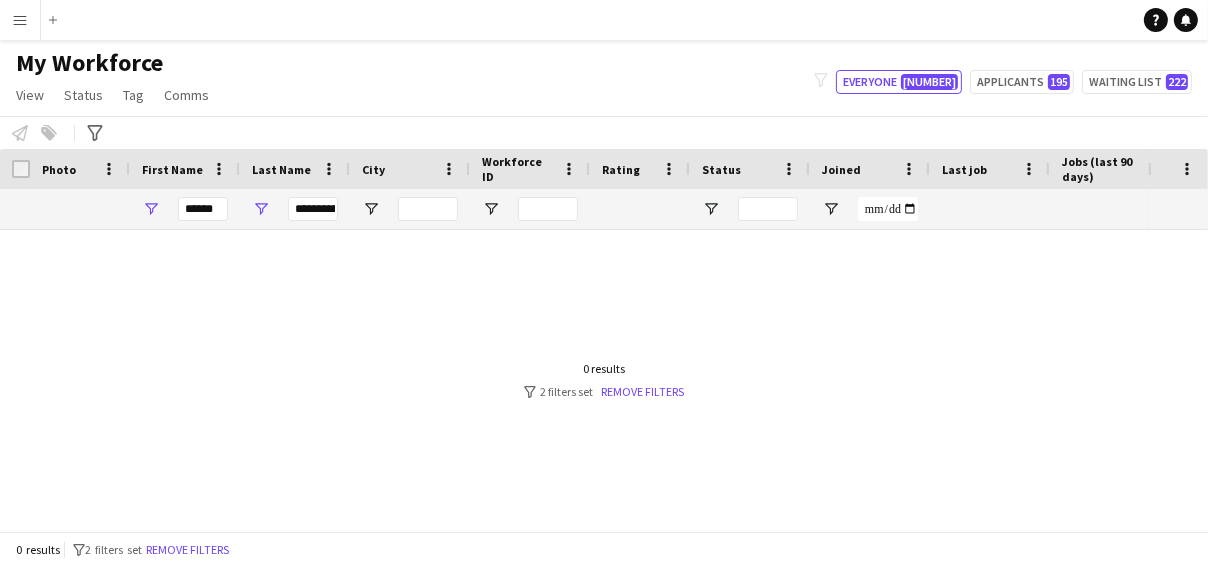 click at bounding box center [574, 373] 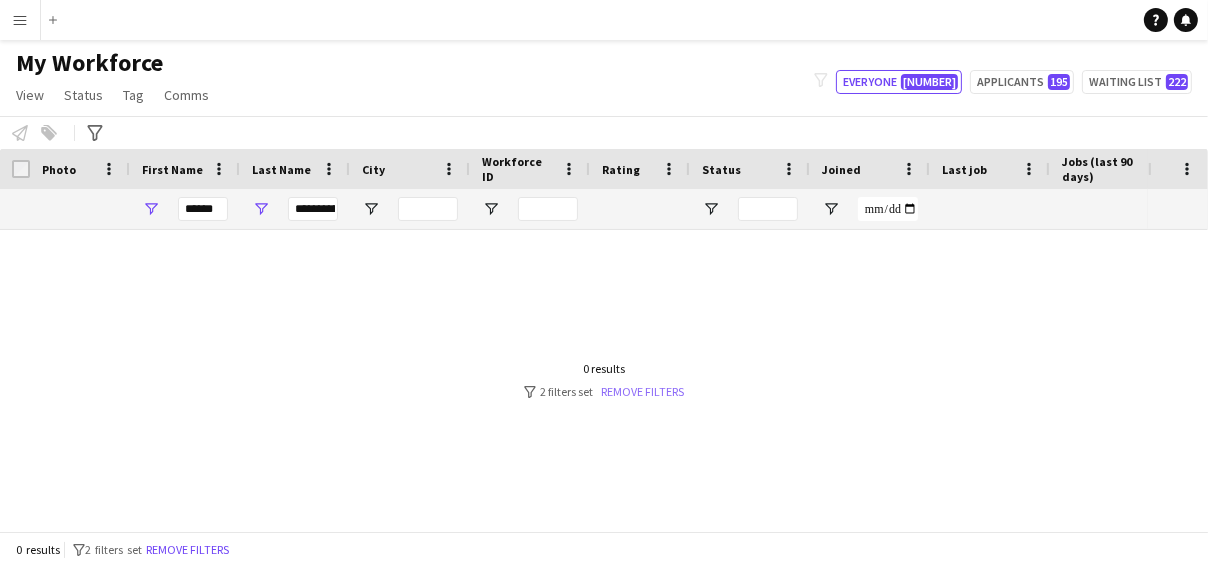 click on "Remove filters" at bounding box center (642, 391) 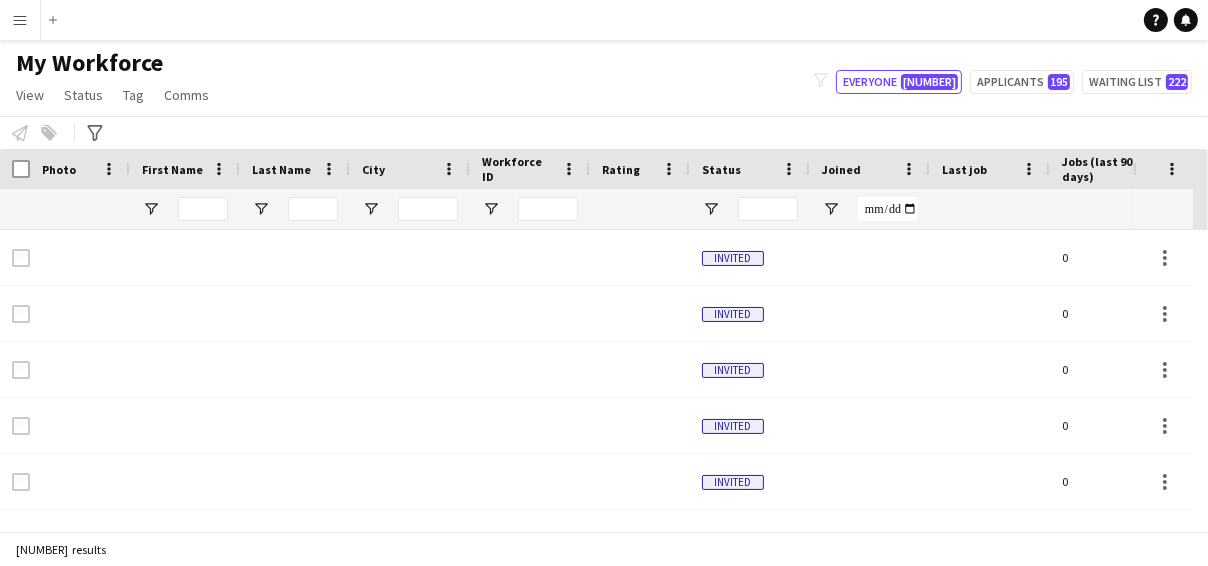 click on "Menu" at bounding box center (20, 20) 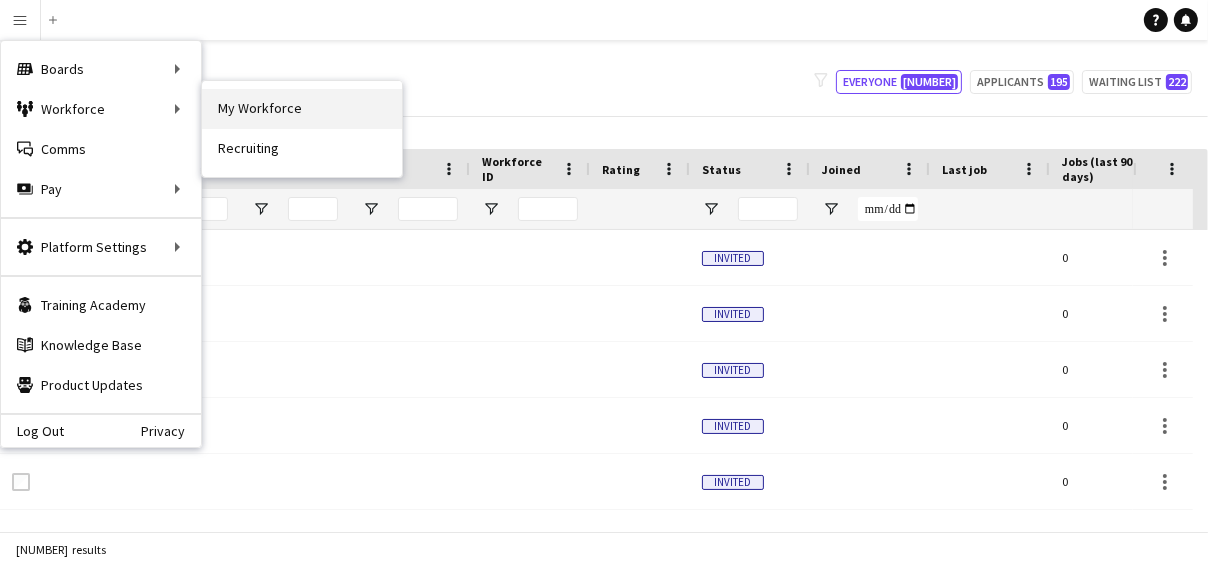 click on "My Workforce" at bounding box center [302, 109] 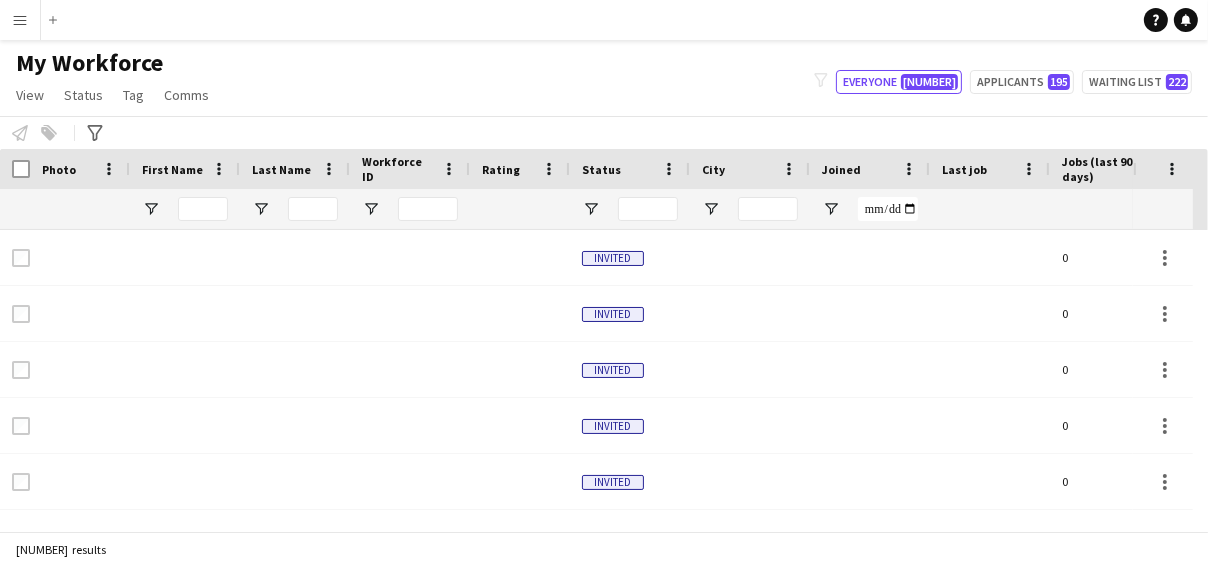 type on "**********" 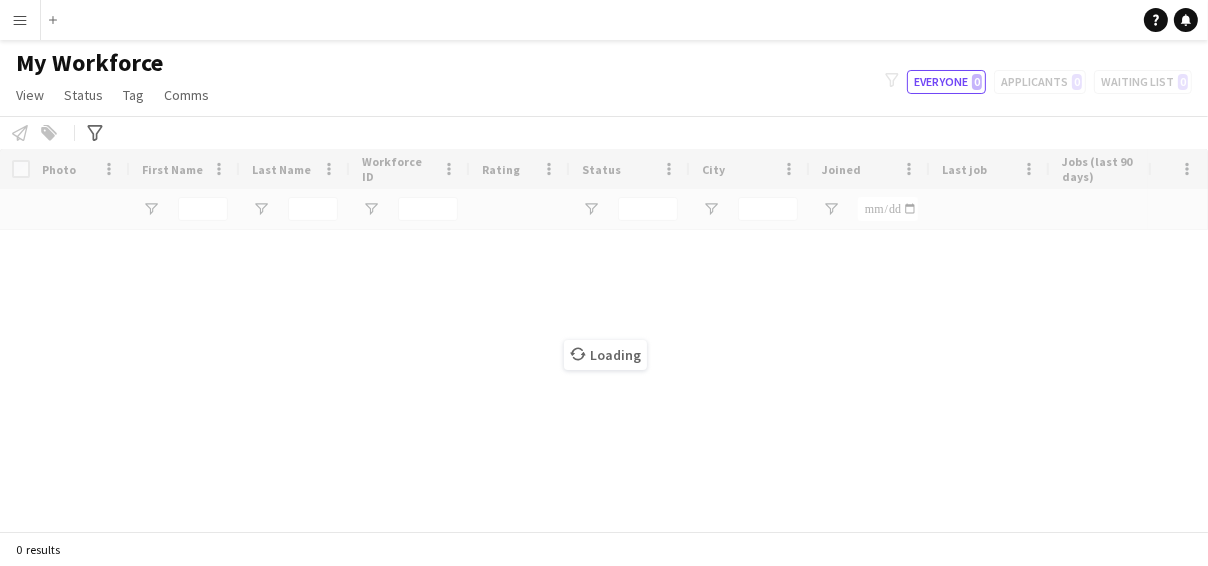 click on "Menu" at bounding box center [20, 20] 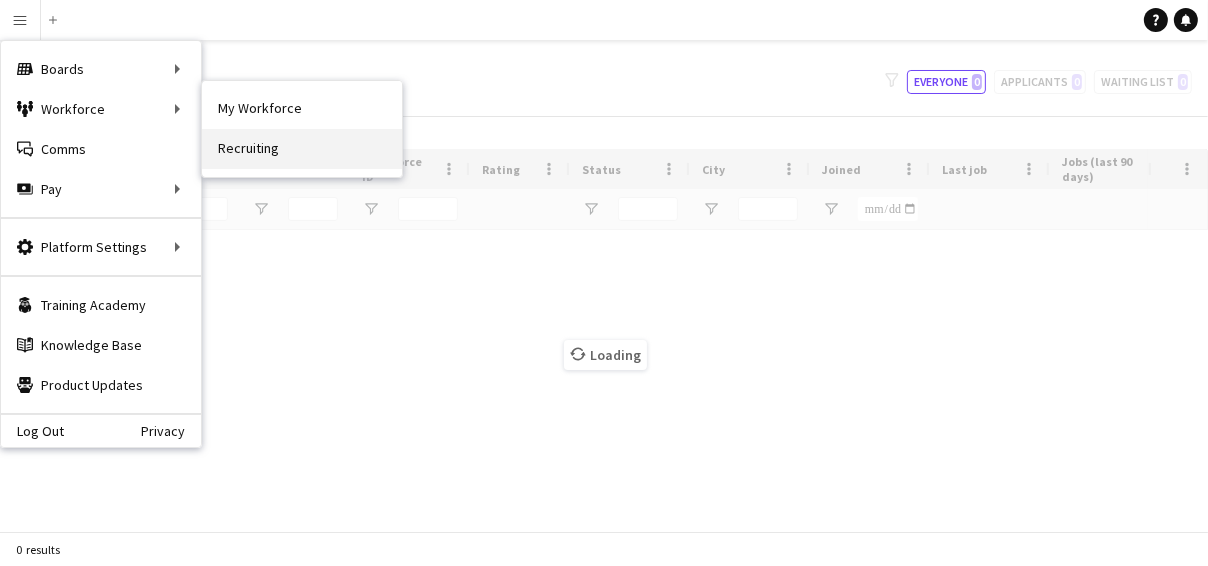 click on "Recruiting" at bounding box center [302, 149] 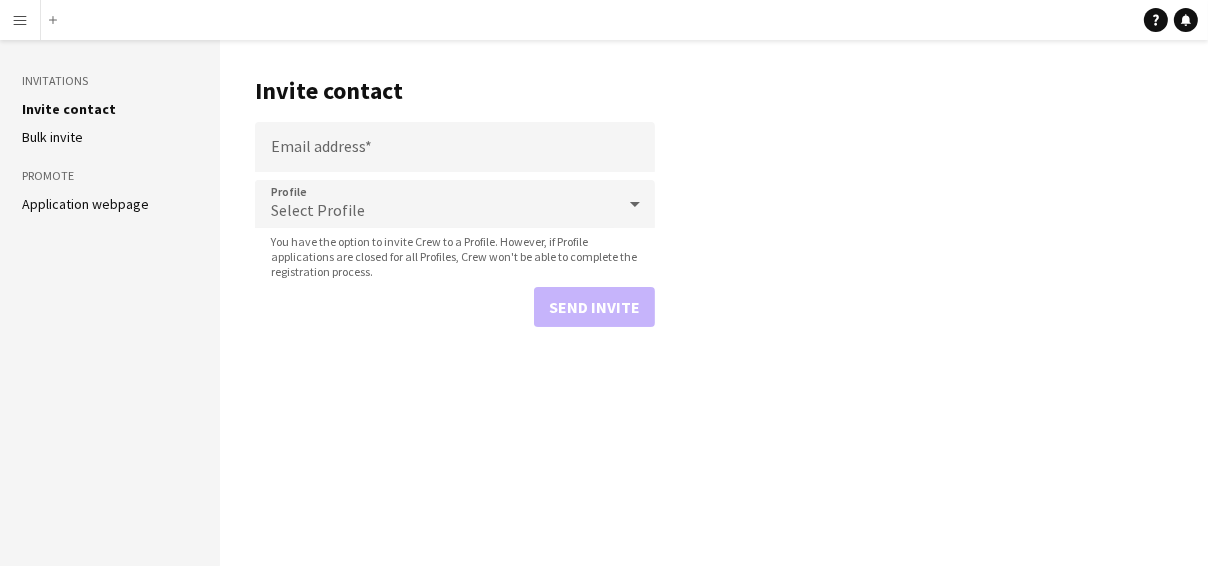 click on "Menu" at bounding box center [20, 20] 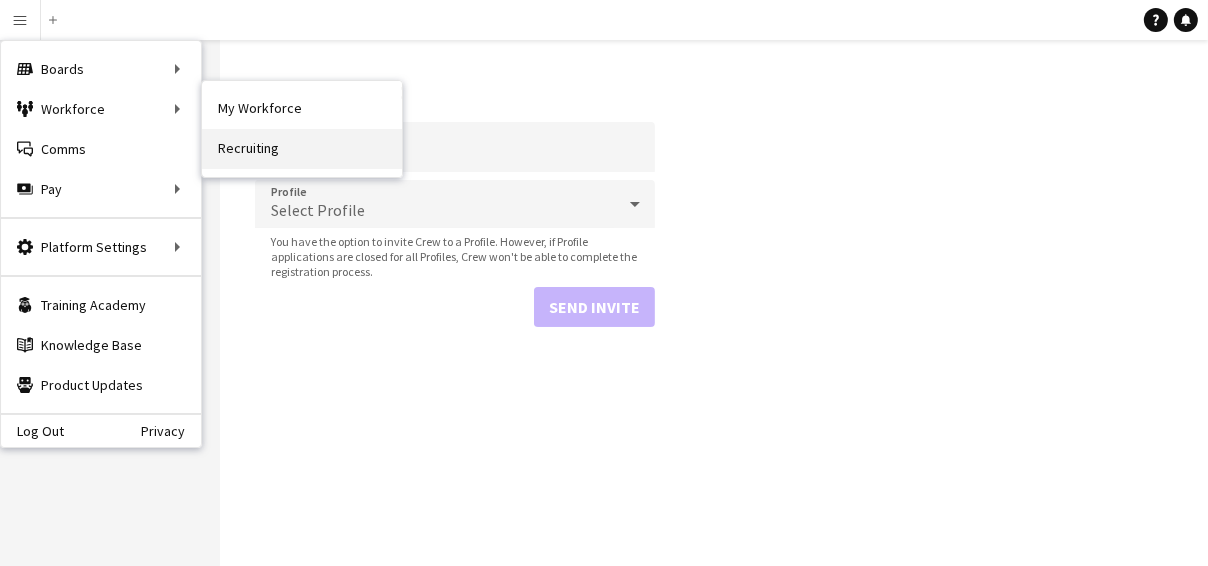 click on "Recruiting" at bounding box center [302, 149] 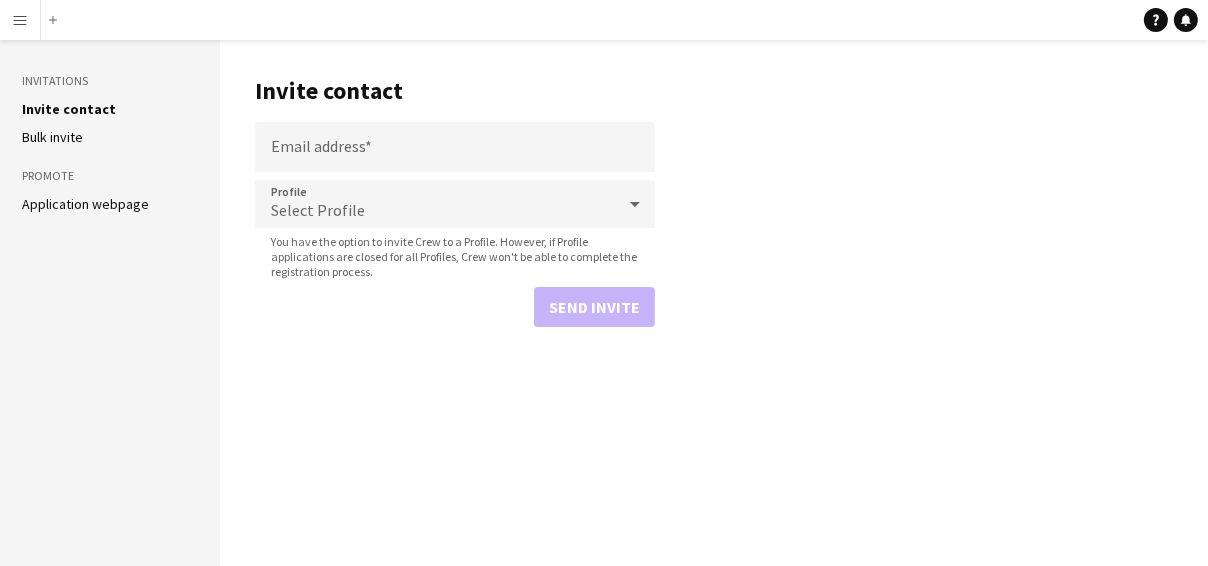 click on "Menu" at bounding box center (20, 20) 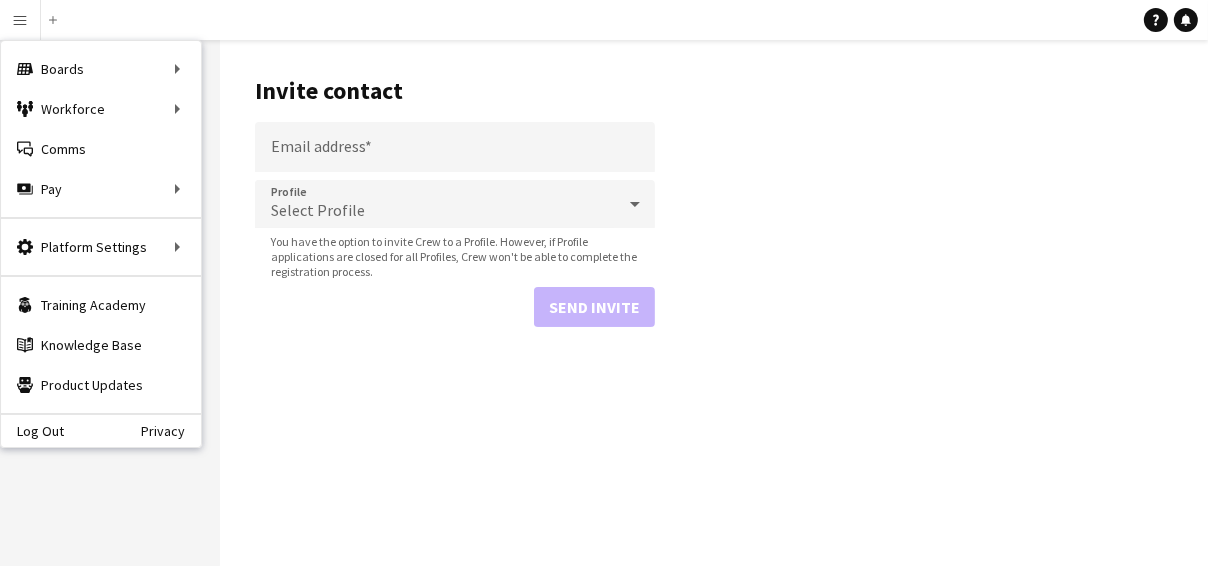 click on "Menu" at bounding box center (20, 20) 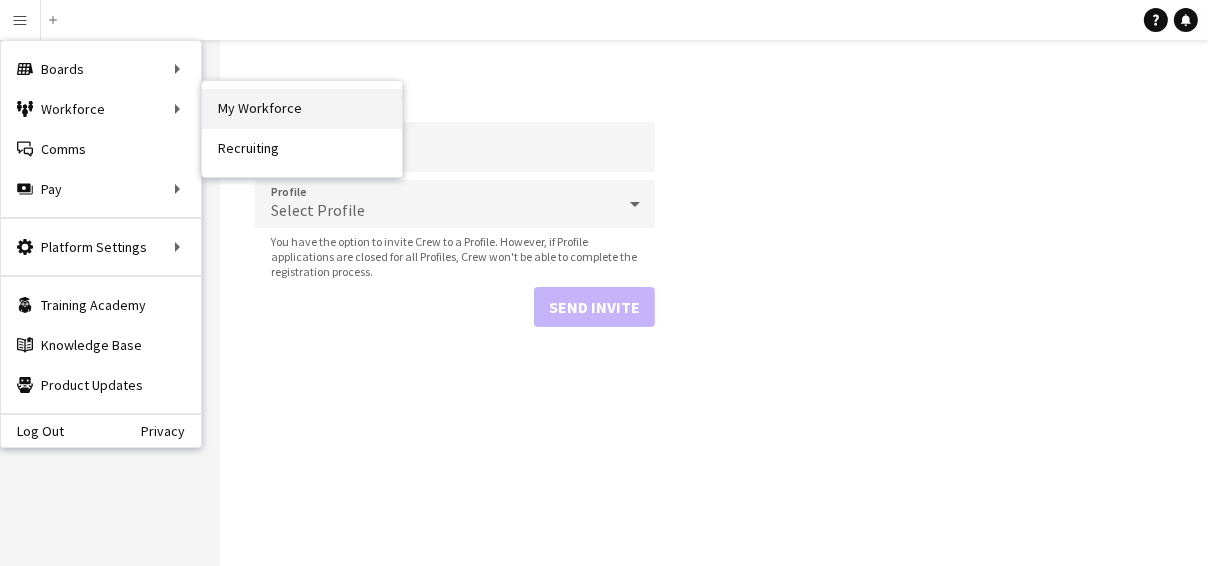 click on "My Workforce" at bounding box center [302, 109] 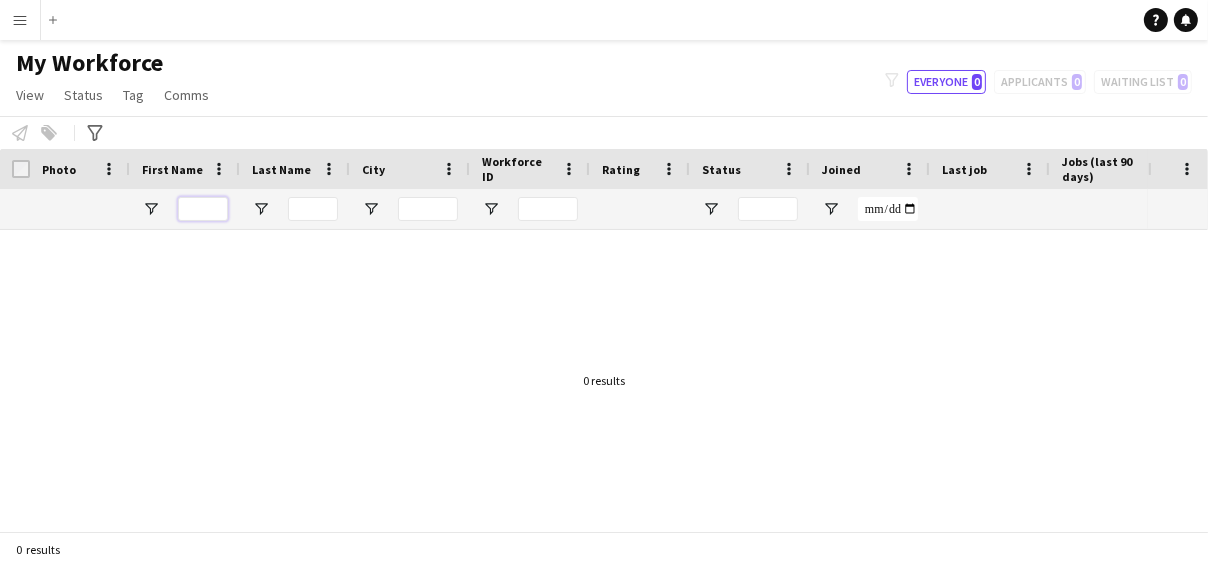 click at bounding box center [203, 209] 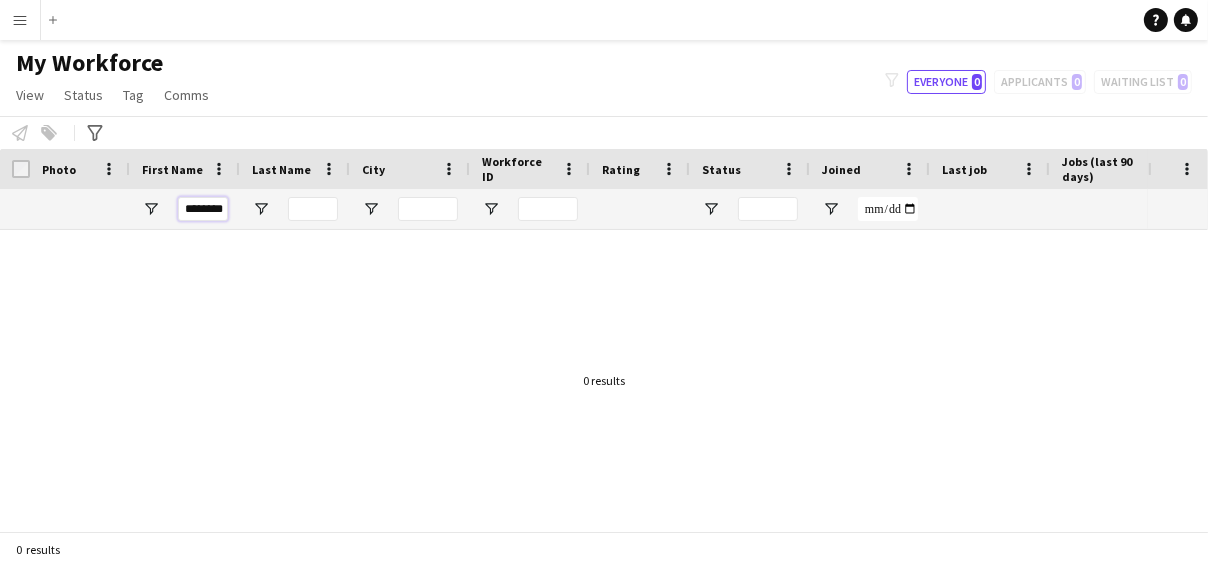 scroll, scrollTop: 0, scrollLeft: 6, axis: horizontal 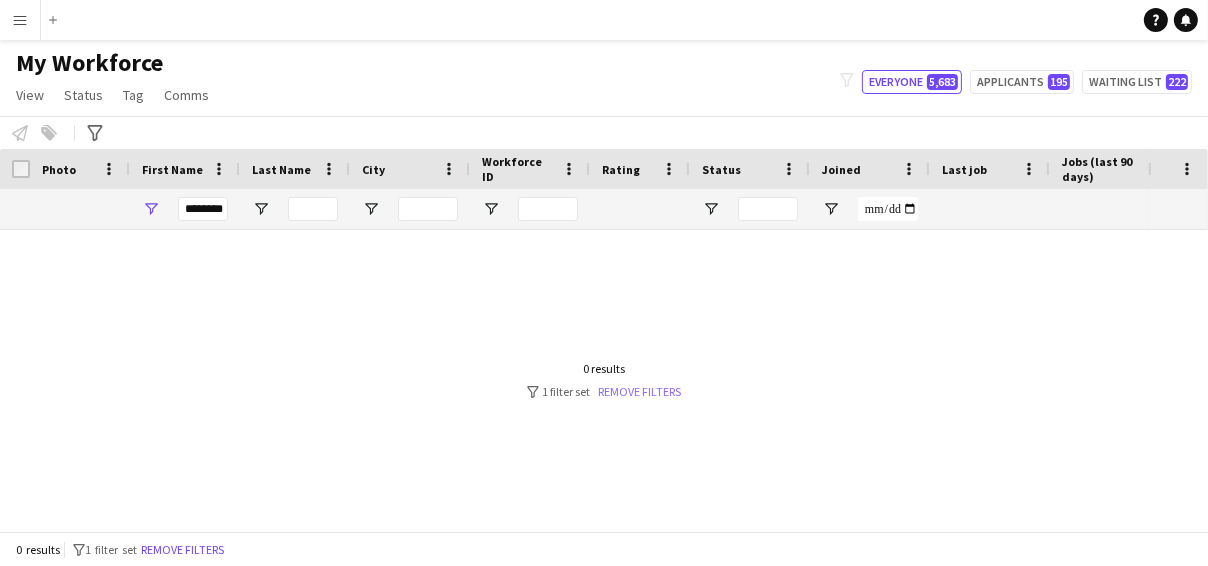 click on "Remove filters" at bounding box center (640, 391) 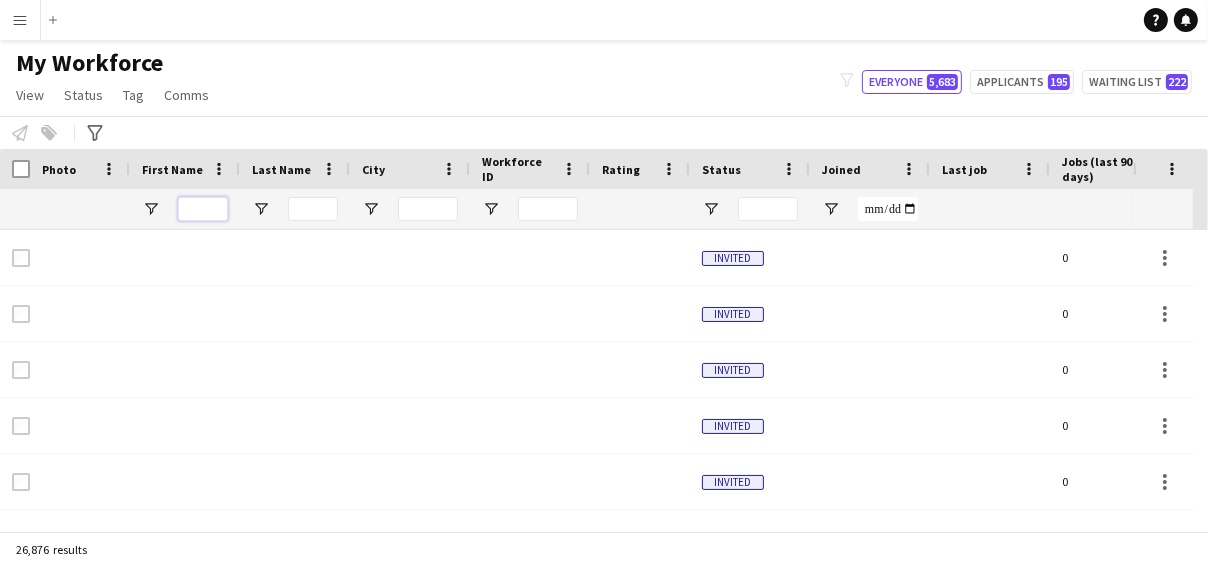 click at bounding box center (203, 209) 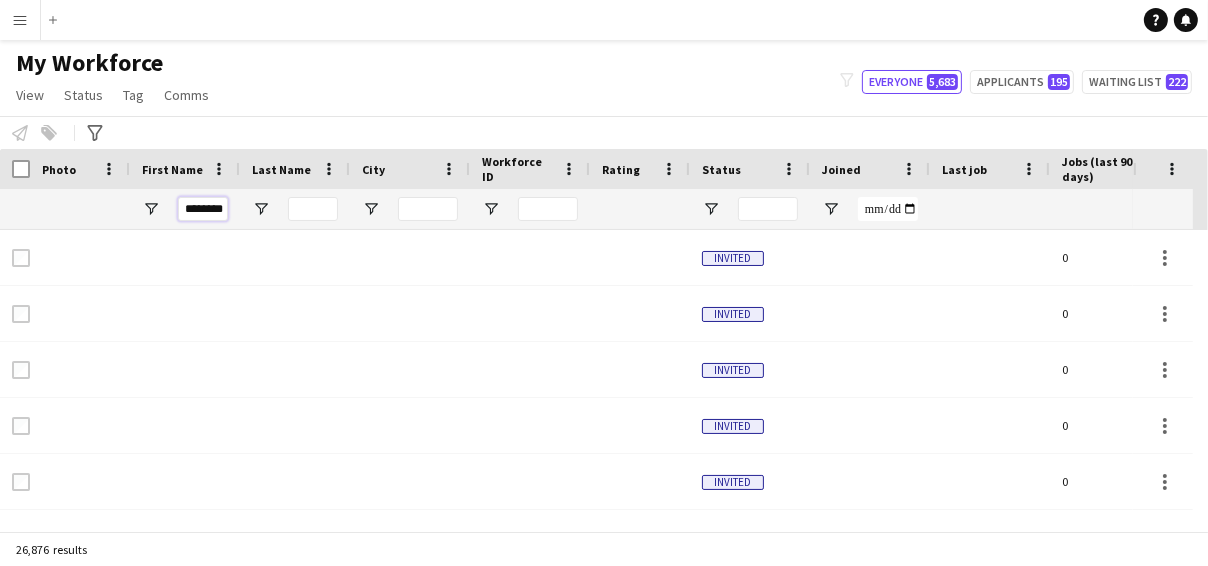 scroll, scrollTop: 0, scrollLeft: 6, axis: horizontal 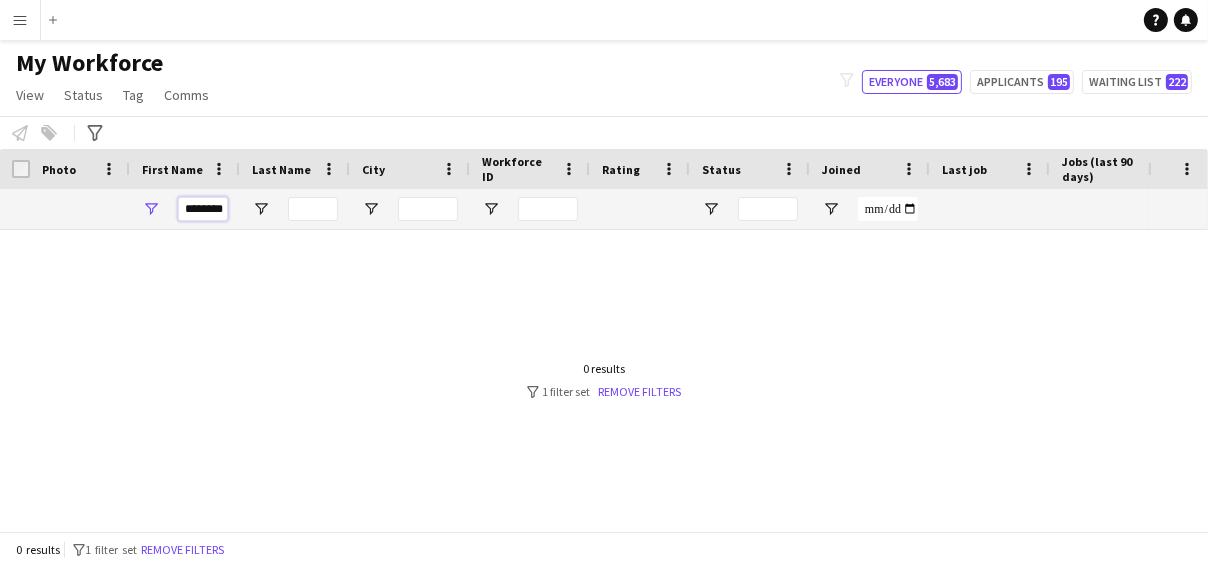 type 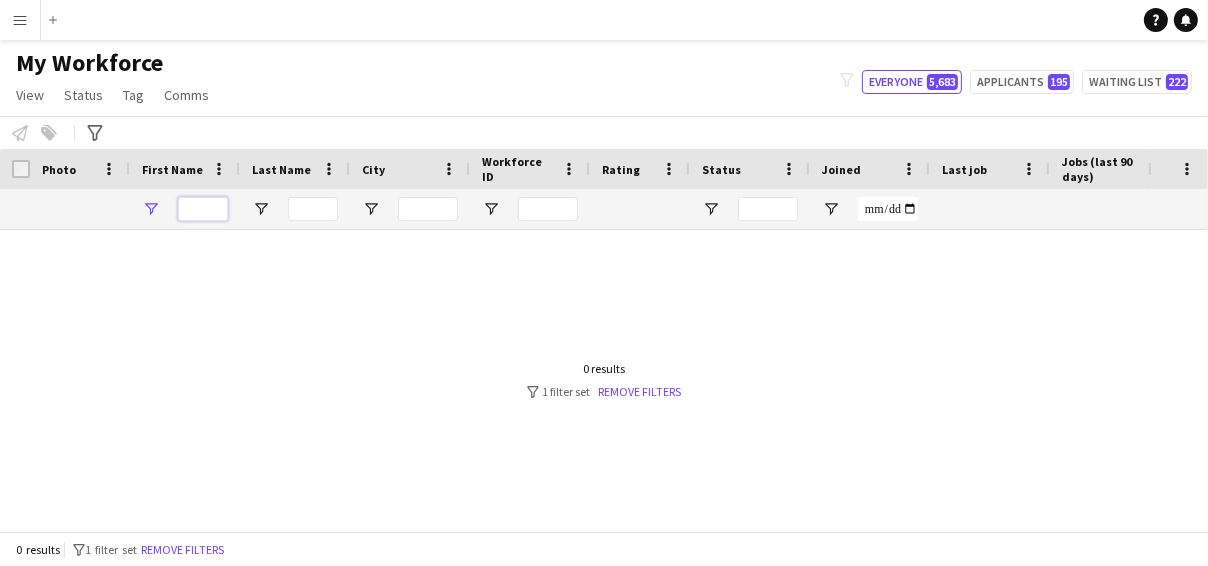 scroll, scrollTop: 0, scrollLeft: 0, axis: both 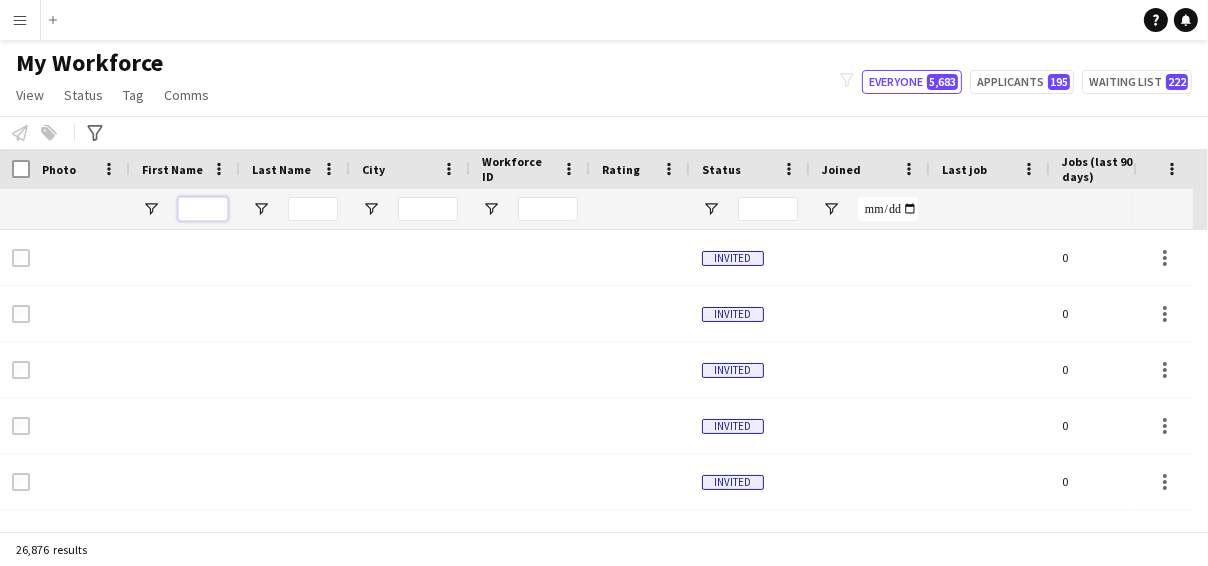 click at bounding box center [203, 209] 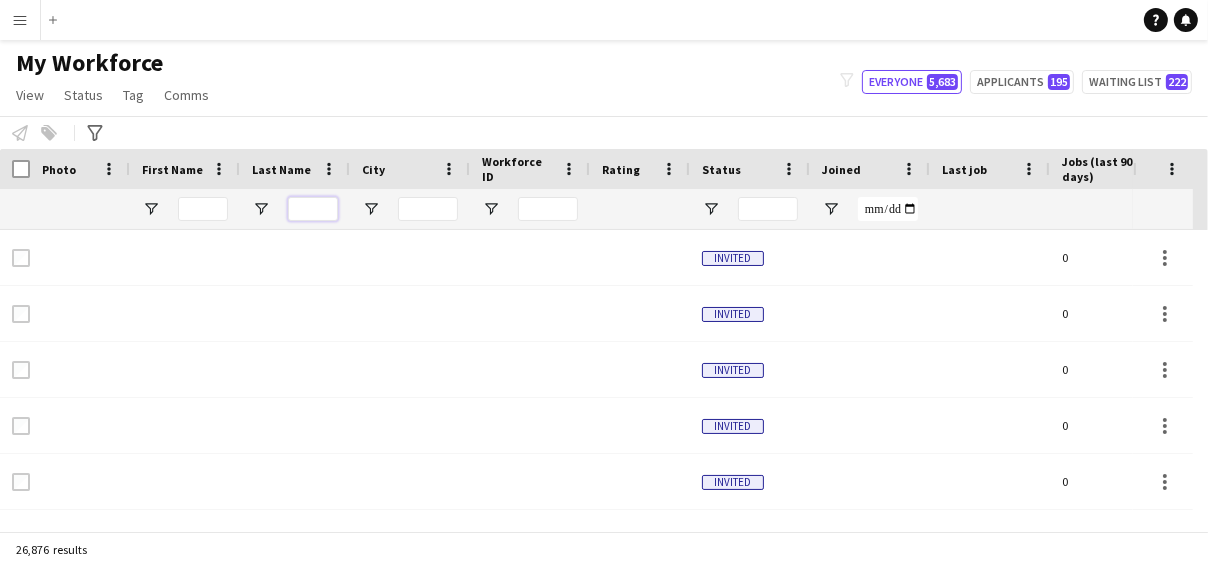 click at bounding box center (313, 209) 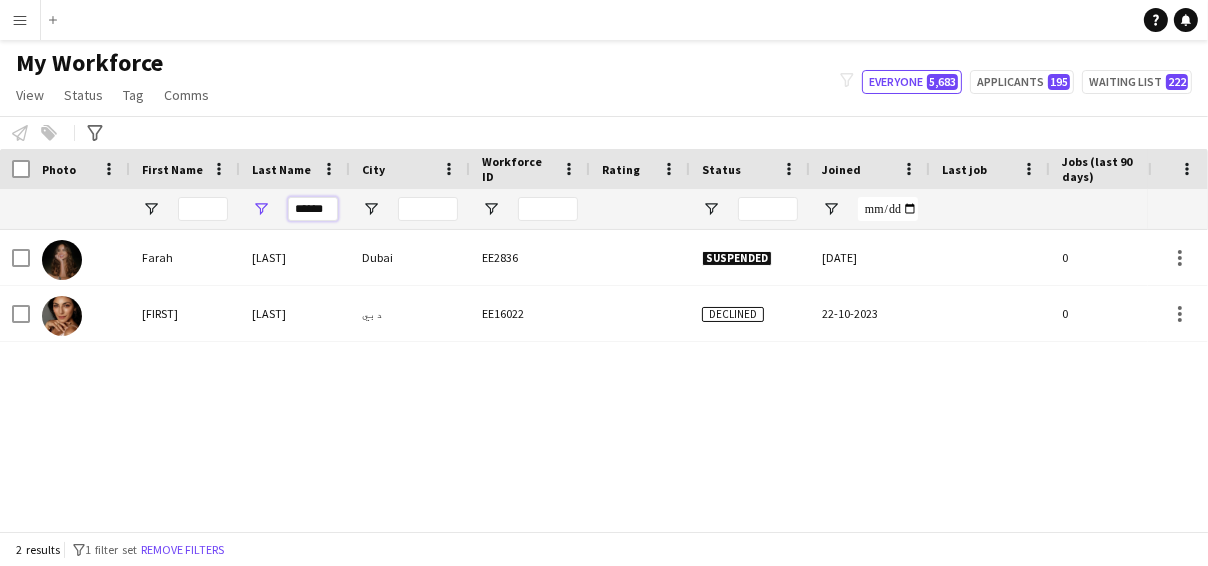 type on "******" 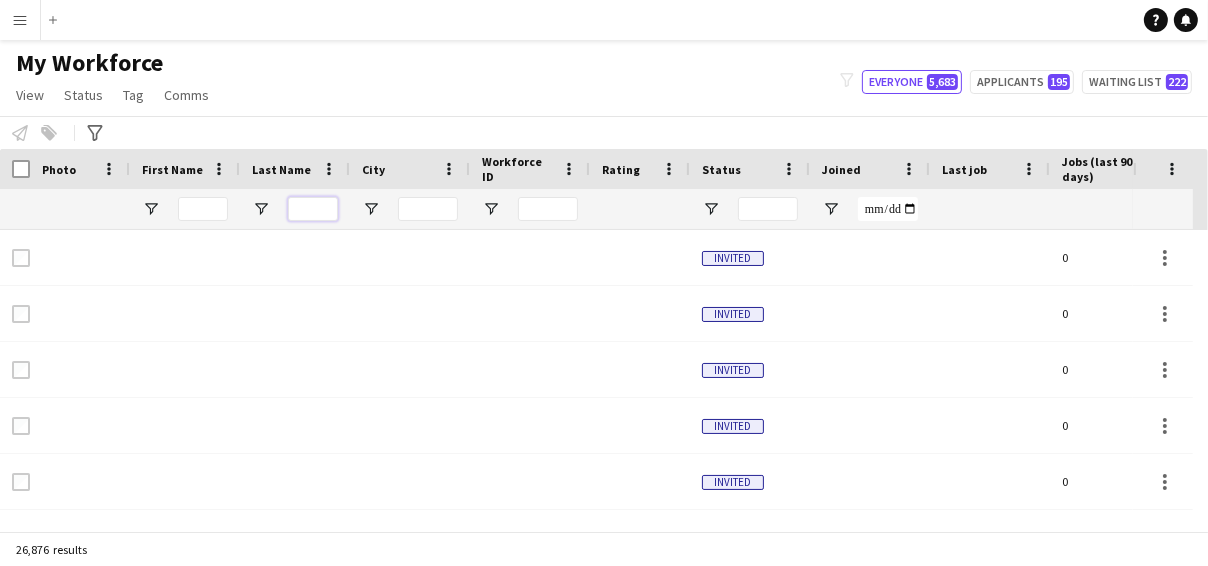 type 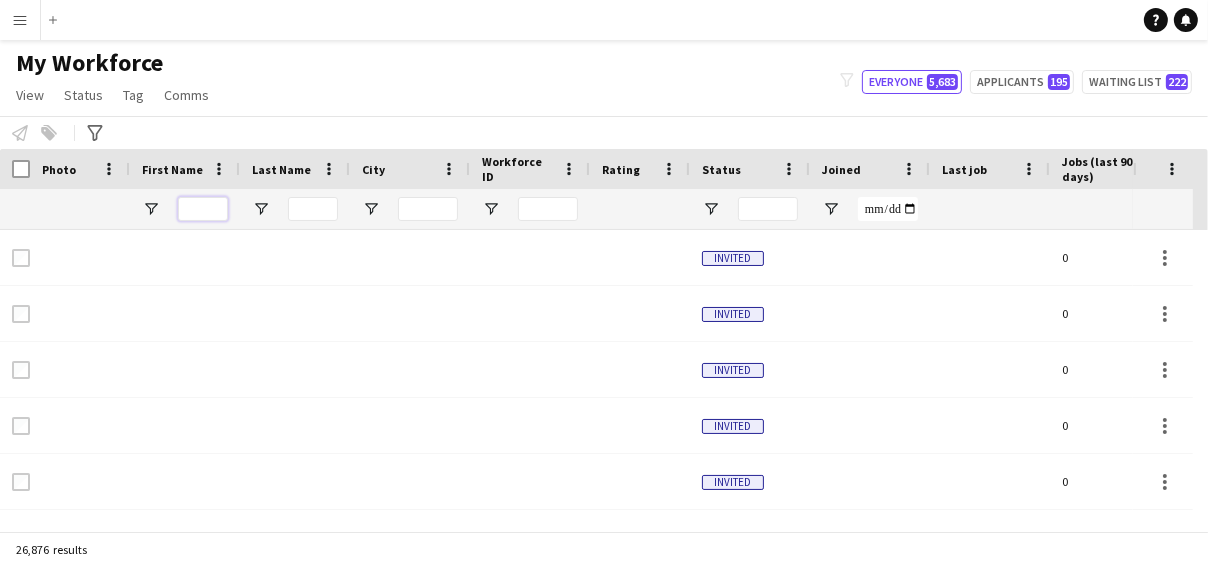 click at bounding box center [203, 209] 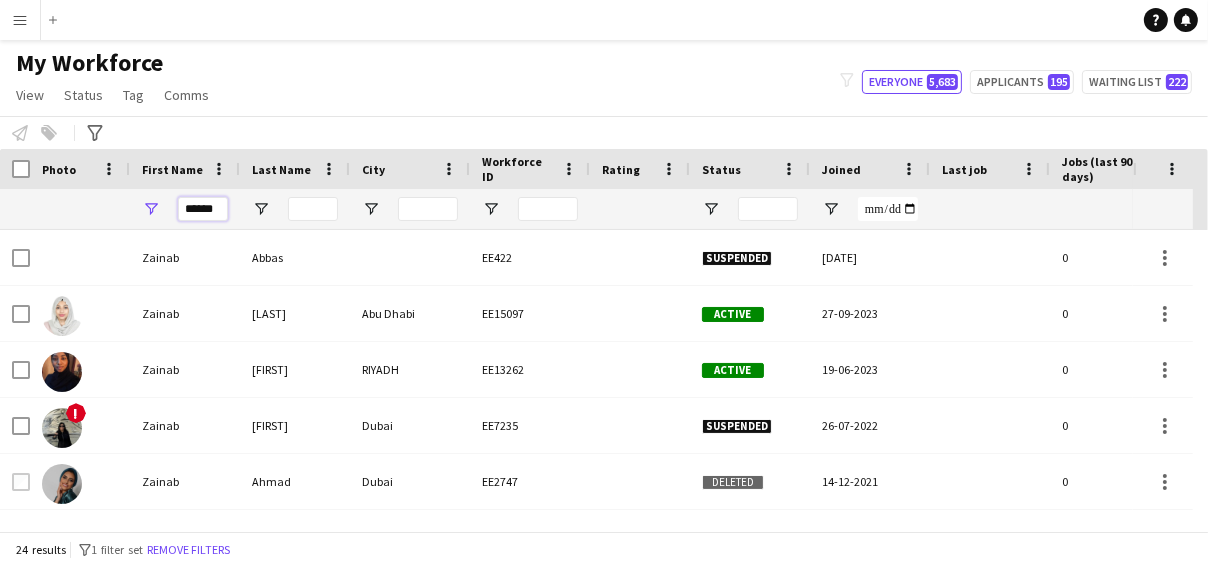 type on "******" 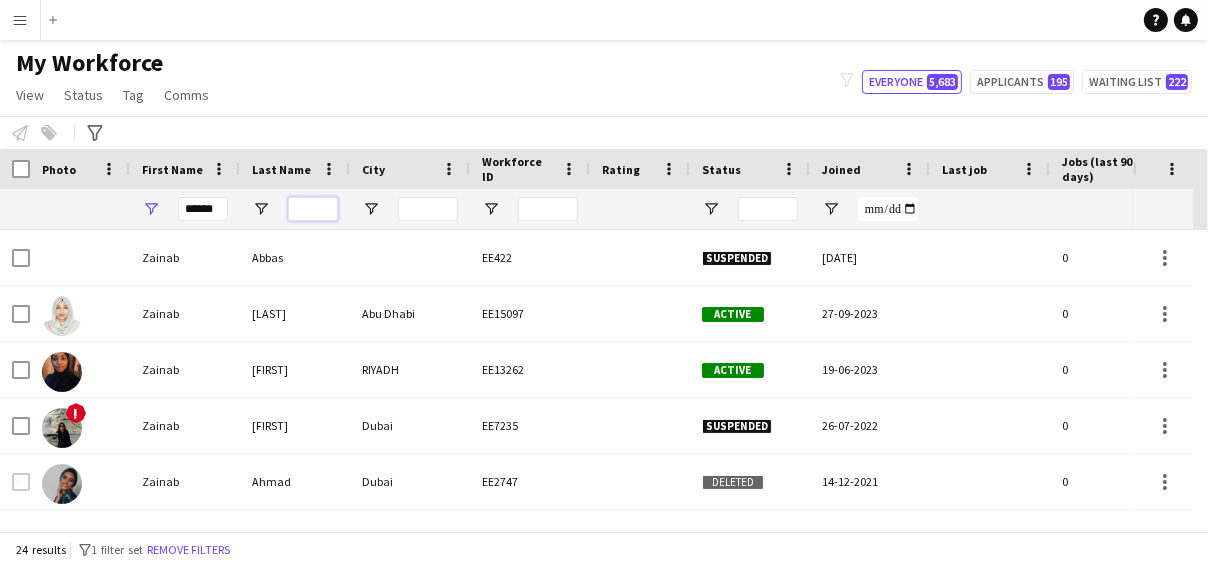 click at bounding box center (313, 209) 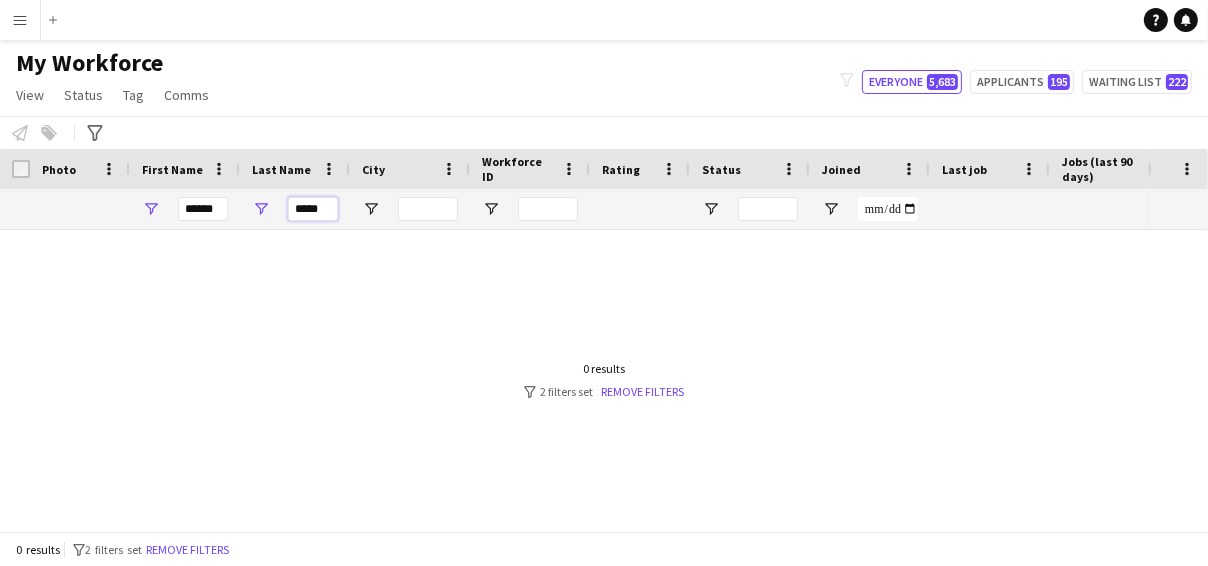 type on "*****" 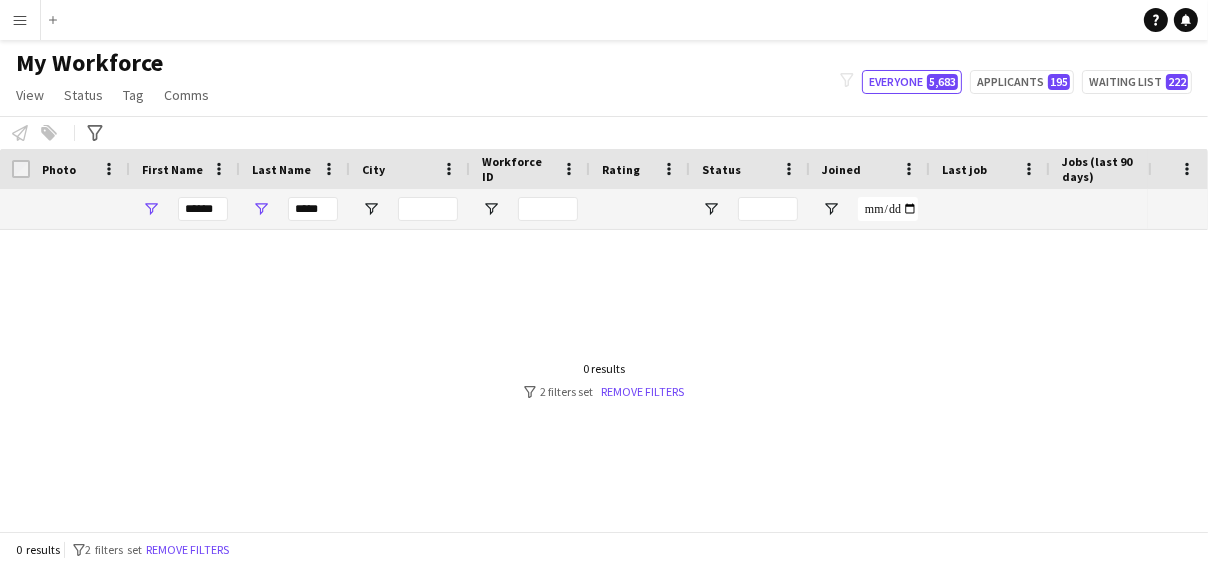 click on "Menu" at bounding box center [20, 20] 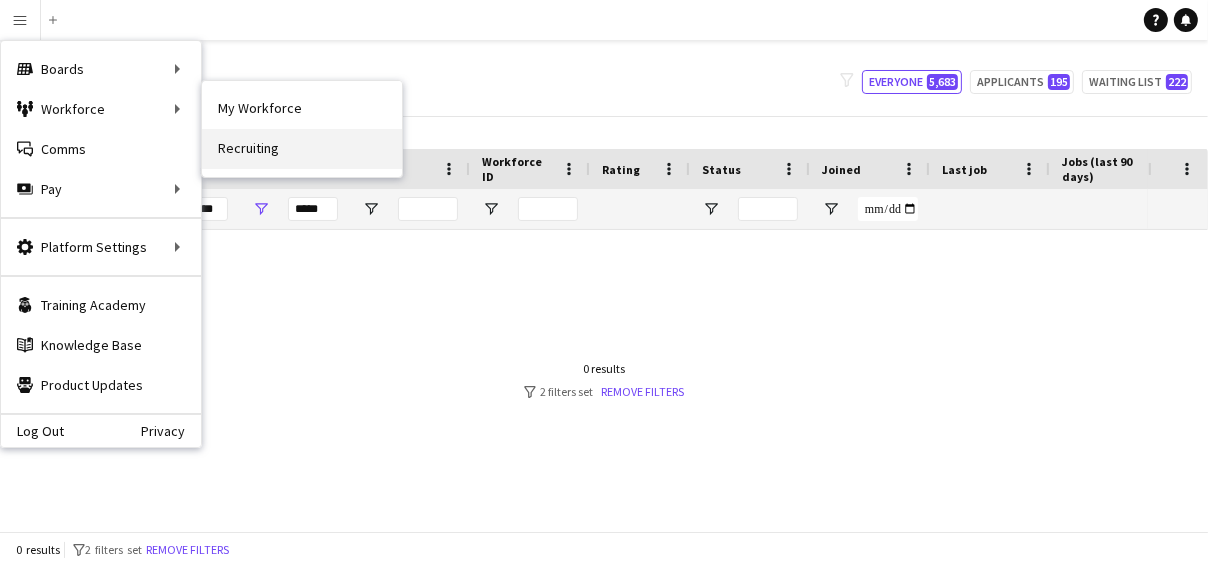 click on "Recruiting" at bounding box center [302, 149] 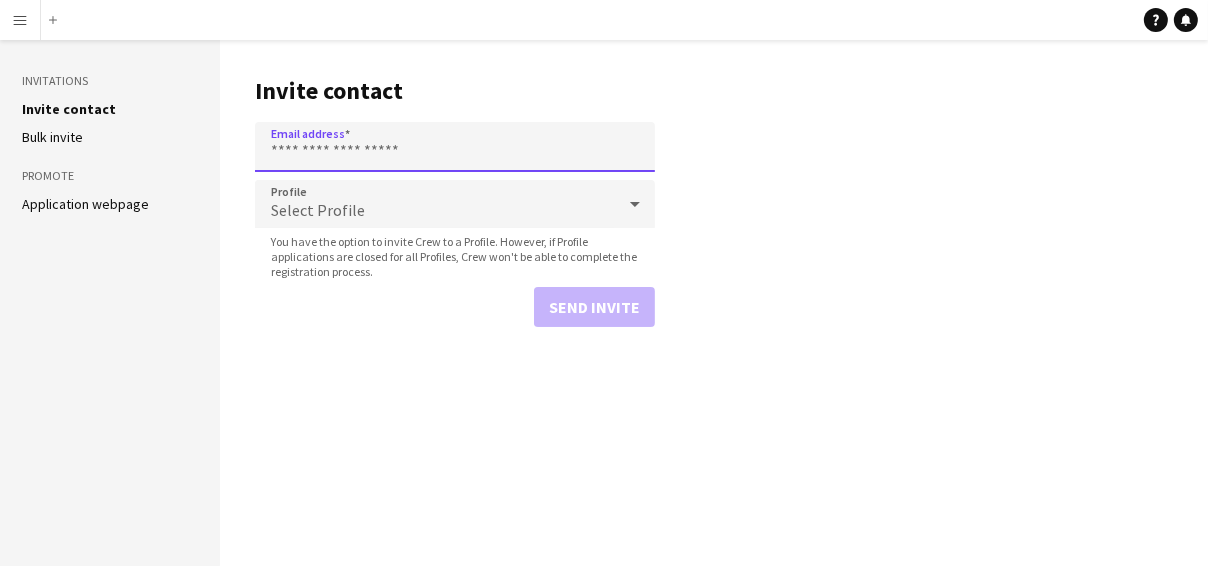 click on "Email address" at bounding box center [455, 147] 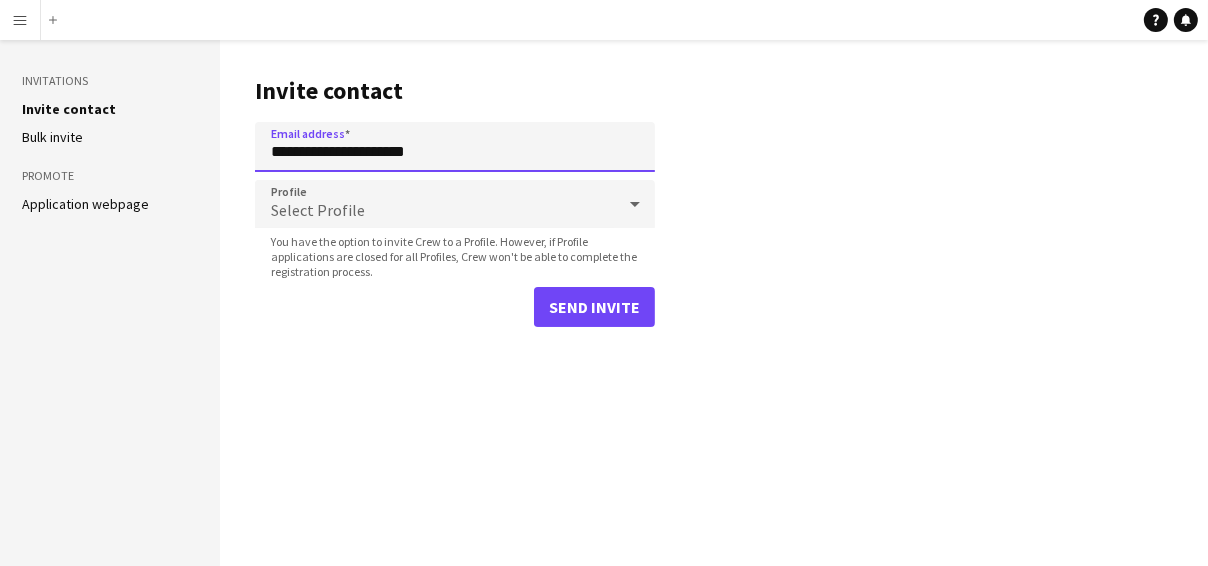 type on "**********" 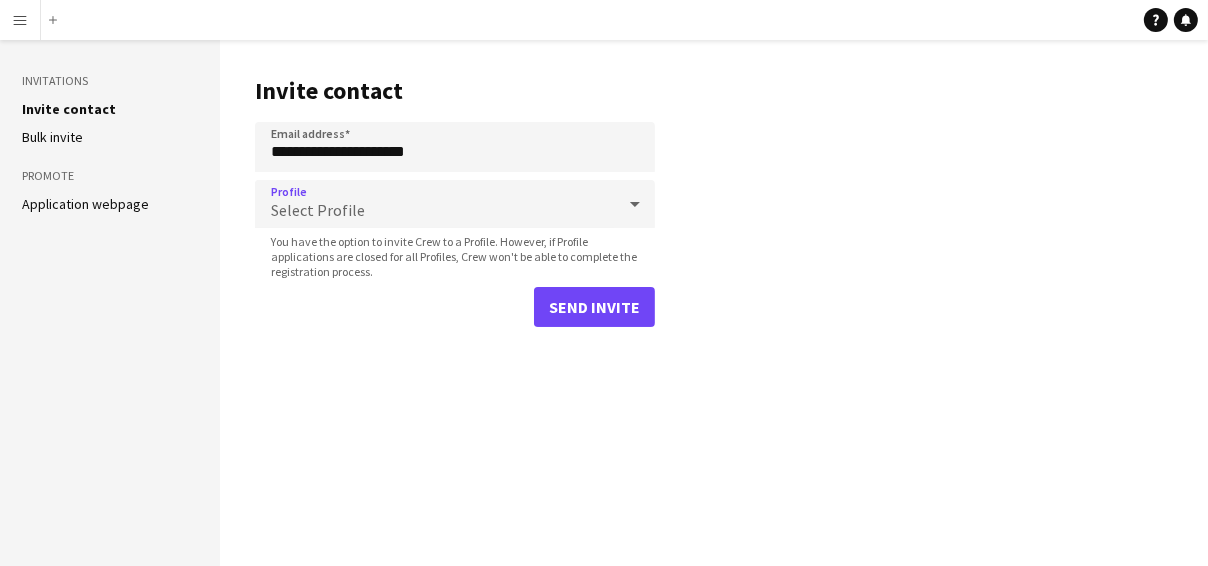click on "Select Profile" at bounding box center [318, 210] 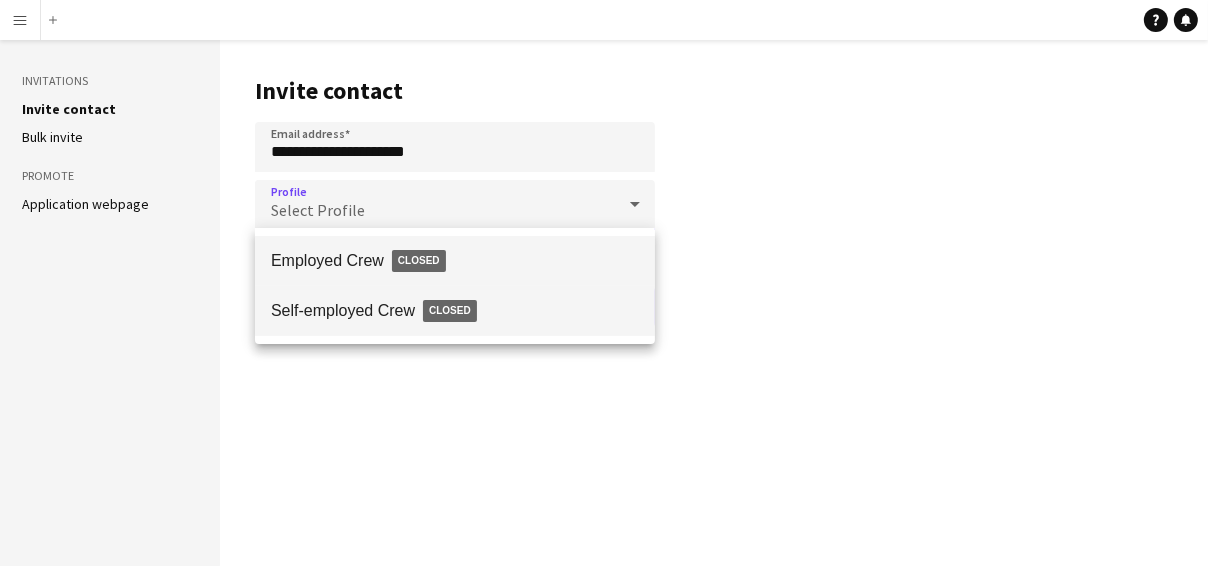 click on "Self-employed Crew  Closed" at bounding box center (455, 311) 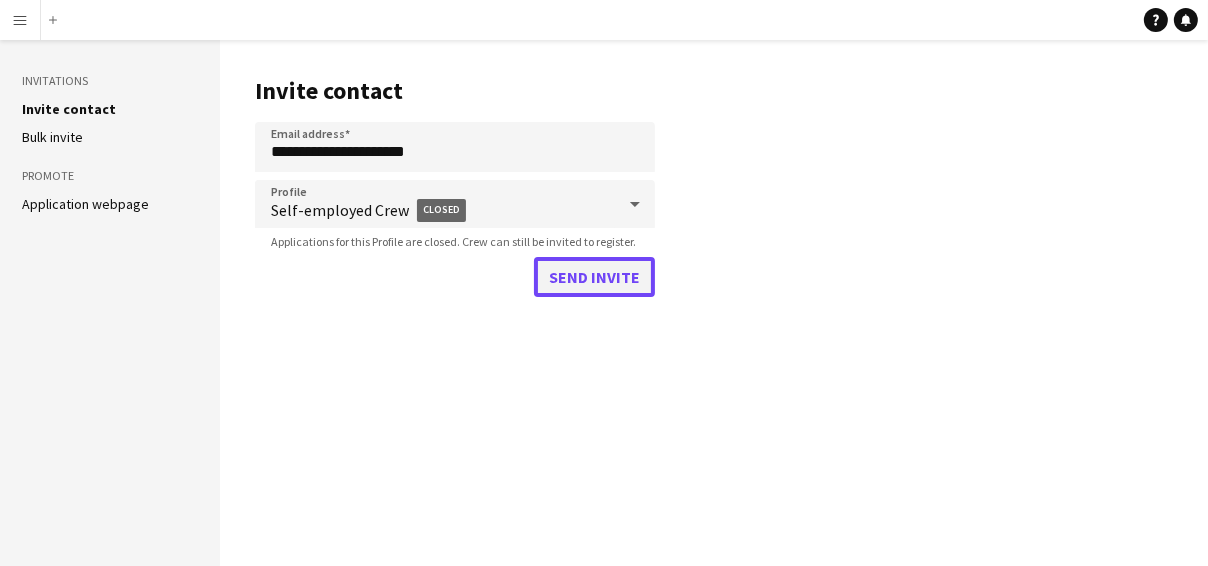 click on "Send invite" 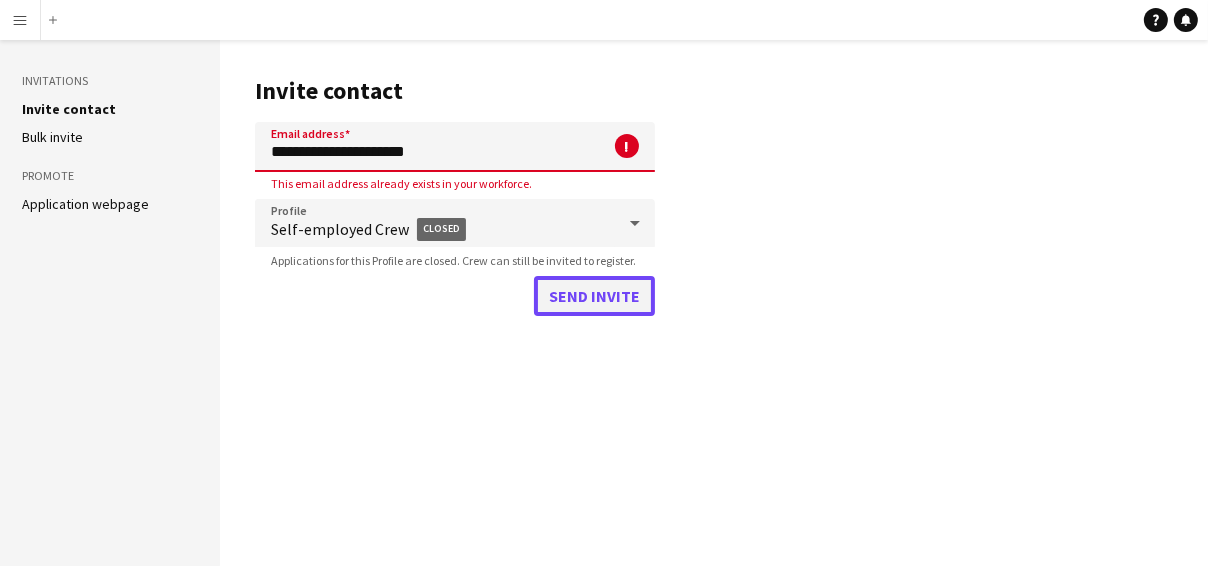 type 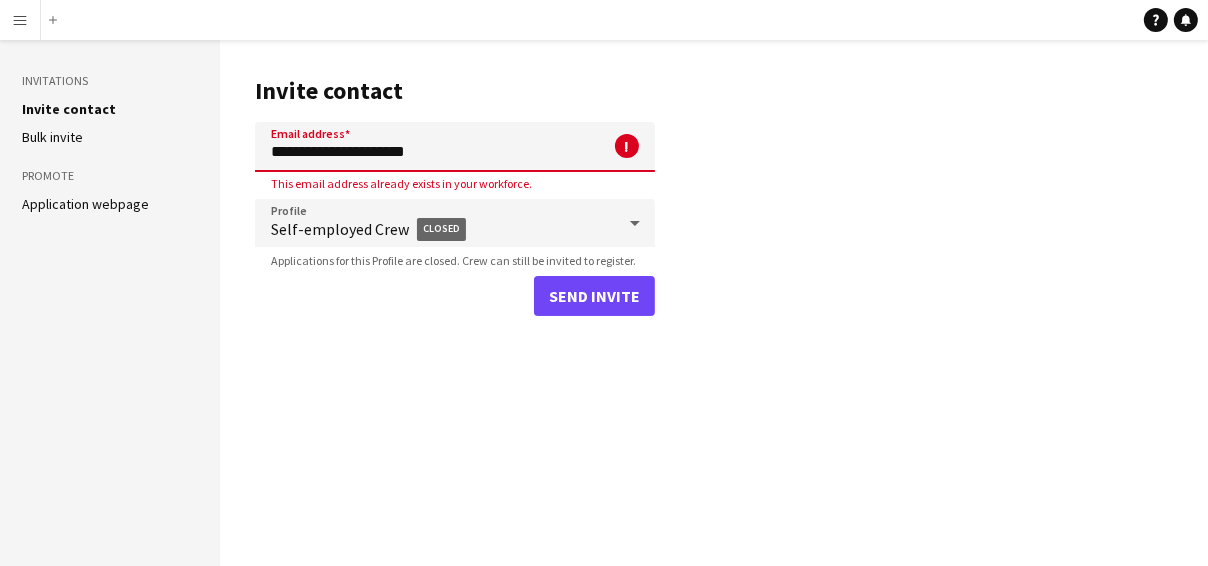 click on "Menu" at bounding box center [20, 20] 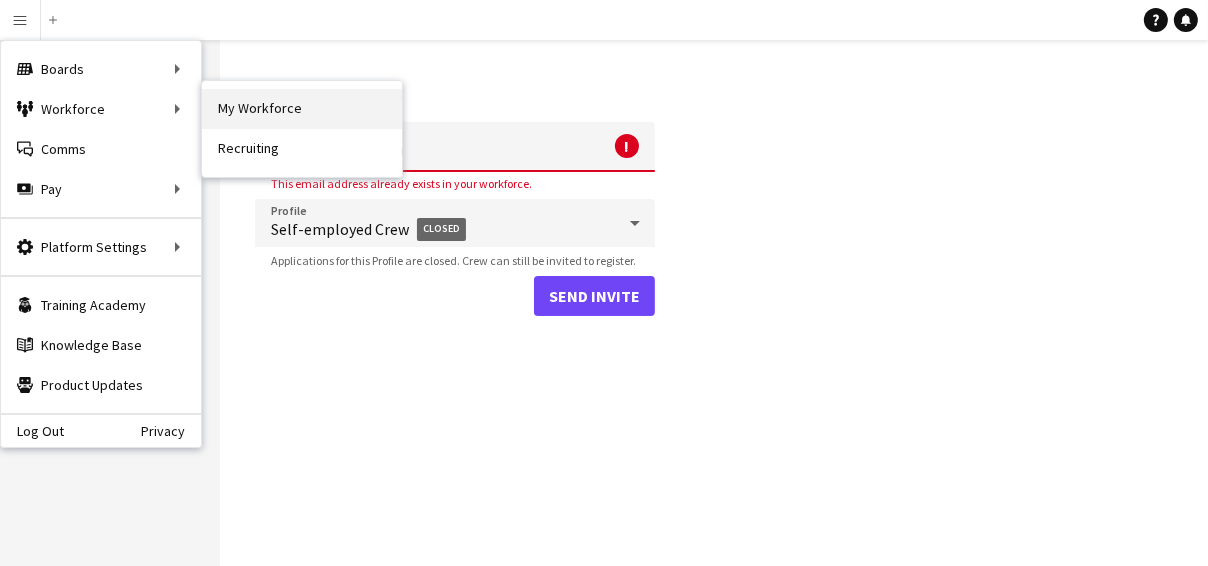 click on "My Workforce" at bounding box center [302, 109] 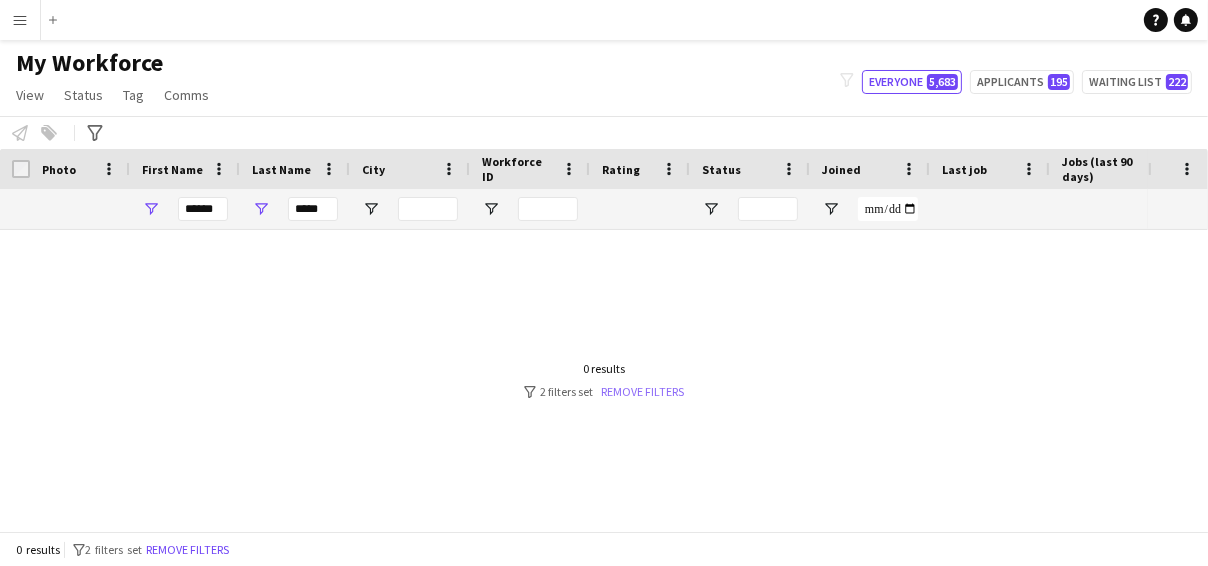 click on "Remove filters" at bounding box center [642, 391] 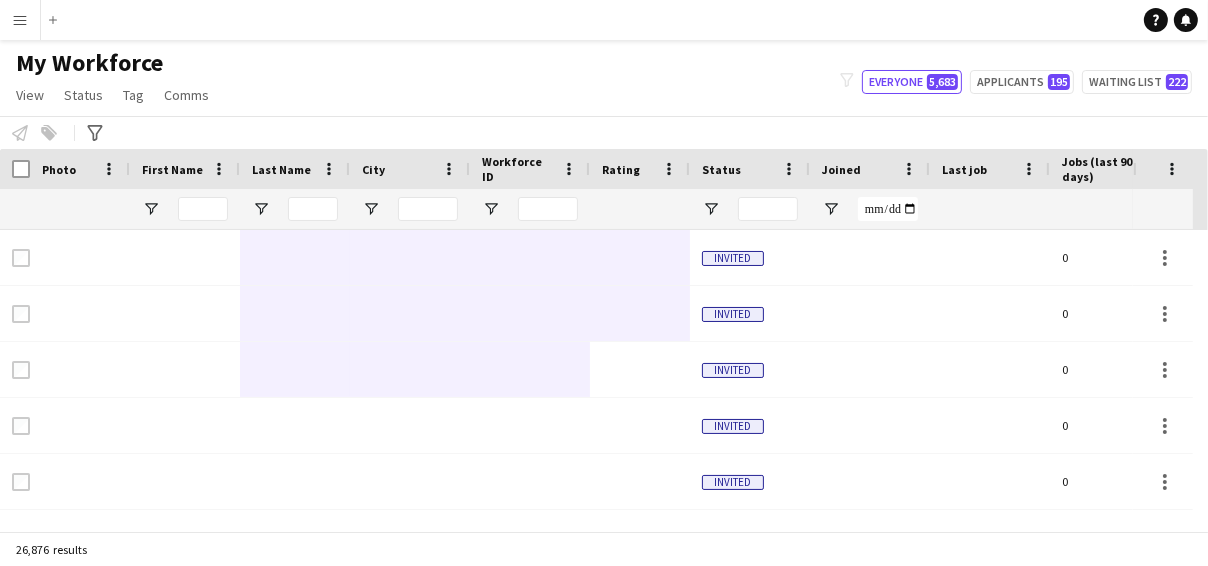 drag, startPoint x: 642, startPoint y: 388, endPoint x: 210, endPoint y: 198, distance: 471.93643 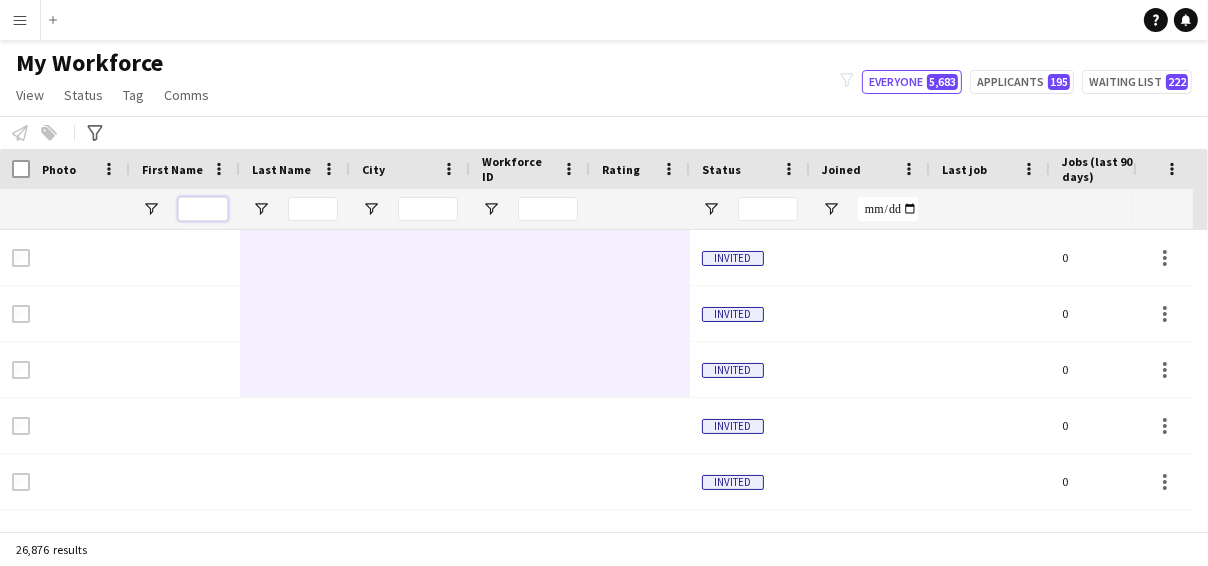 click at bounding box center [203, 209] 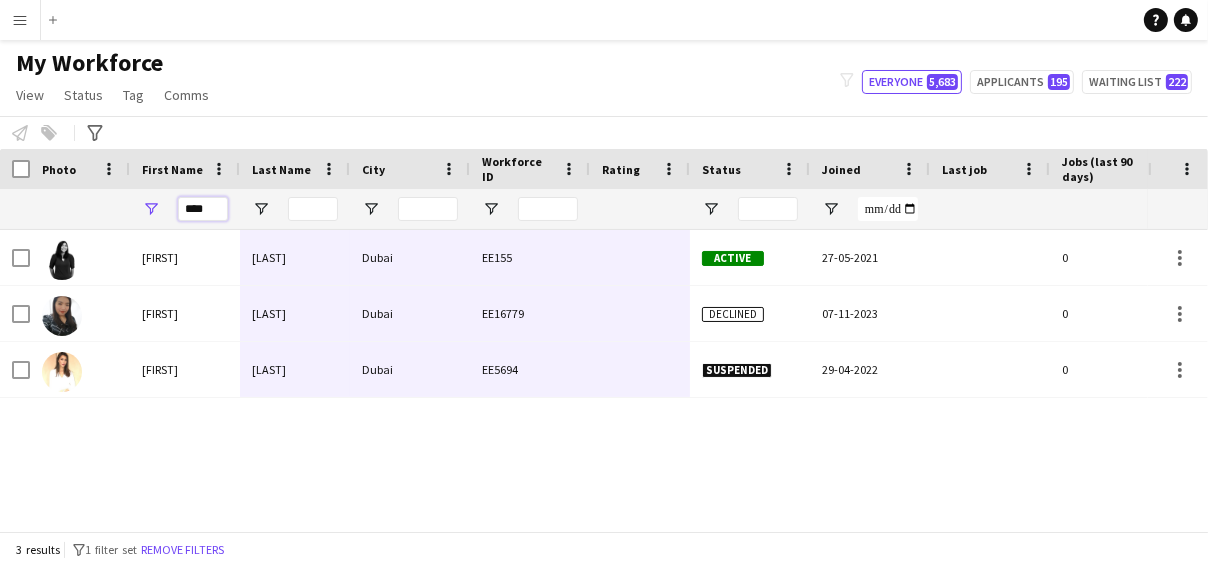 click on "****" at bounding box center (203, 209) 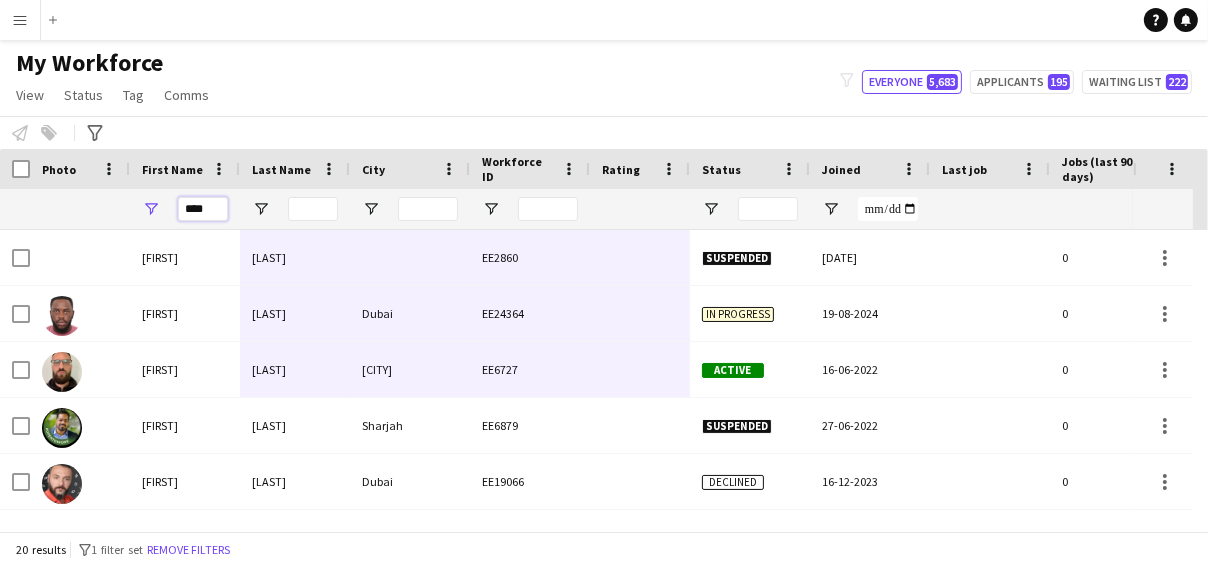 type on "****" 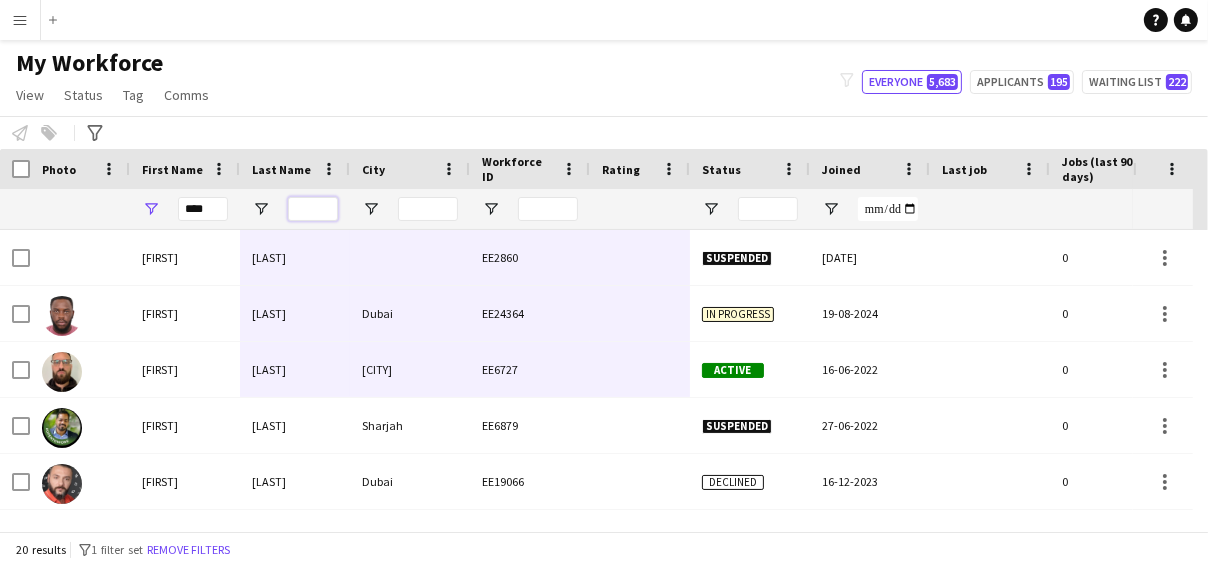 click at bounding box center (313, 209) 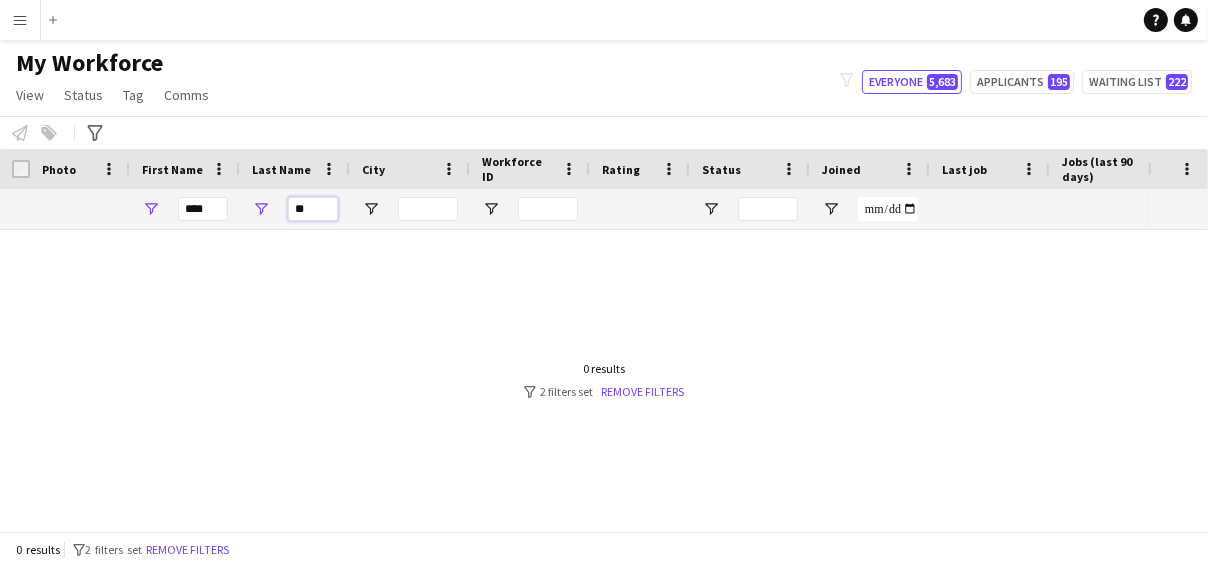 type on "*" 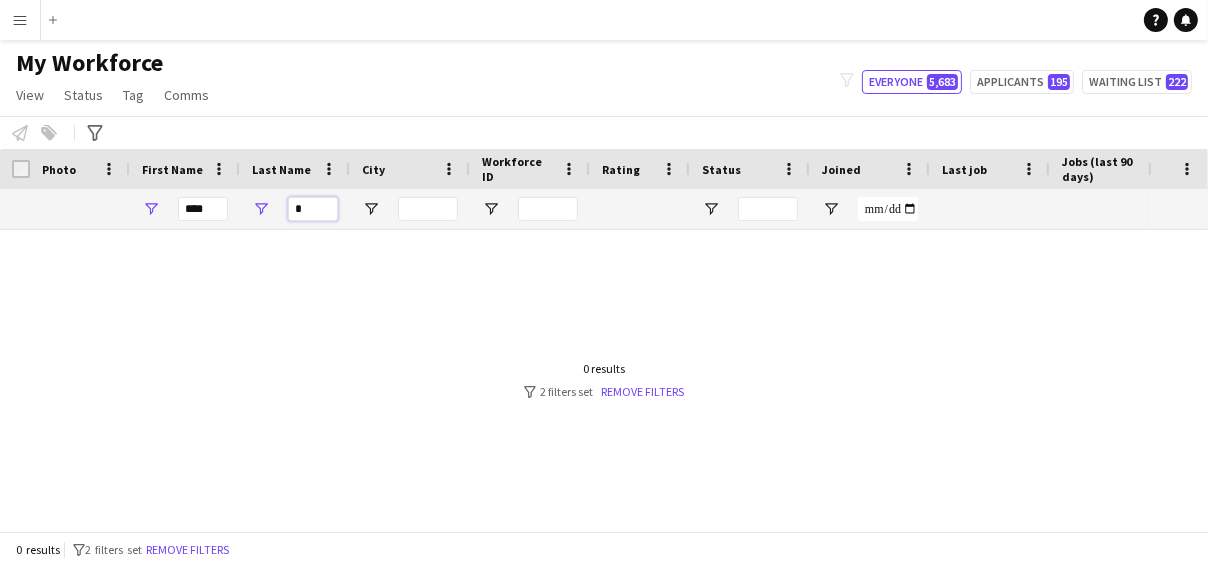 type 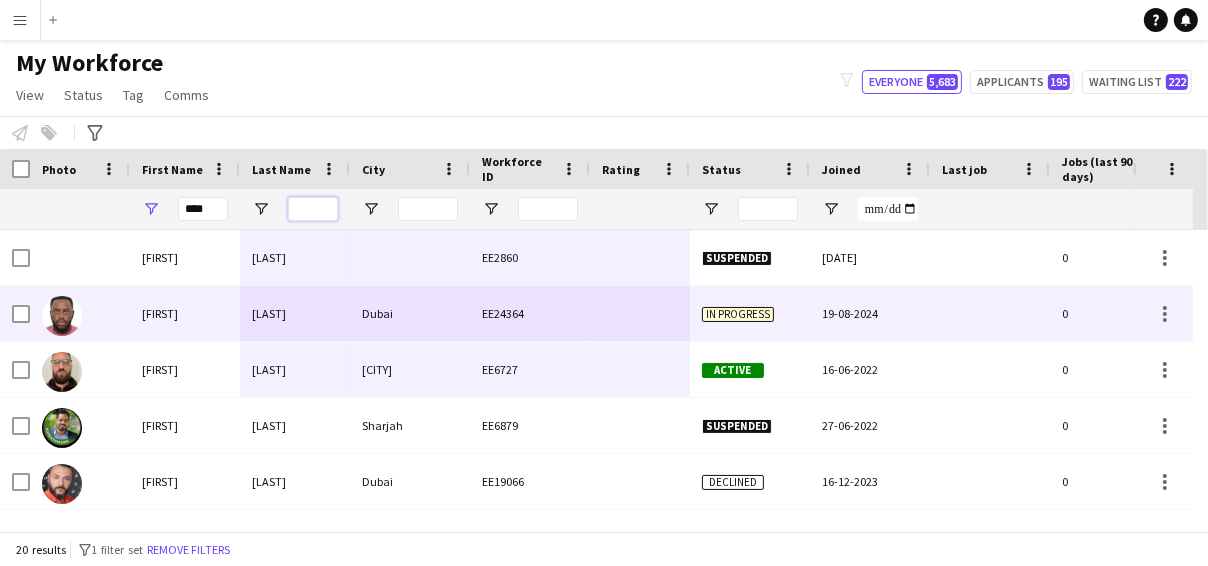 scroll, scrollTop: 49, scrollLeft: 0, axis: vertical 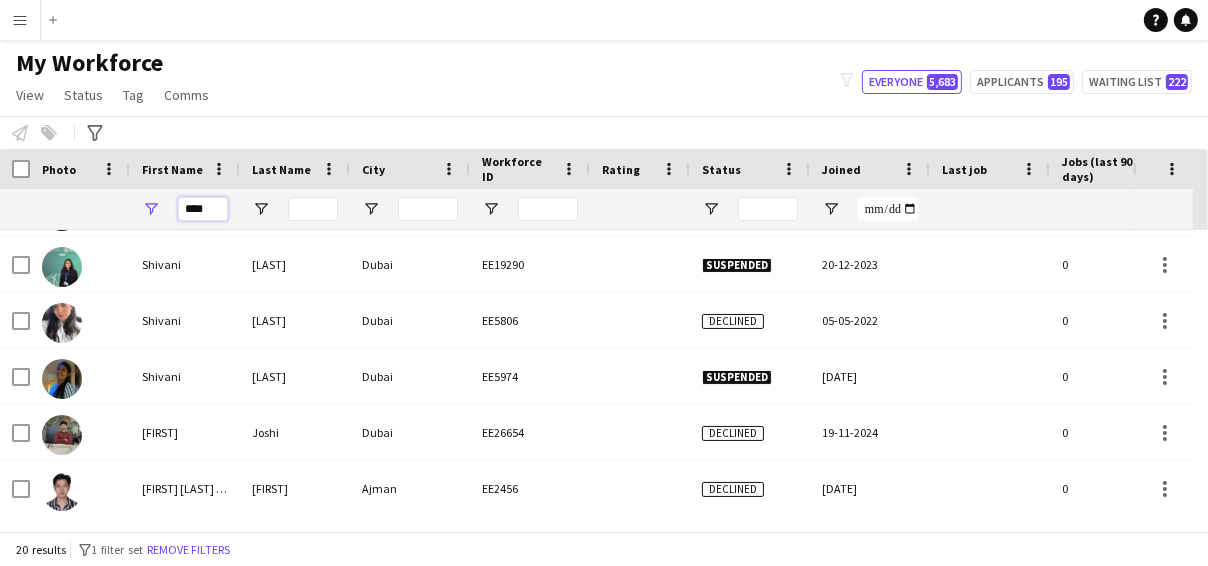 click on "****" at bounding box center (203, 209) 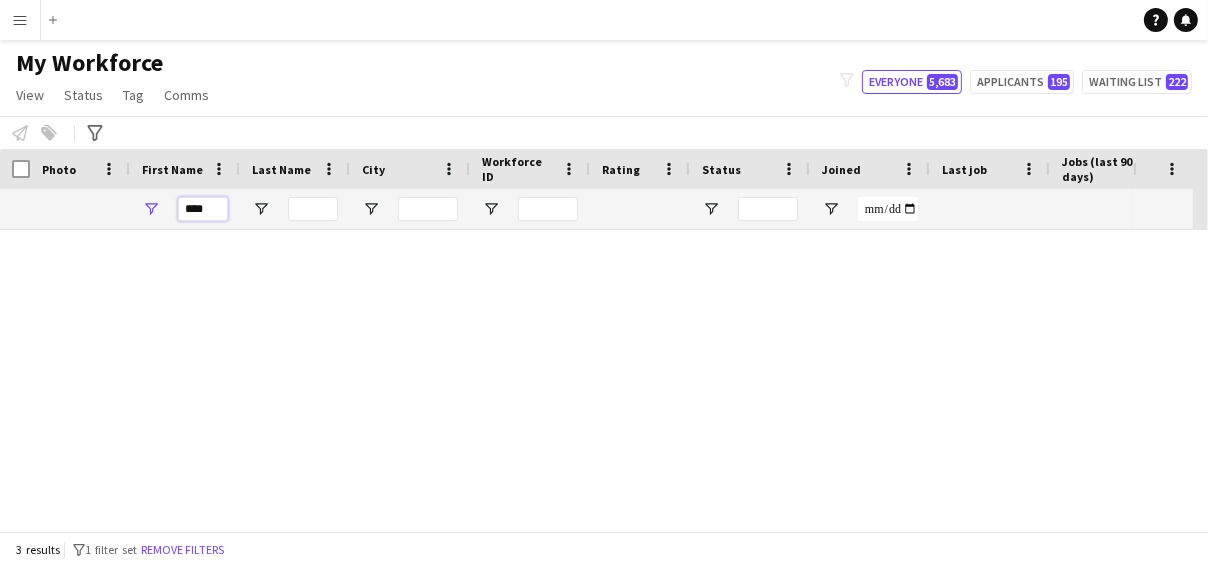 scroll, scrollTop: 0, scrollLeft: 0, axis: both 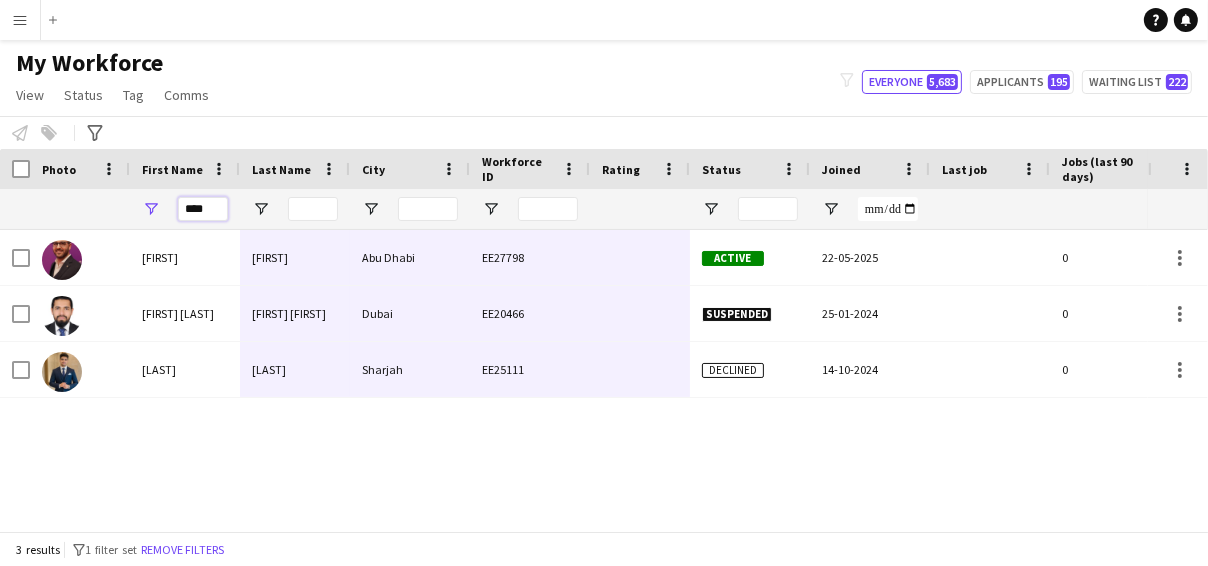 type on "****" 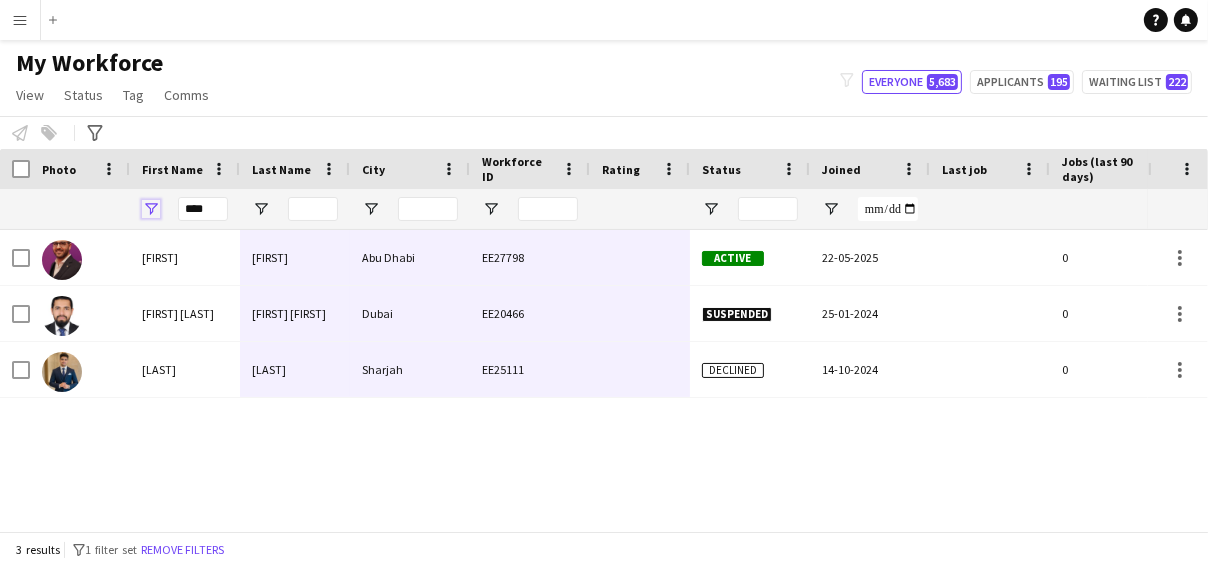 type 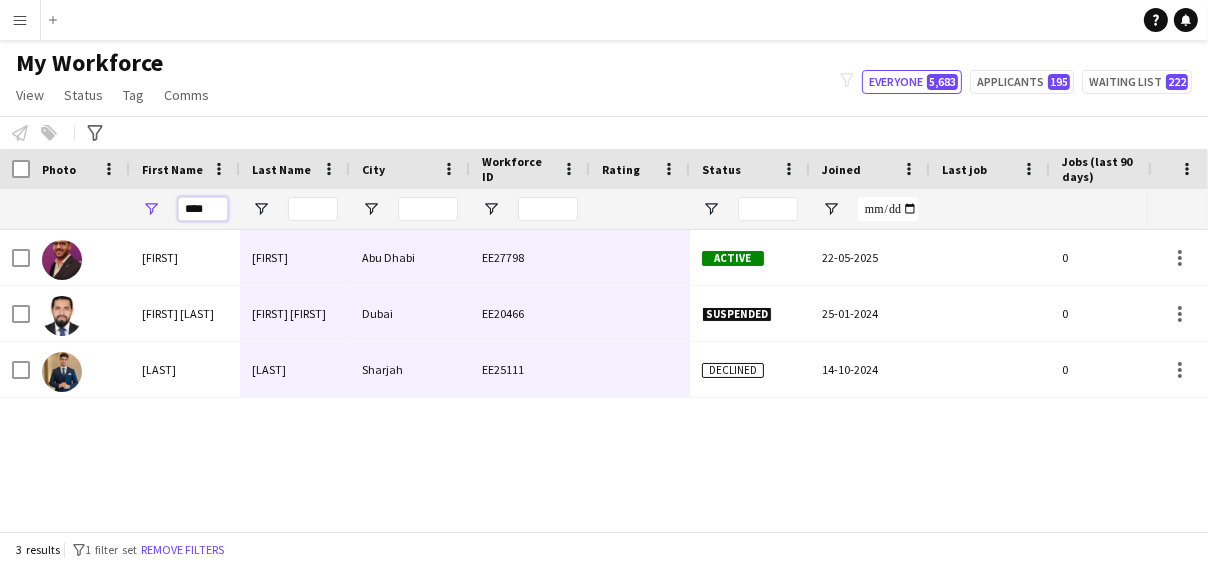 click on "****" at bounding box center (203, 209) 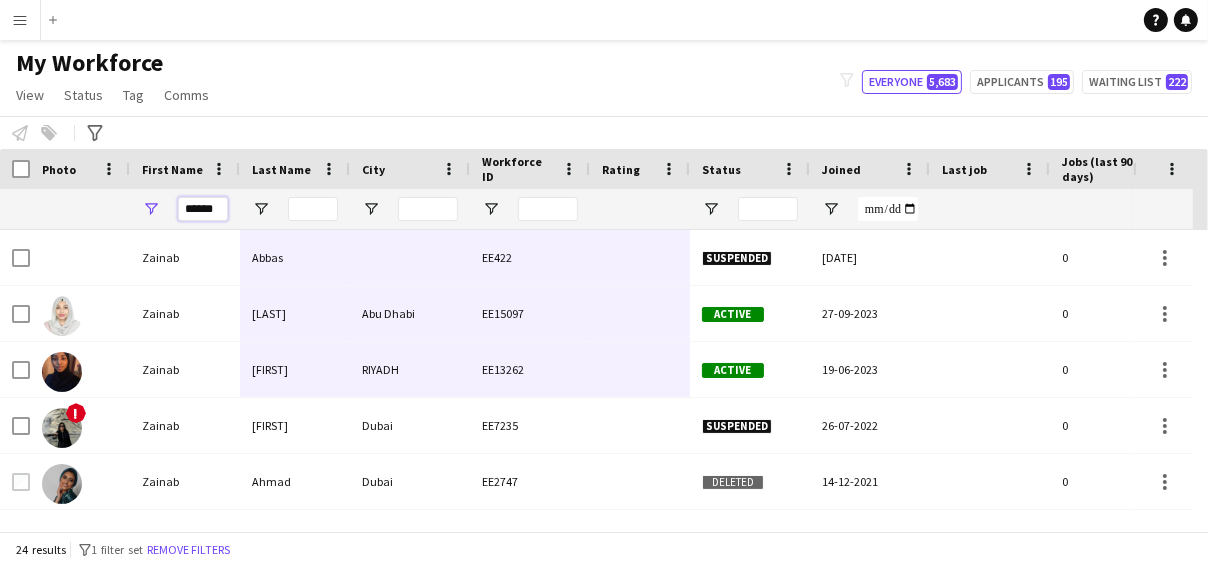 type on "******" 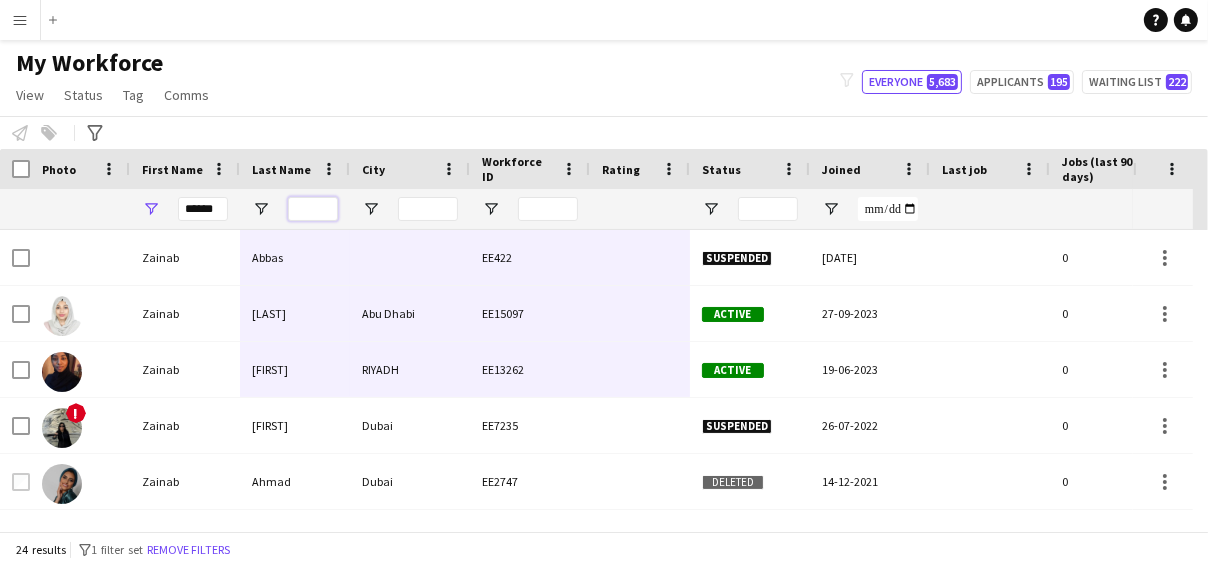 click at bounding box center [313, 209] 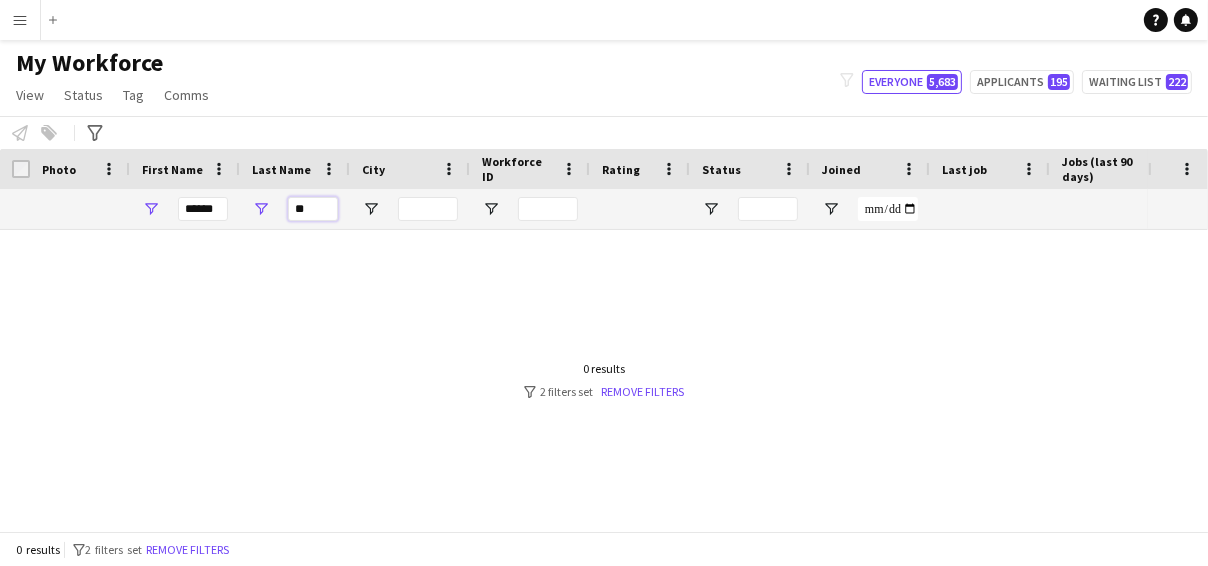 type on "*" 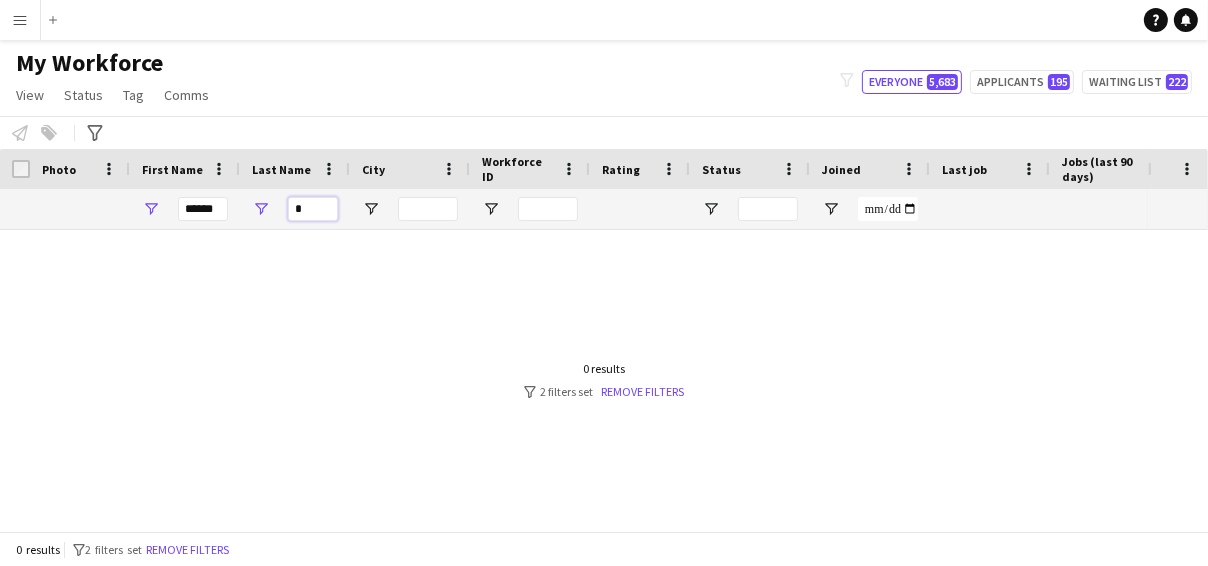 type 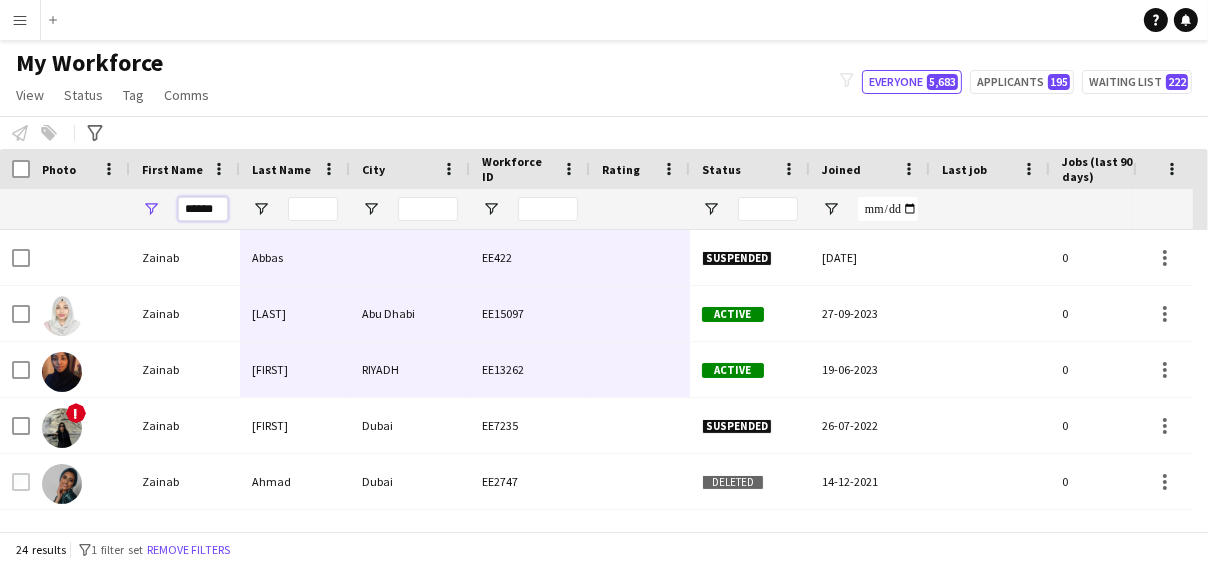 click on "******" at bounding box center (203, 209) 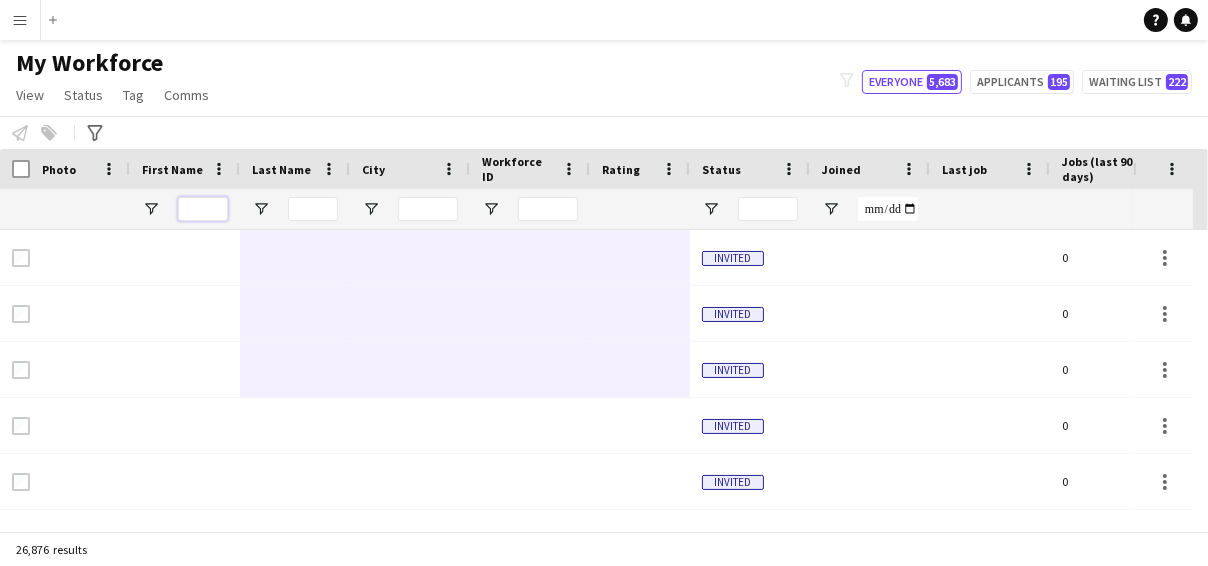 type 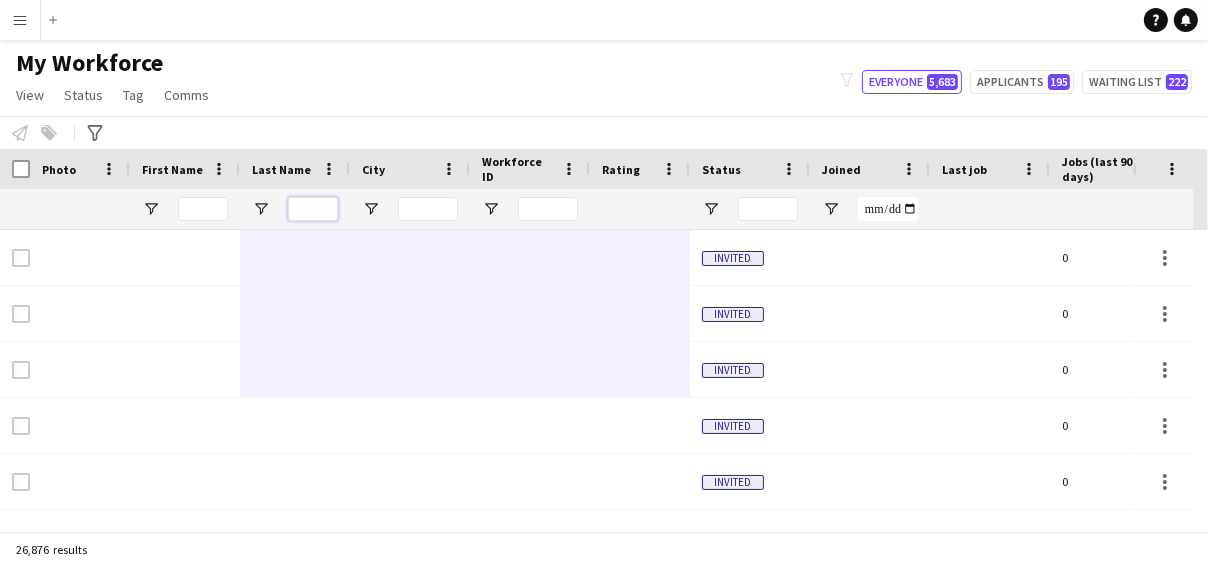 click at bounding box center (313, 209) 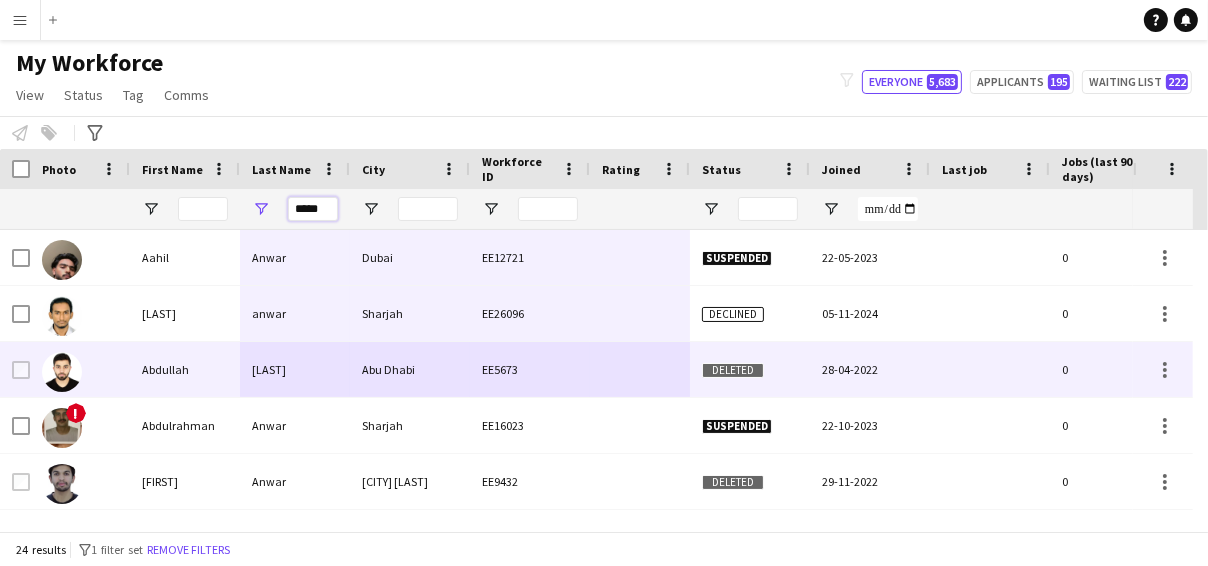 scroll, scrollTop: 52, scrollLeft: 0, axis: vertical 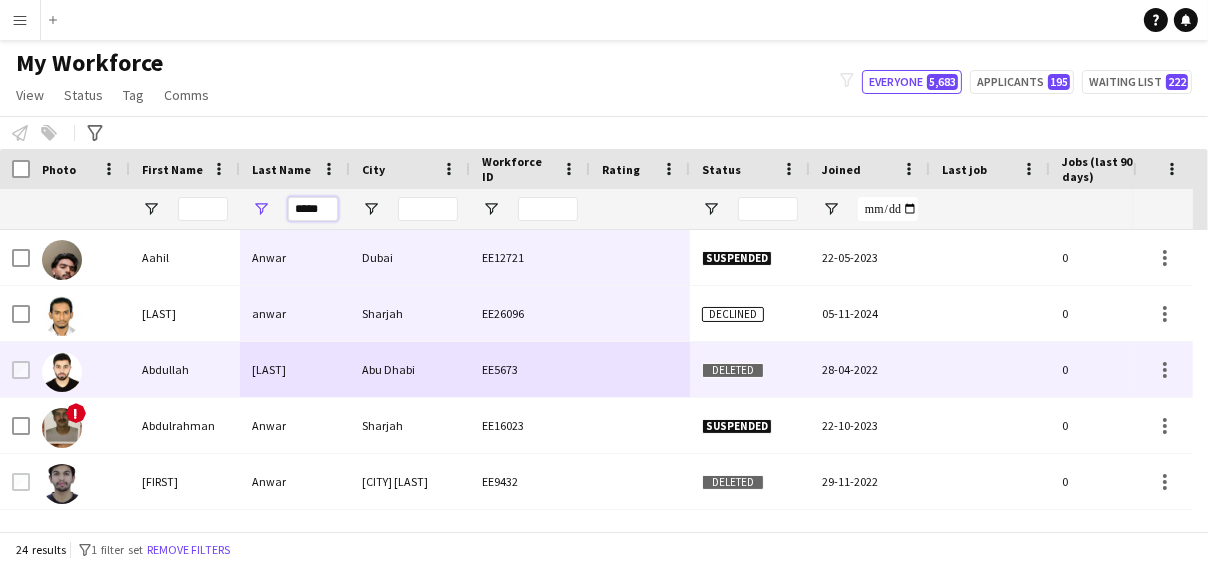 type on "*****" 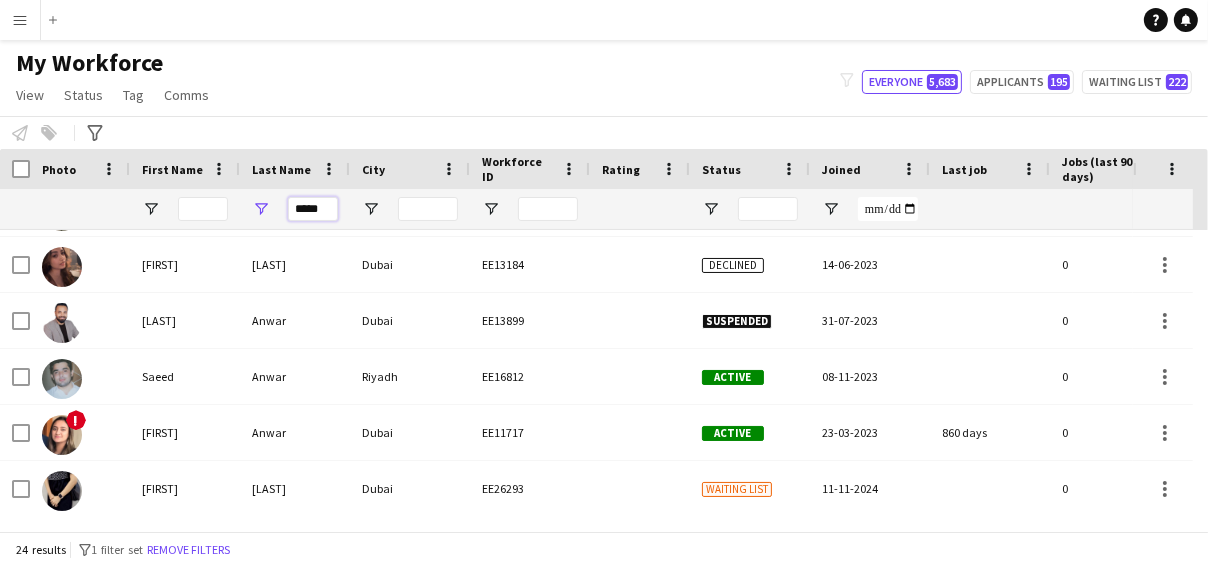 click on "*****" at bounding box center [313, 209] 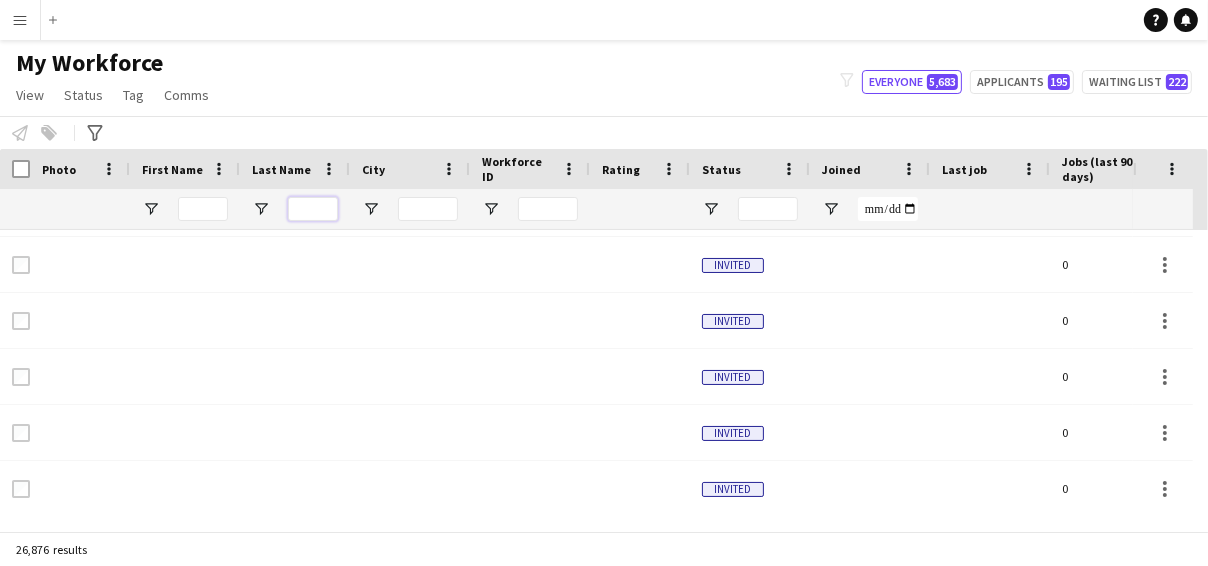 type 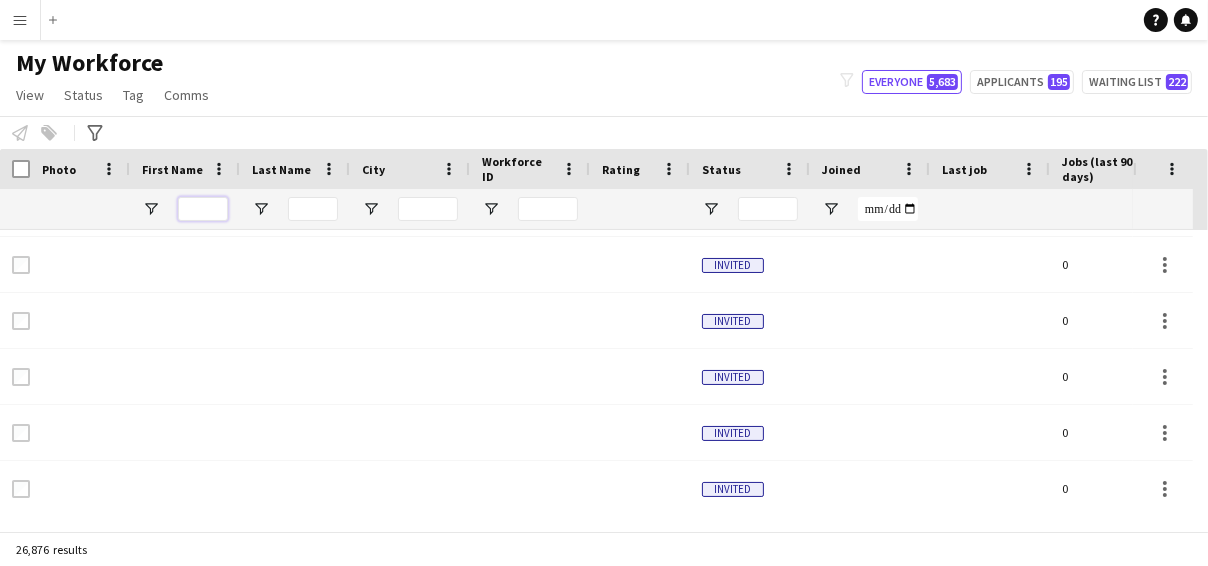 click at bounding box center [203, 209] 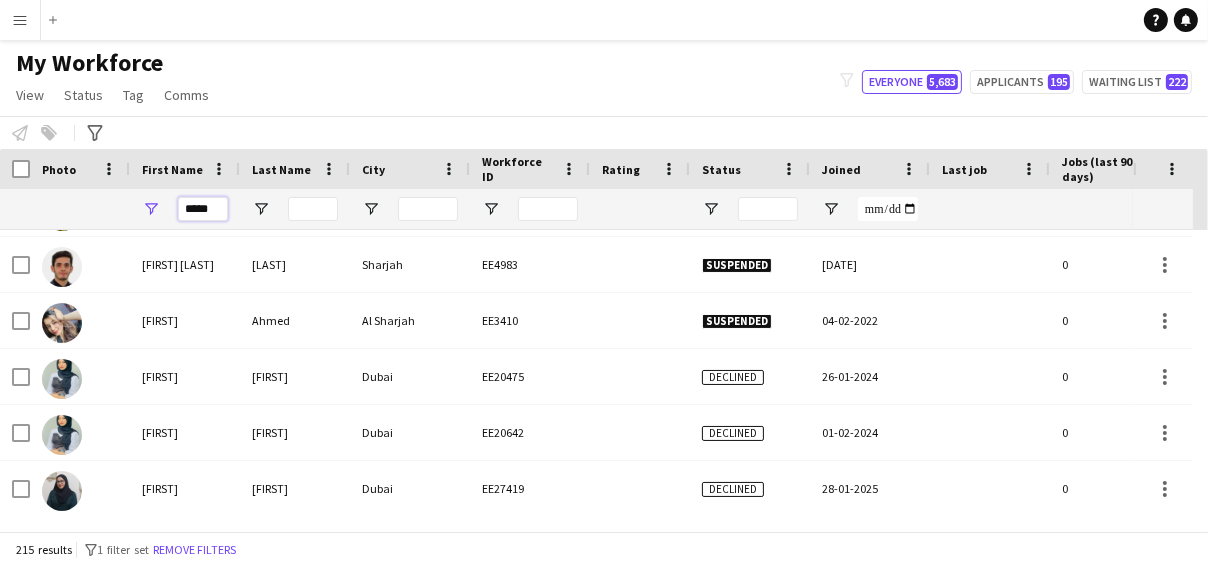 scroll, scrollTop: 385, scrollLeft: 0, axis: vertical 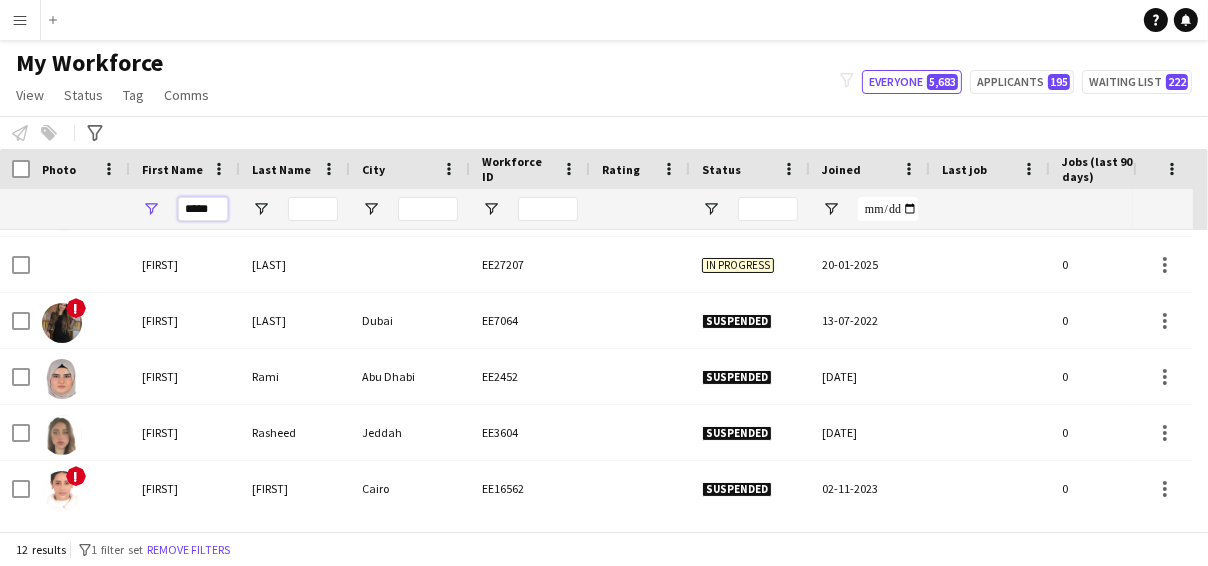 click on "*****" at bounding box center (203, 209) 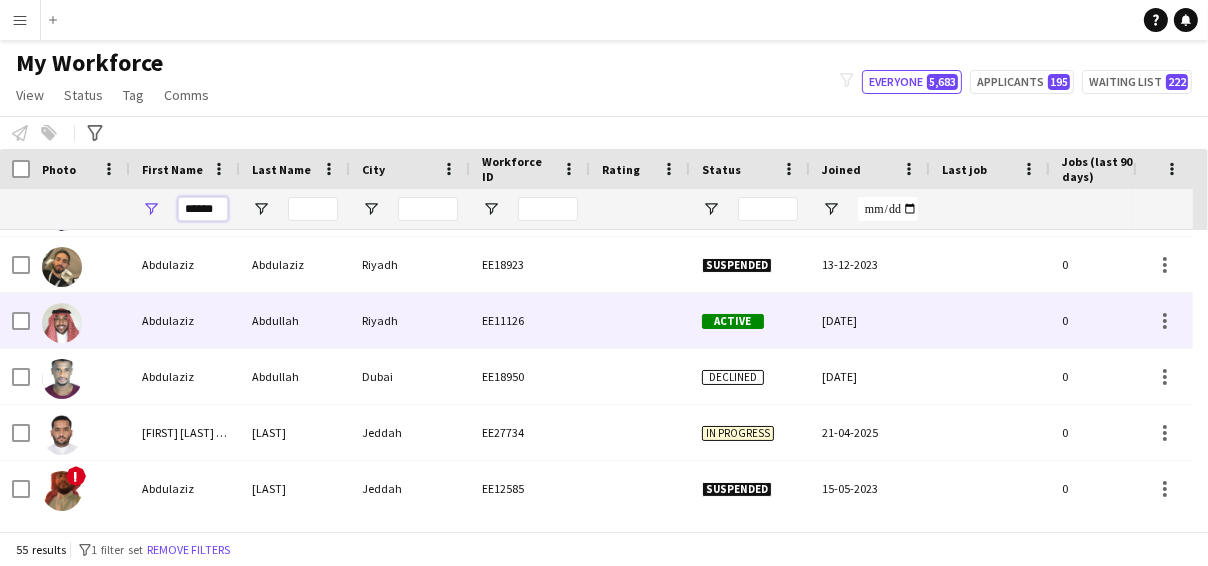 scroll, scrollTop: 275, scrollLeft: 0, axis: vertical 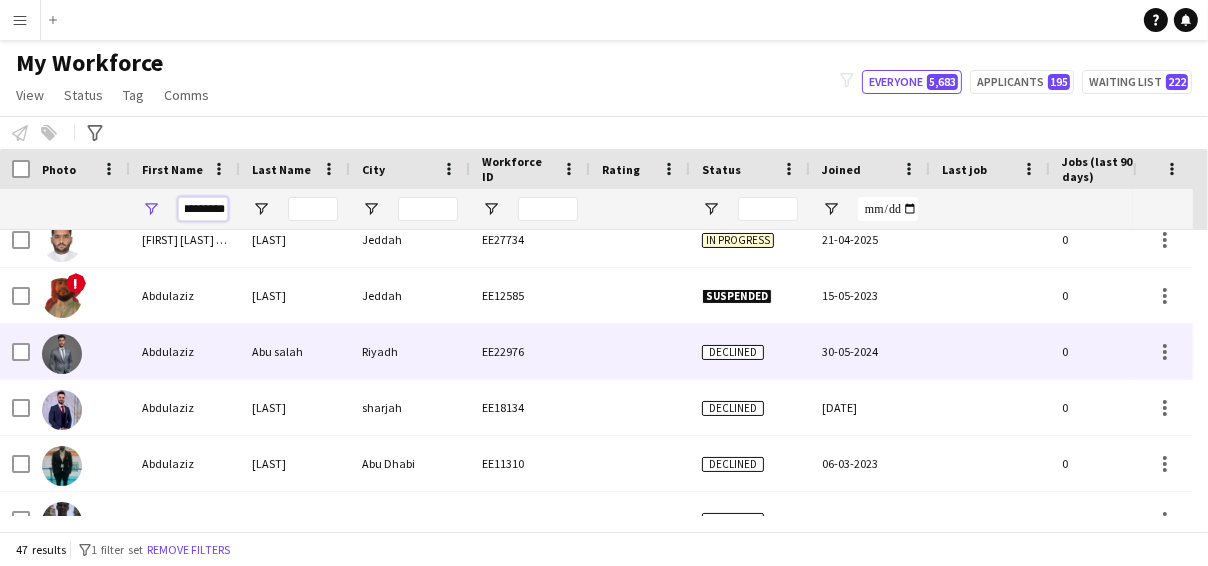 type on "*********" 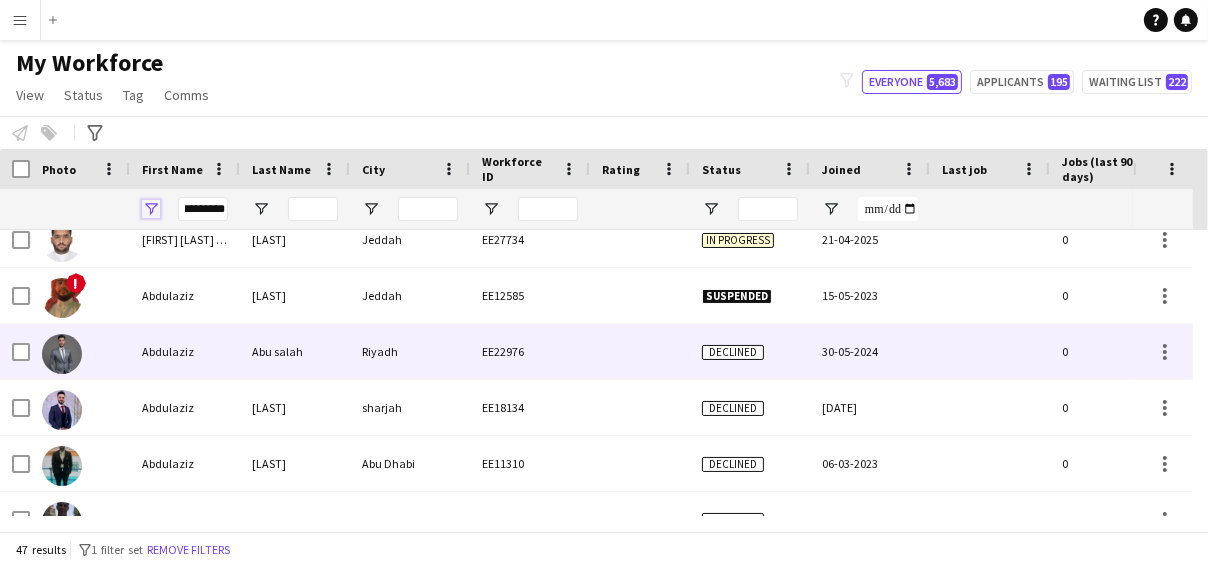 scroll, scrollTop: 0, scrollLeft: 0, axis: both 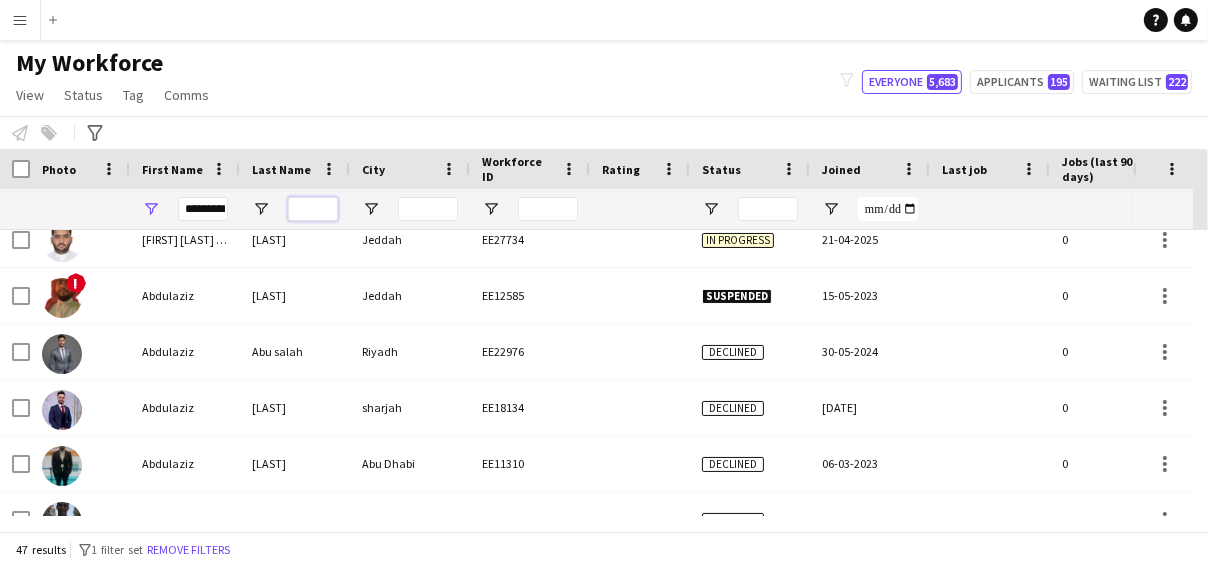 click at bounding box center [313, 209] 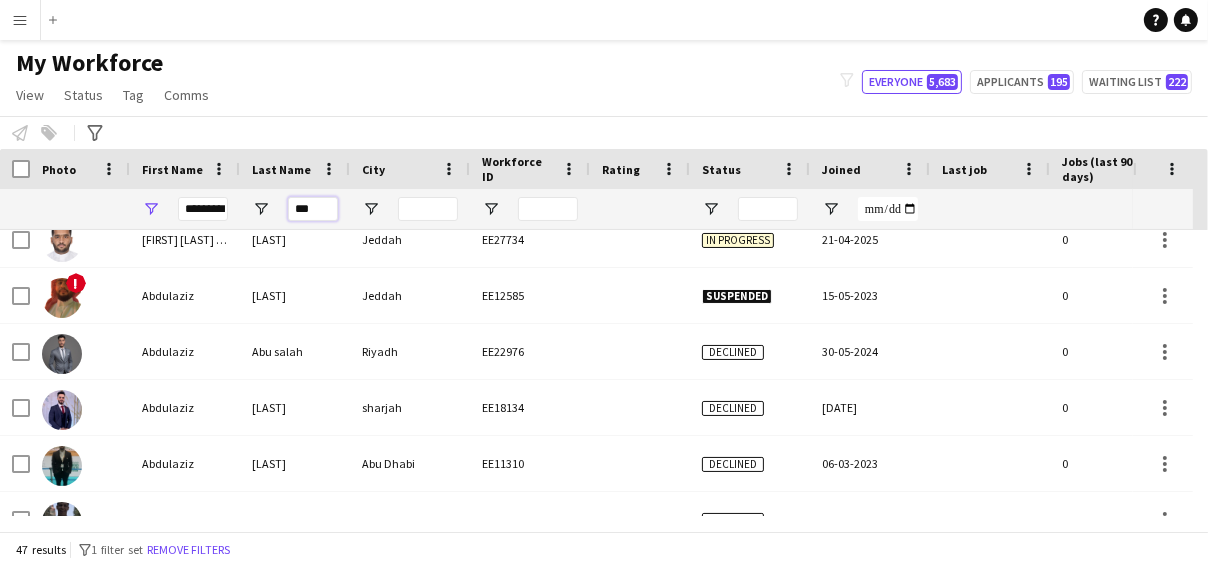 scroll, scrollTop: 0, scrollLeft: 0, axis: both 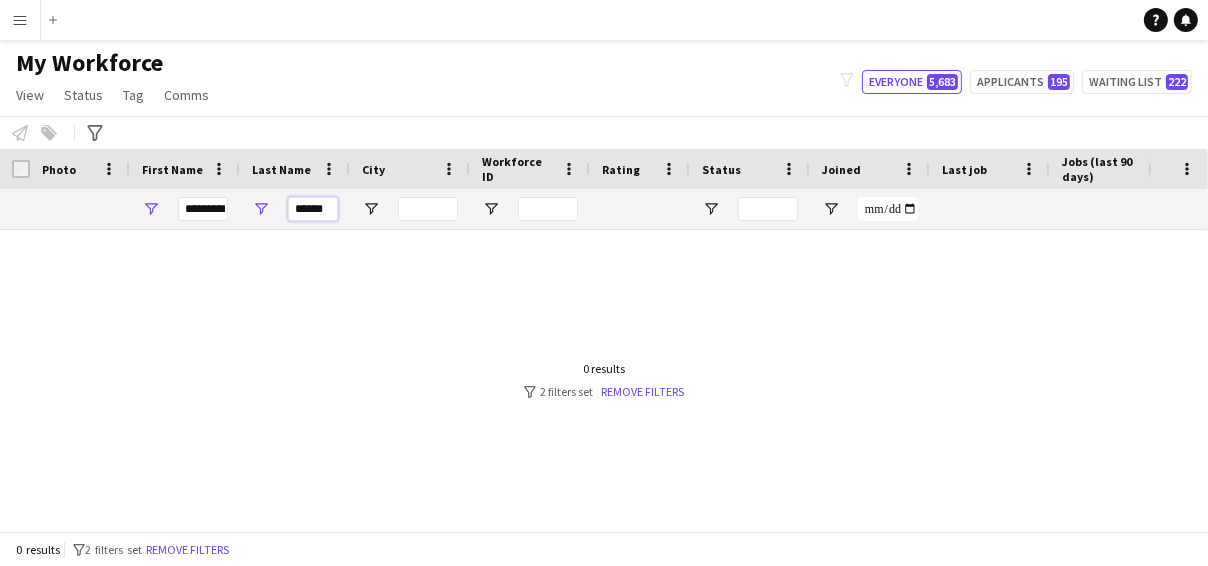 type on "******" 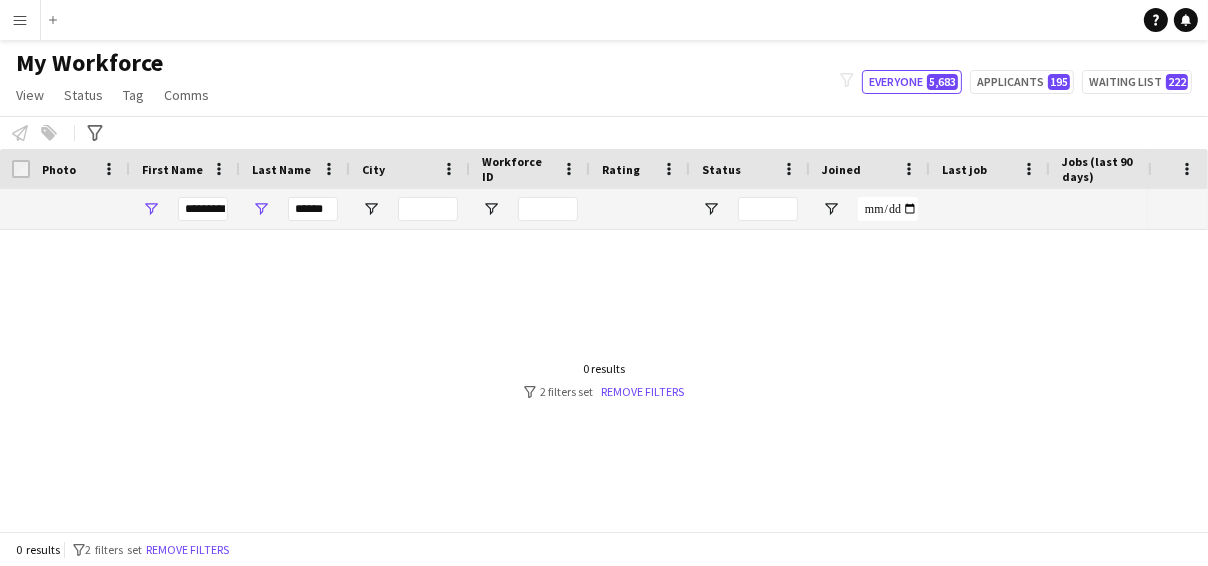 click on "Menu" at bounding box center [20, 20] 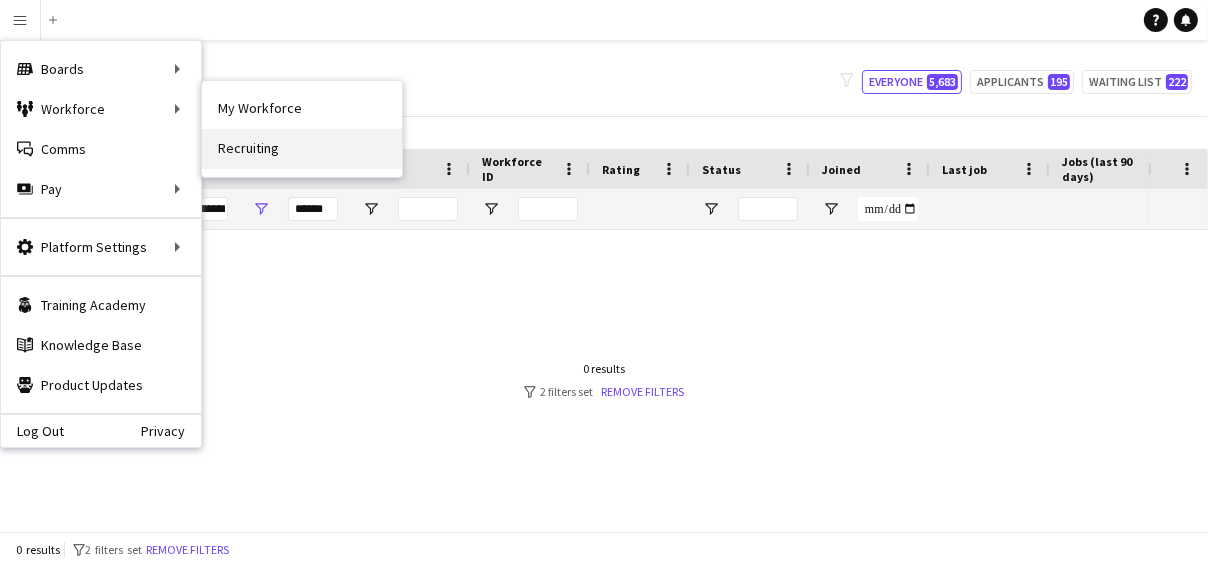 click on "Recruiting" at bounding box center (302, 149) 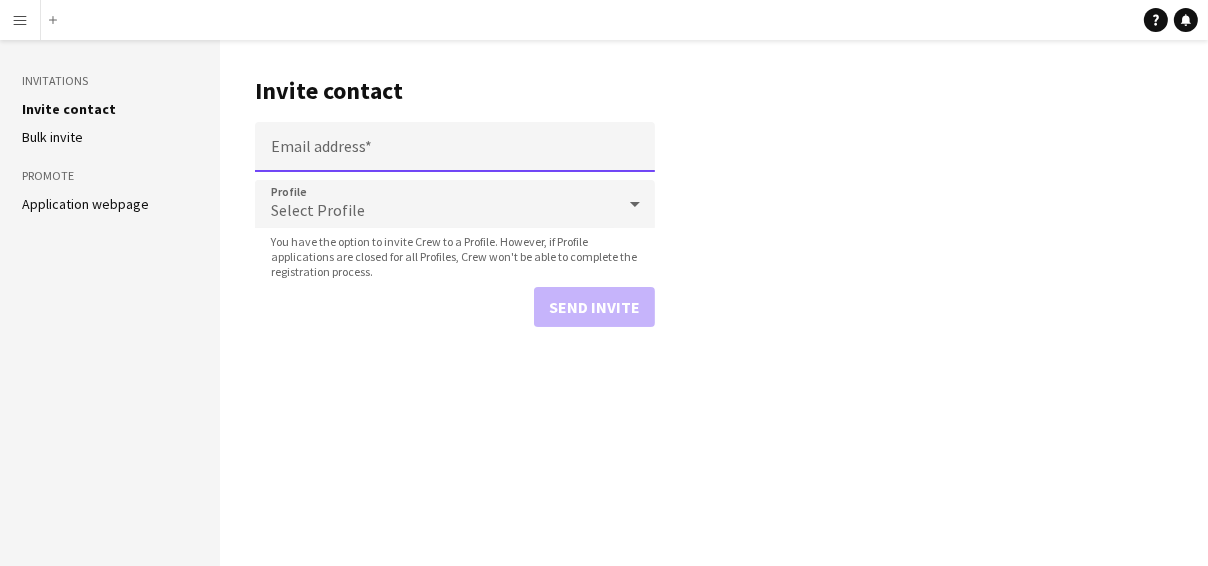 click on "Email address" at bounding box center [455, 147] 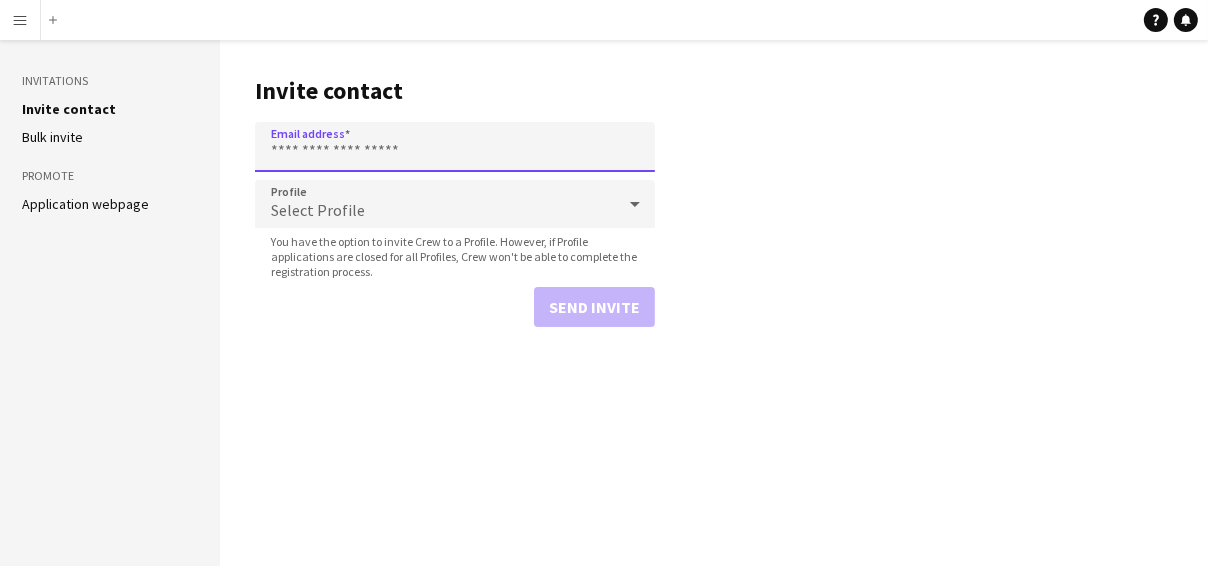 paste on "**********" 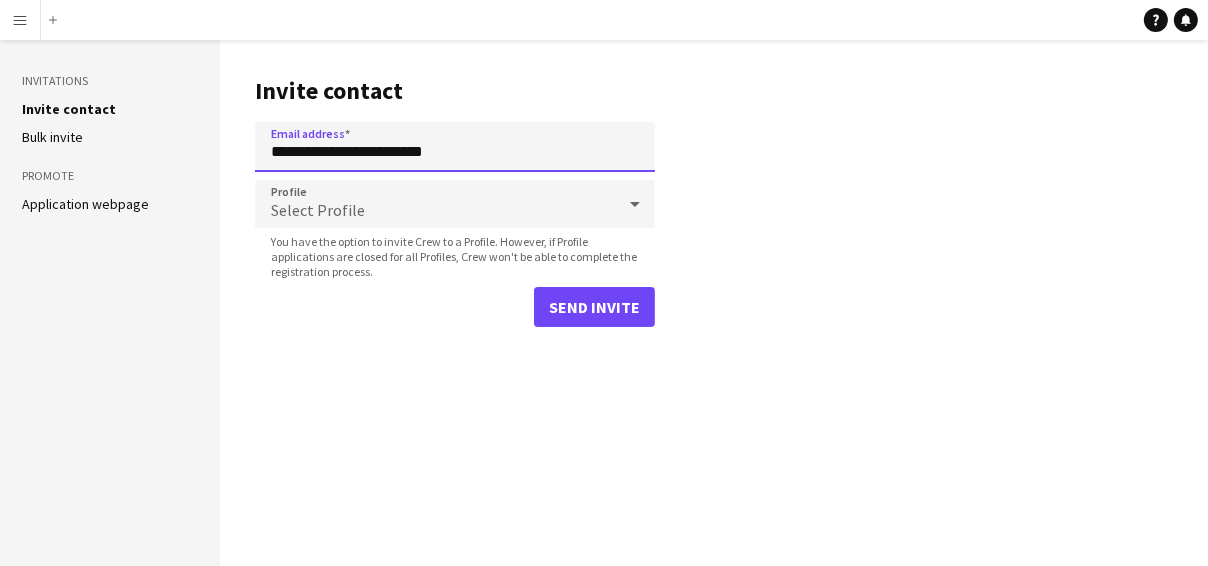type on "**********" 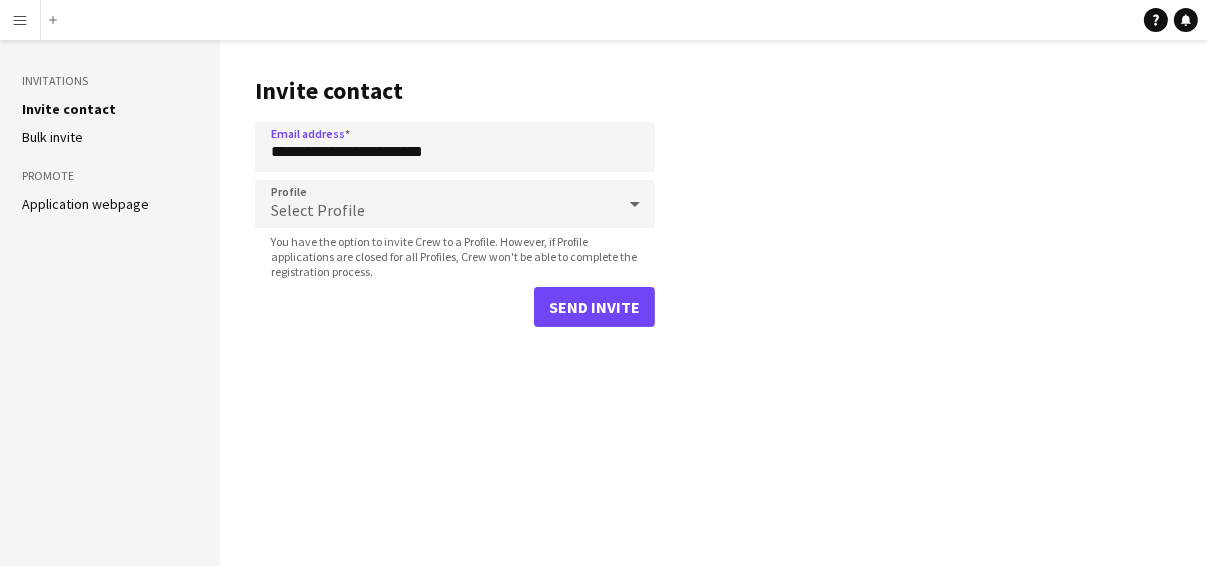 click on "Select Profile" at bounding box center (318, 210) 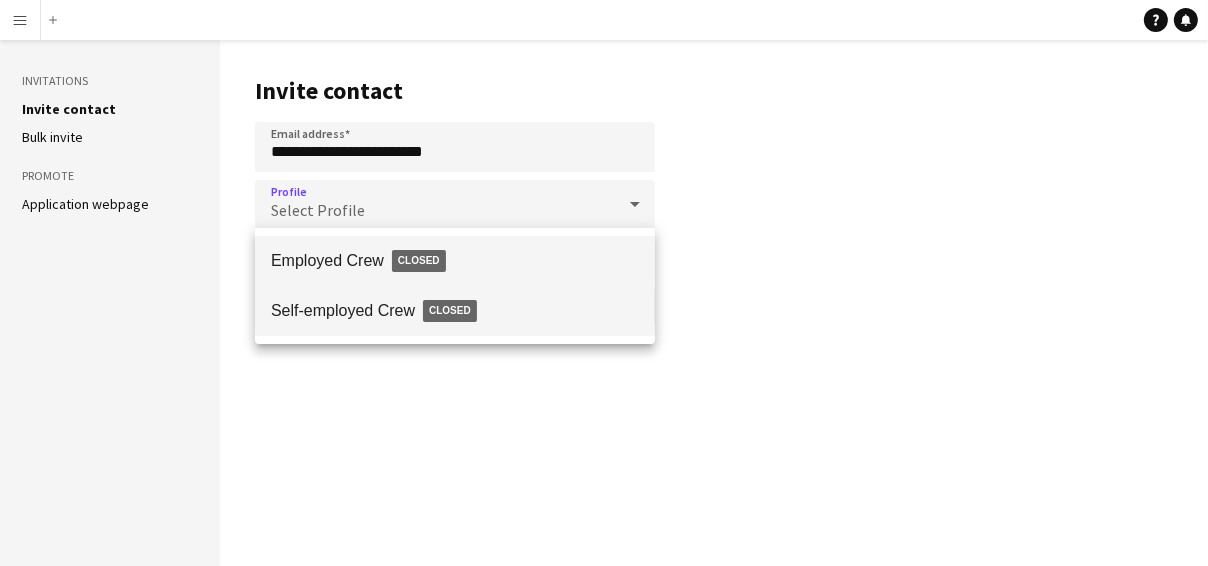click on "Self-employed Crew  Closed" at bounding box center [455, 311] 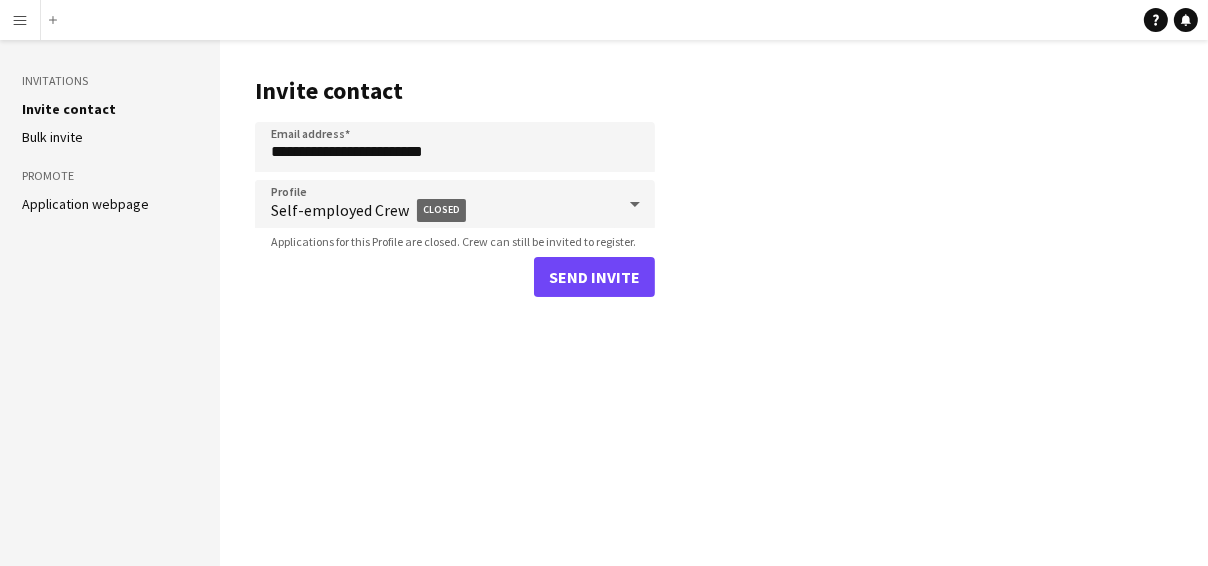 click on "**********" 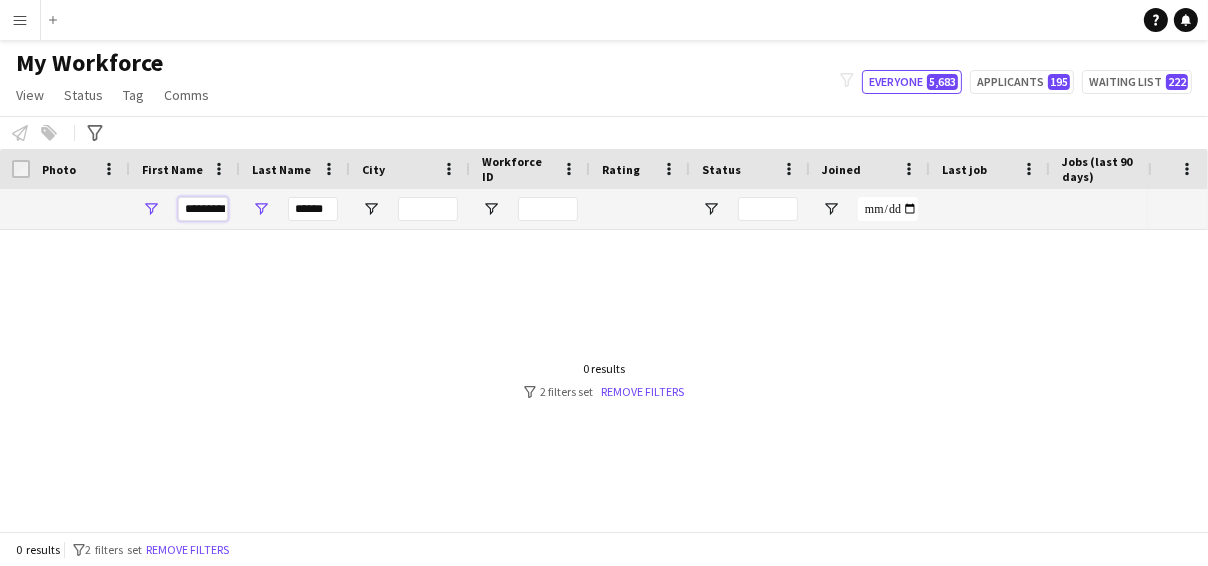 click on "*********" at bounding box center (203, 209) 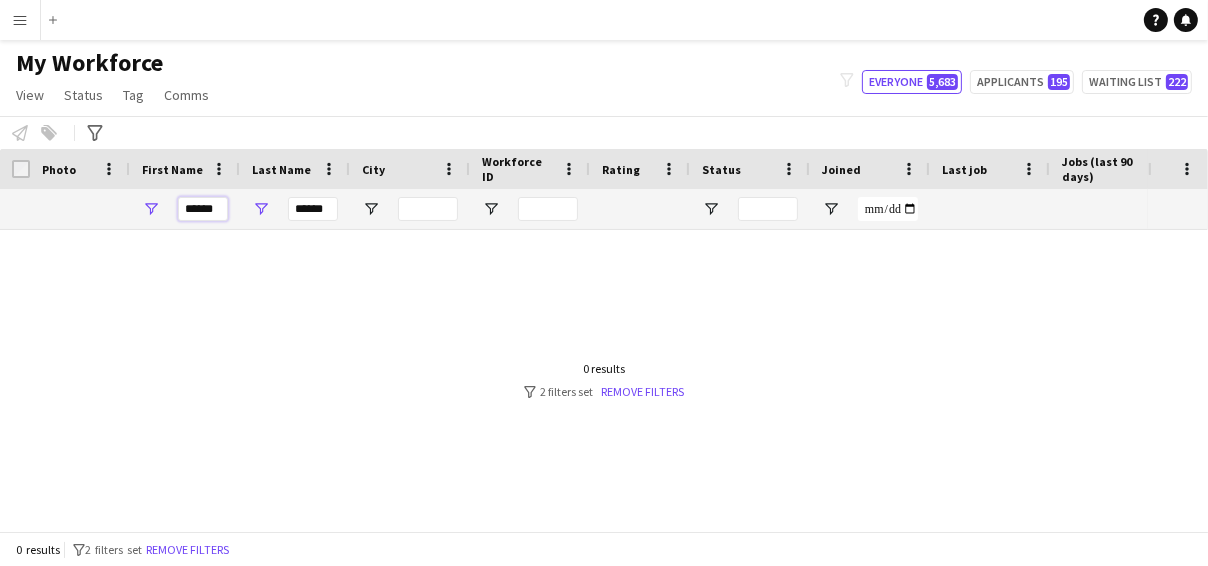 type on "******" 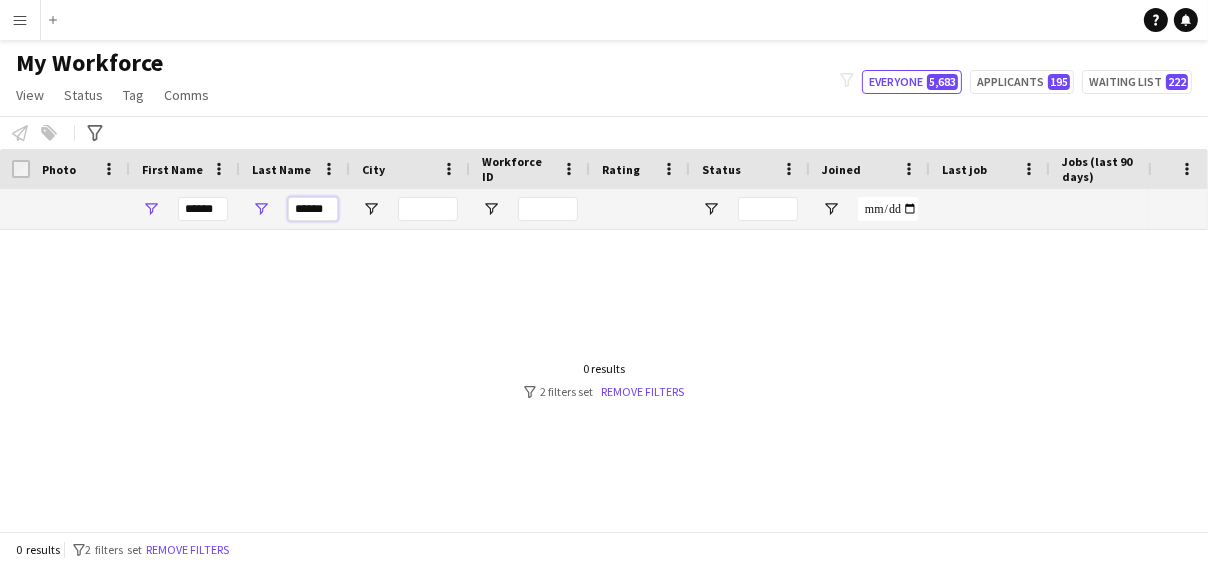 click on "******" at bounding box center (313, 209) 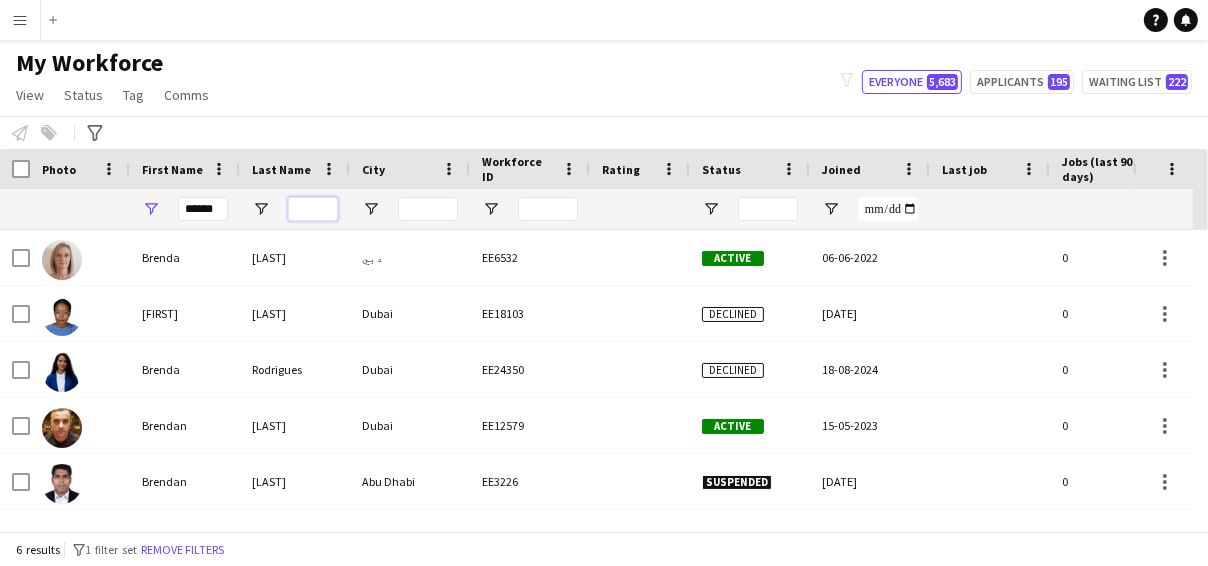 type 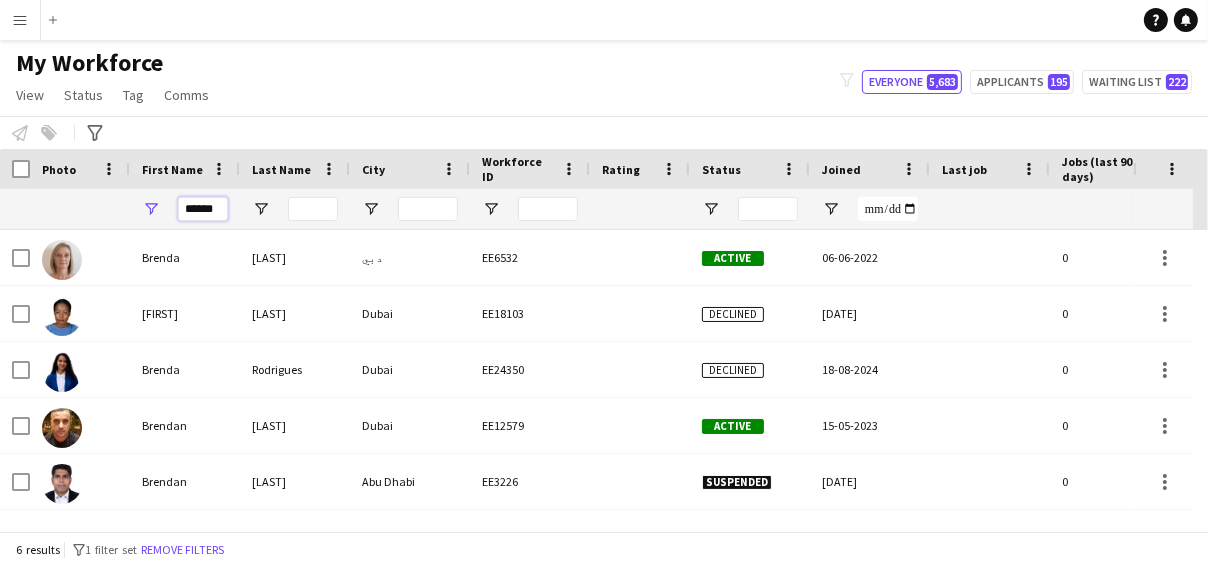 click on "******" at bounding box center [203, 209] 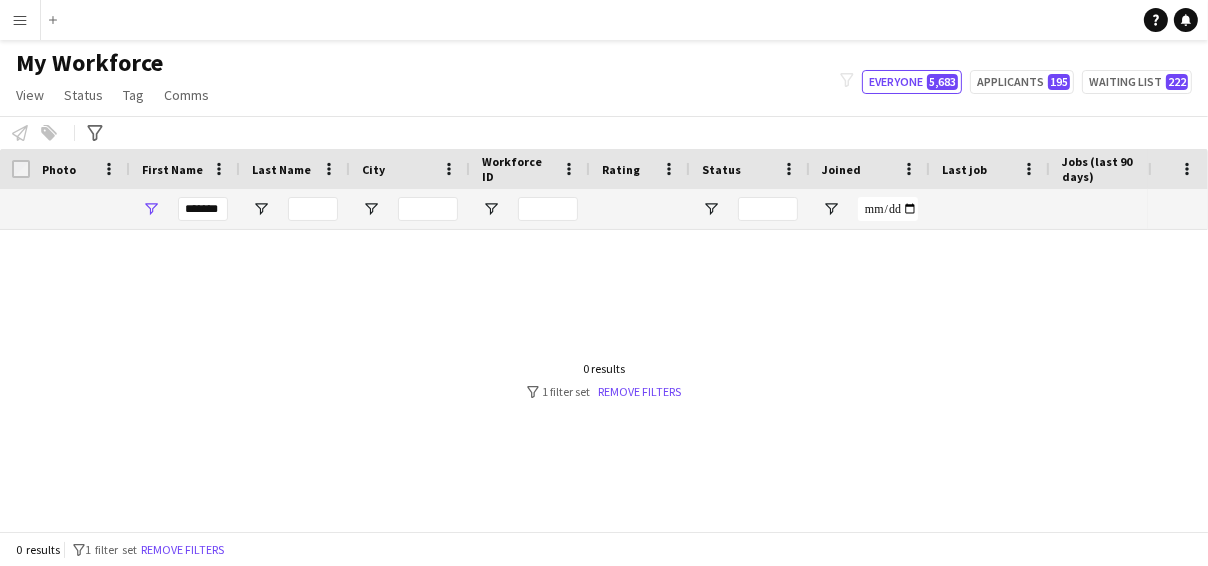 click at bounding box center (574, 373) 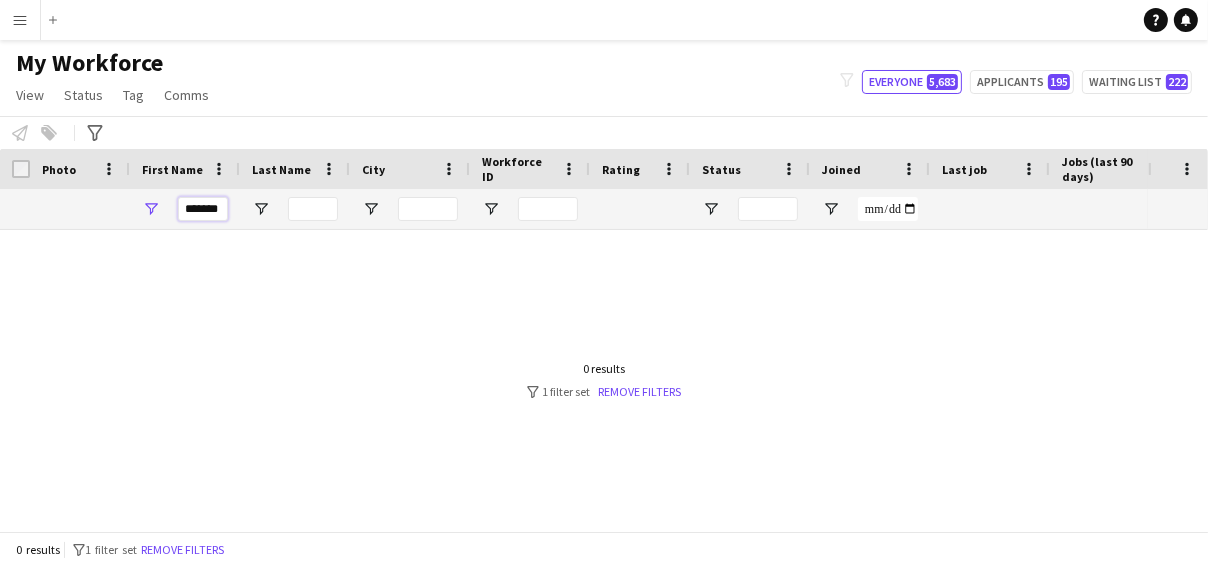 click on "*******" at bounding box center (203, 209) 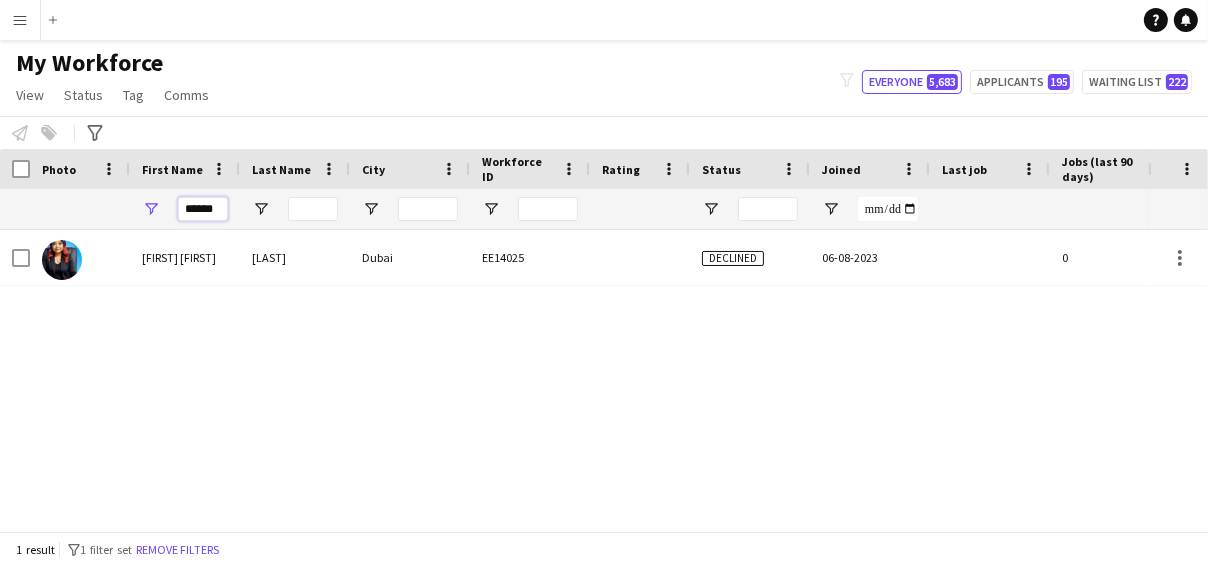 type on "******" 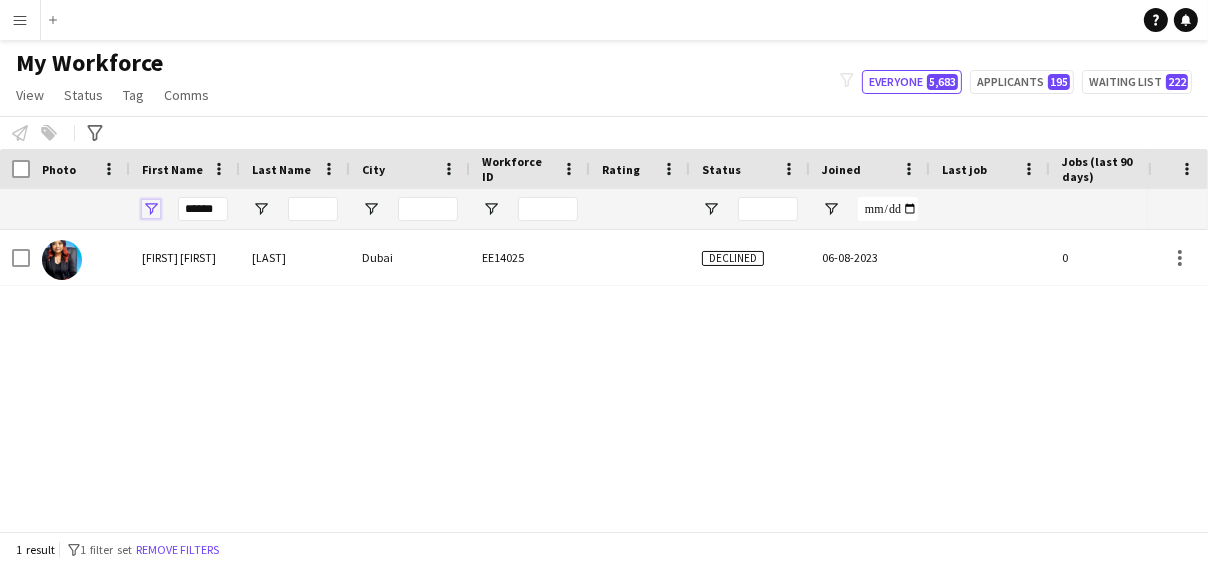 type 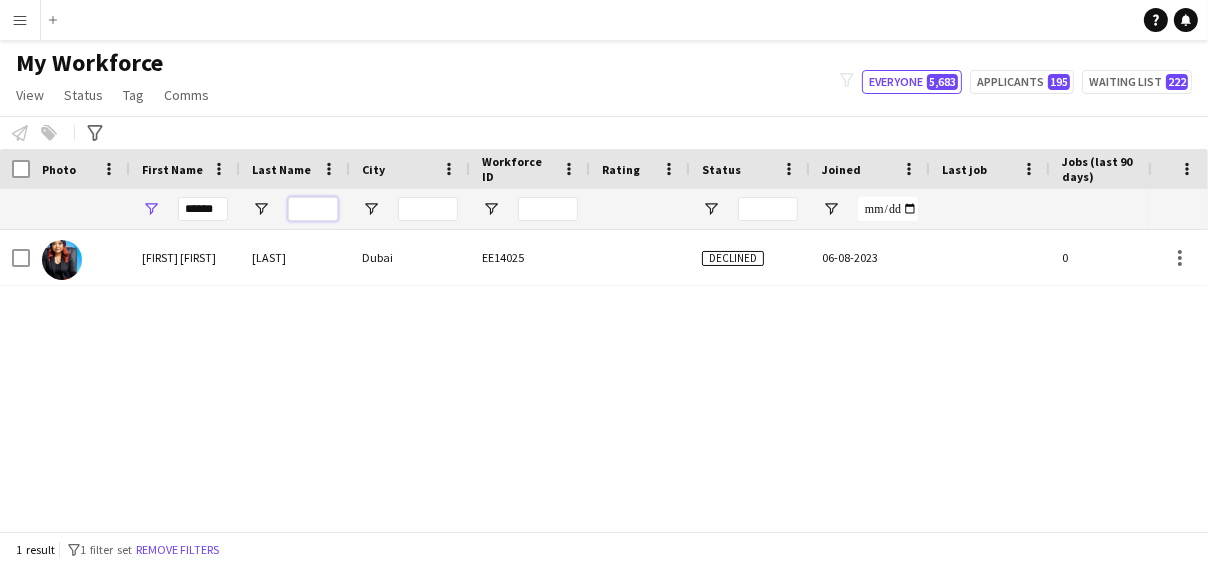 click at bounding box center (313, 209) 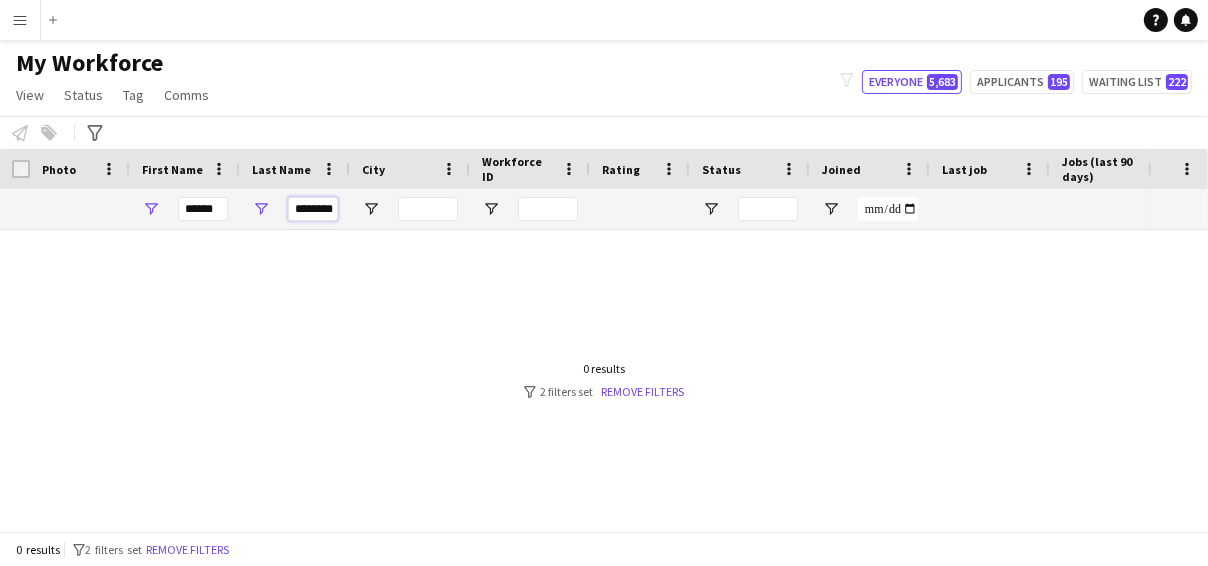 scroll, scrollTop: 0, scrollLeft: 5, axis: horizontal 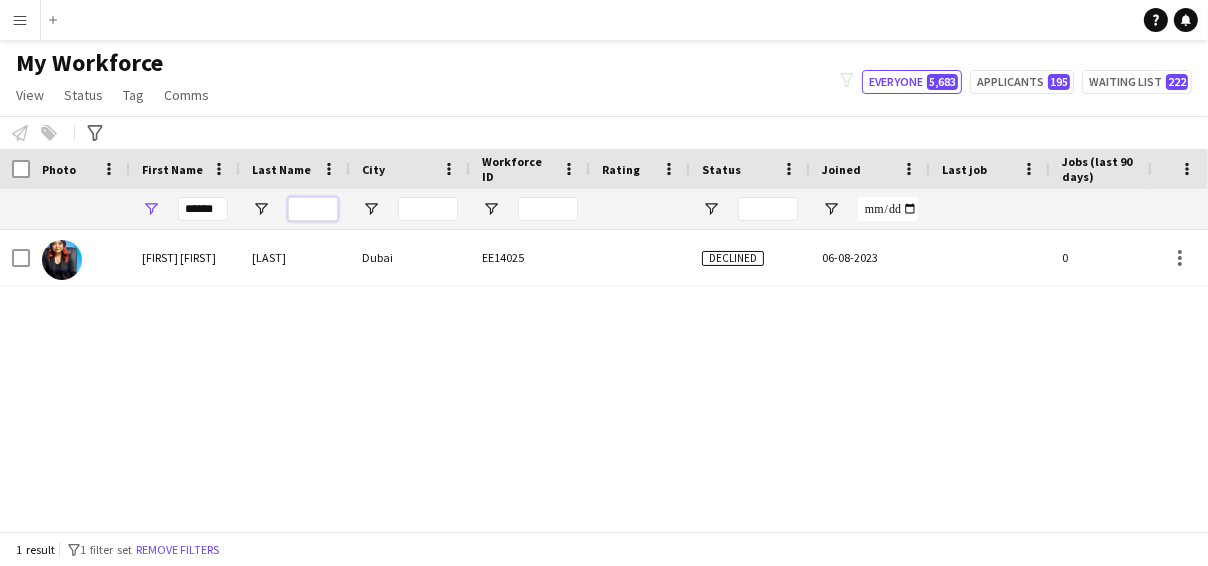 type 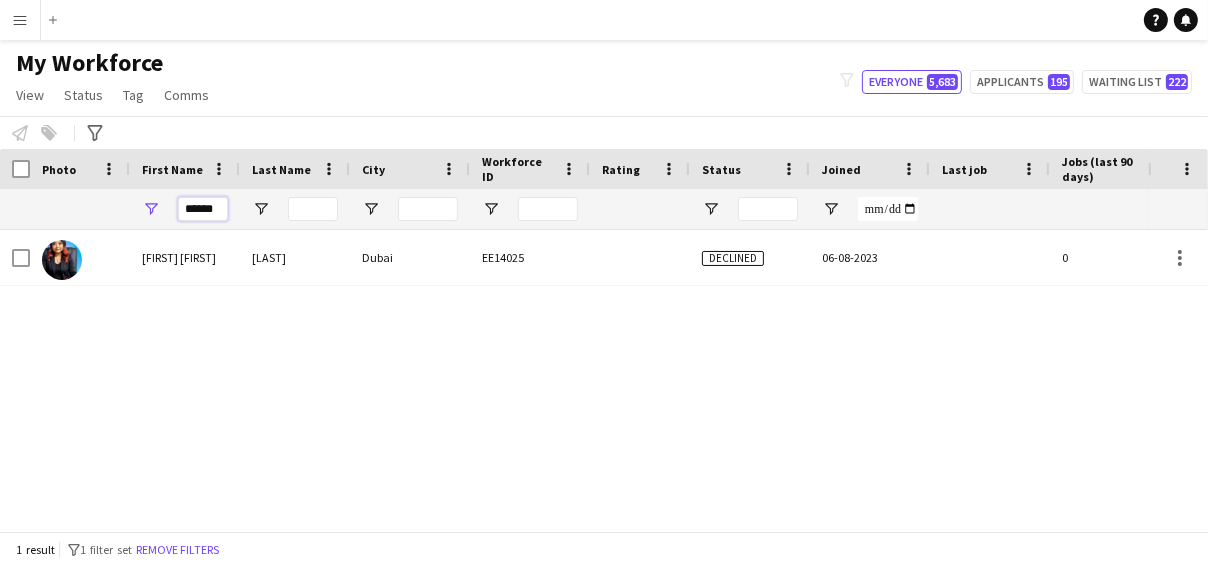 click on "******" at bounding box center (203, 209) 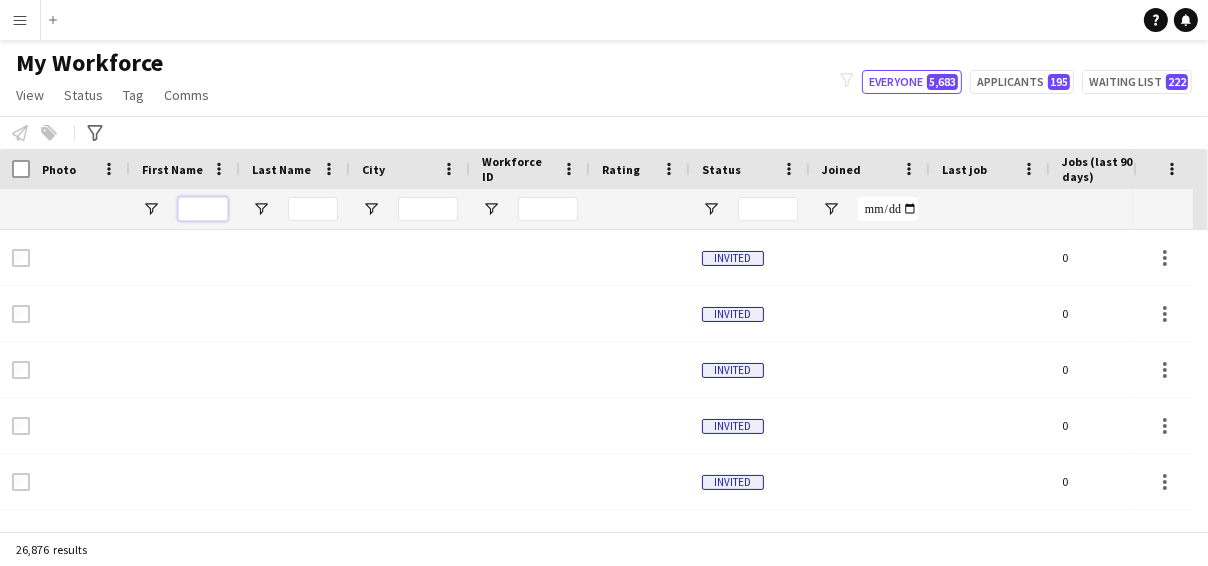 type 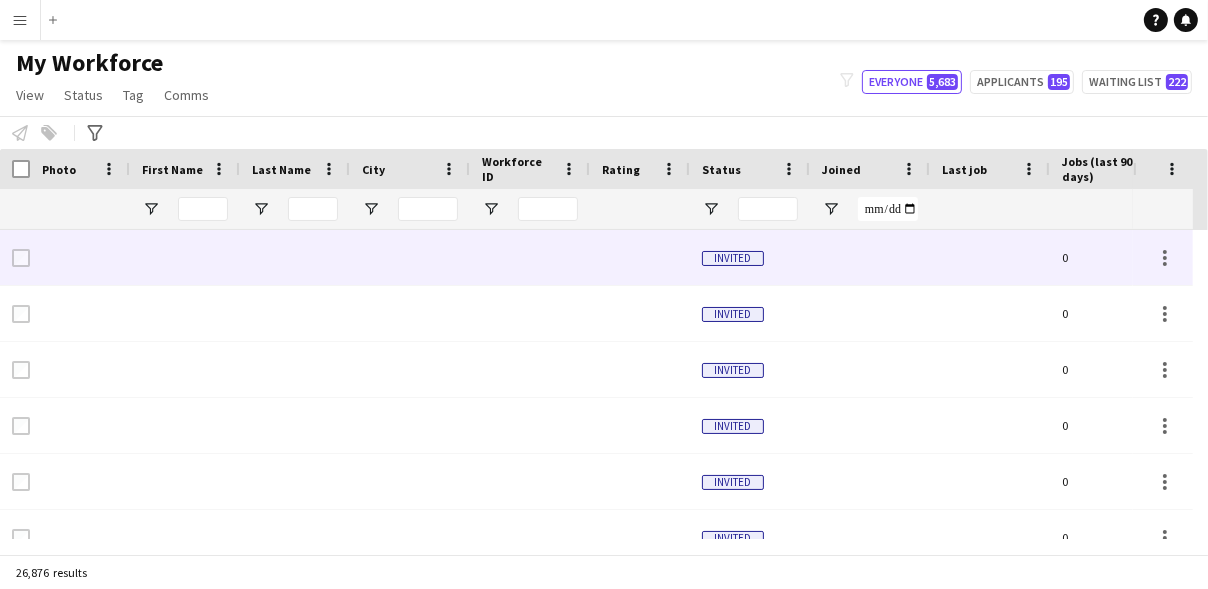 click at bounding box center (295, 257) 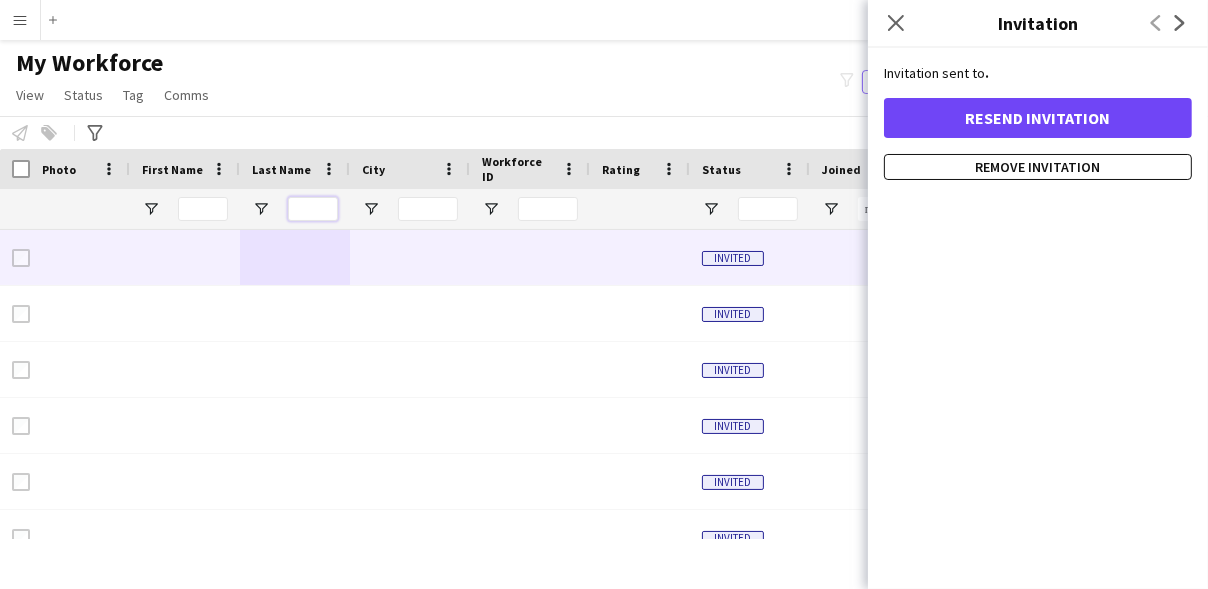 click at bounding box center (313, 209) 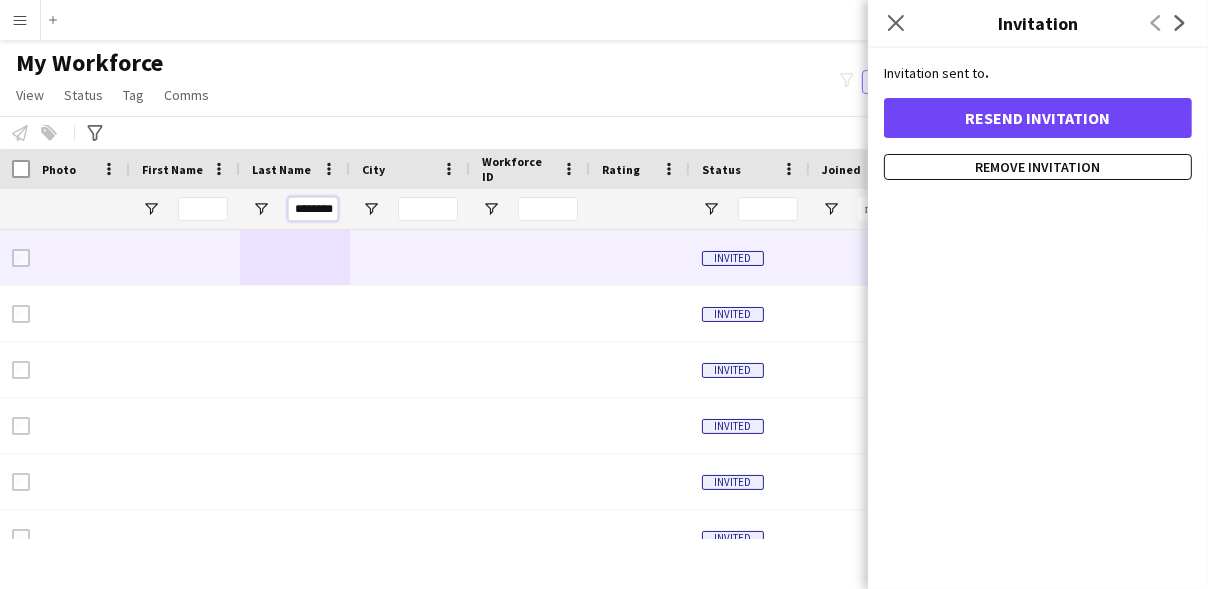 scroll, scrollTop: 0, scrollLeft: 11, axis: horizontal 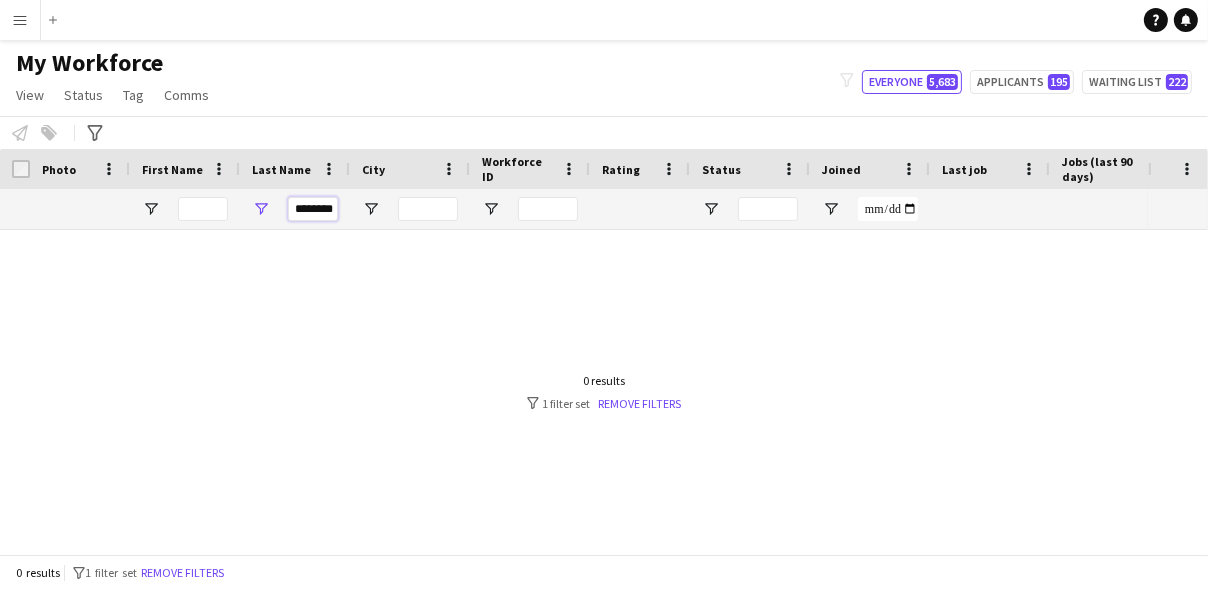 click on "********" at bounding box center [313, 209] 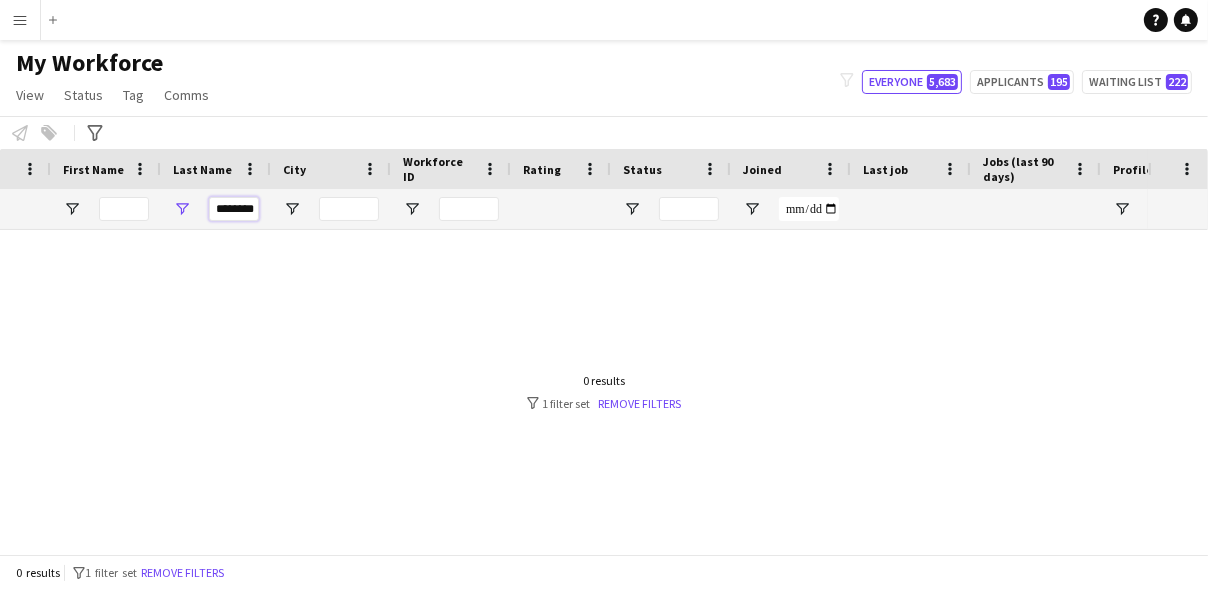 scroll, scrollTop: 0, scrollLeft: 106, axis: horizontal 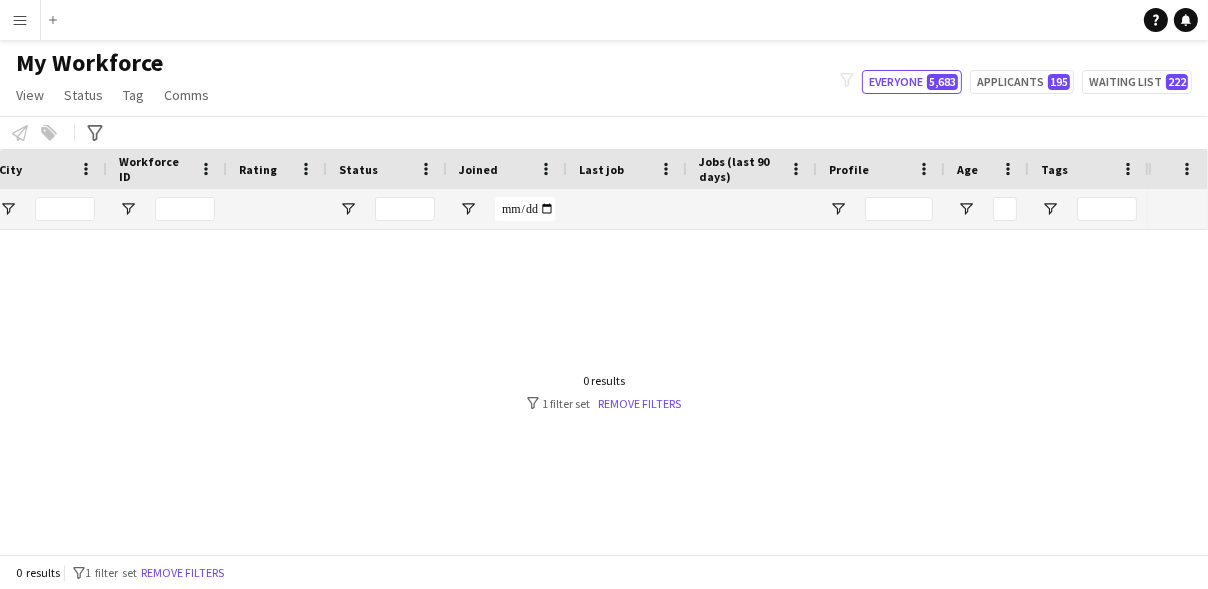 type on "********" 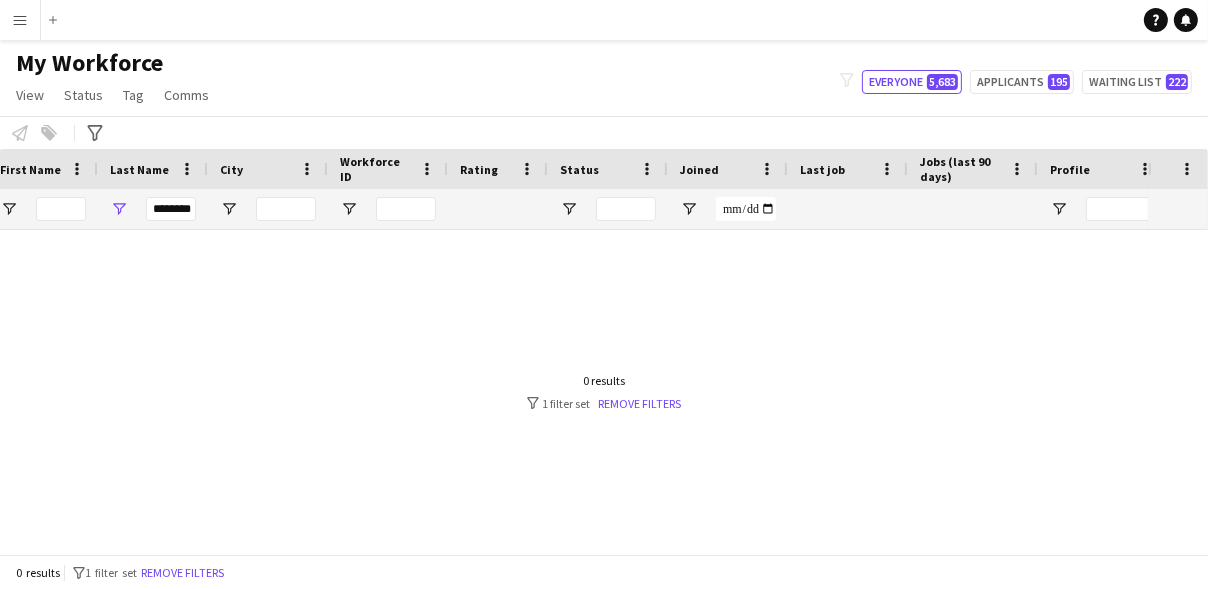 scroll, scrollTop: 0, scrollLeft: 363, axis: horizontal 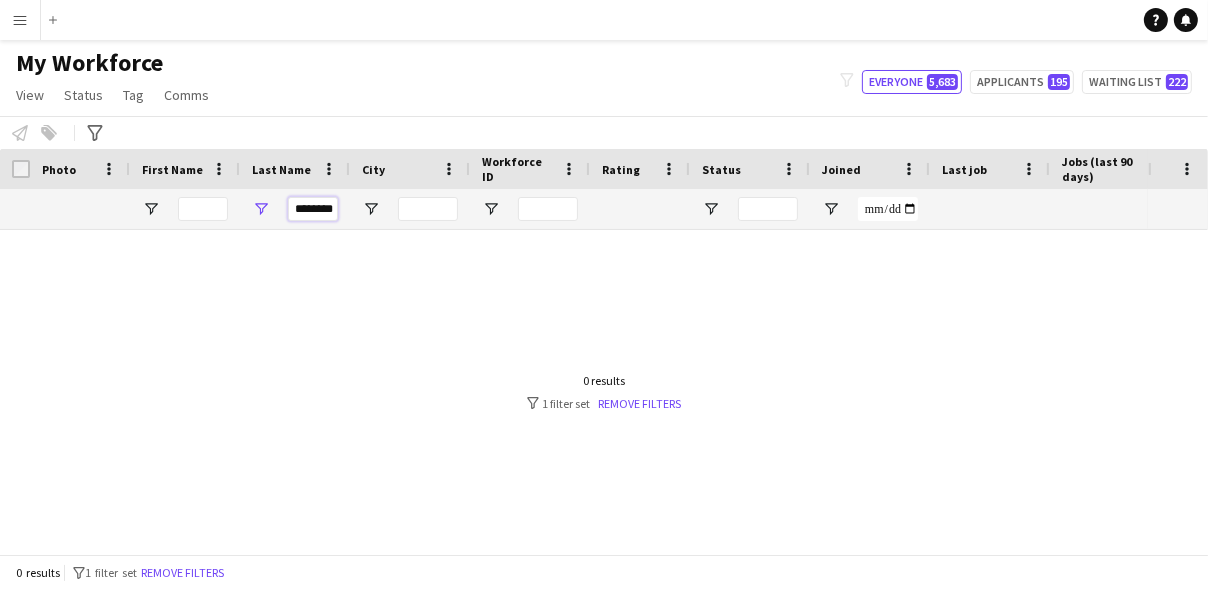 click on "********" at bounding box center (313, 209) 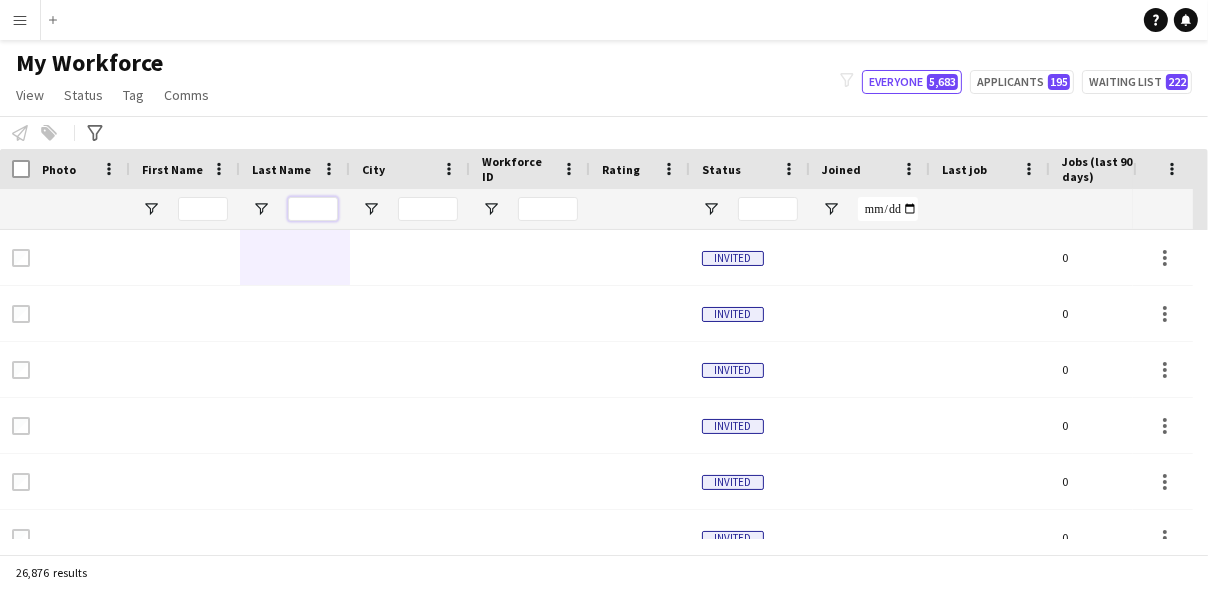 type 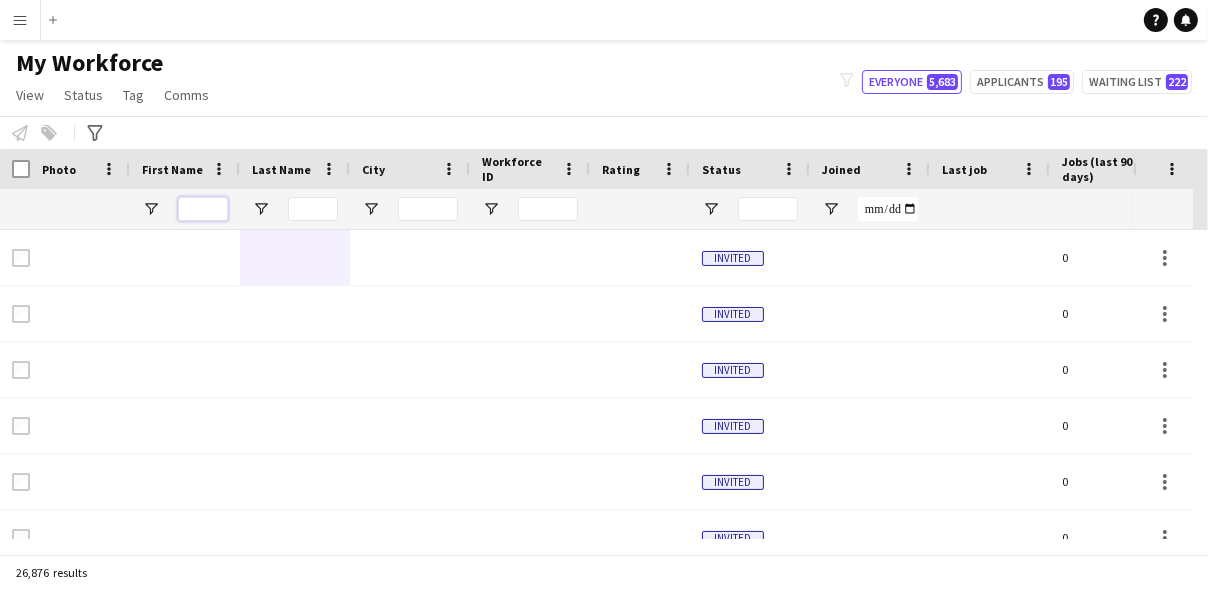 click at bounding box center [203, 209] 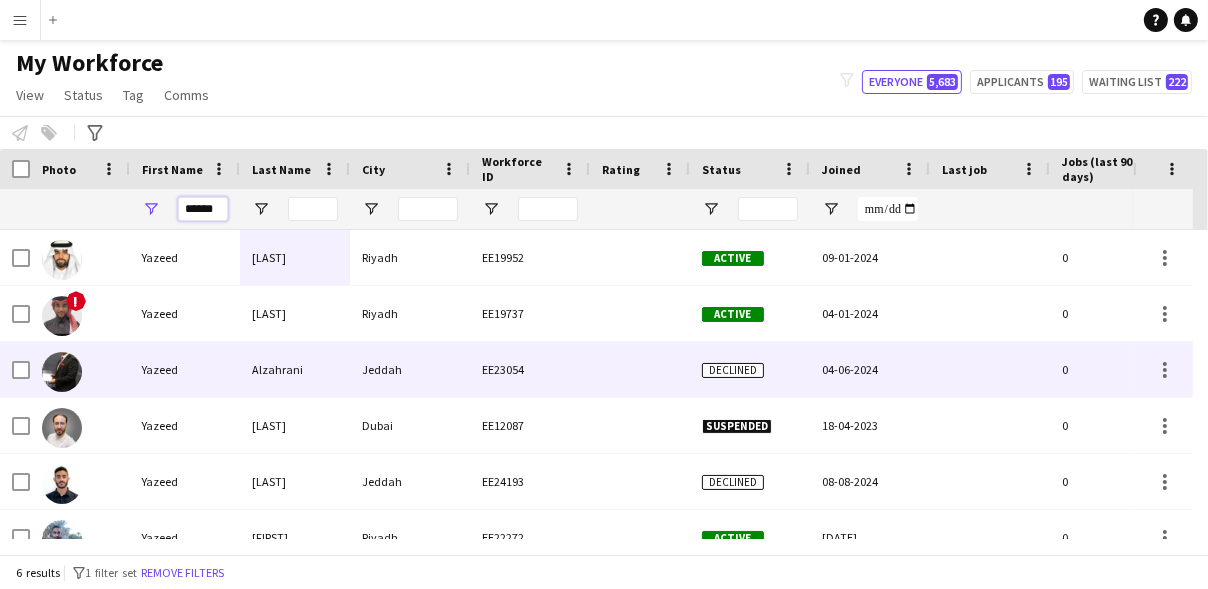 scroll, scrollTop: 26, scrollLeft: 0, axis: vertical 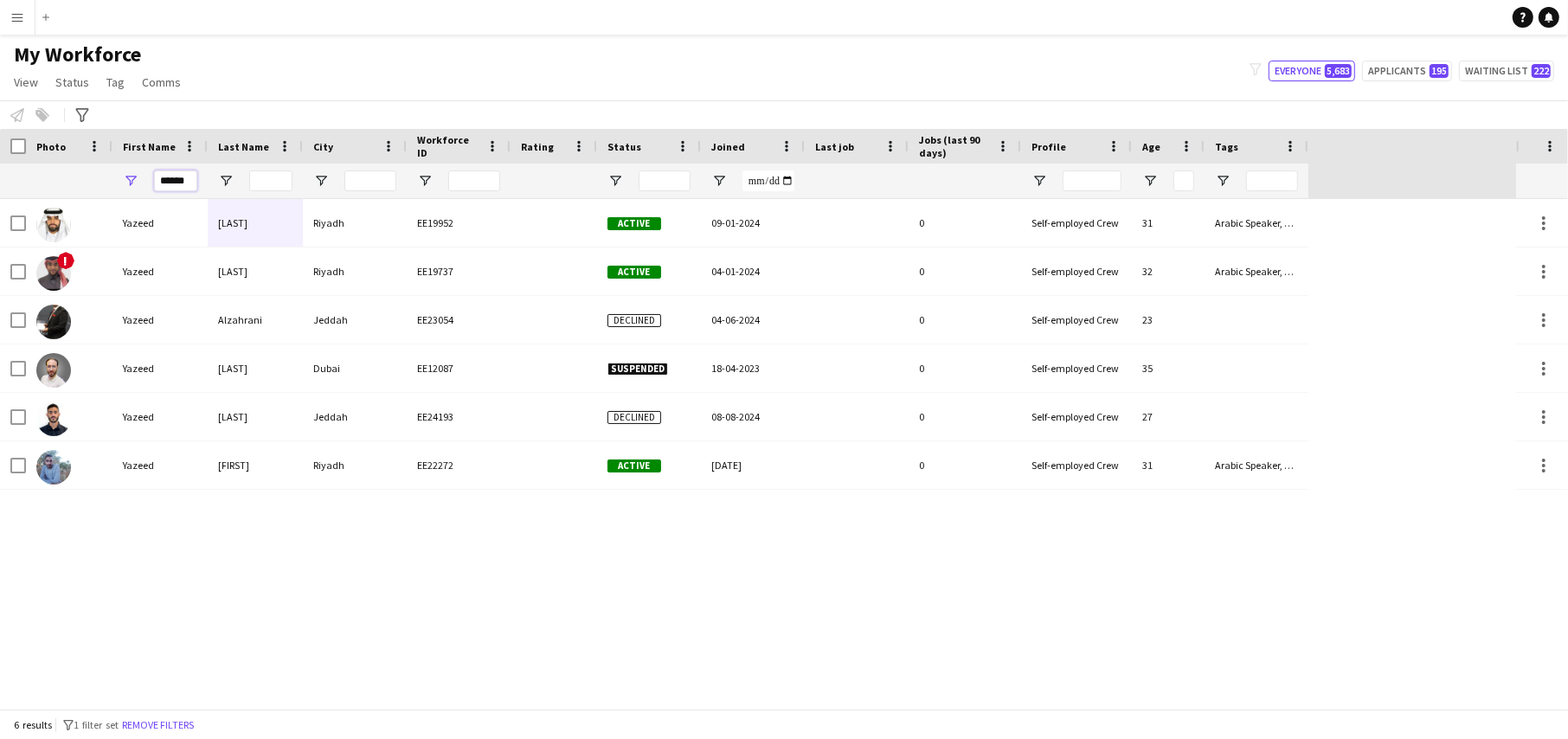 click on "******" at bounding box center [176, 181] 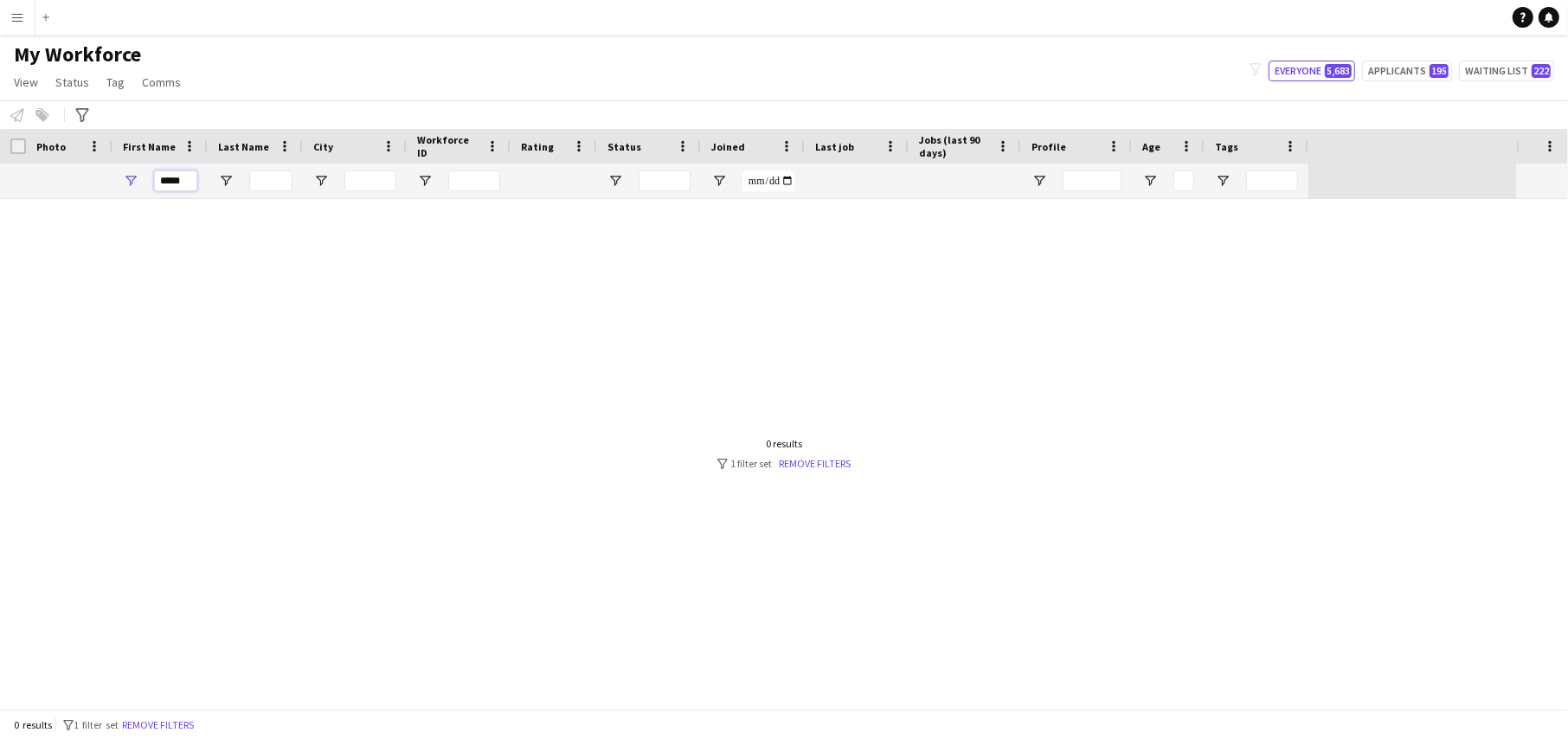click on "*****" at bounding box center [176, 181] 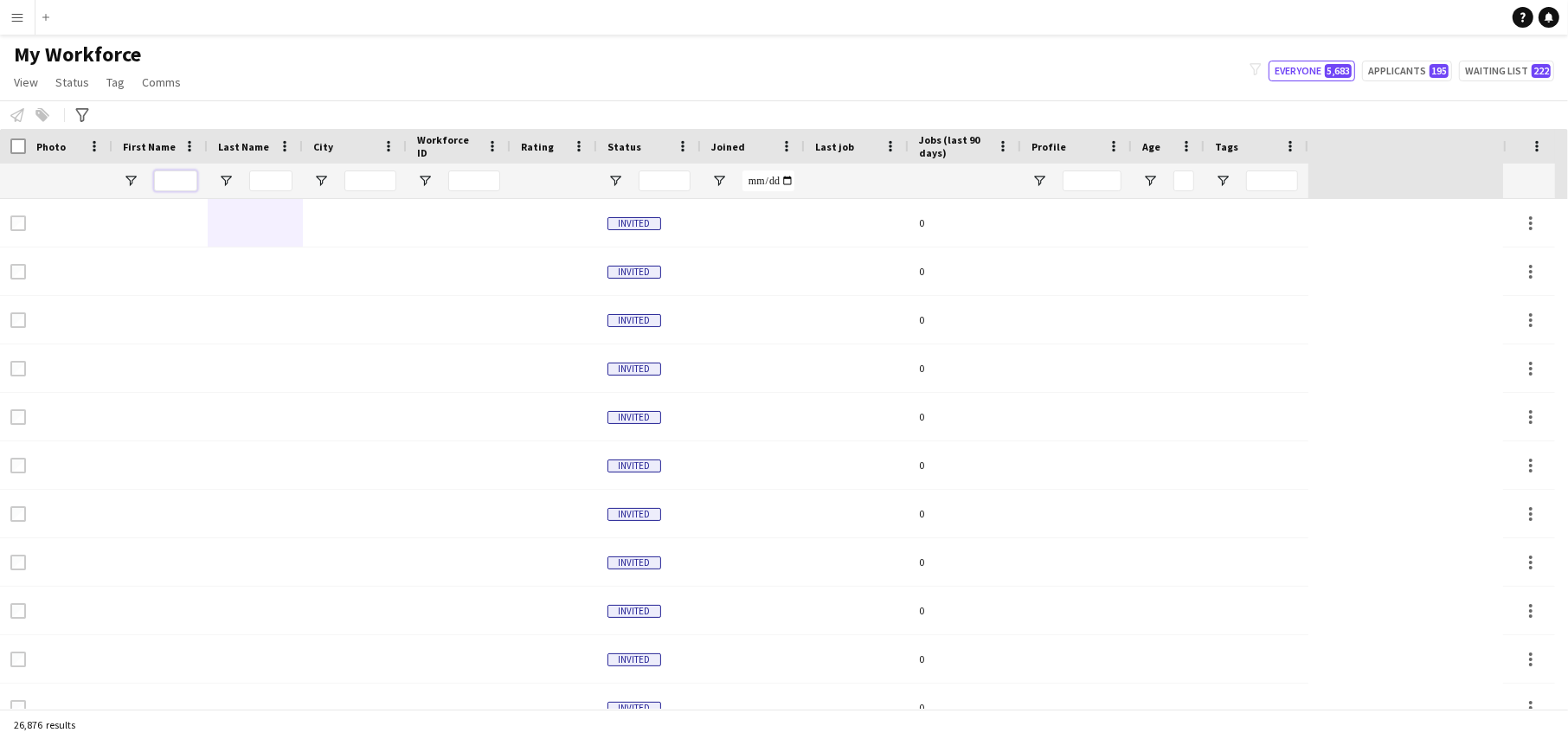 type 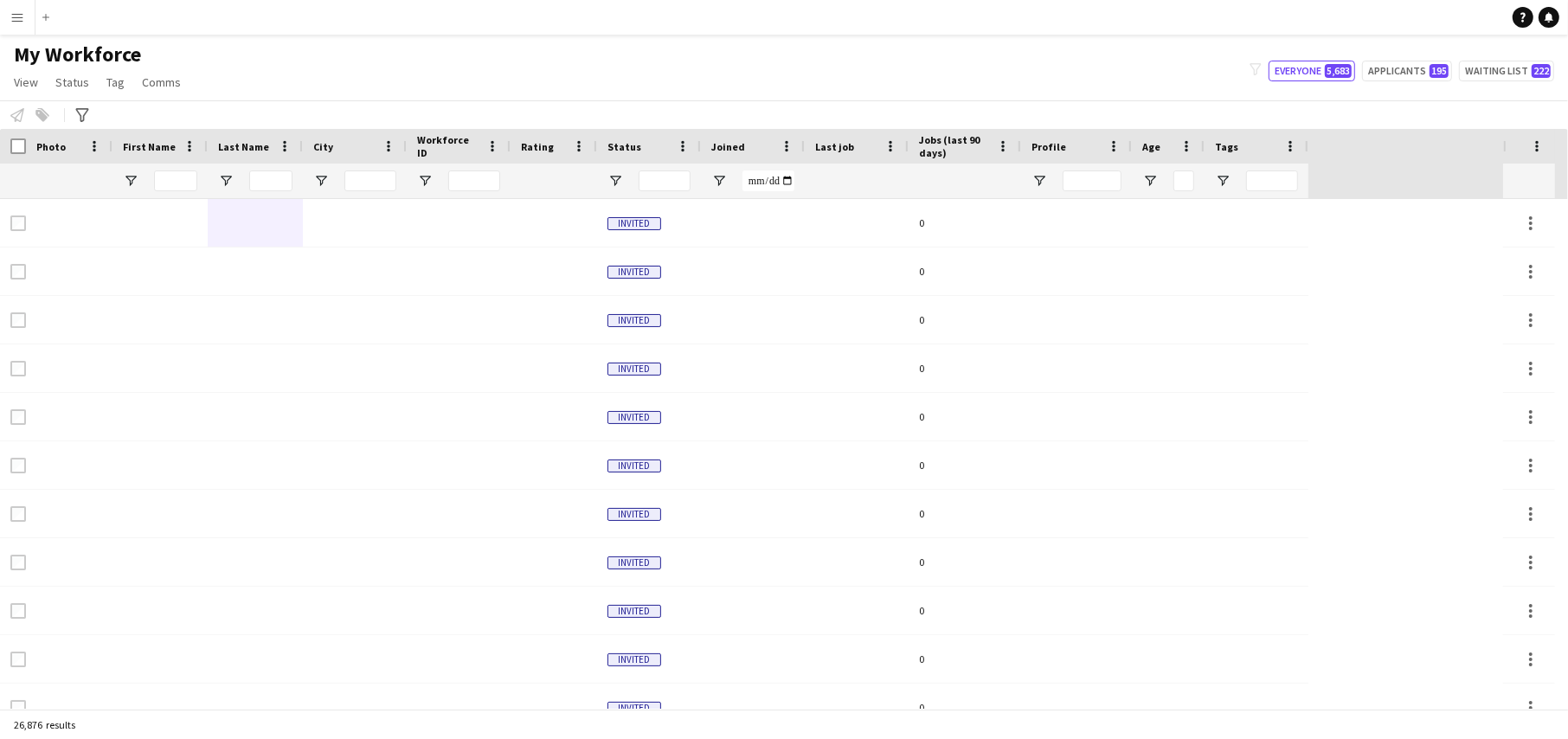 click at bounding box center (271, 181) 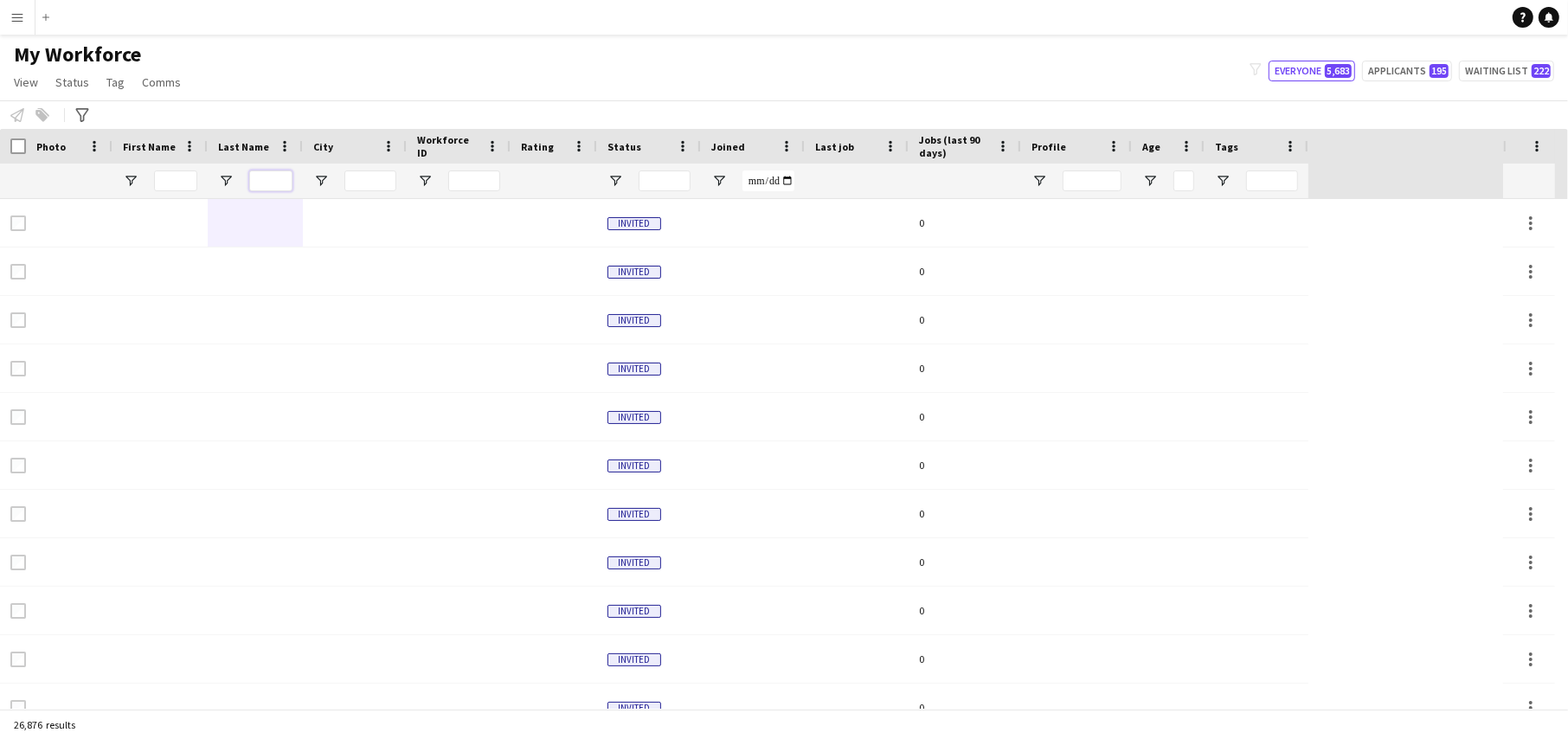 click at bounding box center [271, 181] 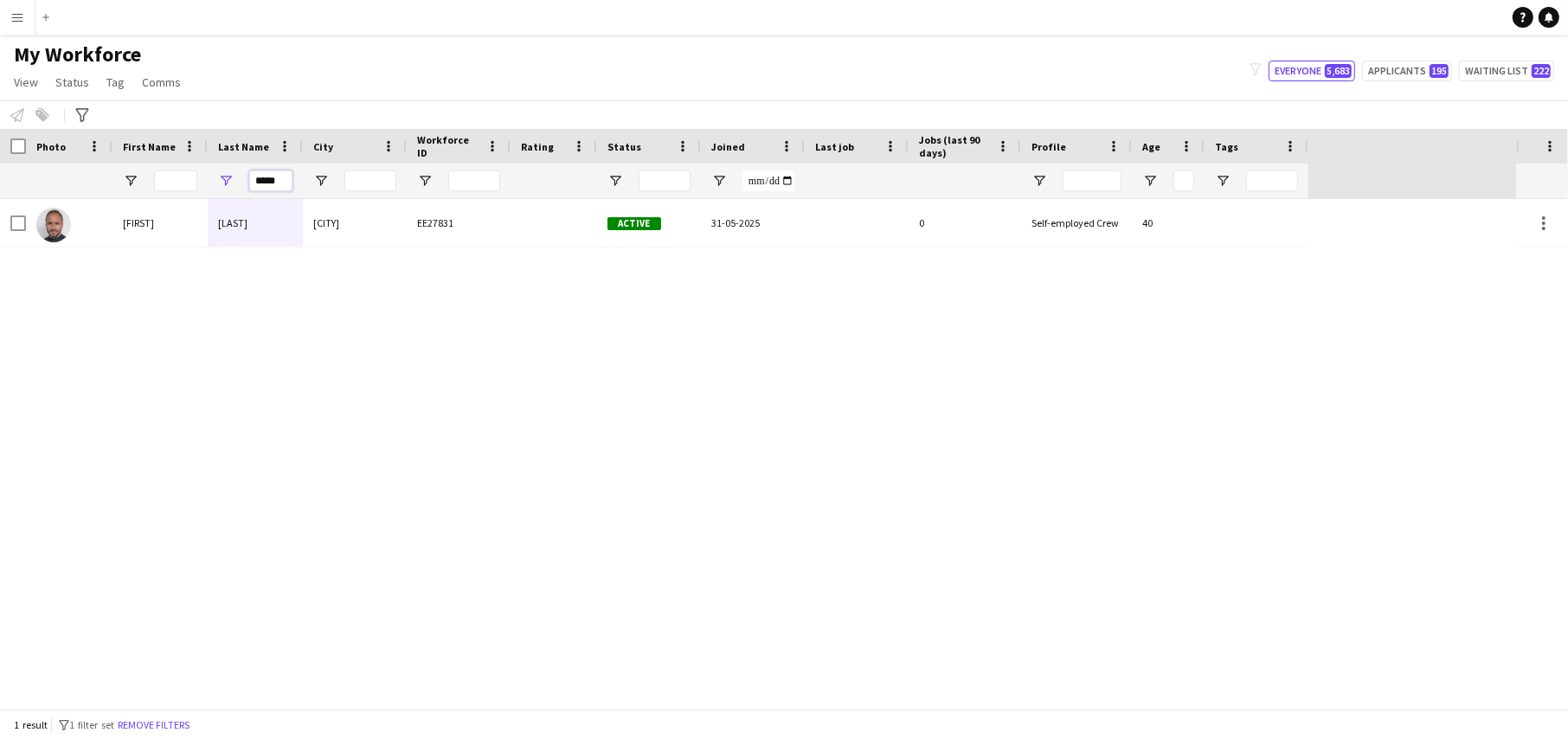 type on "*****" 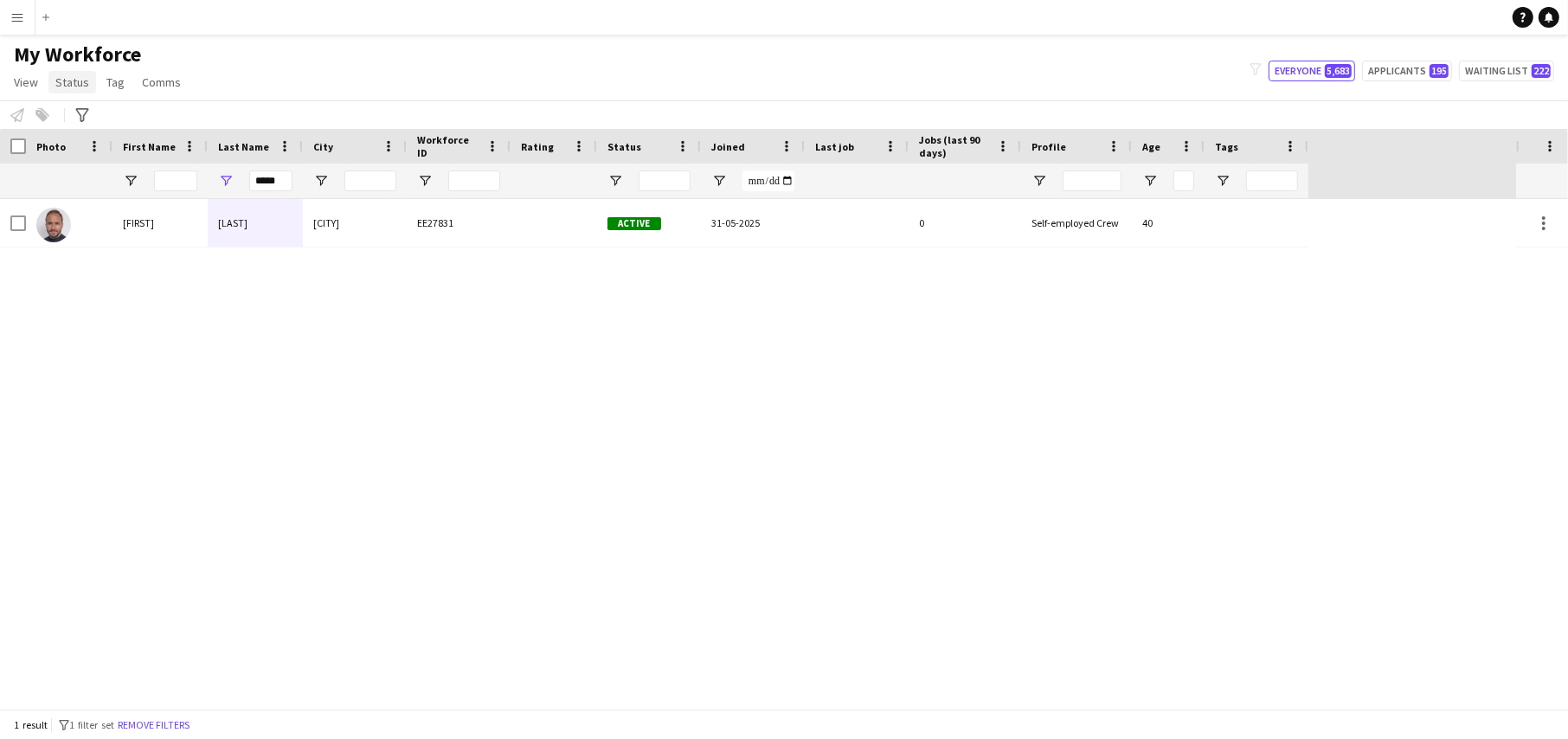 click on "Status" 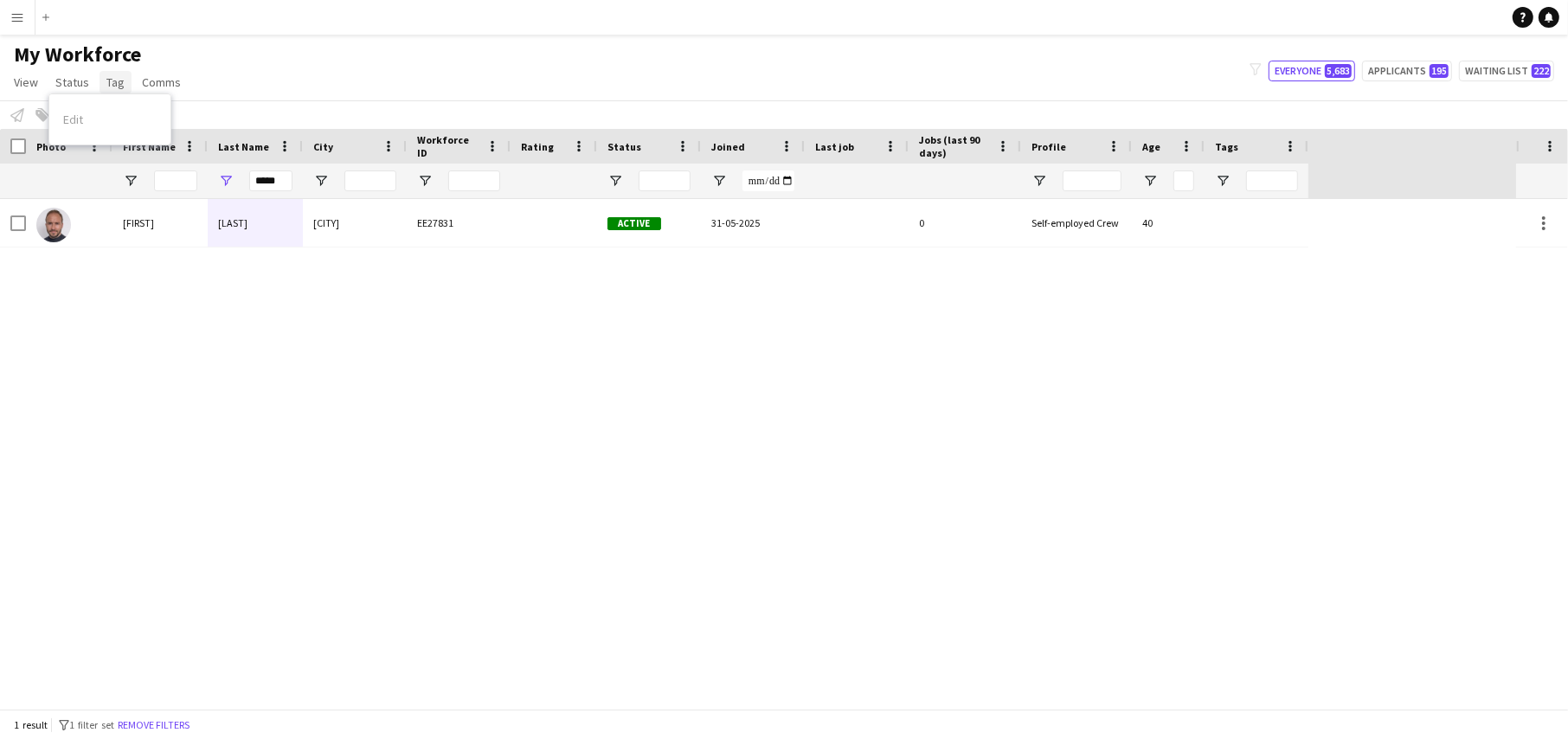 click on "Tag" 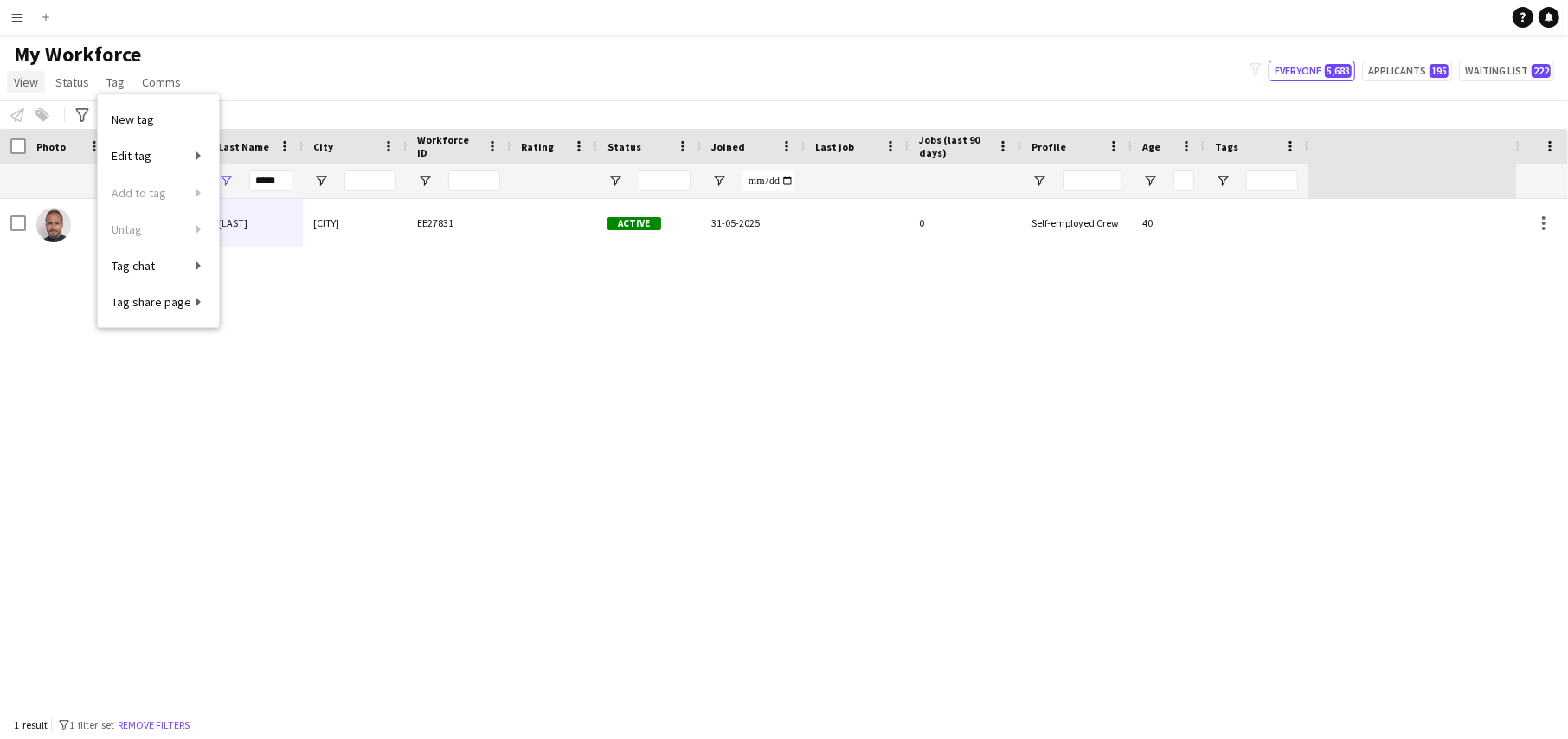 click on "View" 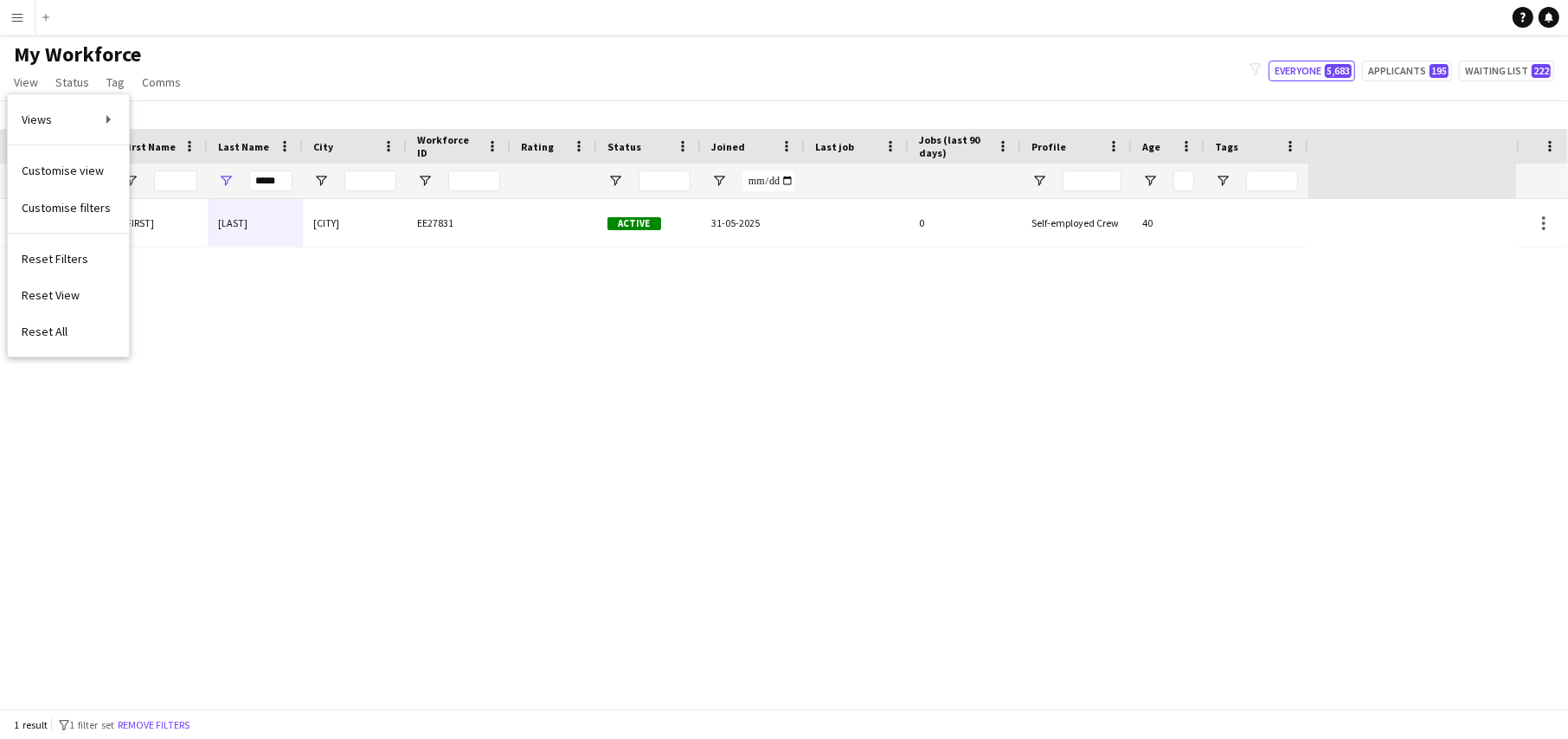 click at bounding box center (1542, 146) 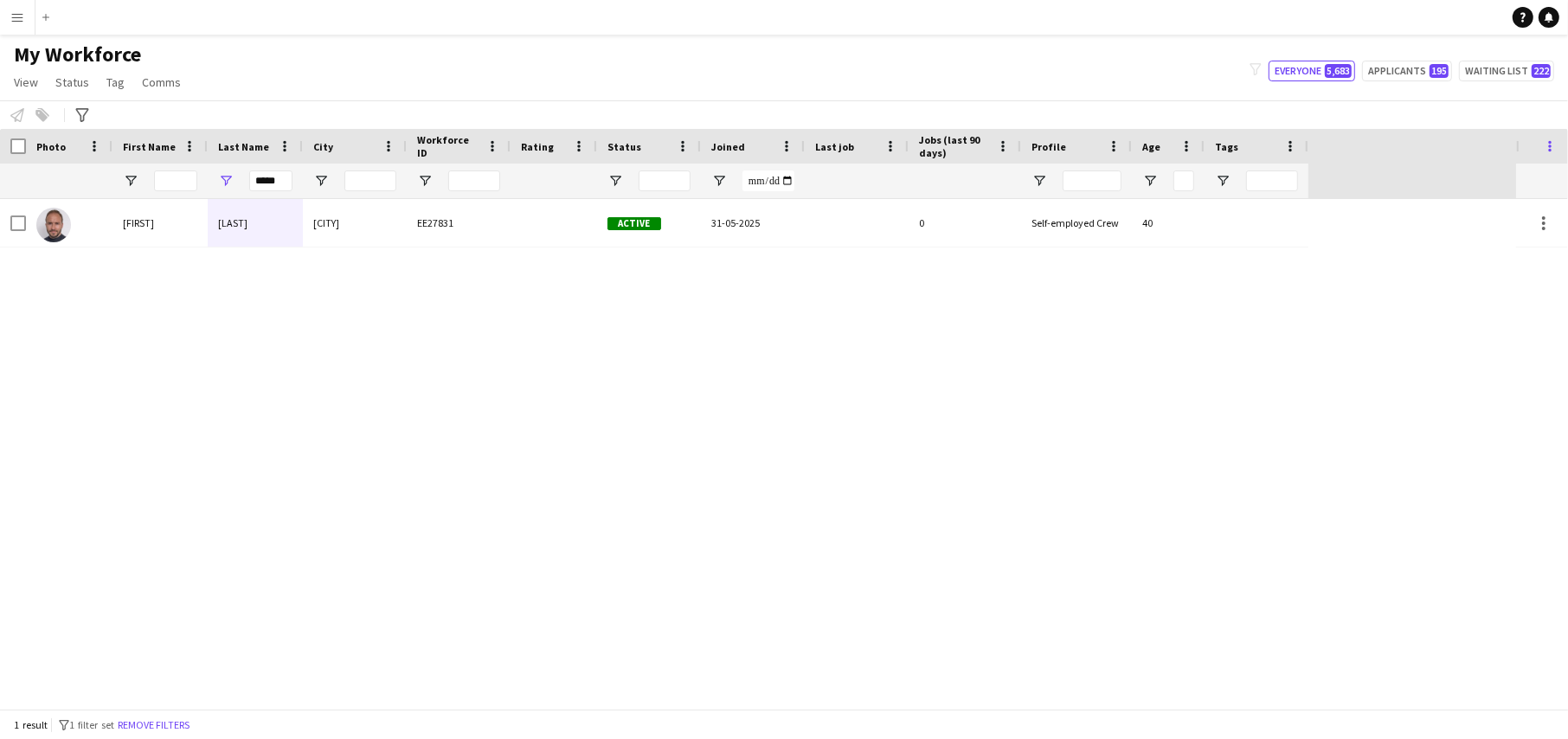 click at bounding box center (1550, 146) 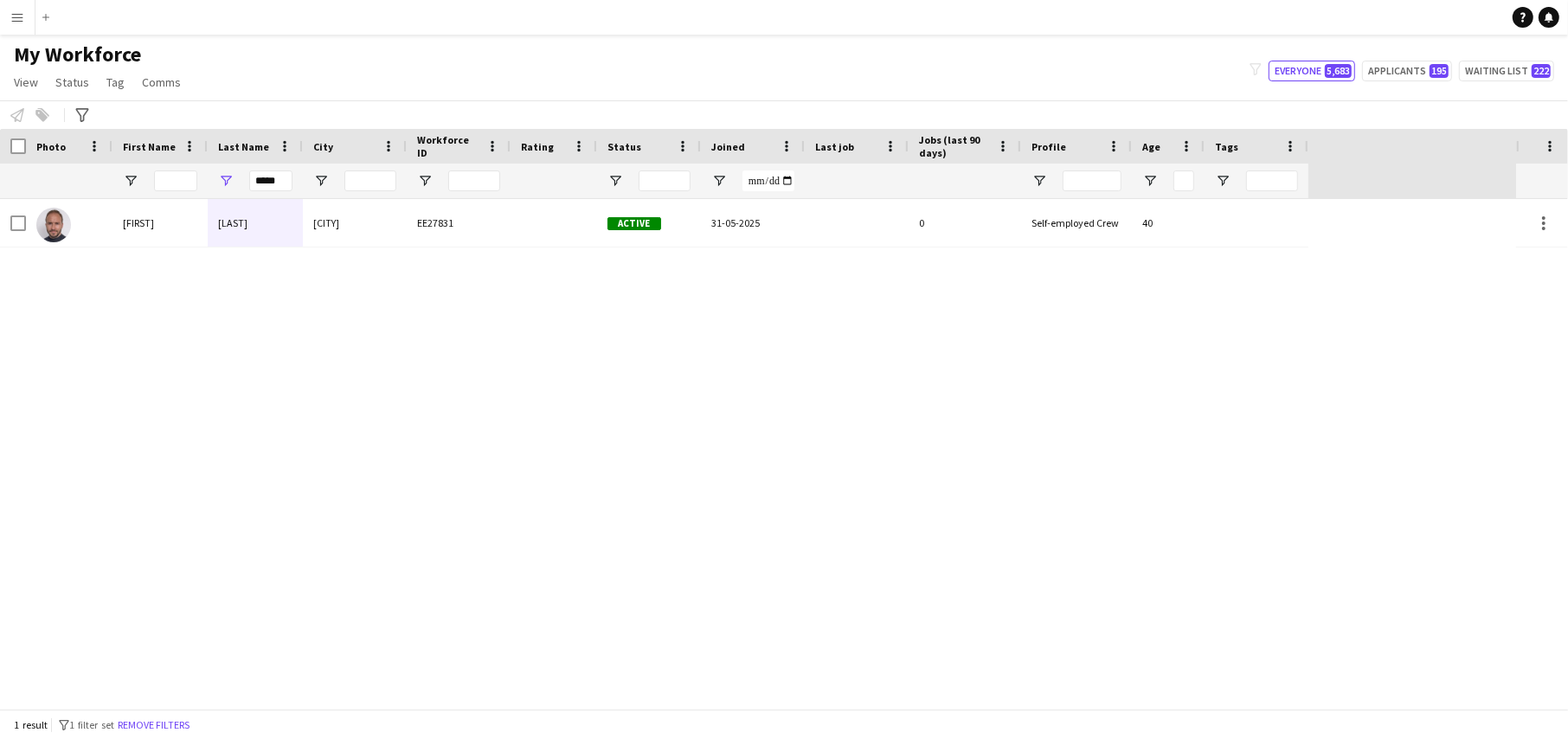 click on "Workforce Details First Name Last Name Workforce ID" at bounding box center [758, 164] 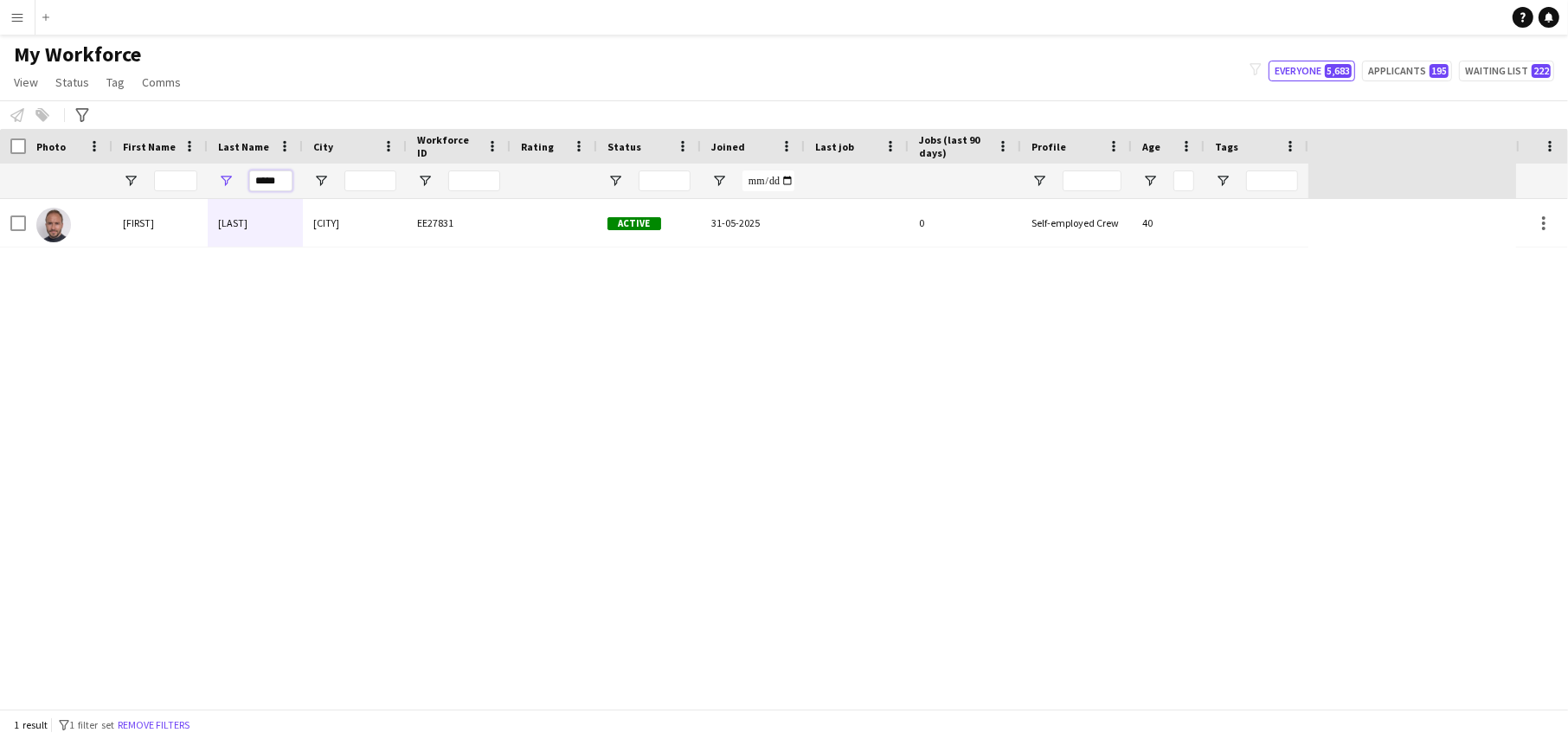 click on "*****" at bounding box center (271, 181) 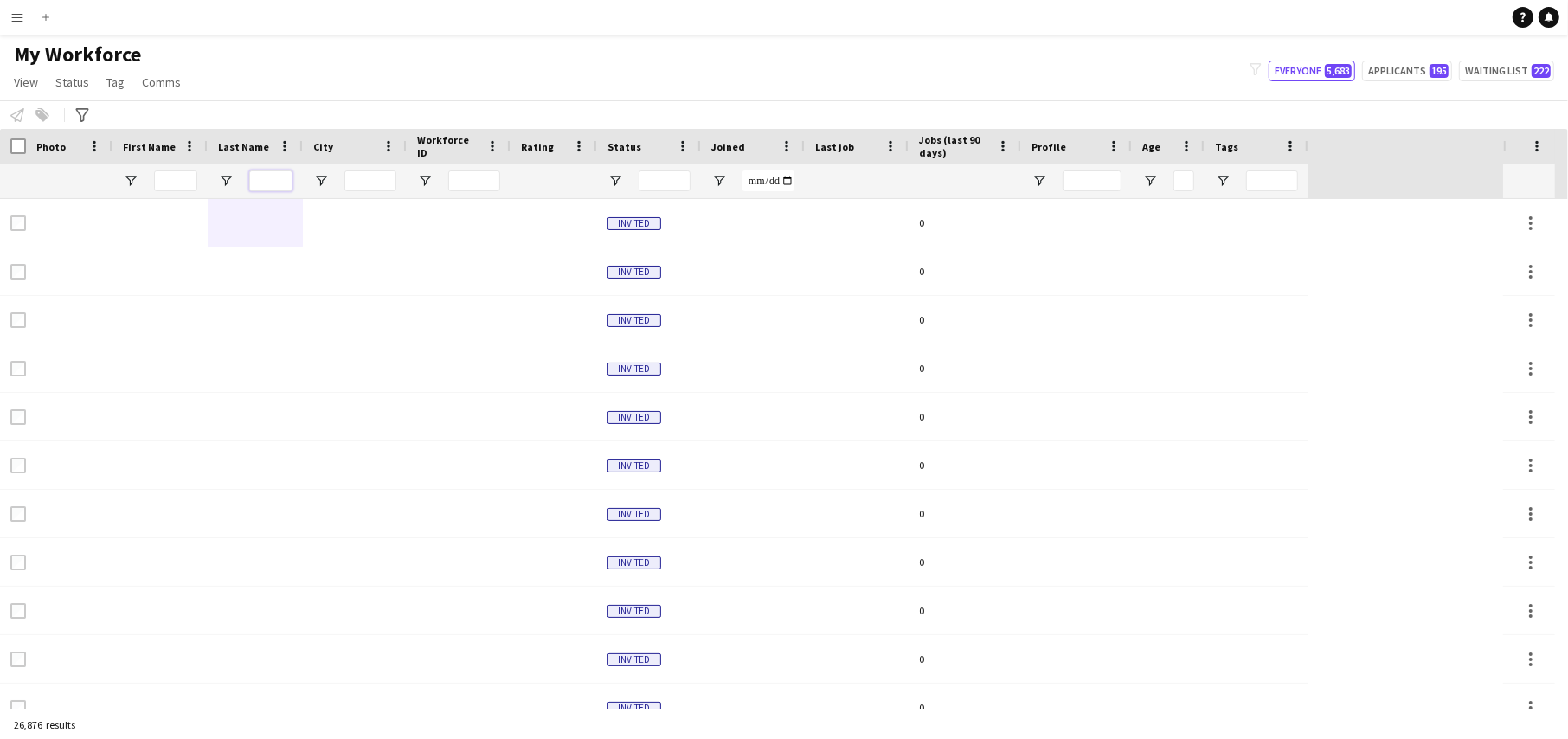 type 